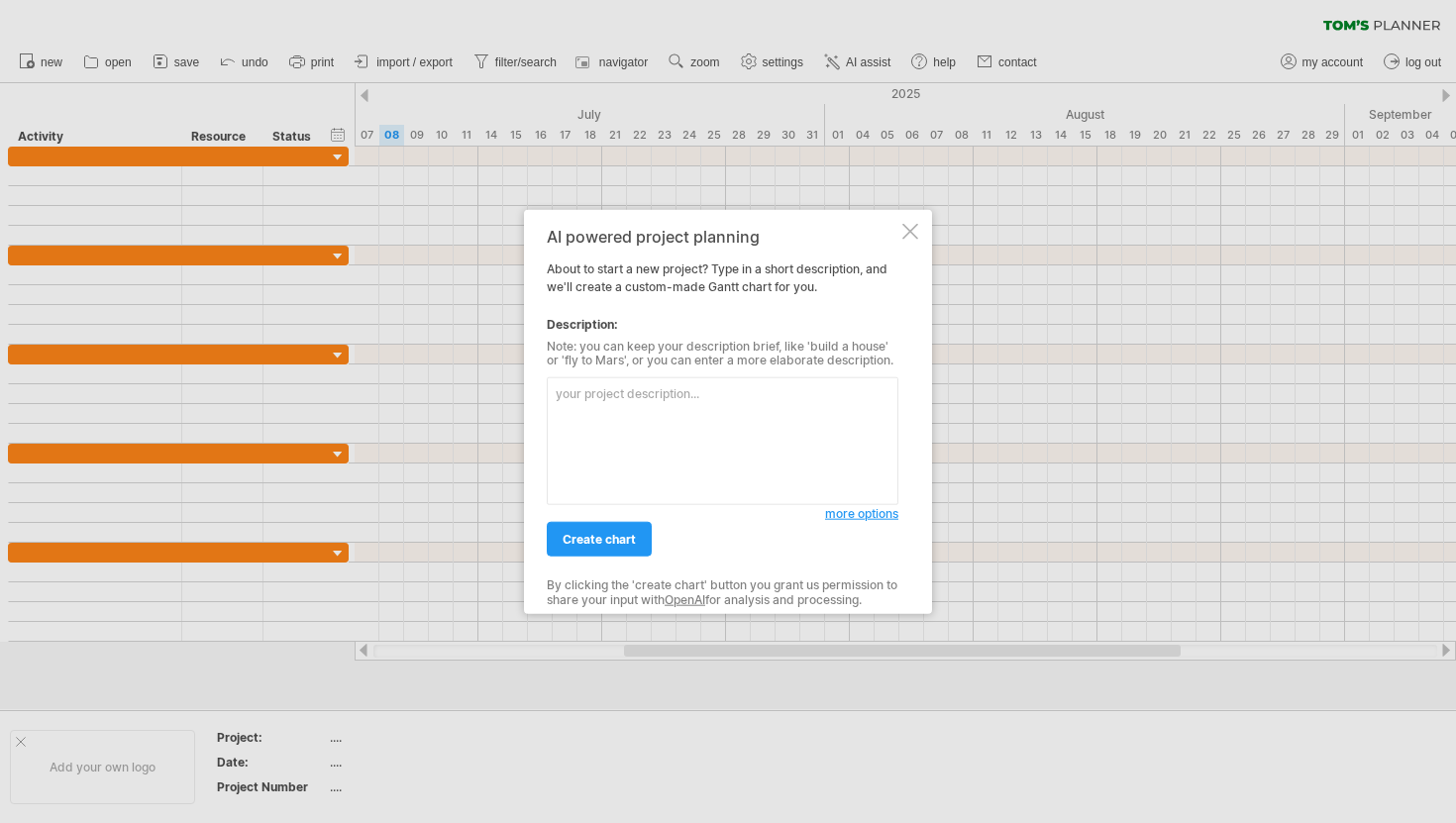 scroll, scrollTop: 0, scrollLeft: 0, axis: both 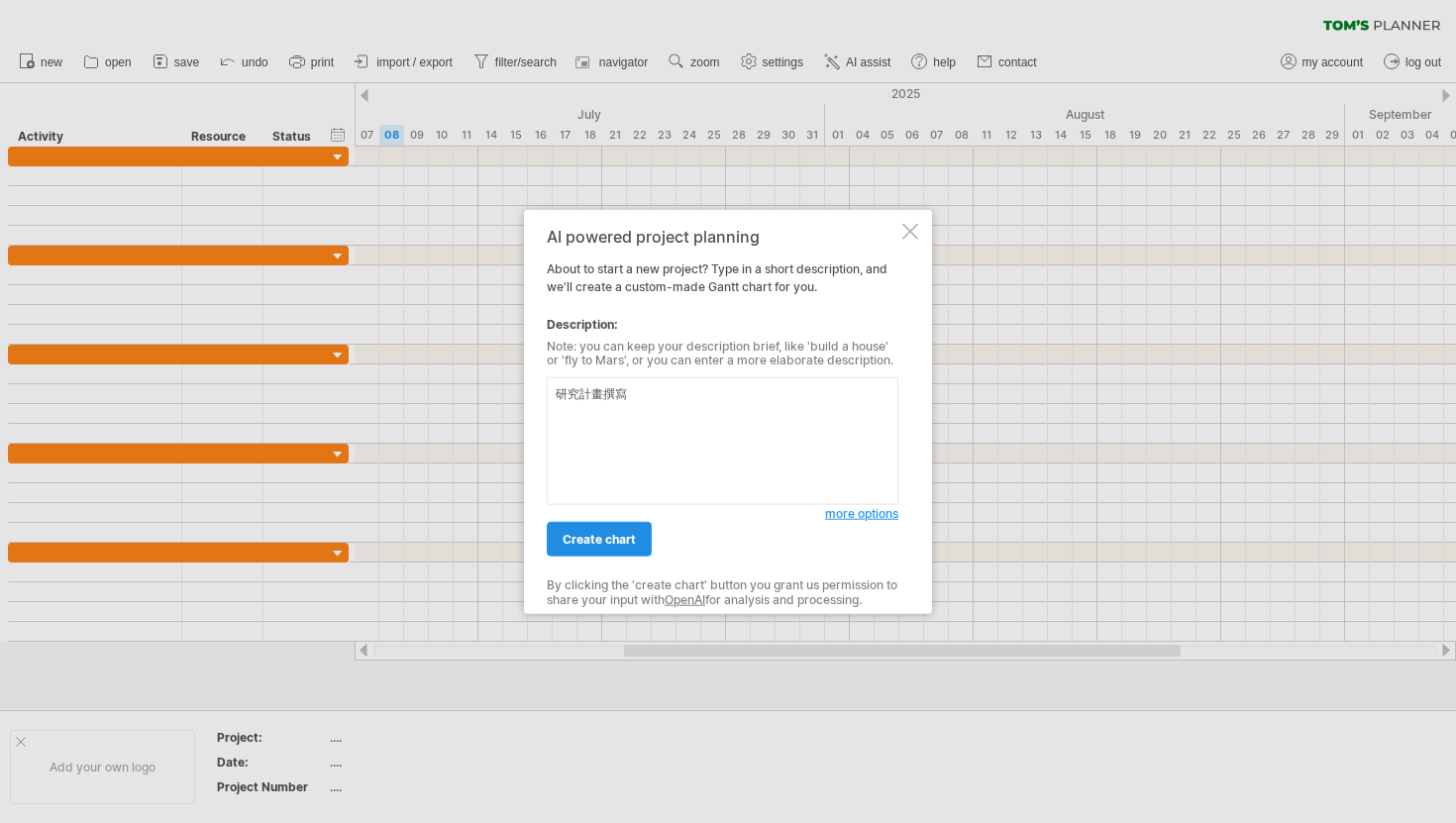 click on "create chart" at bounding box center [599, 539] 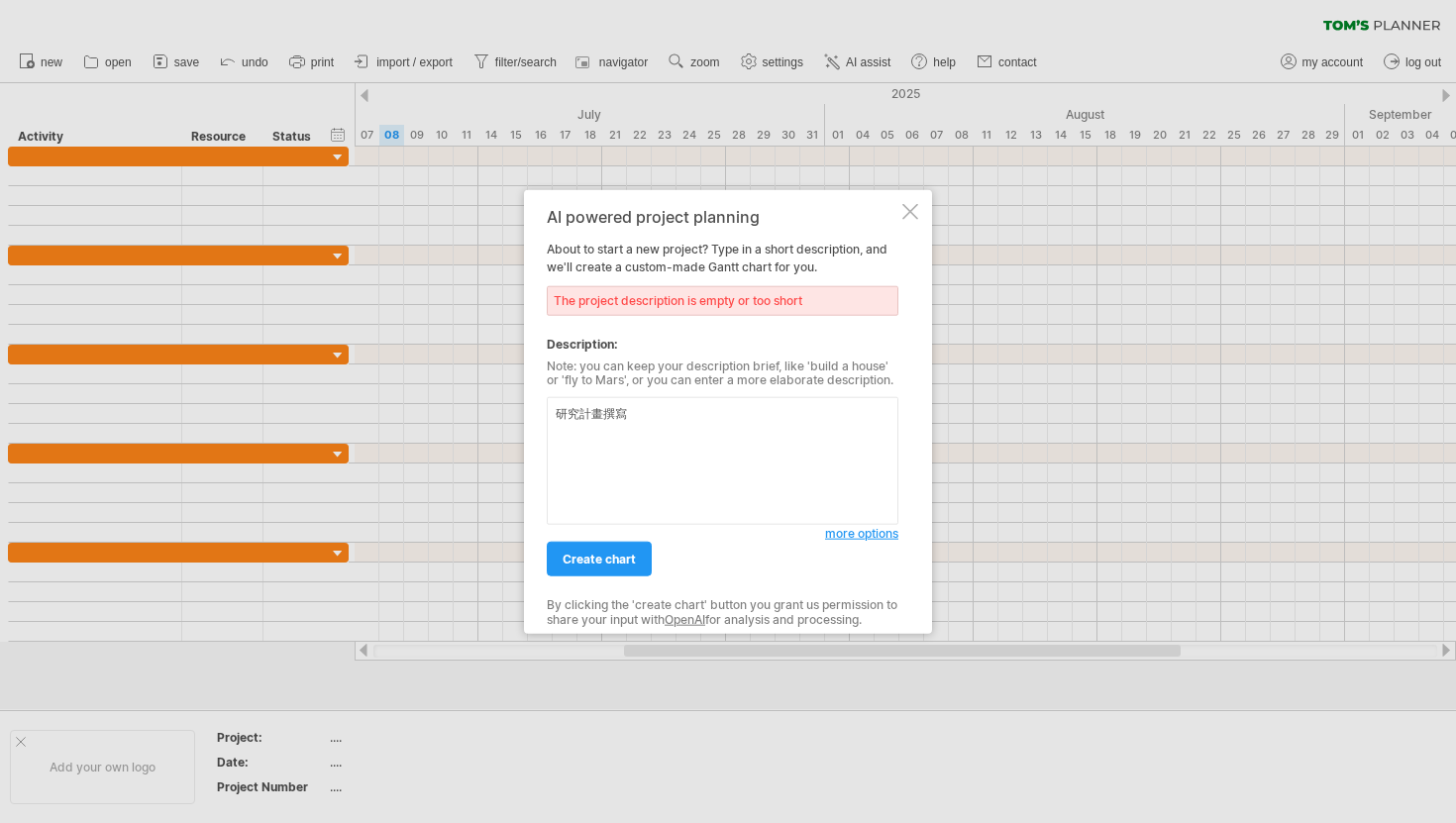 click on "研究計畫撰寫" at bounding box center [722, 461] 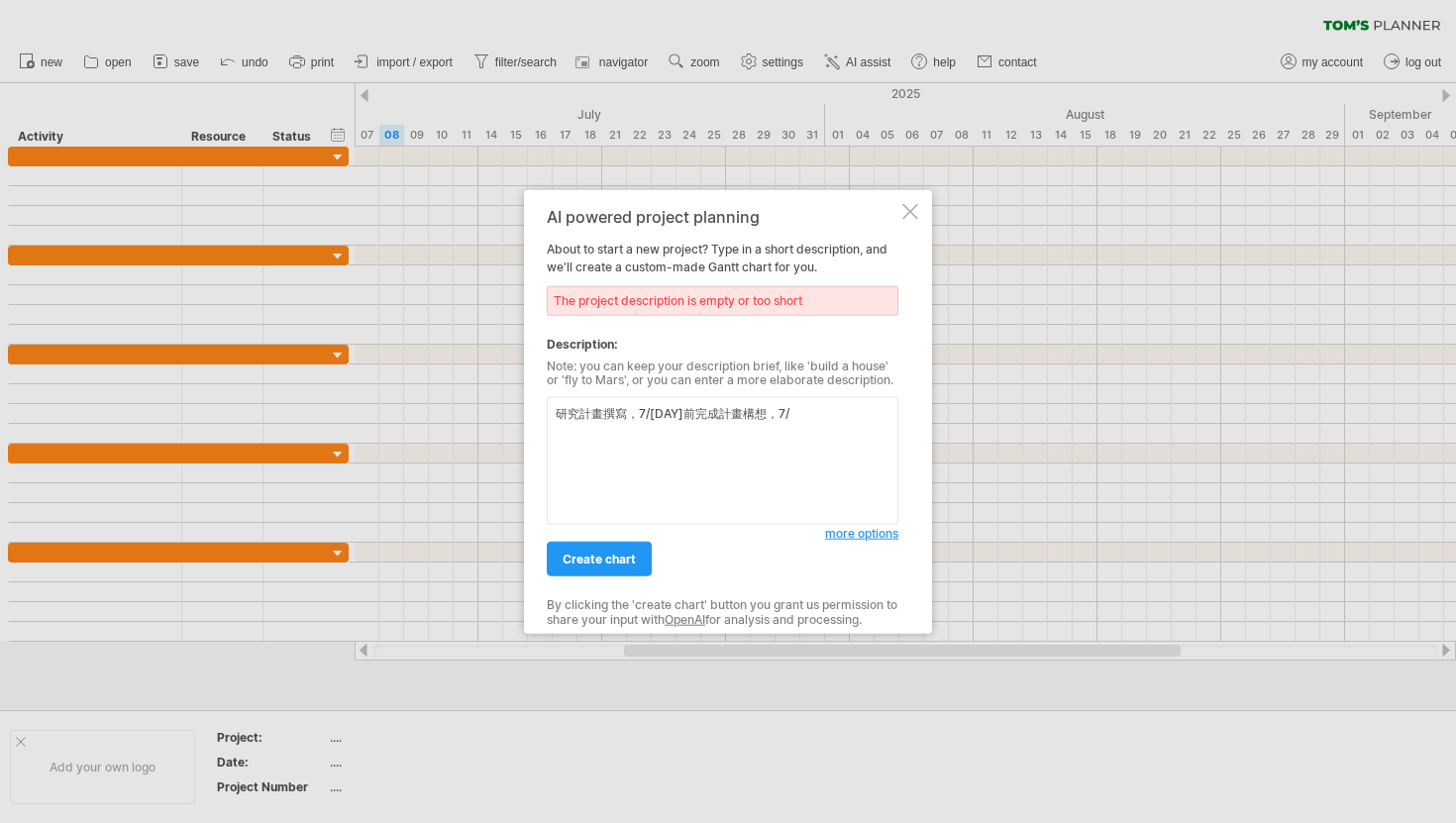 click on "研究計畫撰寫，7/[DAY]前完成計畫構想，7/" at bounding box center (722, 461) 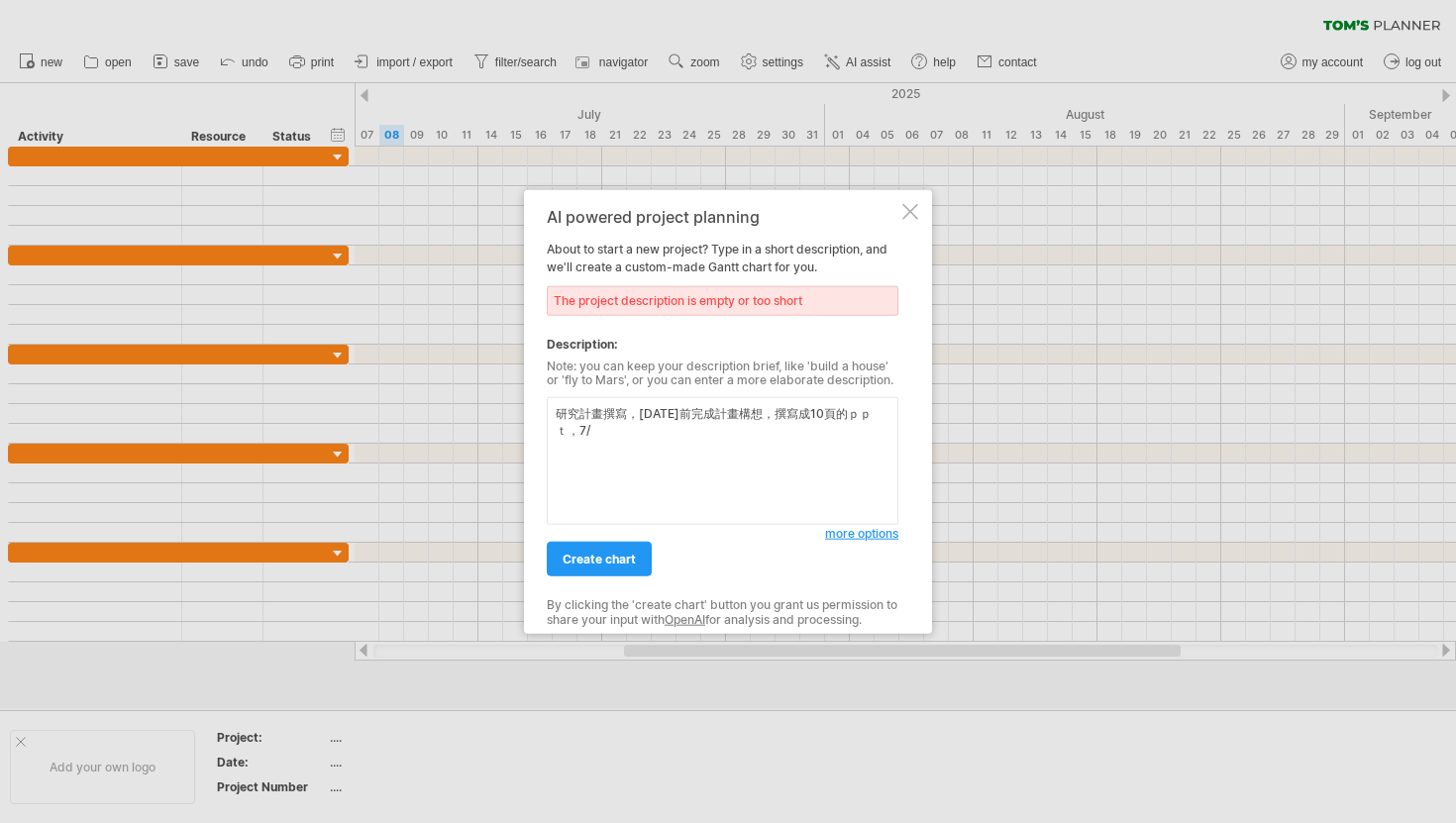 click on "研究計畫撰寫，[DATE]前完成計畫構想，撰寫成10頁的ｐｐｔ，7/" at bounding box center (722, 461) 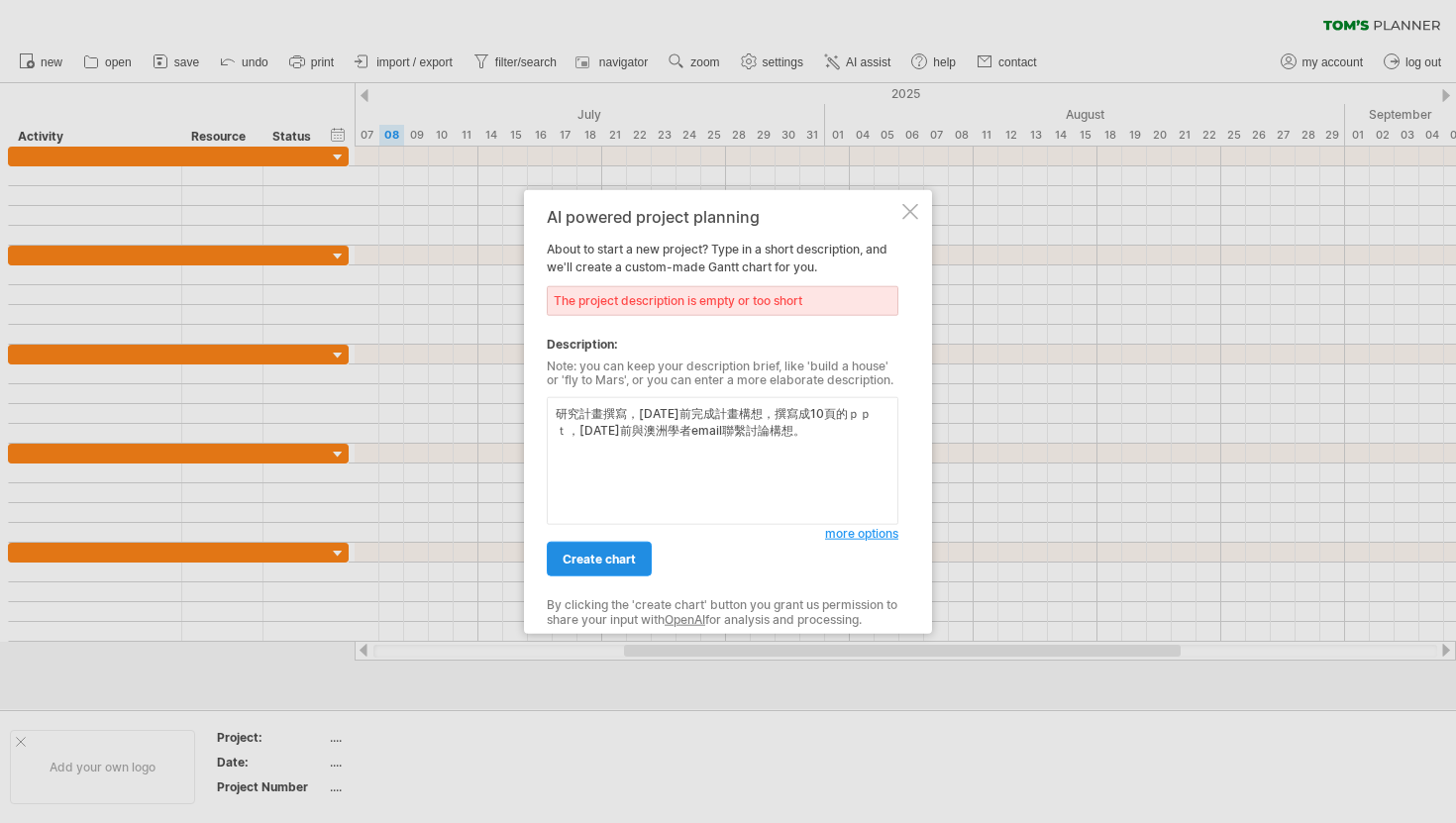 type on "研究計畫撰寫，[DATE]前完成計畫構想，撰寫成10頁的ｐｐｔ，[DATE]前與澳洲學者email聯繫討論構想。" 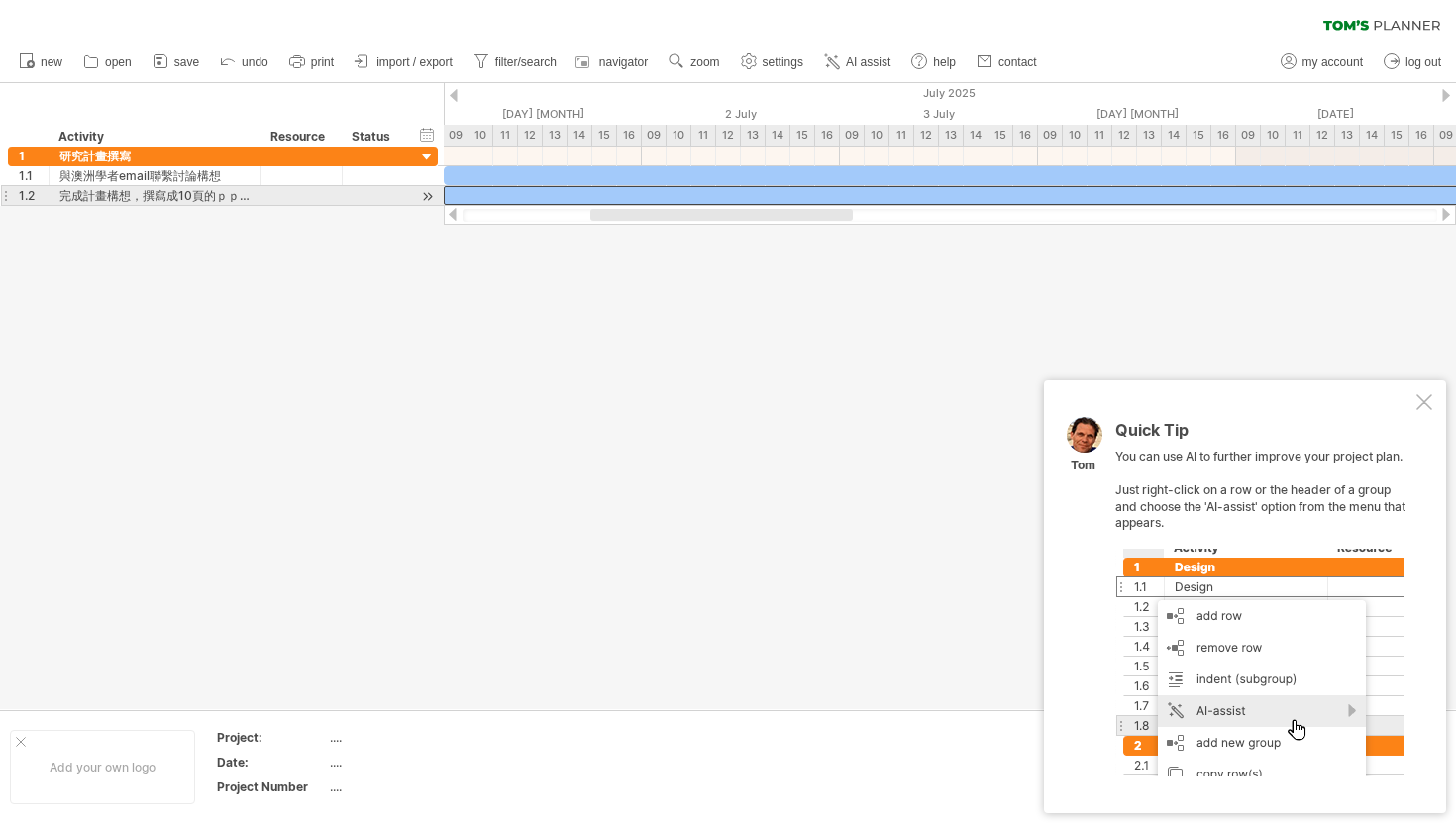 click at bounding box center [1830, 195] 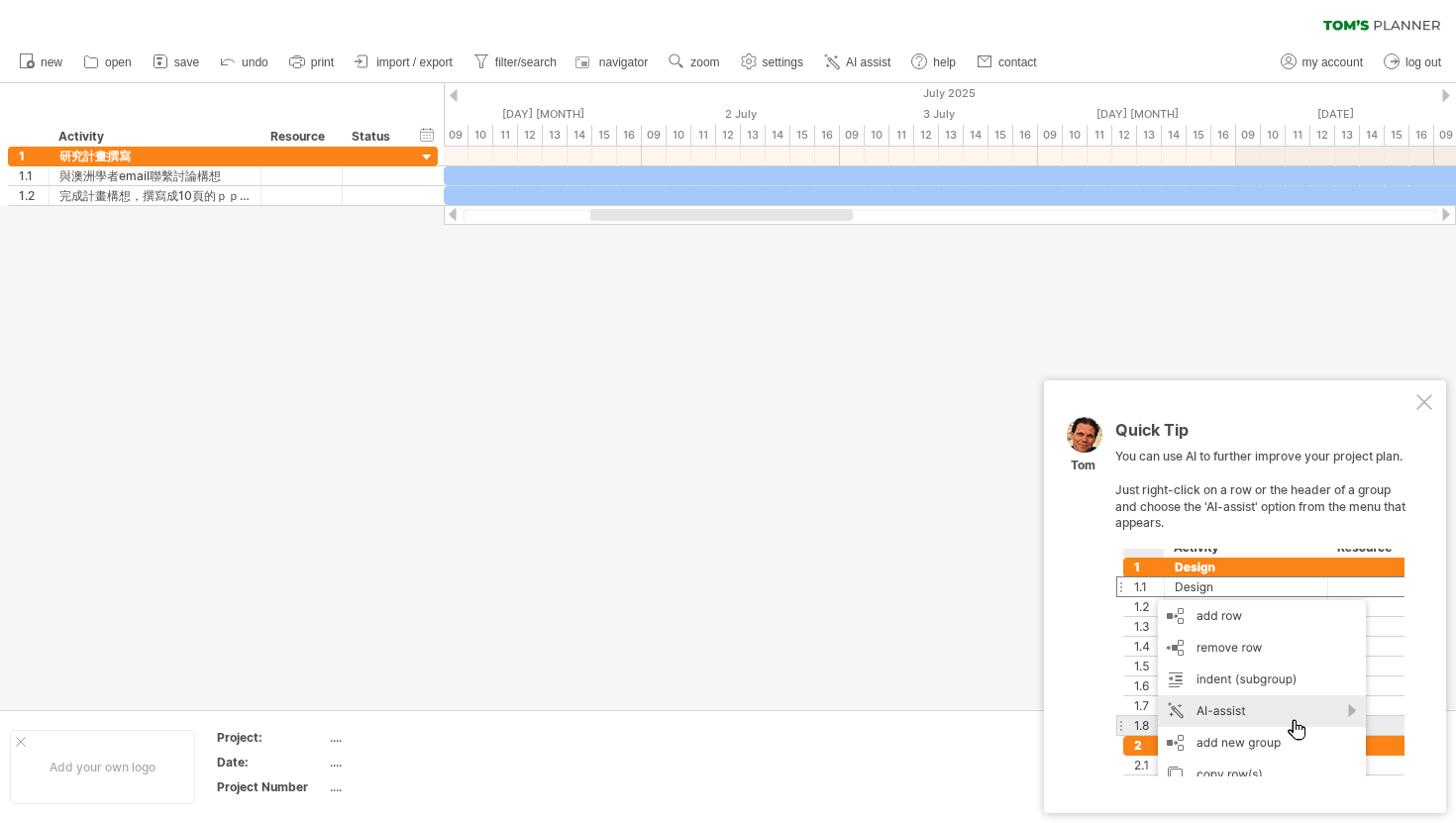 click at bounding box center (728, 396) 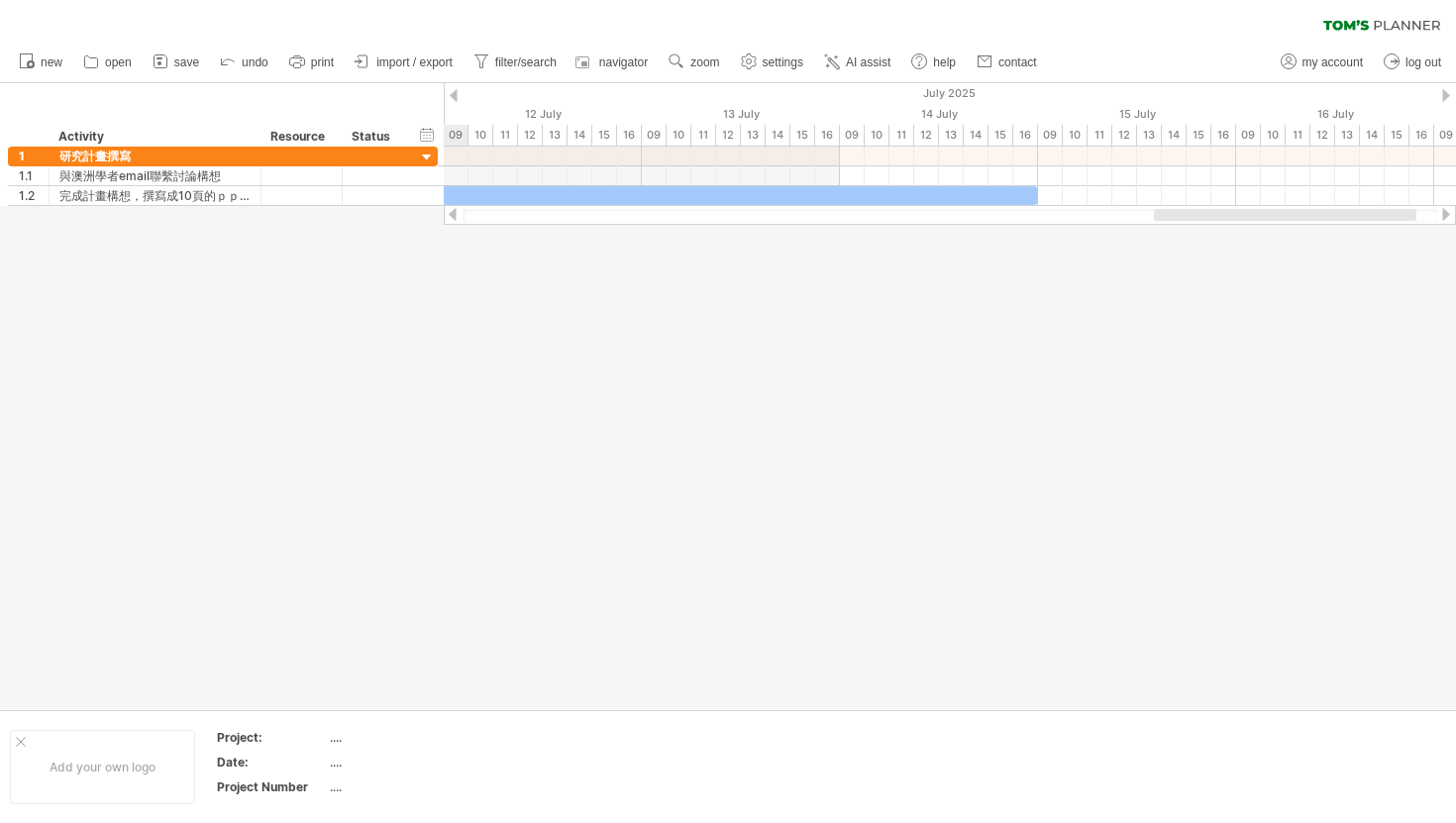 drag, startPoint x: 884, startPoint y: 214, endPoint x: 1421, endPoint y: 271, distance: 540.0167 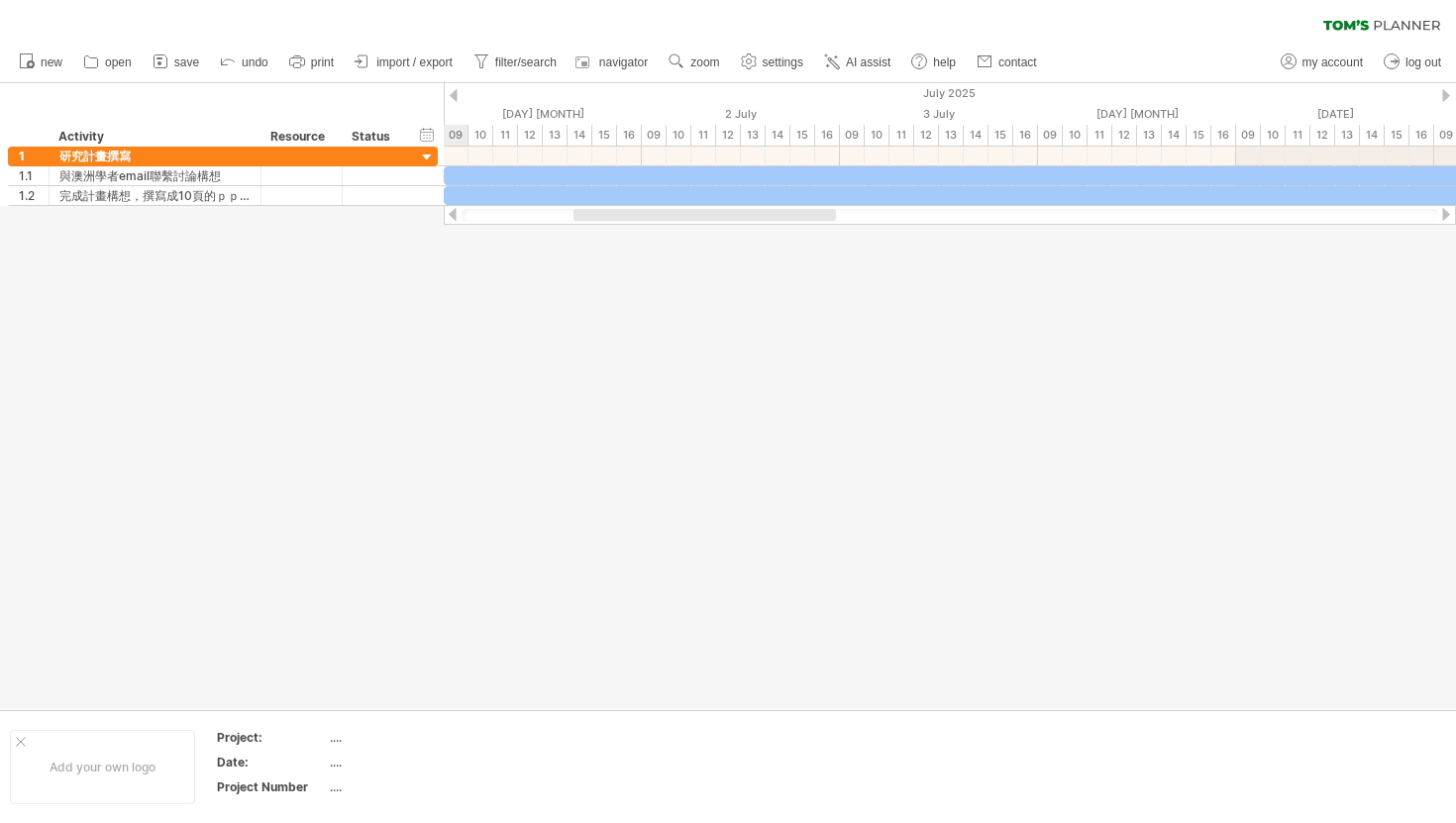 drag, startPoint x: 1159, startPoint y: 212, endPoint x: 647, endPoint y: 251, distance: 513.4832 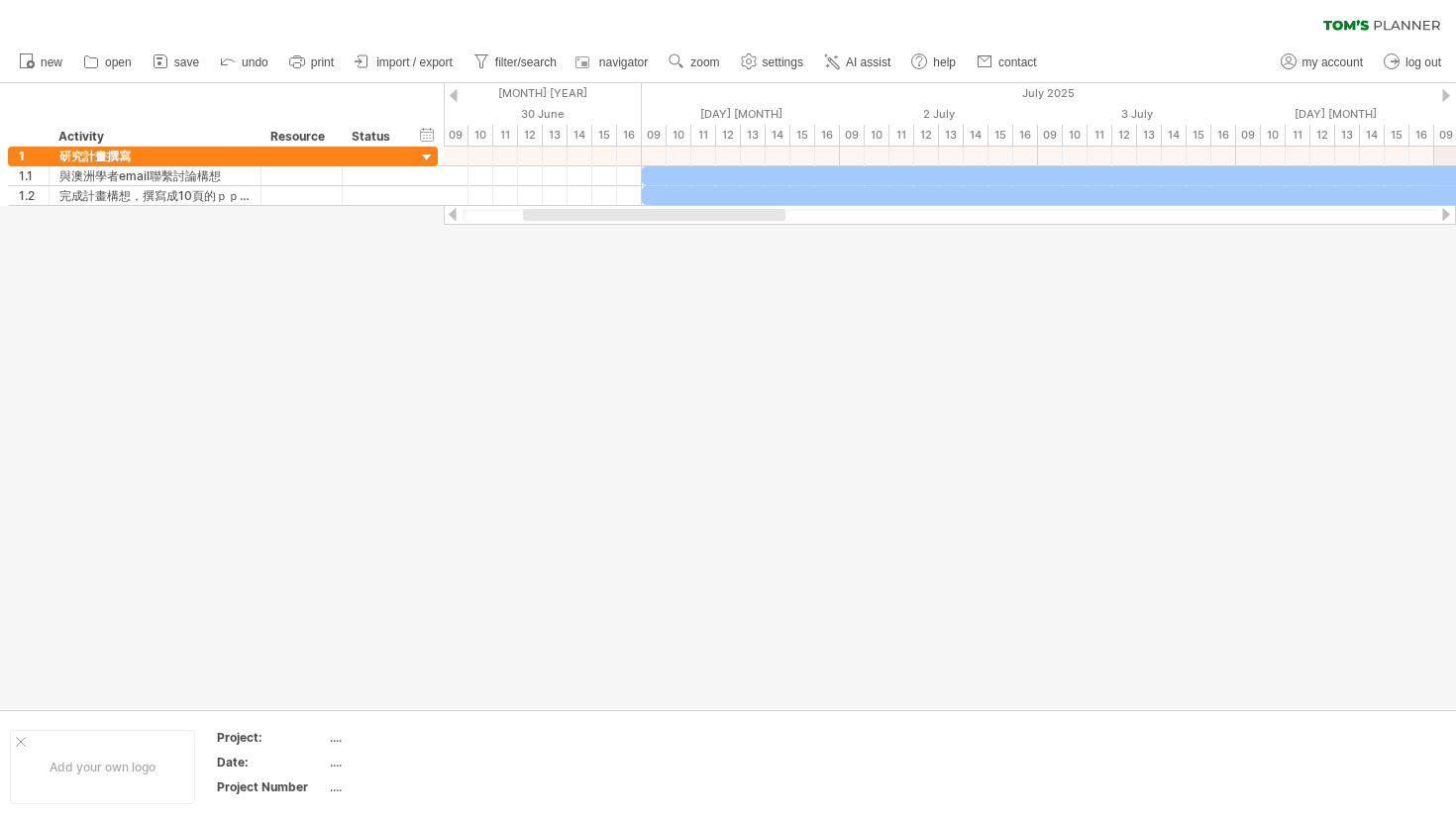 drag, startPoint x: 770, startPoint y: 217, endPoint x: 587, endPoint y: 233, distance: 183.69812 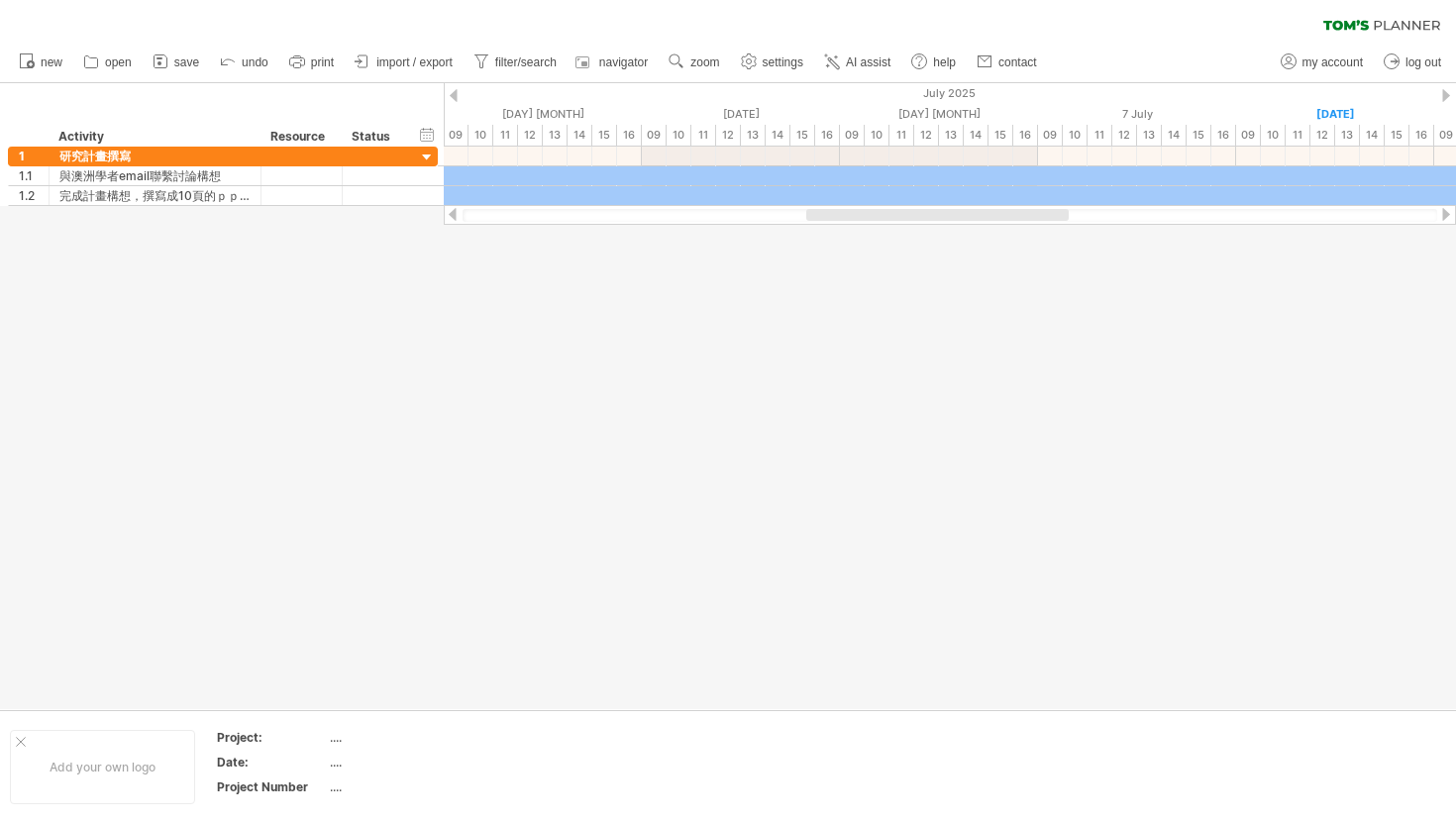 drag, startPoint x: 652, startPoint y: 217, endPoint x: 880, endPoint y: 229, distance: 228.31557 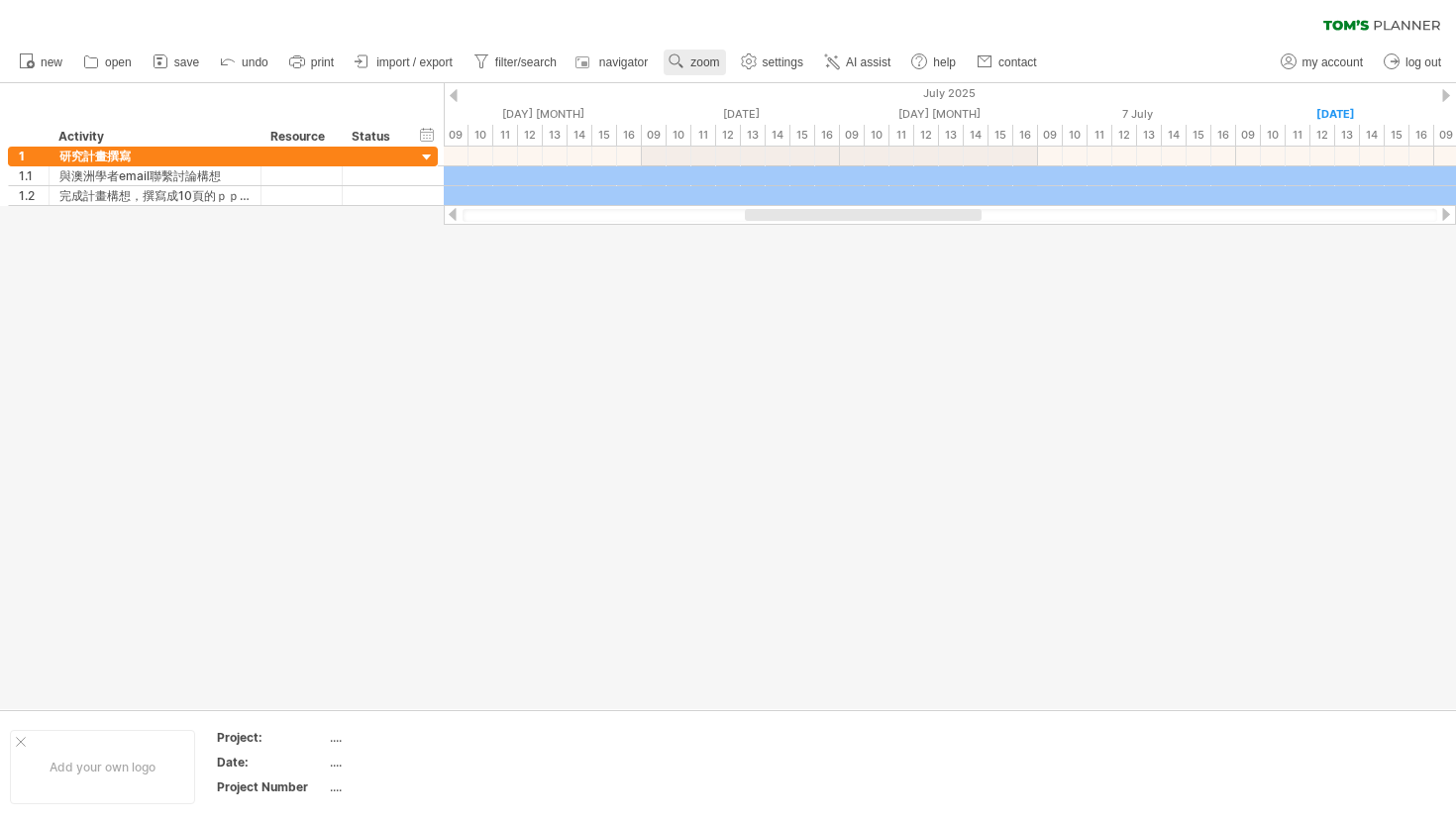 click on "zoom" at bounding box center (704, 62) 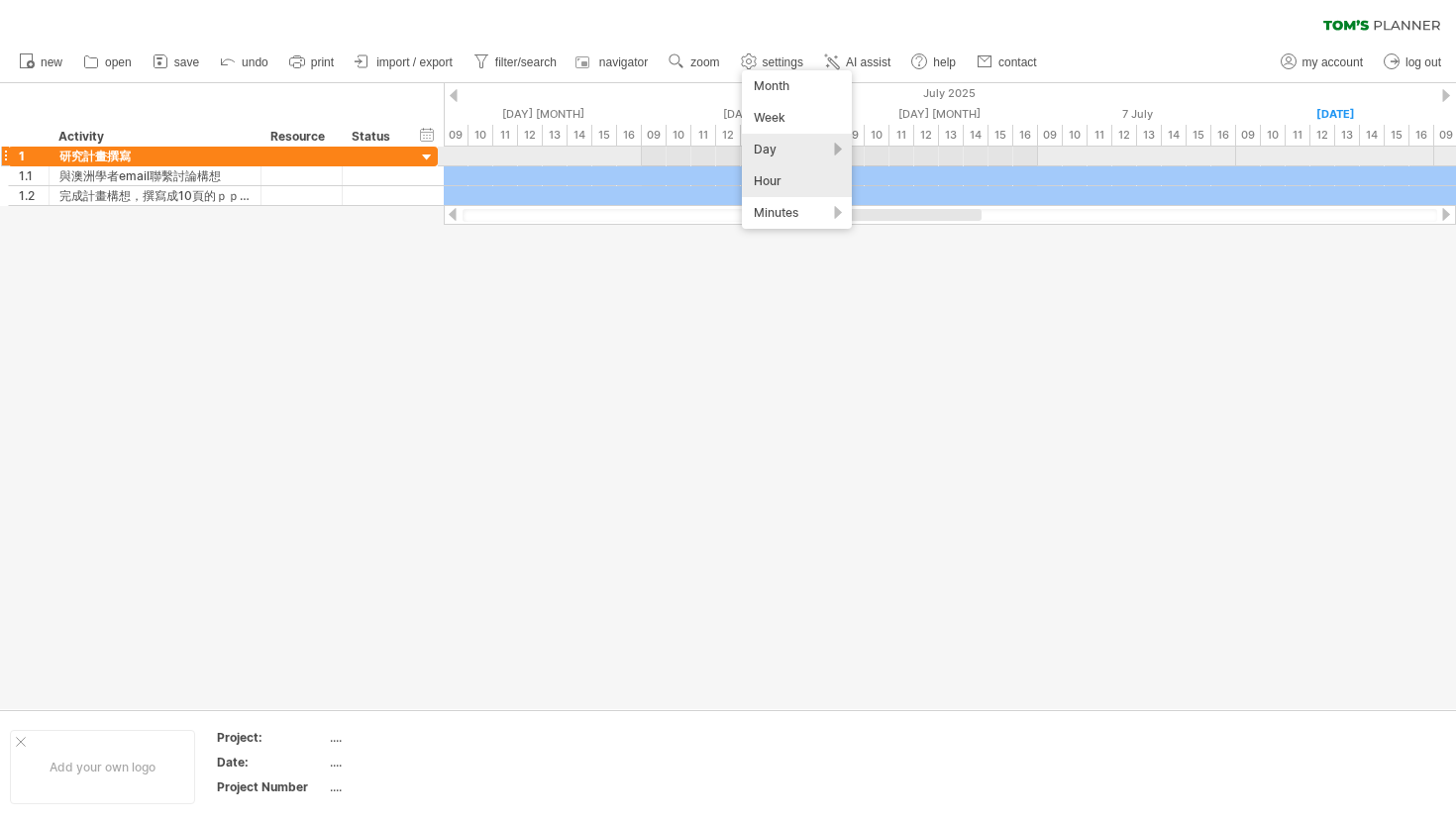 click on "Day" at bounding box center (796, 150) 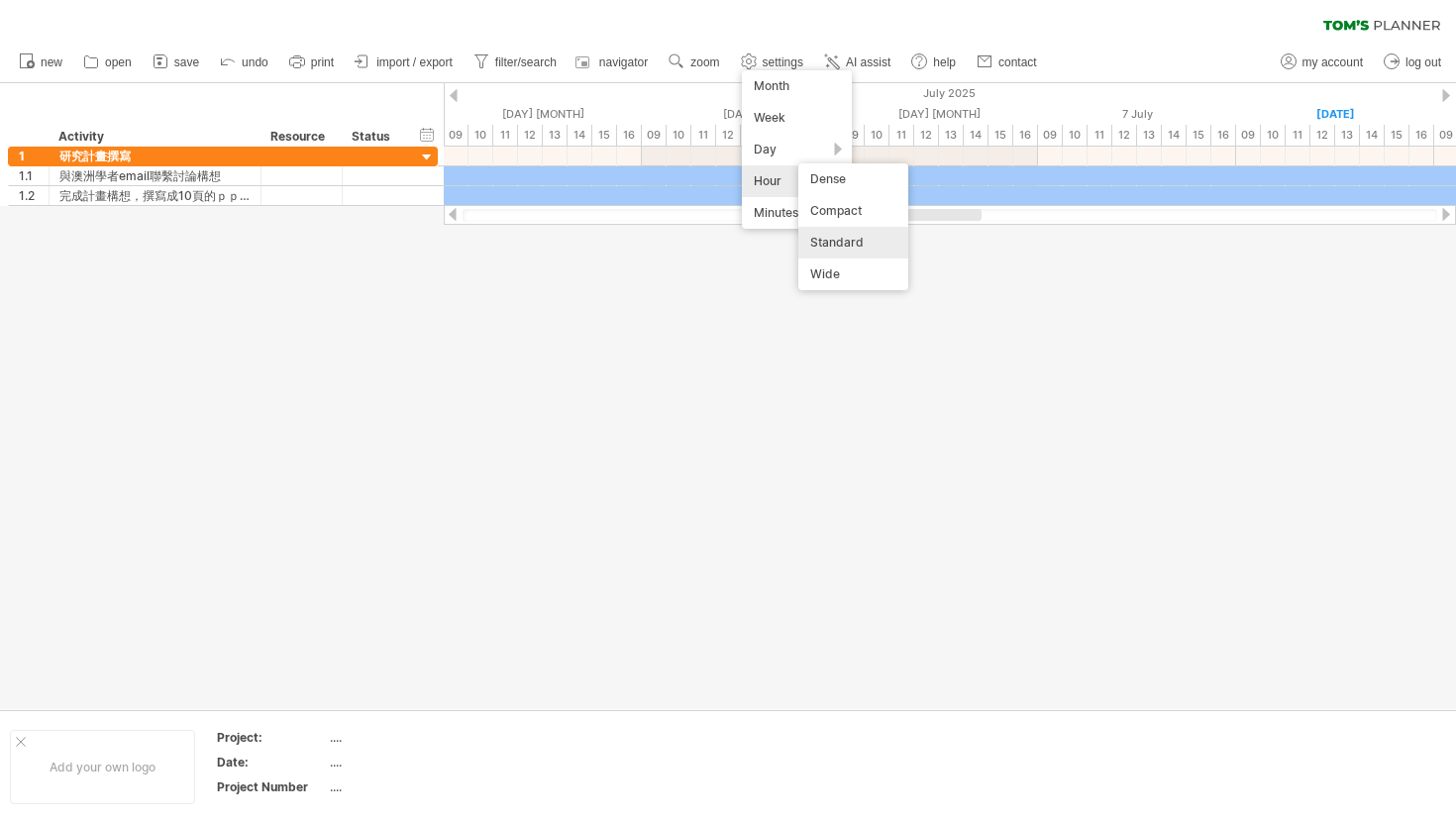 click on "Standard" at bounding box center (853, 243) 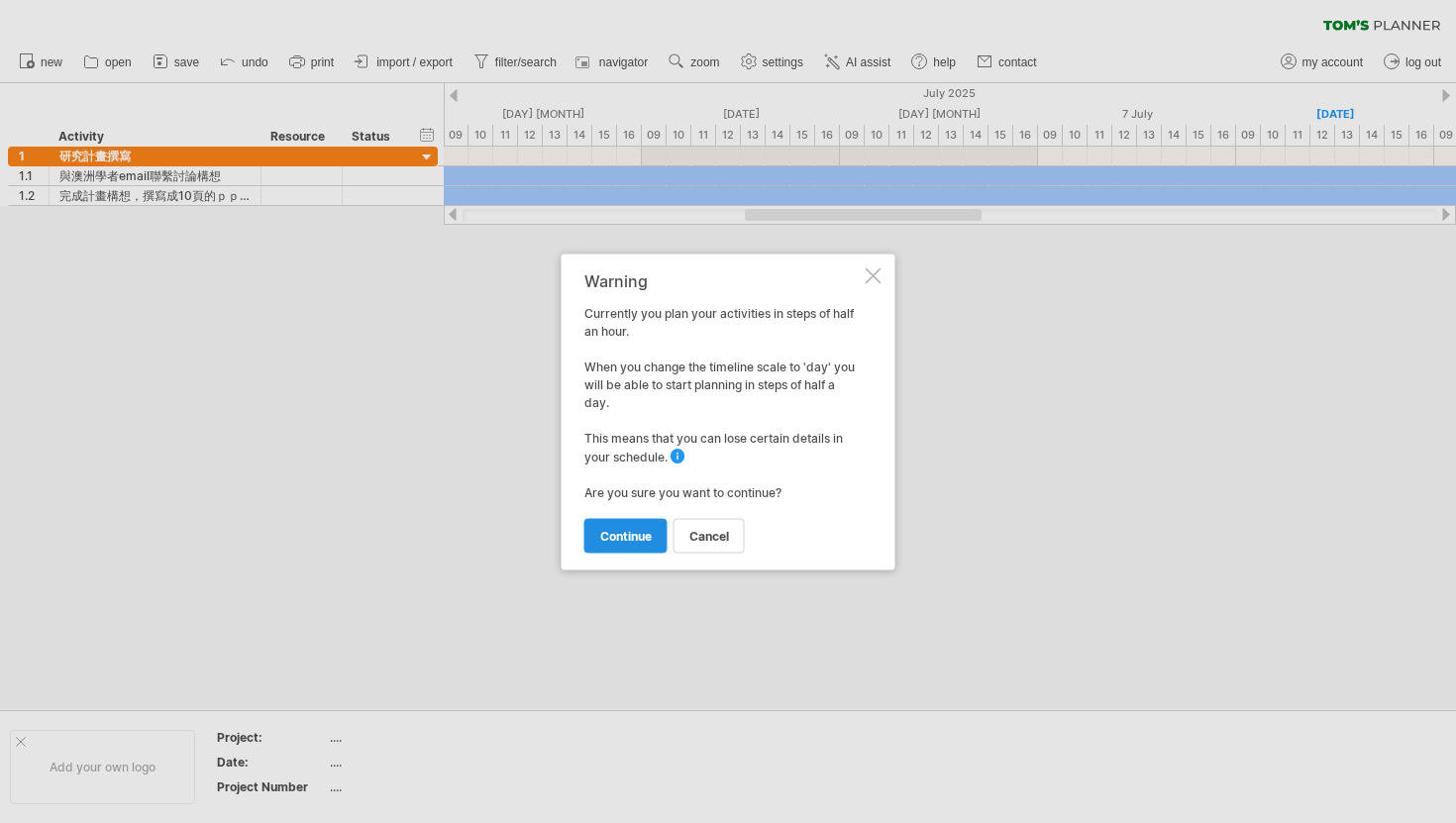 click on "continue" at bounding box center [626, 535] 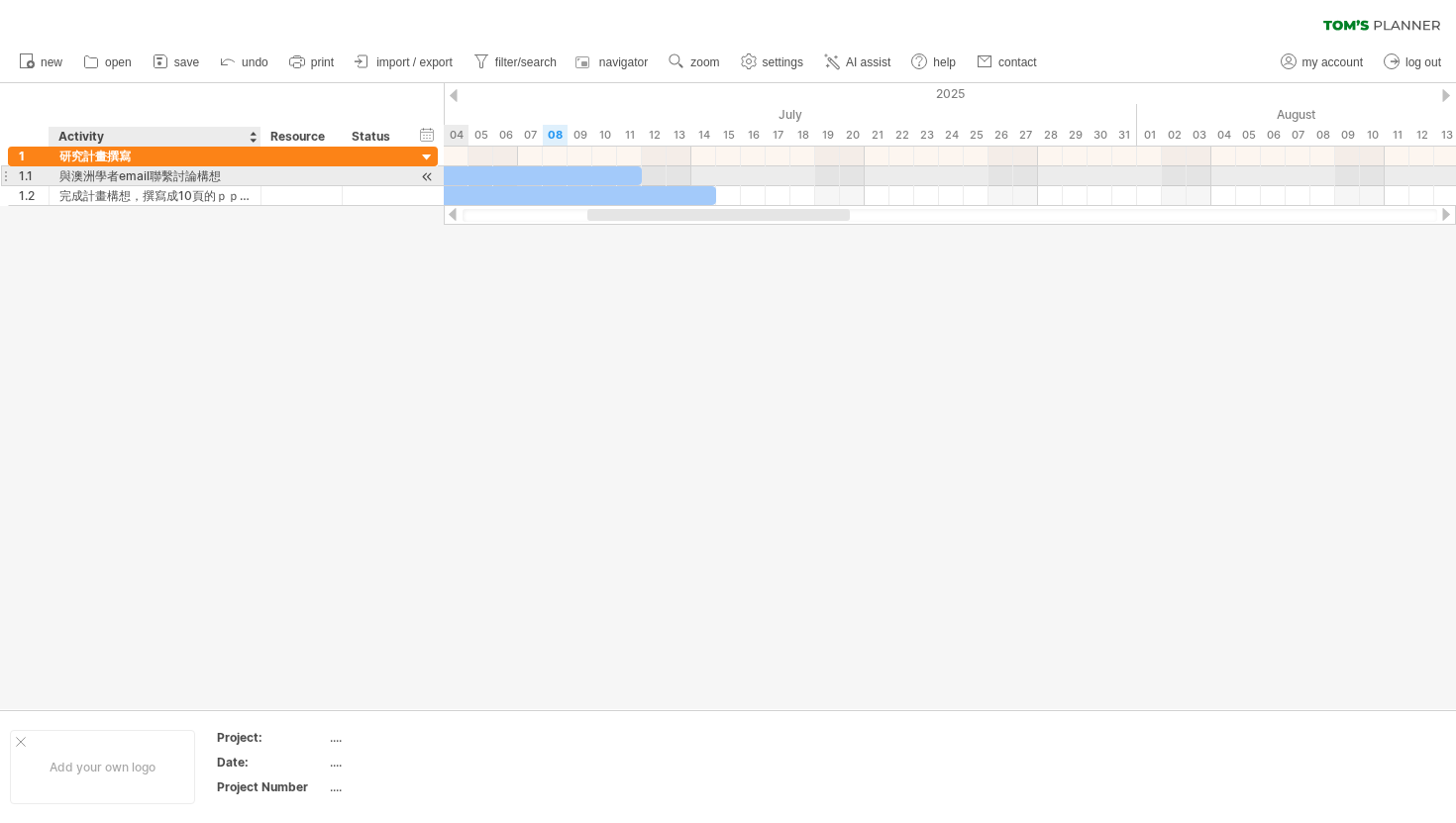 click on "與澳洲學者email聯繫討論構想" at bounding box center (155, 175) 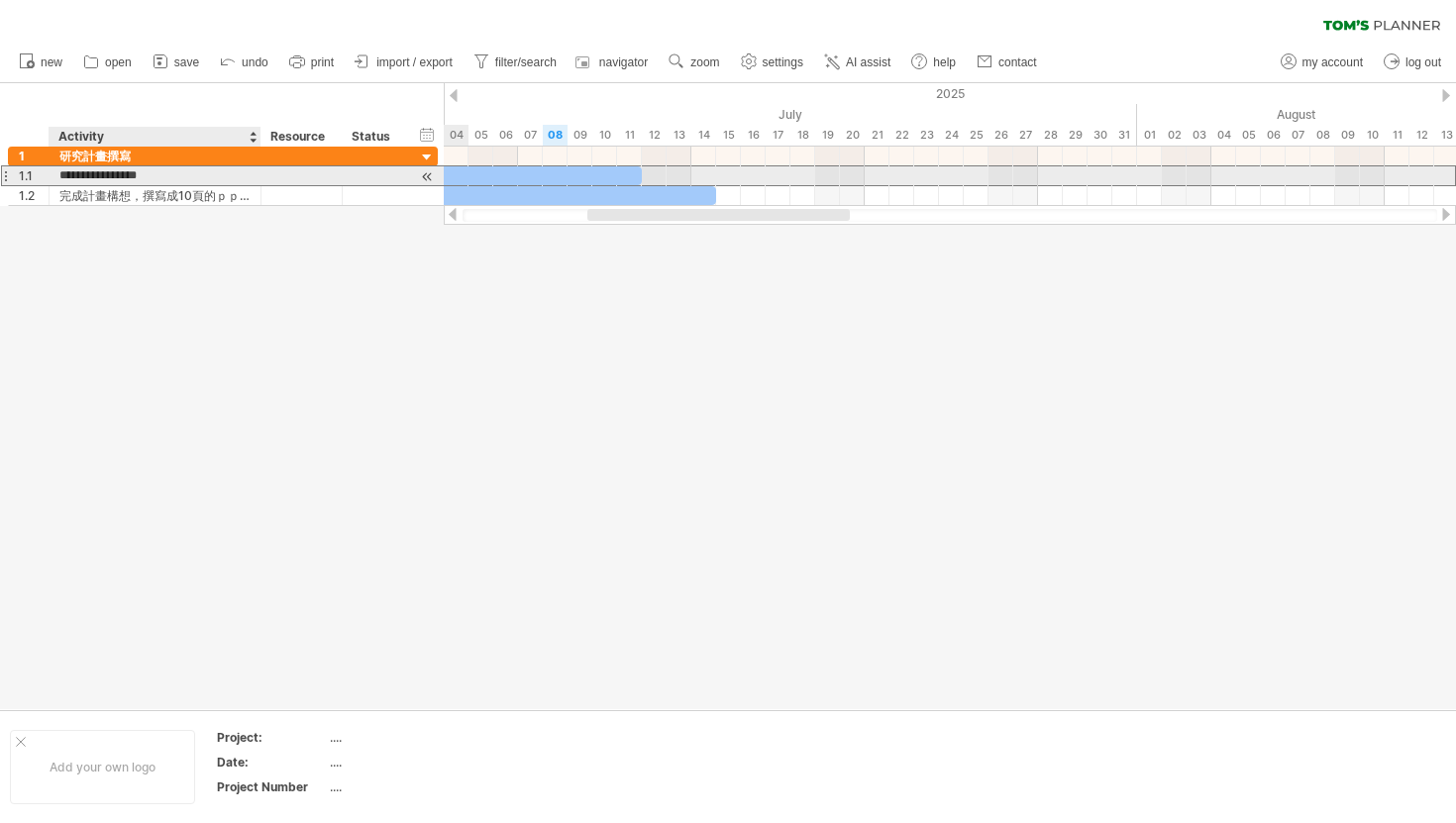 click on "**********" at bounding box center (155, 175) 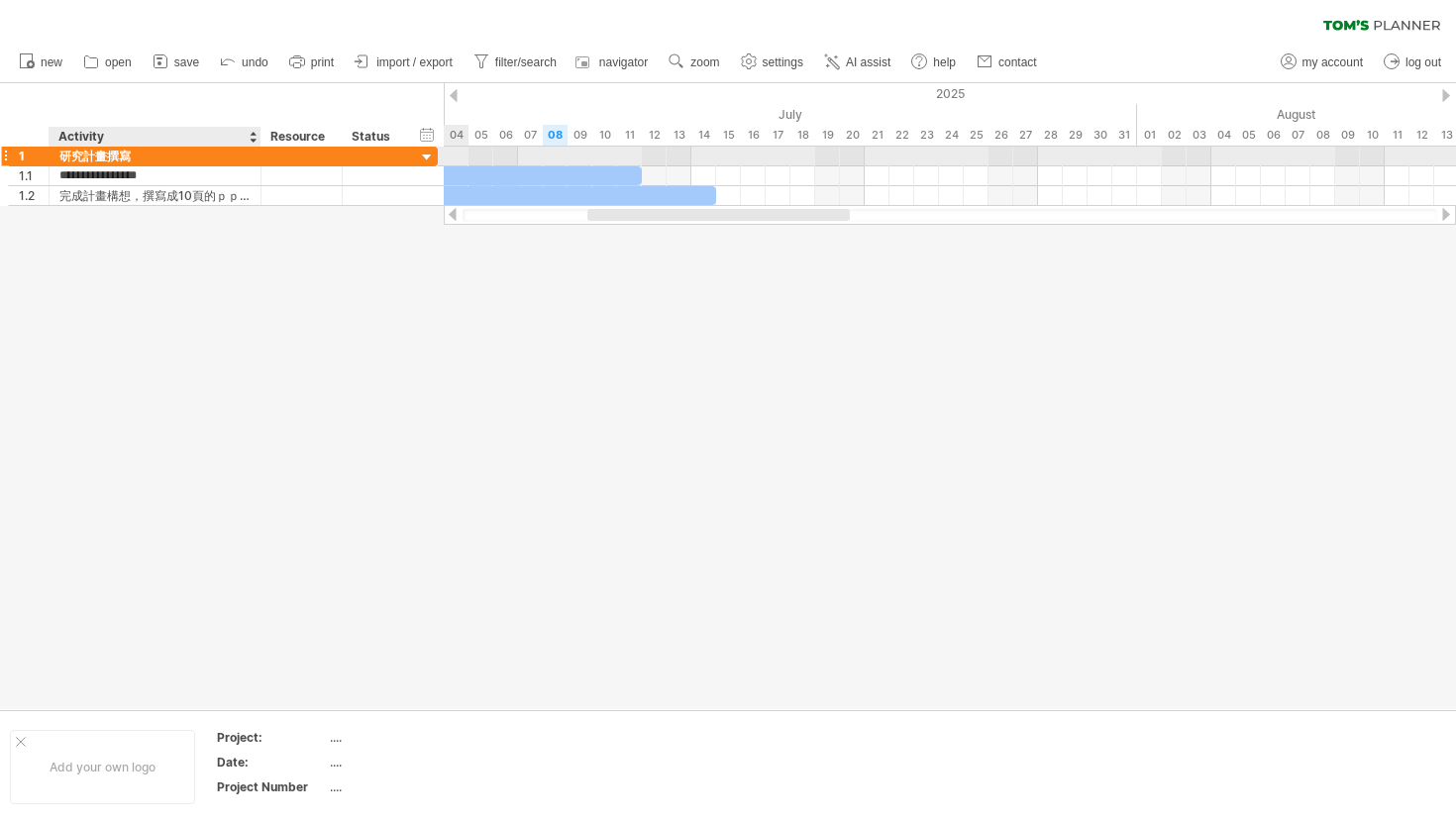 click on "研究計畫撰寫" at bounding box center (155, 155) 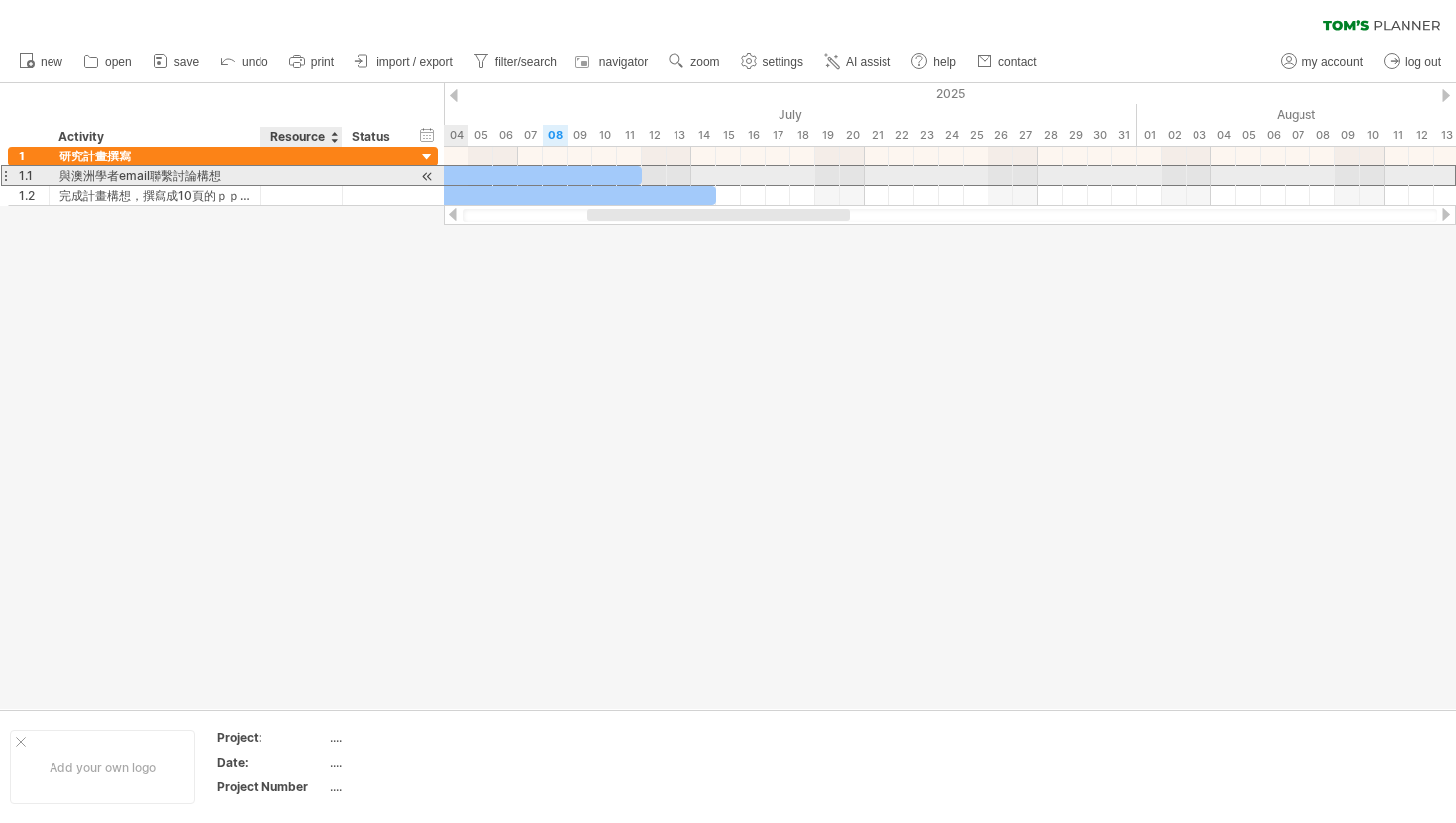 click at bounding box center [374, 175] 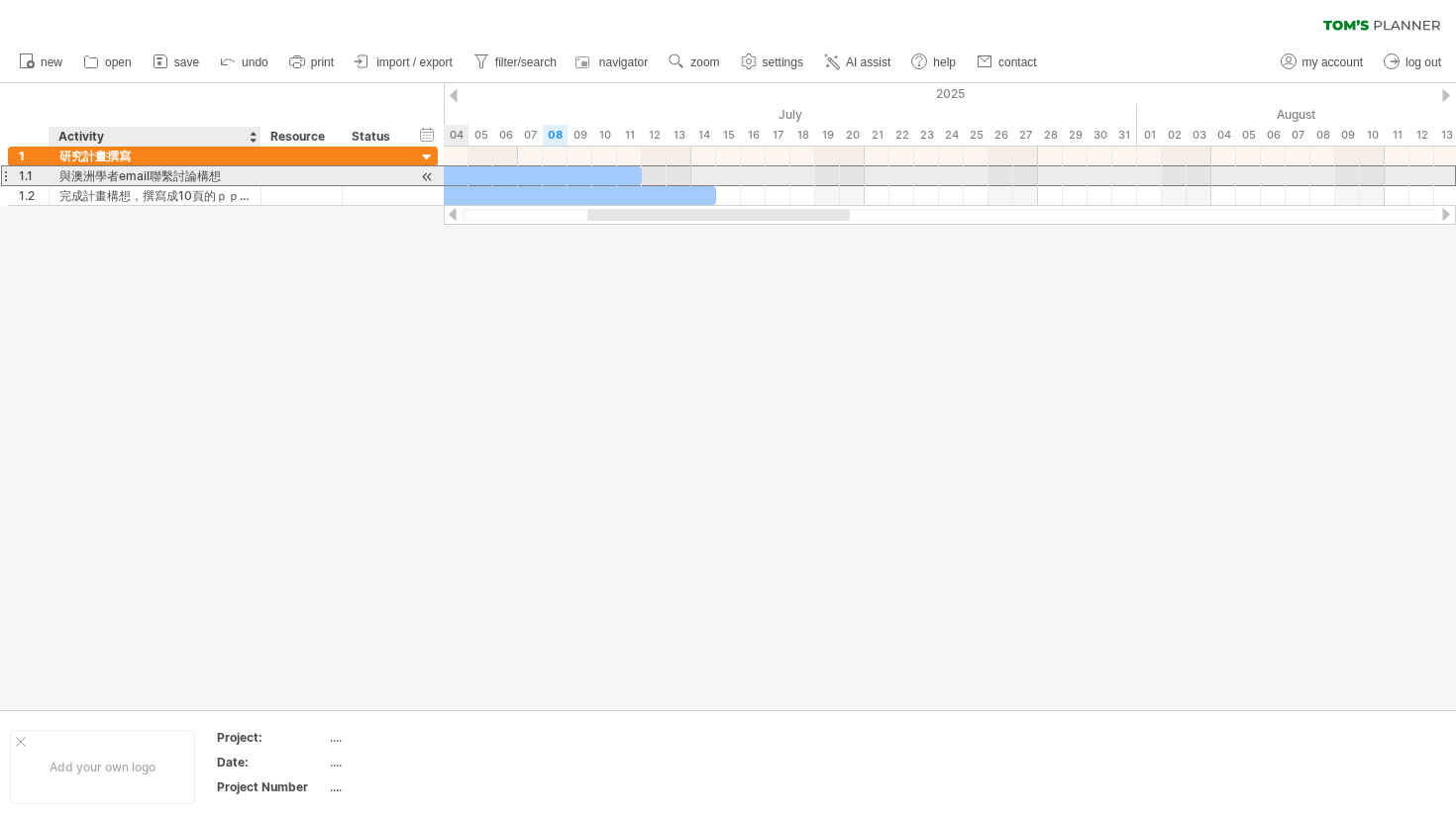 click on "與澳洲學者email聯繫討論構想" at bounding box center [155, 175] 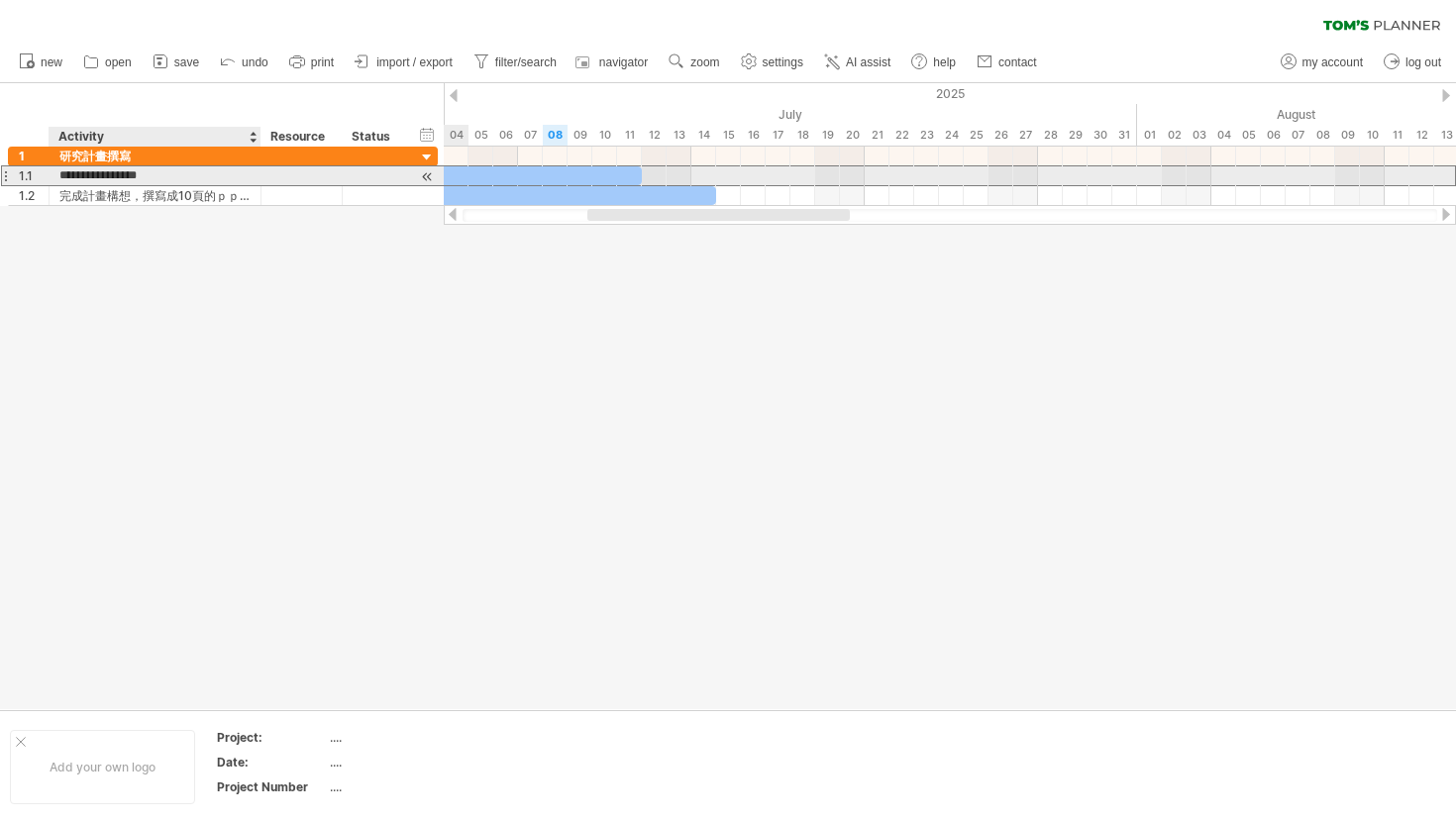 click on "**********" at bounding box center (155, 175) 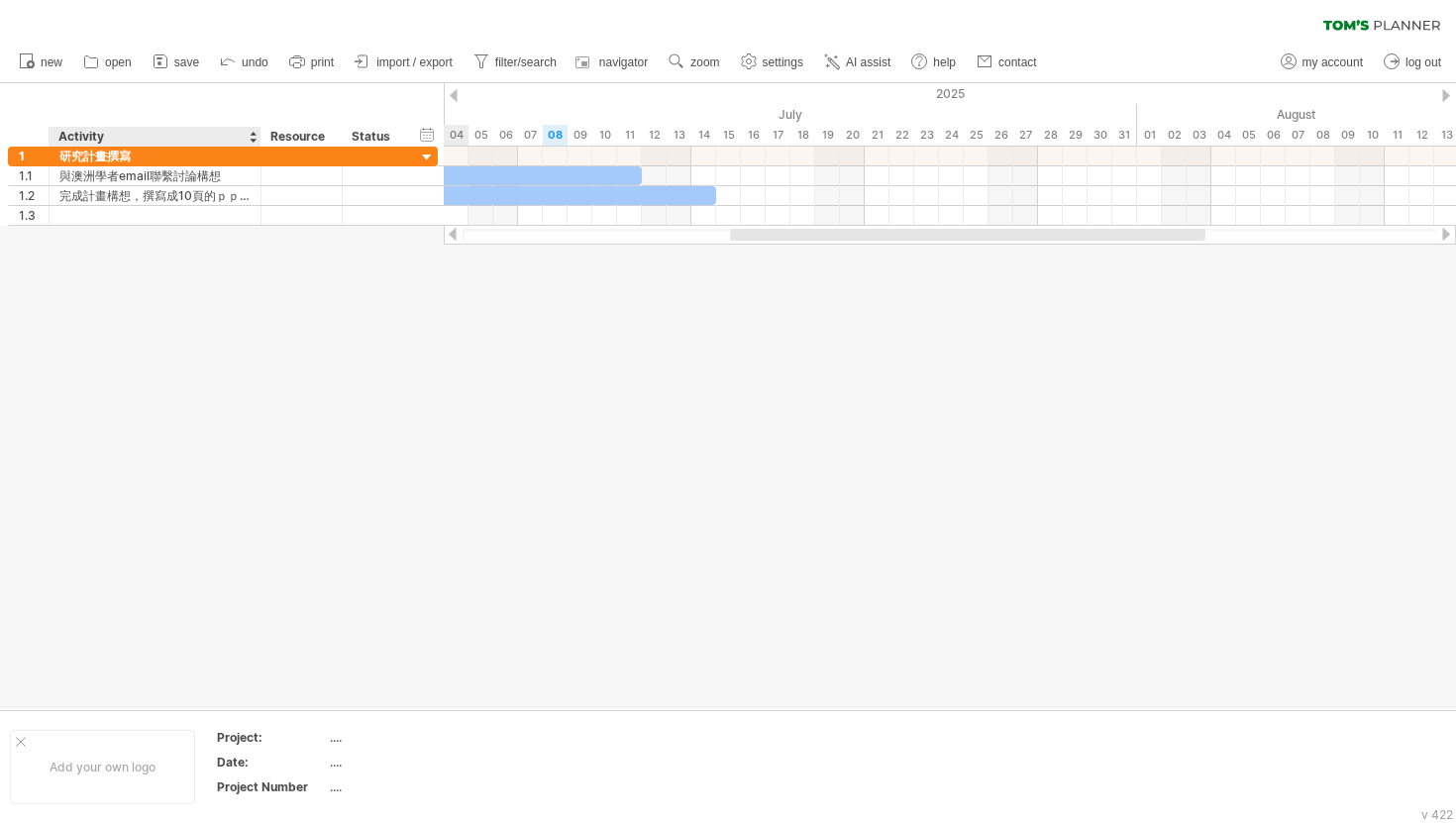 scroll, scrollTop: 0, scrollLeft: 0, axis: both 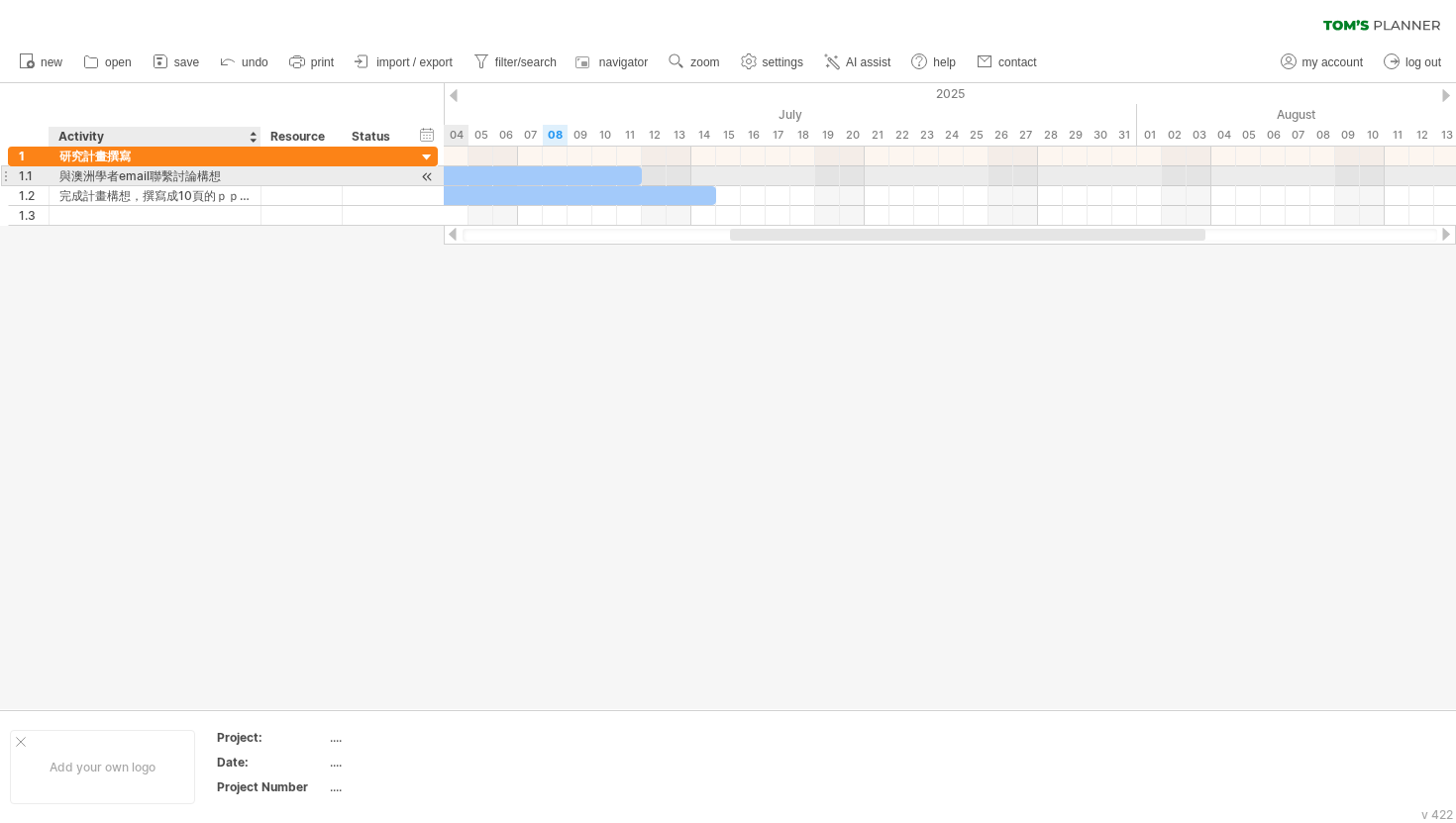 click on "與澳洲學者email聯繫討論構想" at bounding box center [155, 175] 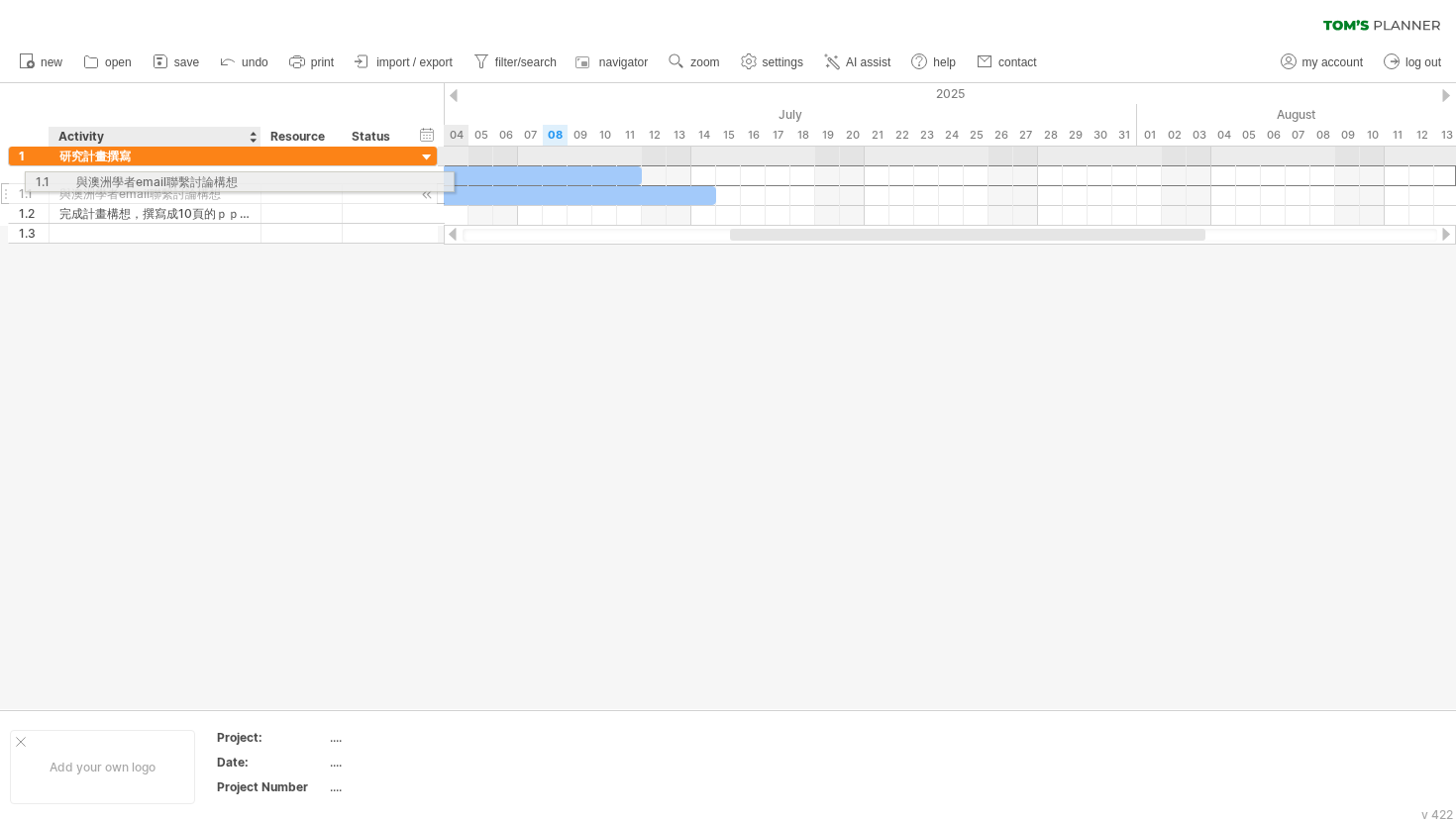 drag, startPoint x: 56, startPoint y: 168, endPoint x: 242, endPoint y: 183, distance: 186.60386 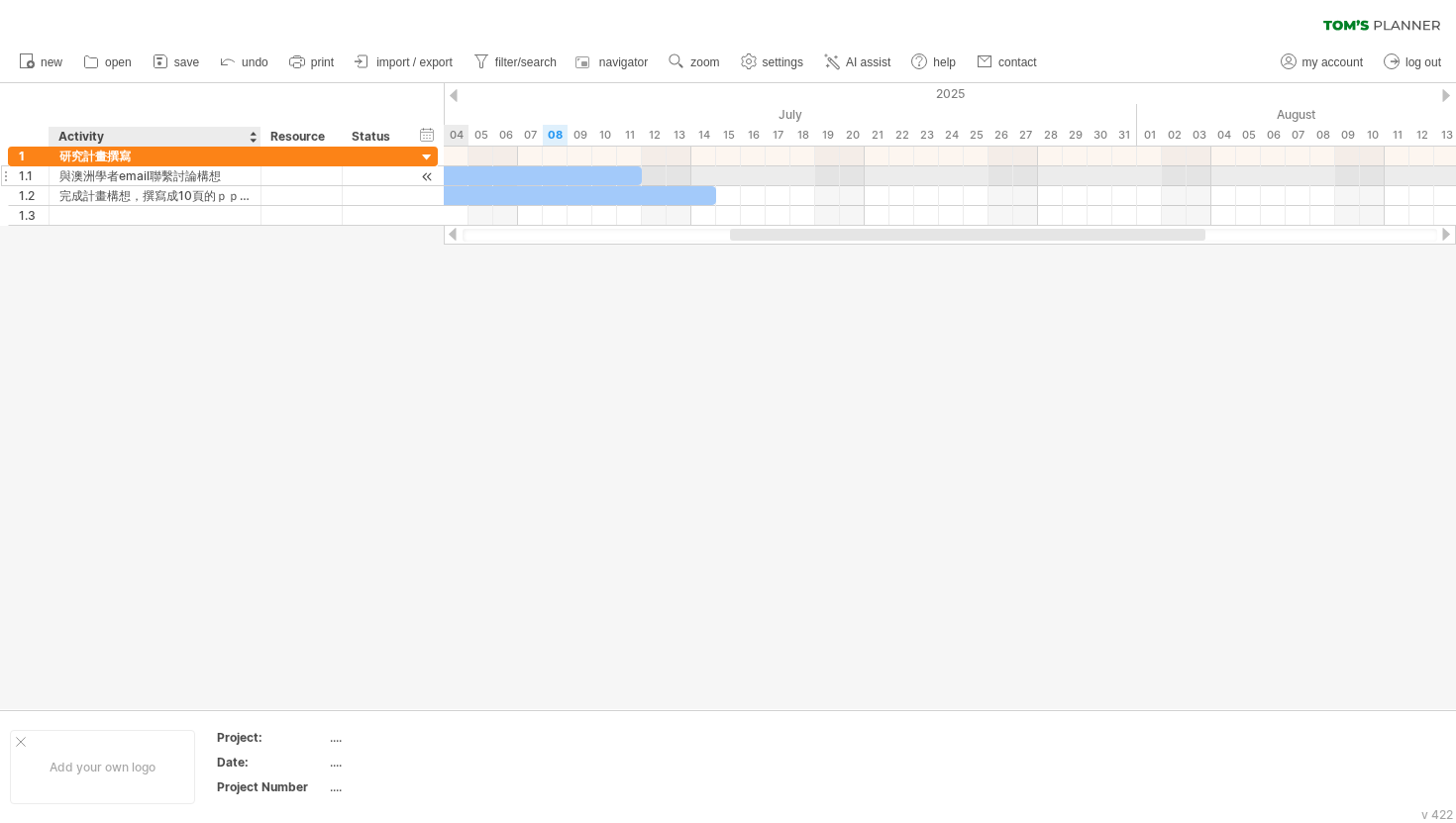 click on "與澳洲學者email聯繫討論構想" at bounding box center (155, 175) 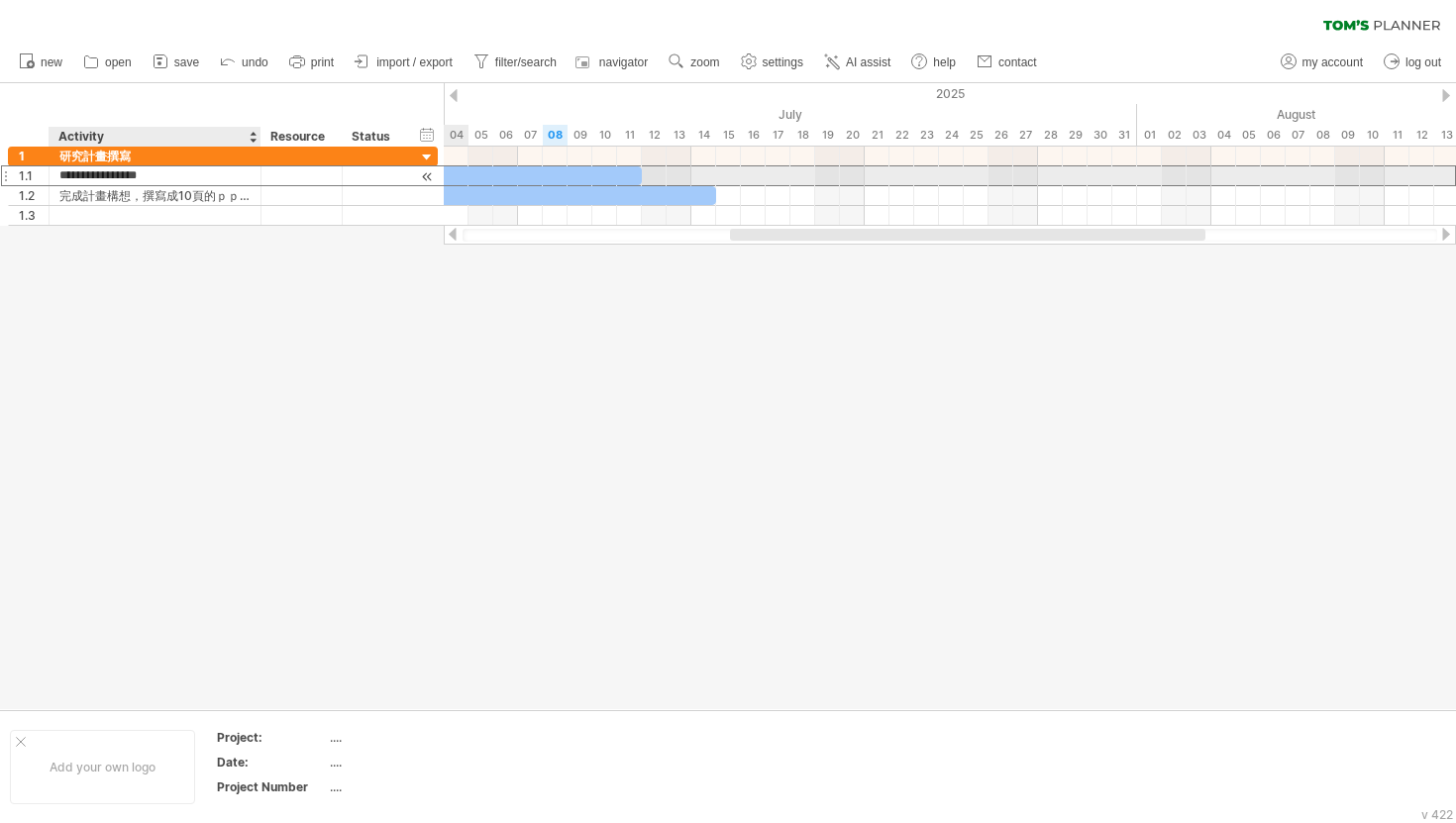 click on "**********" at bounding box center [155, 175] 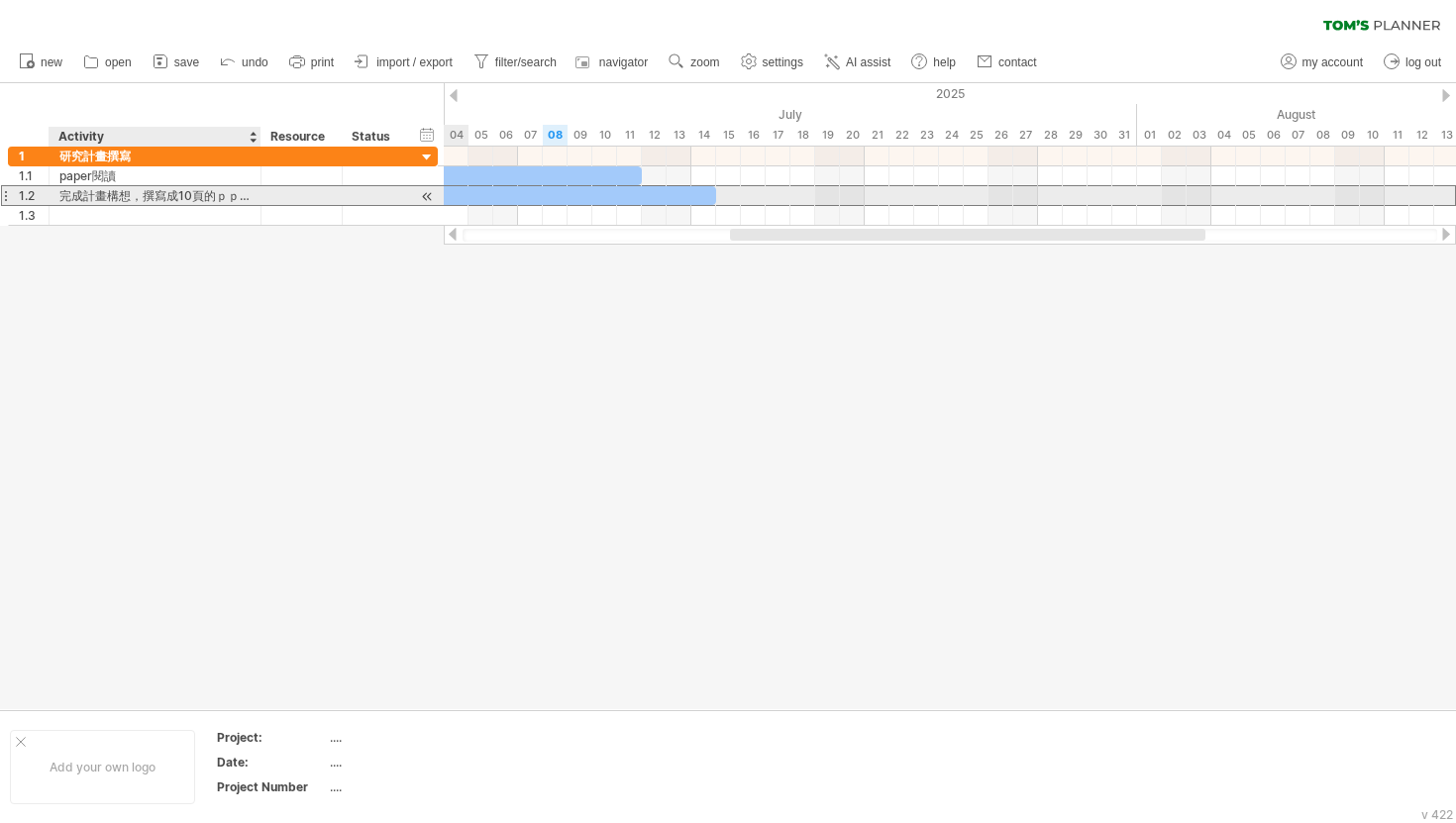 click on "完成計畫構想，撰寫成10頁的ｐｐｔ" at bounding box center (155, 195) 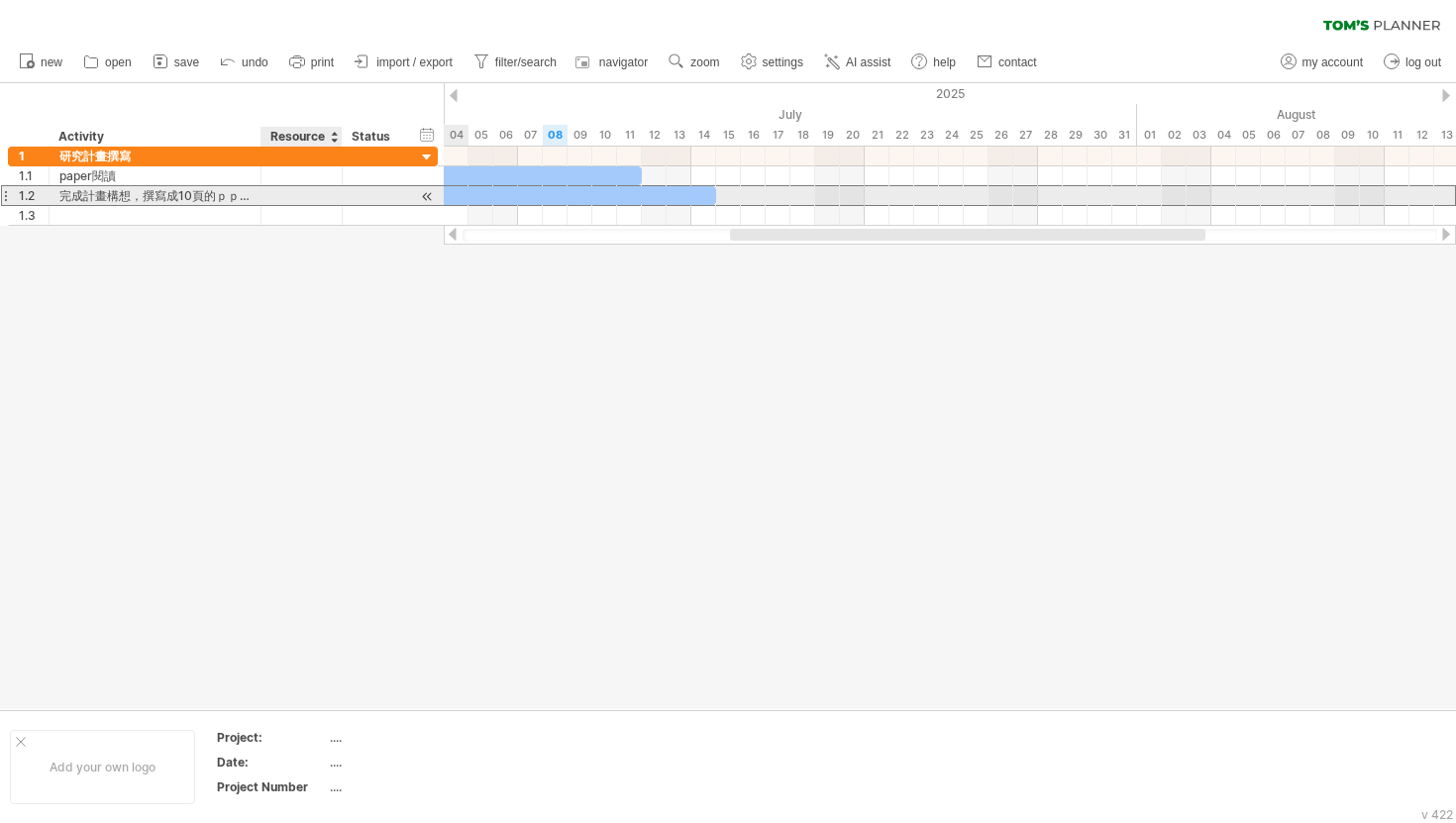 drag, startPoint x: 55, startPoint y: 192, endPoint x: 287, endPoint y: 196, distance: 232.03448 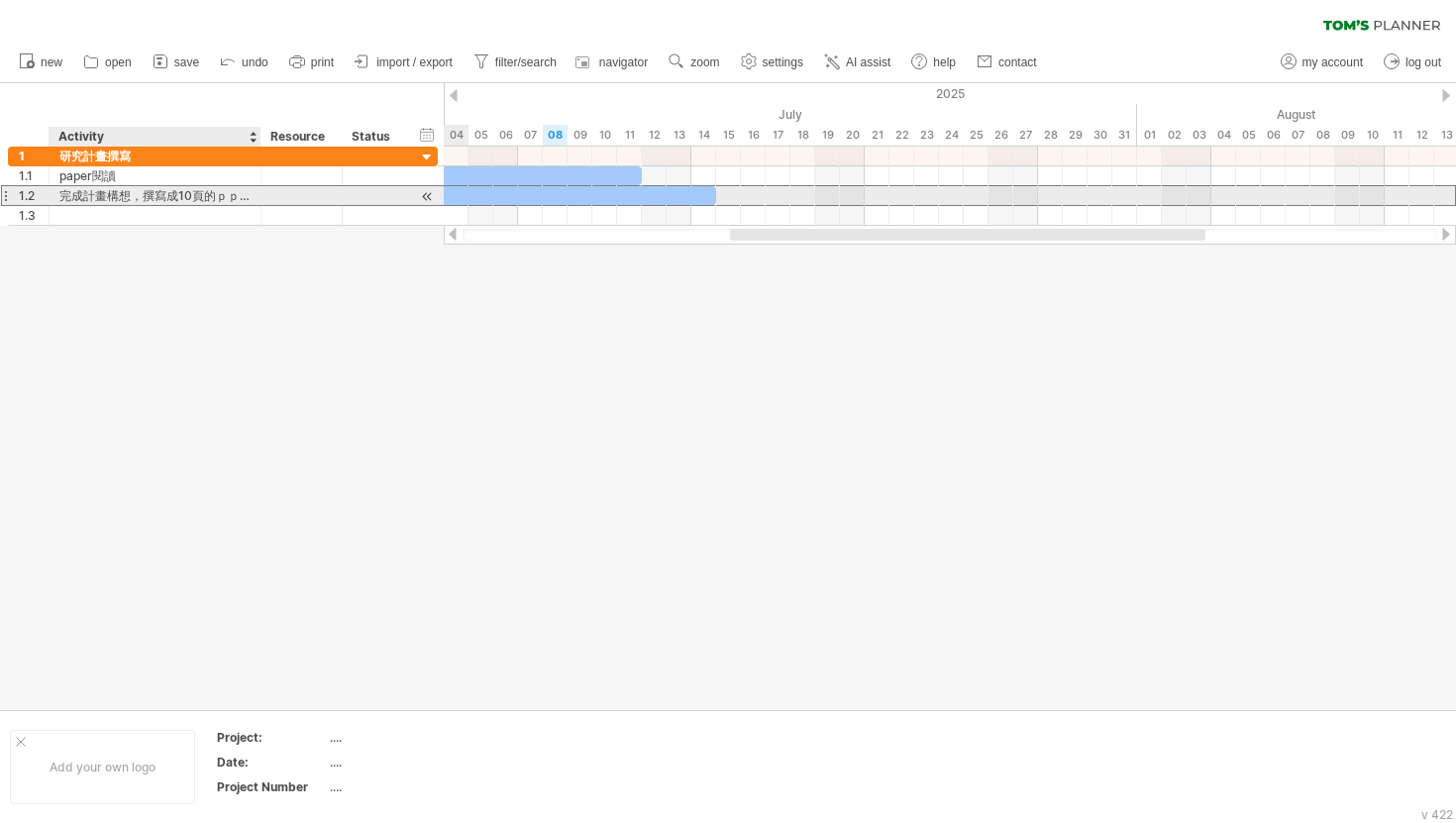 click on "完成計畫構想，撰寫成10頁的ｐｐｔ" at bounding box center (155, 195) 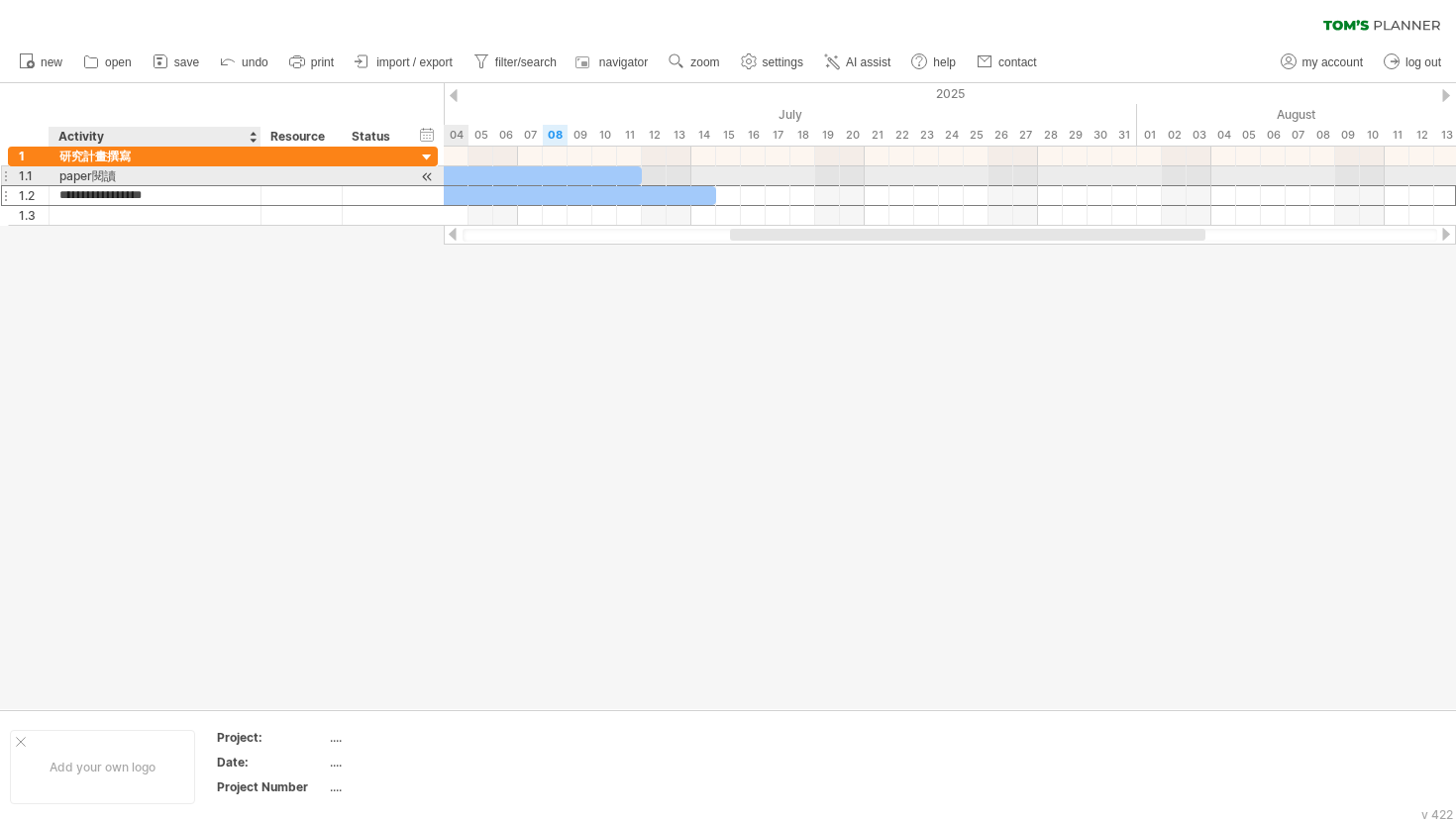 click on "paper閱讀" at bounding box center [155, 175] 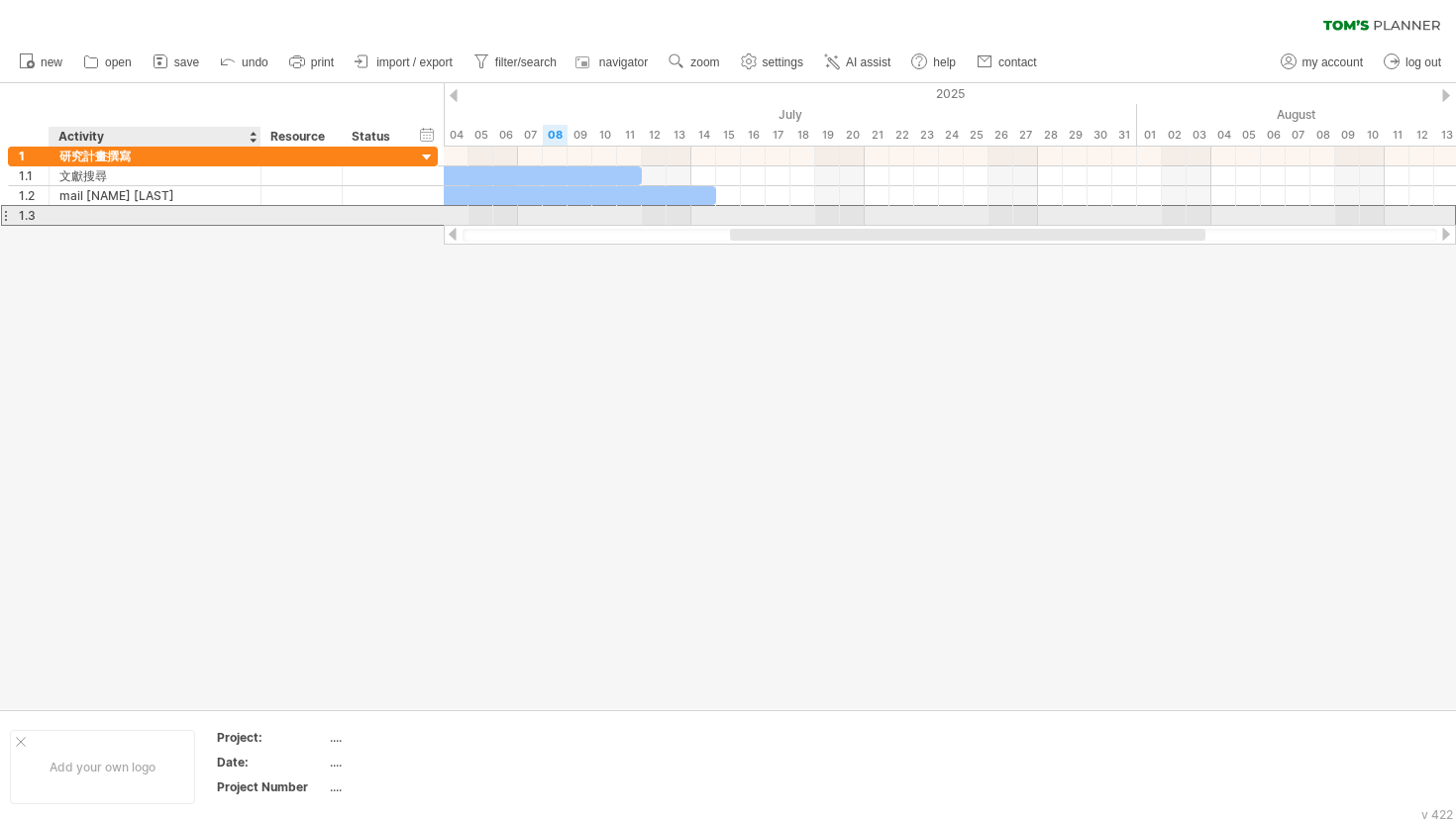 click at bounding box center [155, 215] 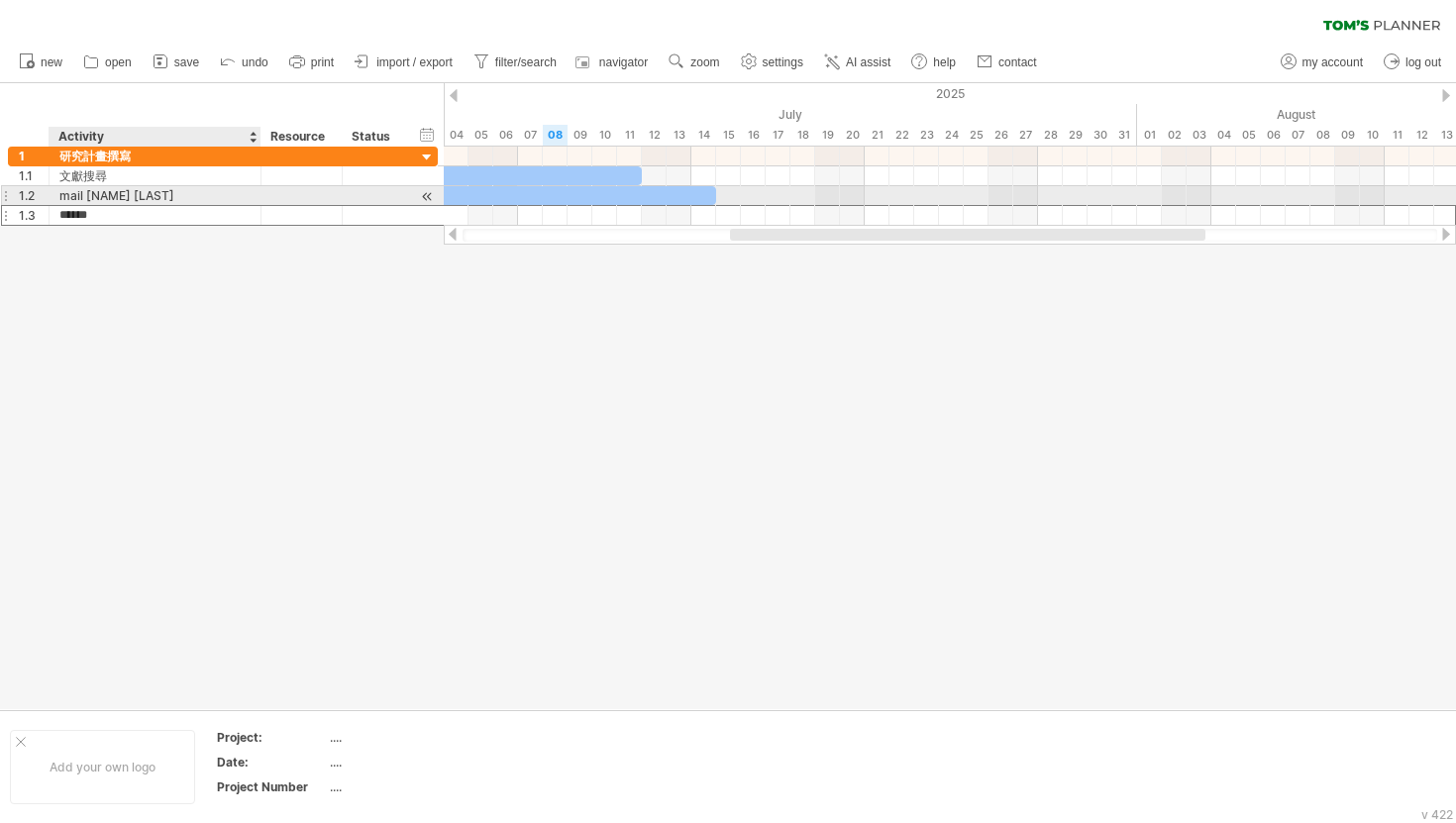 type on "****" 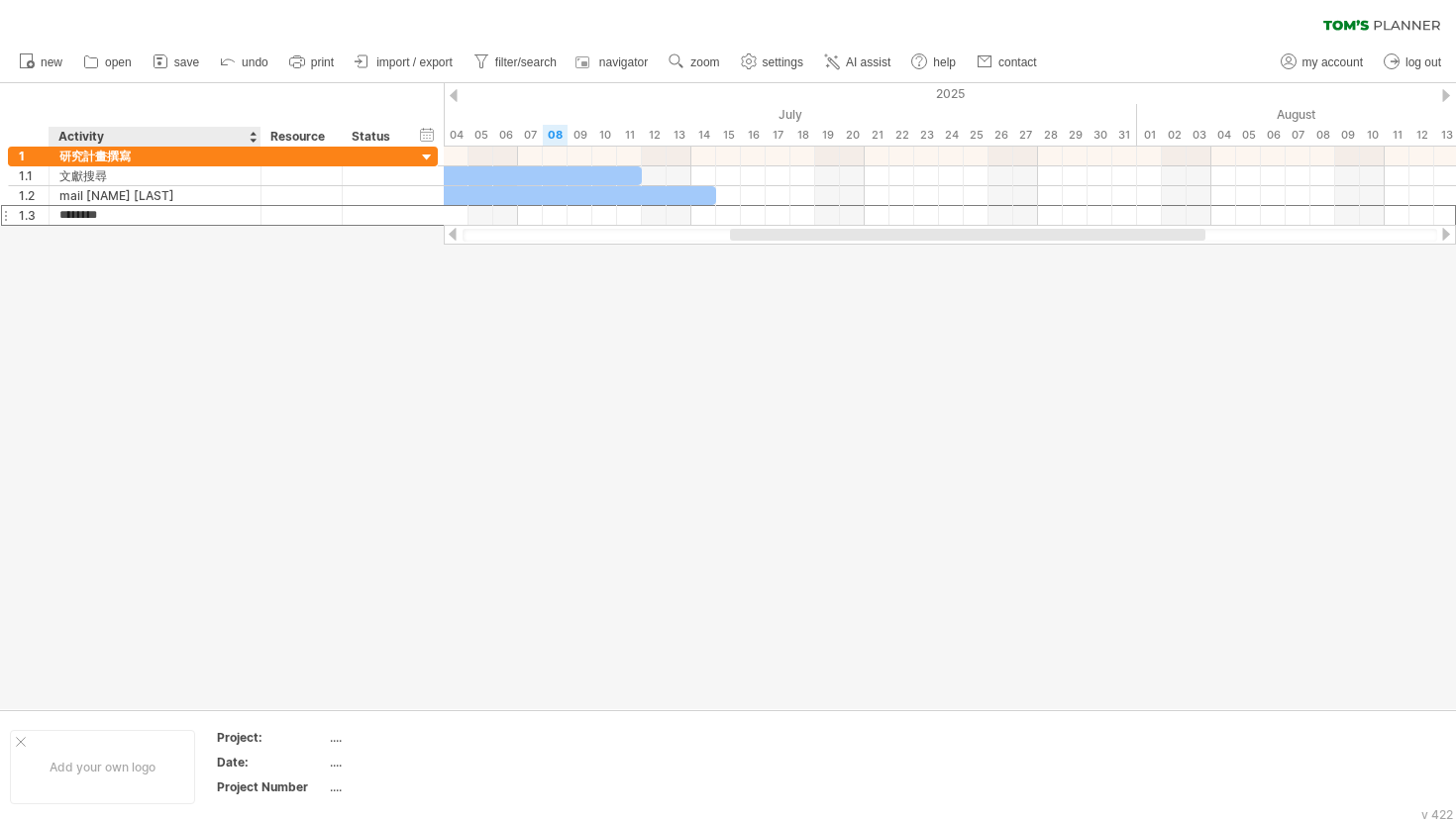 click at bounding box center [728, 396] 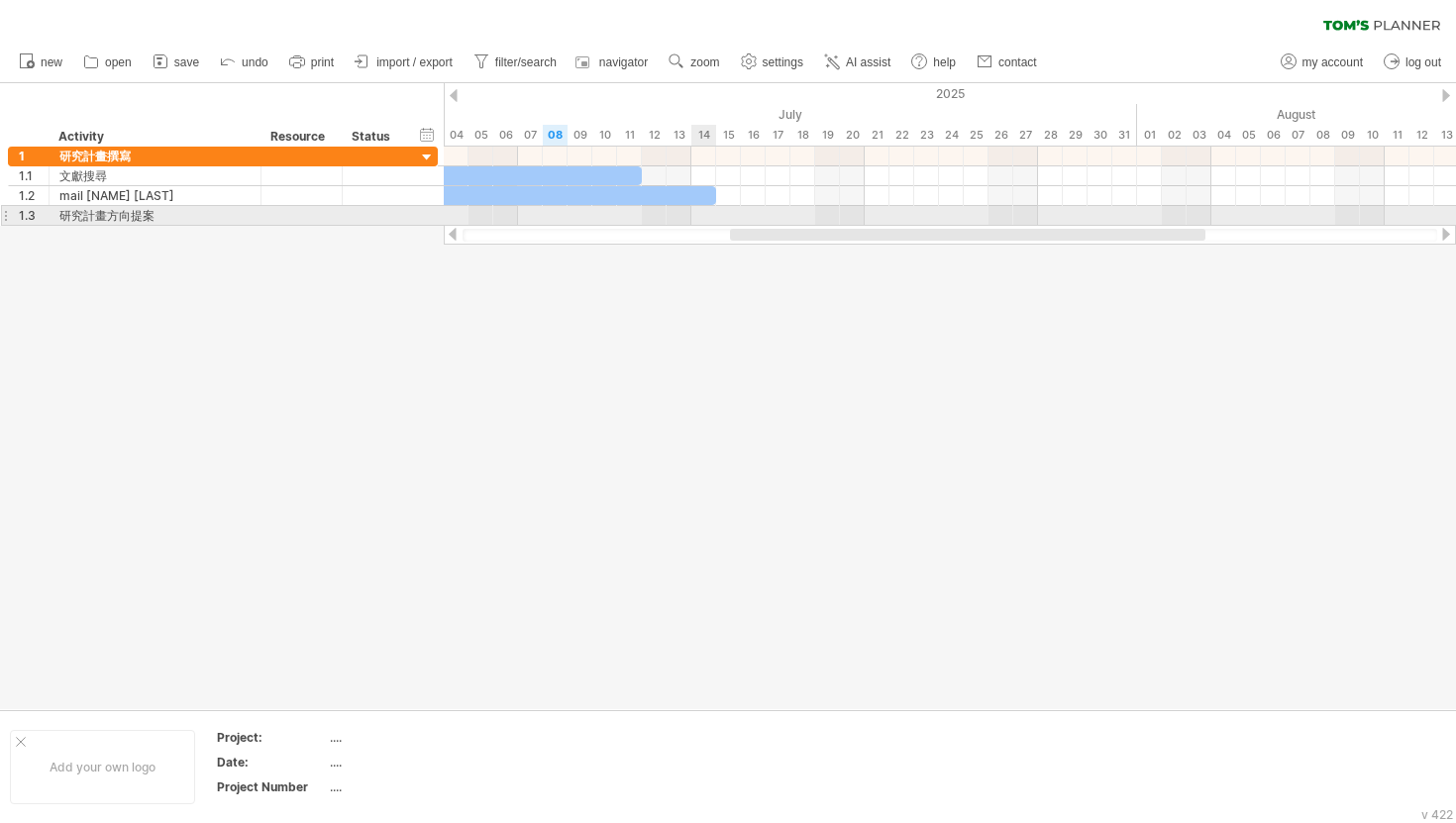 click at bounding box center (950, 216) 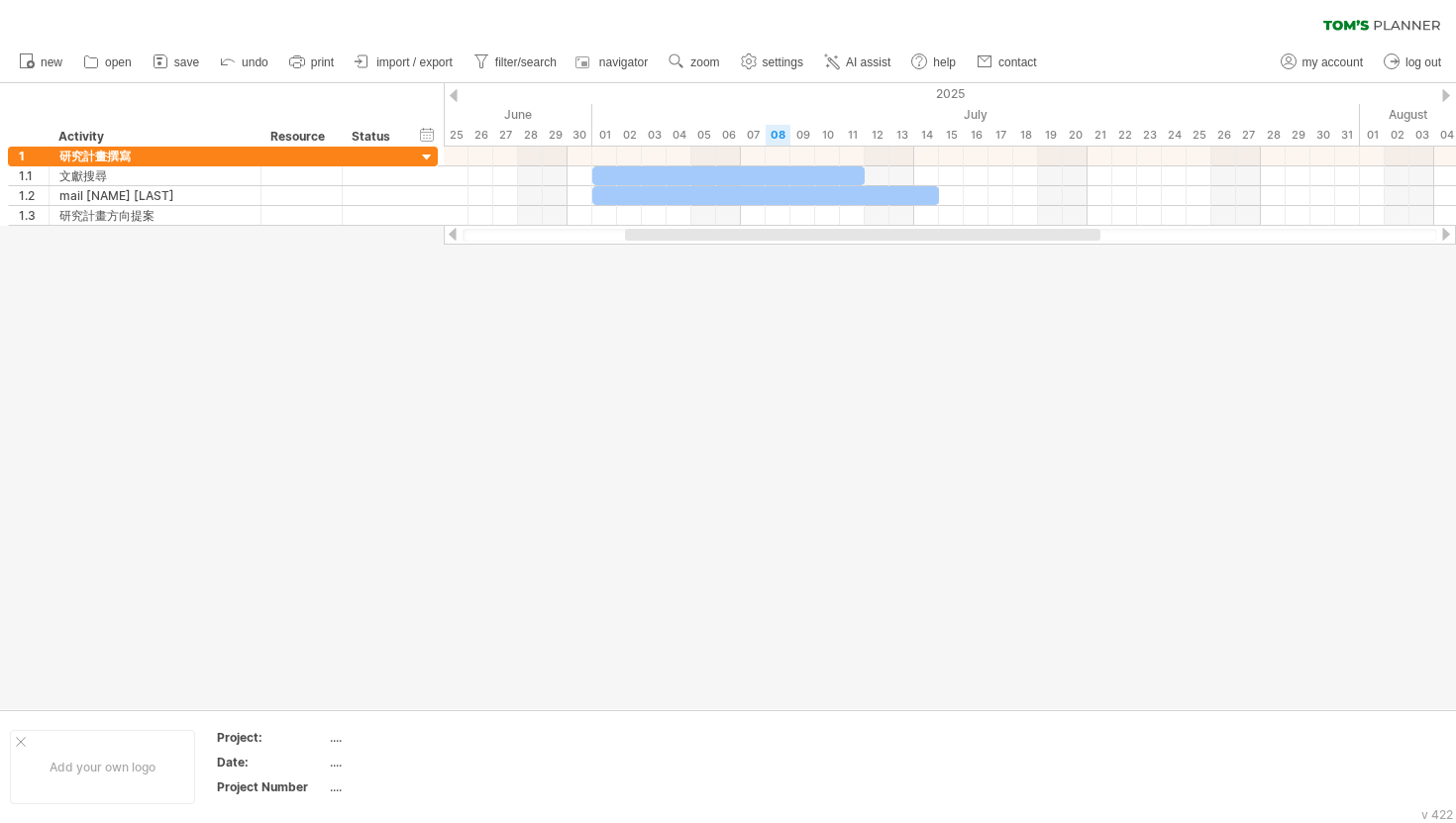 drag, startPoint x: 785, startPoint y: 236, endPoint x: 684, endPoint y: 245, distance: 101.400197 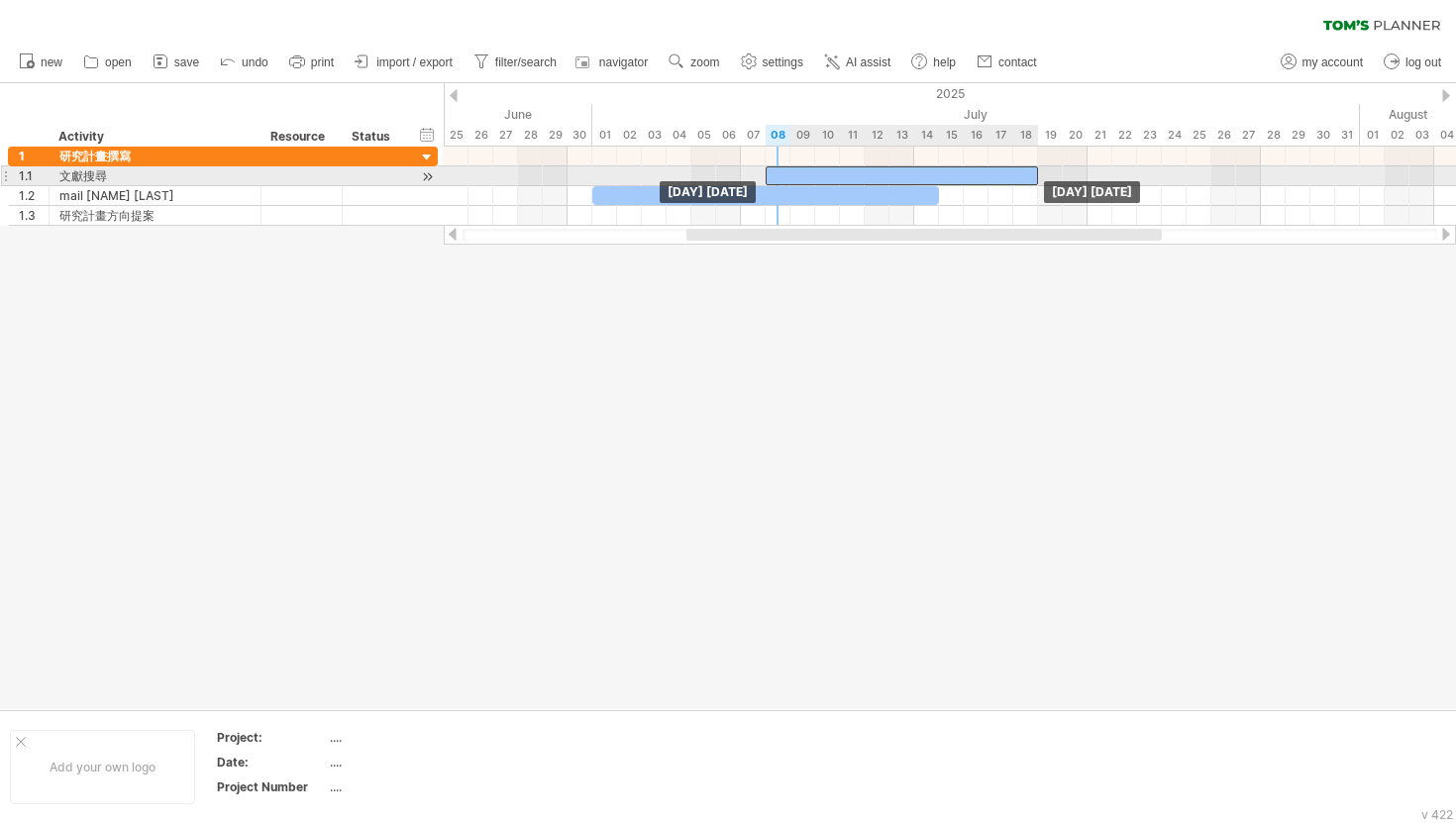 drag, startPoint x: 785, startPoint y: 165, endPoint x: 962, endPoint y: 173, distance: 177.1807 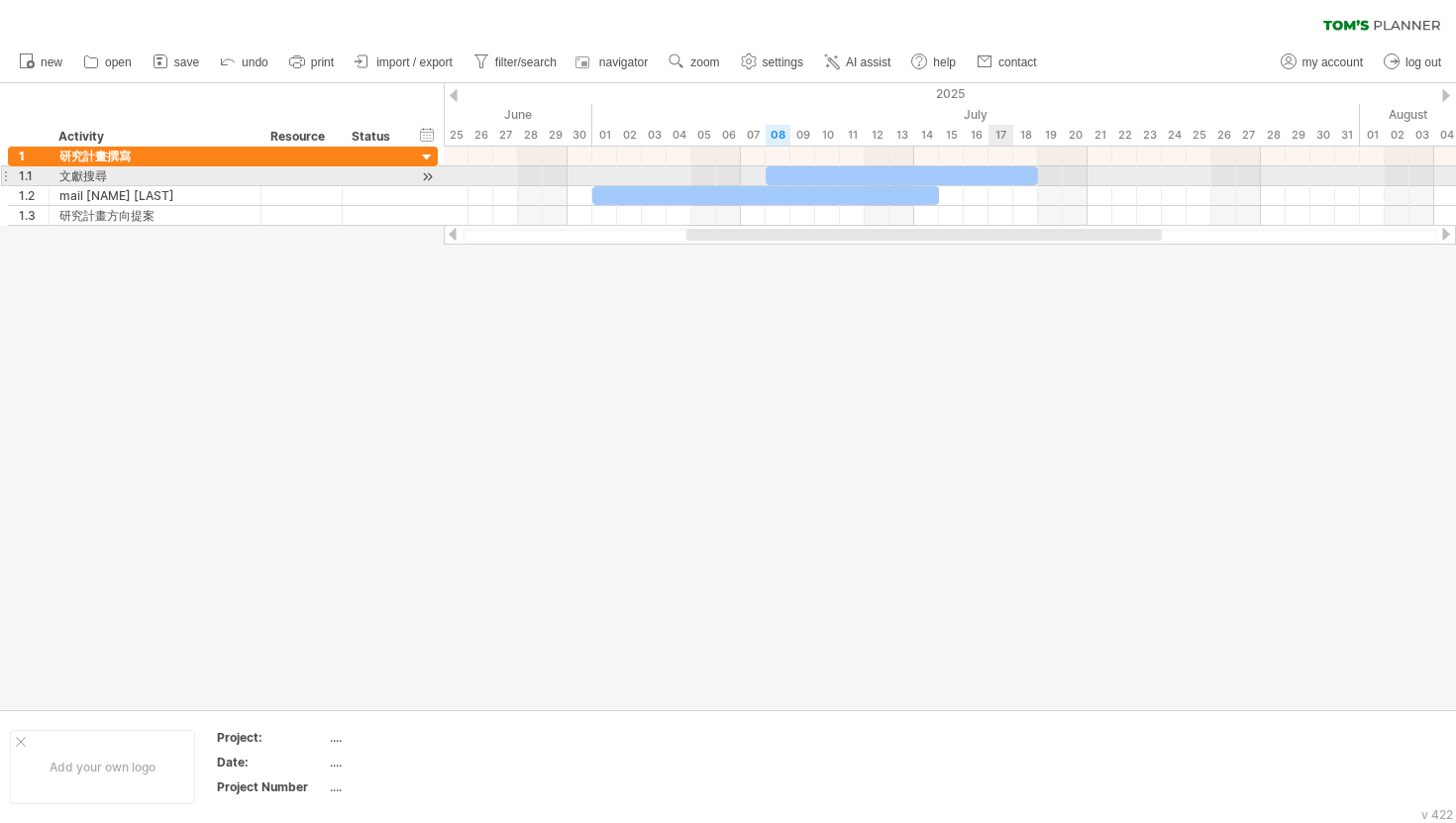 click at bounding box center [901, 175] 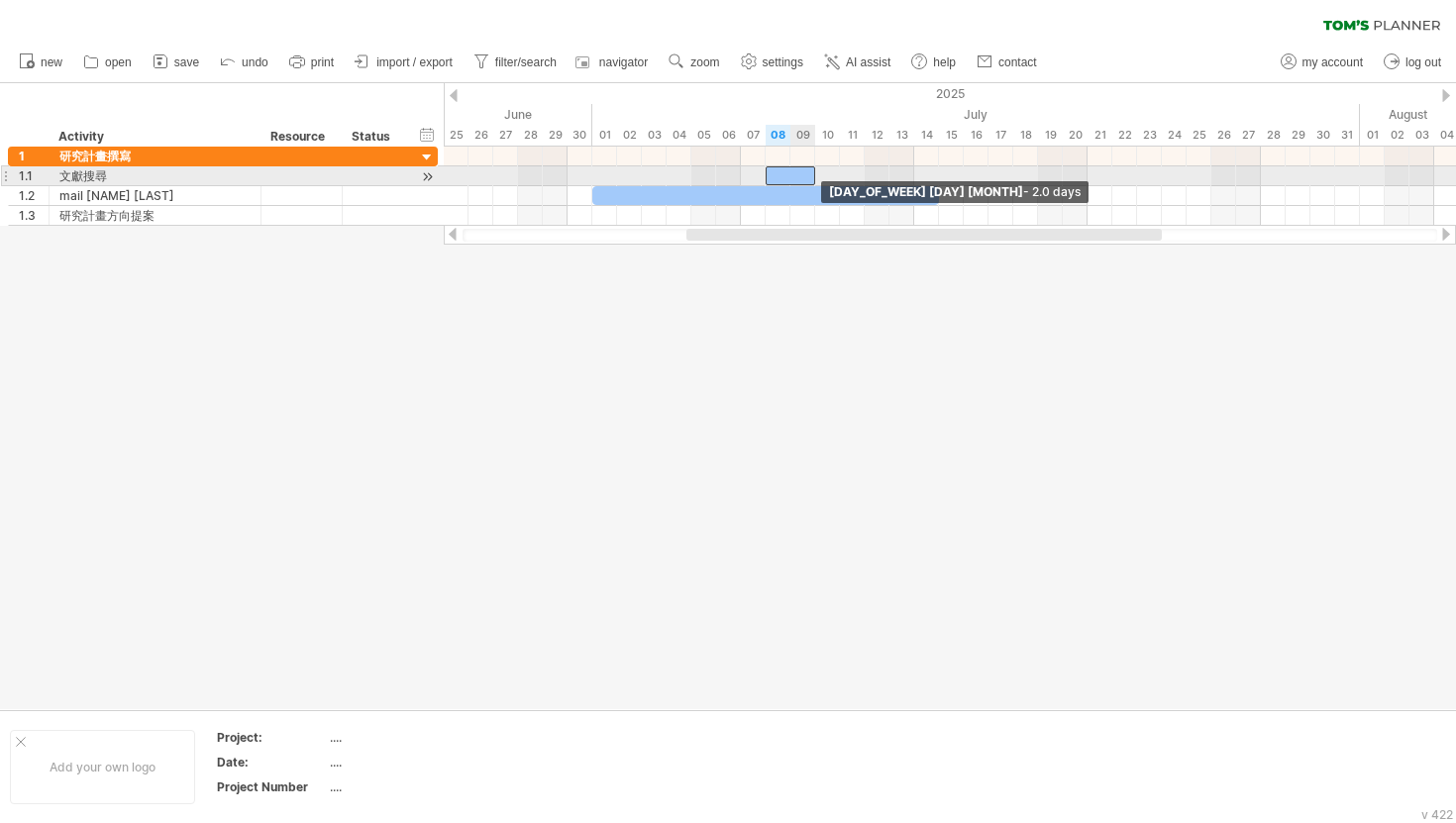 drag, startPoint x: 1034, startPoint y: 175, endPoint x: 814, endPoint y: 175, distance: 220 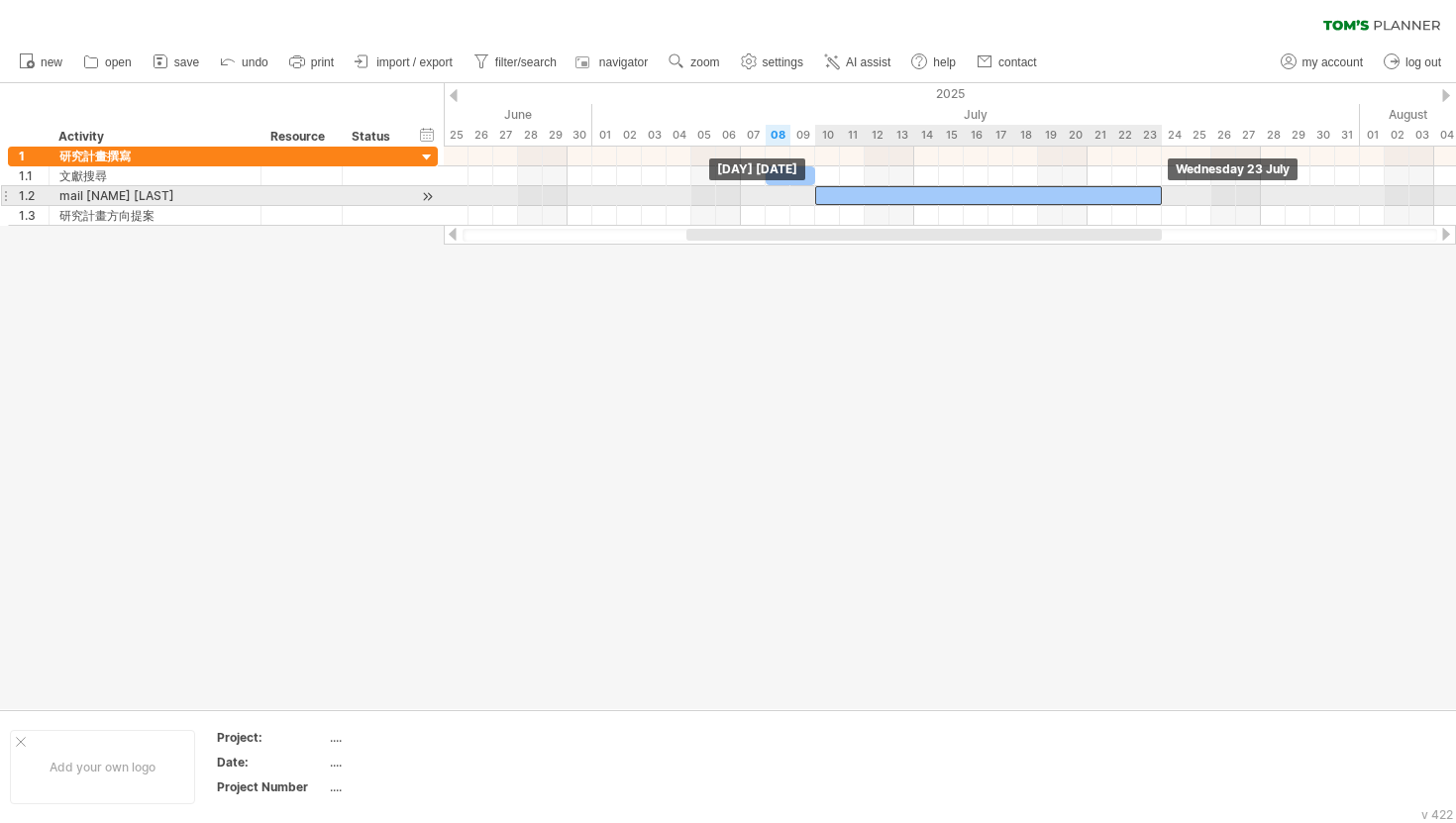 drag, startPoint x: 676, startPoint y: 196, endPoint x: 897, endPoint y: 195, distance: 221.00226 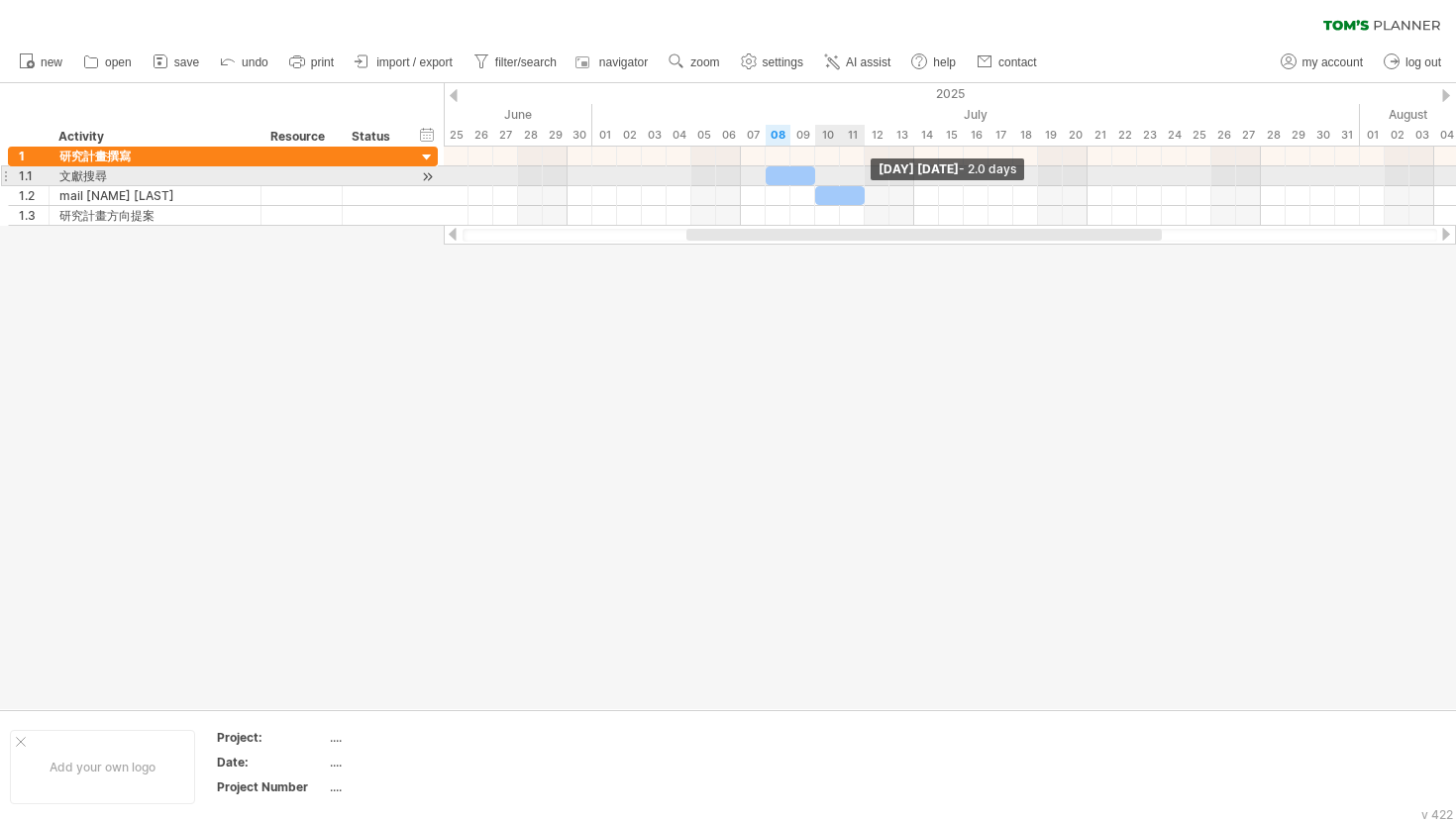 drag, startPoint x: 1162, startPoint y: 192, endPoint x: 869, endPoint y: 174, distance: 293.55238 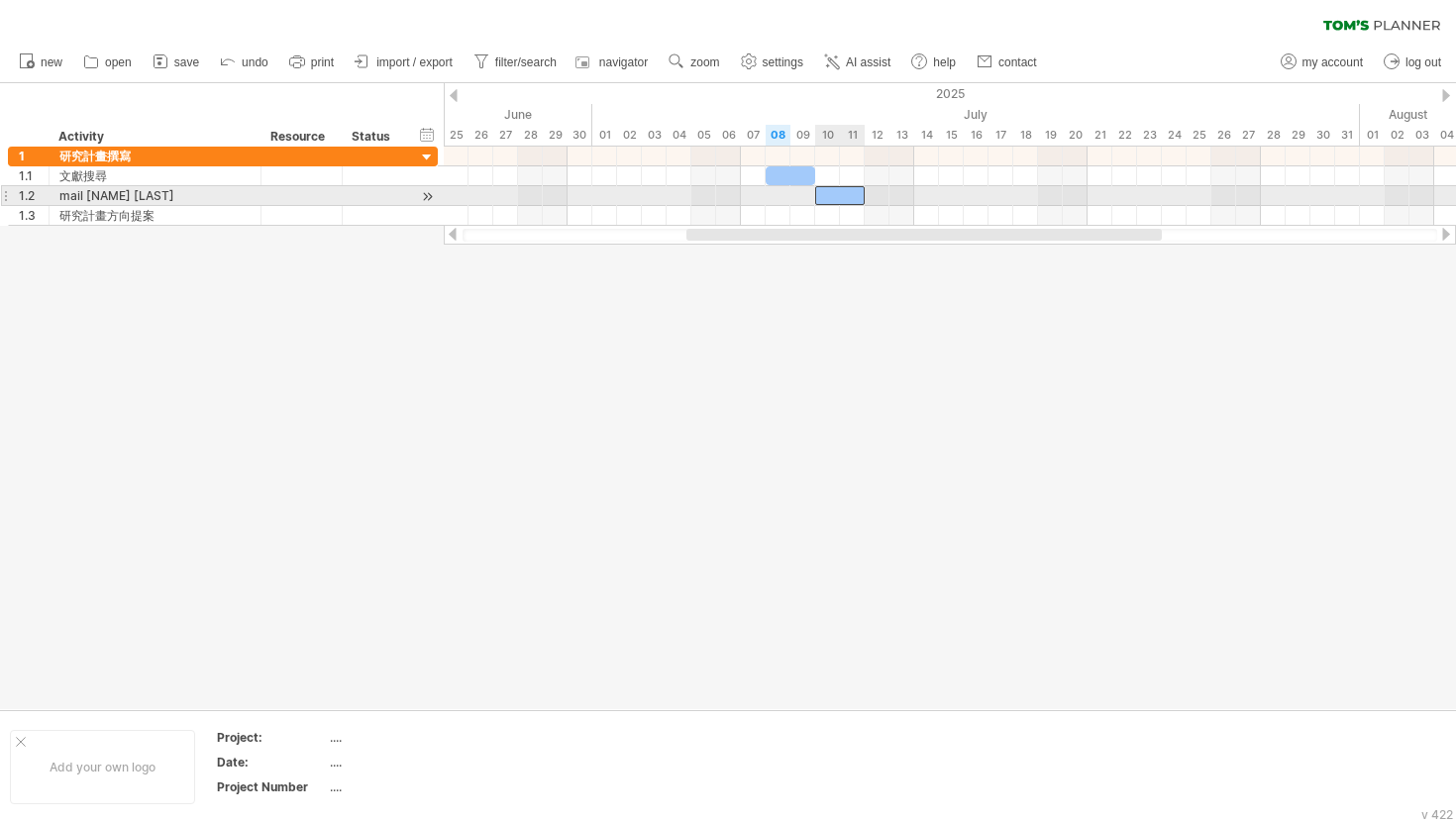 click at bounding box center (840, 195) 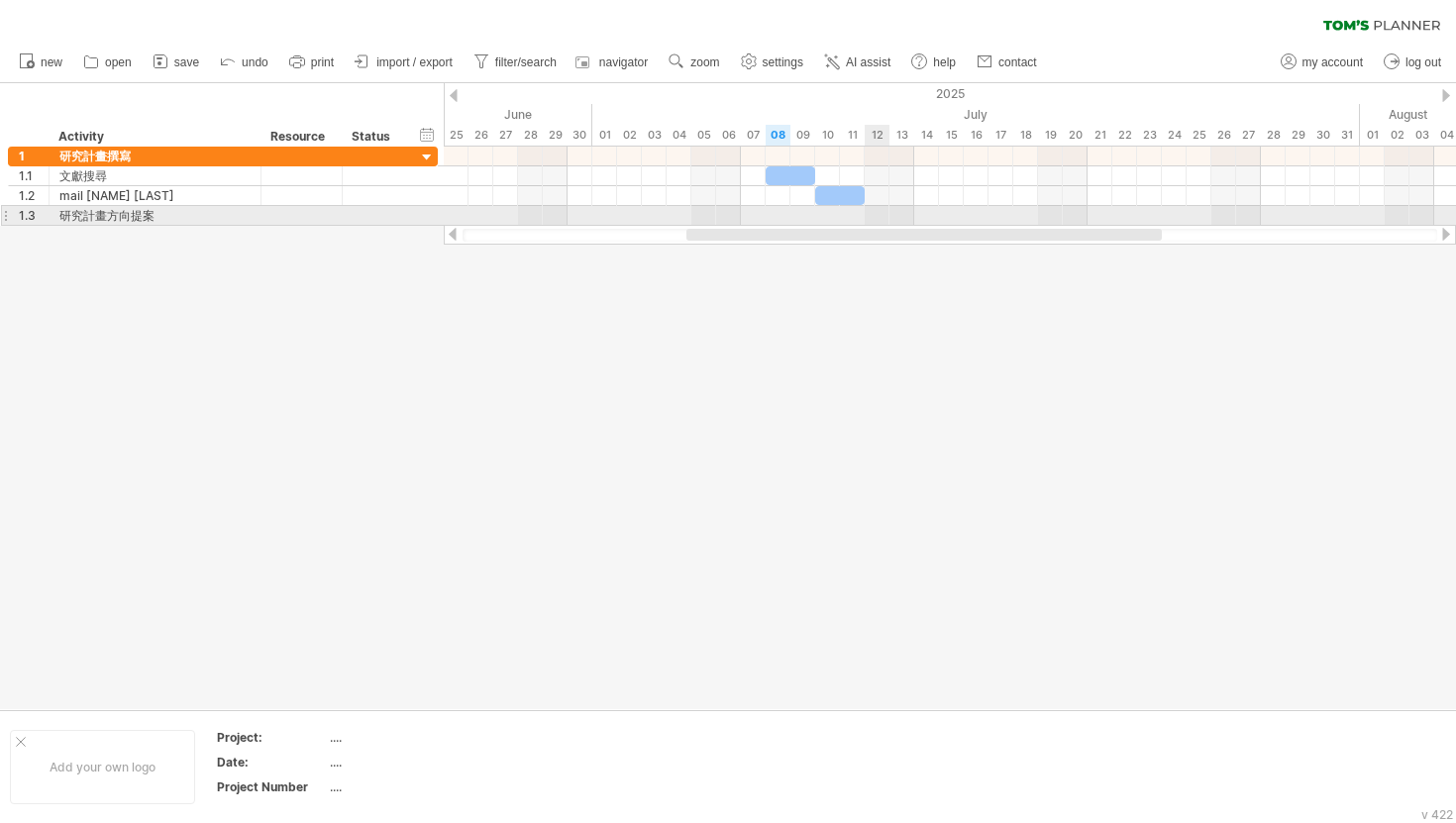 click at bounding box center (950, 216) 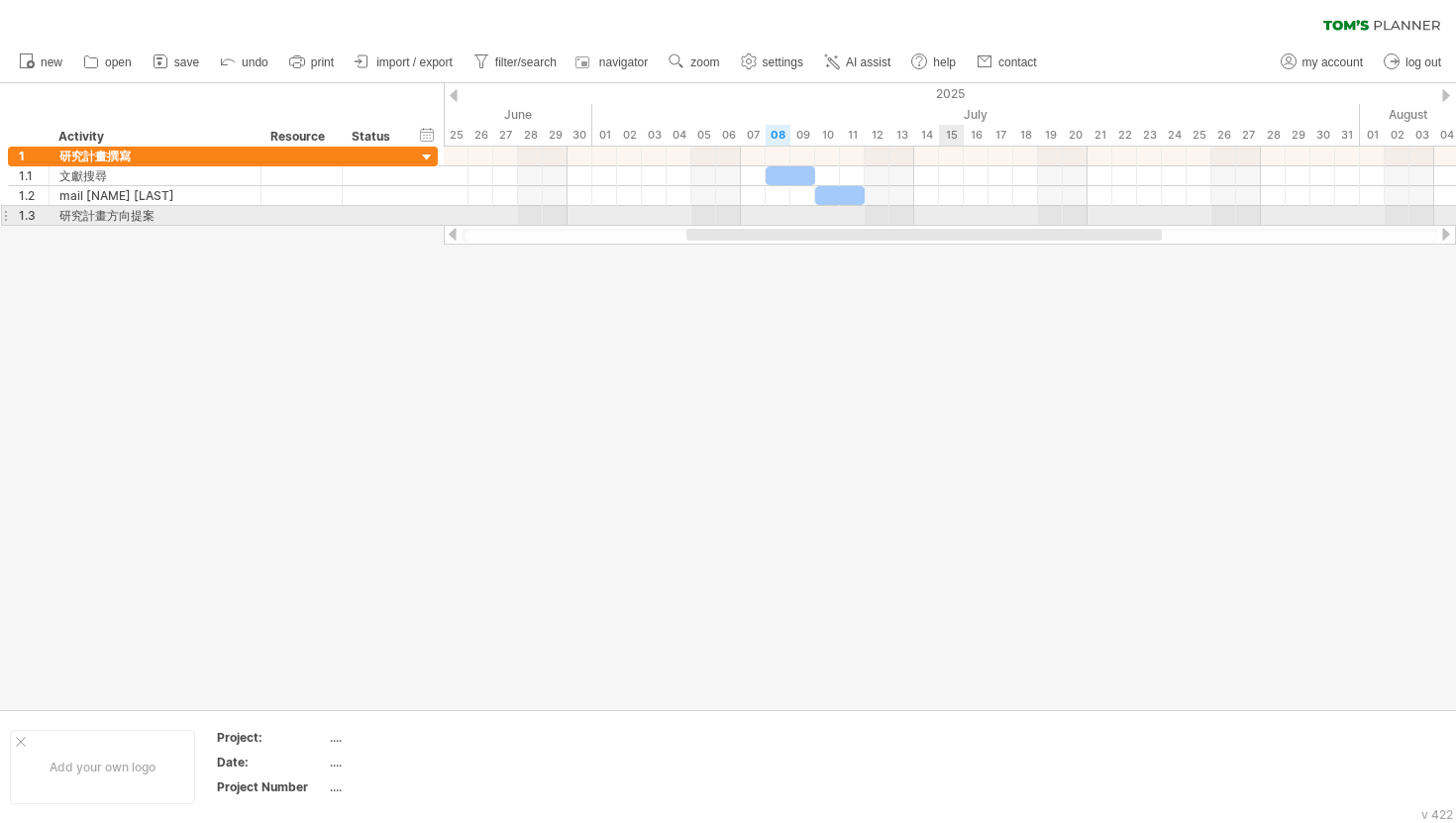 drag, startPoint x: 876, startPoint y: 212, endPoint x: 941, endPoint y: 212, distance: 65 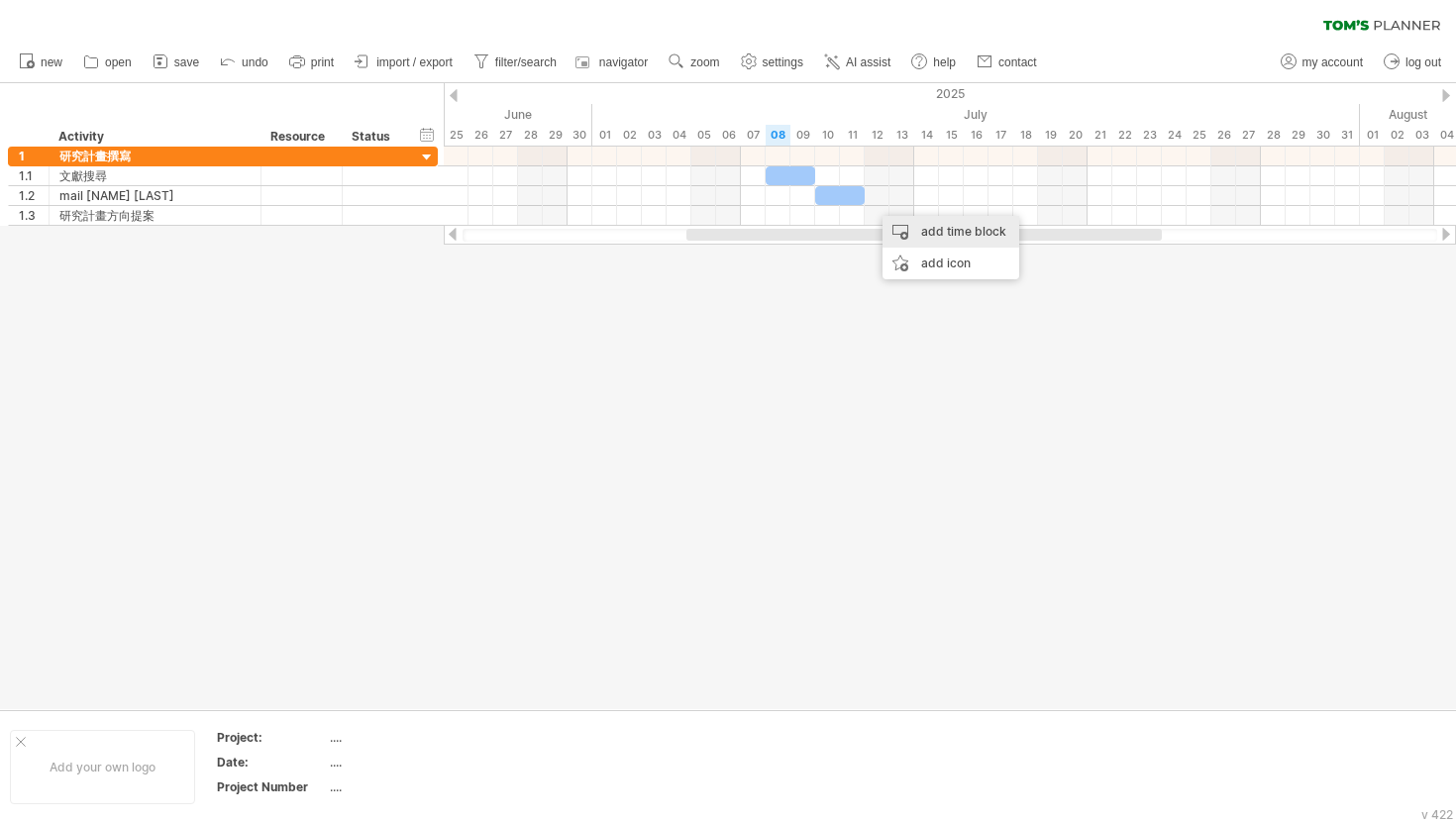 click on "add time block" at bounding box center [951, 232] 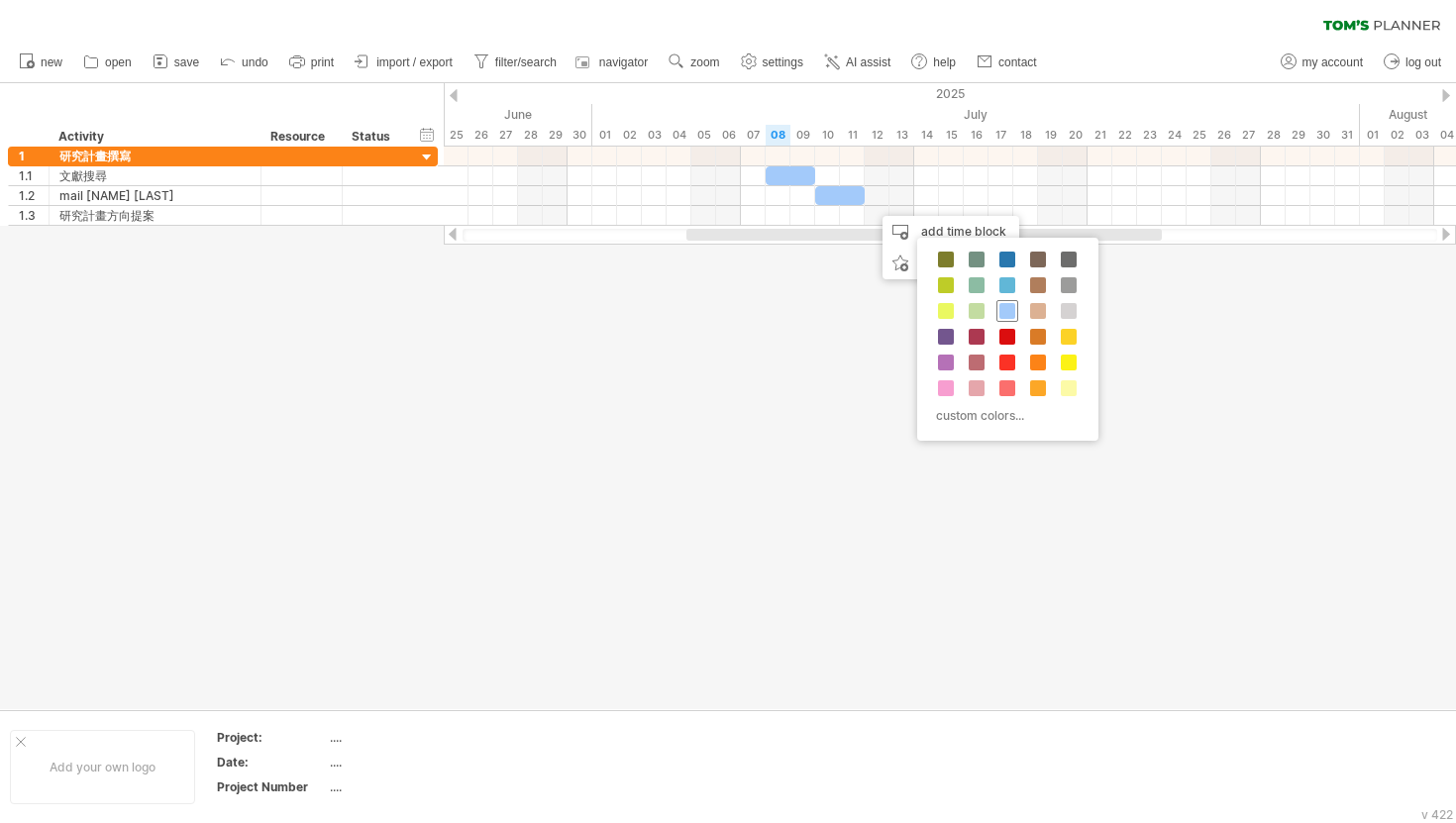 click at bounding box center (1007, 311) 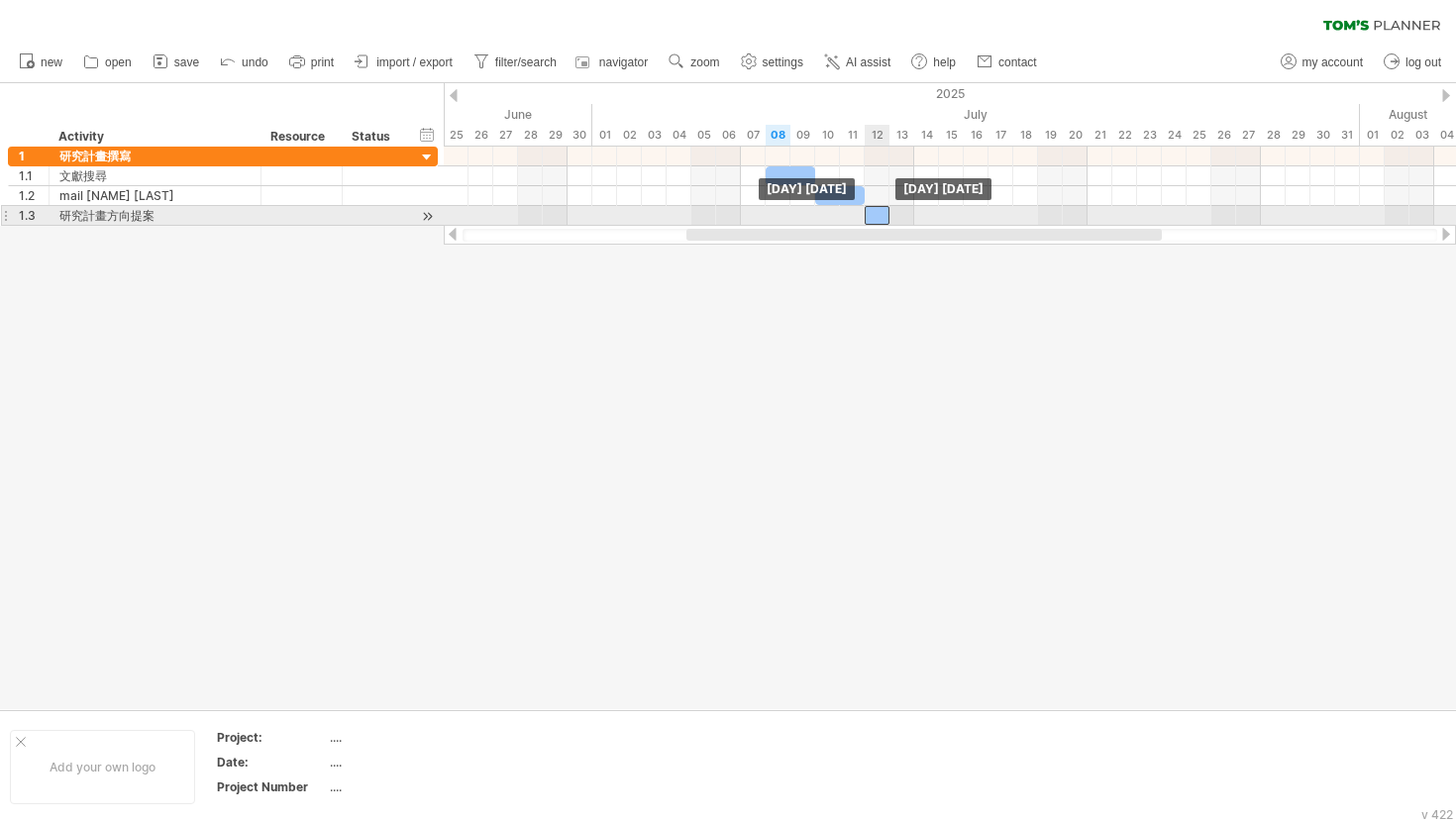 drag, startPoint x: 892, startPoint y: 212, endPoint x: 879, endPoint y: 212, distance: 13 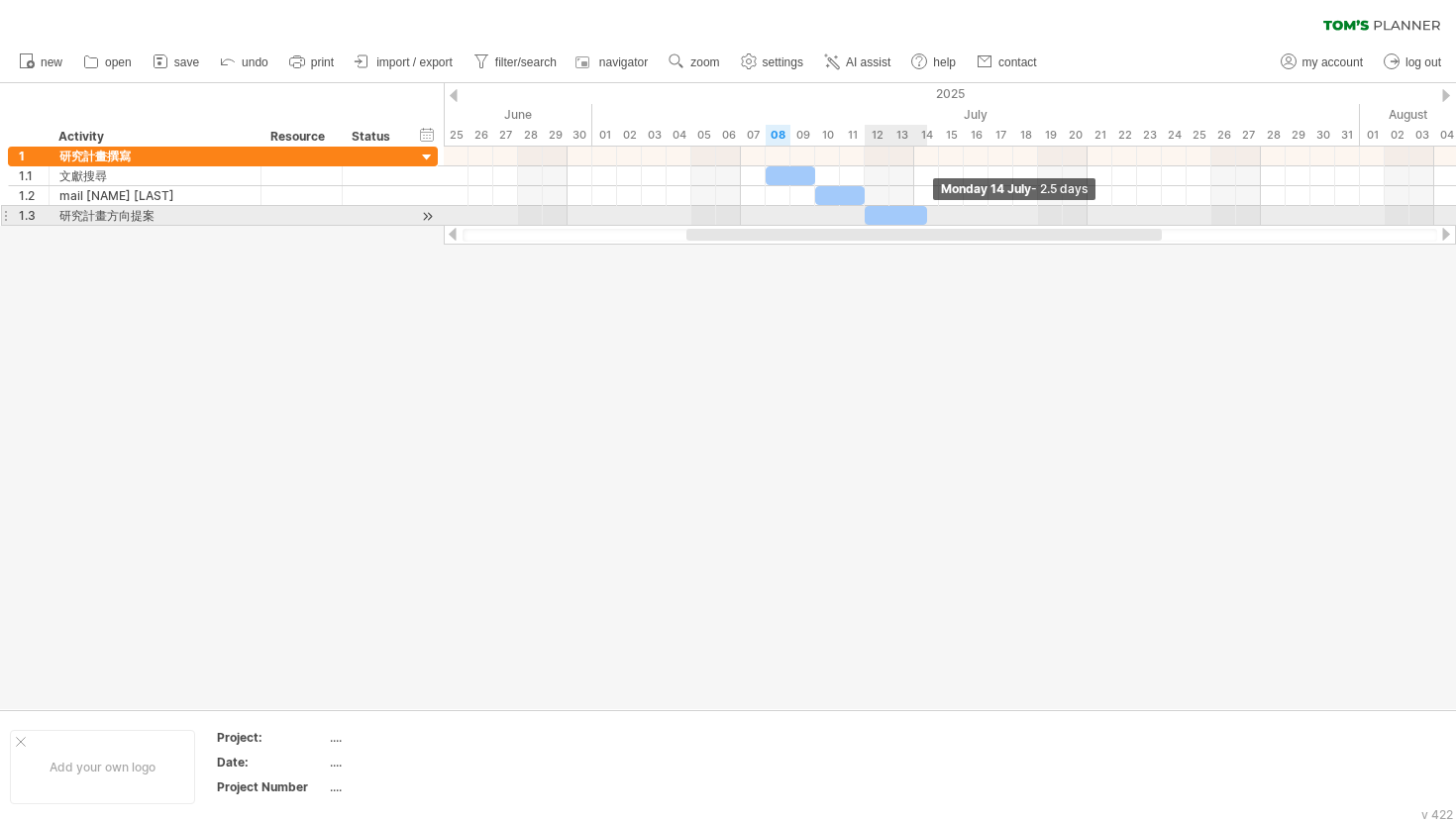 drag, startPoint x: 888, startPoint y: 212, endPoint x: 926, endPoint y: 213, distance: 38.013156 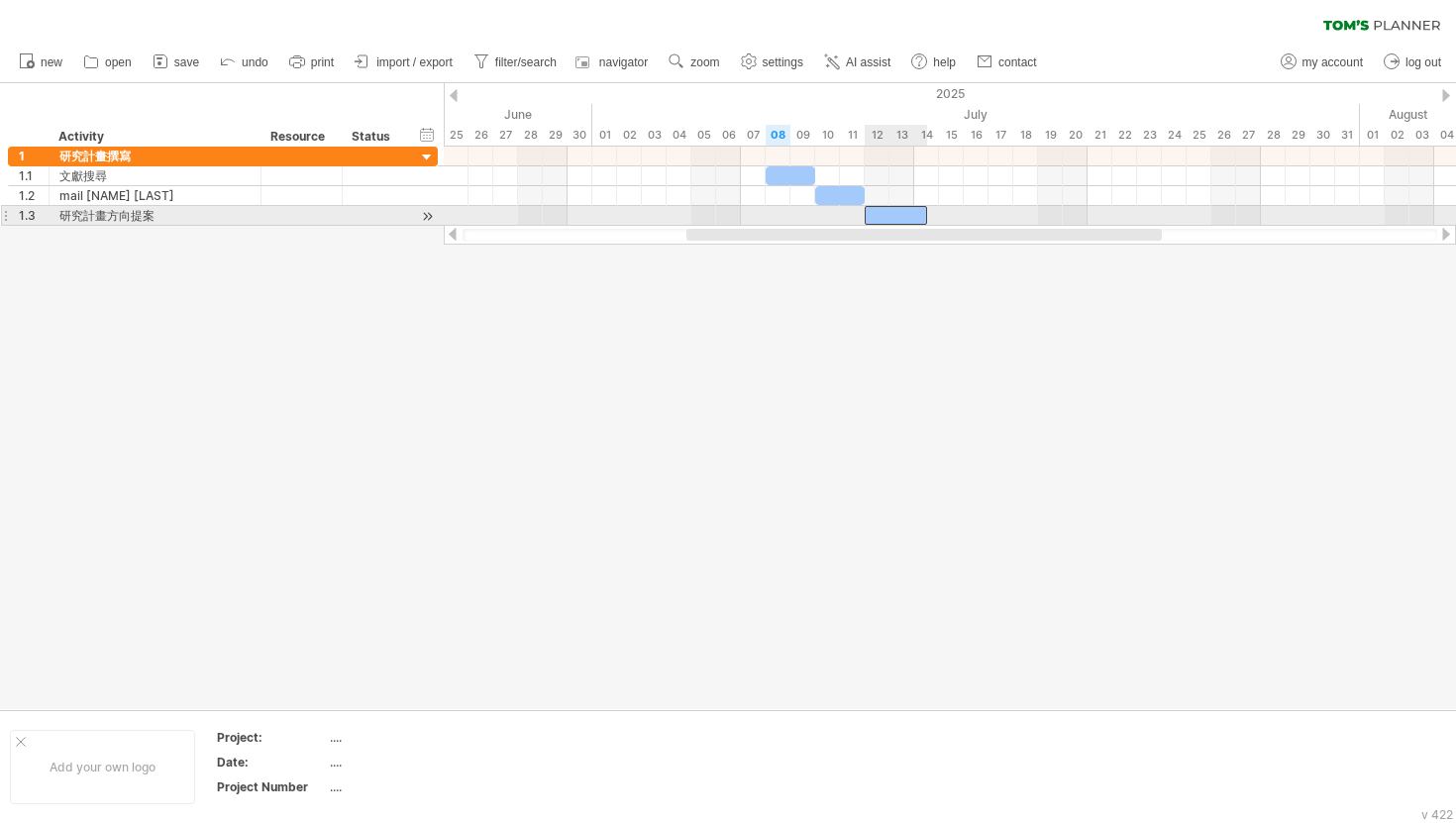 click at bounding box center [895, 215] 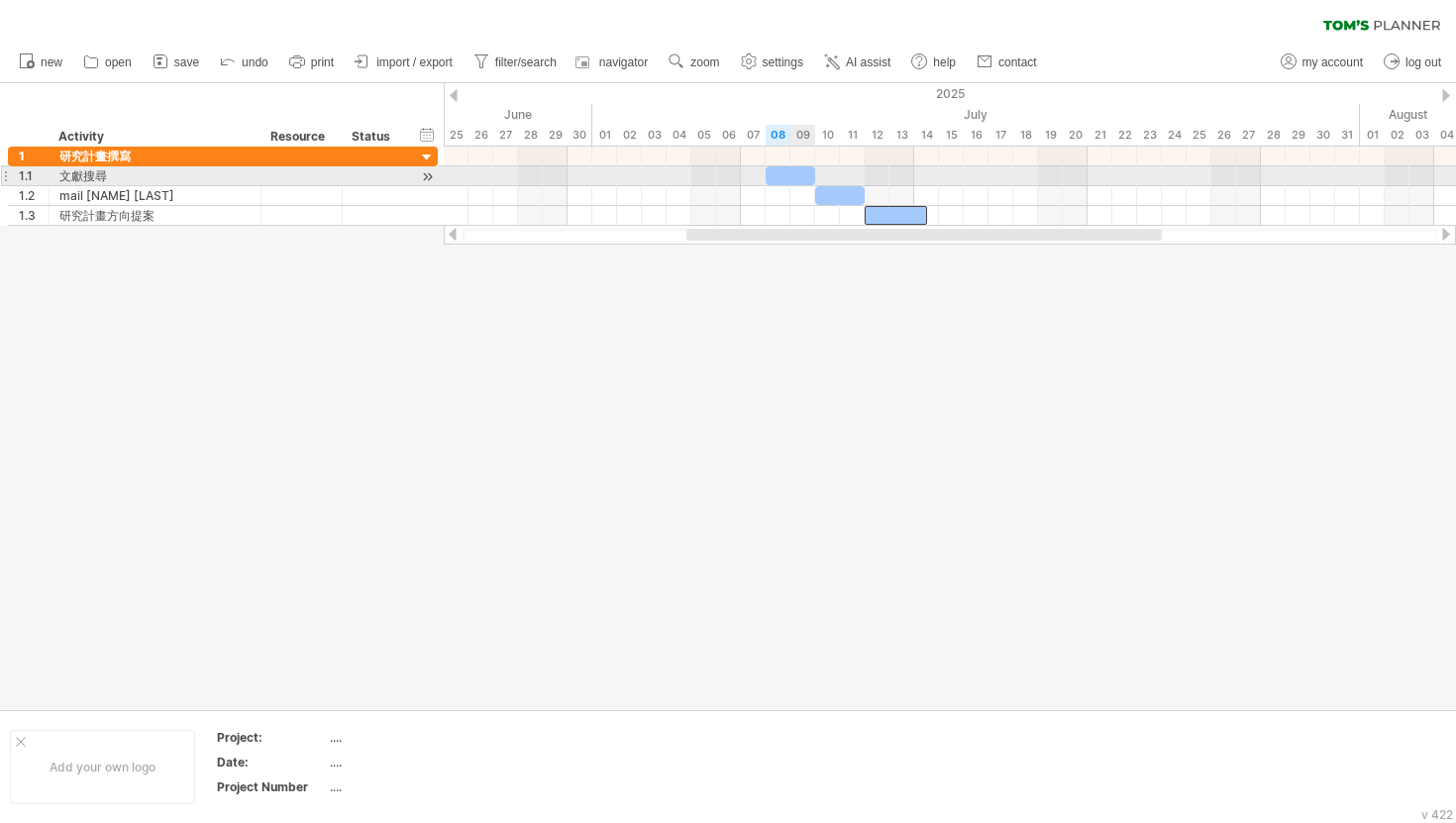 click at bounding box center (790, 175) 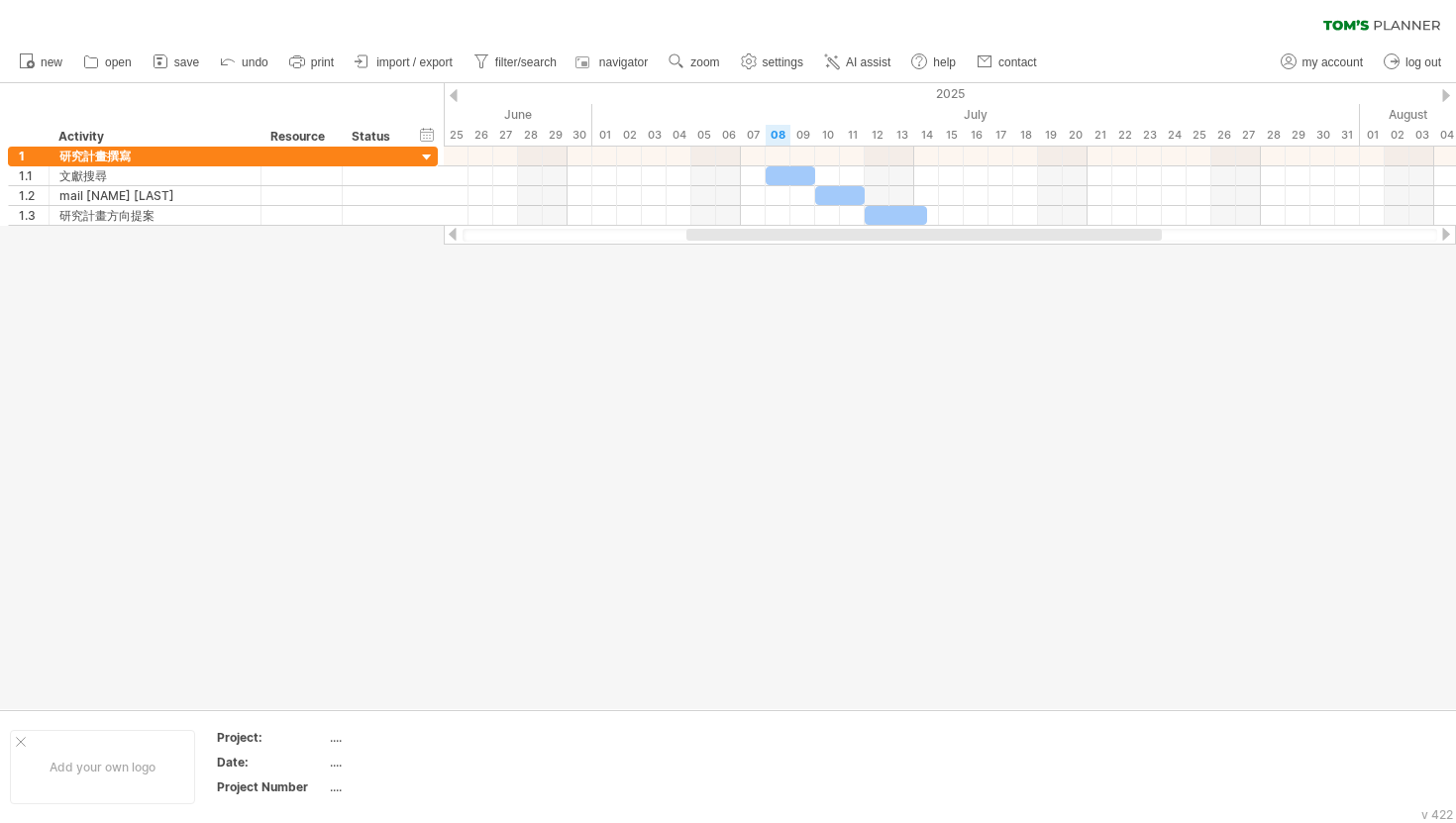 click at bounding box center (728, 396) 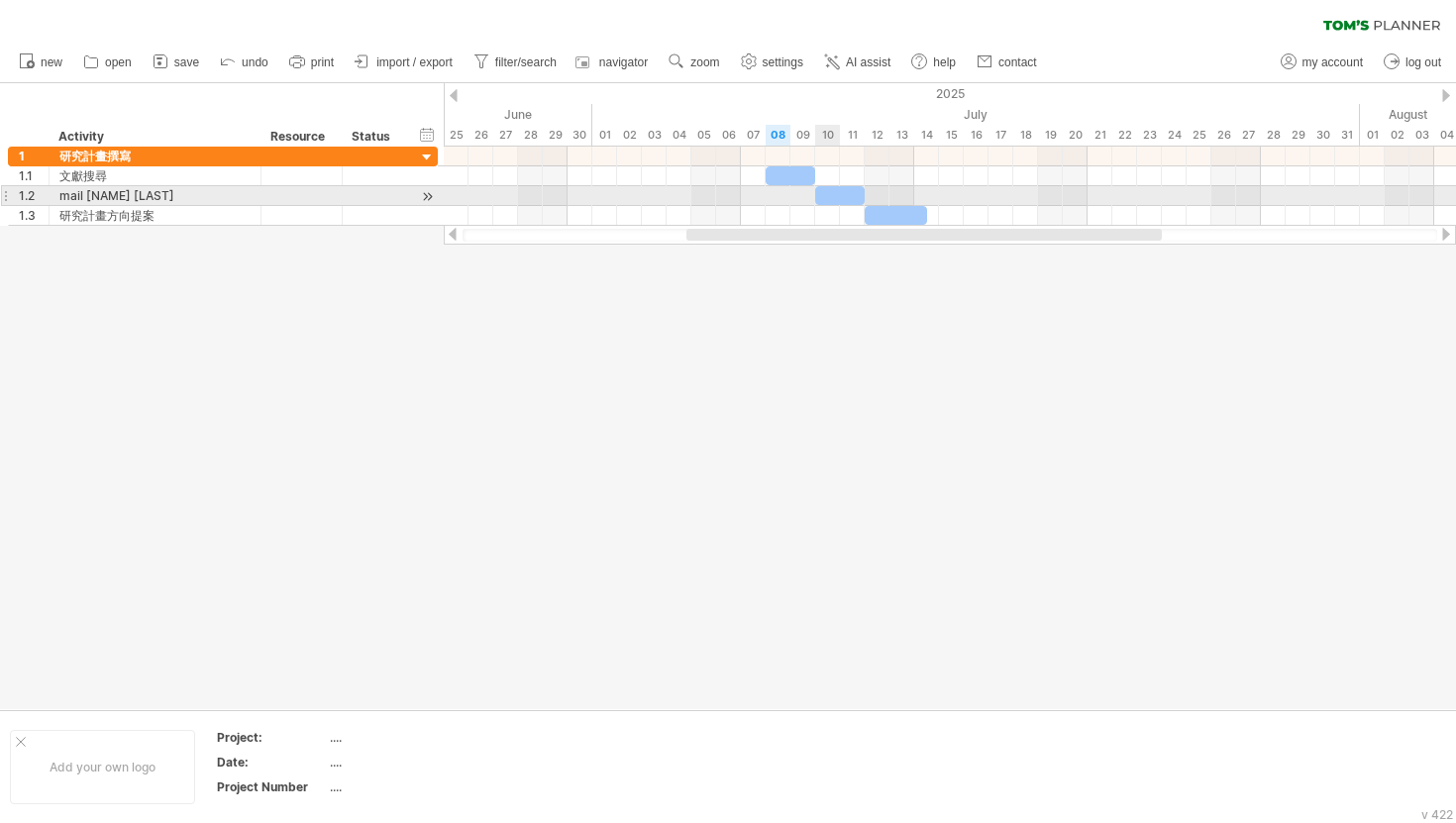 click at bounding box center (840, 195) 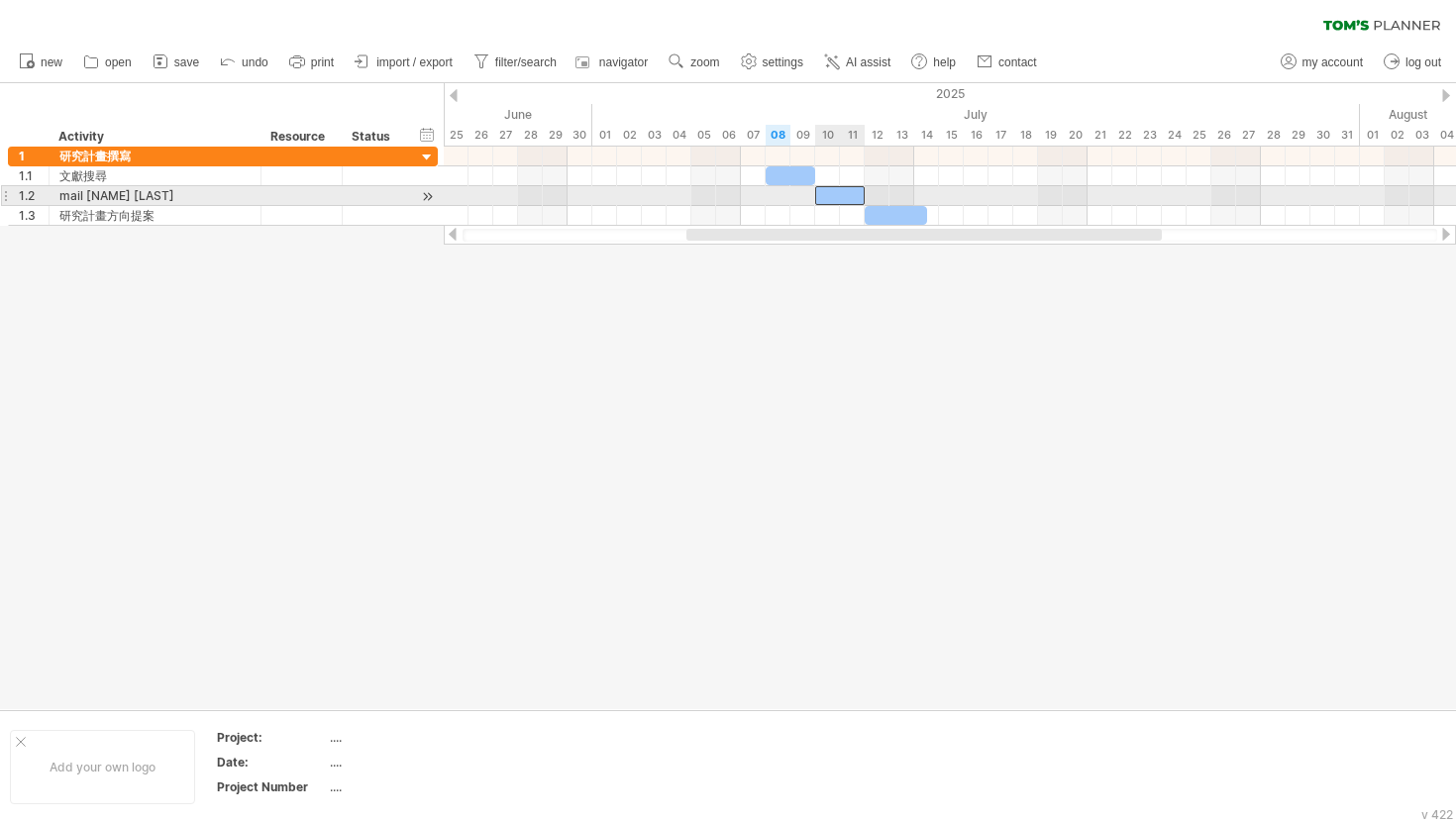 click at bounding box center (840, 195) 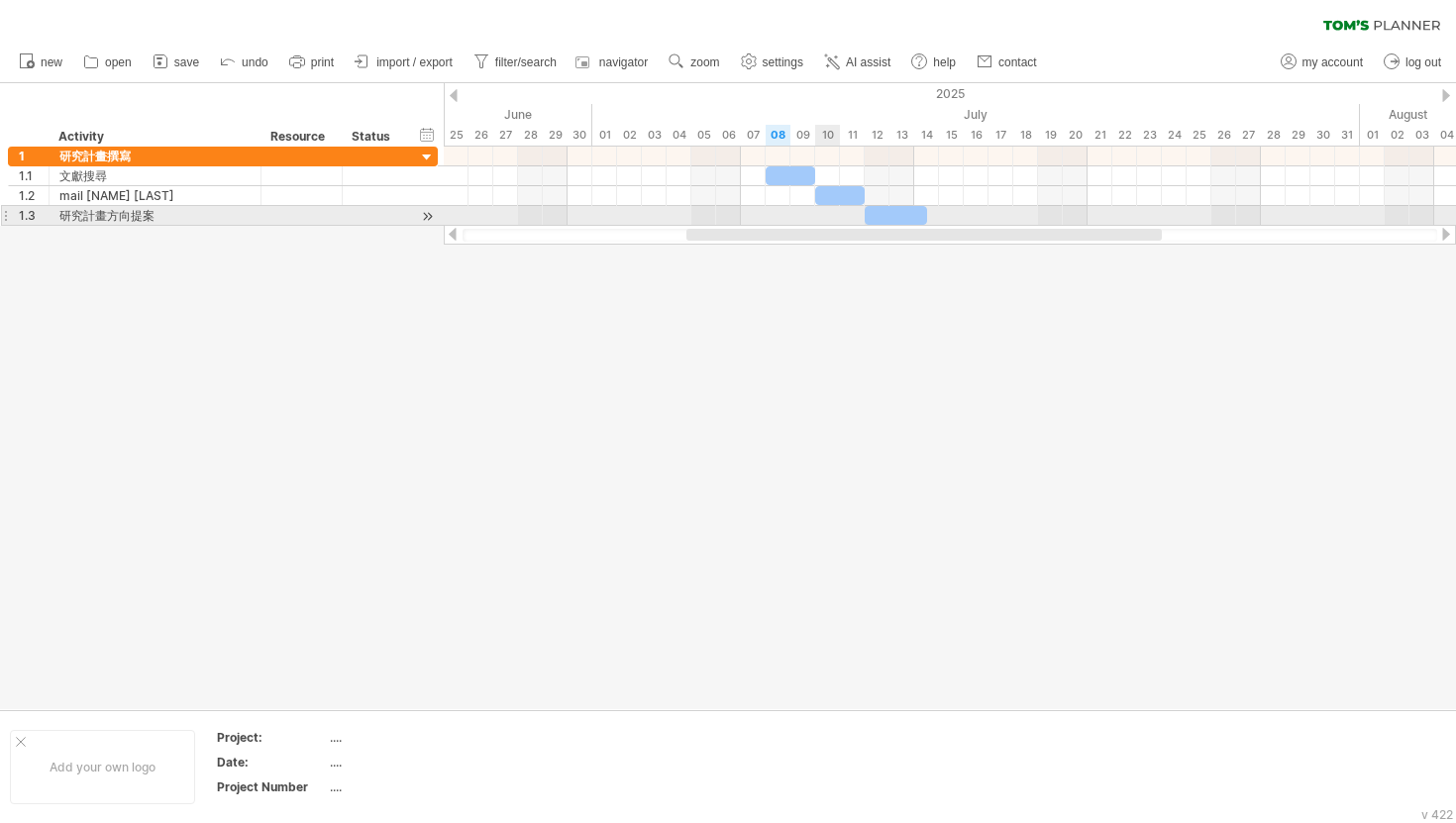 click at bounding box center (950, 216) 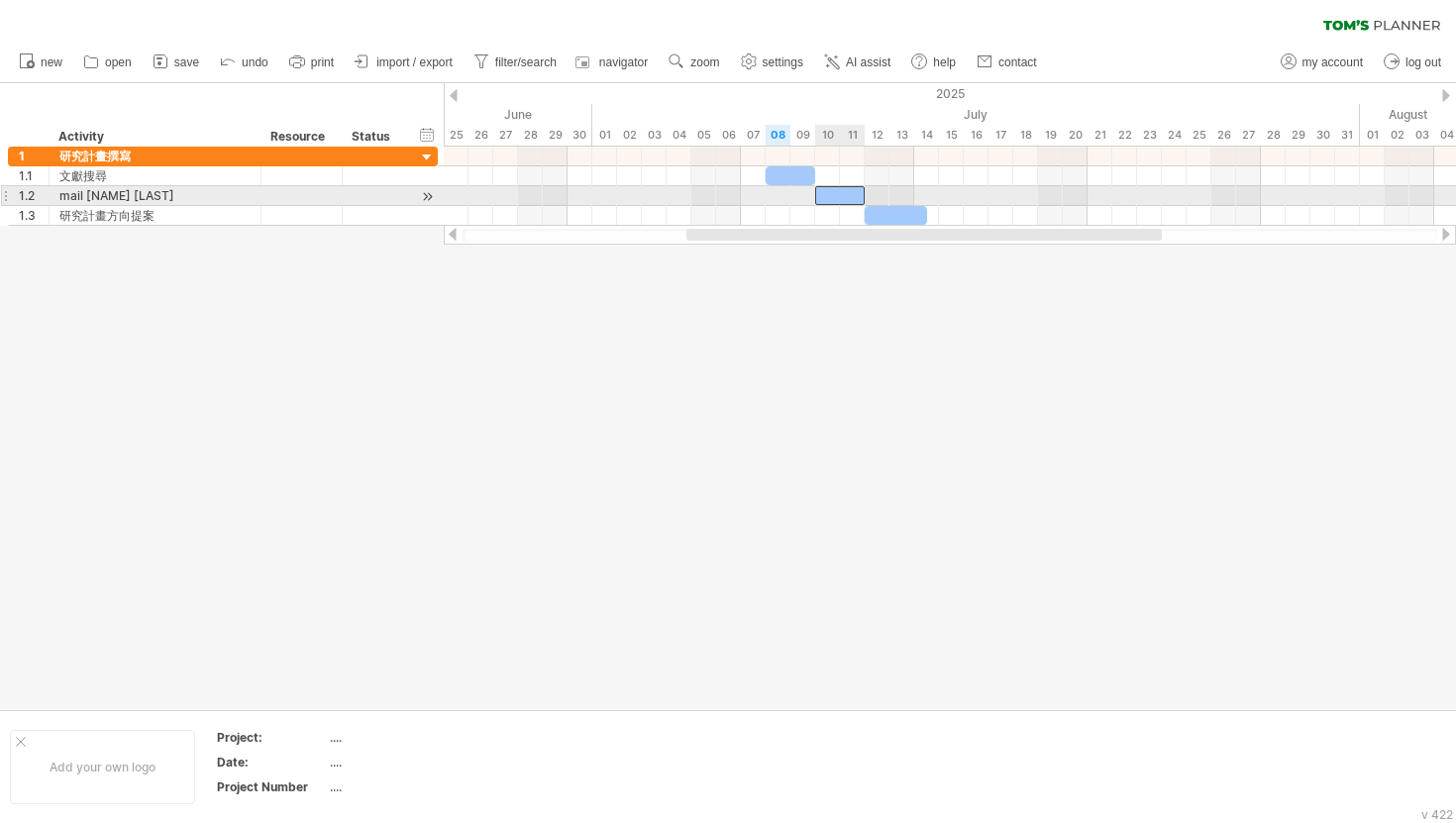 click at bounding box center [840, 195] 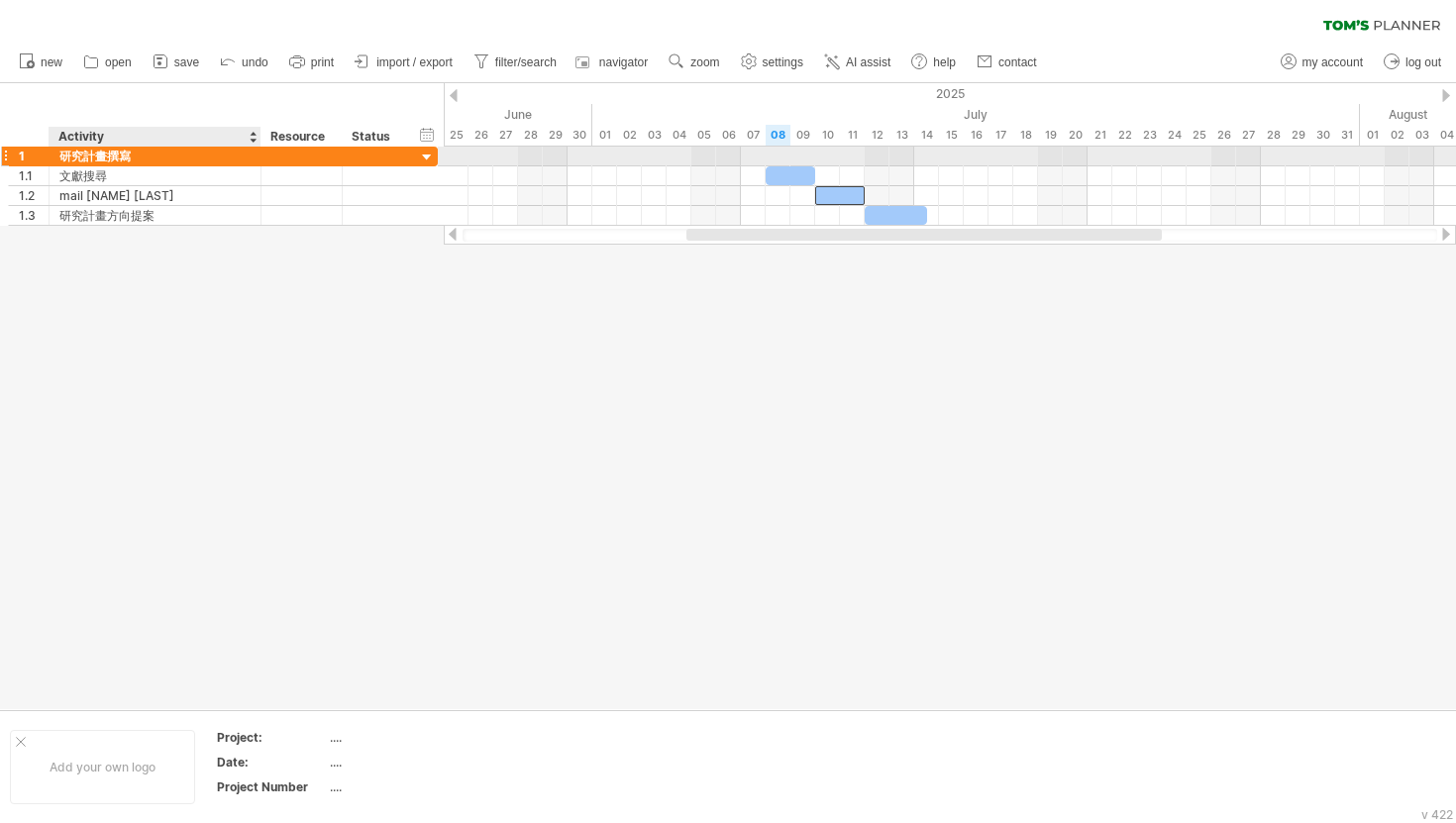 click on "研究計畫撰寫" at bounding box center (155, 155) 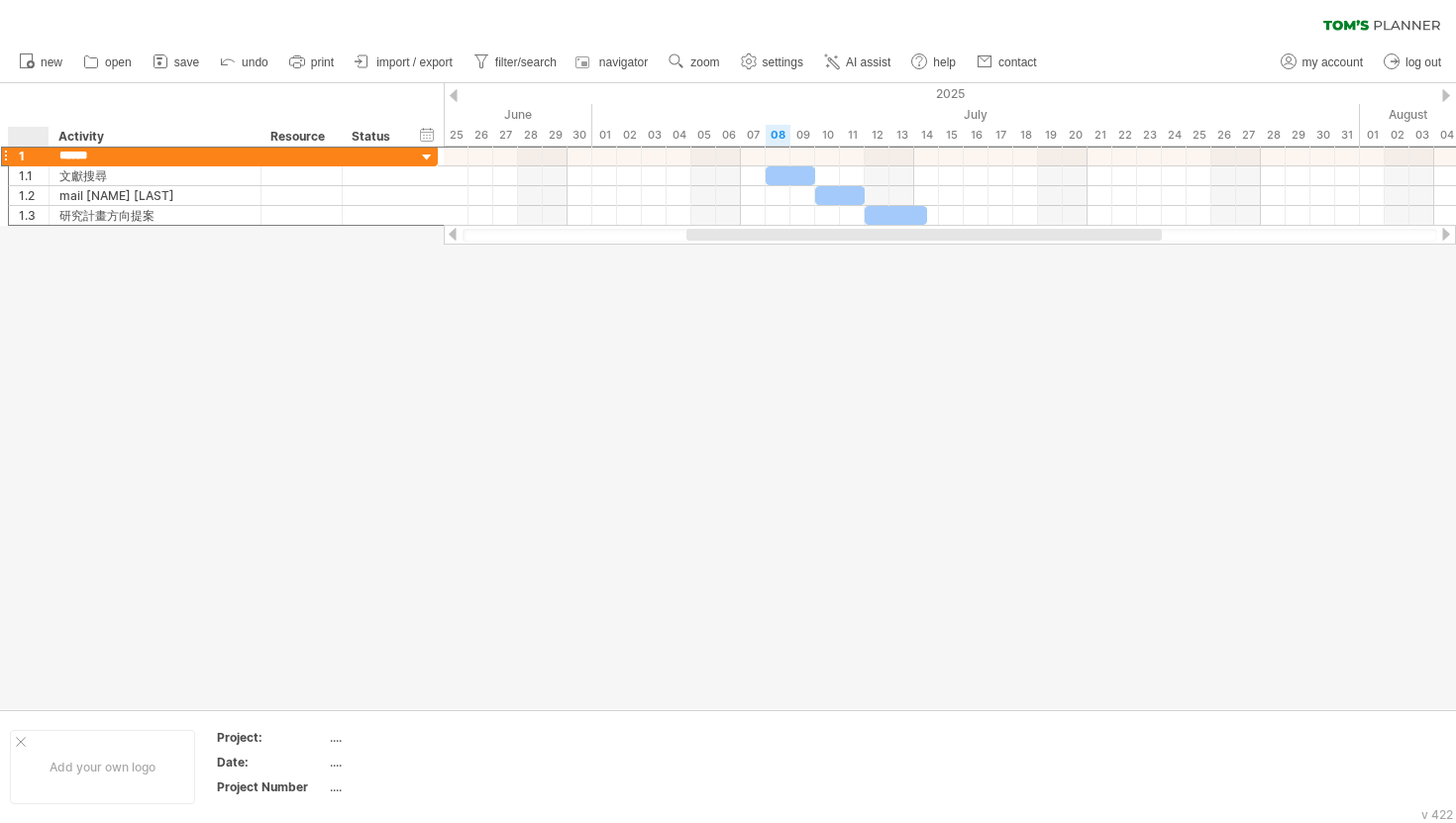 click at bounding box center (728, 396) 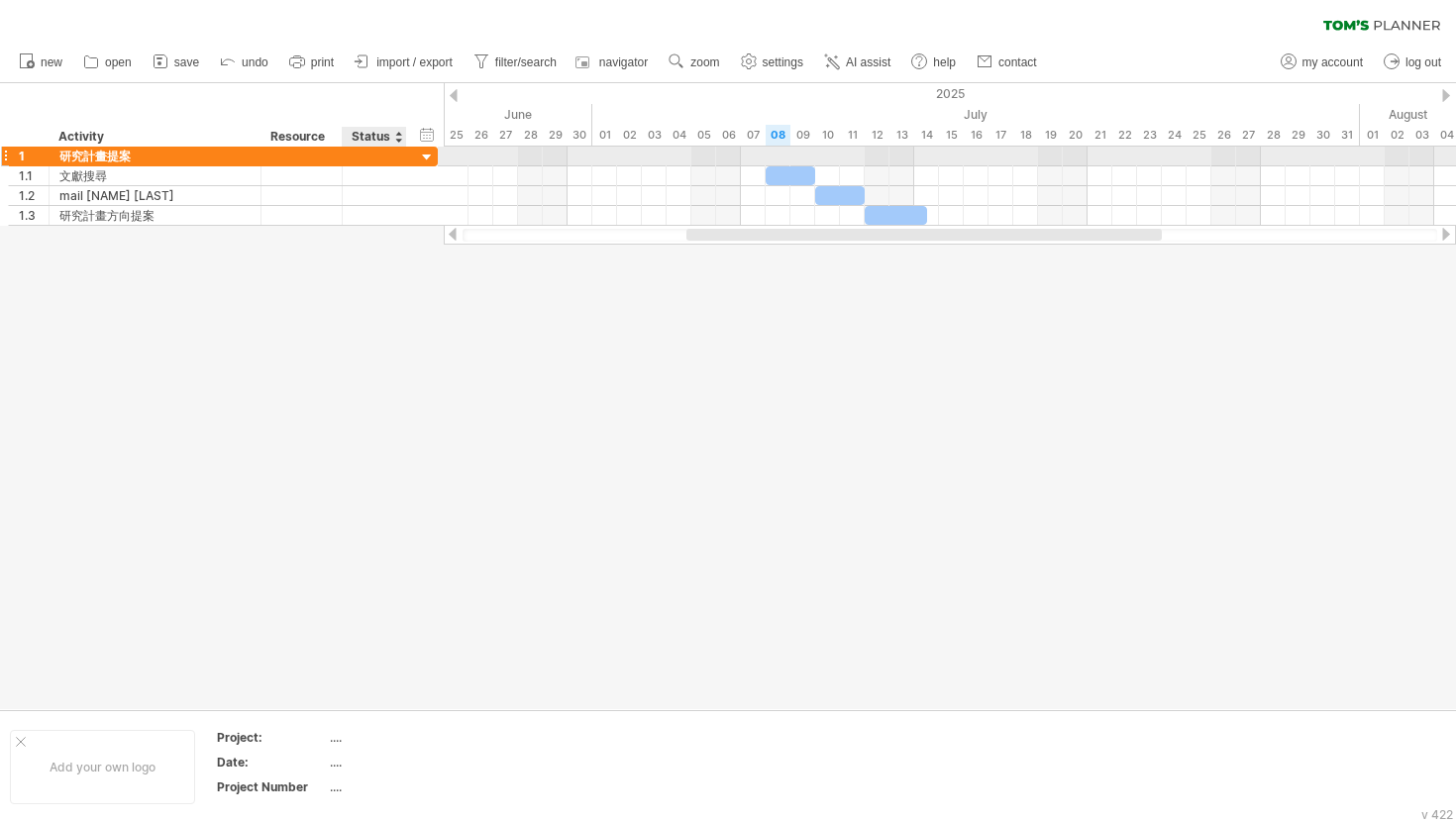 click at bounding box center [427, 157] 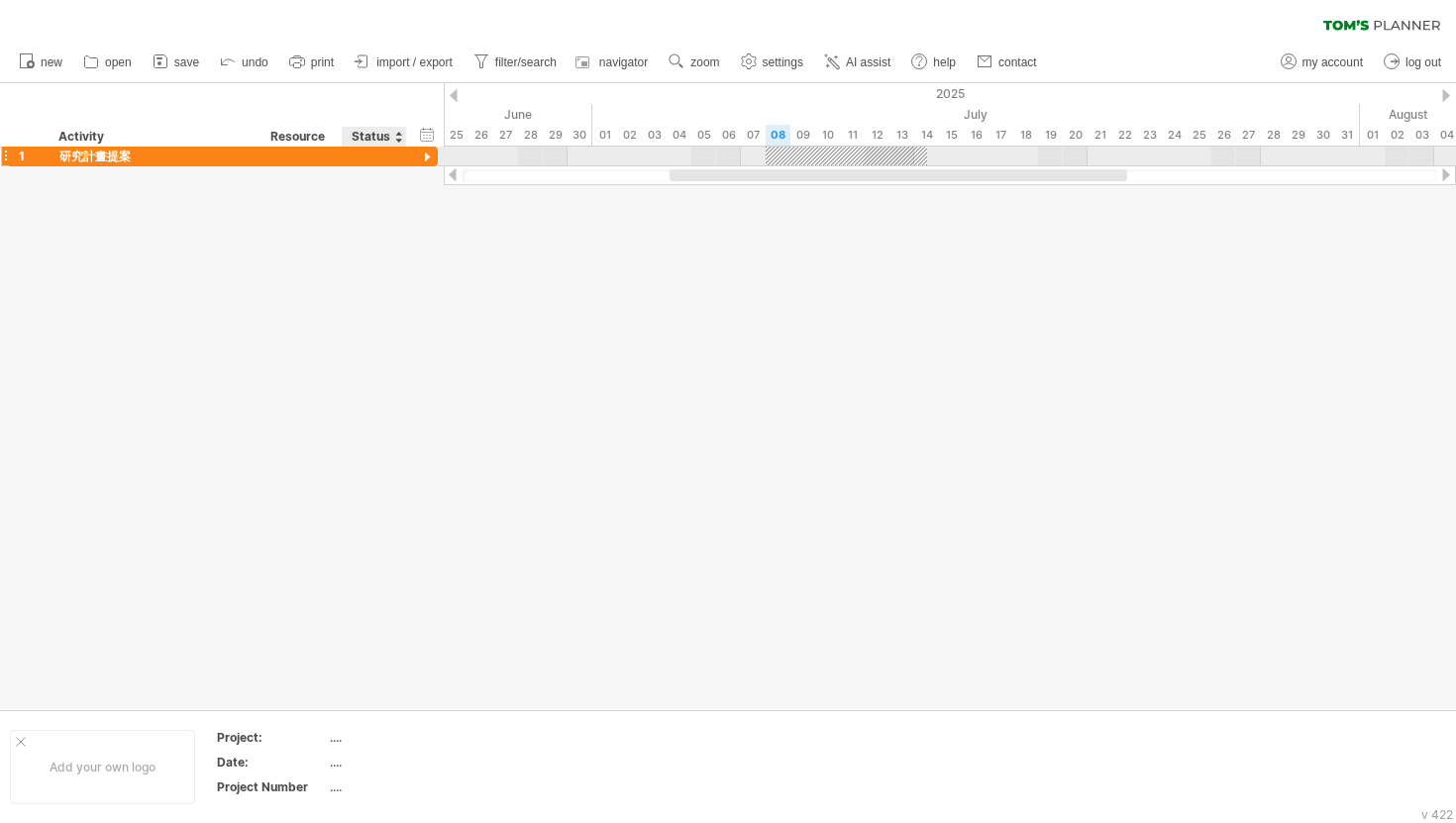 click at bounding box center (427, 157) 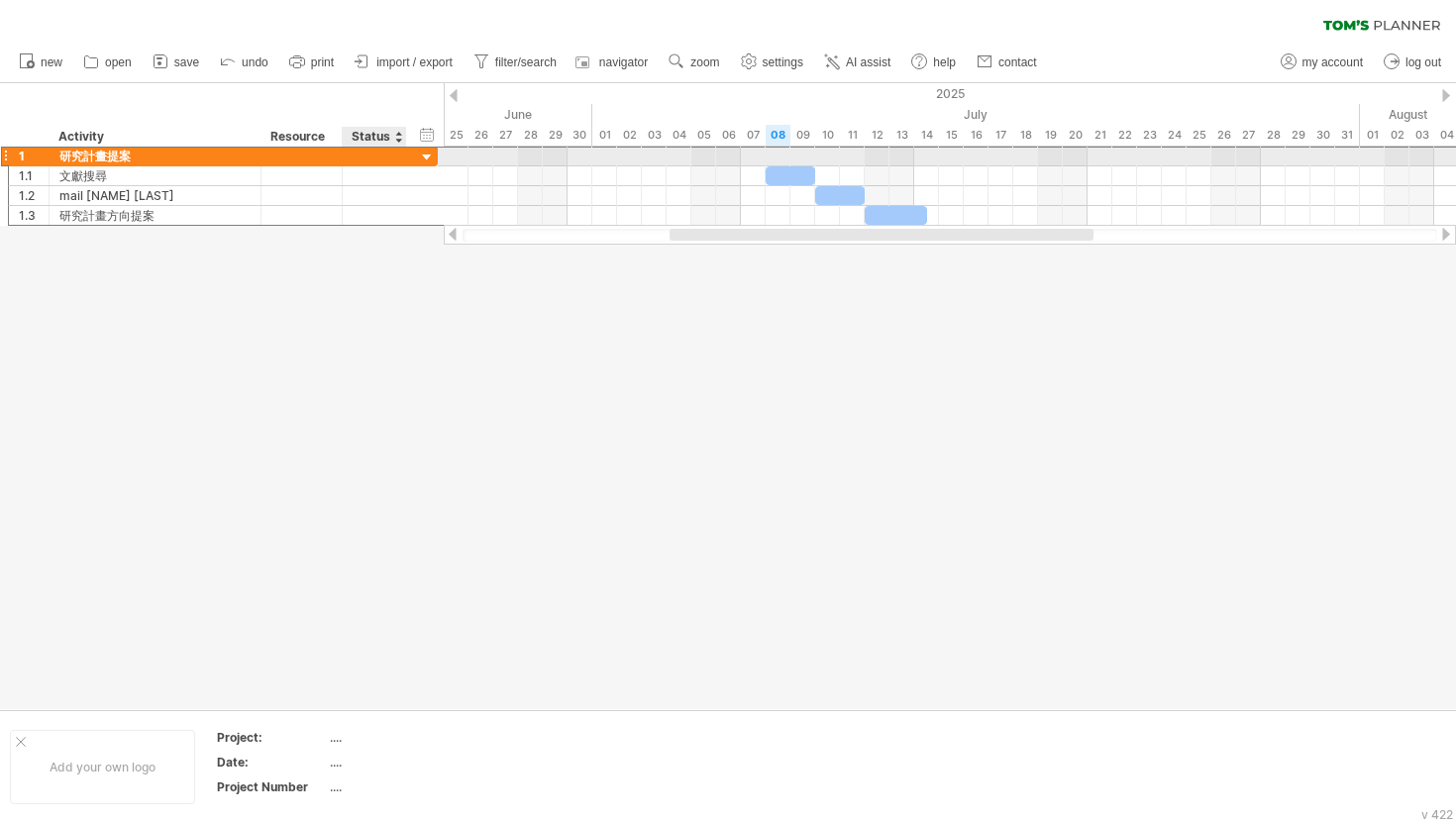 click at bounding box center [155, 155] 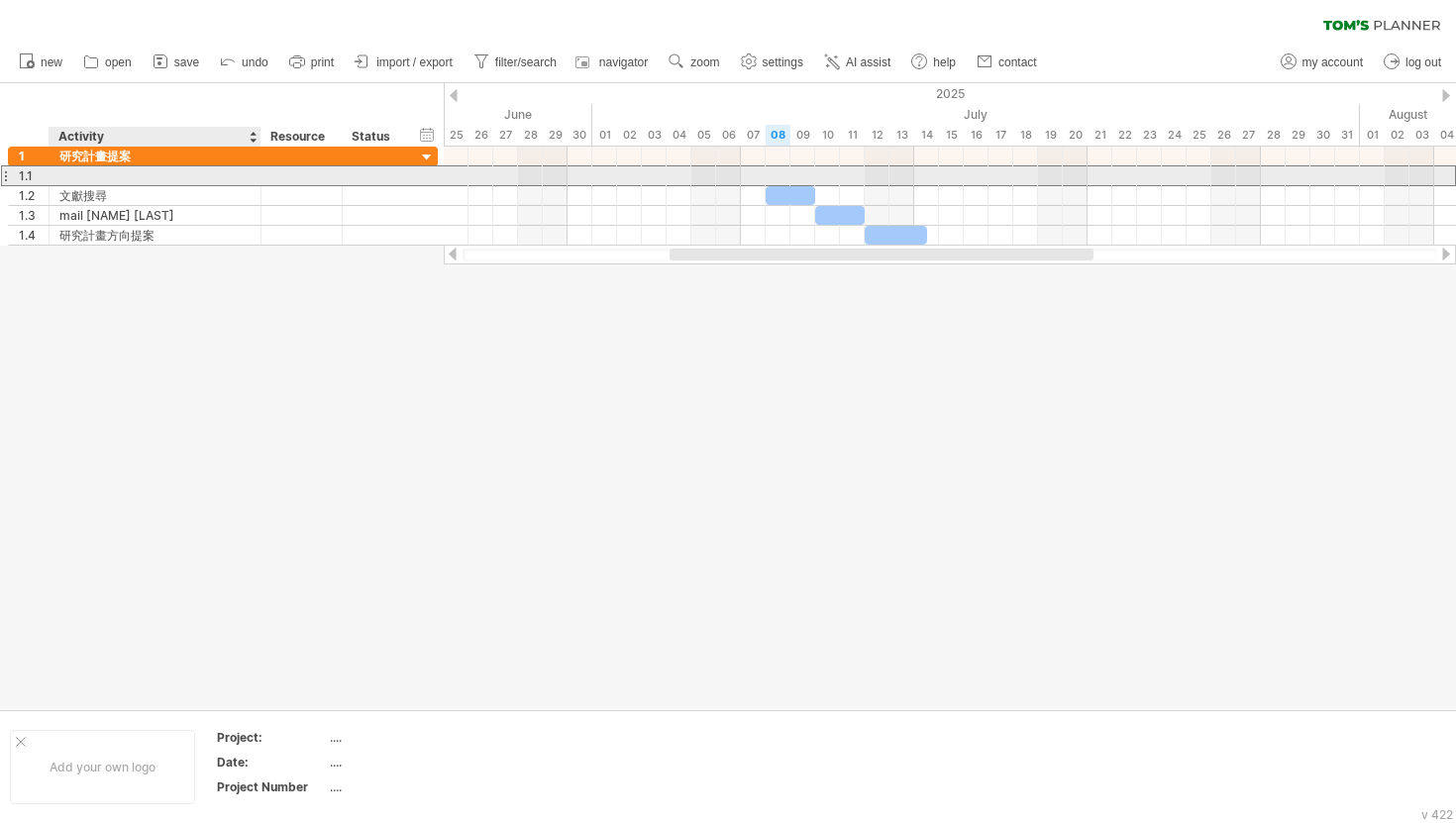 click at bounding box center [302, 175] 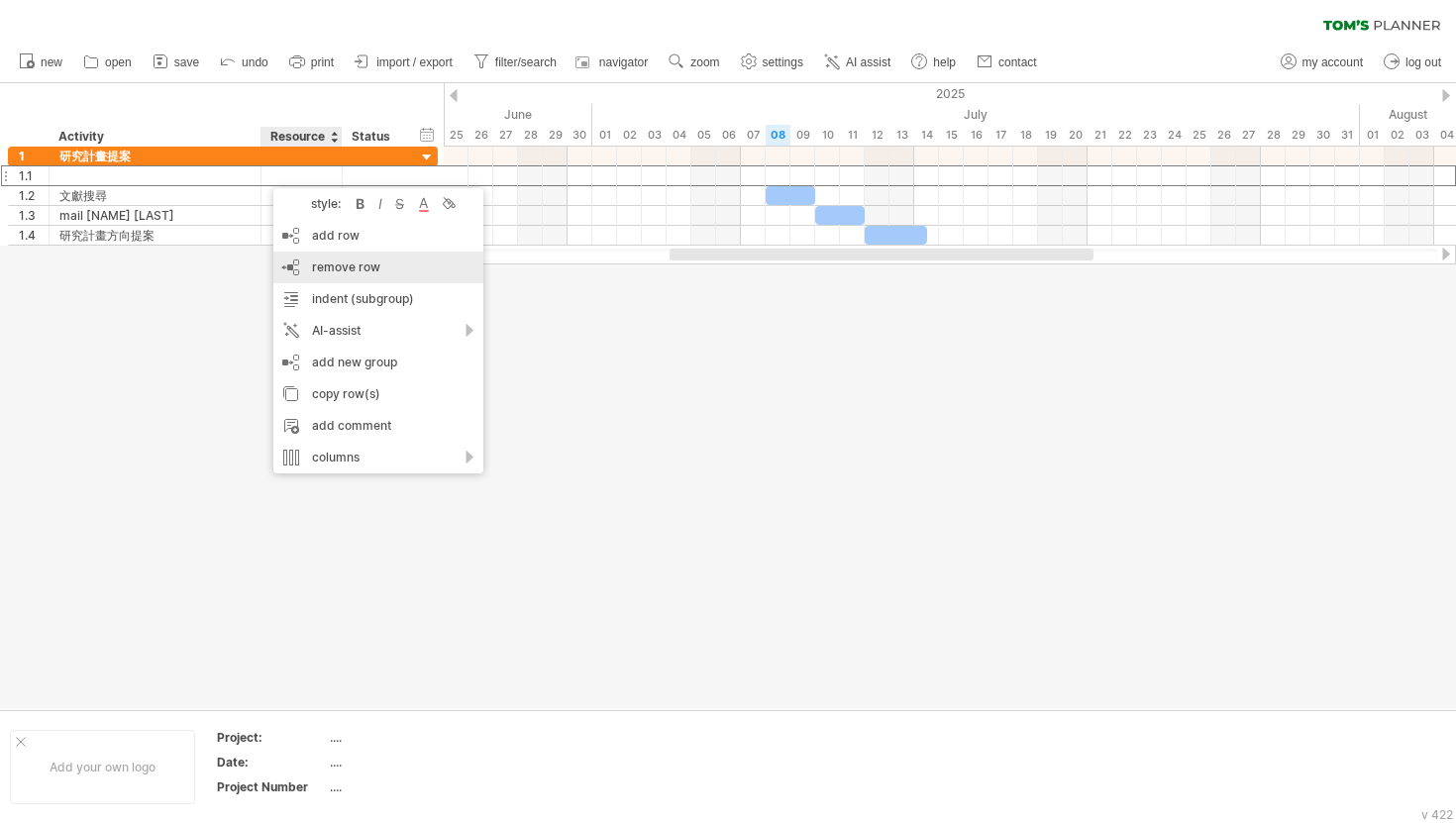 click on "remove row" at bounding box center (346, 266) 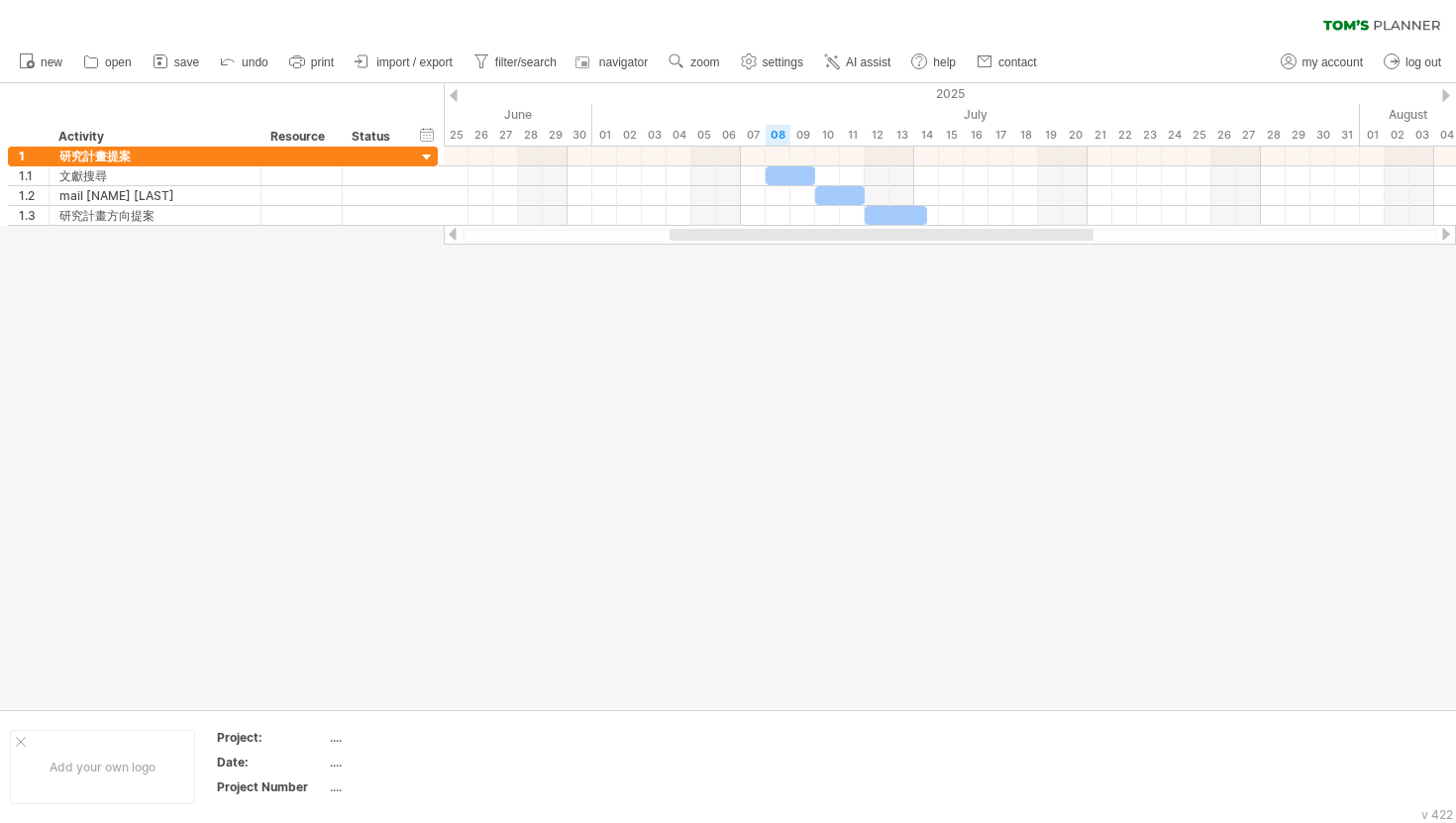 click at bounding box center (728, 396) 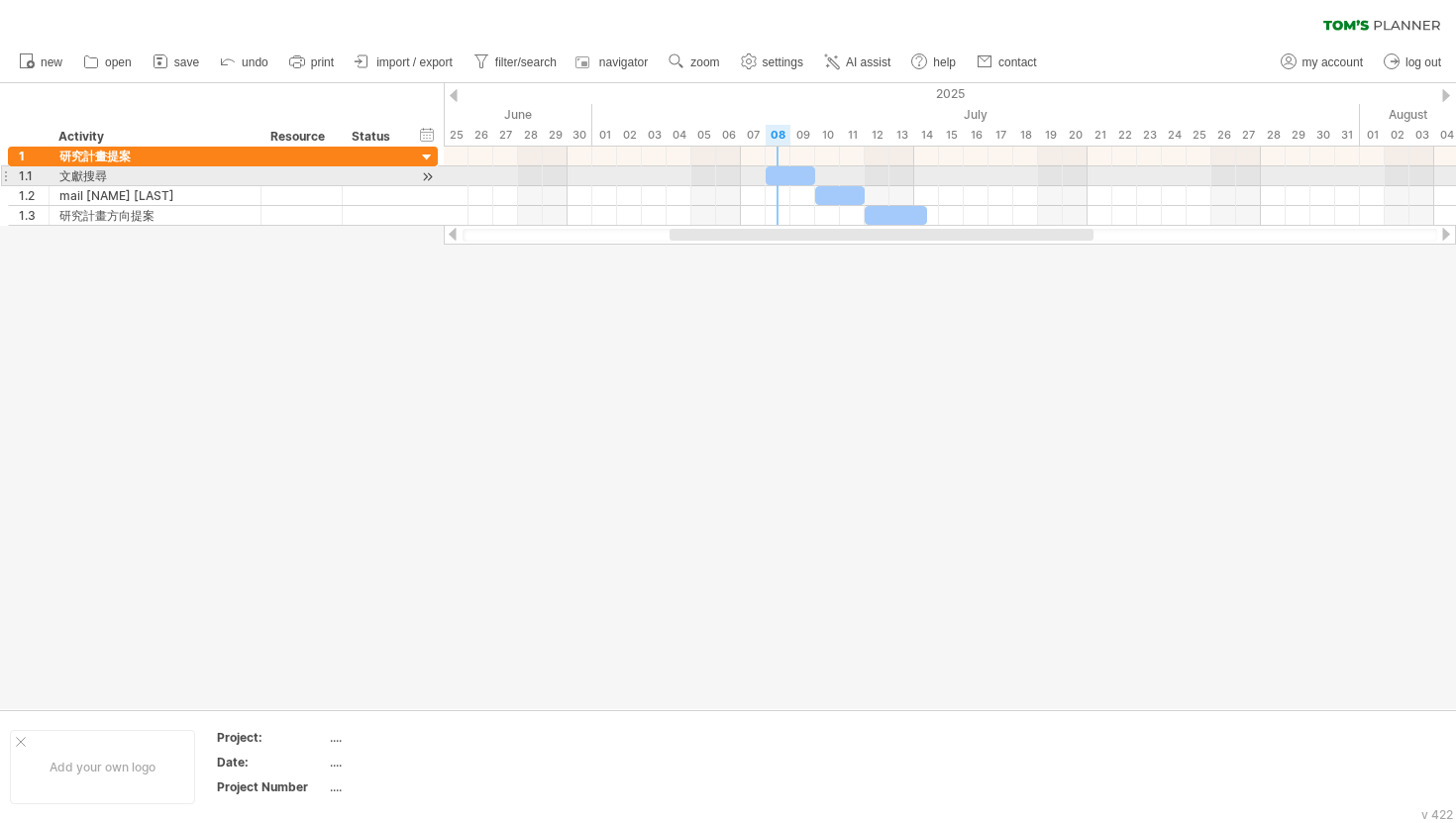 click at bounding box center (790, 175) 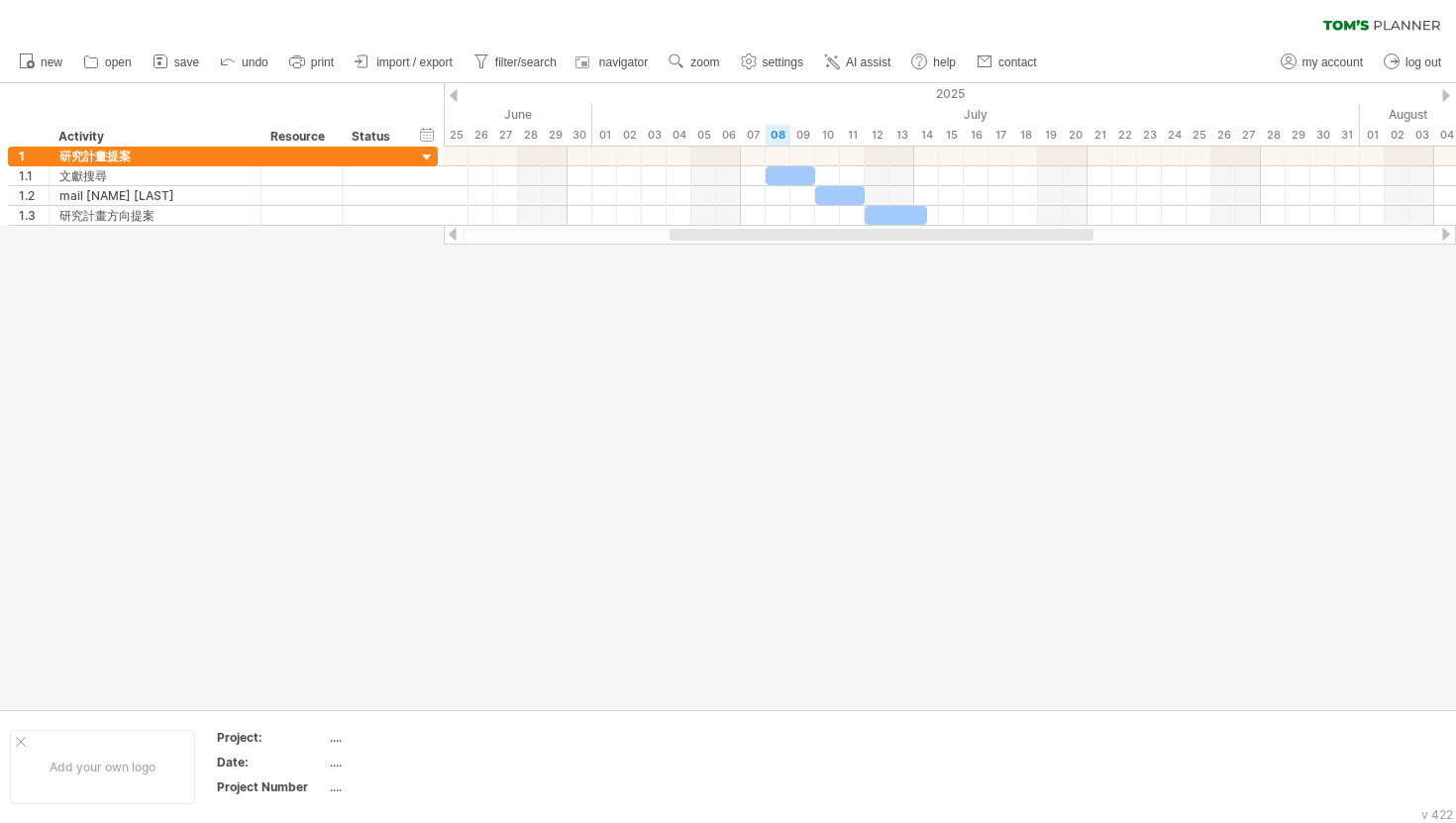 click at bounding box center [728, 396] 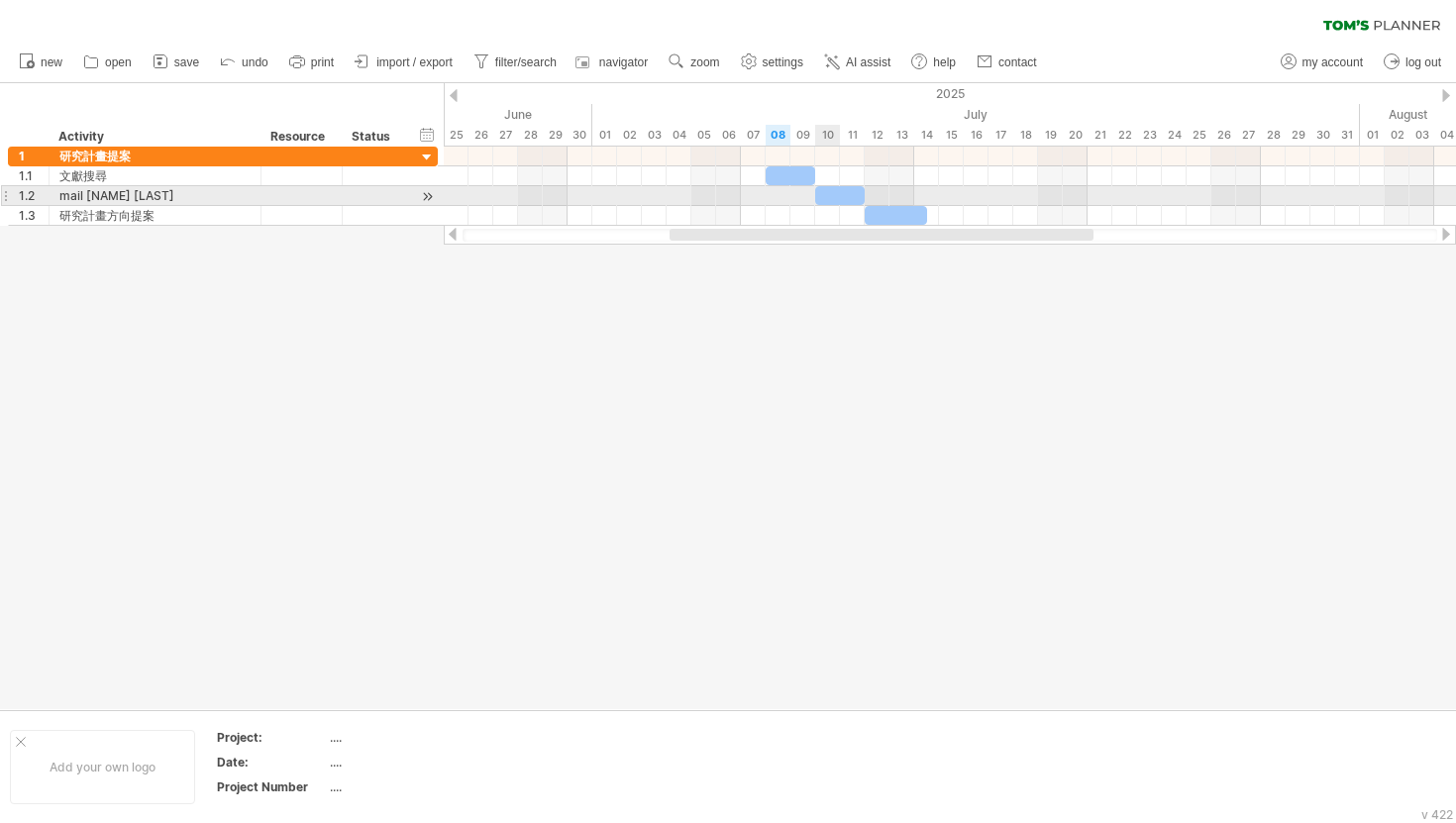 click at bounding box center (840, 195) 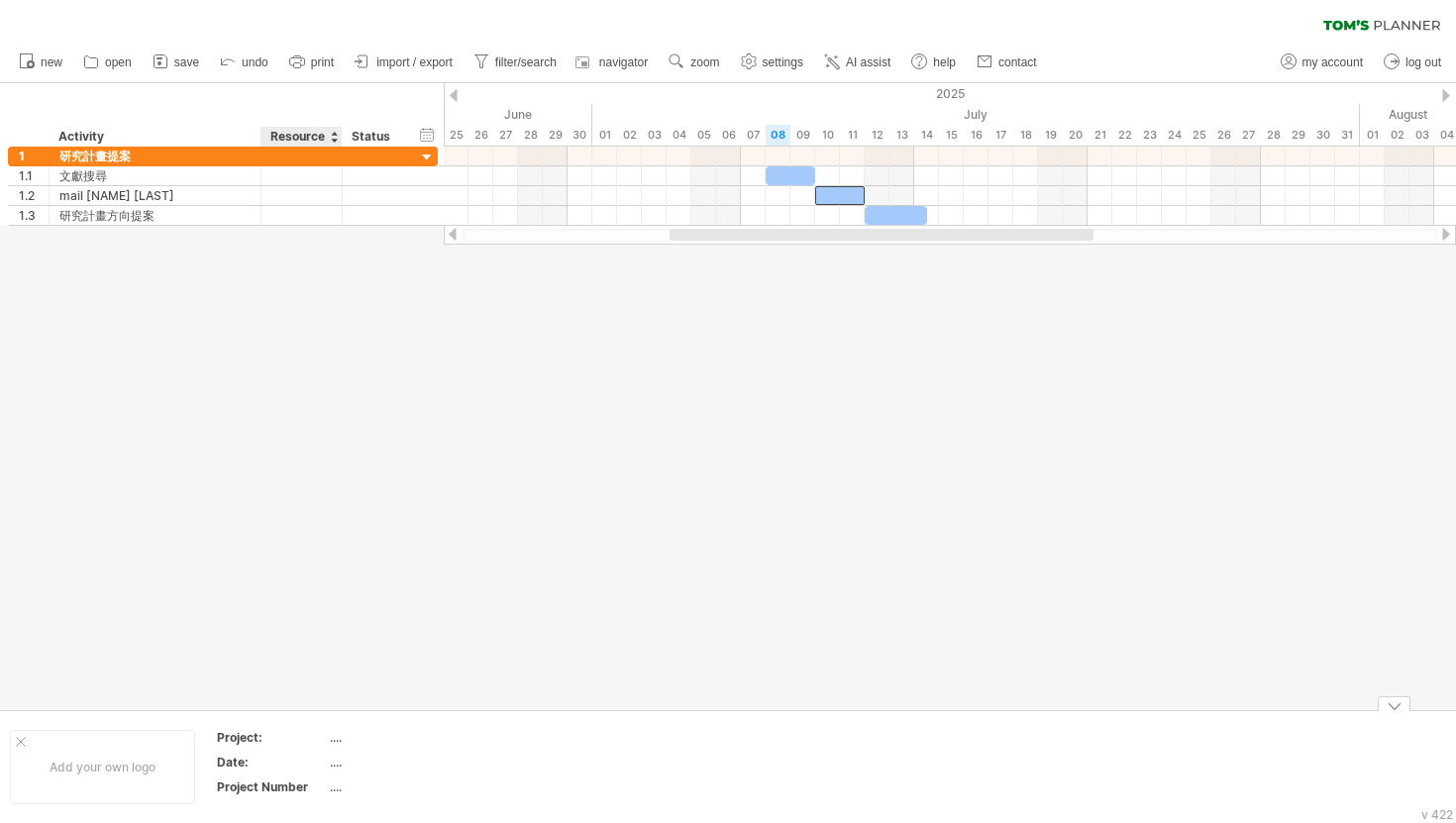 click on "Date:" at bounding box center [272, 740] 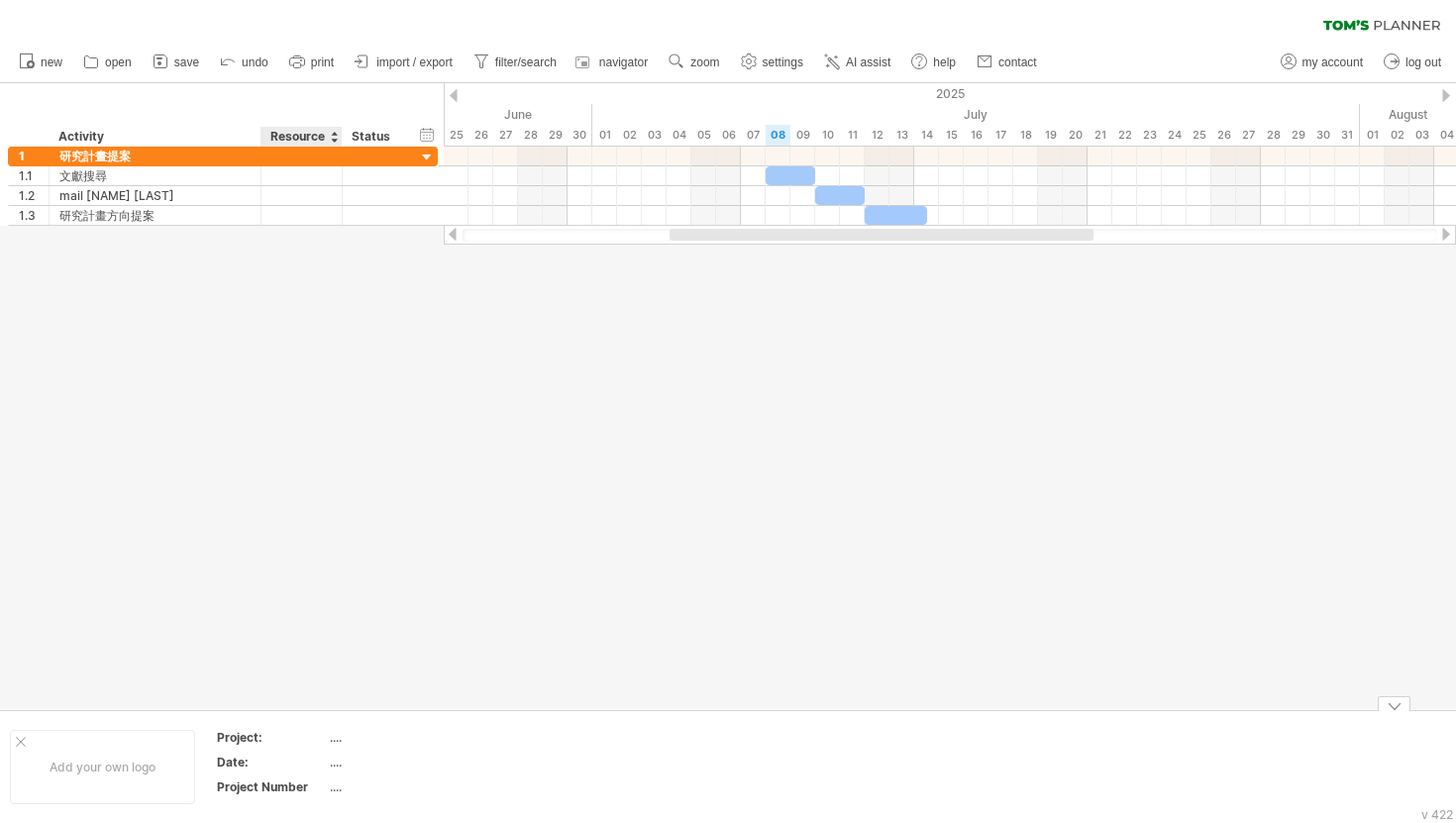 click on "Project: .... Date: .... Project Number ...." at bounding box center [358, 766] 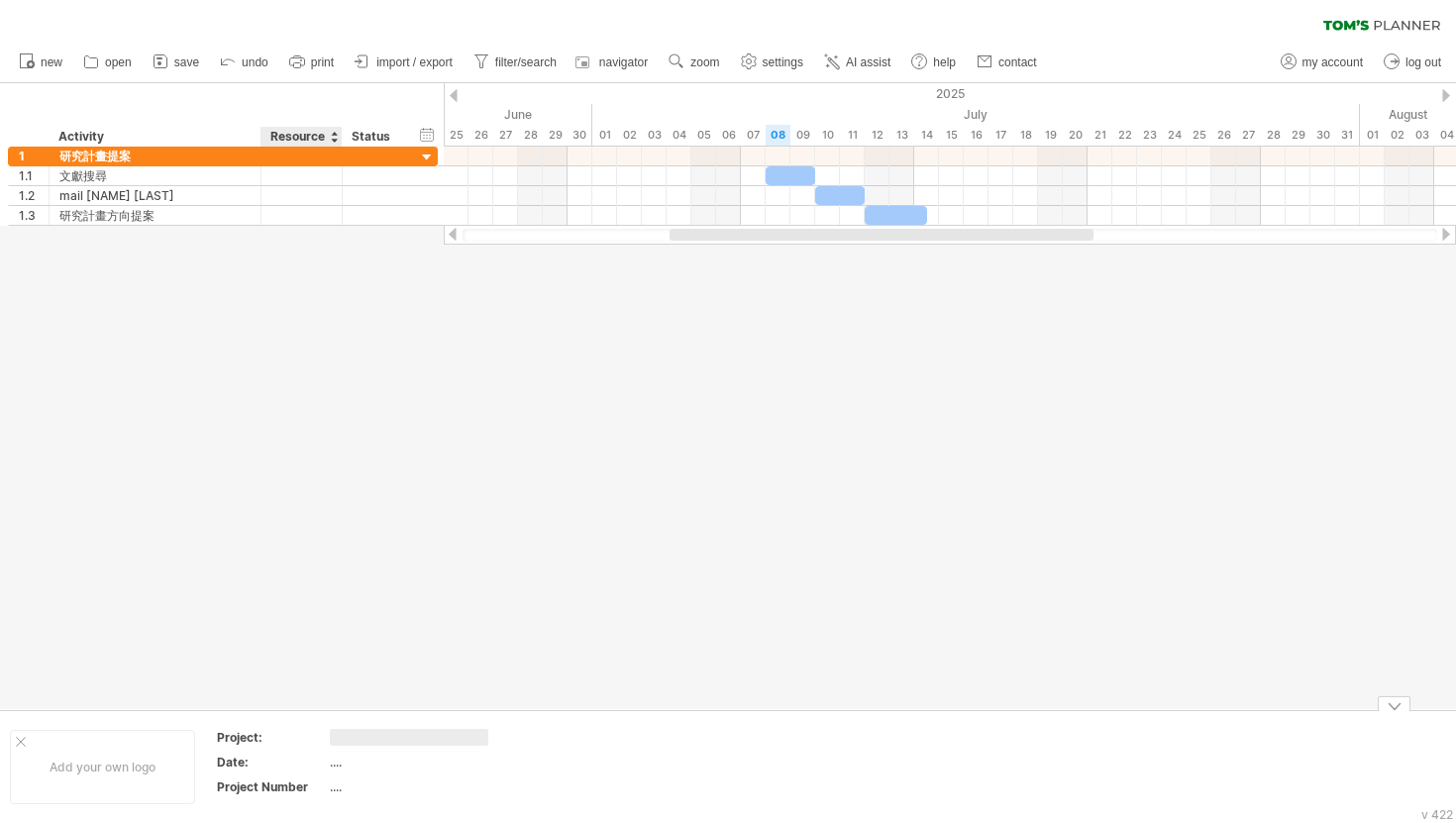 click at bounding box center [409, 737] 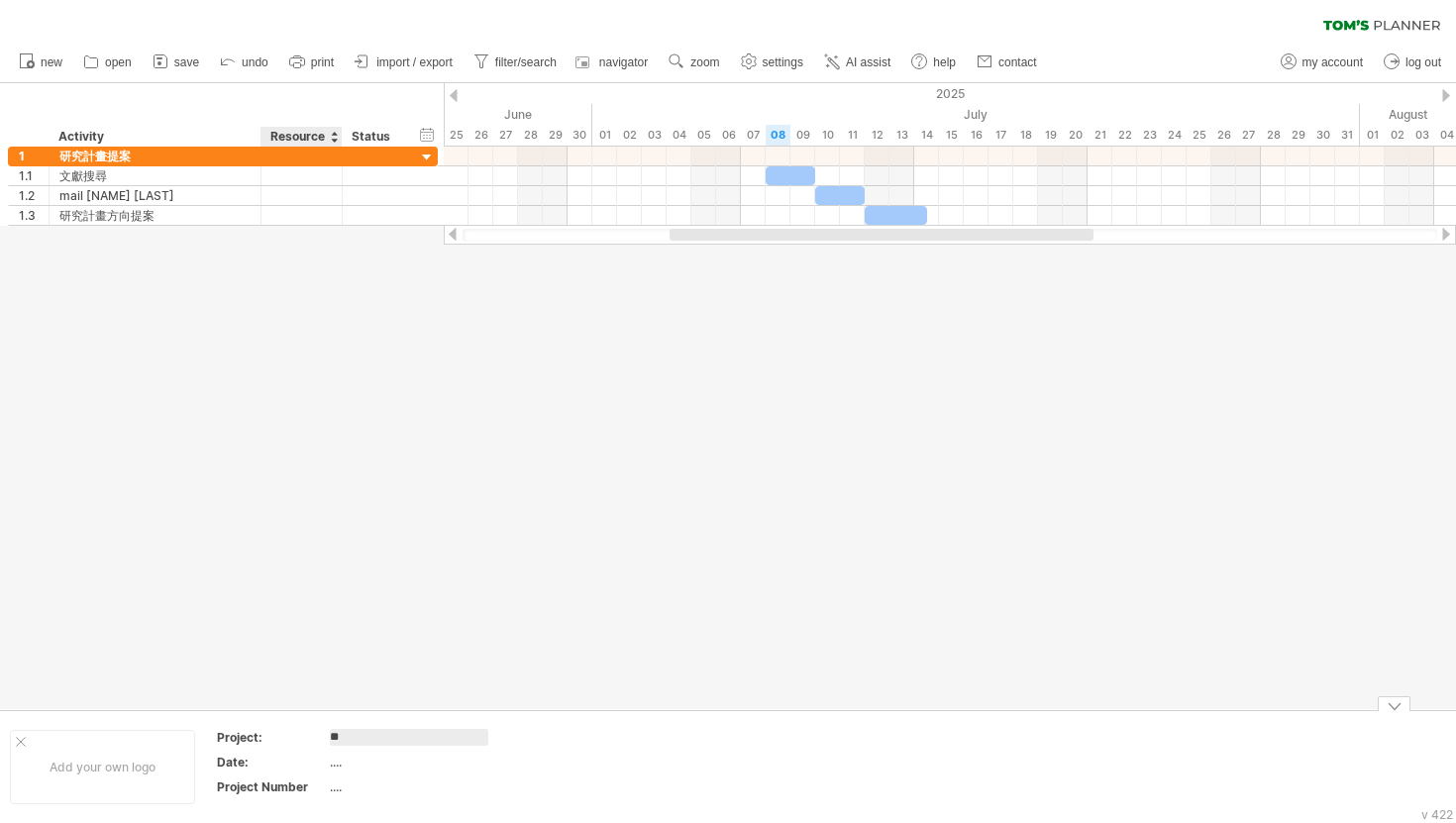 type on "*" 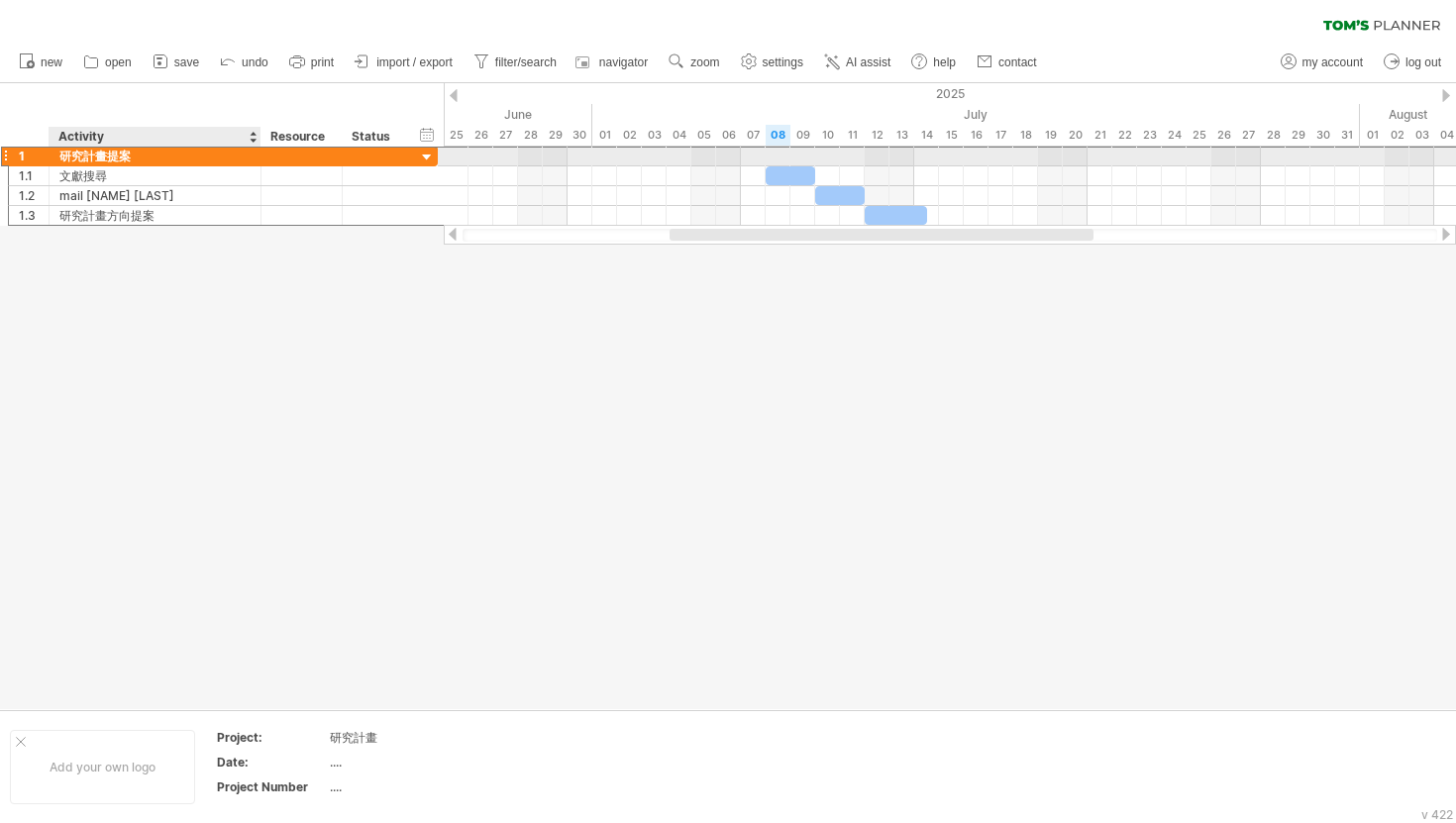 click on "研究計畫提案" at bounding box center (155, 155) 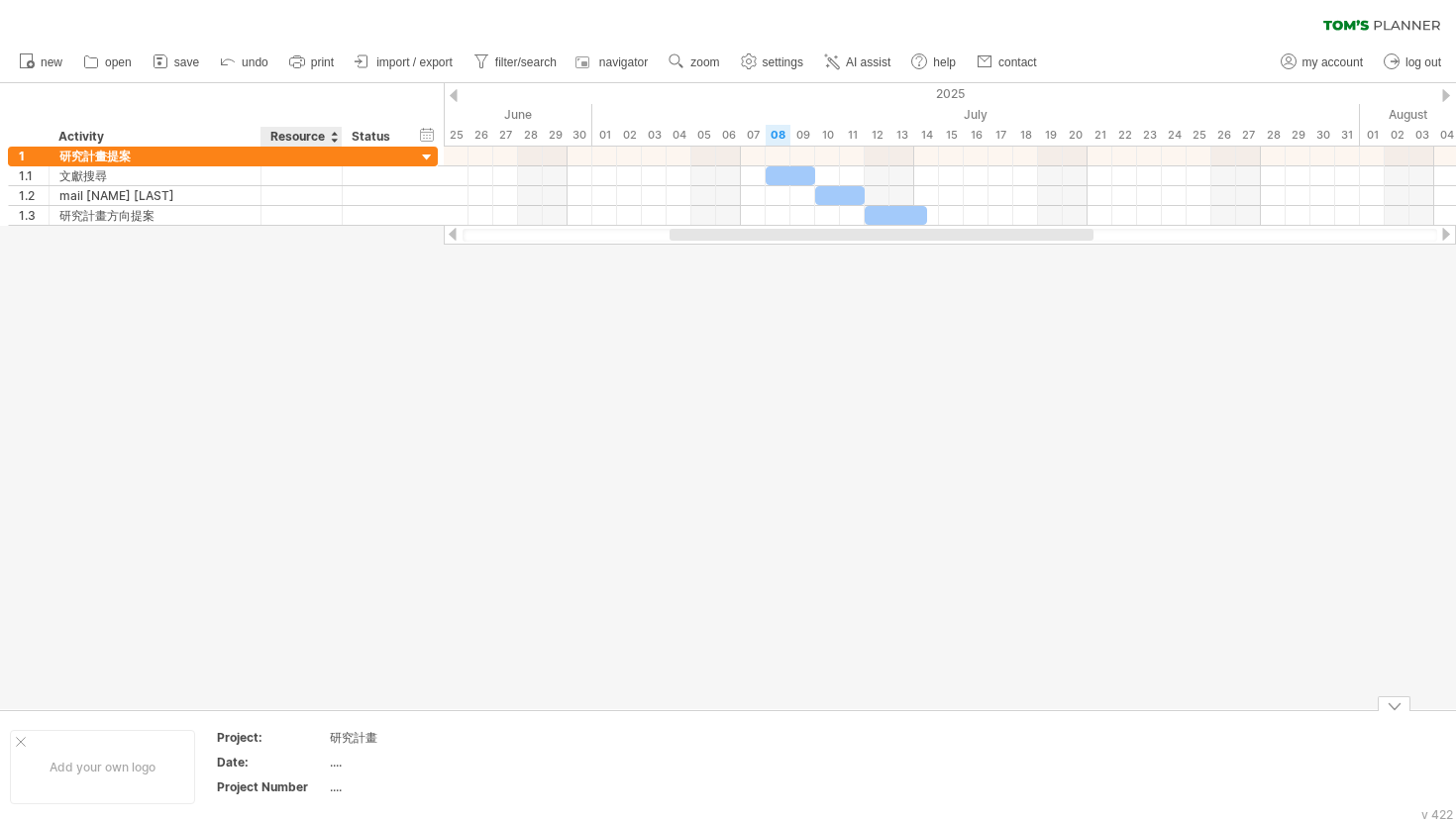 click on "研究計畫" at bounding box center (413, 737) 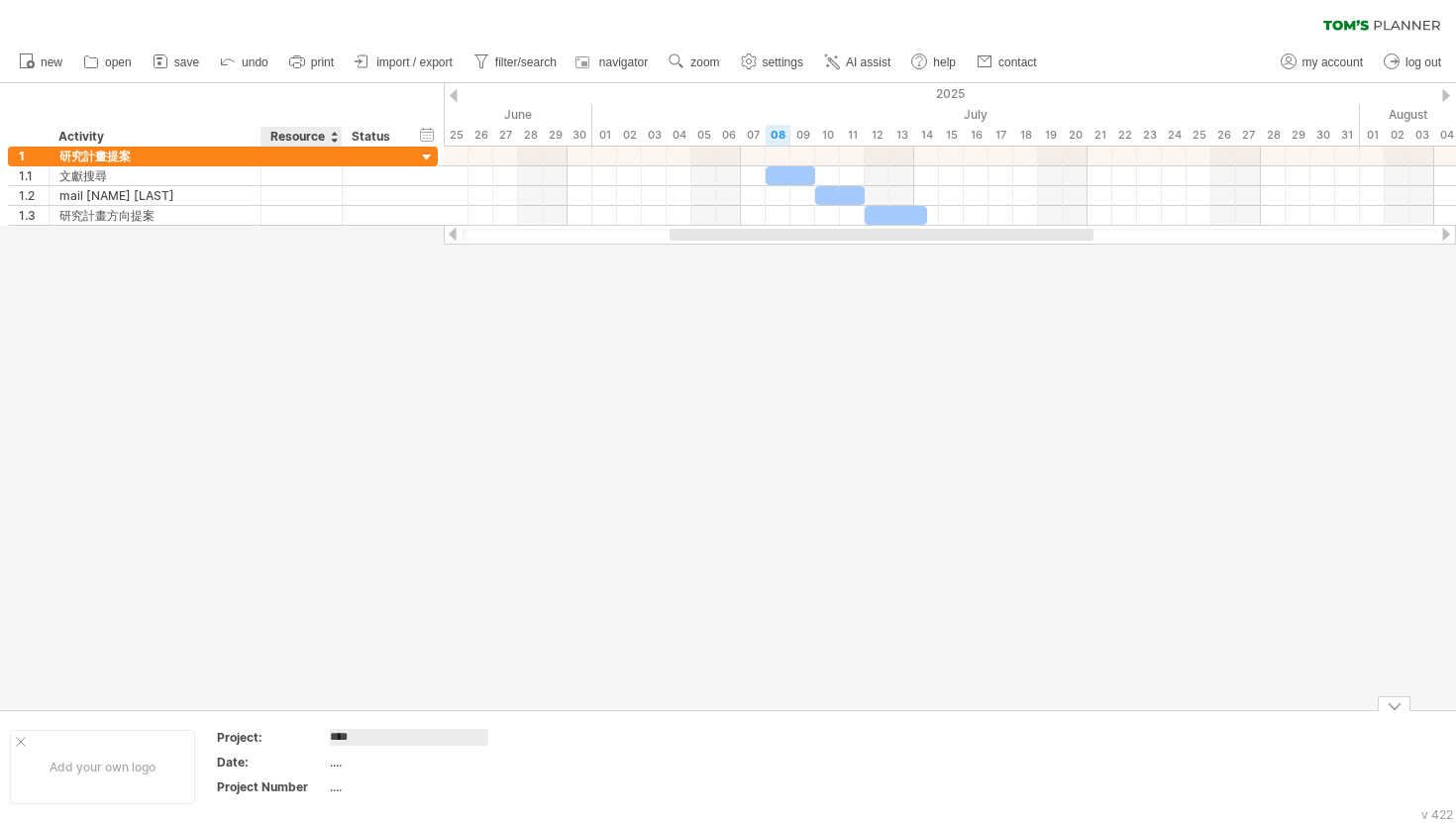 click on "****" at bounding box center (409, 737) 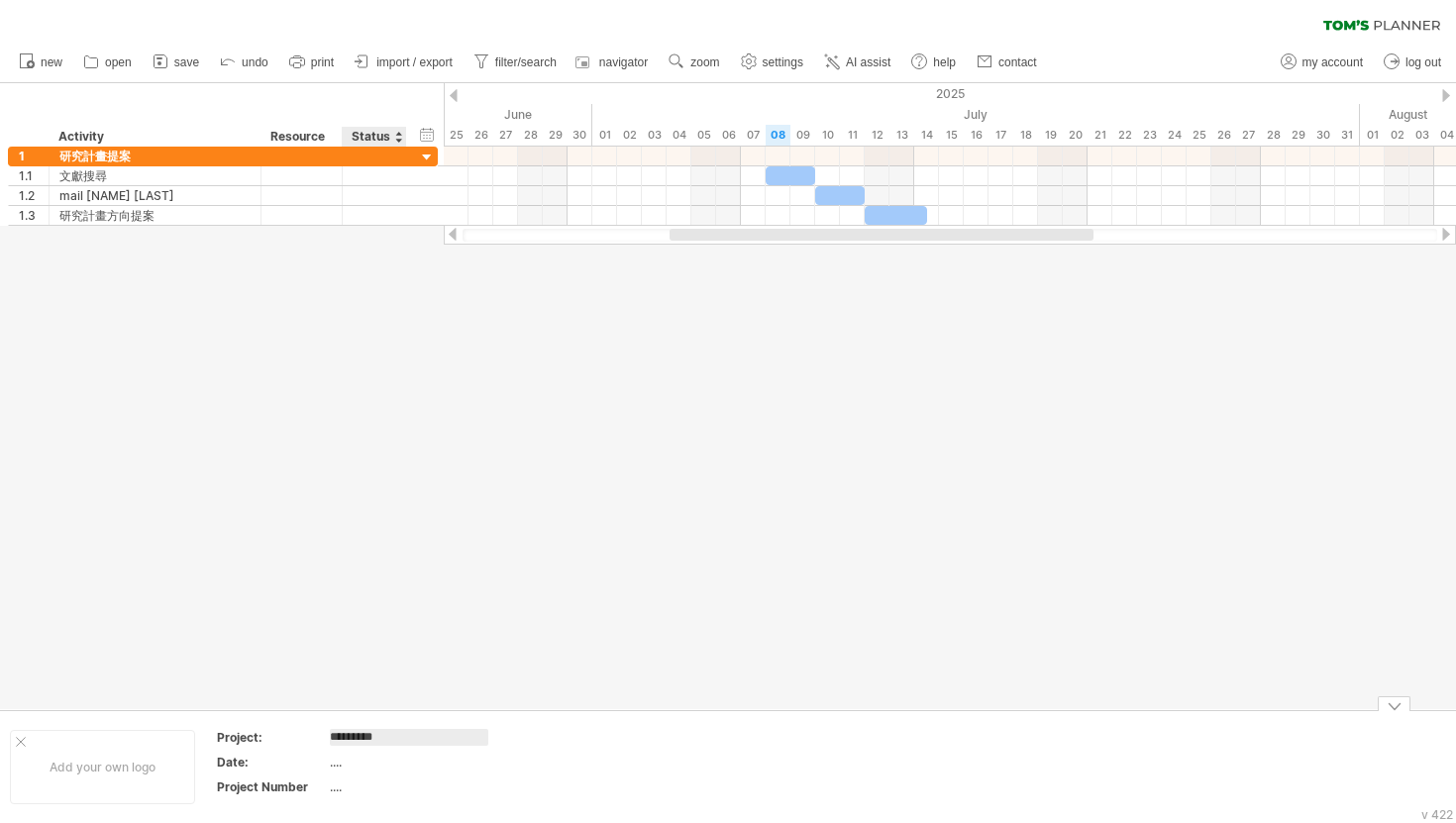 type on "**********" 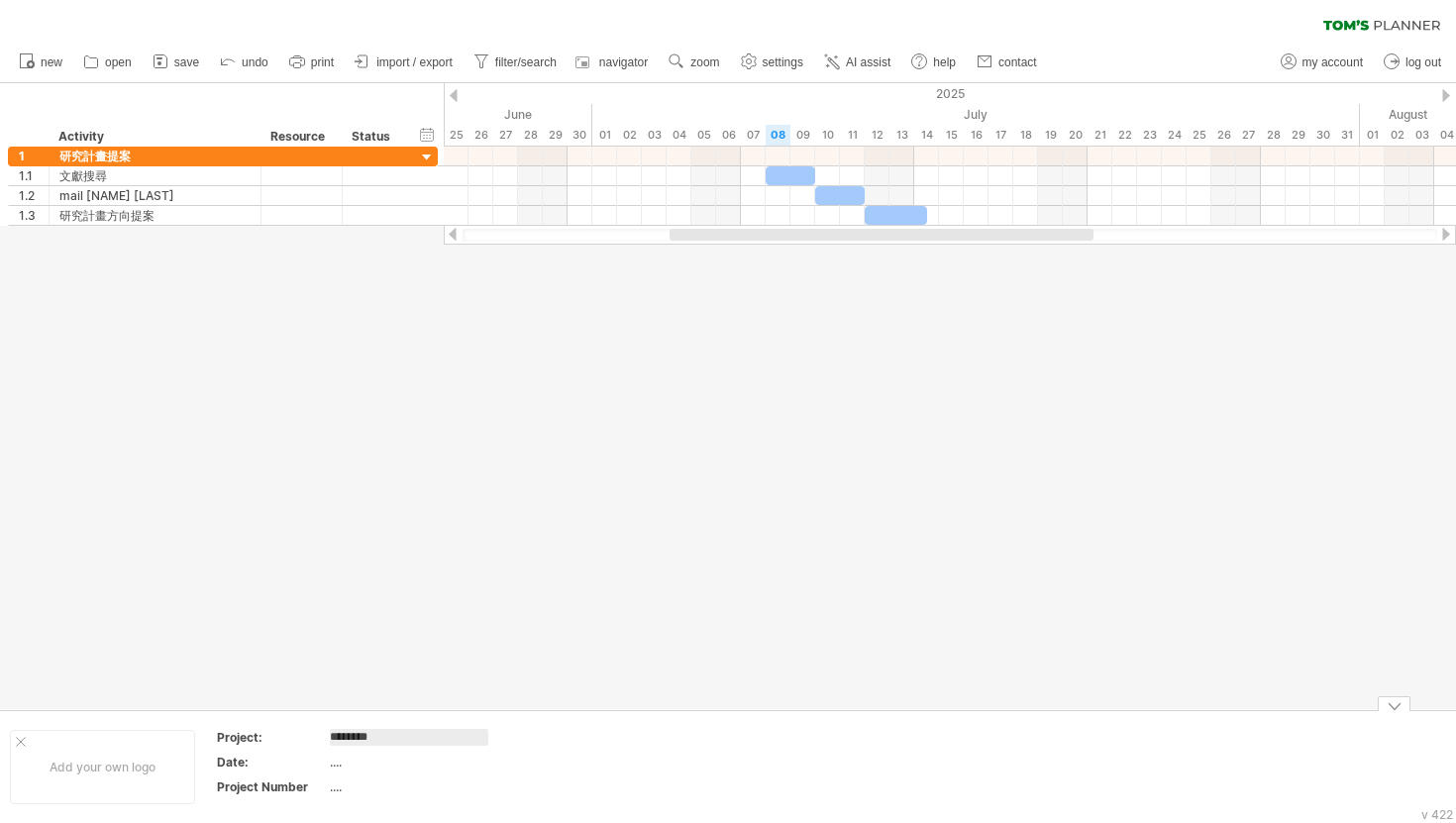 click on "...." at bounding box center [414, 740] 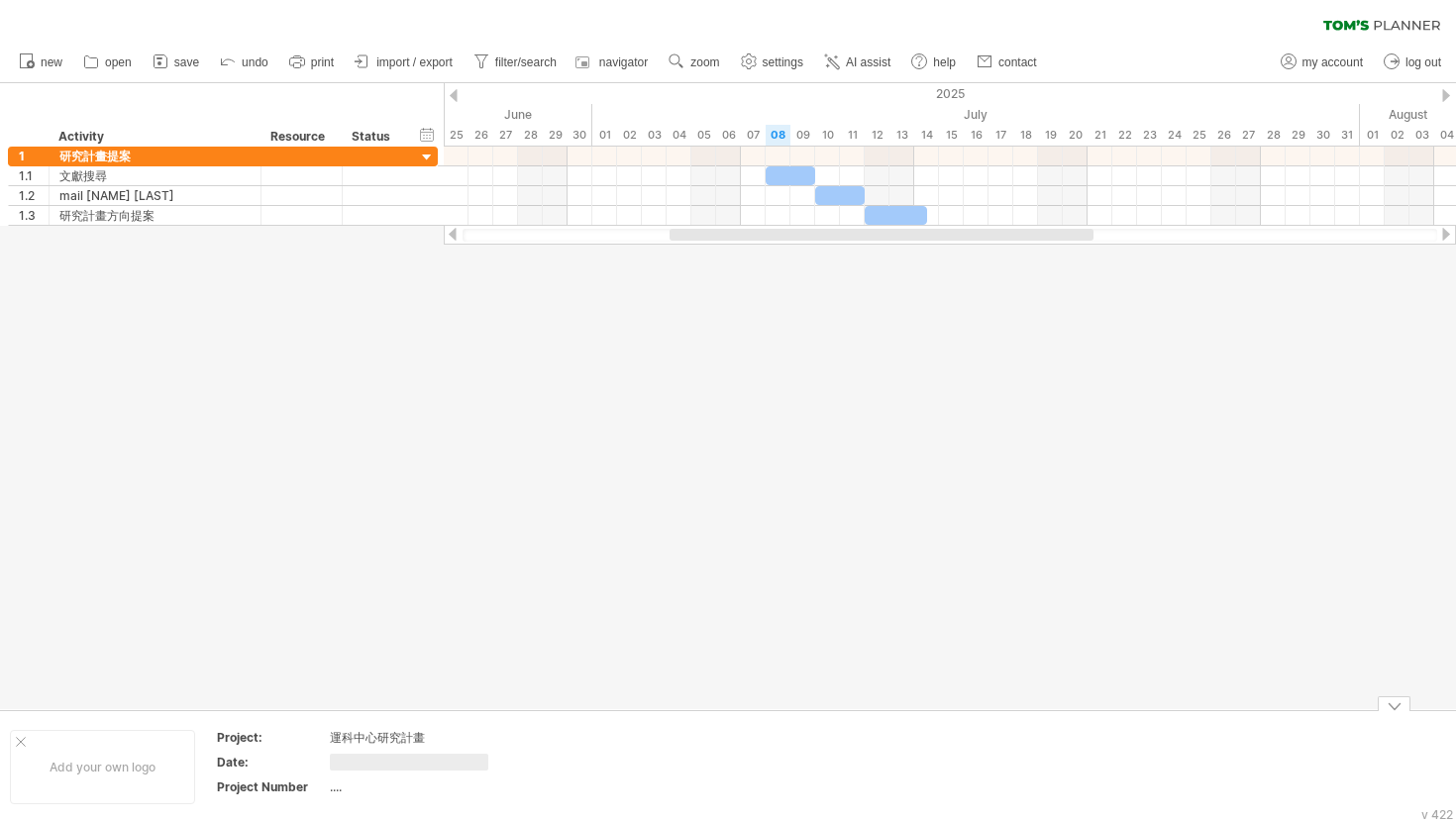 click on "運科中心研究計畫" at bounding box center [413, 737] 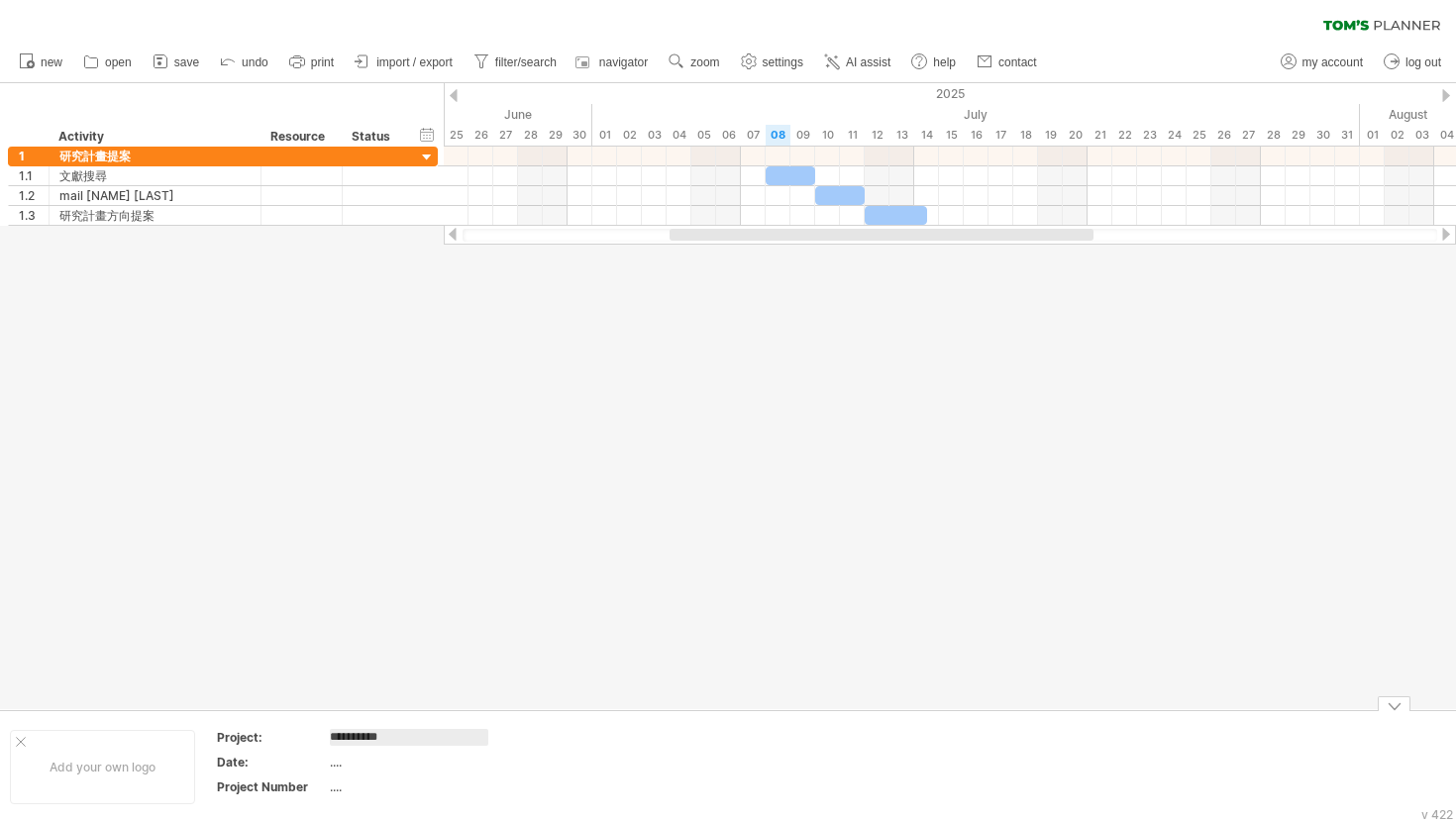 type on "**********" 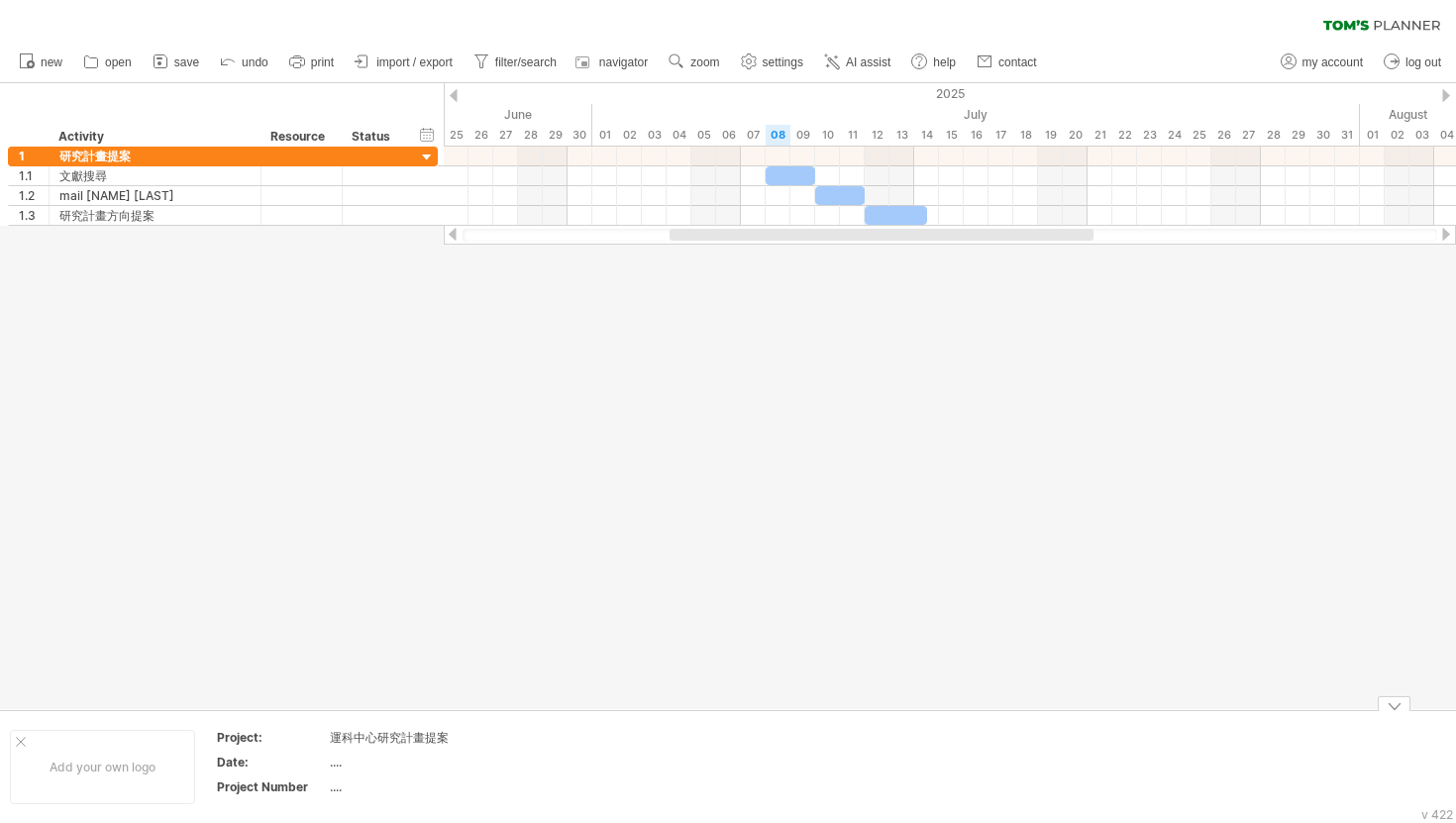 click on "...." at bounding box center (413, 737) 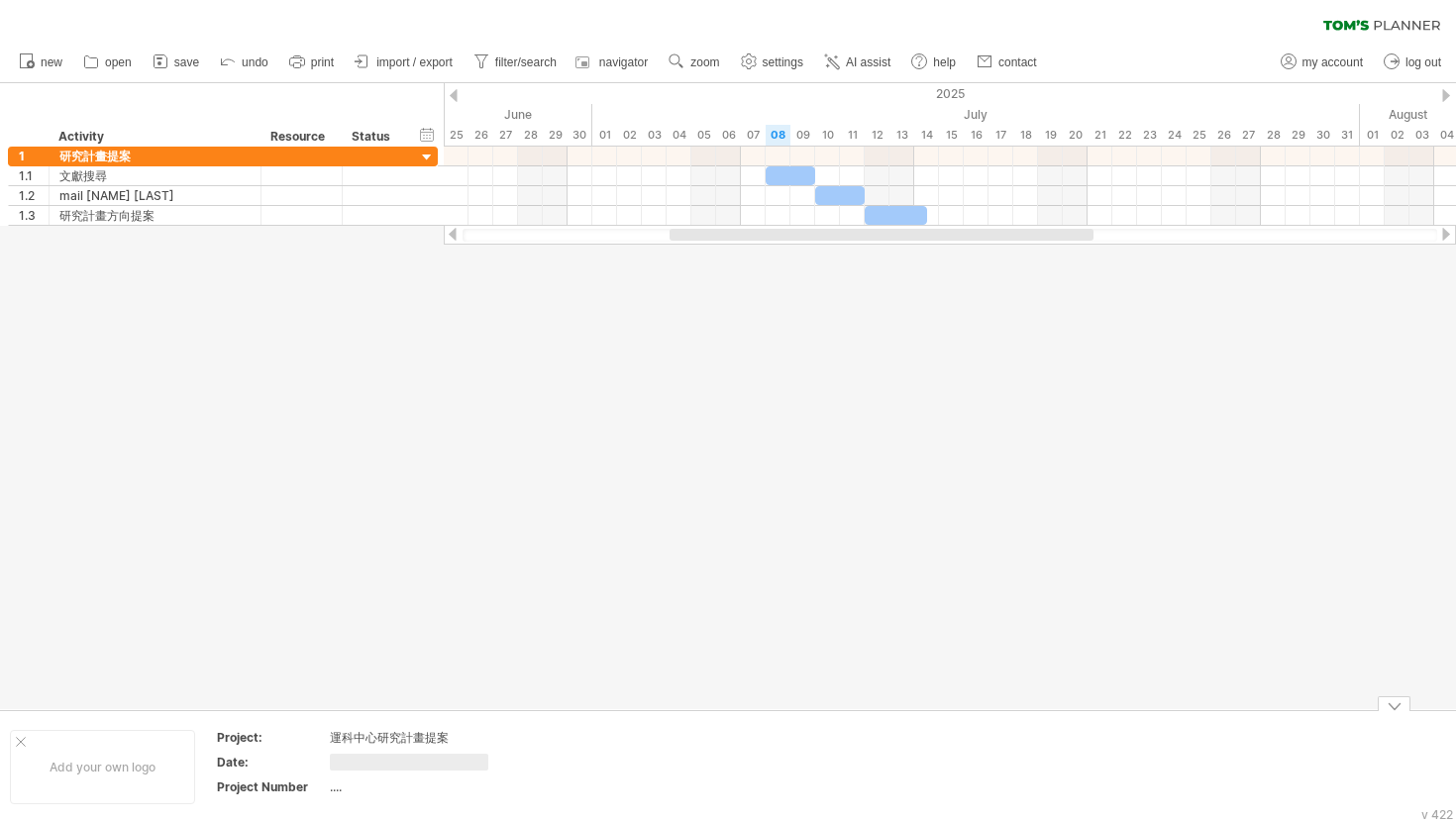 click on "運科中心研究計畫提案" at bounding box center (413, 737) 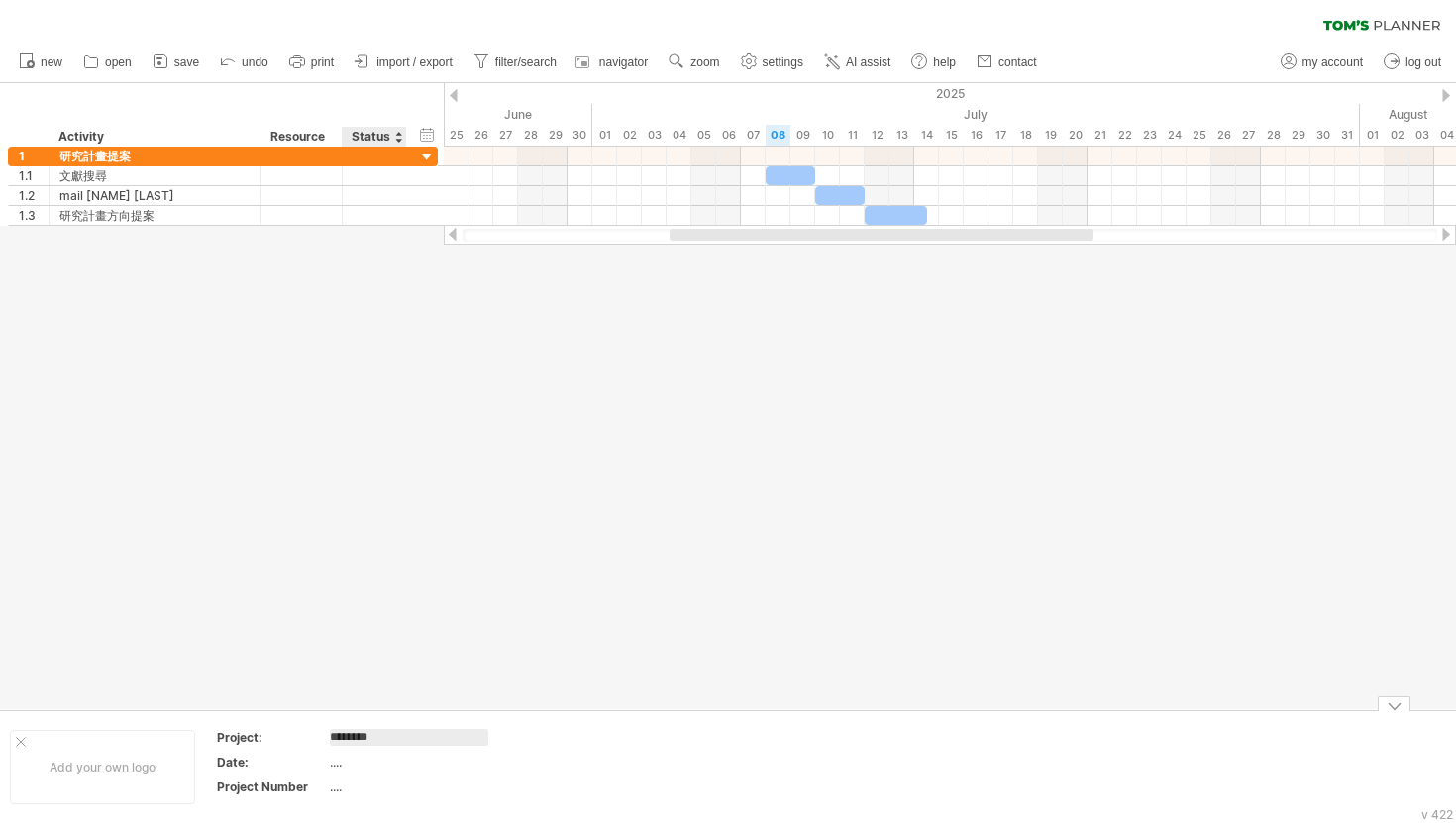 click on "...." at bounding box center (413, 762) 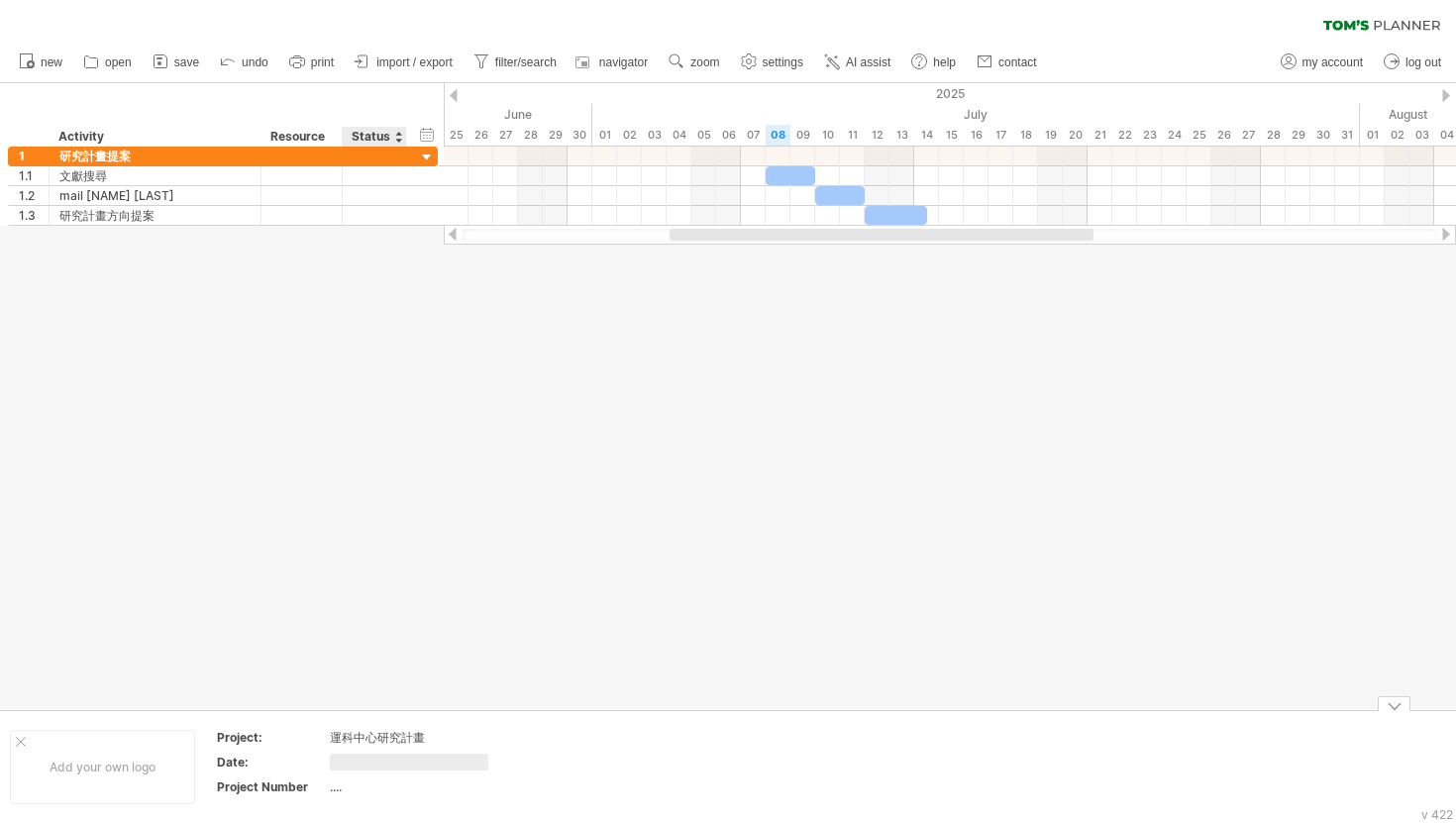 click at bounding box center [409, 762] 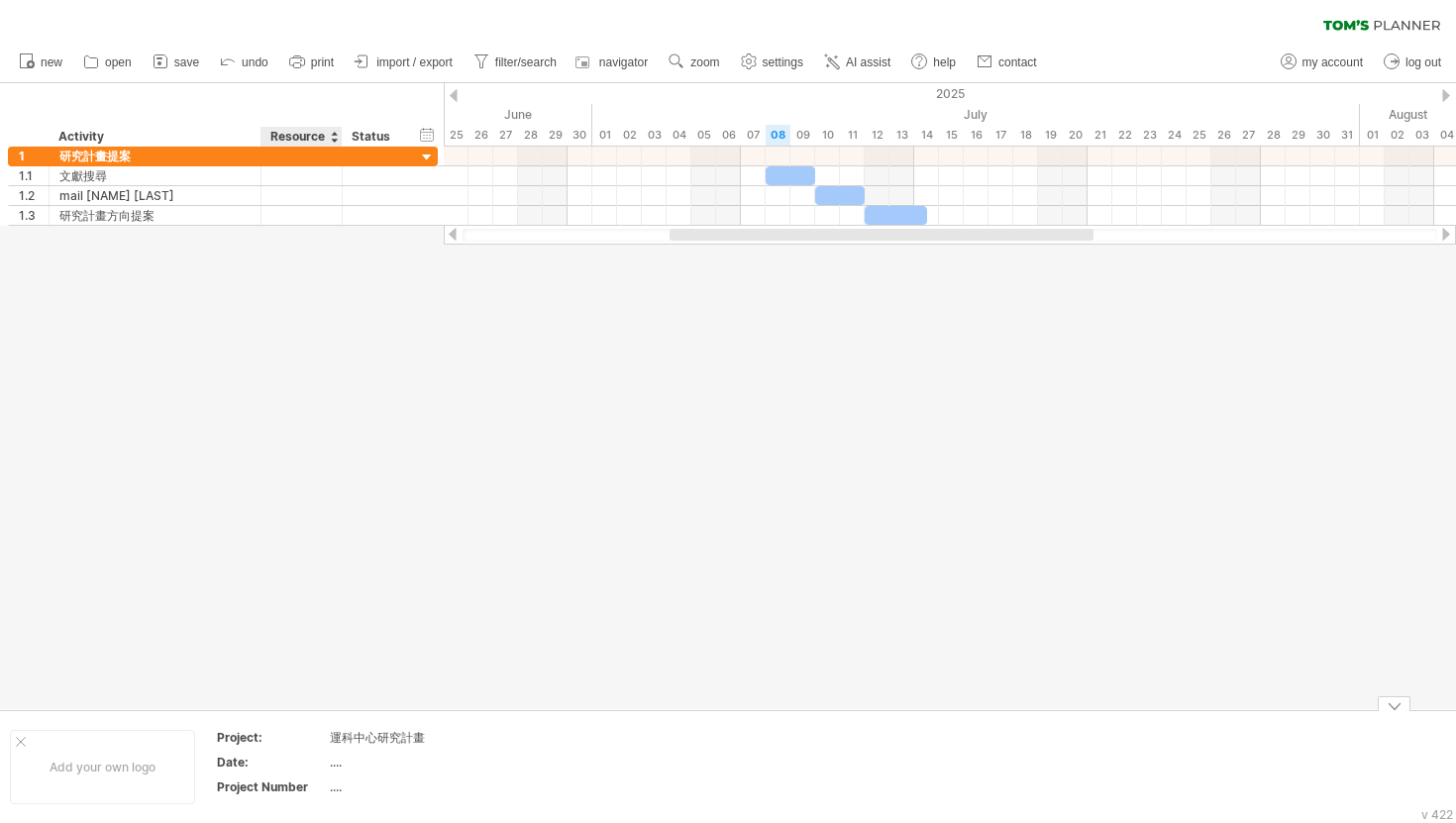click on "Date:" at bounding box center [271, 737] 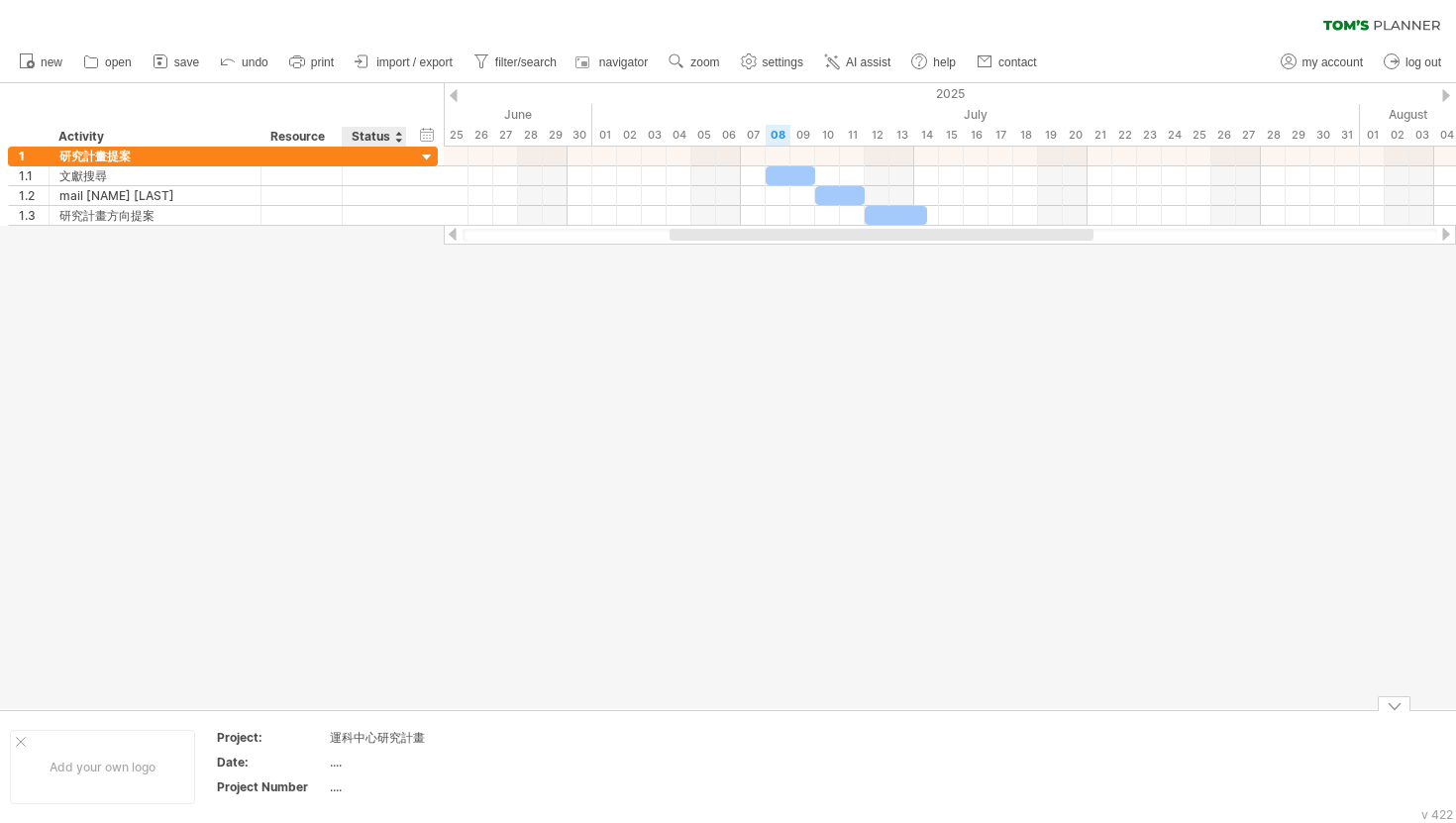 click on "...." at bounding box center (413, 737) 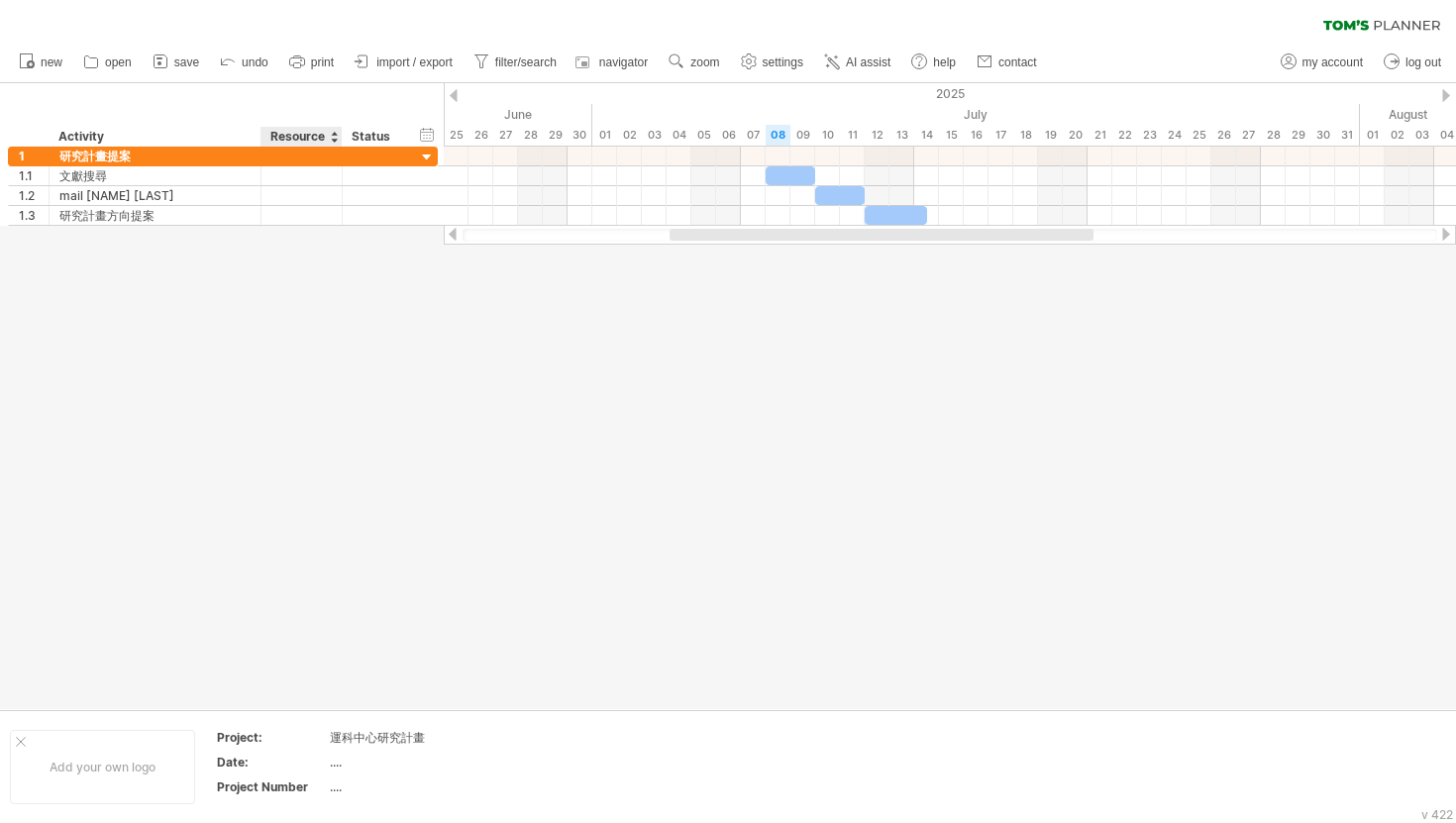 click on "Resource" at bounding box center (300, 137) 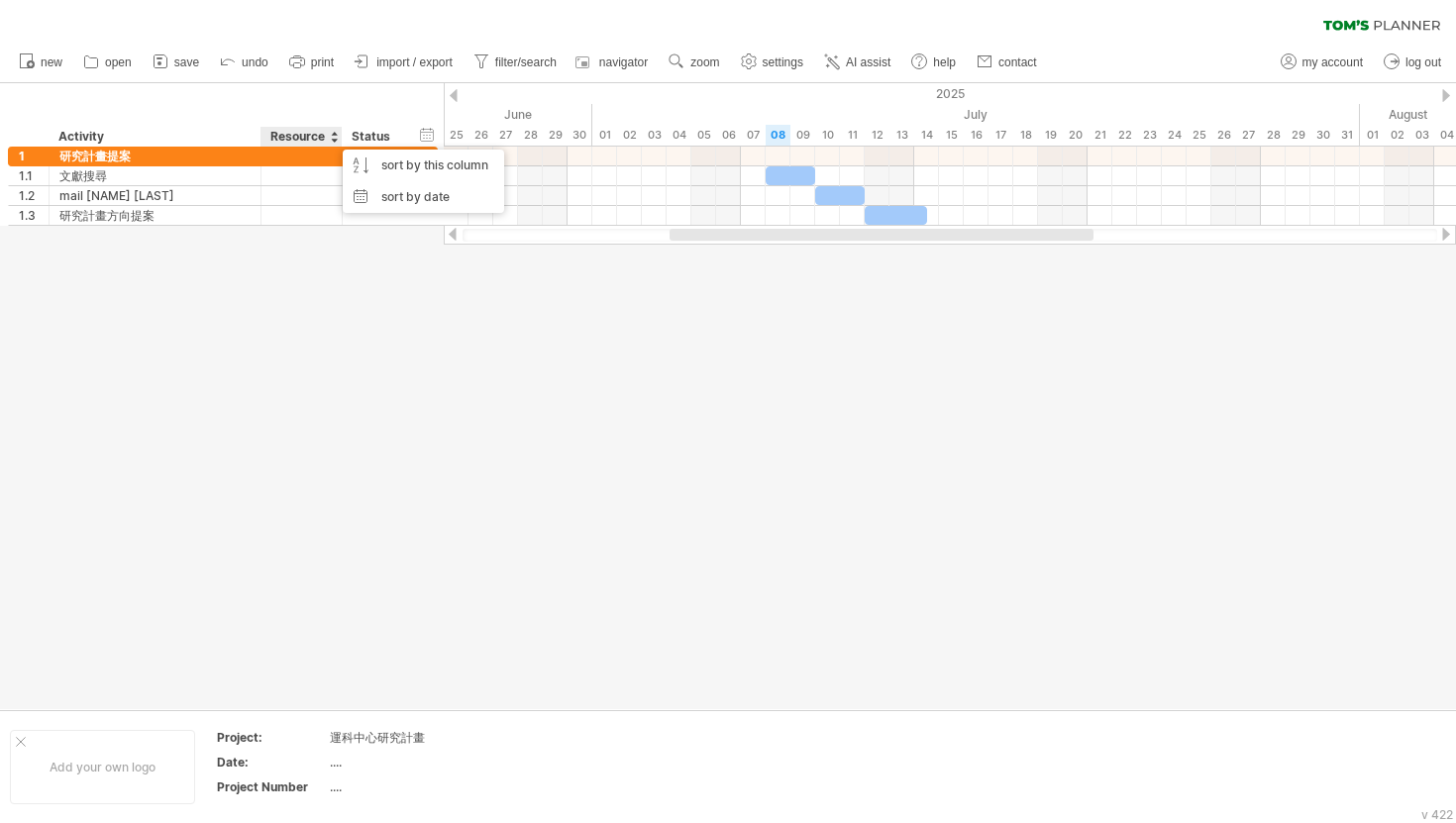 click on "Resource" at bounding box center (300, 137) 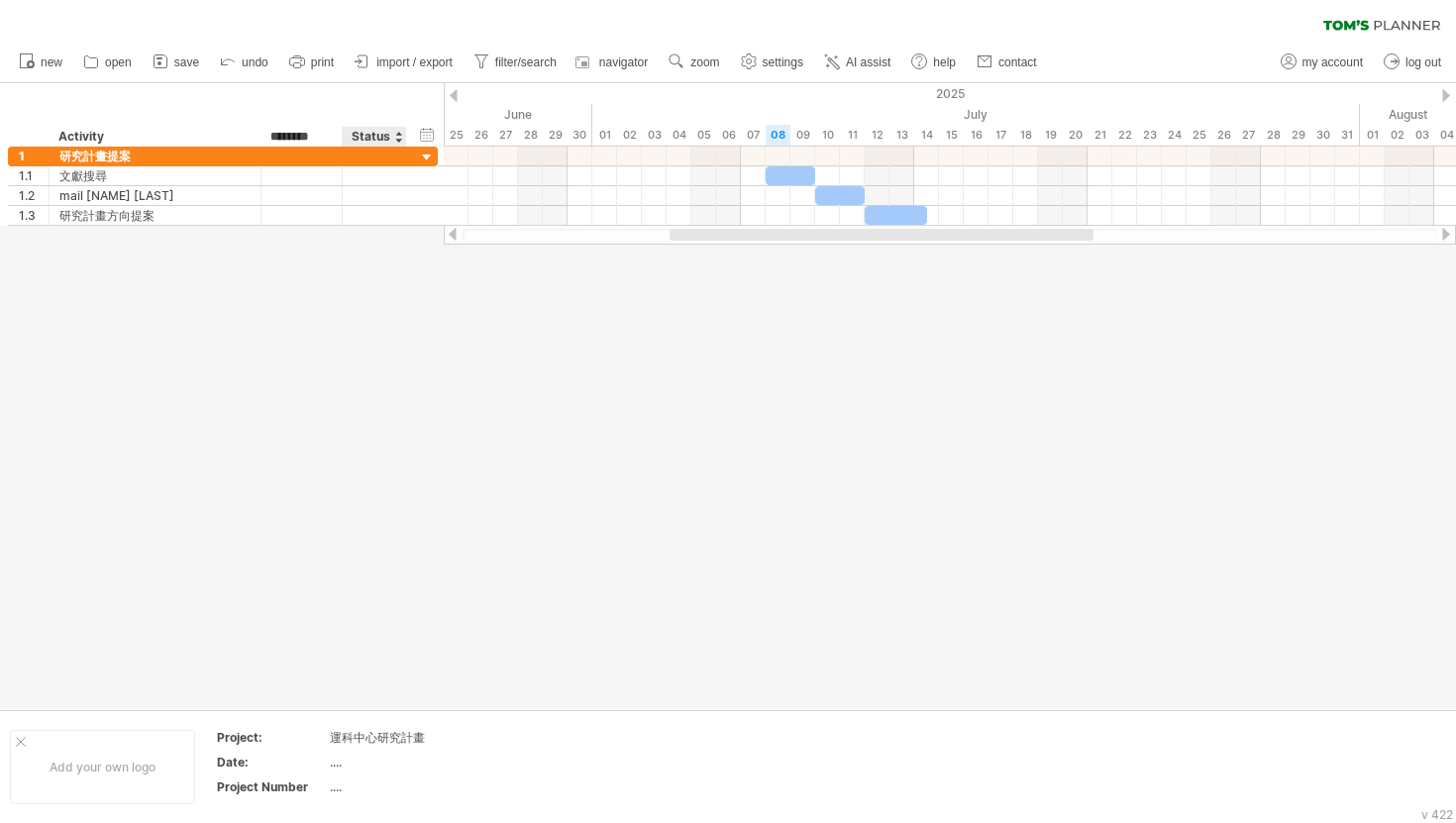click on "Status" at bounding box center [373, 137] 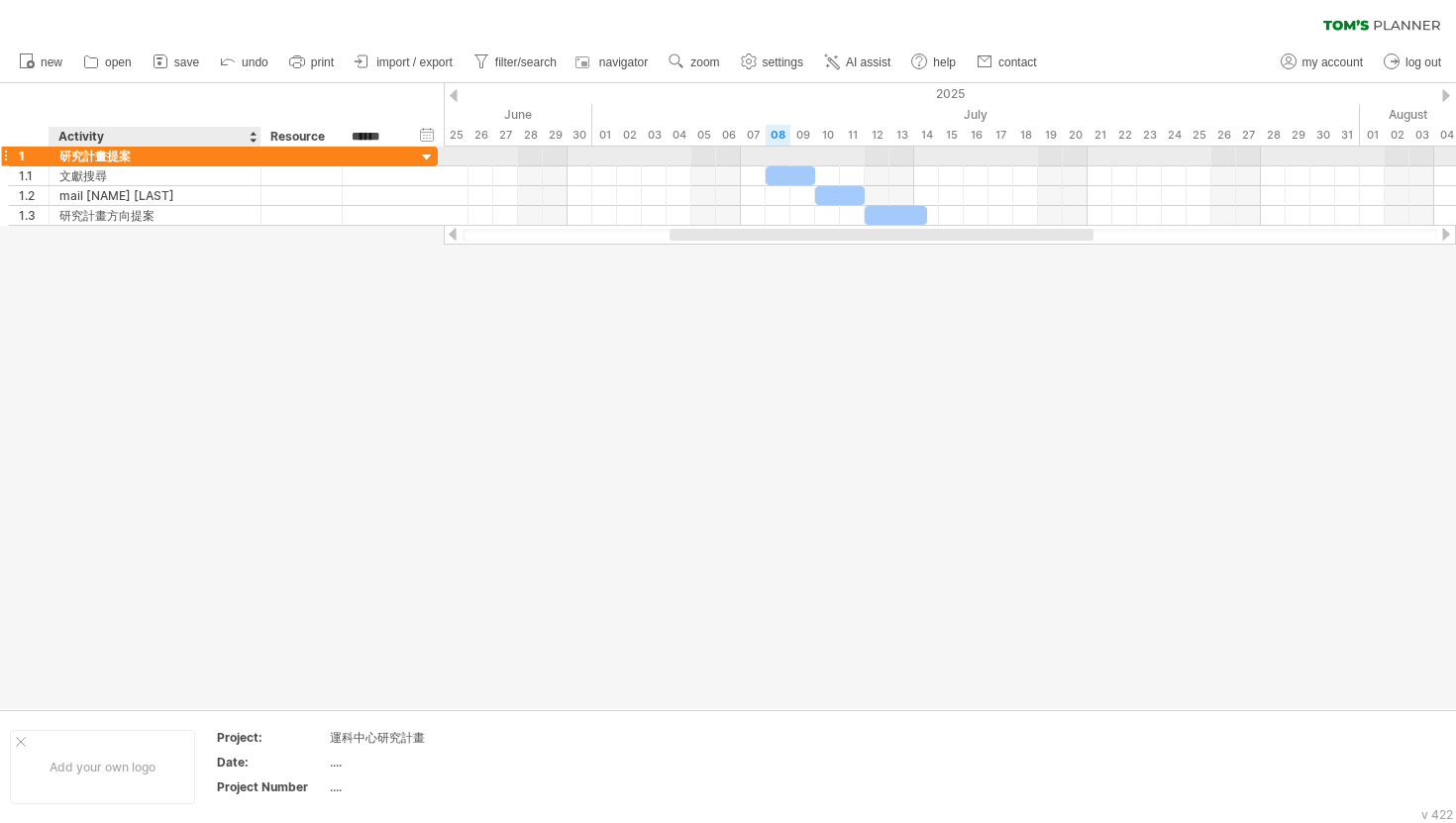 click on "研究計畫提案" at bounding box center (155, 155) 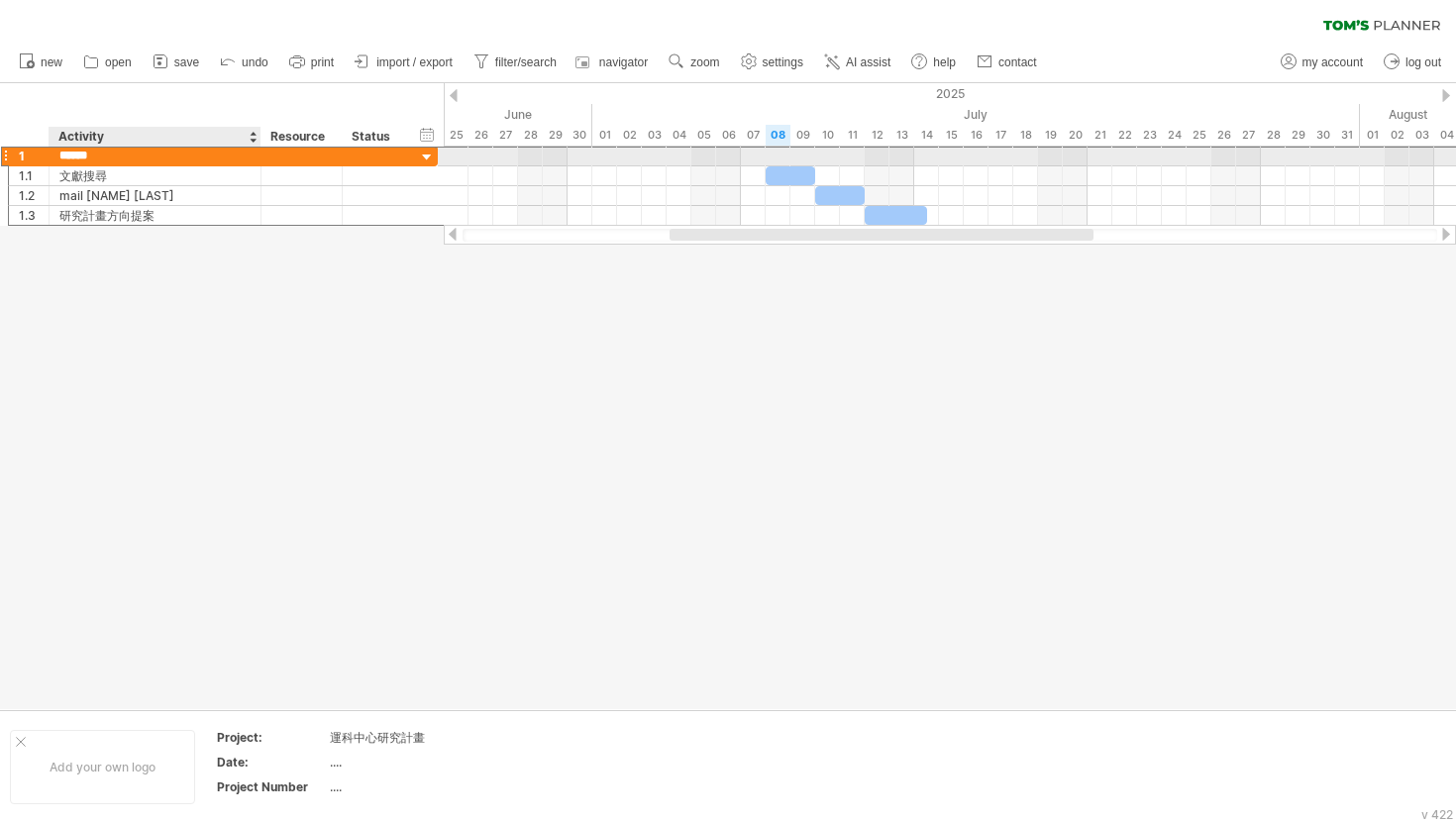 click on "******" at bounding box center (155, 155) 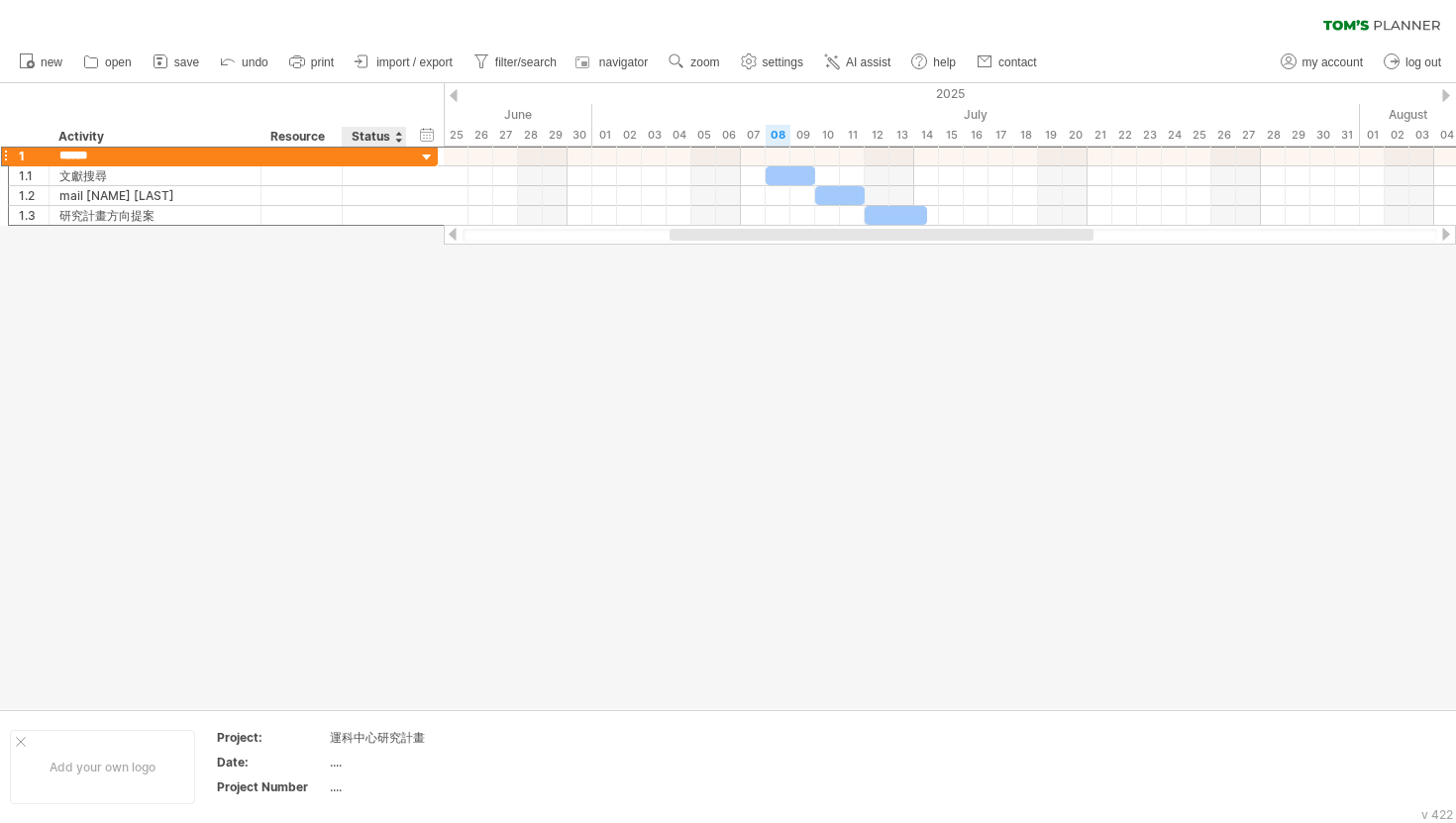 click at bounding box center (728, 396) 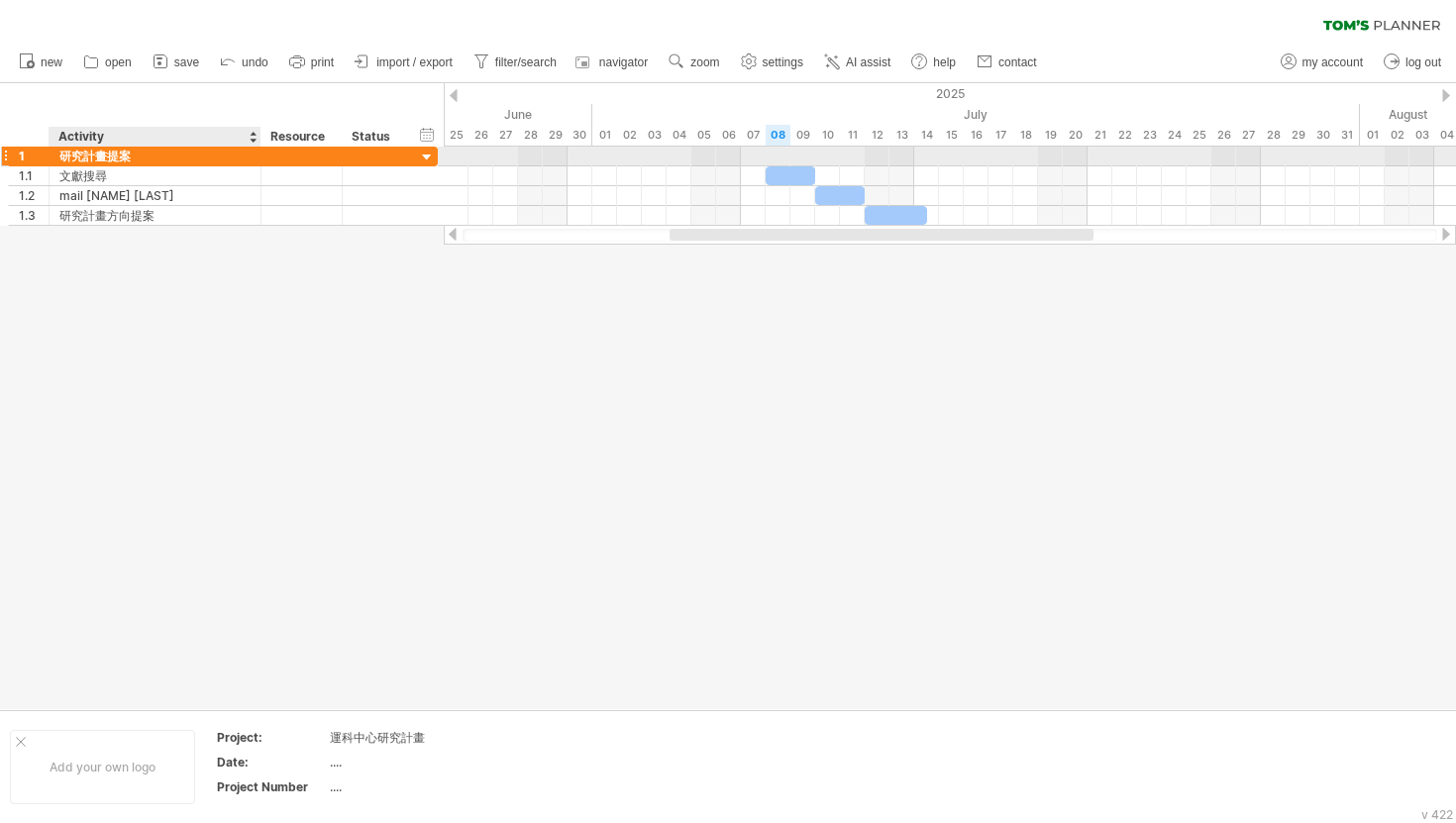 click on "研究計畫提案" at bounding box center [155, 155] 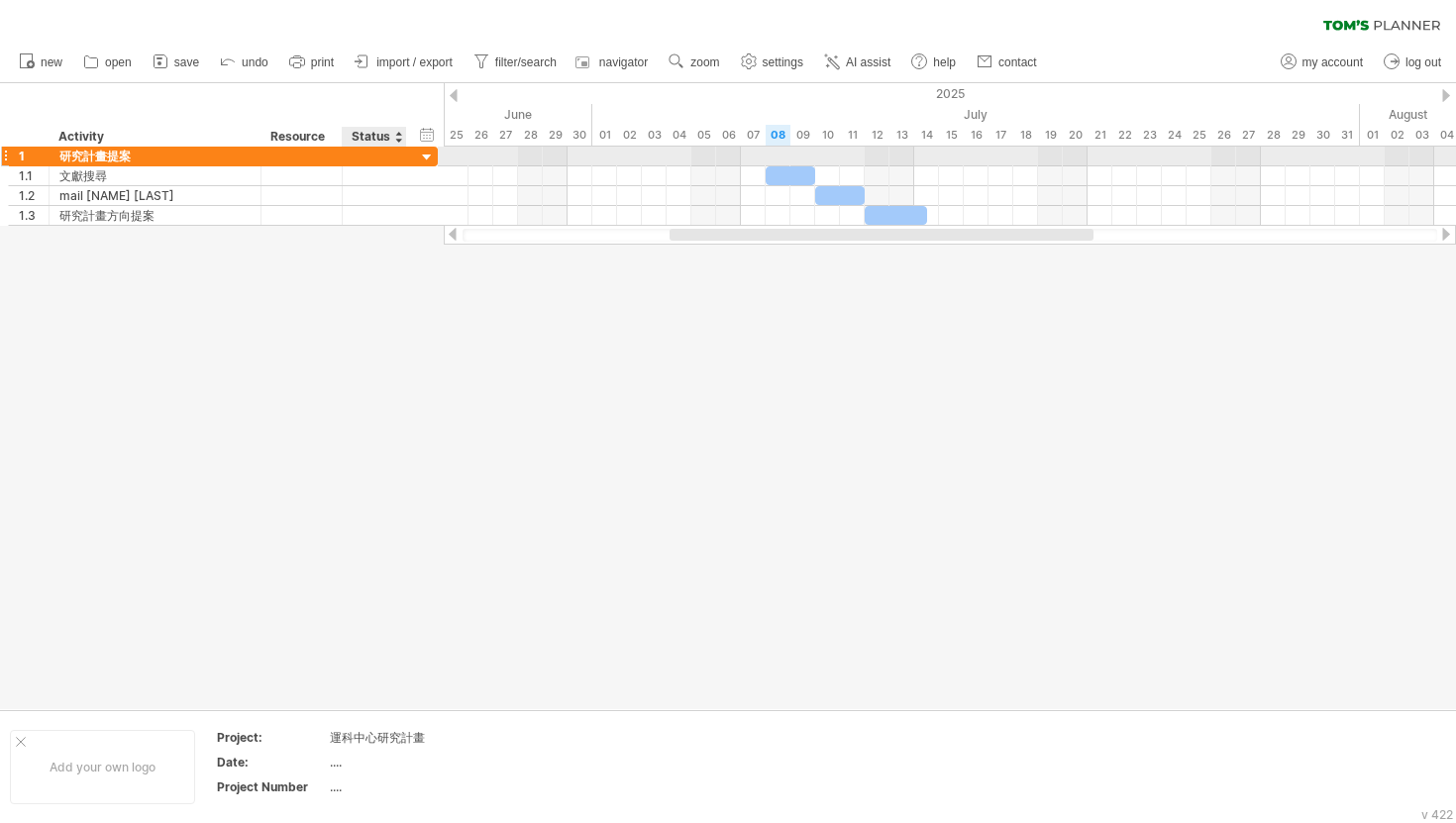 click at bounding box center [427, 157] 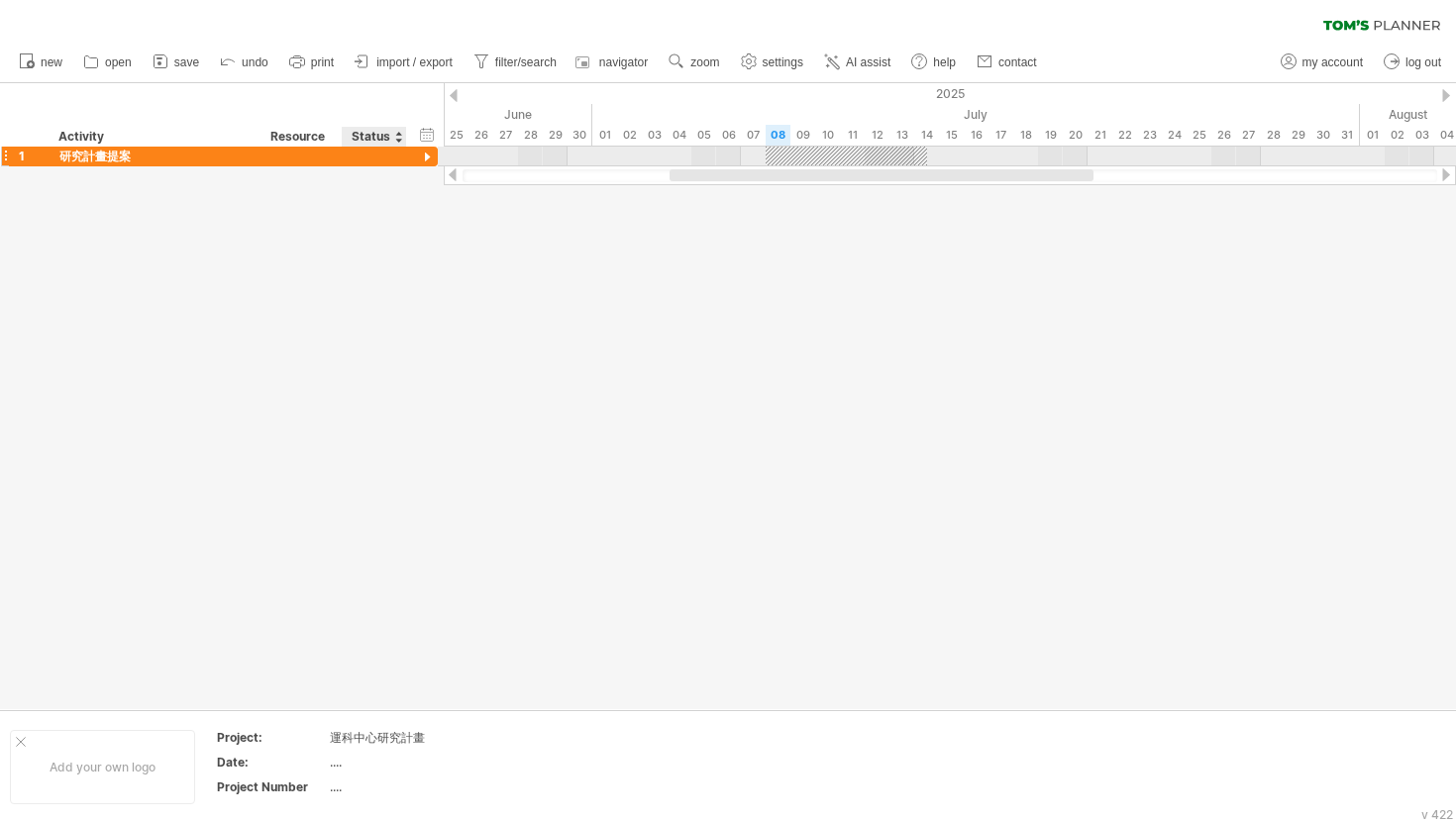 click at bounding box center [427, 157] 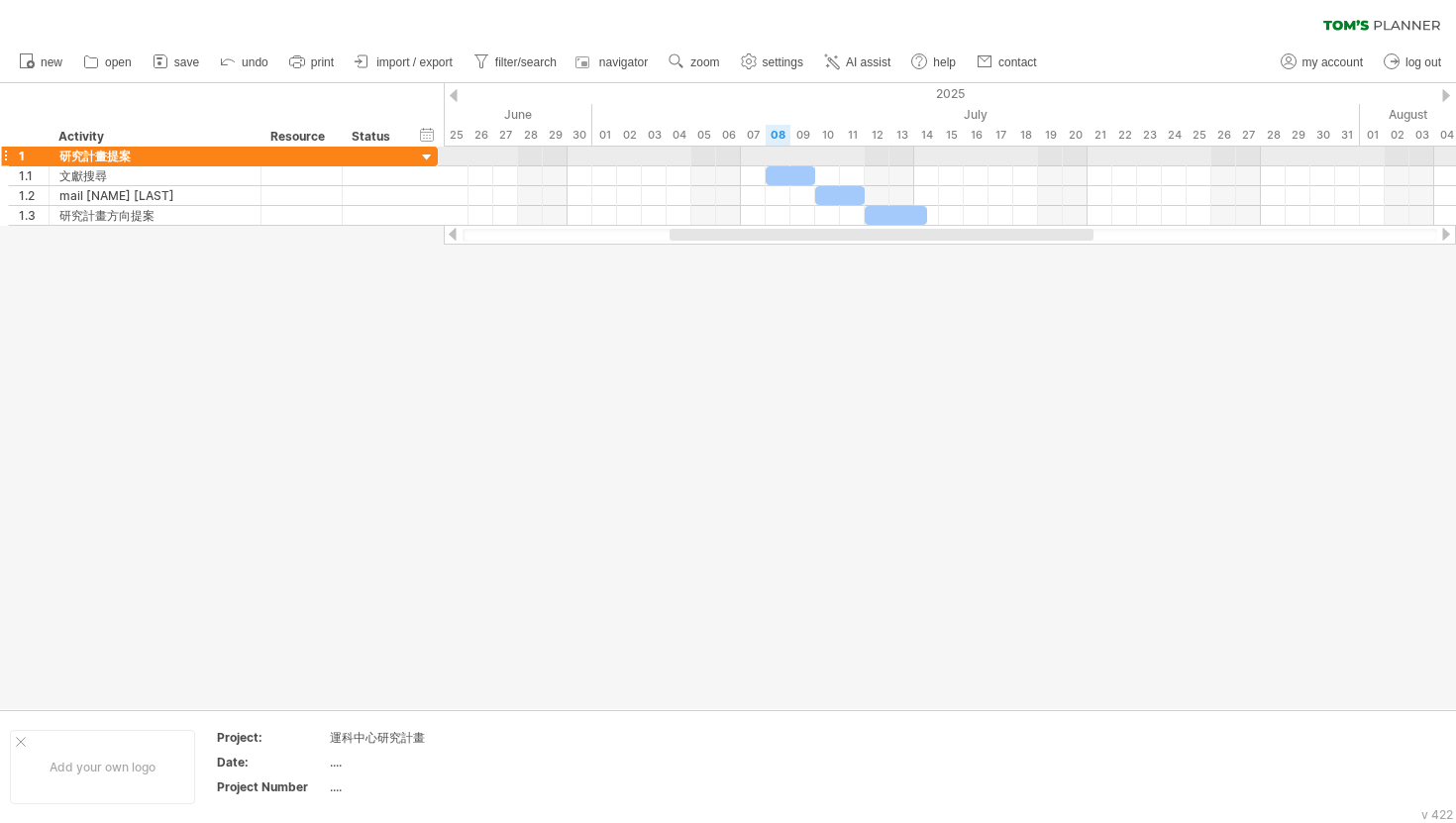 click on "1" at bounding box center (29, 155) 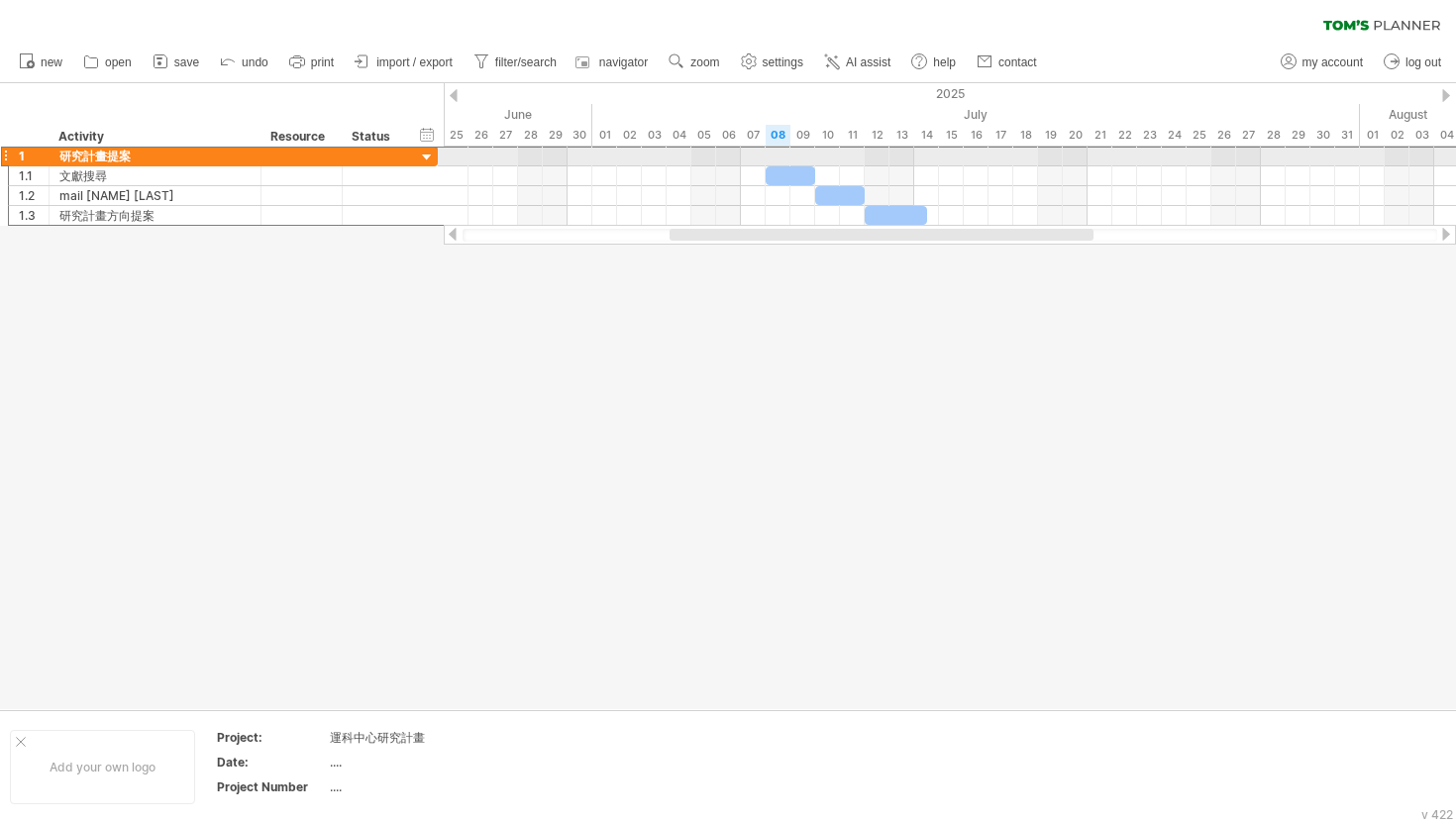 click at bounding box center [5, 155] 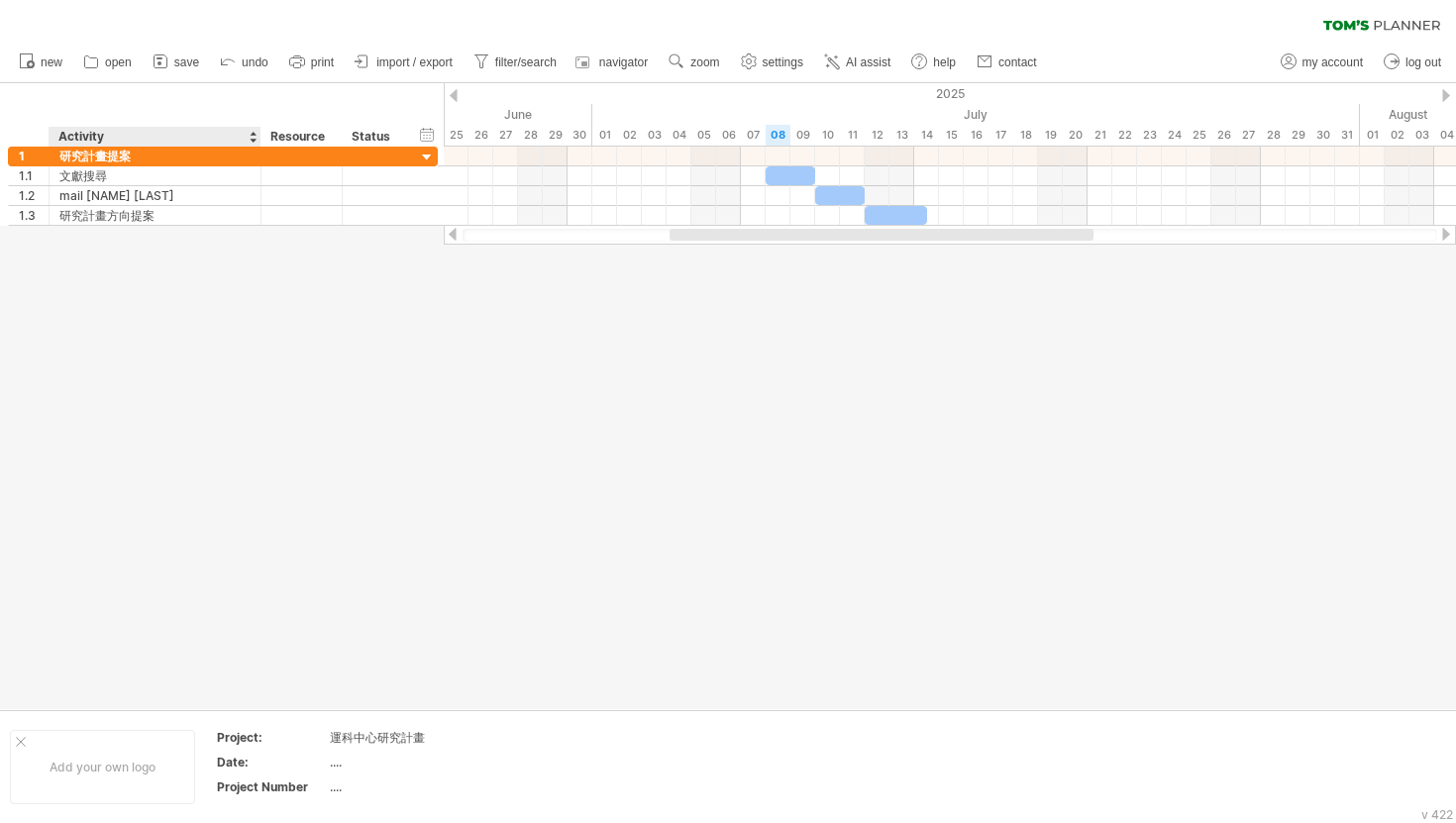 click on "Activity" at bounding box center (154, 137) 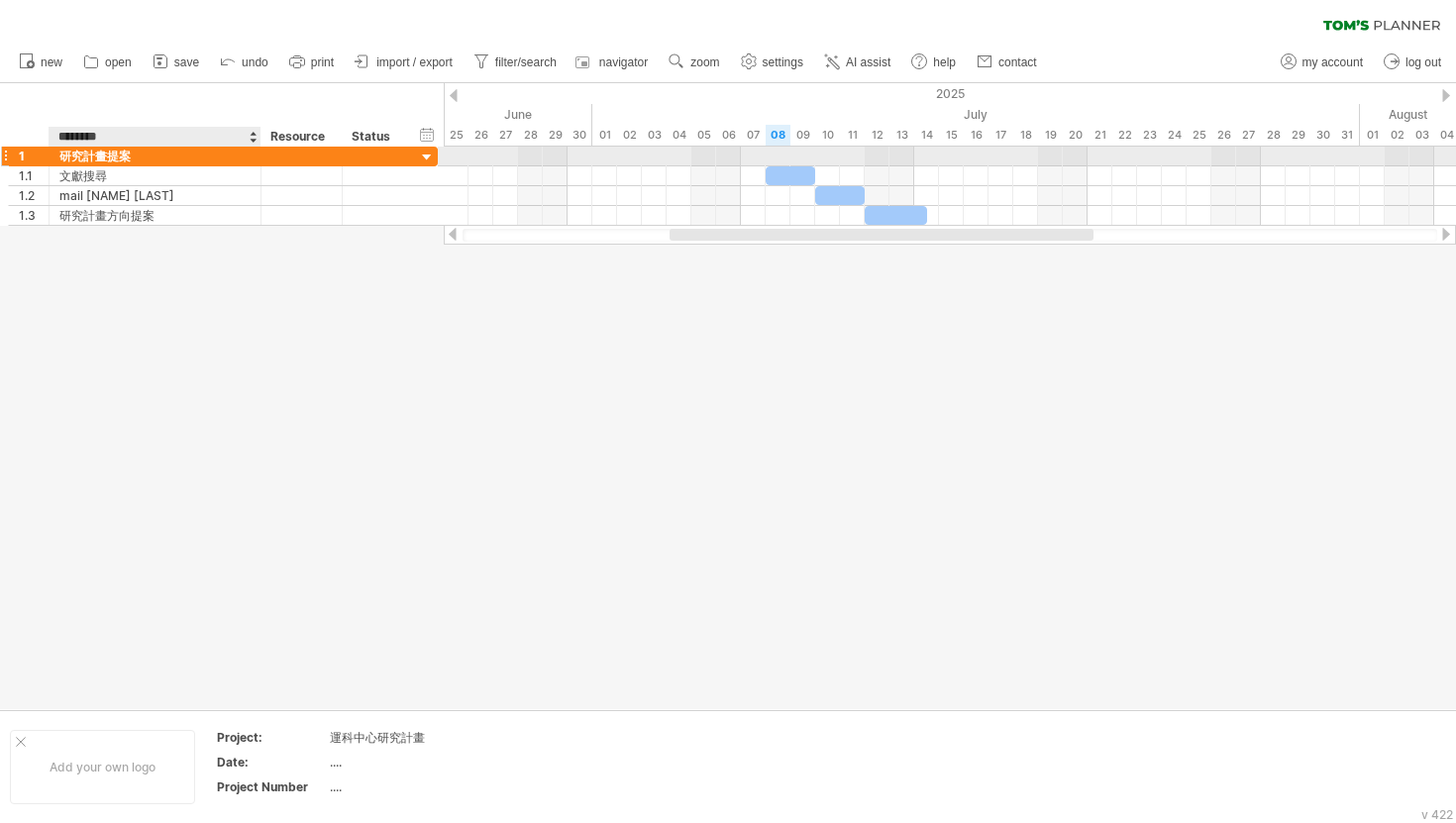 click on "研究計畫提案" at bounding box center (155, 155) 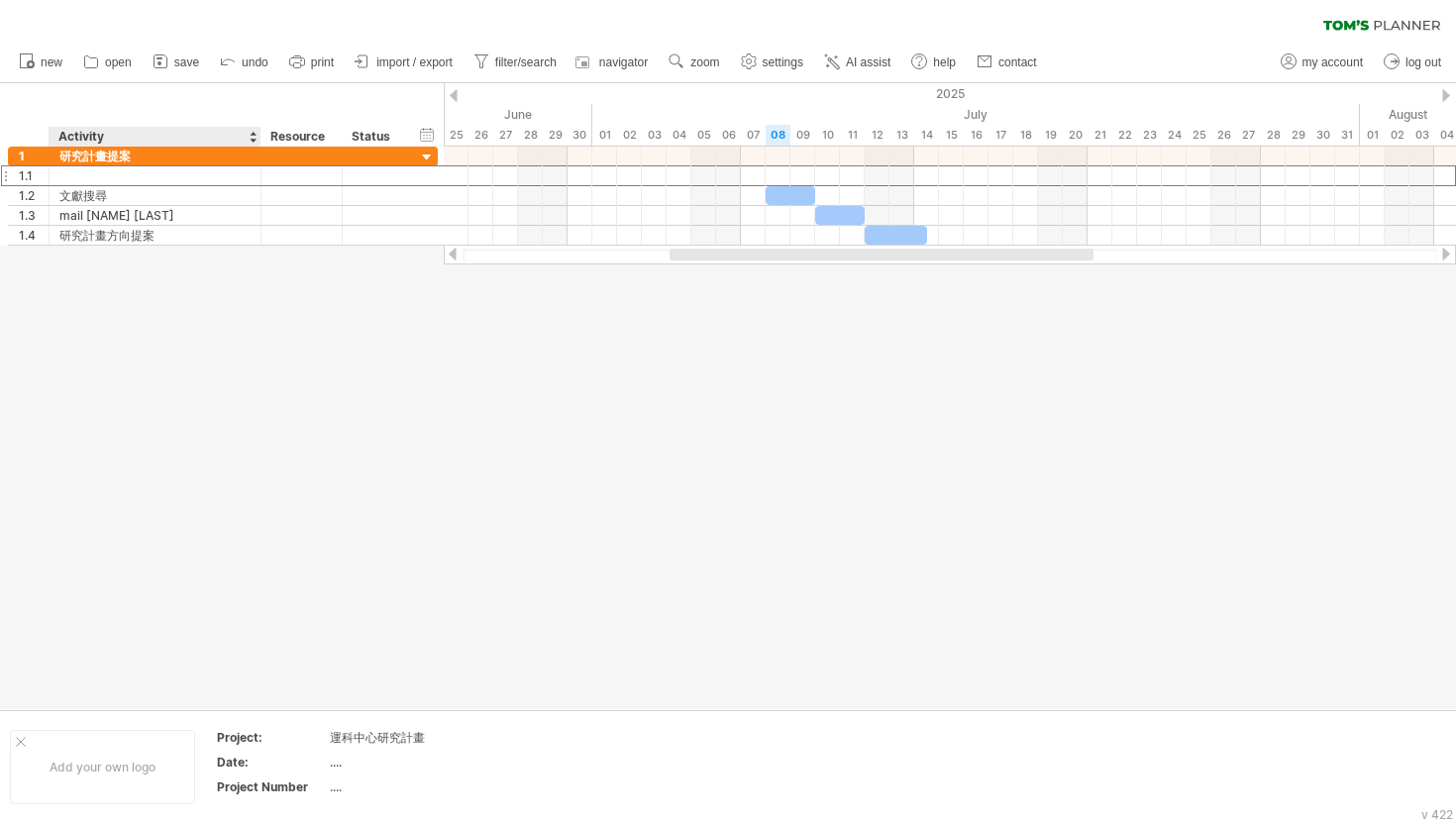 drag, startPoint x: 86, startPoint y: 176, endPoint x: 132, endPoint y: 248, distance: 85.44004 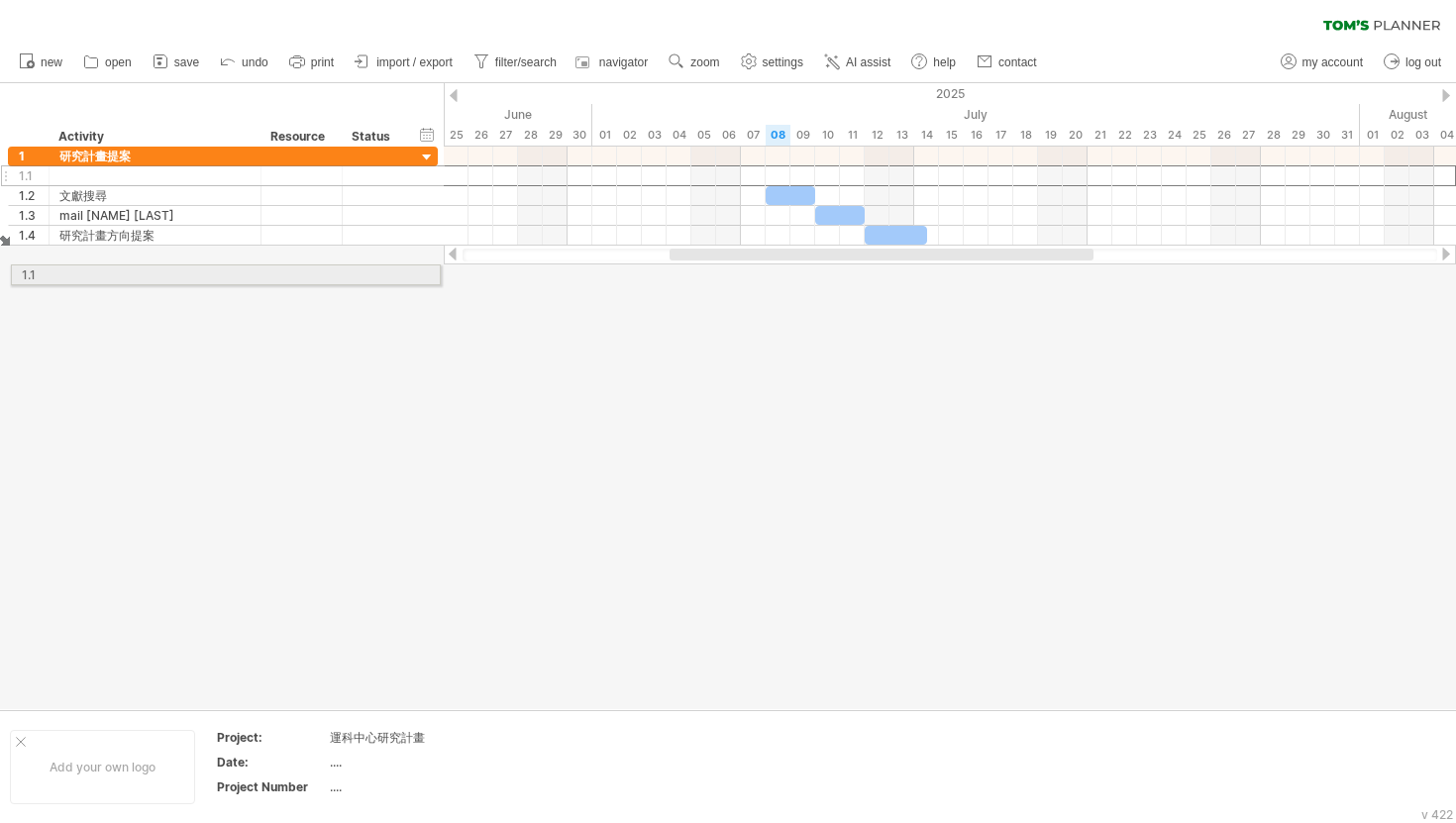 drag, startPoint x: 3, startPoint y: 169, endPoint x: 0, endPoint y: 271, distance: 102.04411 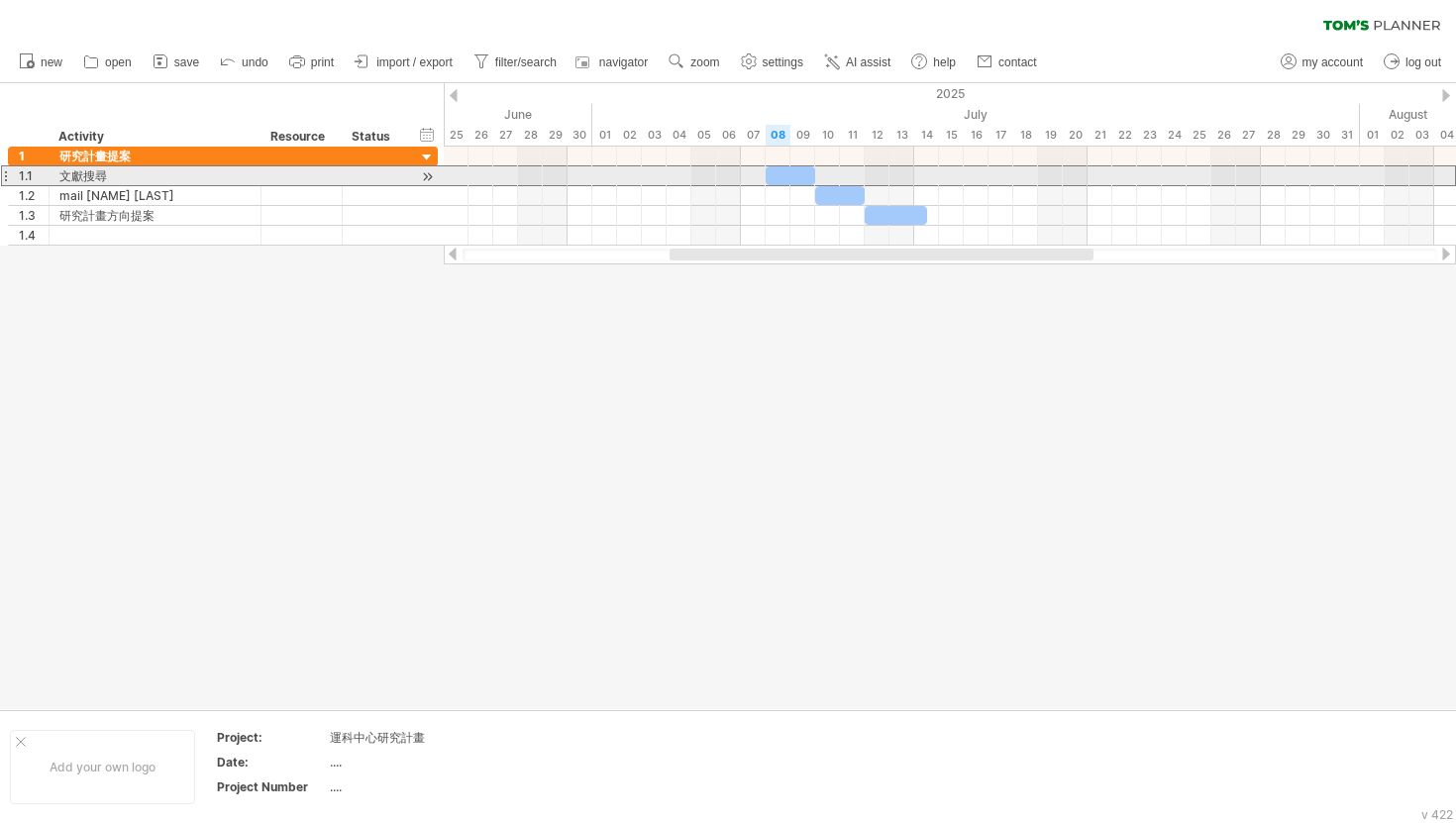 click on "1.1" at bounding box center [29, 175] 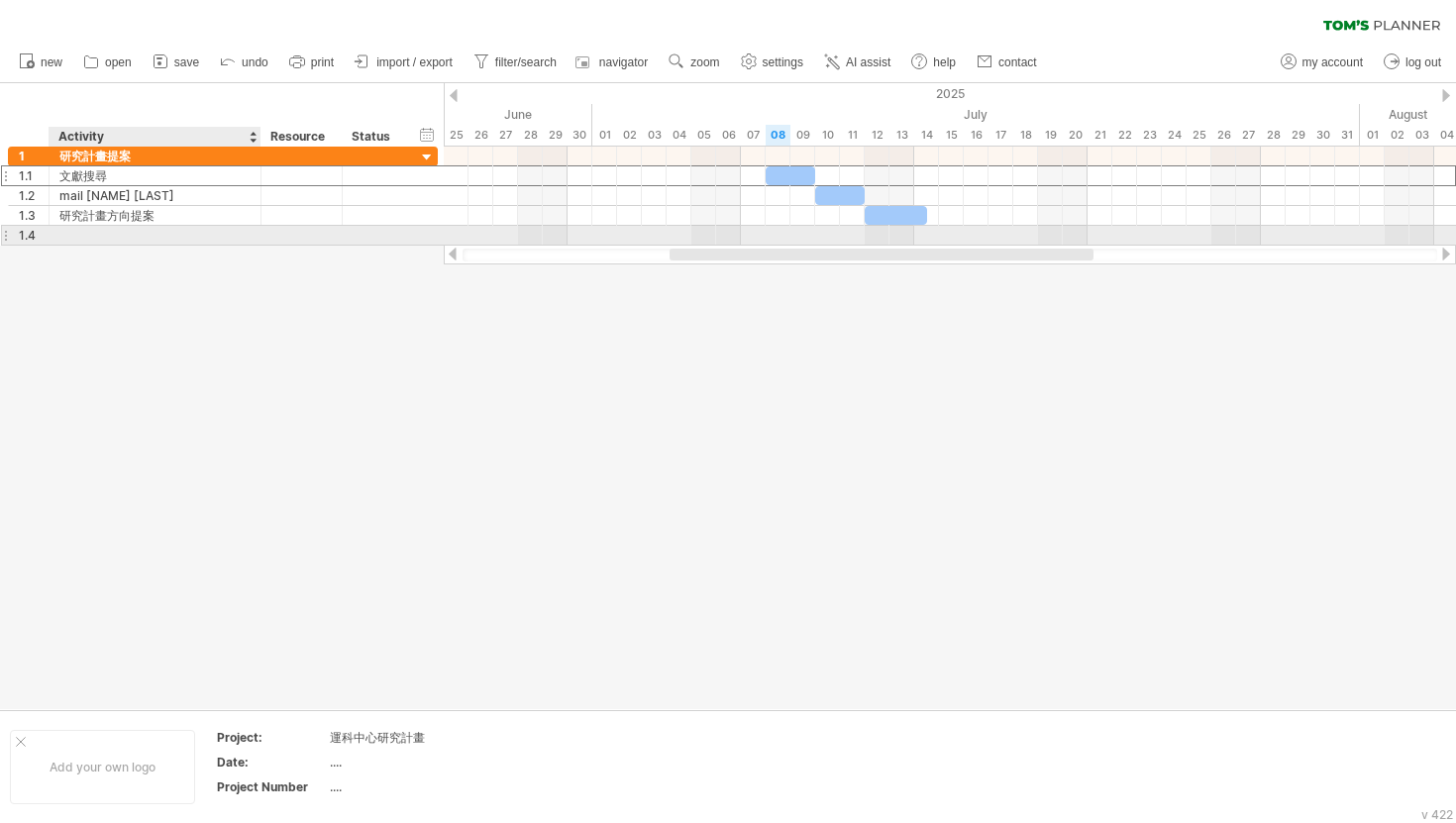click at bounding box center [155, 235] 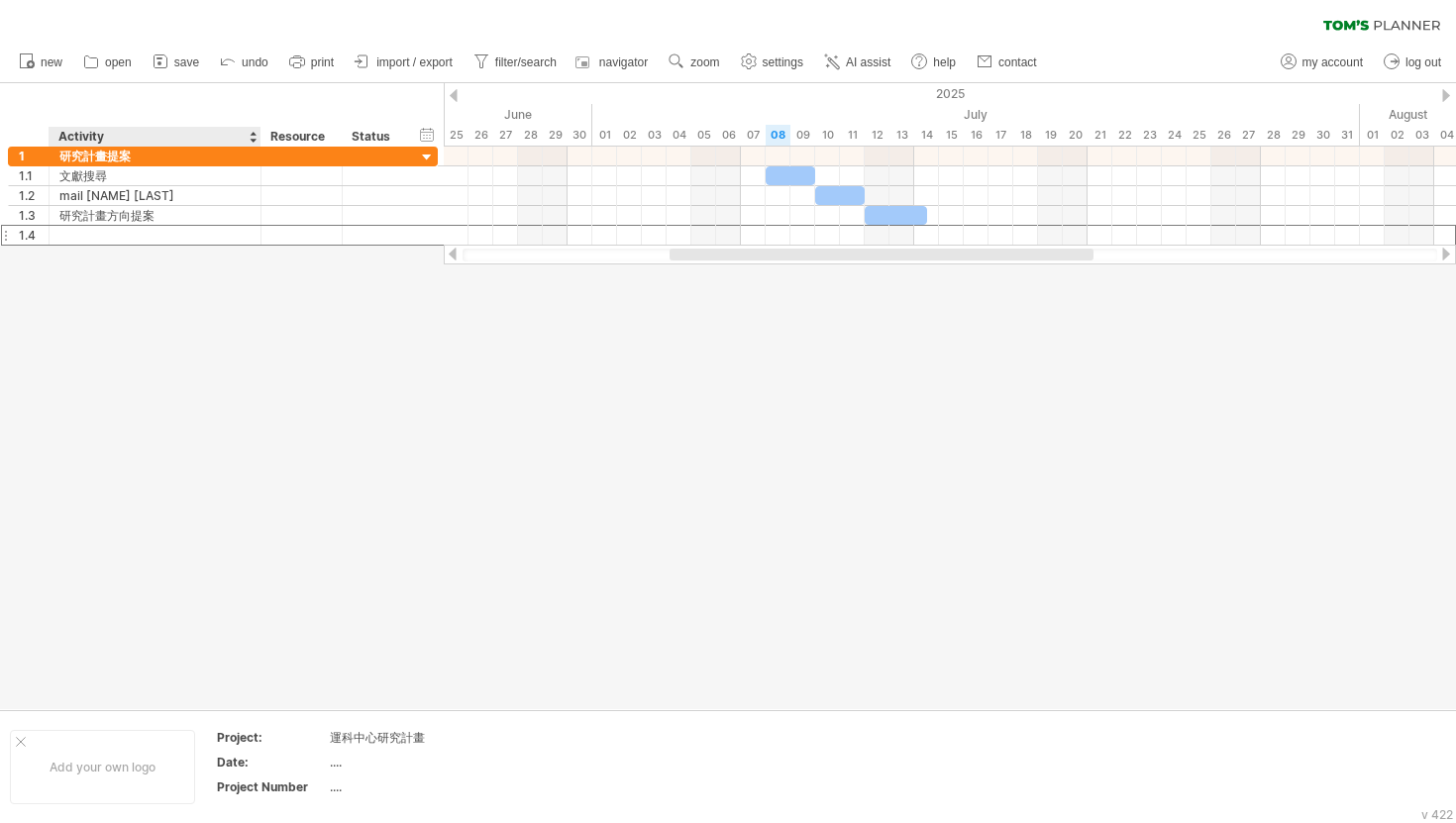 click at bounding box center [728, 396] 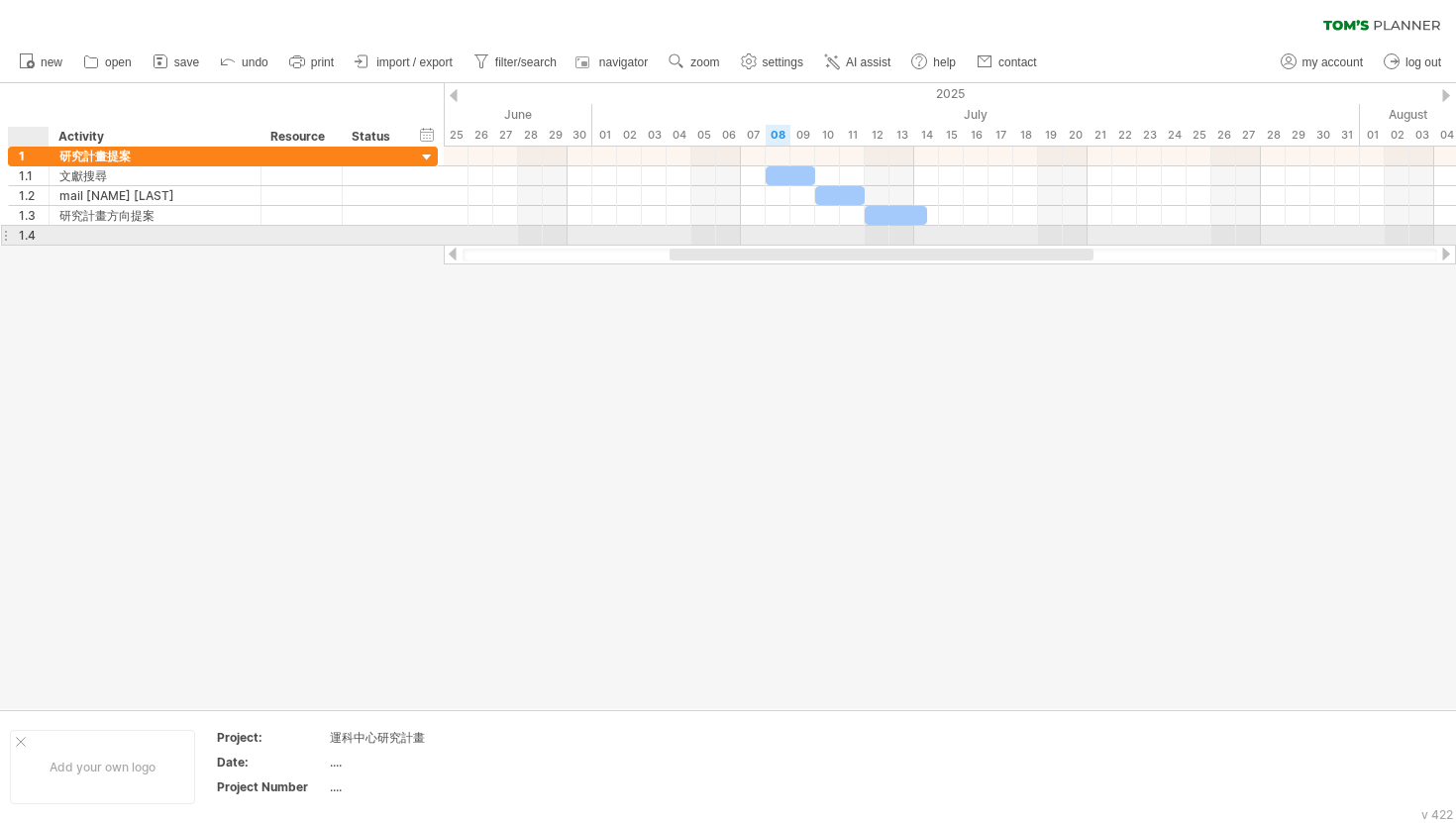 click on "1.4" at bounding box center [34, 235] 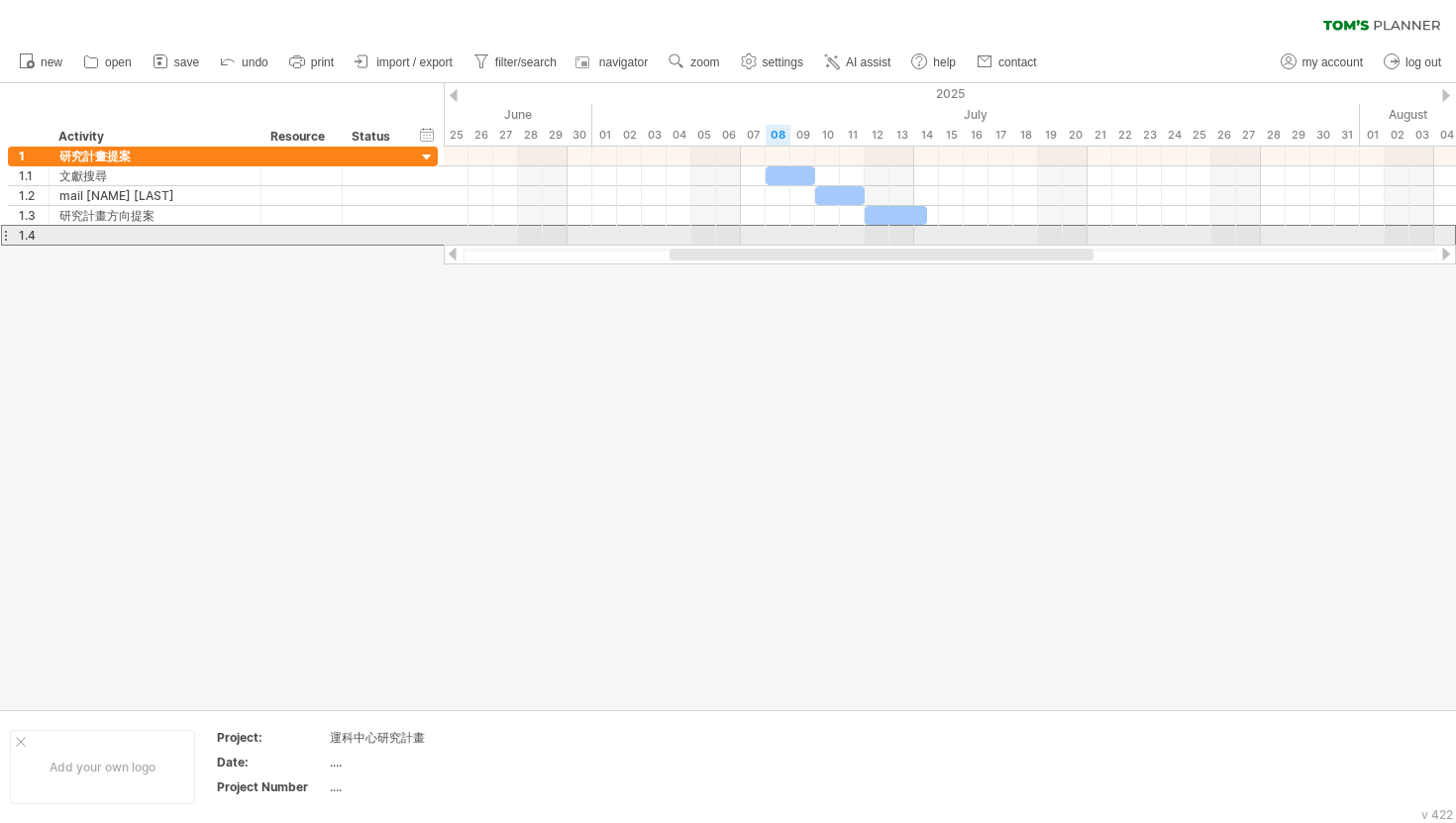 click at bounding box center [5, 235] 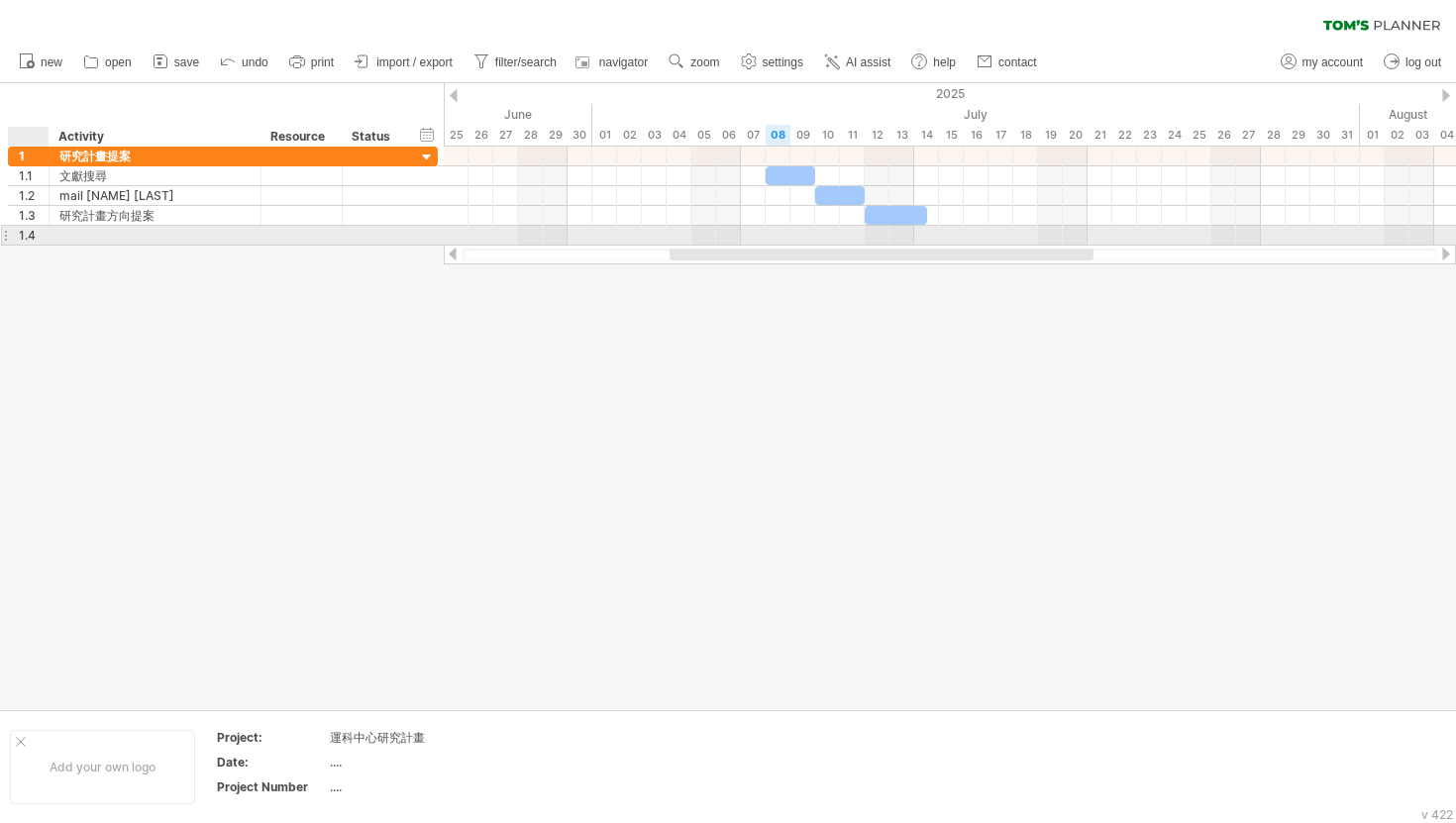 click on "1.4" at bounding box center (34, 235) 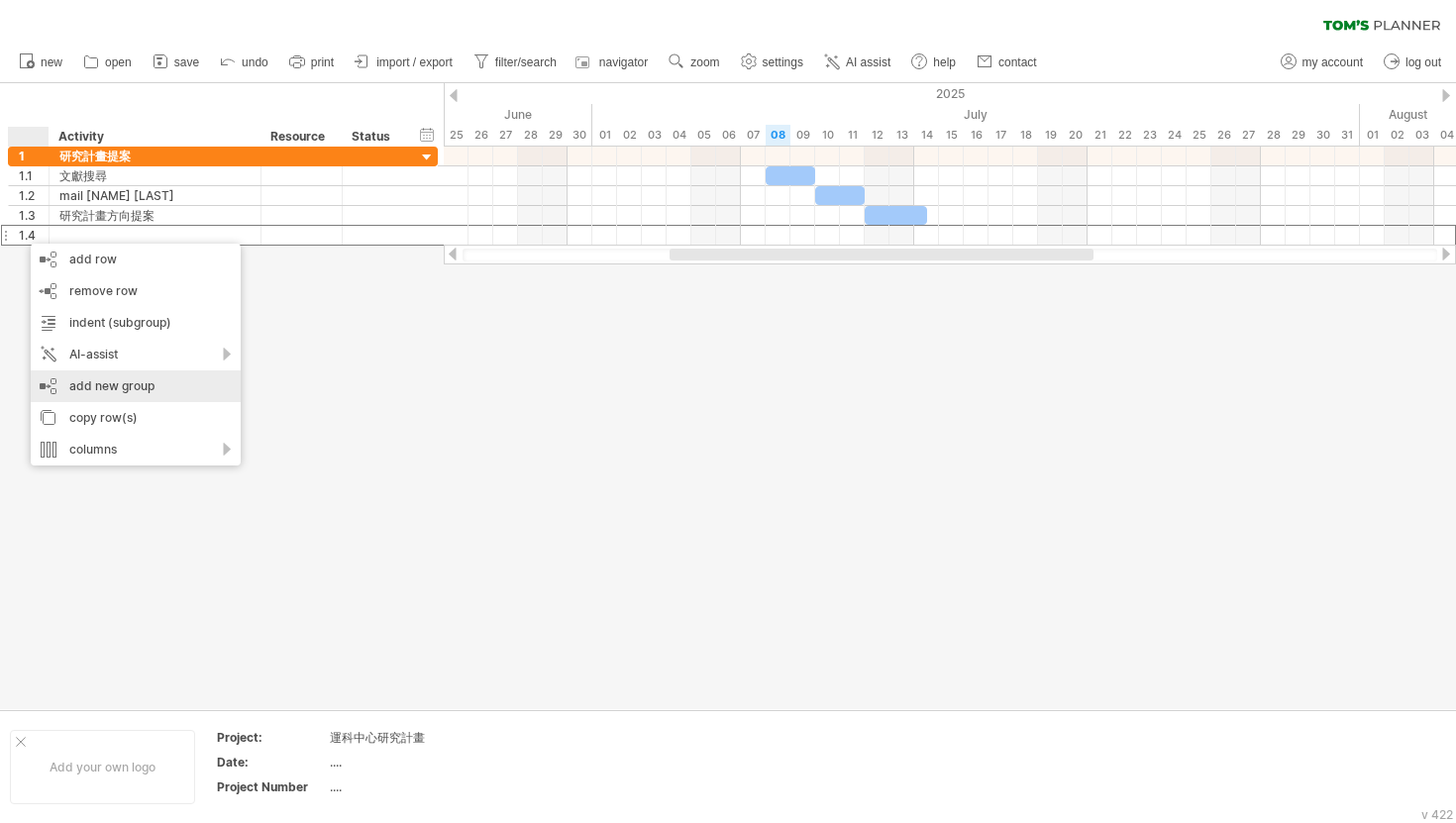 click on "add new group" at bounding box center (136, 386) 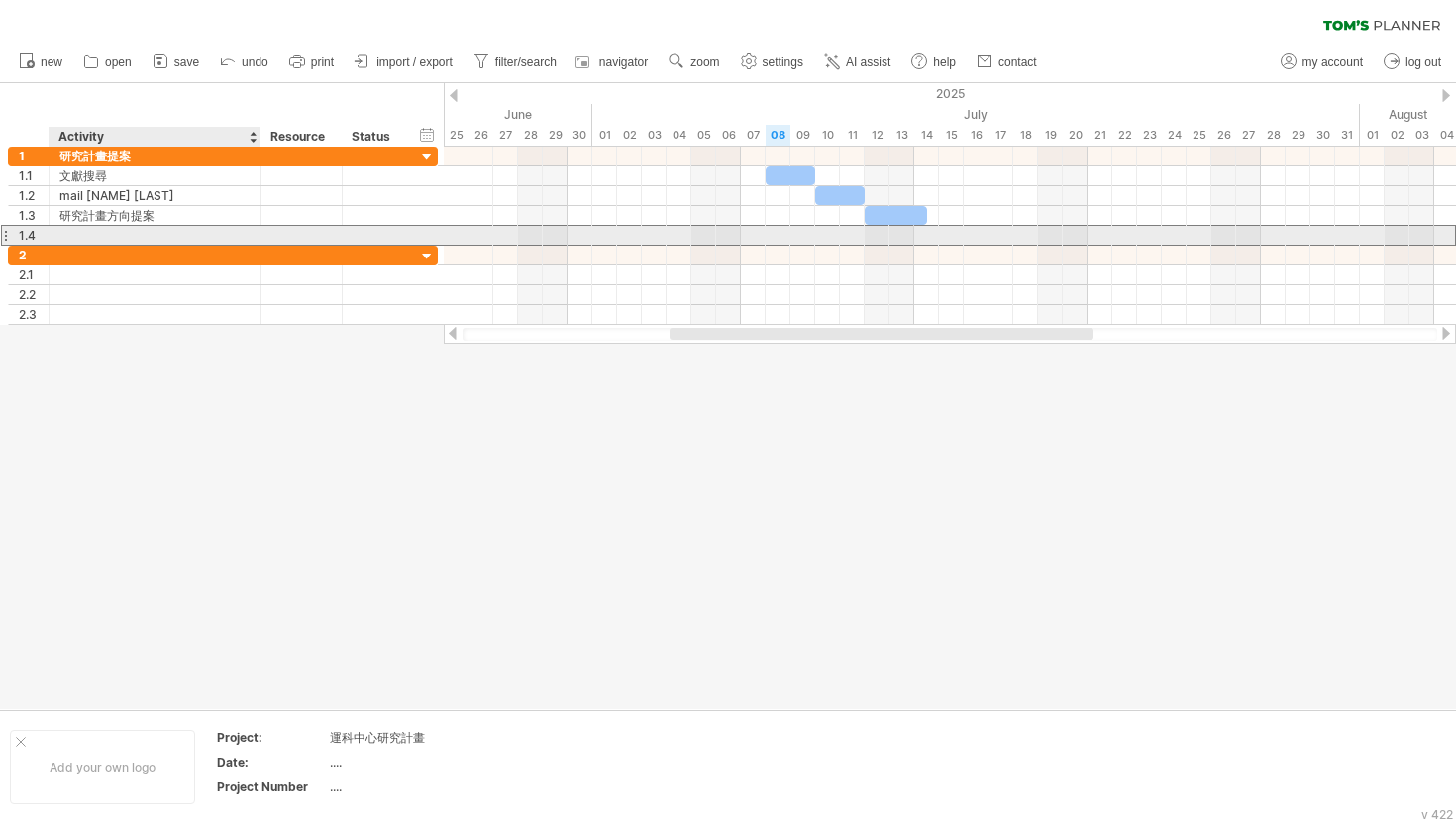 click at bounding box center (155, 235) 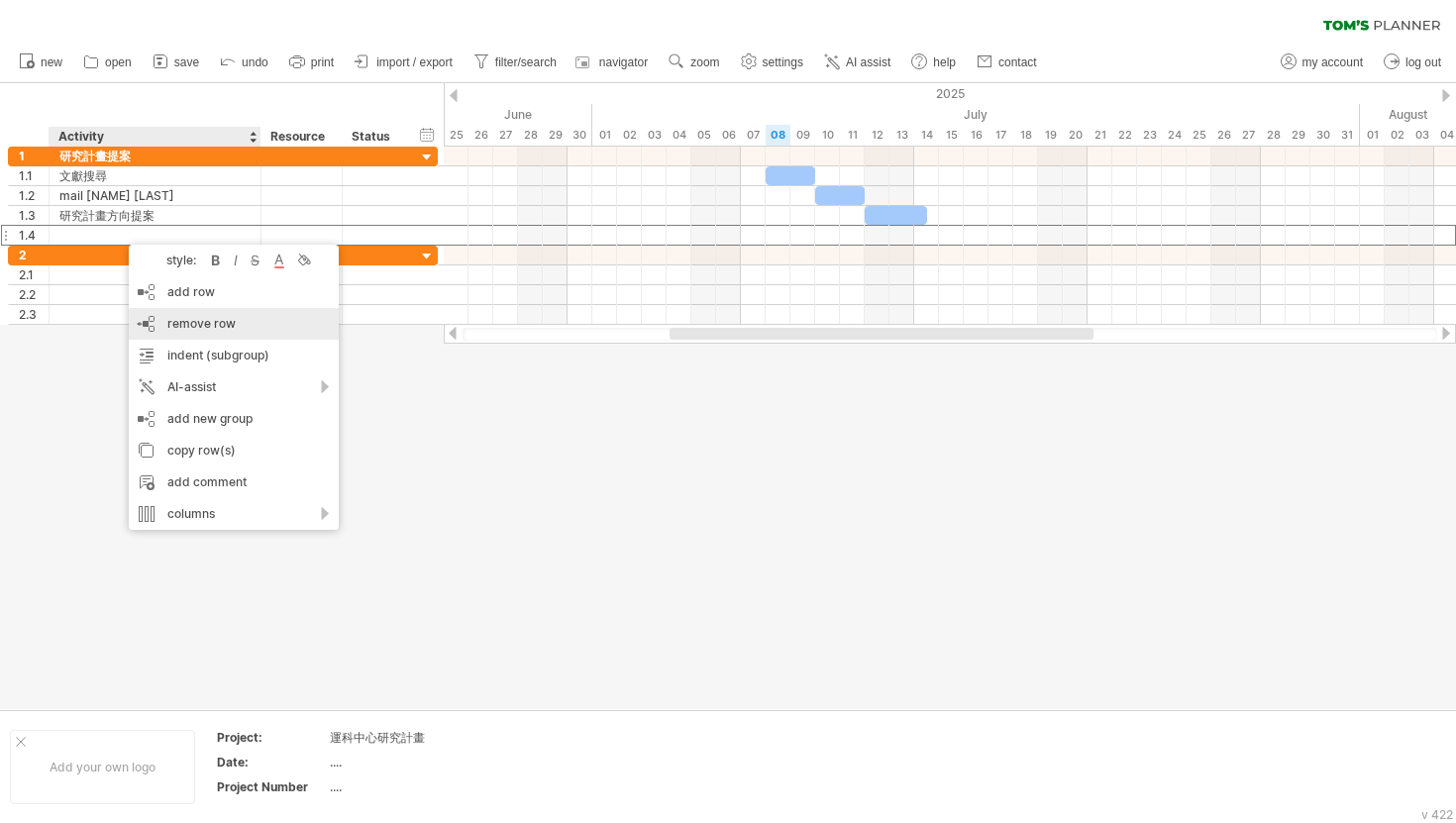 click on "remove row remove selected rows" at bounding box center [234, 324] 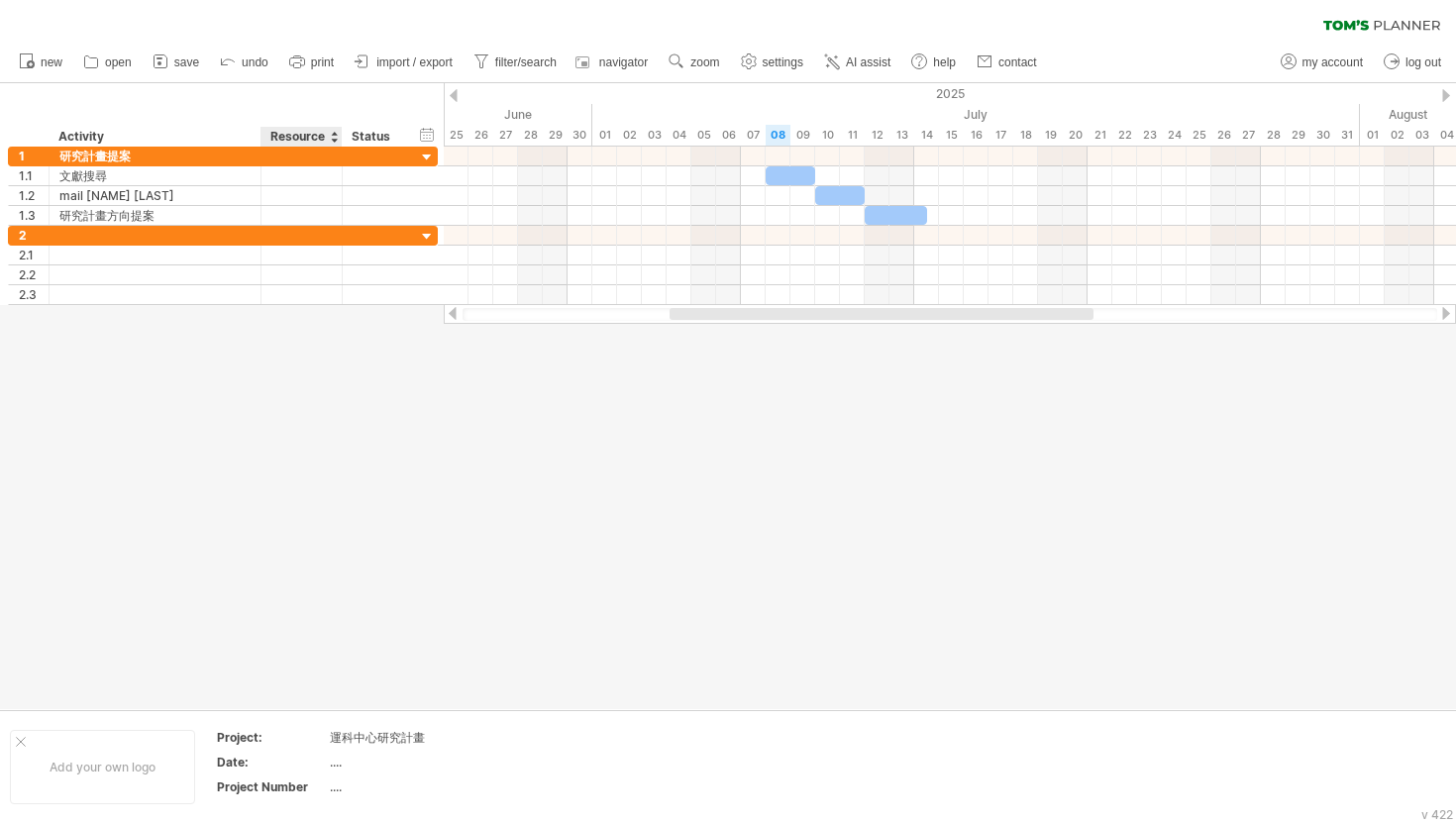 click at bounding box center [728, 396] 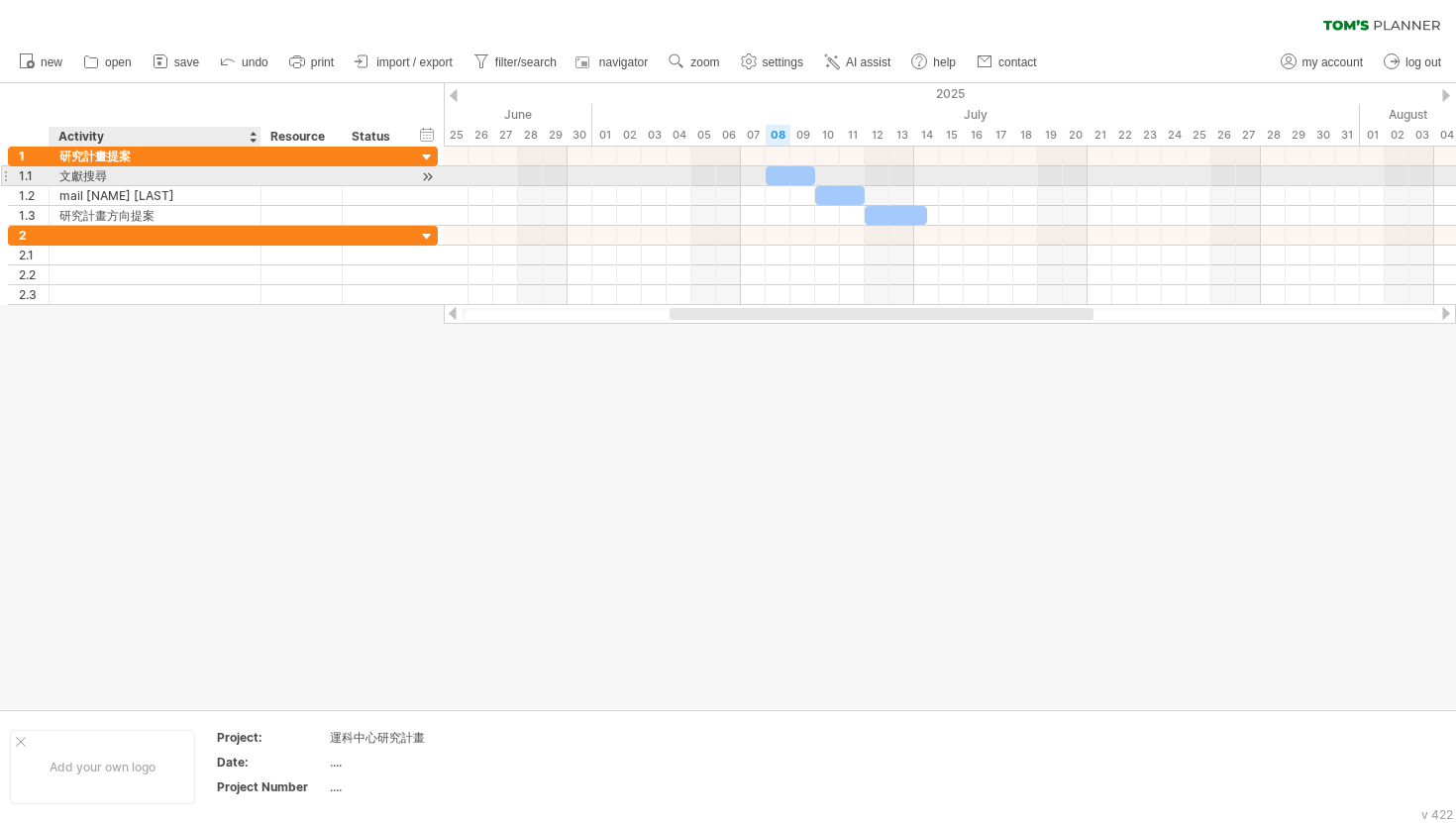 click on "文獻搜尋" at bounding box center [155, 175] 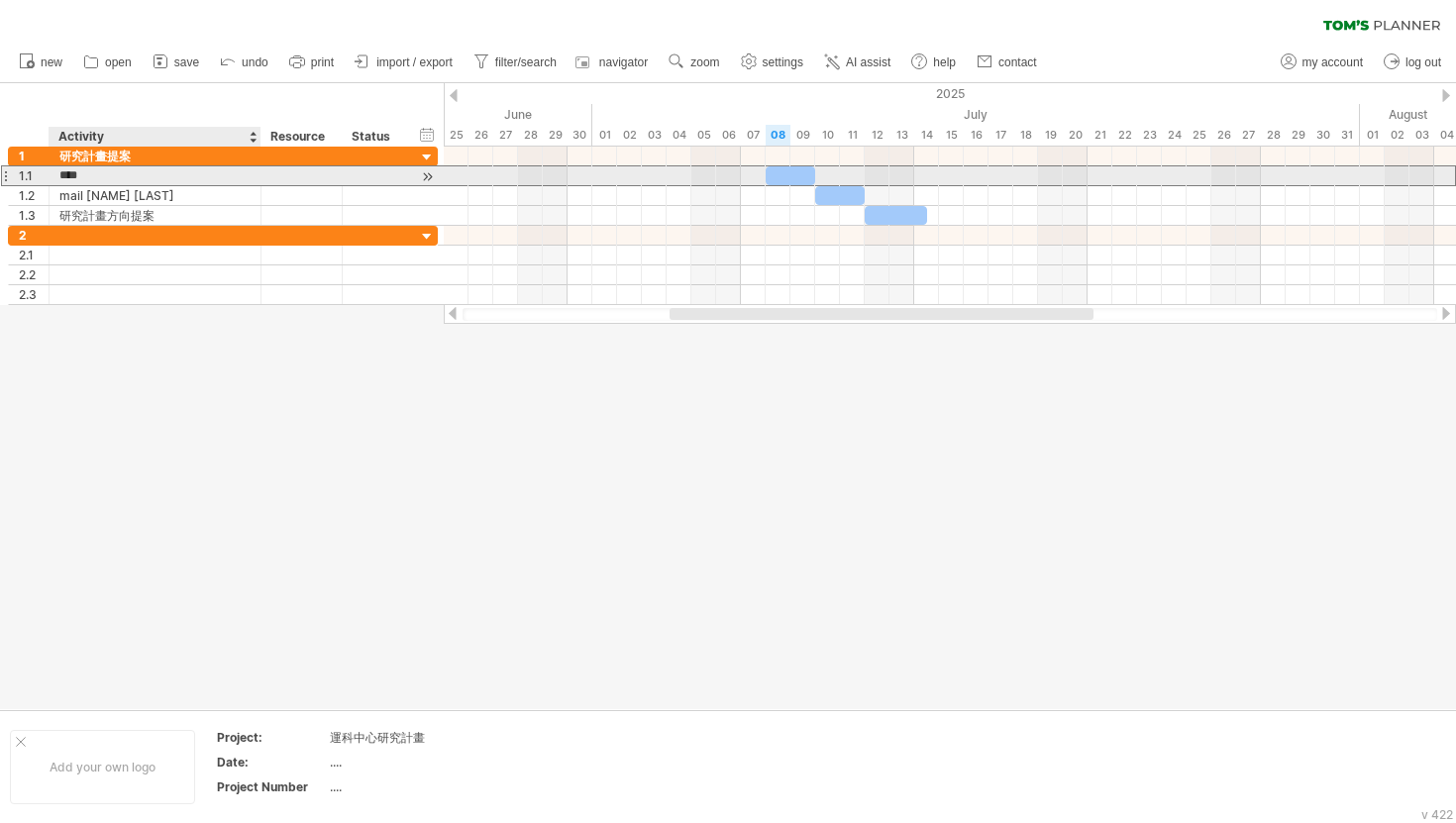 click on "****" at bounding box center (155, 175) 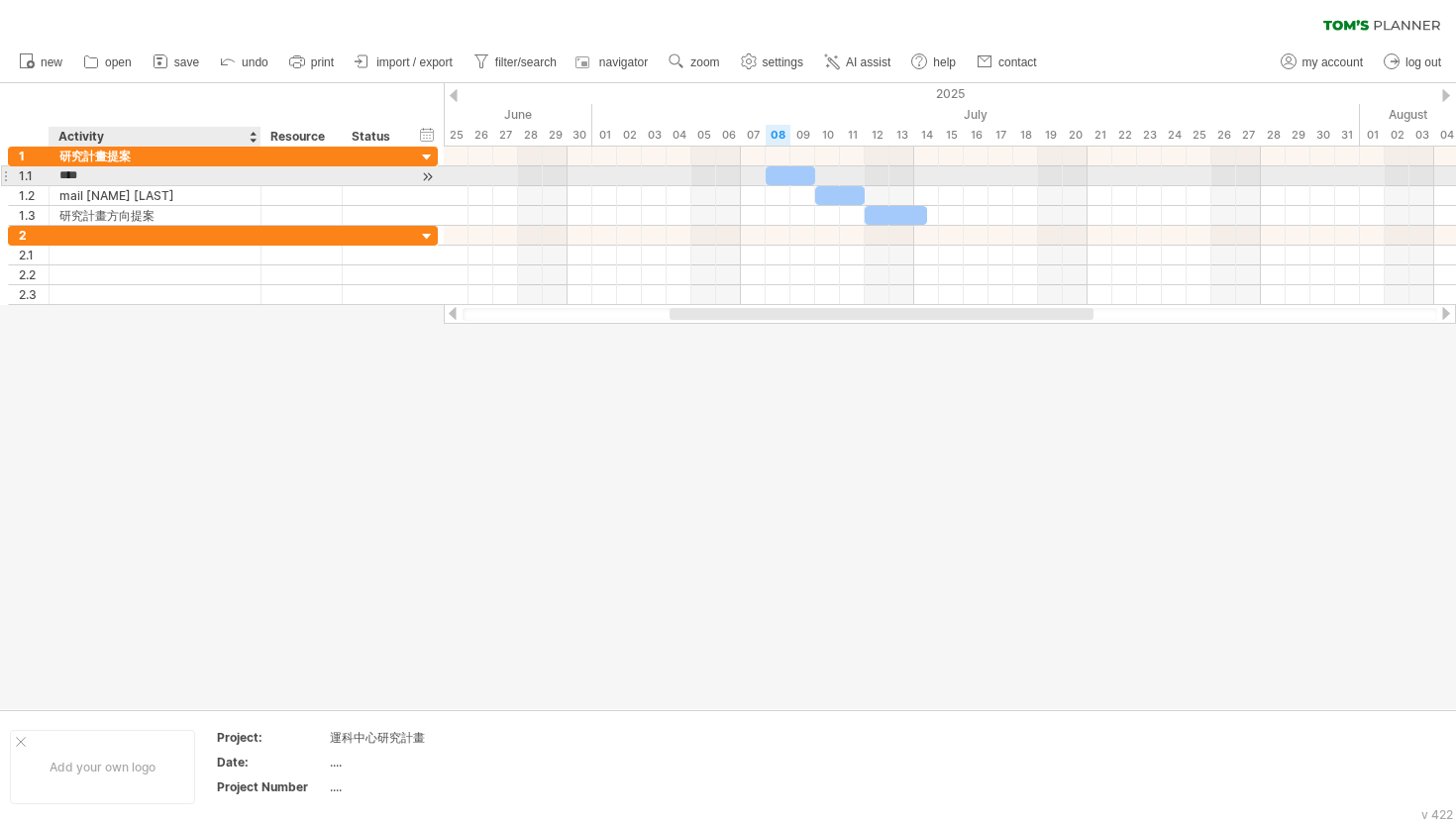 click on "****" at bounding box center [155, 175] 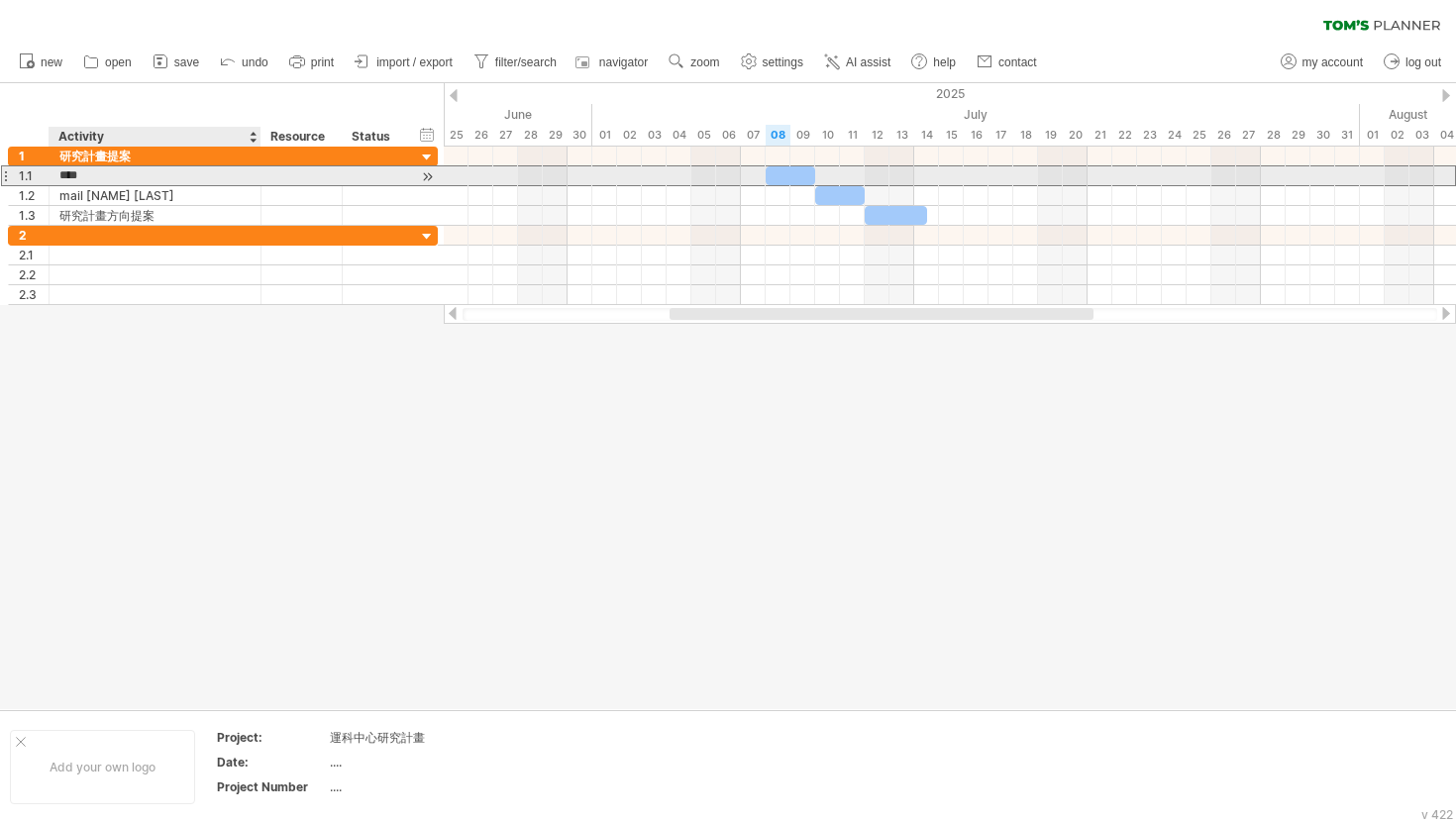 click on "****" at bounding box center (155, 175) 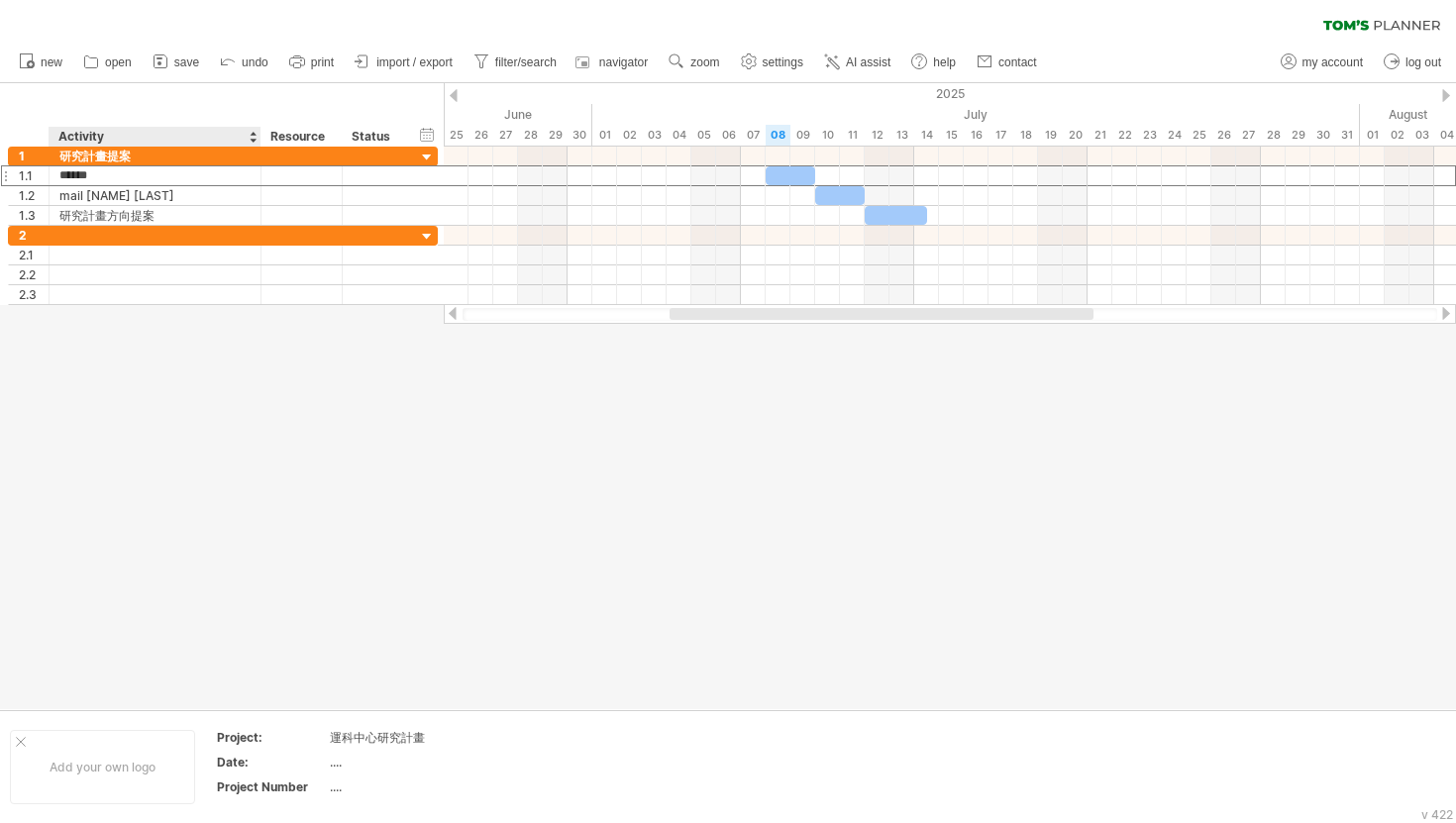 click at bounding box center (728, 396) 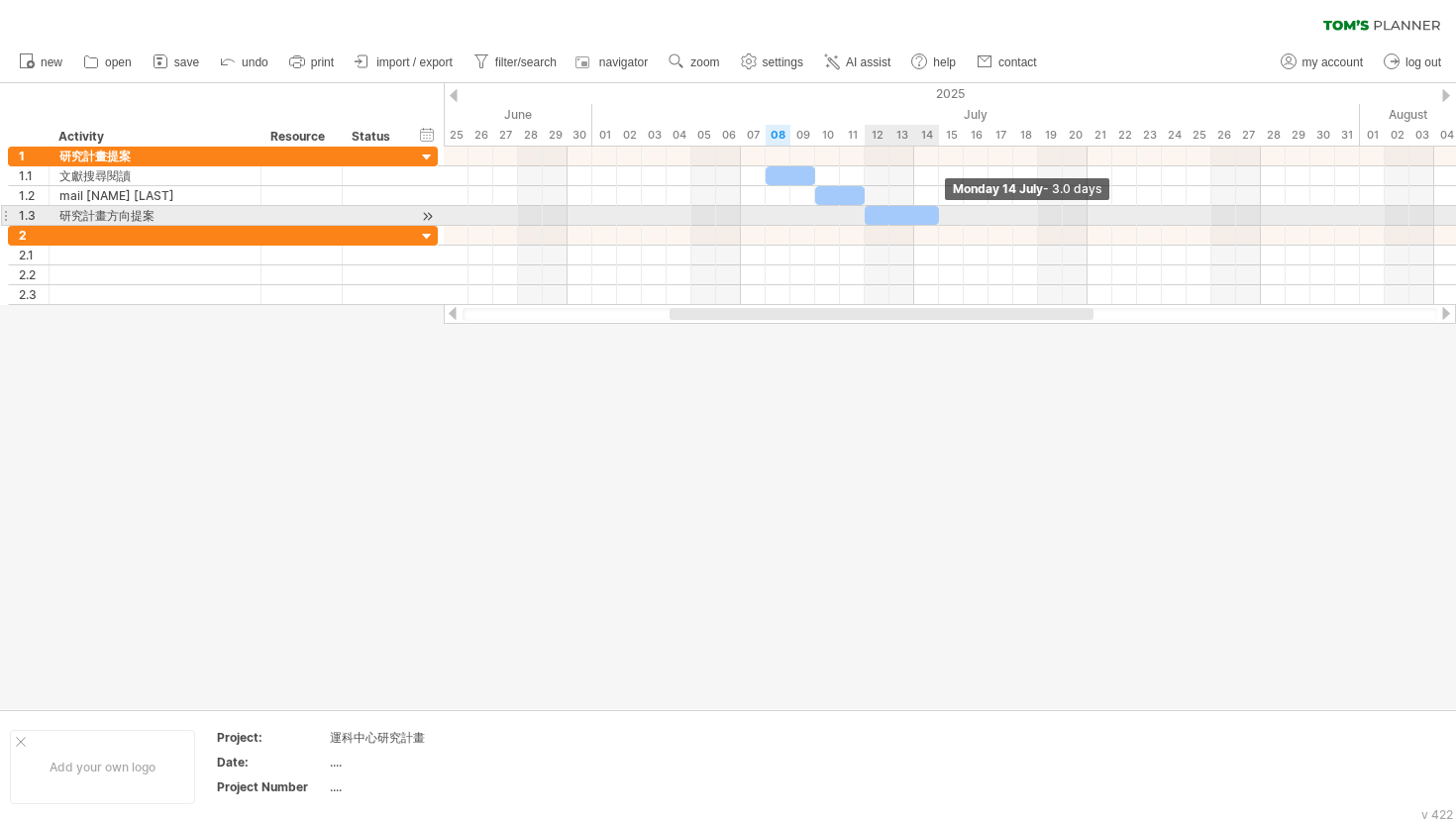 click at bounding box center [939, 215] 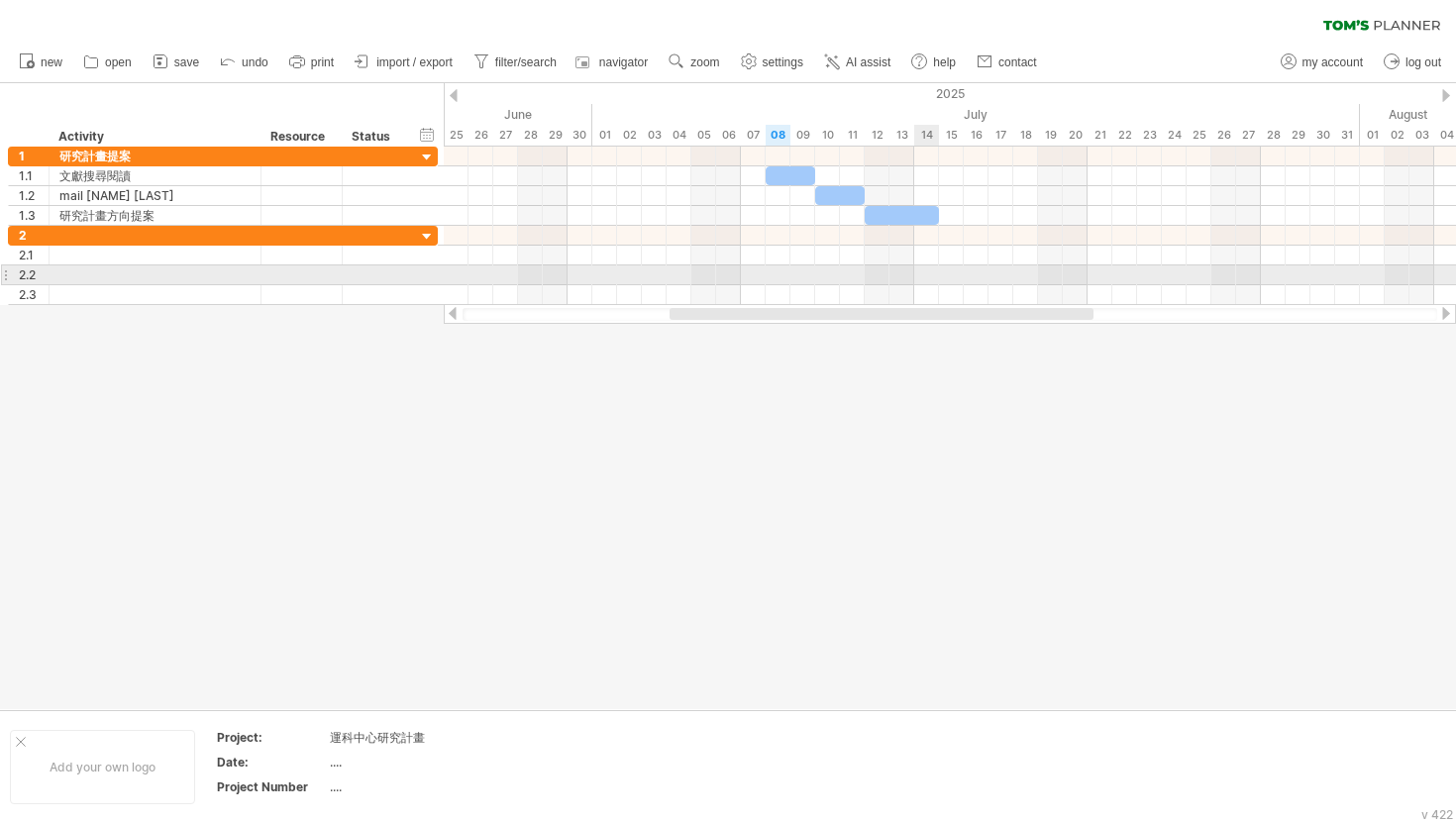 click at bounding box center [950, 275] 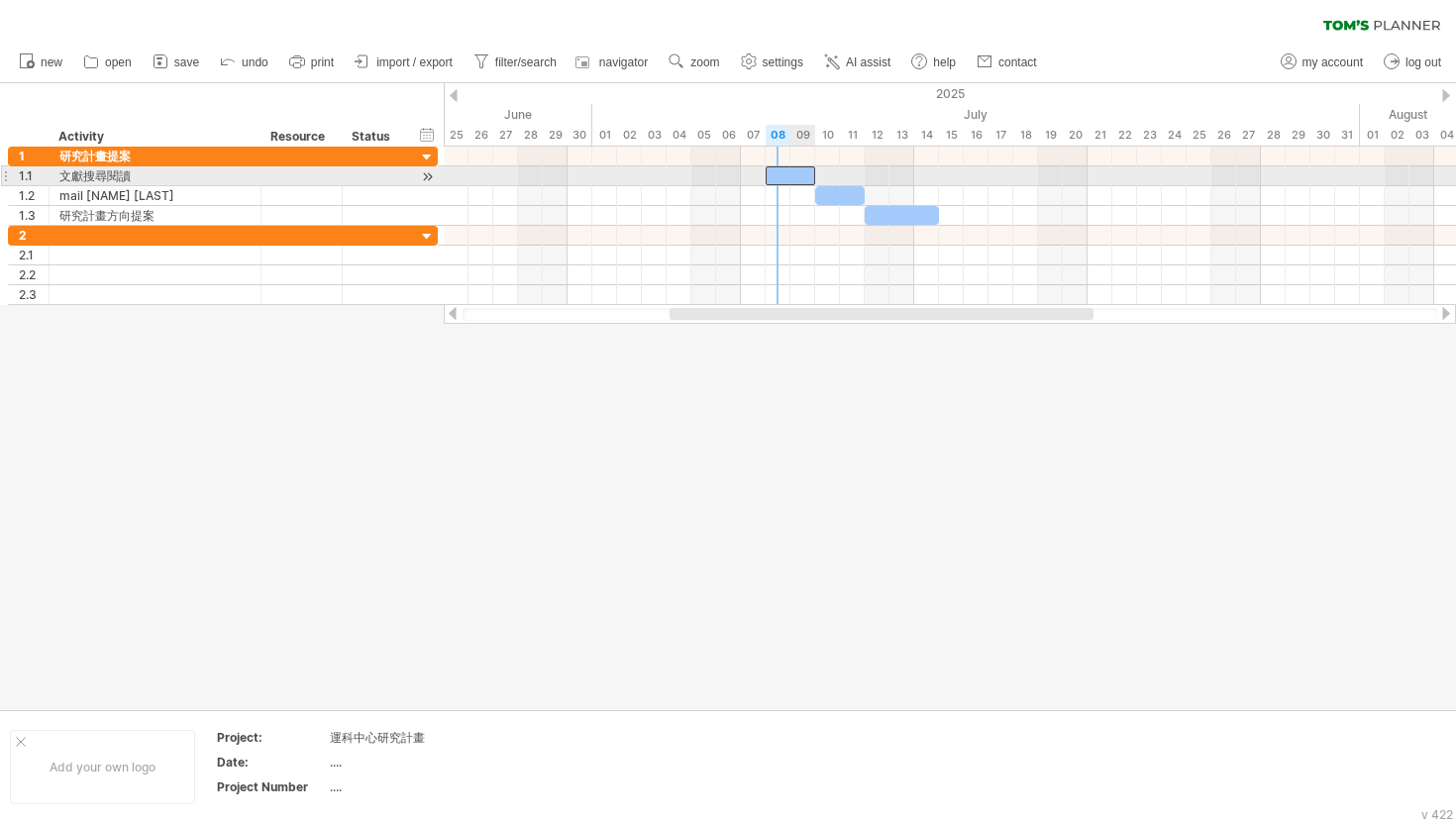 click at bounding box center [790, 175] 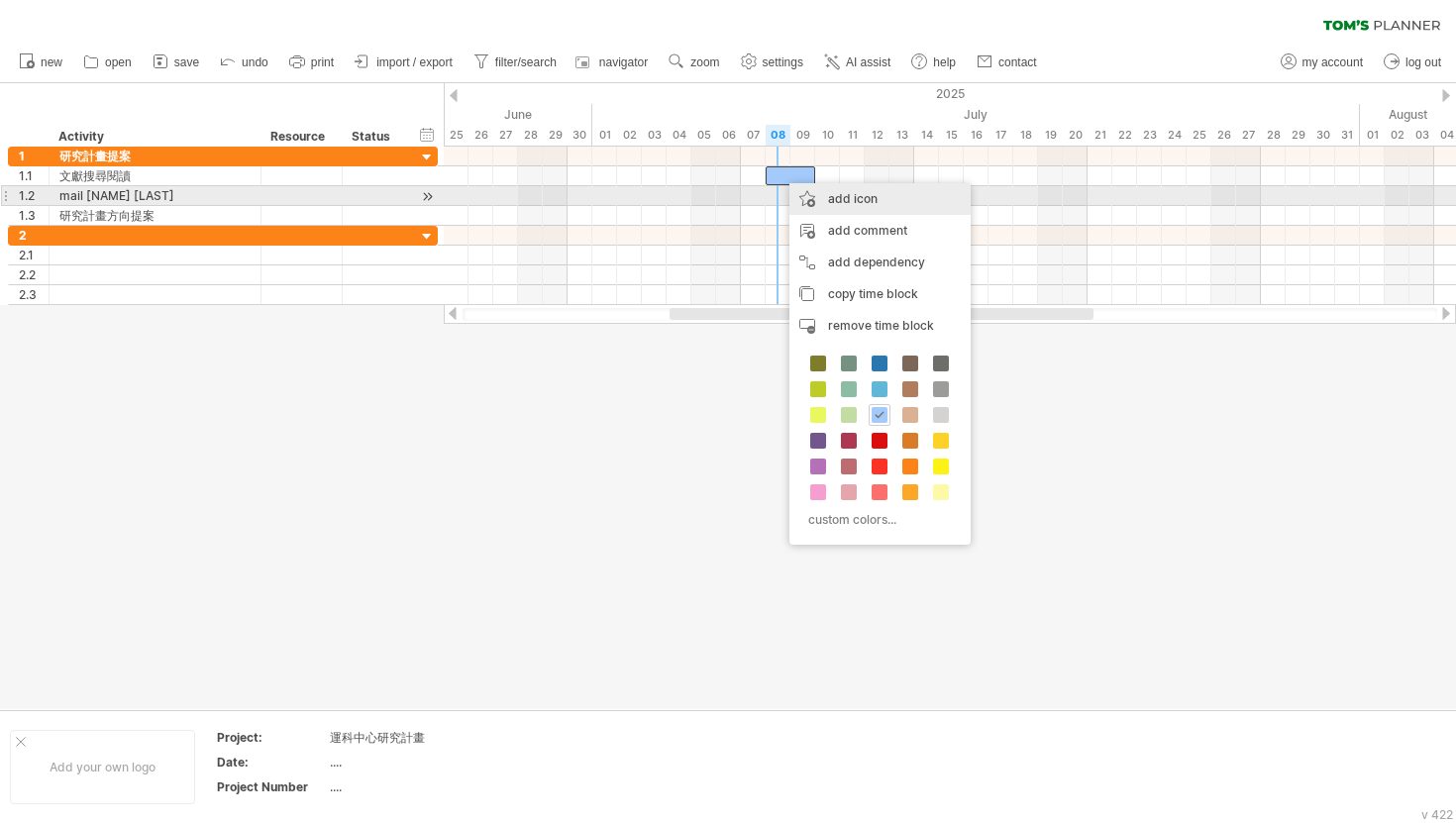 click on "add icon" at bounding box center [880, 199] 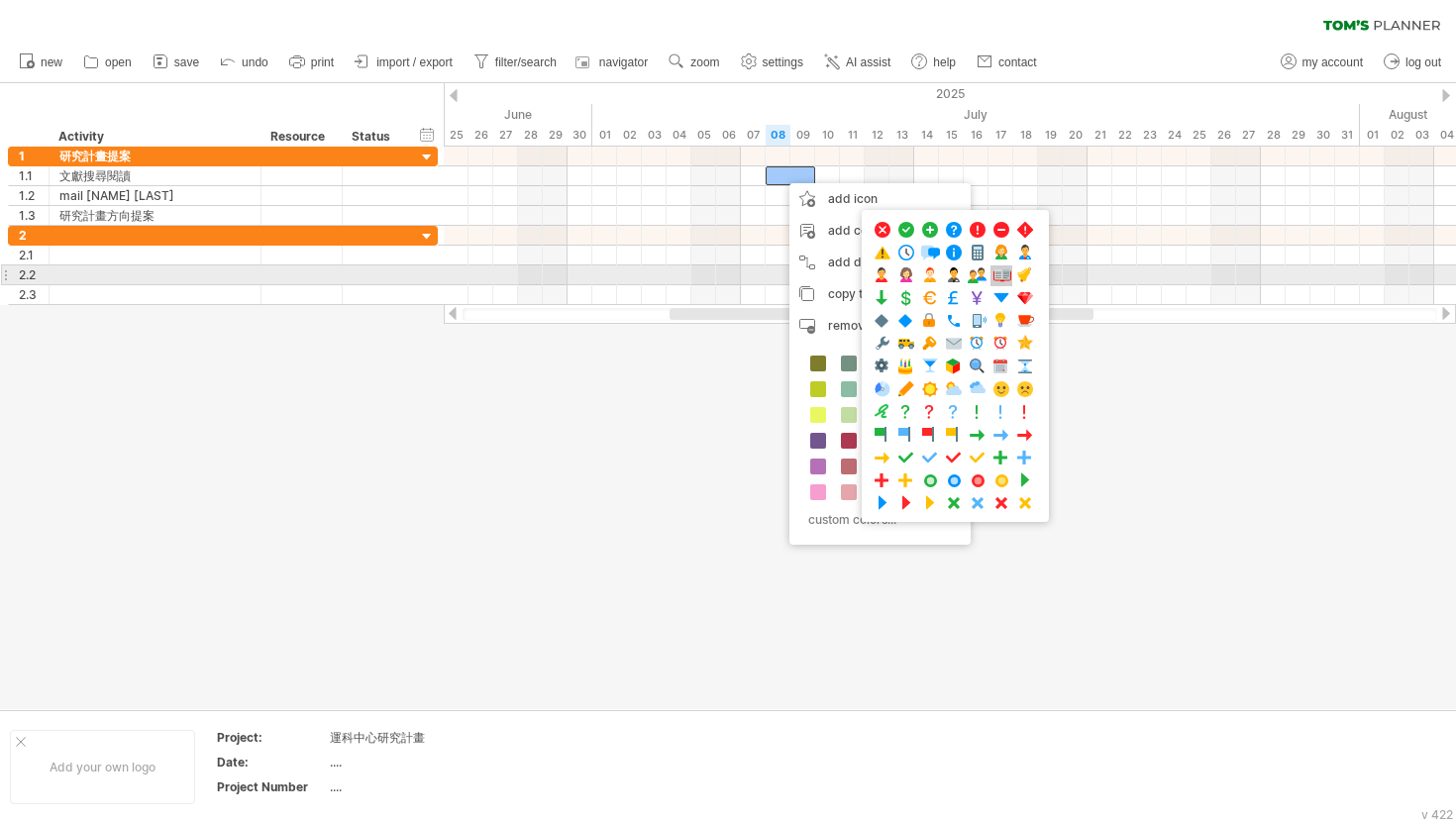 click at bounding box center (1001, 275) 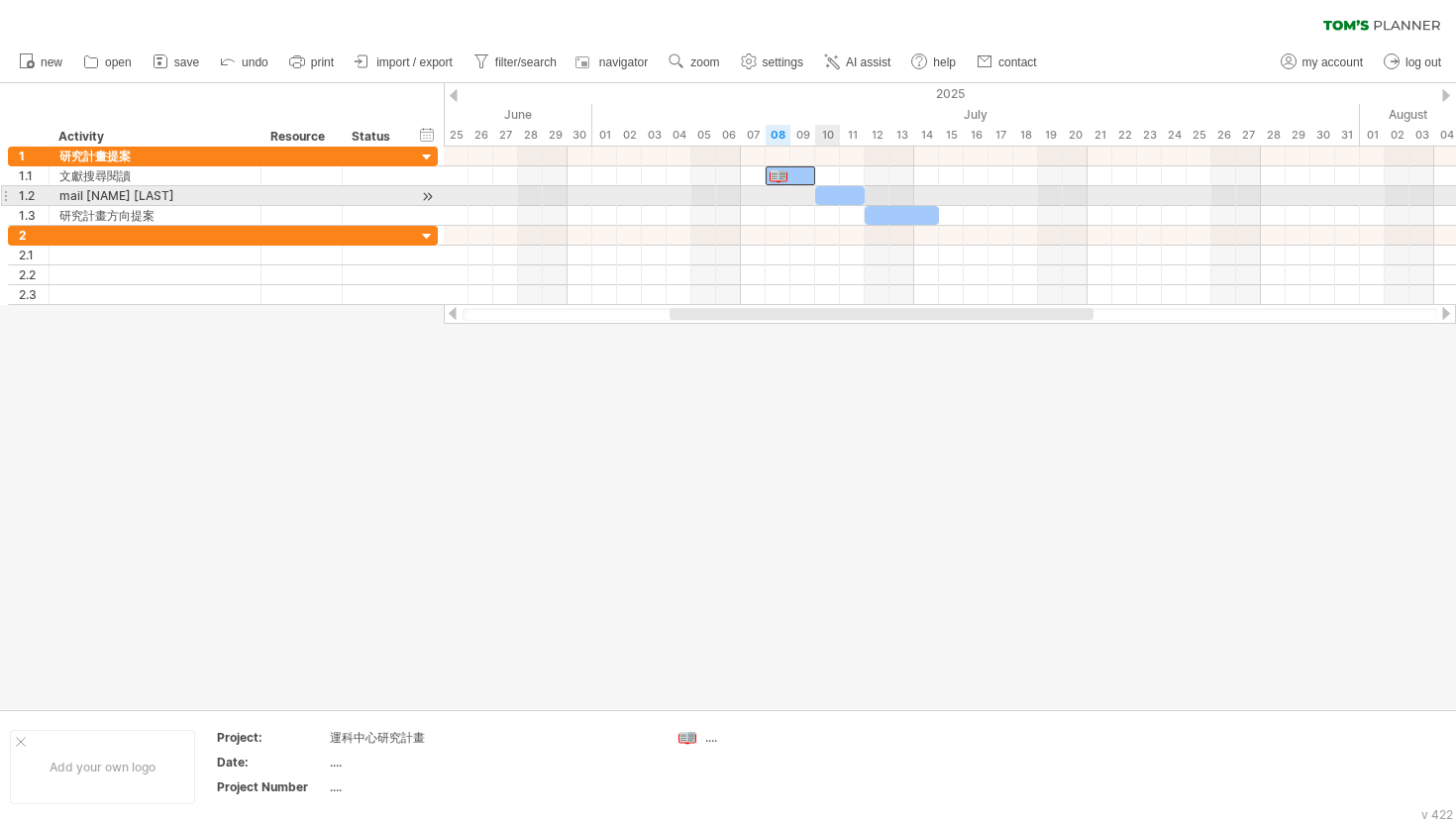 click at bounding box center (840, 195) 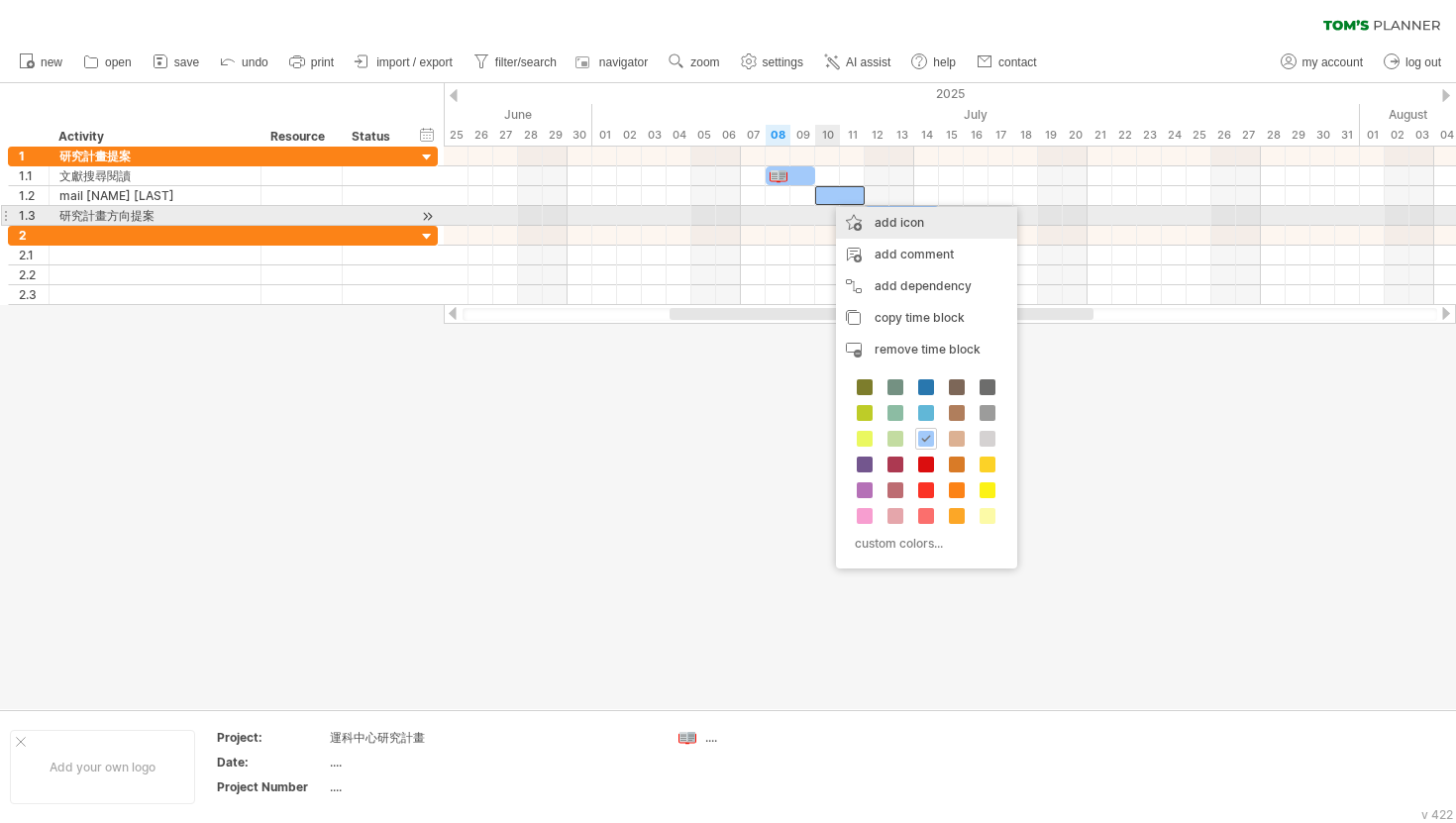 click on "add icon" at bounding box center [926, 223] 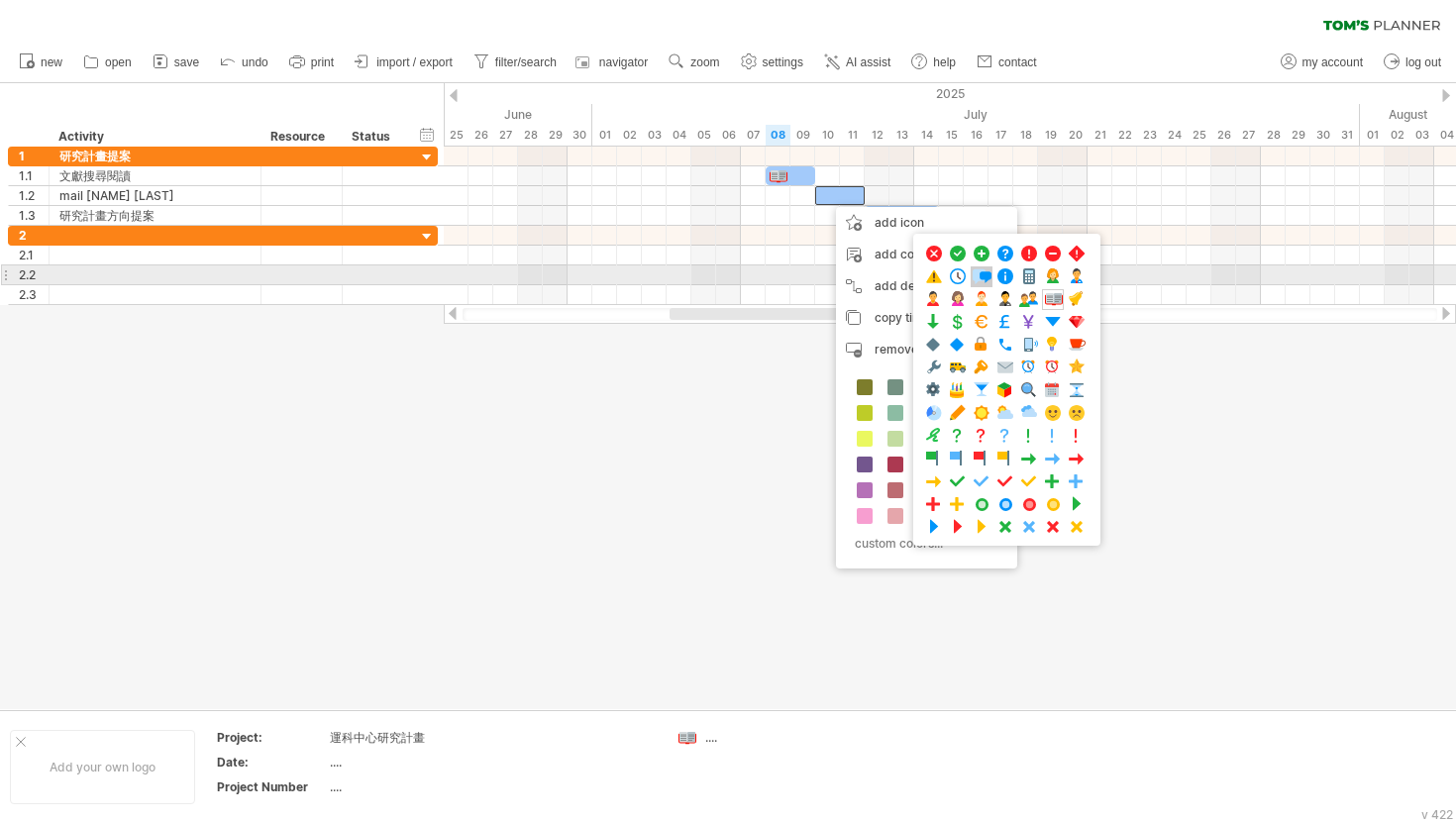 click at bounding box center (982, 276) 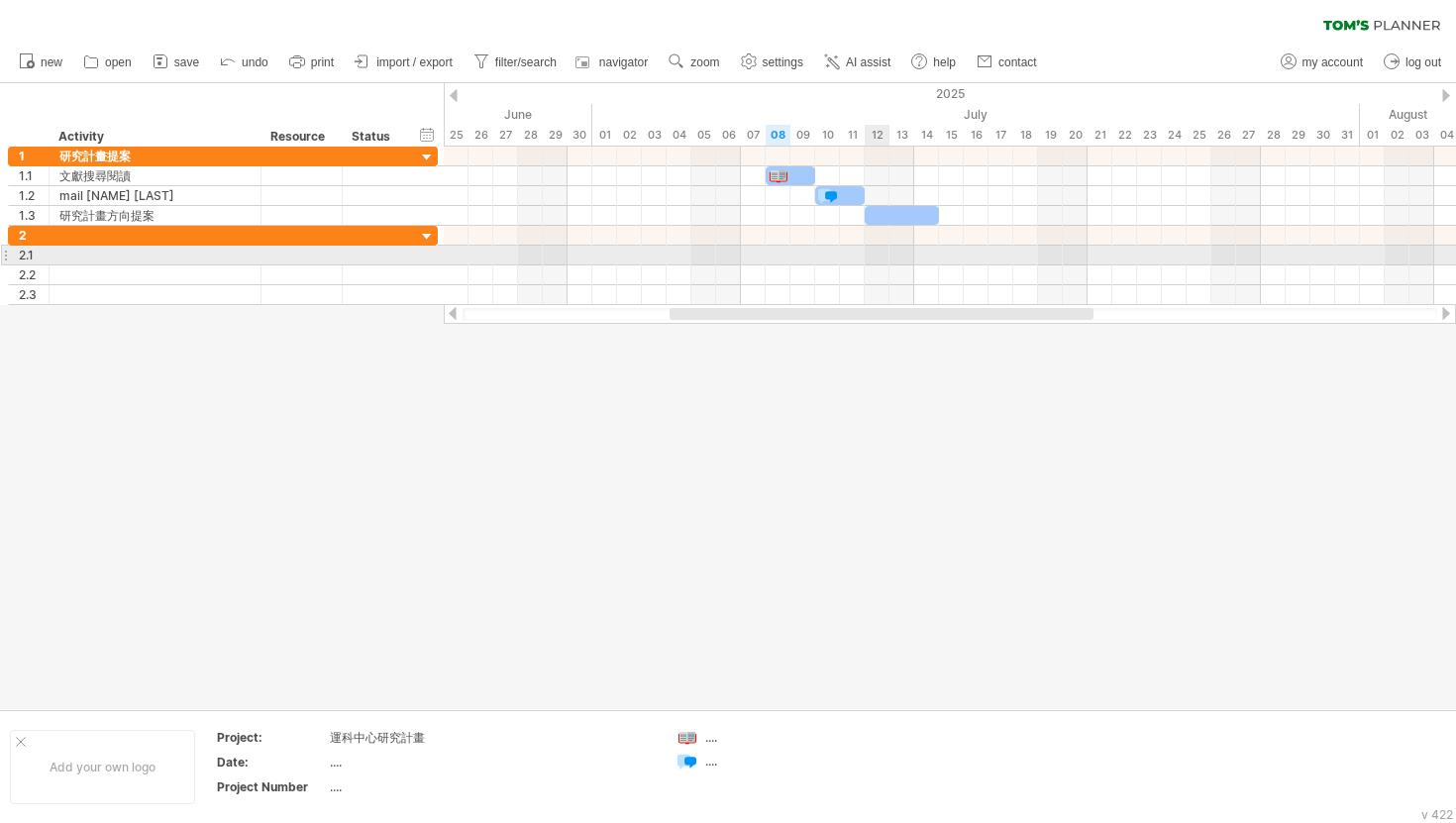 click at bounding box center [950, 256] 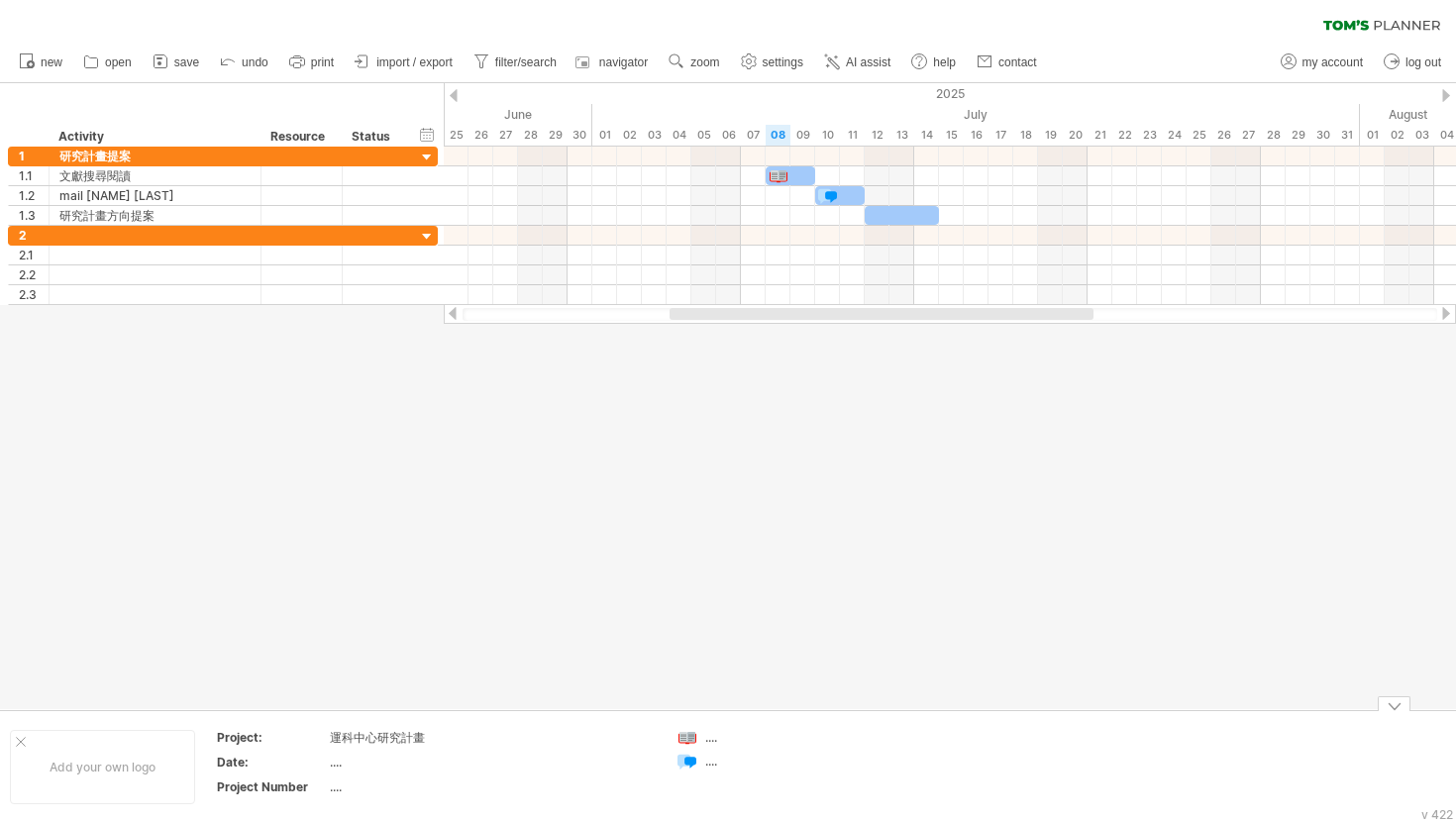 click on "...." at bounding box center (759, 737) 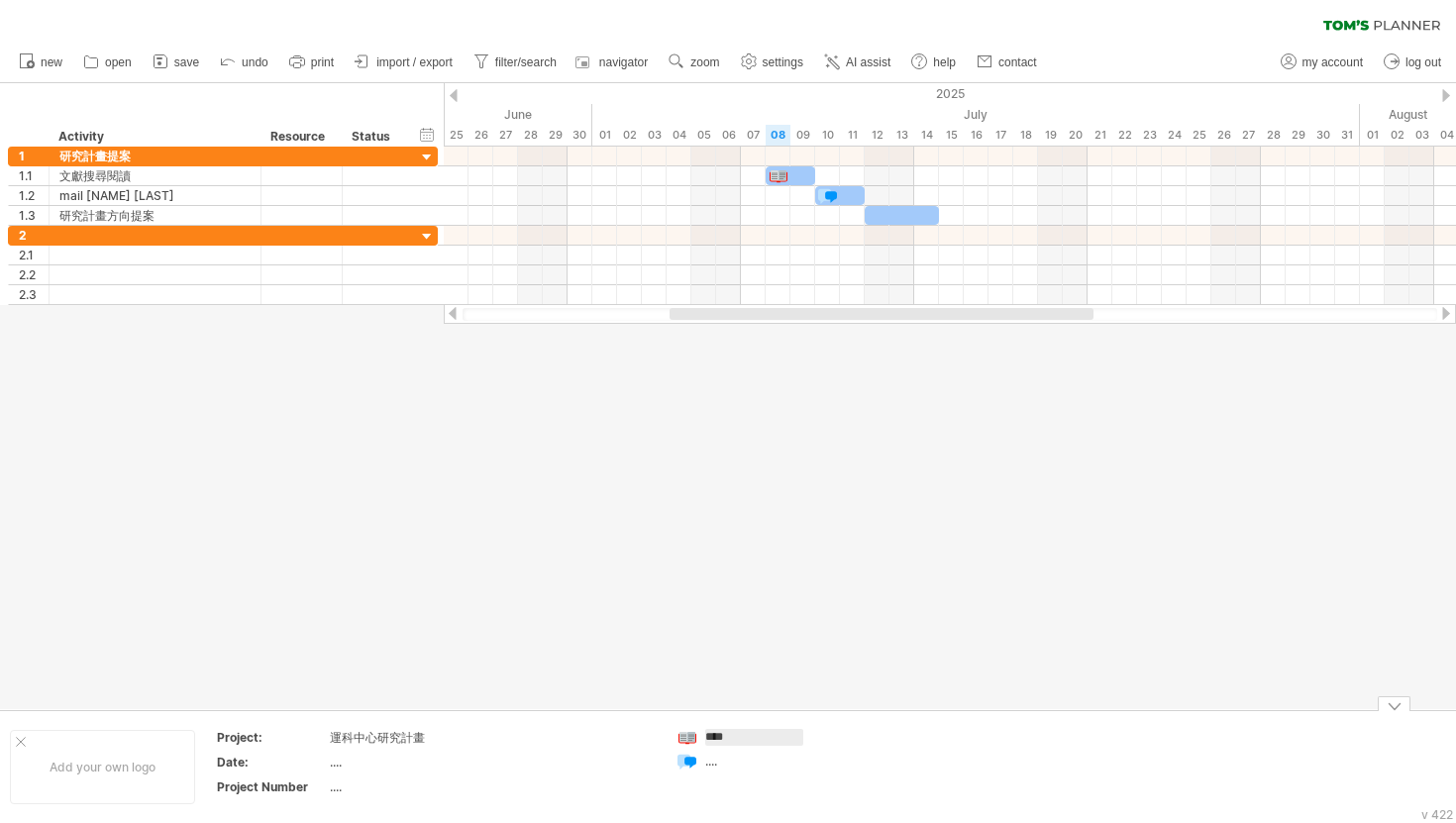 type on "*****" 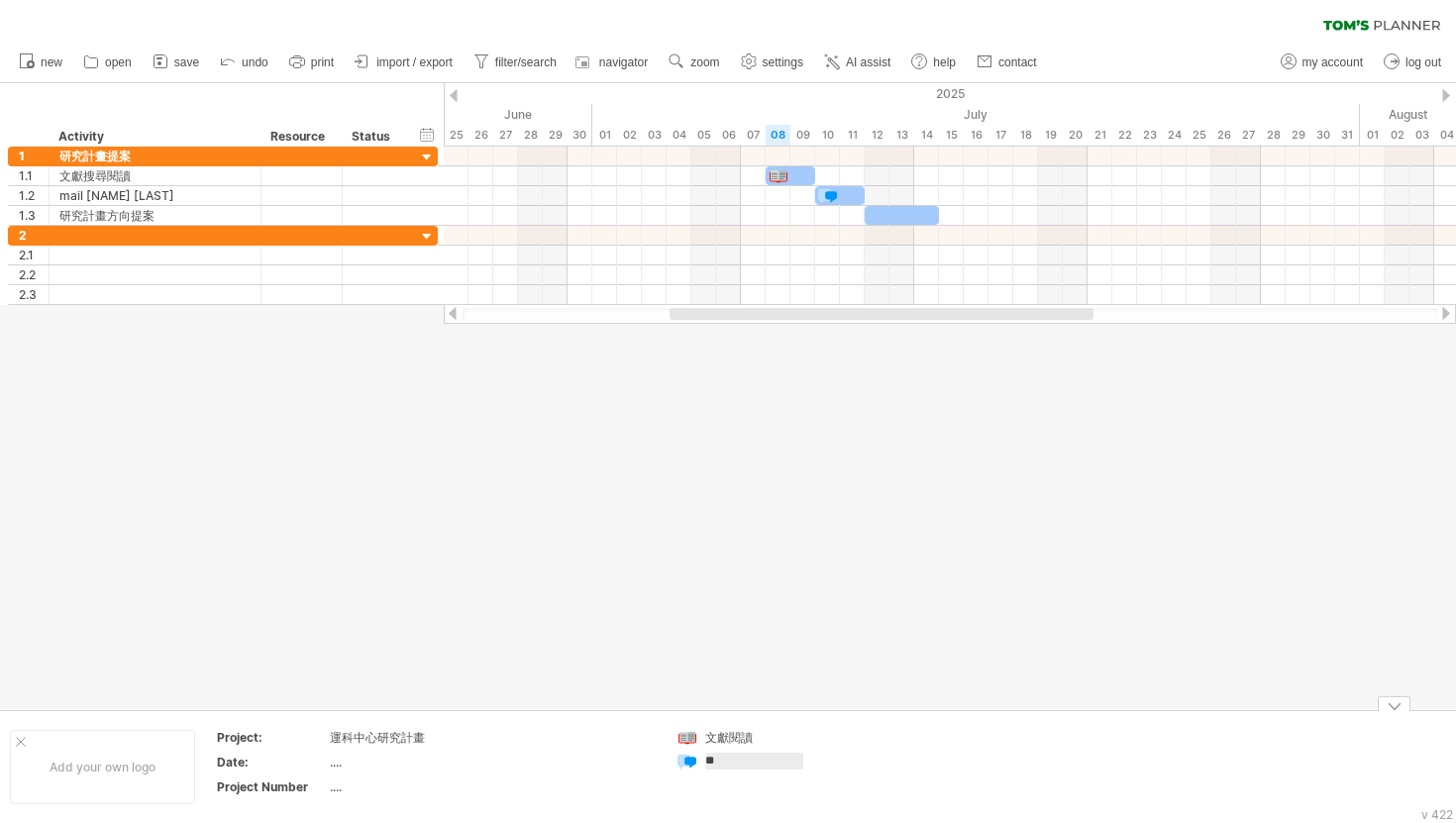 type on "*" 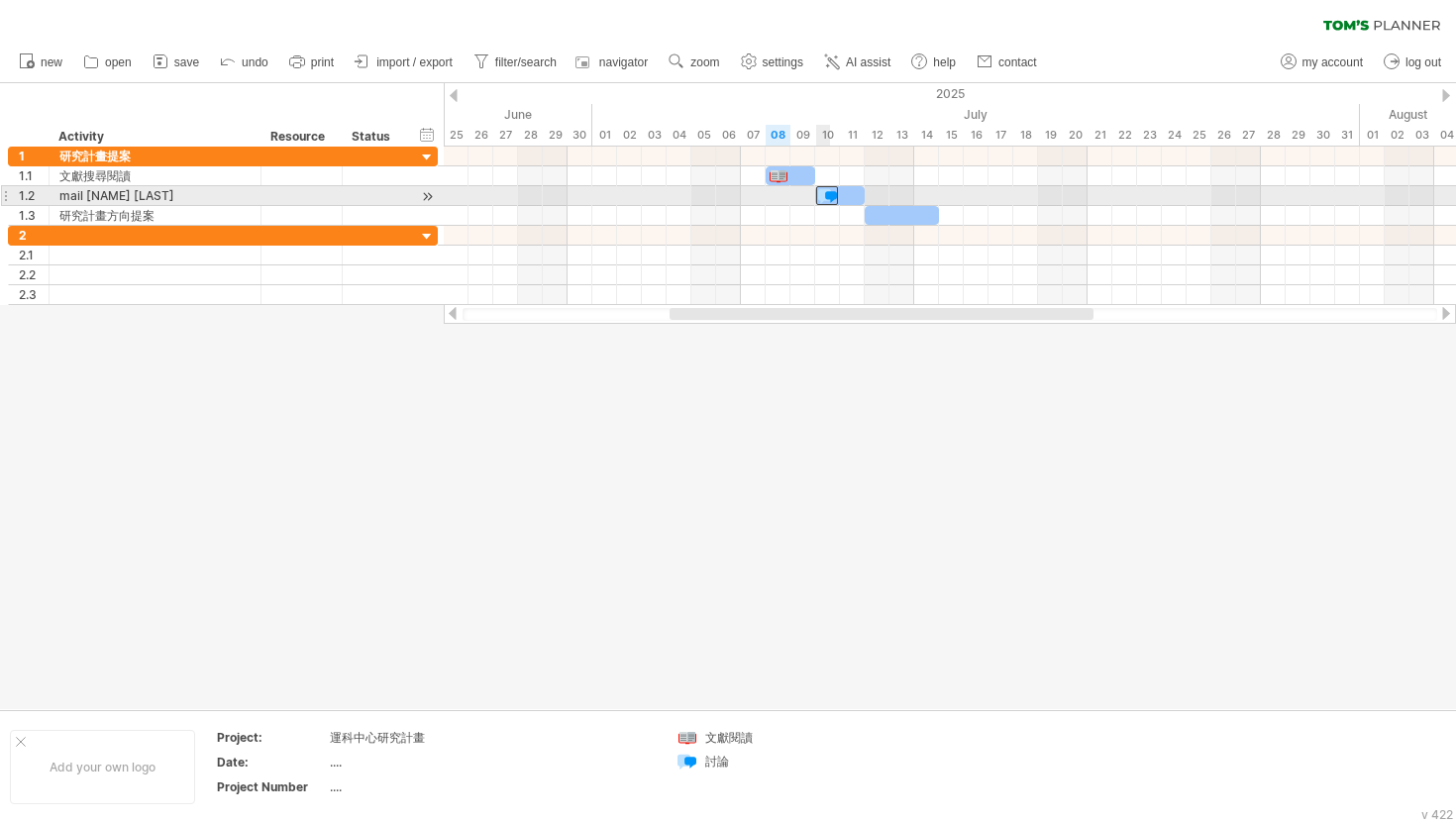 click at bounding box center (827, 195) 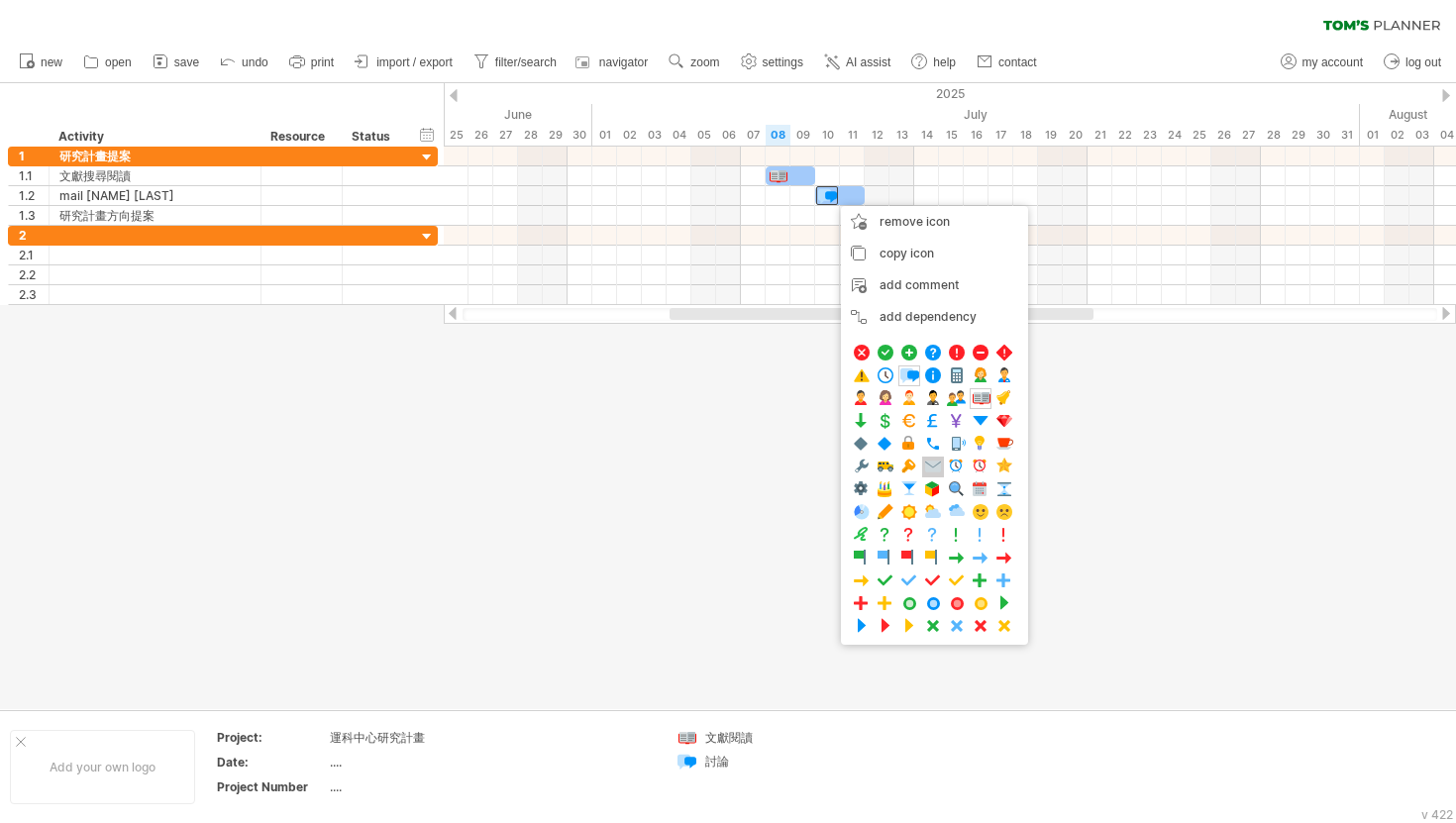 click at bounding box center [933, 466] 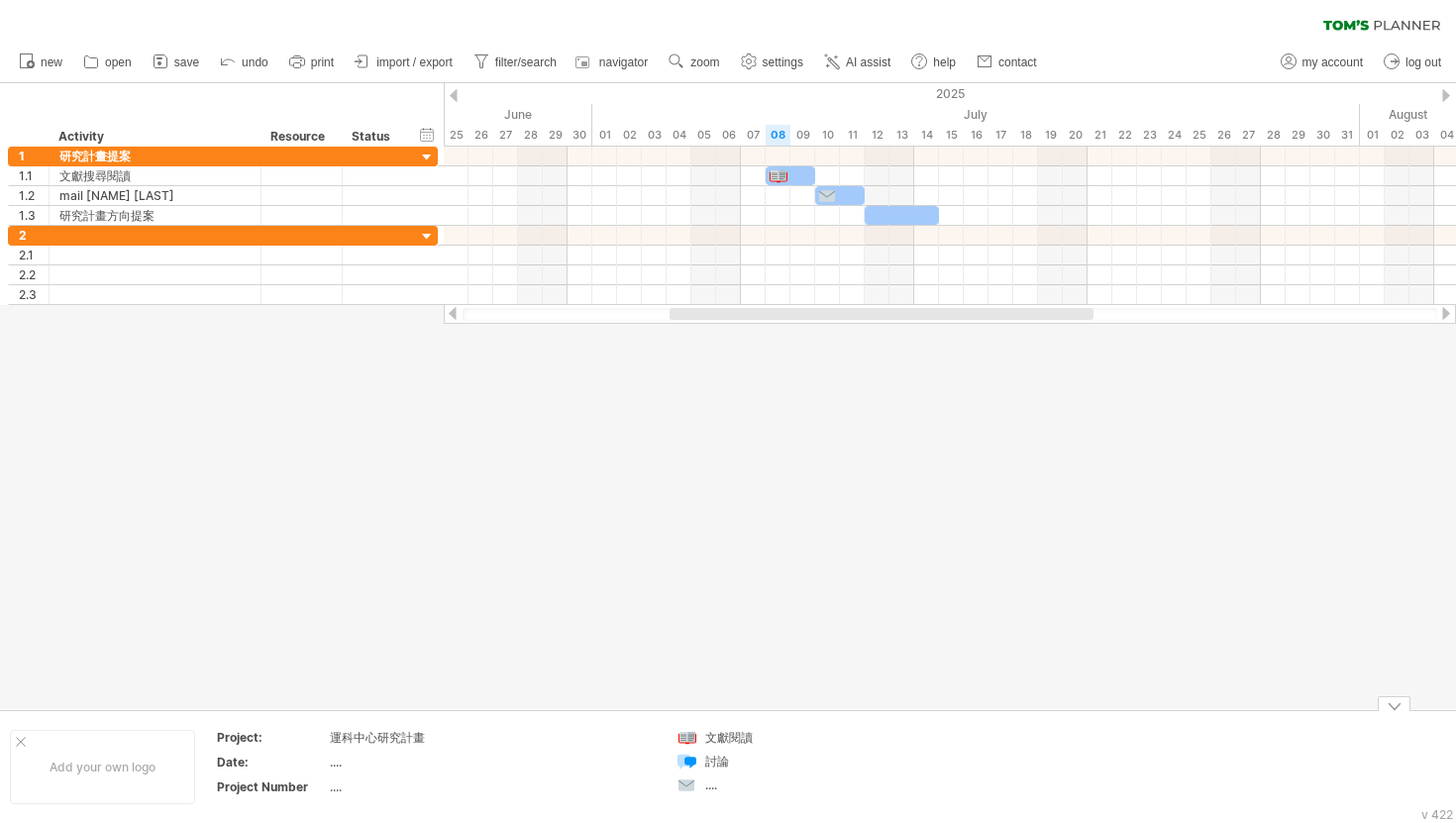 click on "討論" at bounding box center (759, 737) 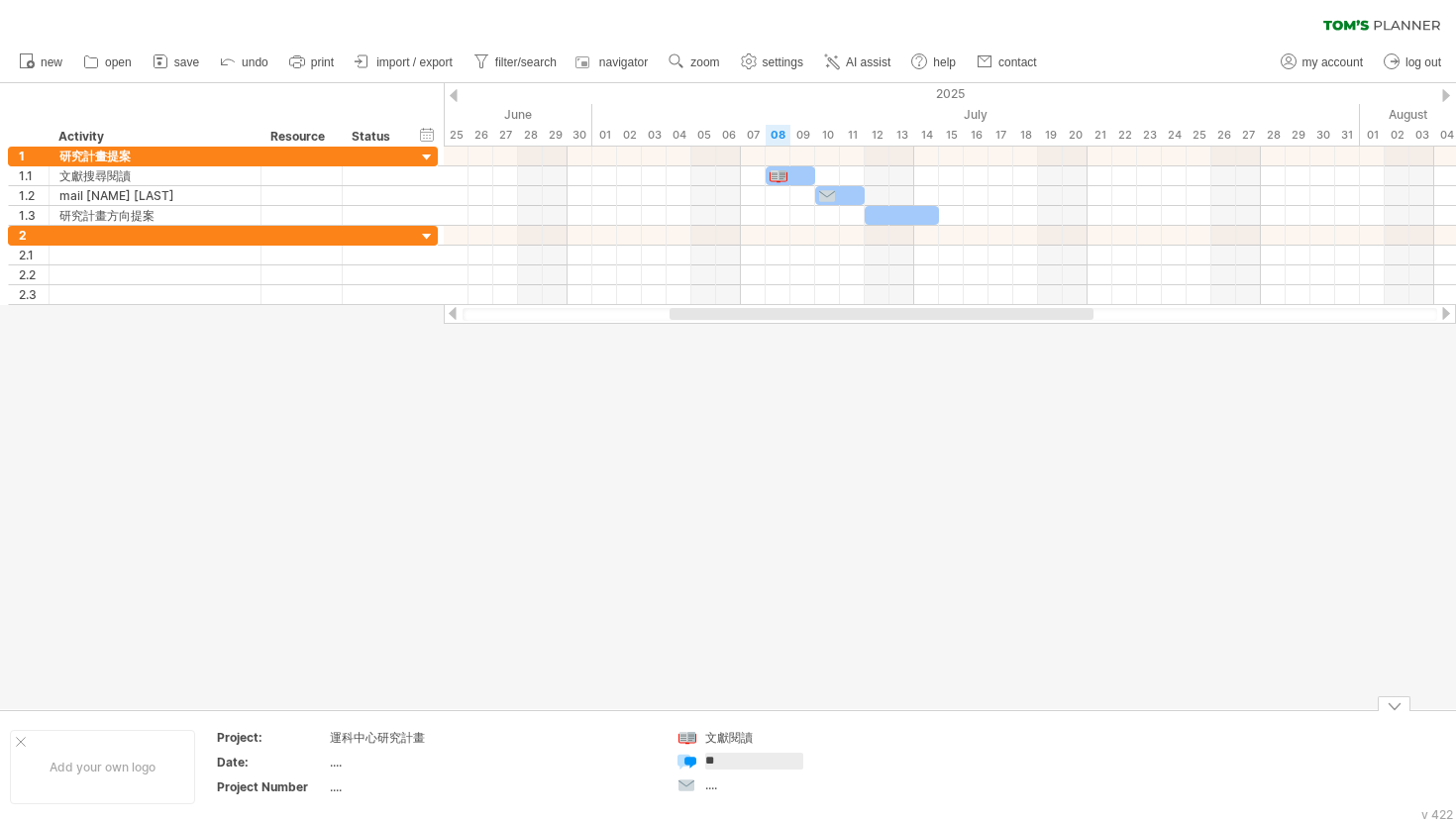 click on "**" at bounding box center [754, 761] 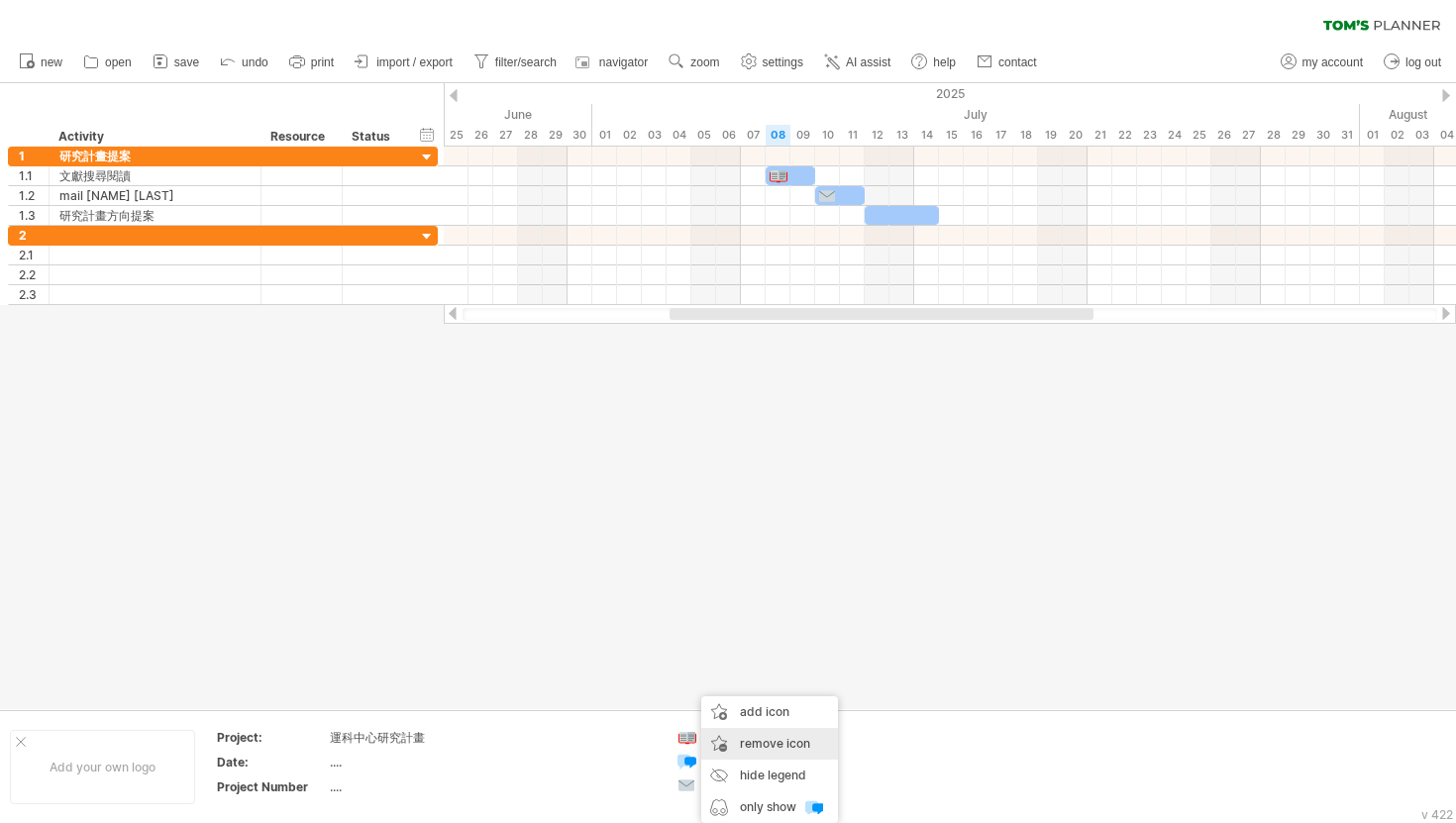 click on "remove icon" at bounding box center (775, 743) 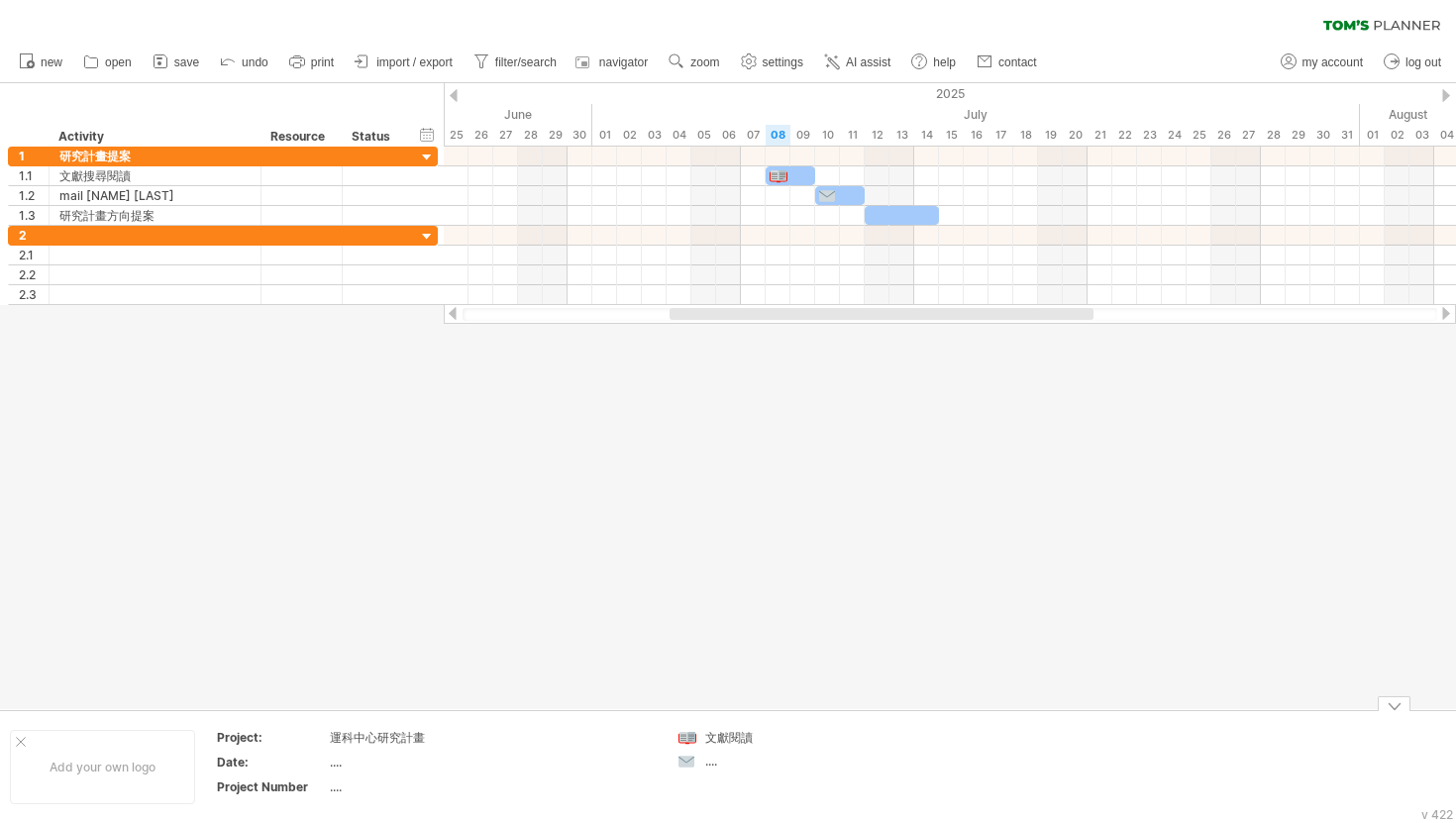 click on "...." at bounding box center (759, 737) 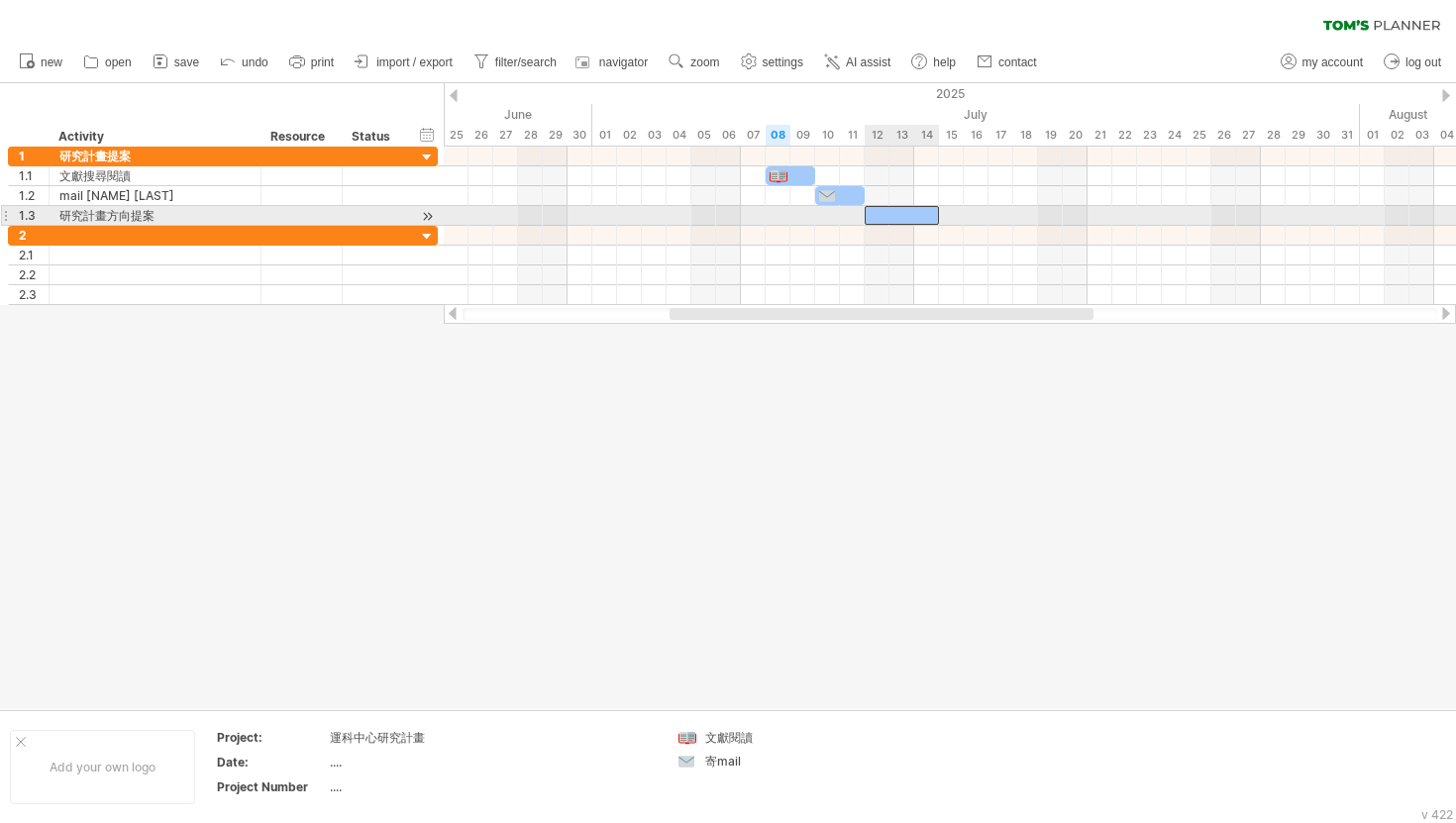 click at bounding box center (901, 215) 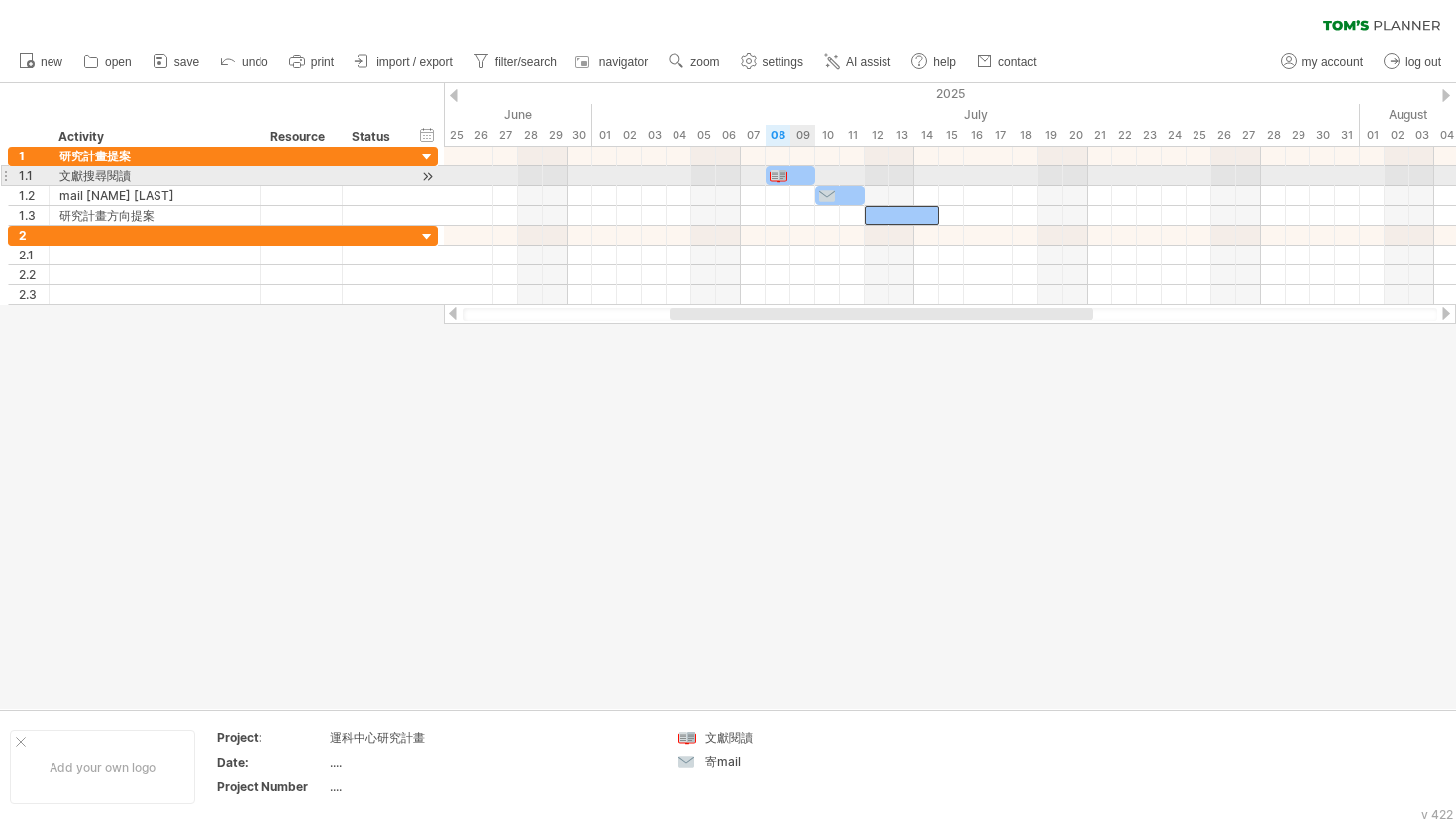 click at bounding box center [790, 175] 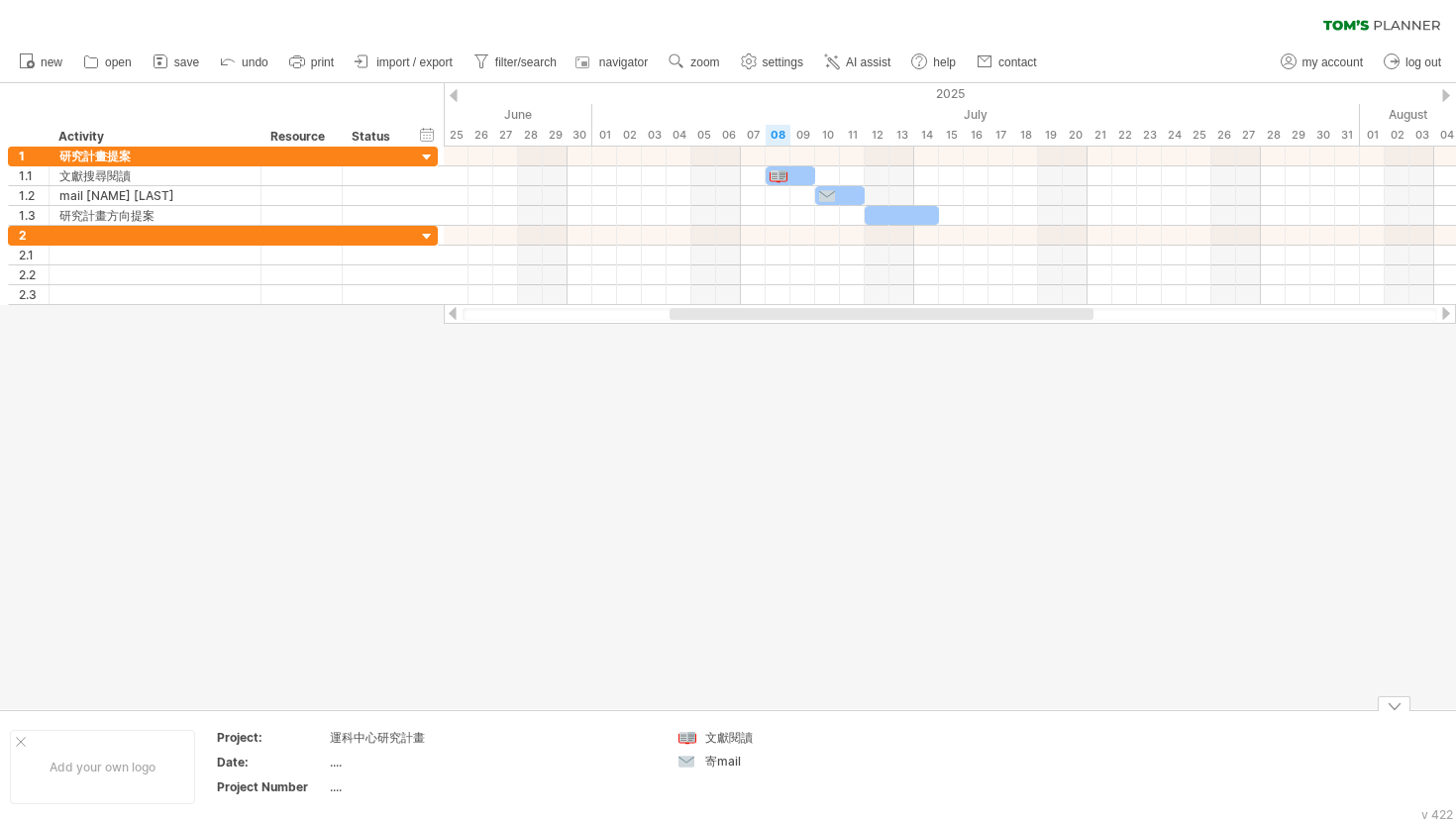 click on "文獻閱讀 寄mail" at bounding box center [745, 767] 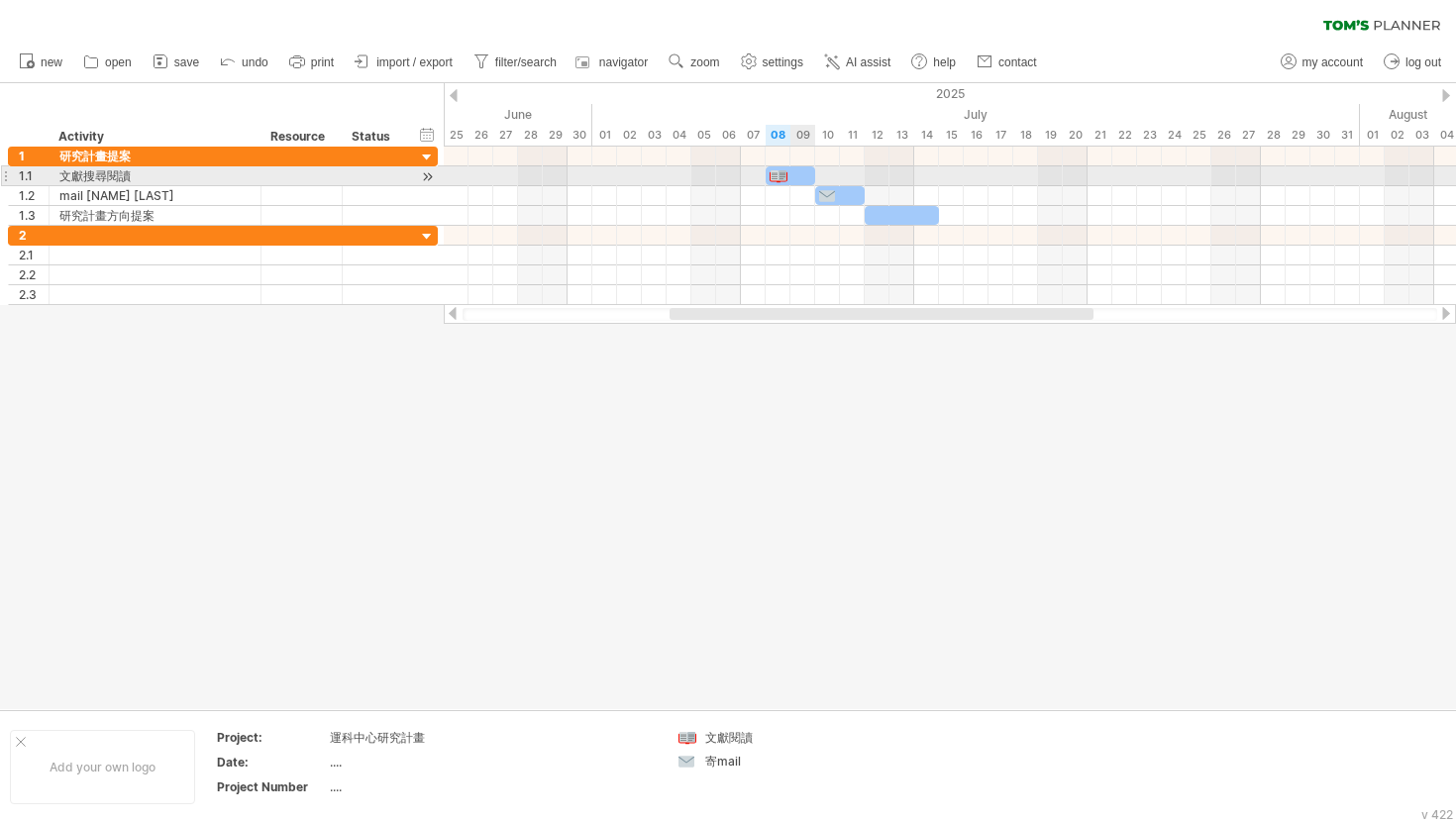 click at bounding box center (790, 175) 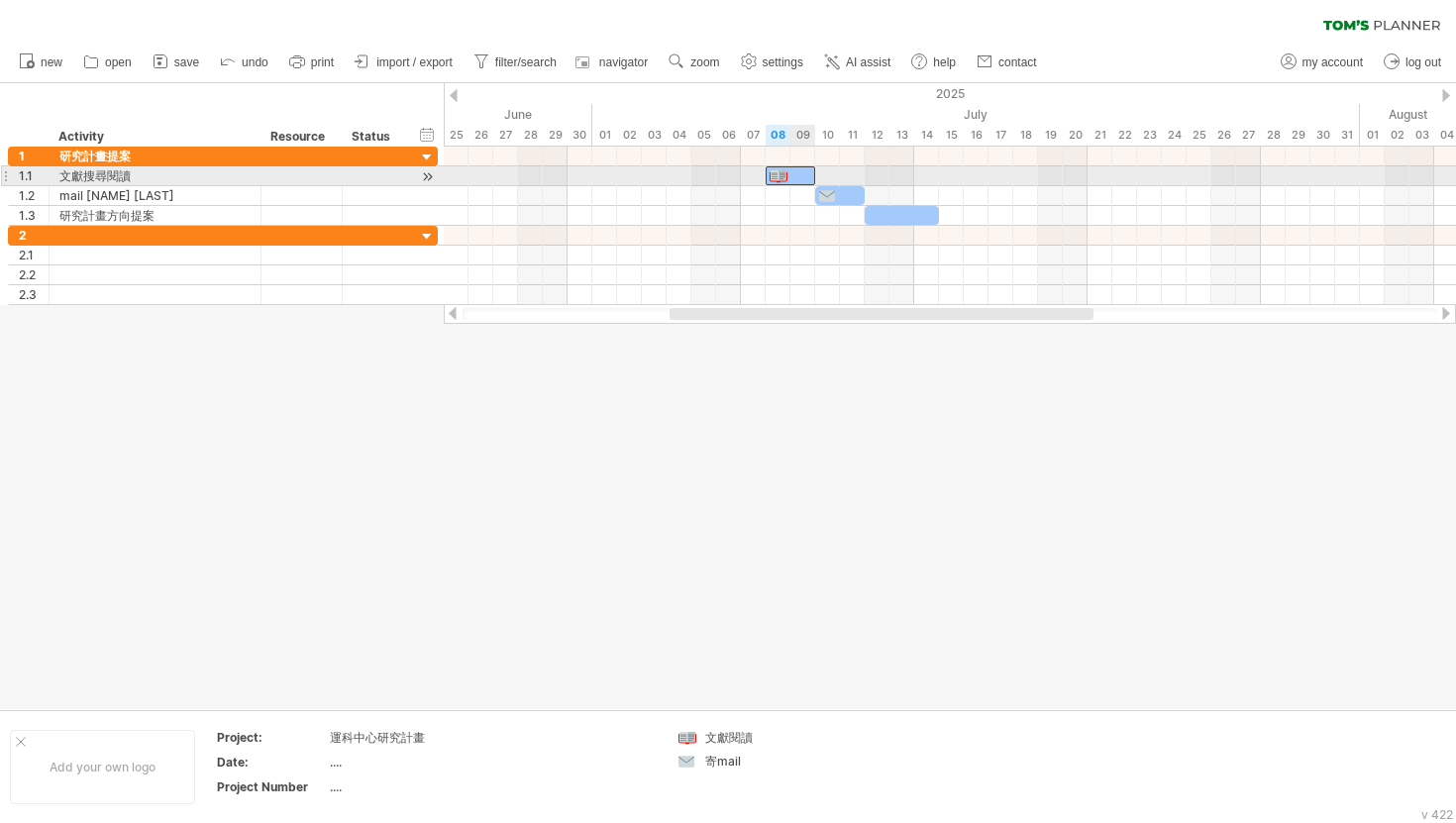 click at bounding box center (790, 175) 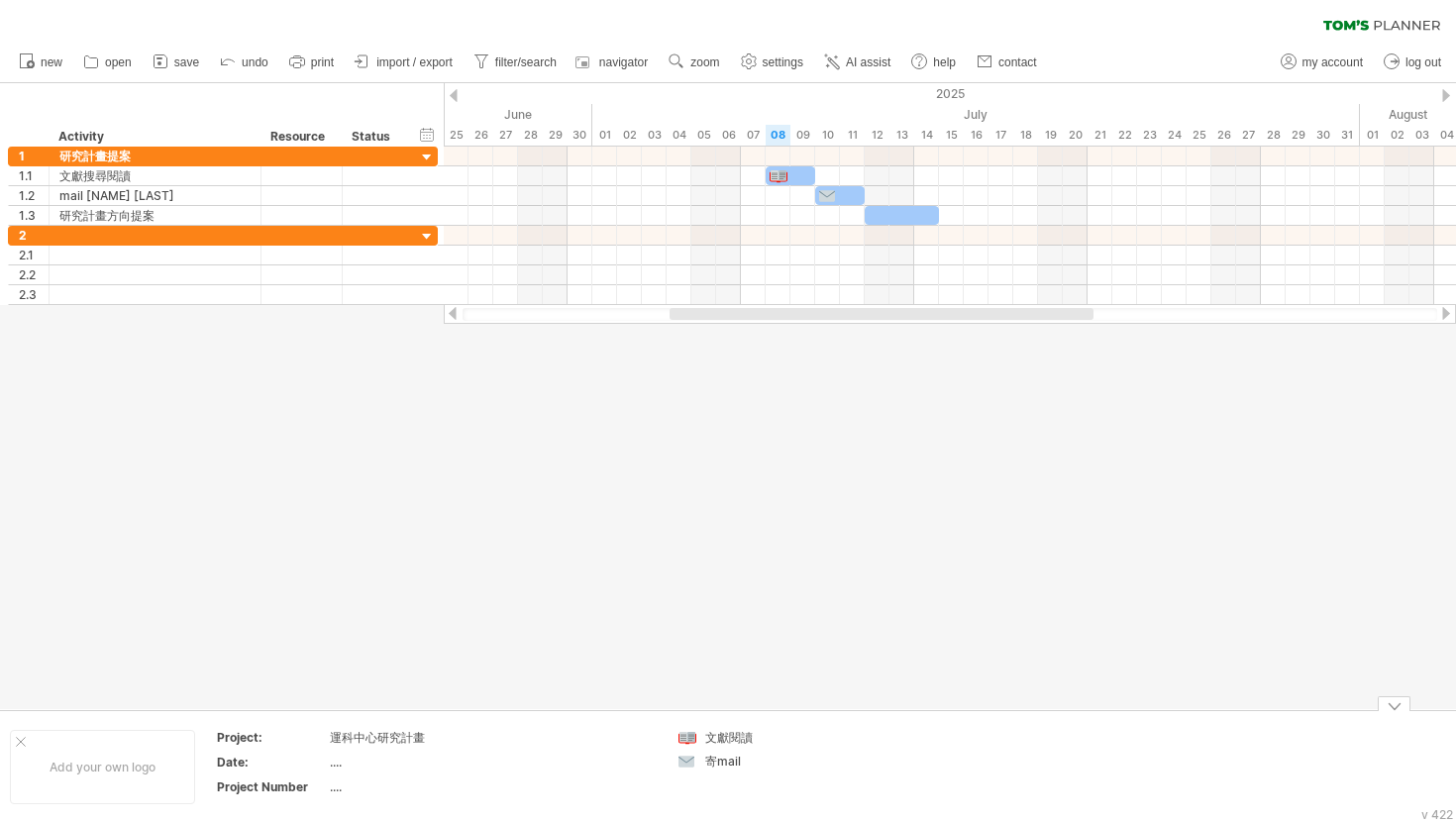 click on "Add your own logo Project: 運科中心研究計畫 Date: [DATE] .... Project Number .... 文獻閱讀 寄mail" at bounding box center (728, 767) 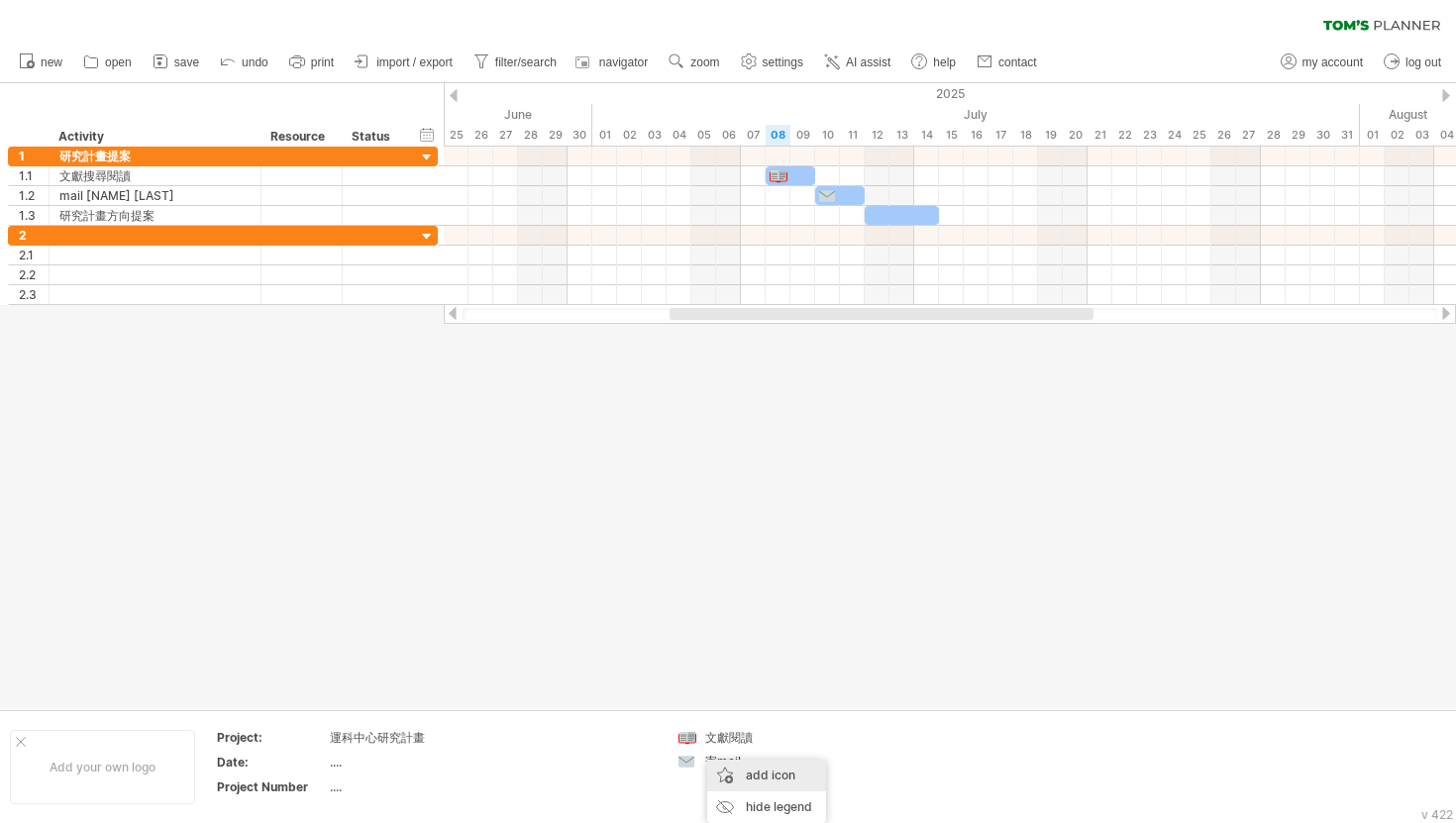 click on "add icon" at bounding box center [767, 775] 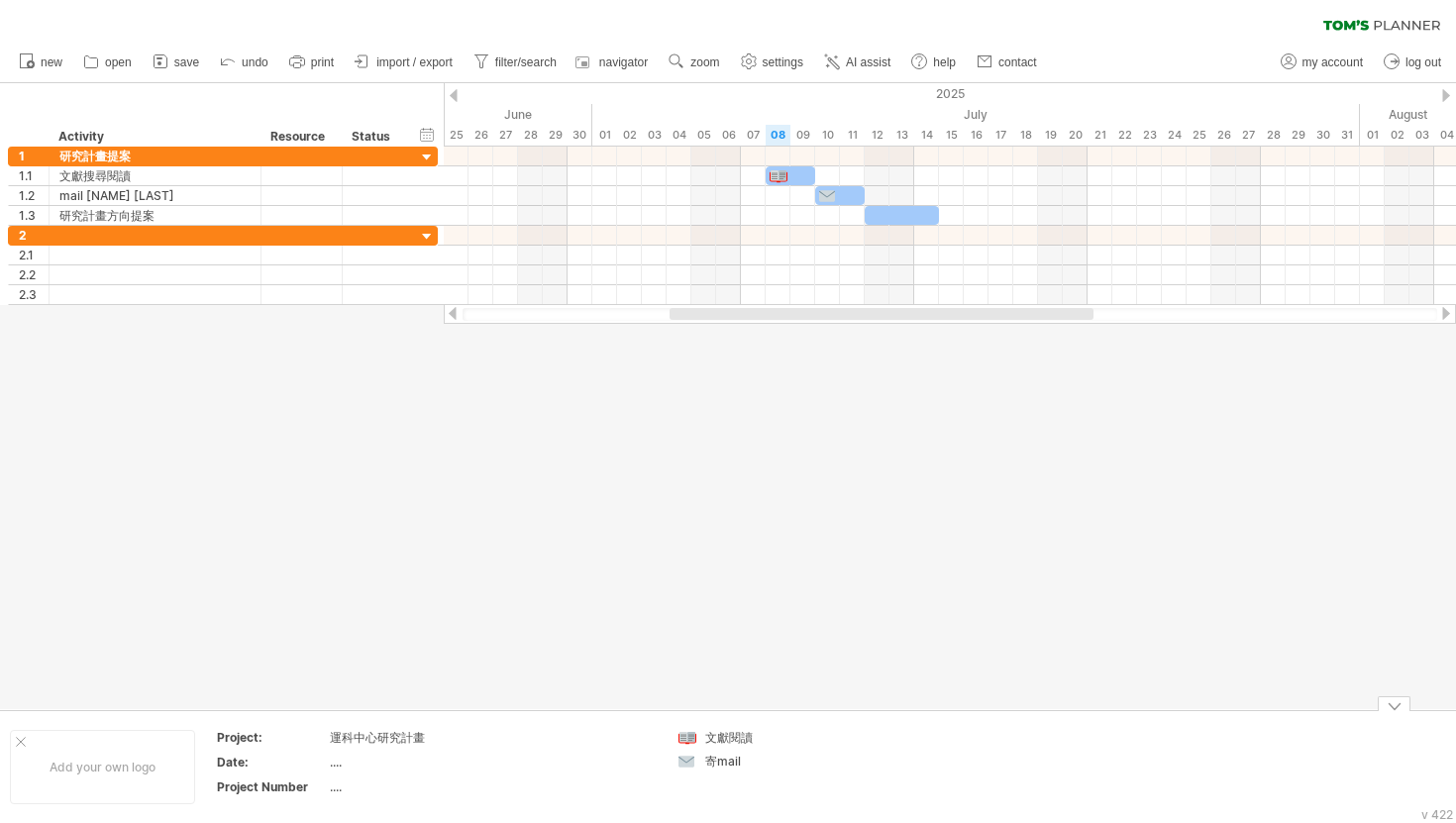 click at bounding box center [588, 767] 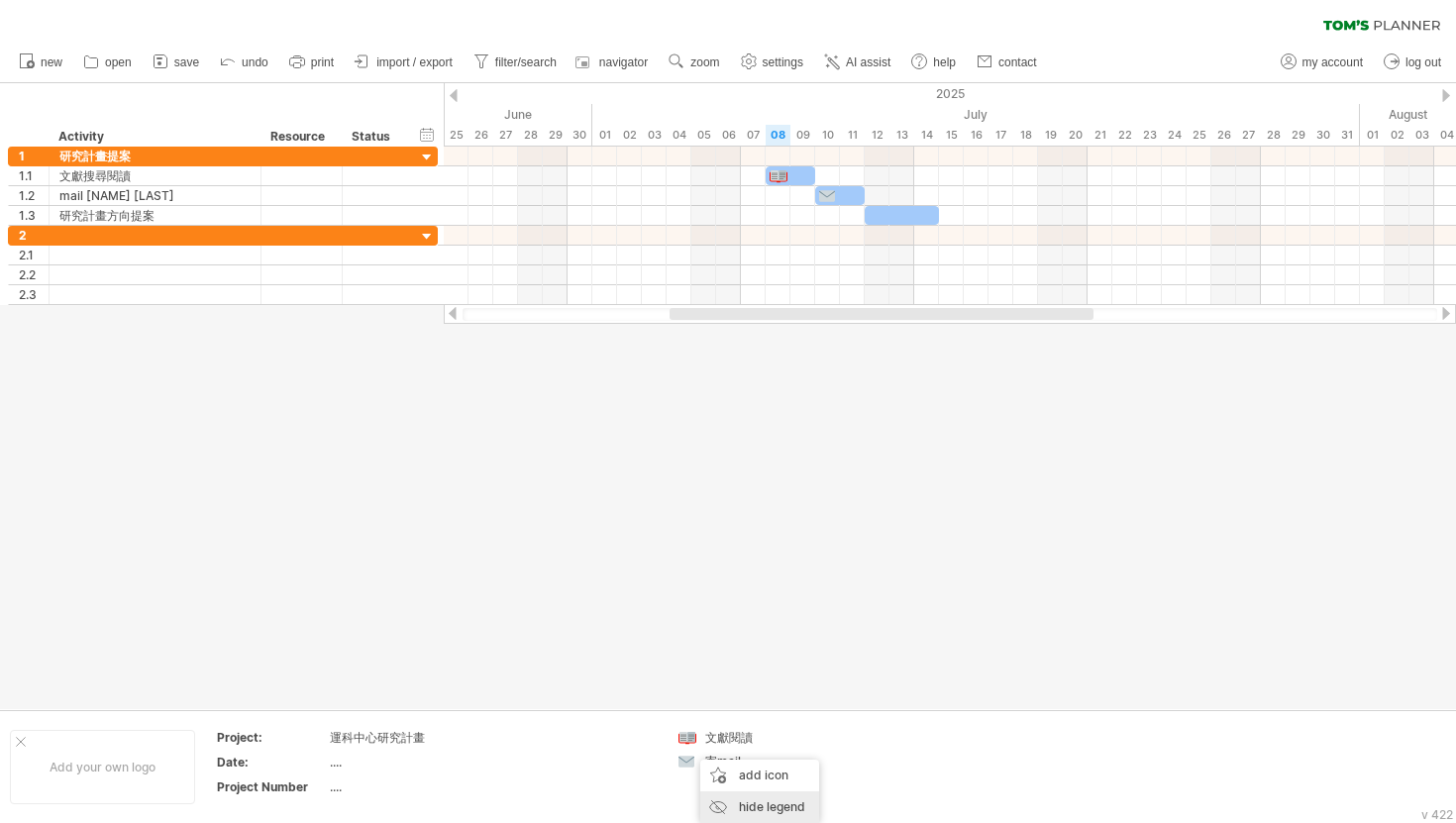 click on "hide legend" at bounding box center [760, 807] 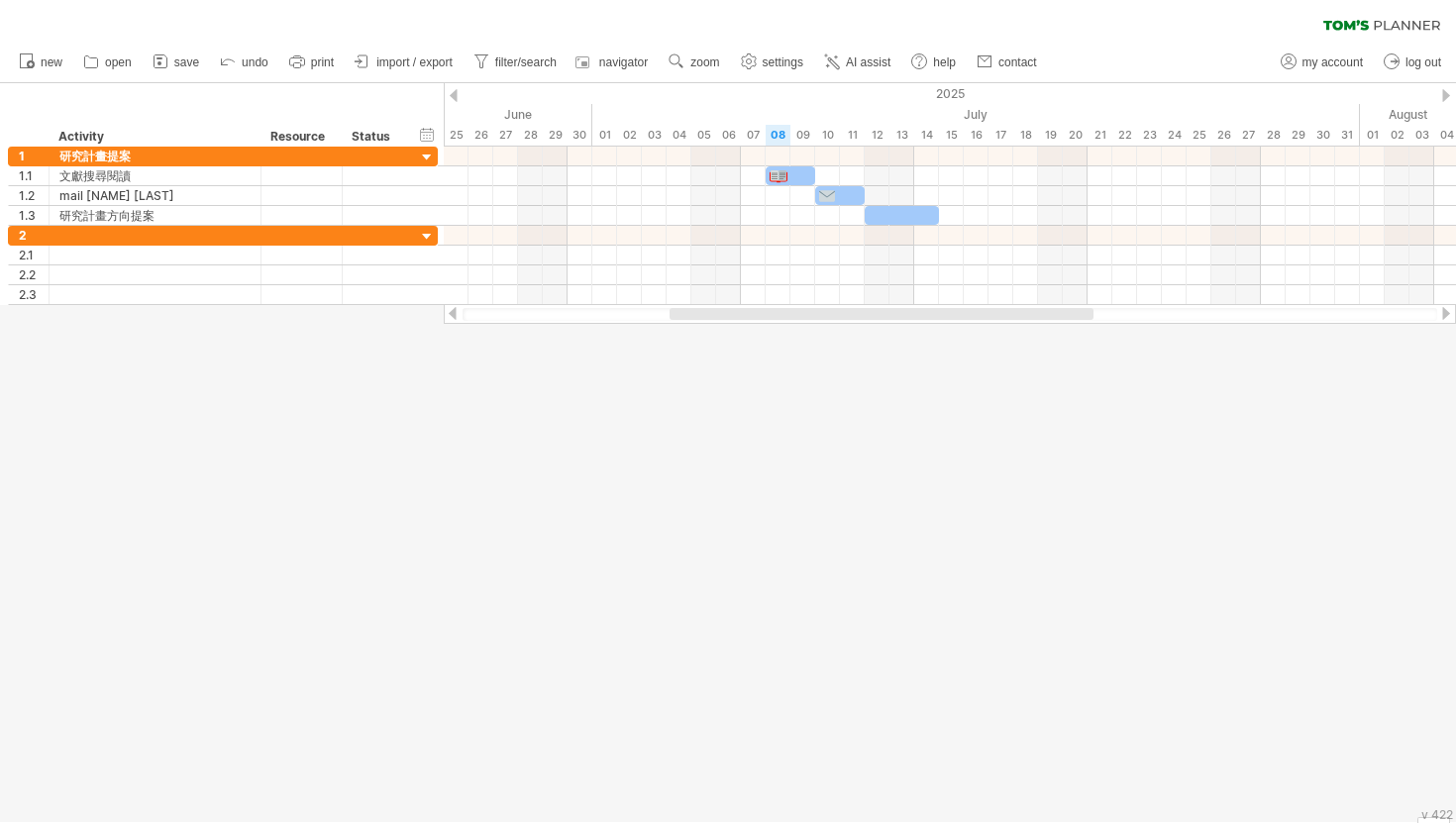 click at bounding box center (728, 453) 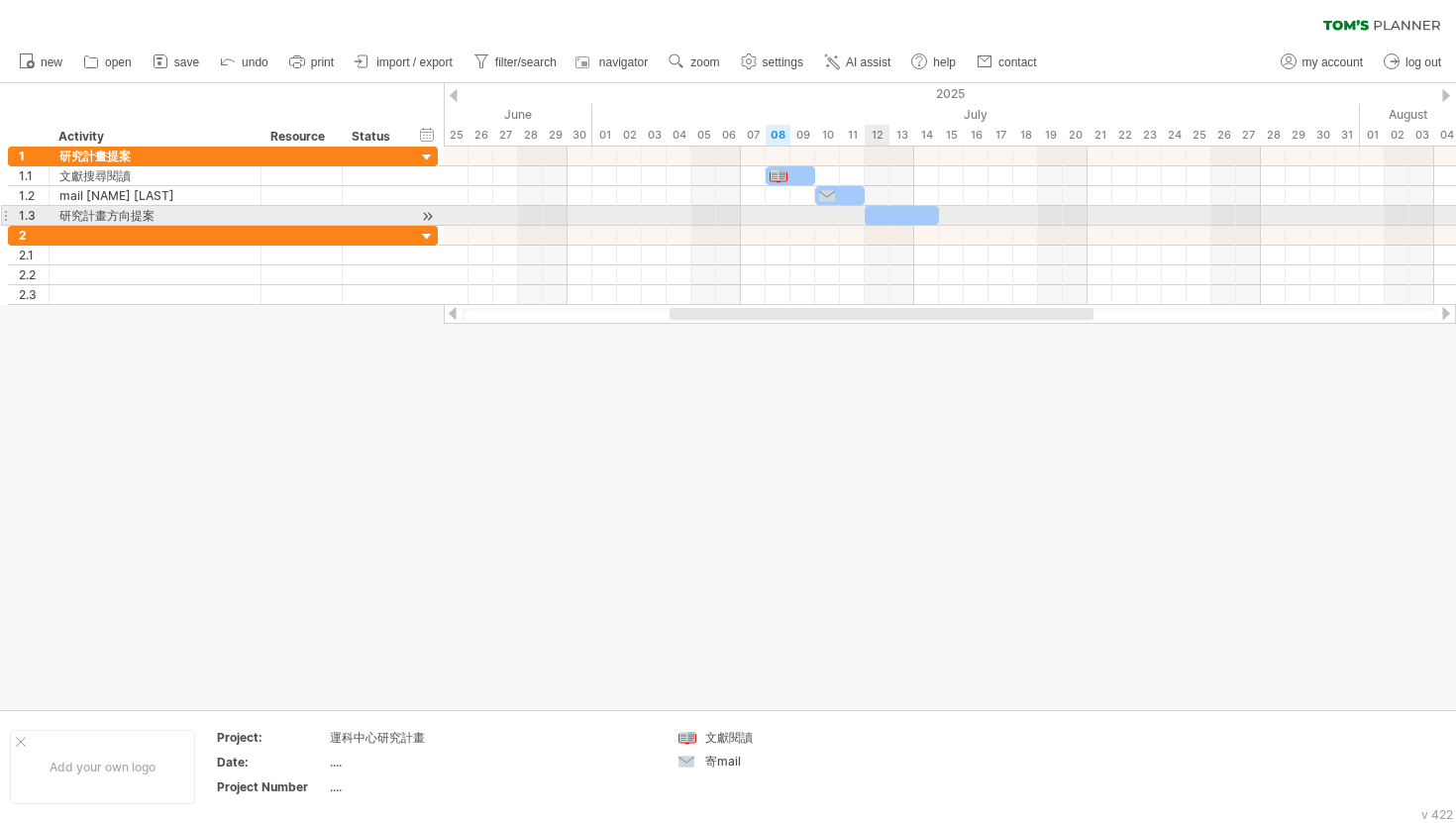 click at bounding box center [901, 215] 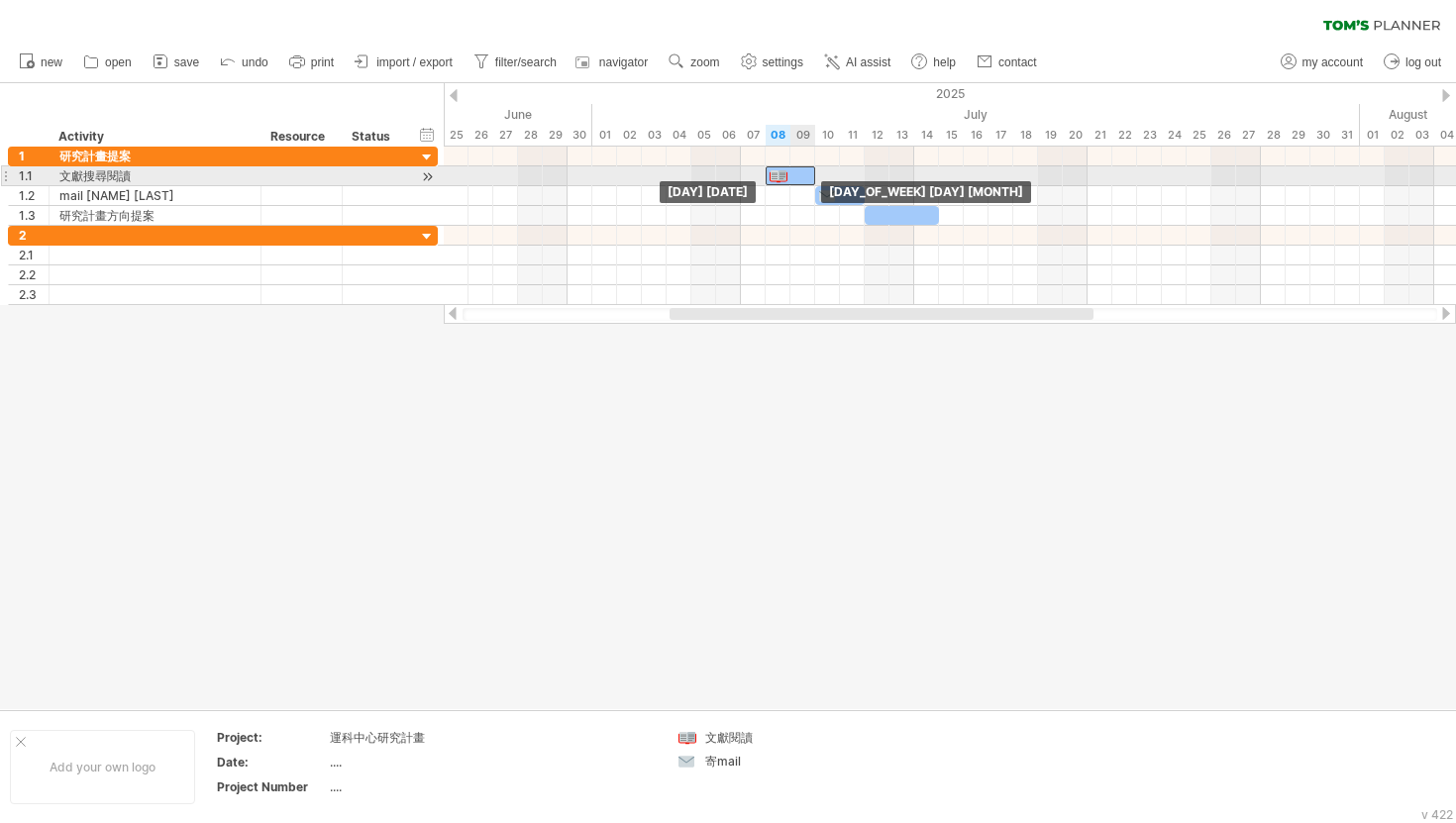 click at bounding box center [790, 175] 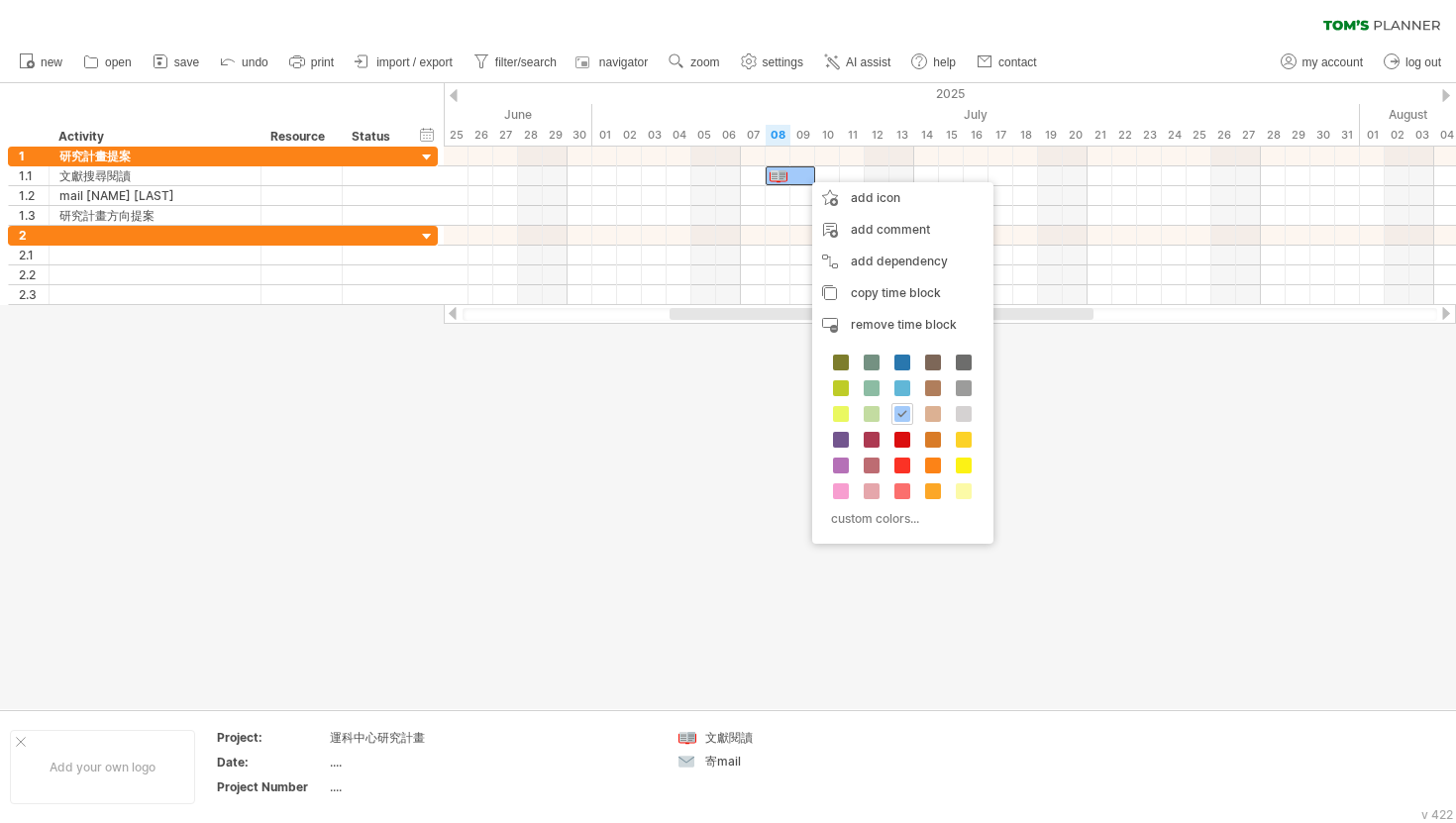 click at bounding box center [902, 362] 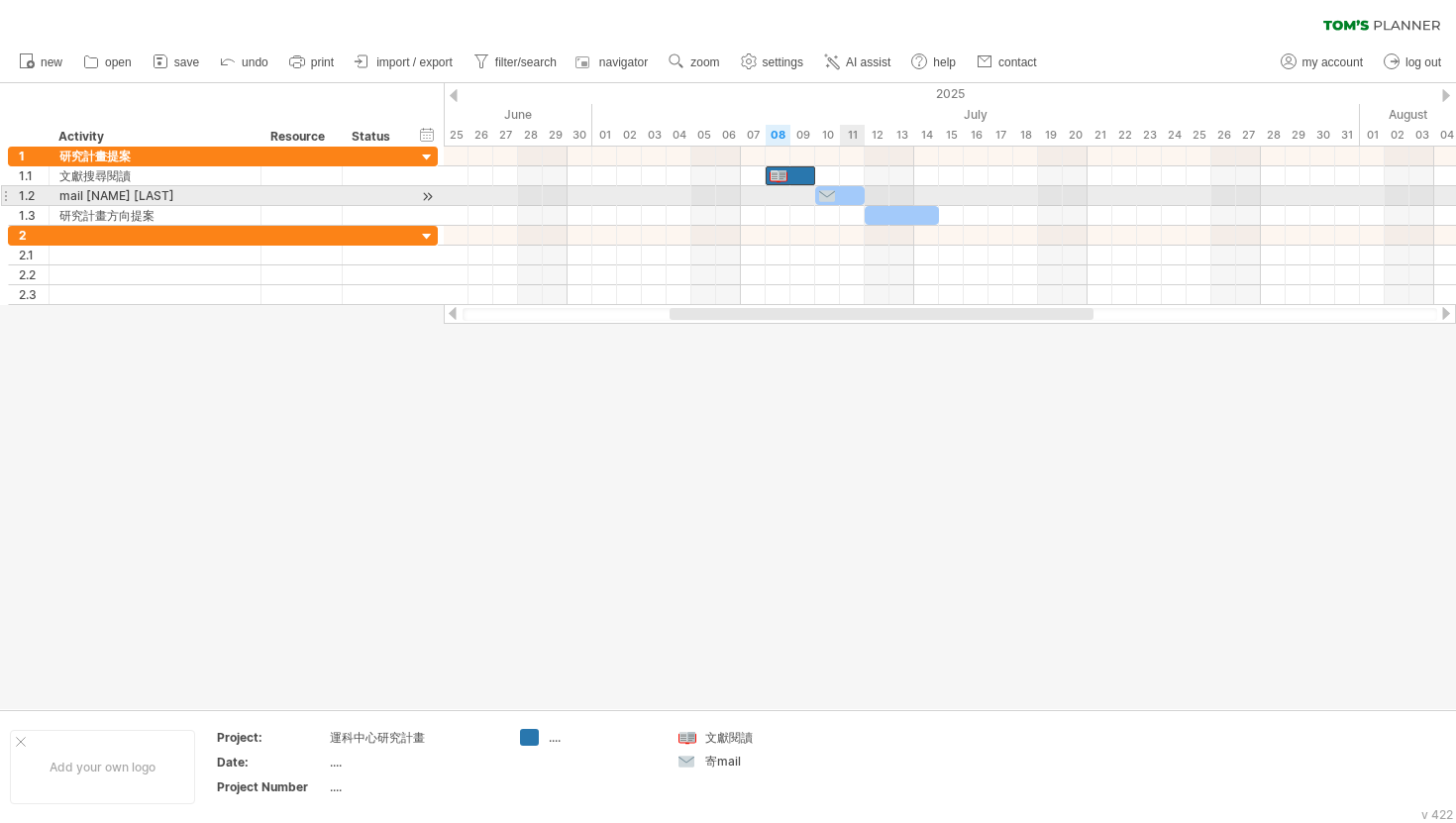 click at bounding box center [840, 195] 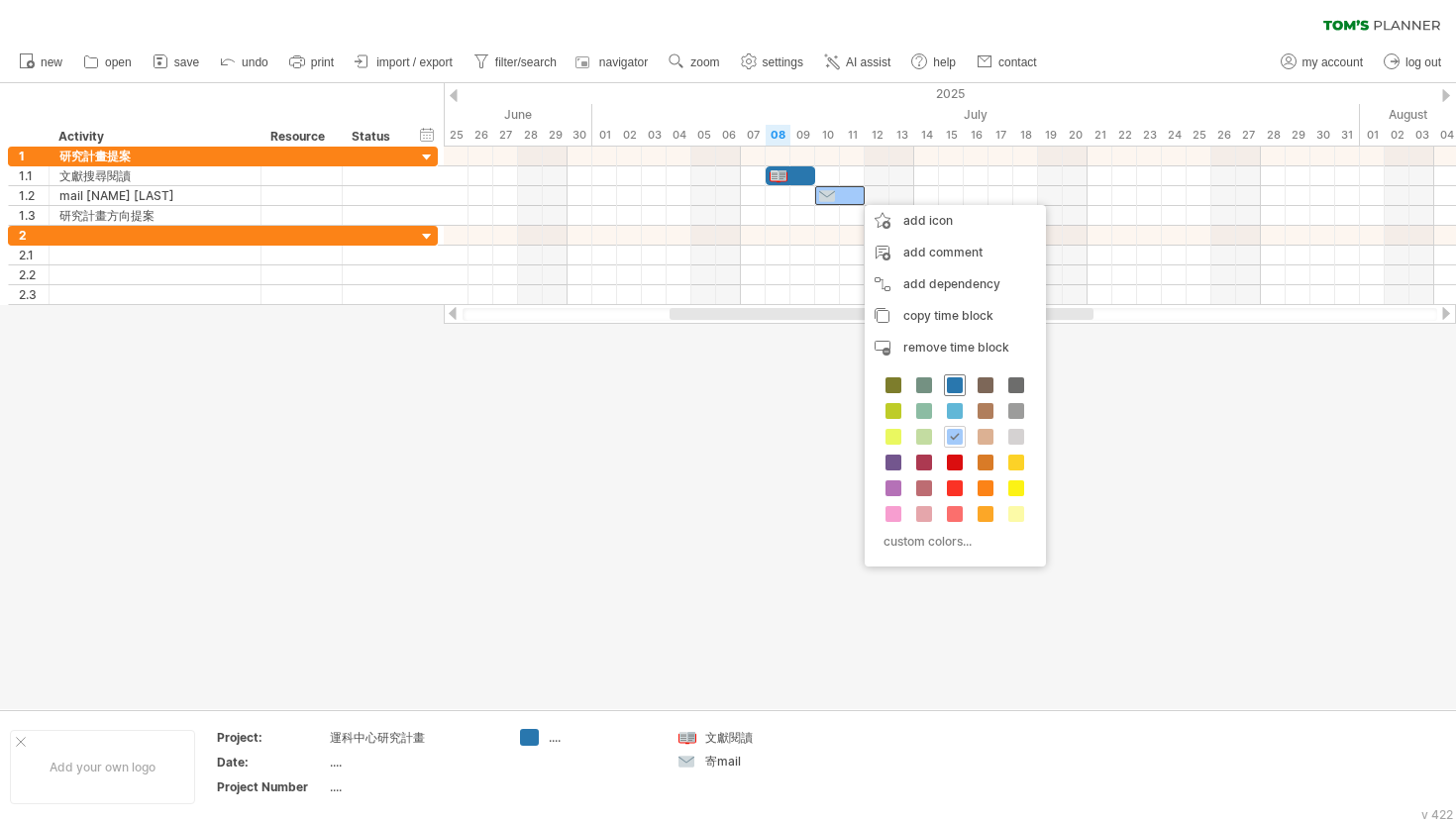 click at bounding box center (955, 385) 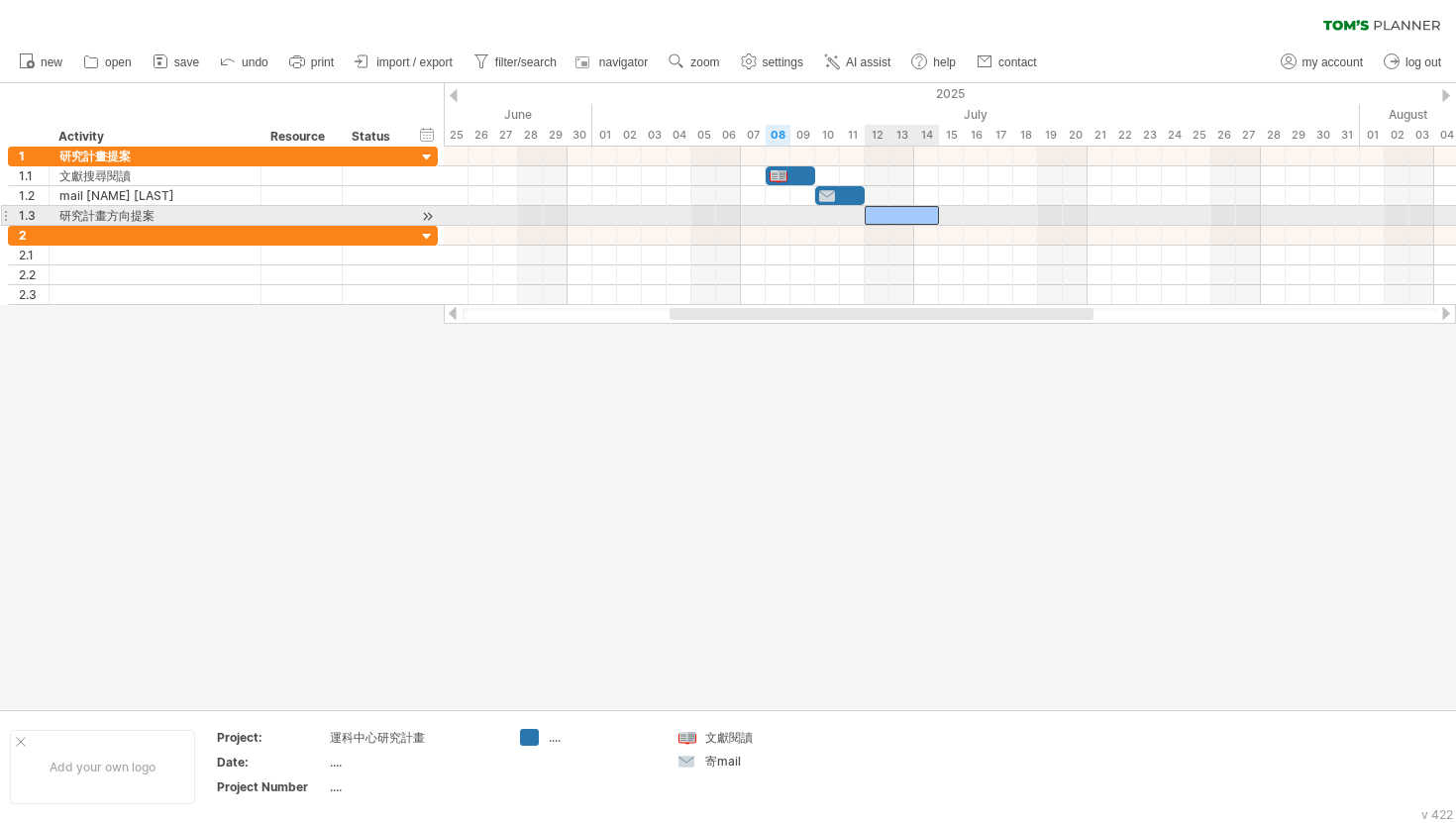 click at bounding box center (901, 215) 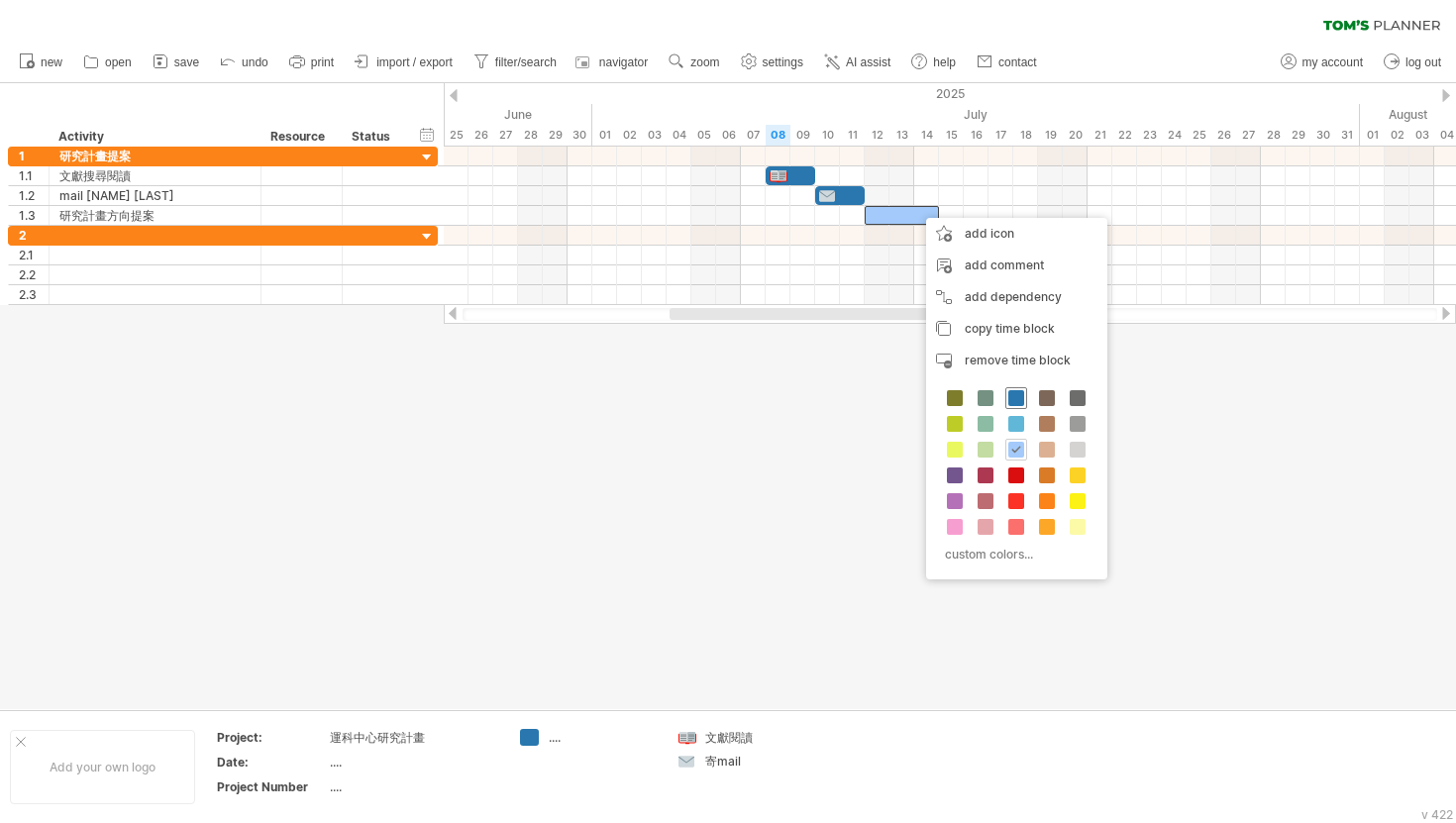 click at bounding box center (1016, 398) 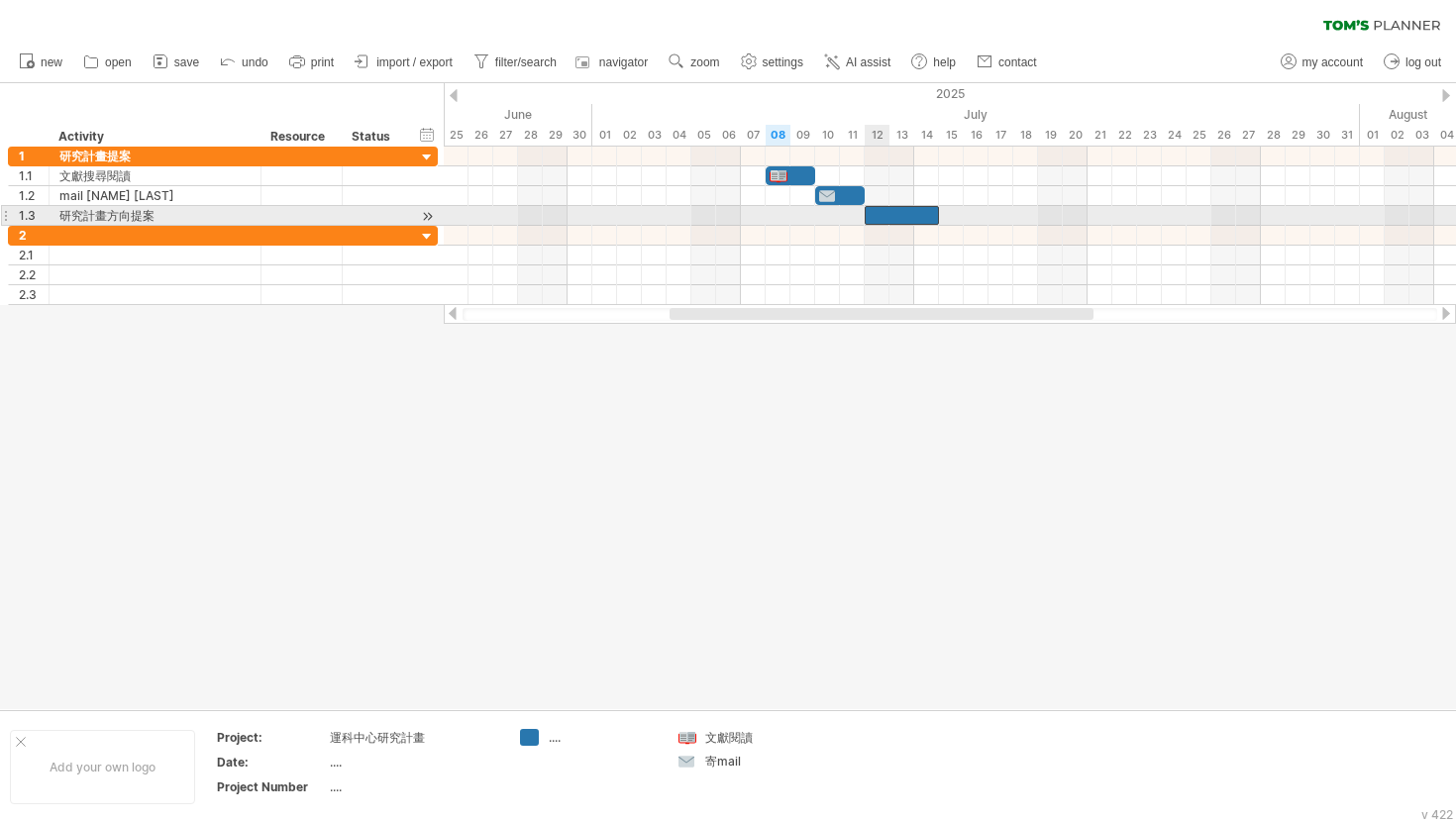 click at bounding box center [901, 215] 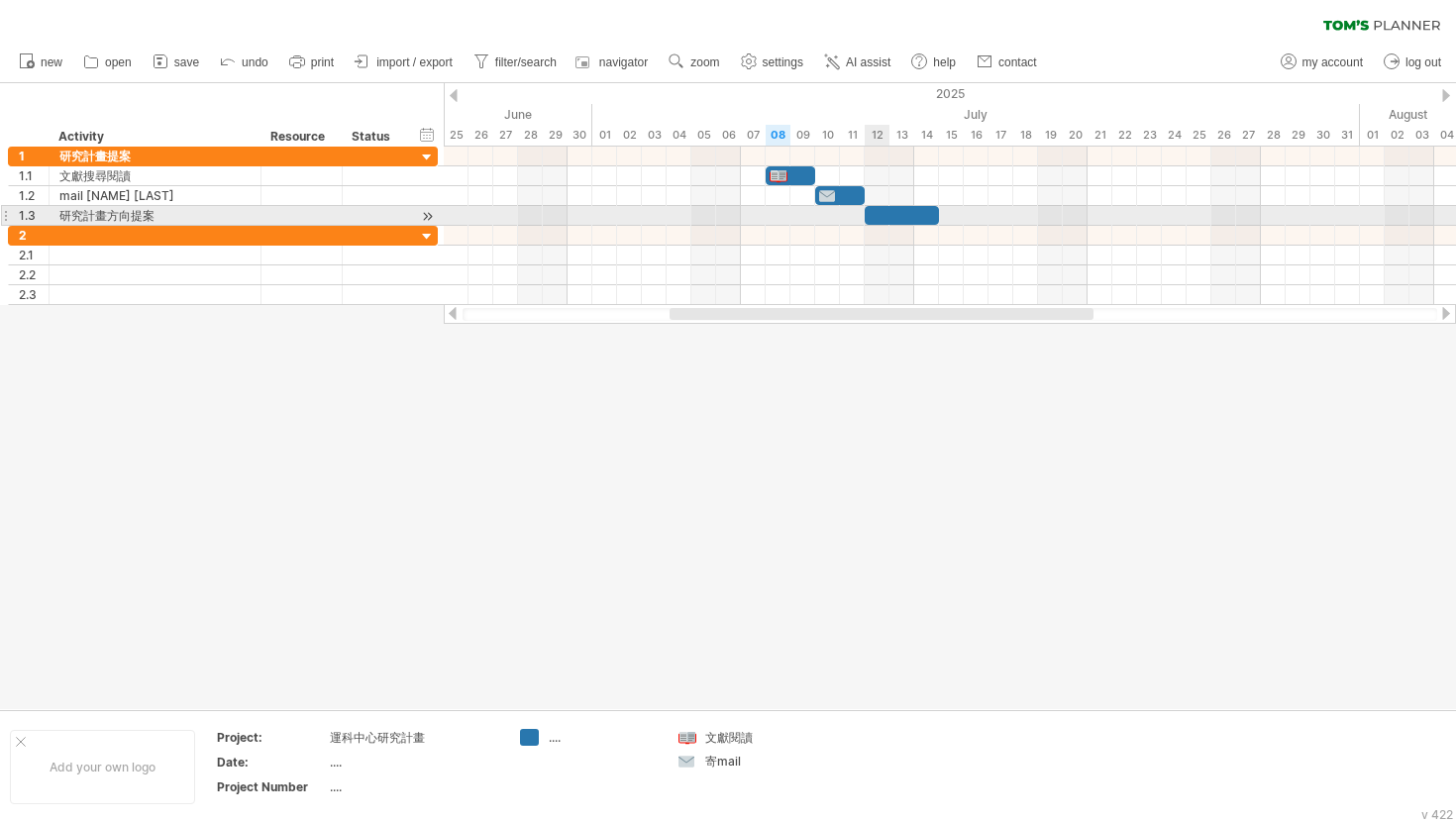 click at bounding box center (901, 215) 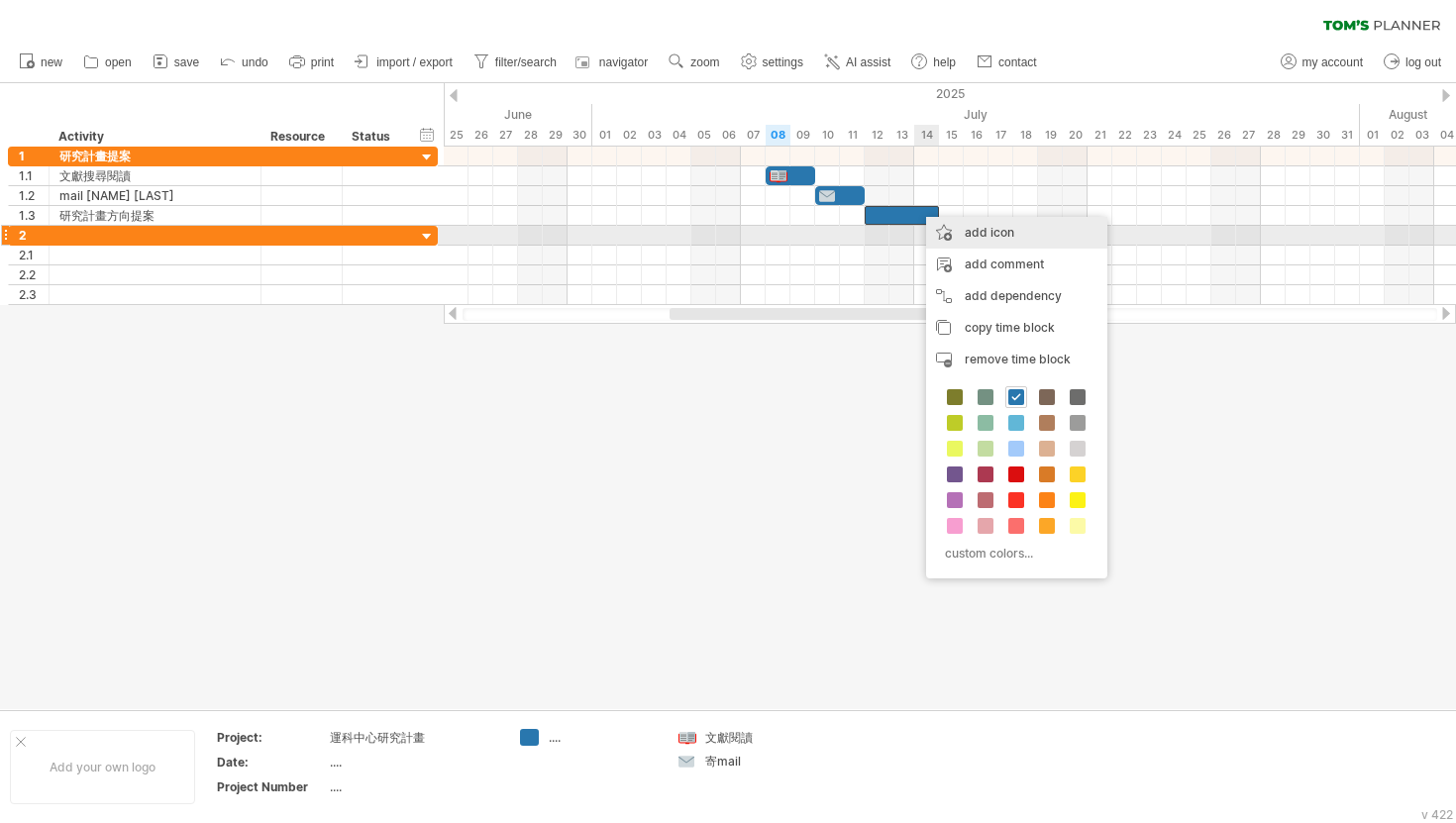 click on "add icon" at bounding box center [1016, 233] 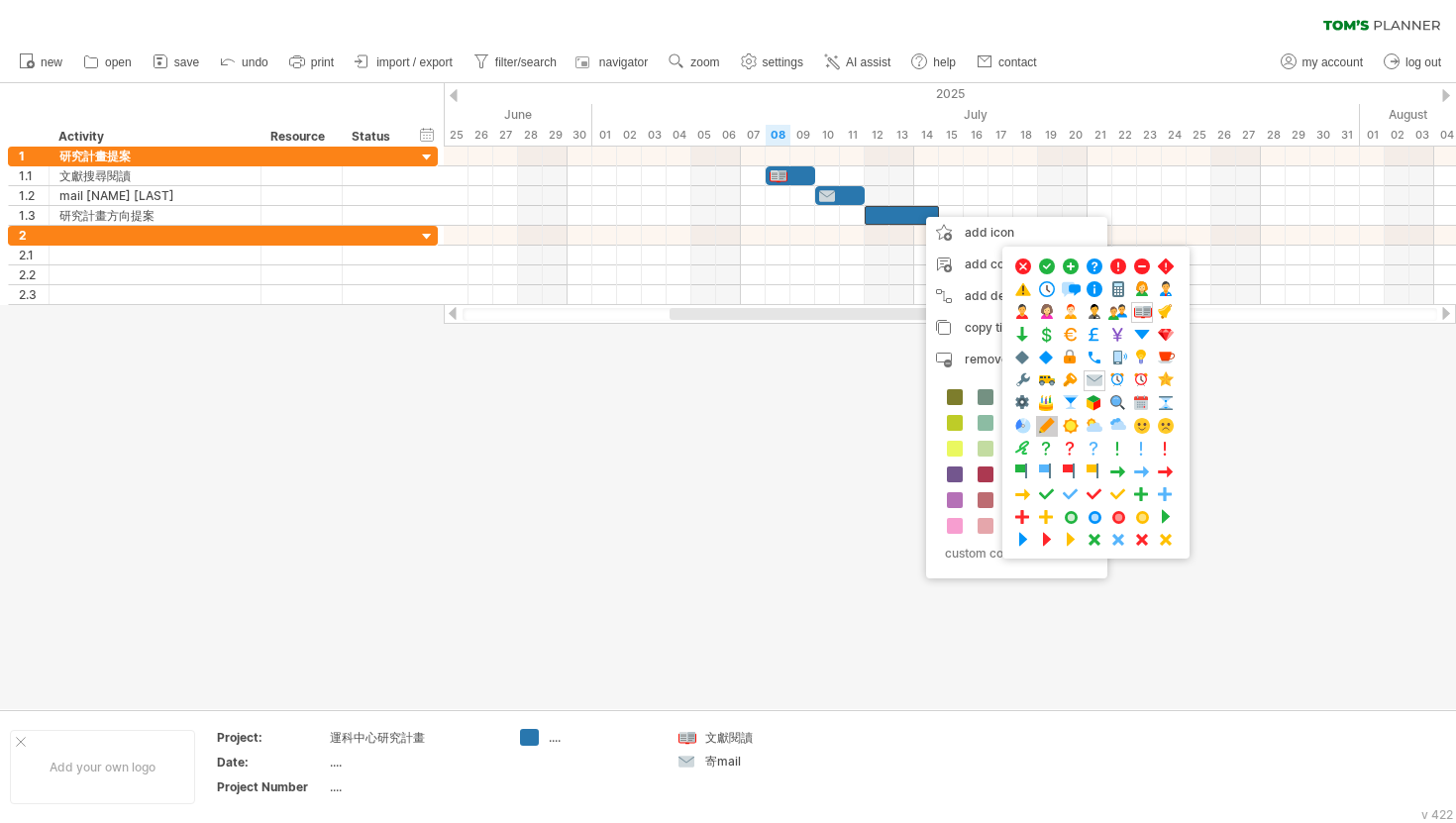 click at bounding box center (1047, 426) 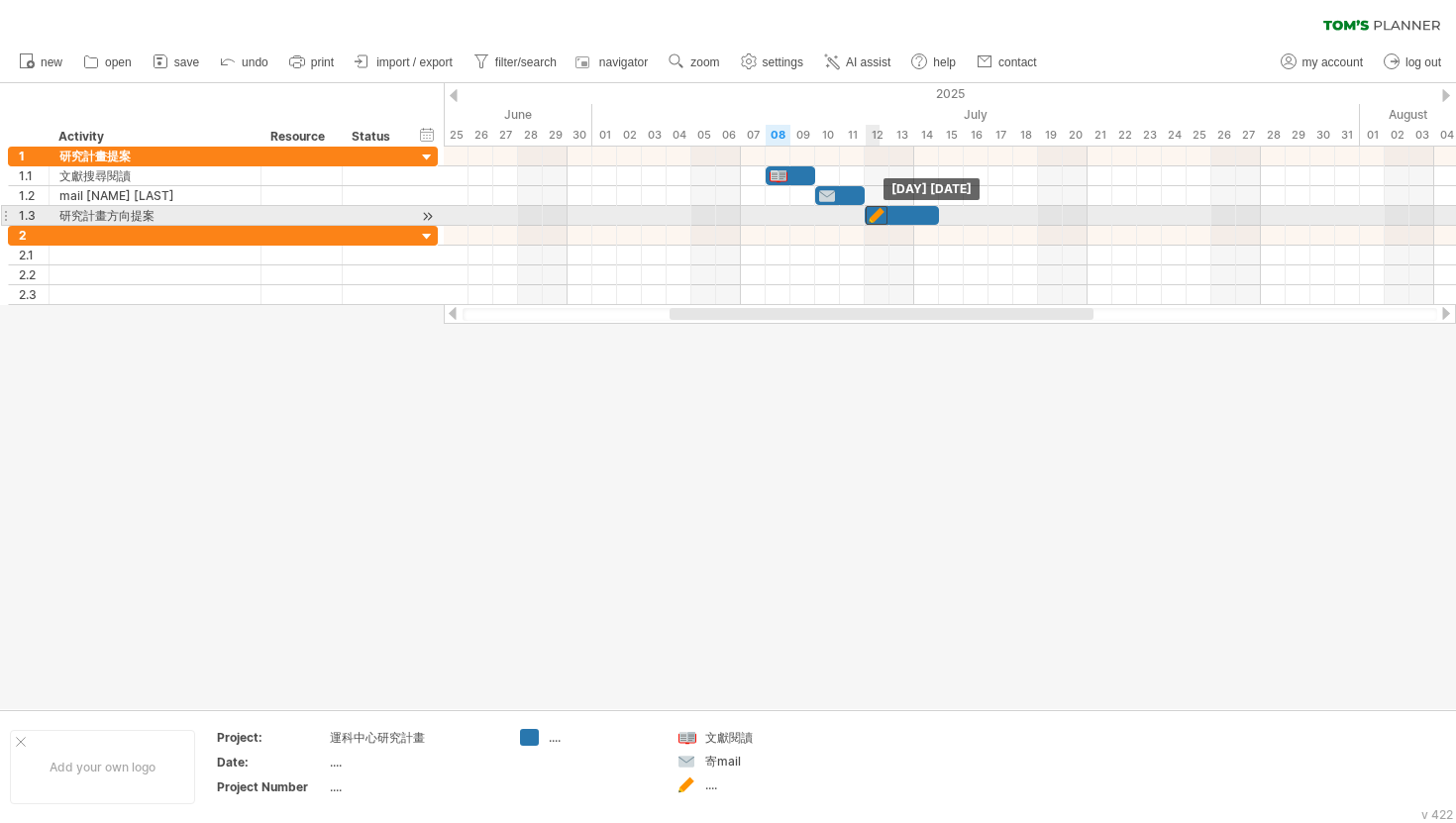 drag, startPoint x: 912, startPoint y: 212, endPoint x: 878, endPoint y: 212, distance: 34 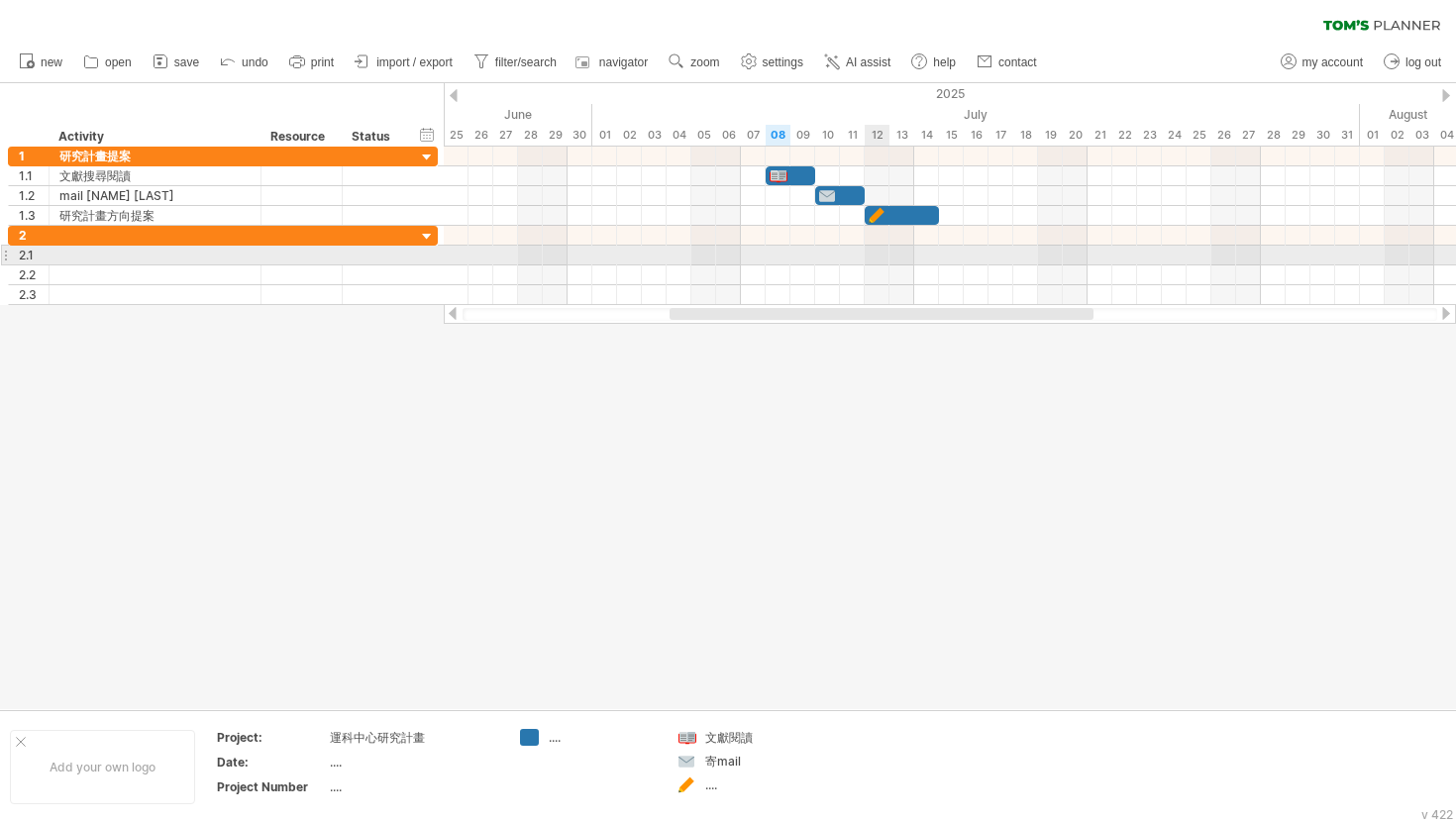 click at bounding box center (950, 275) 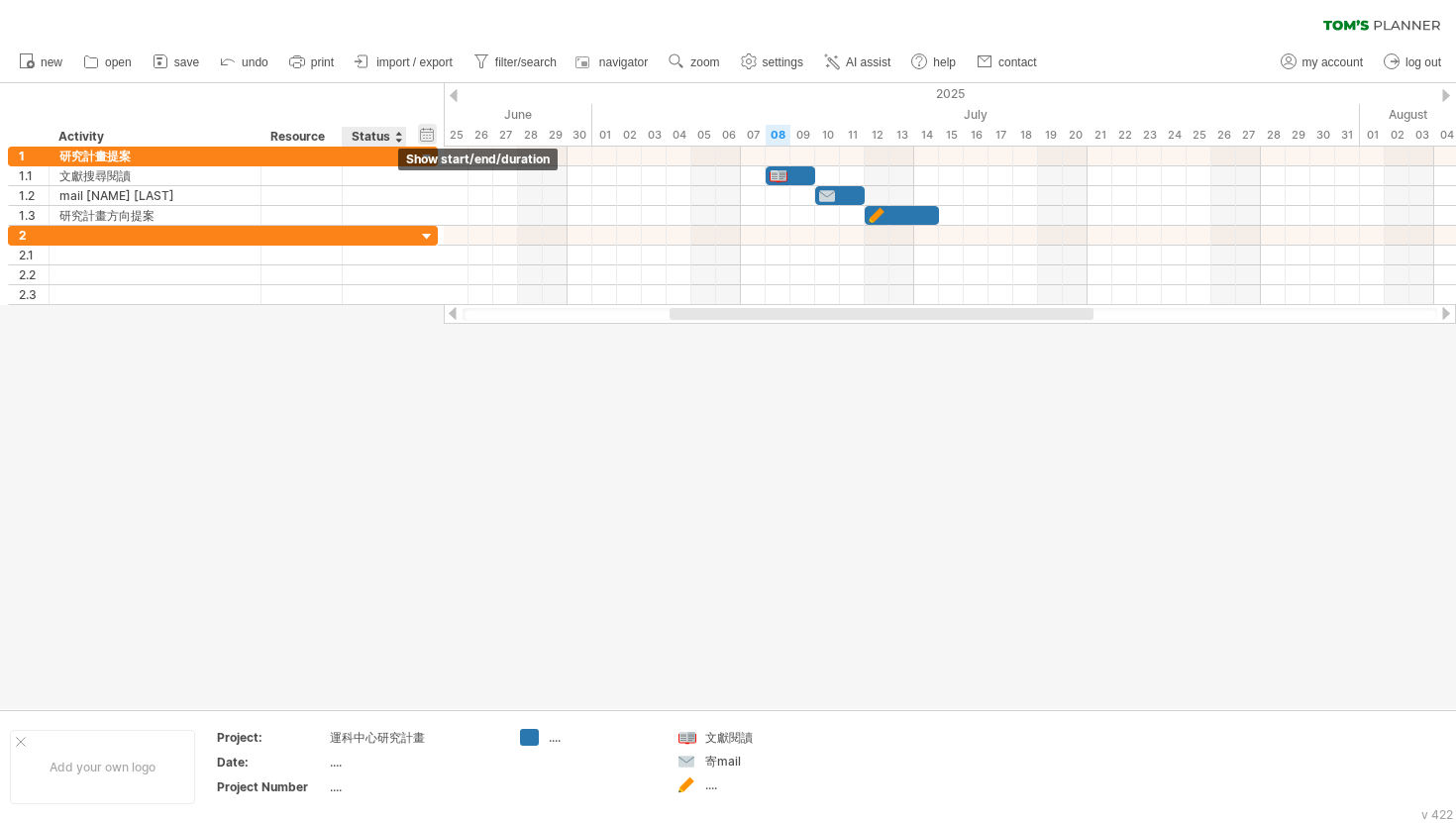 click on "hide start/end/duration show start/end/duration" at bounding box center (427, 134) 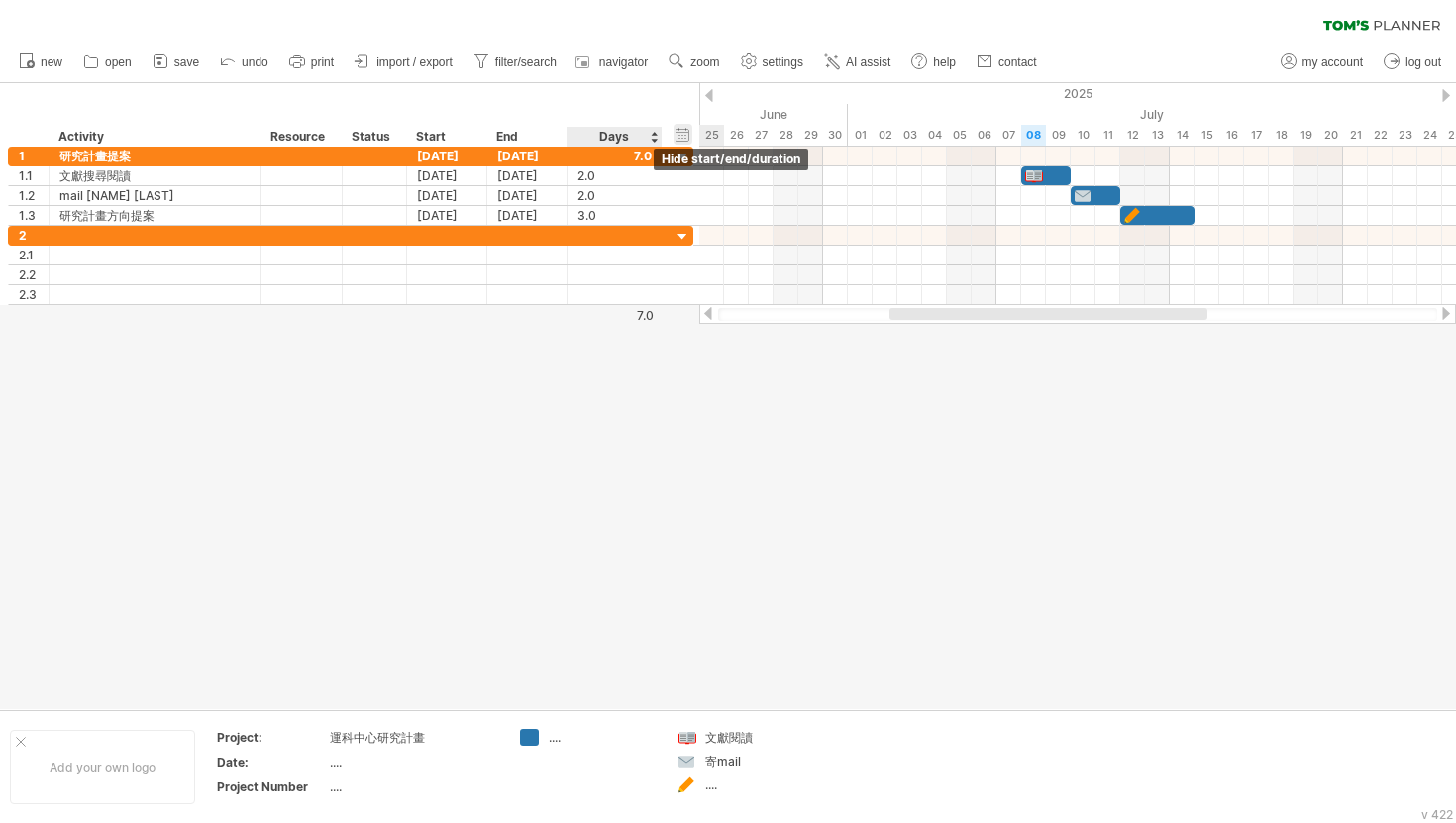 click on "hide start/end/duration show start/end/duration" at bounding box center [682, 134] 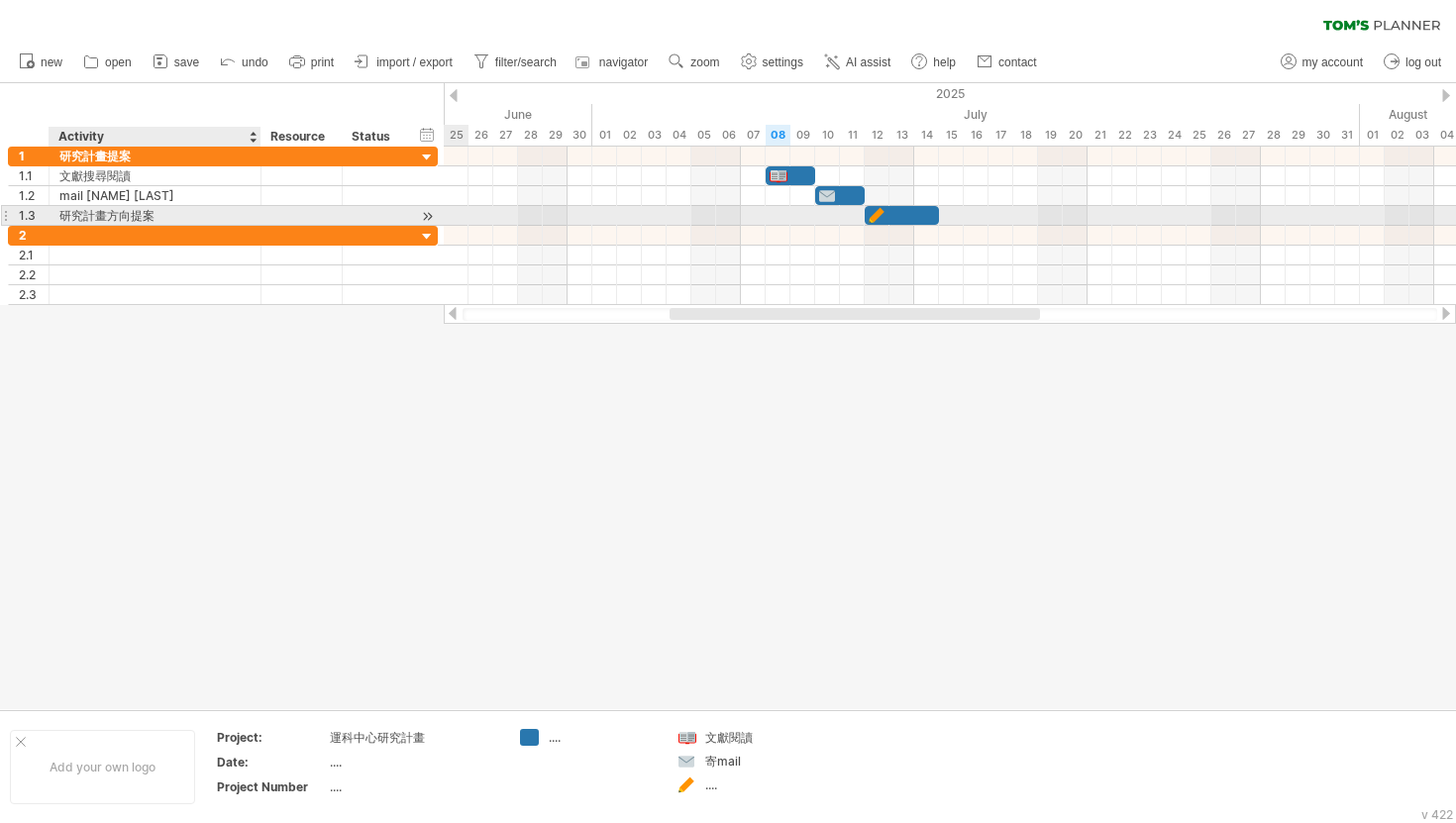click on "研究計畫方向提案" at bounding box center (155, 215) 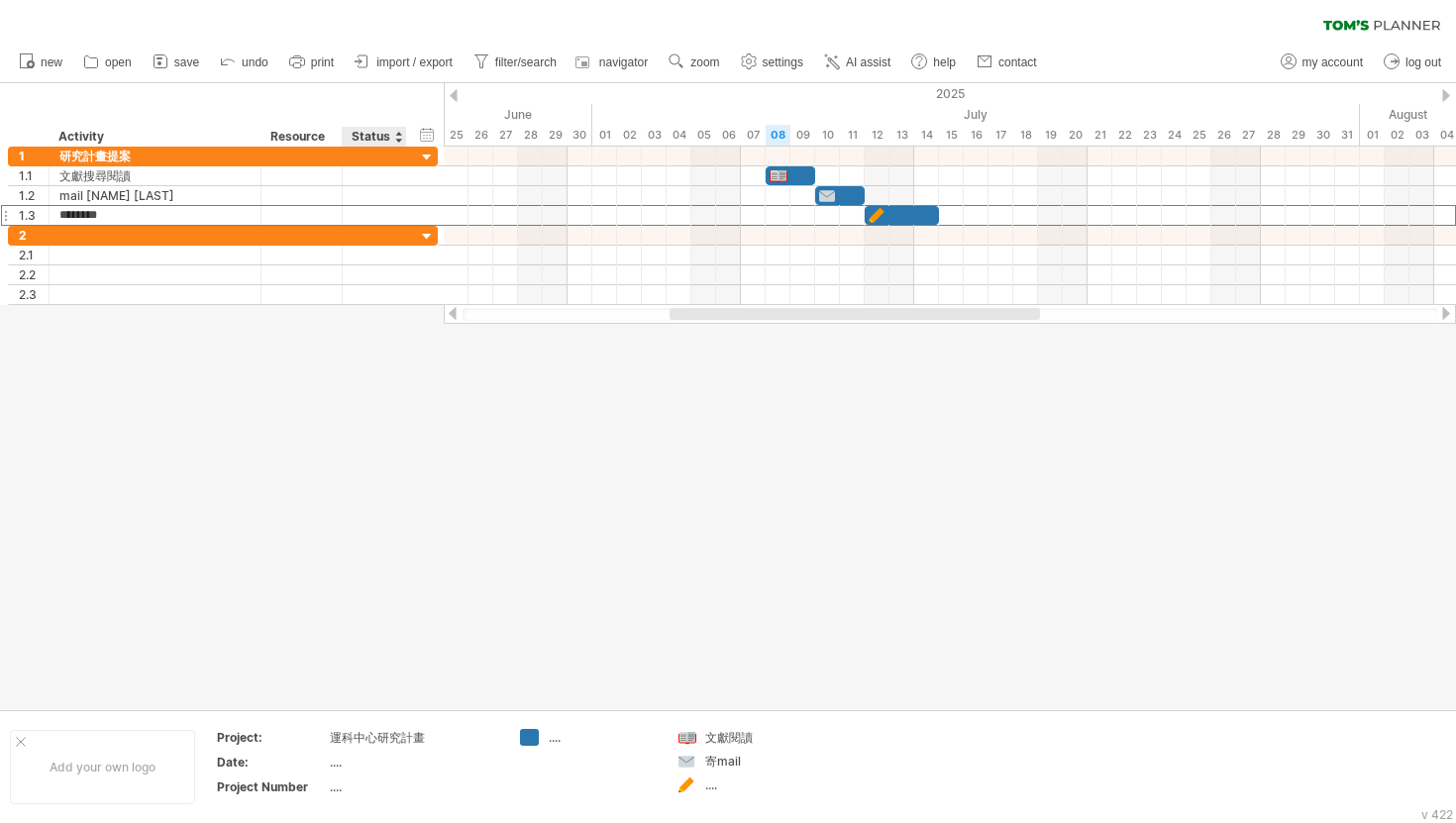 click at bounding box center (728, 396) 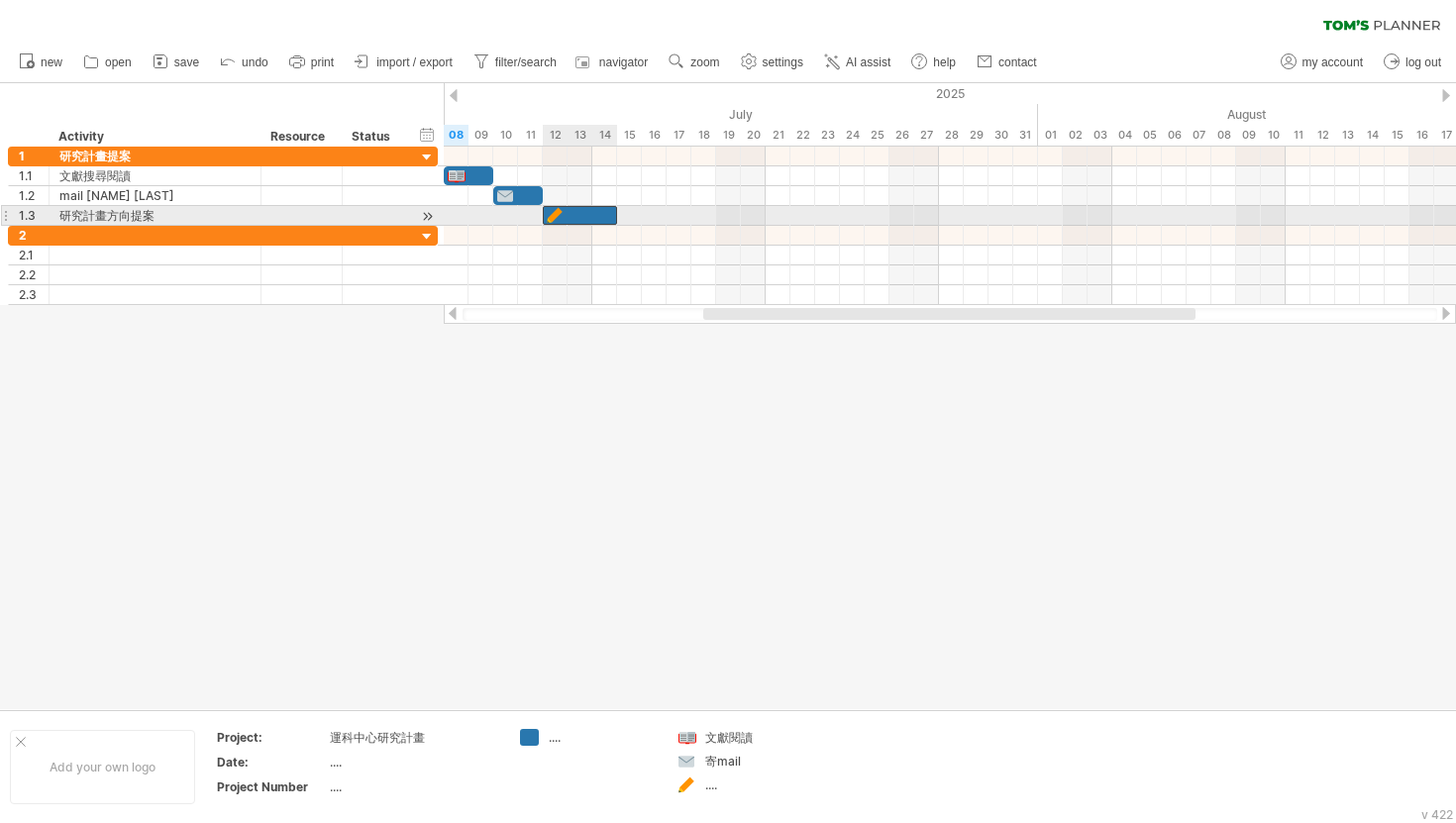 click at bounding box center (579, 215) 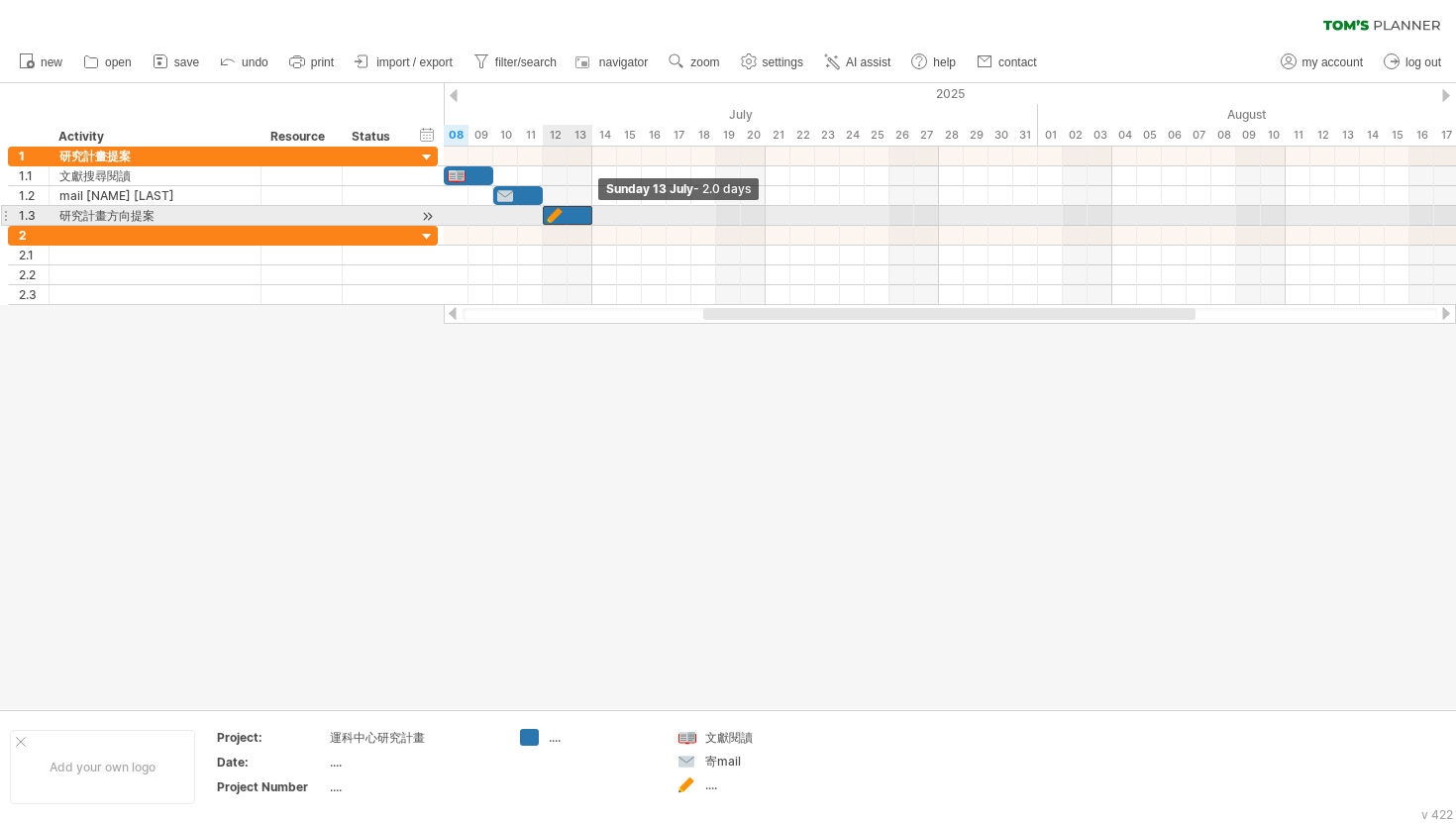 drag, startPoint x: 614, startPoint y: 218, endPoint x: 591, endPoint y: 215, distance: 23.194827 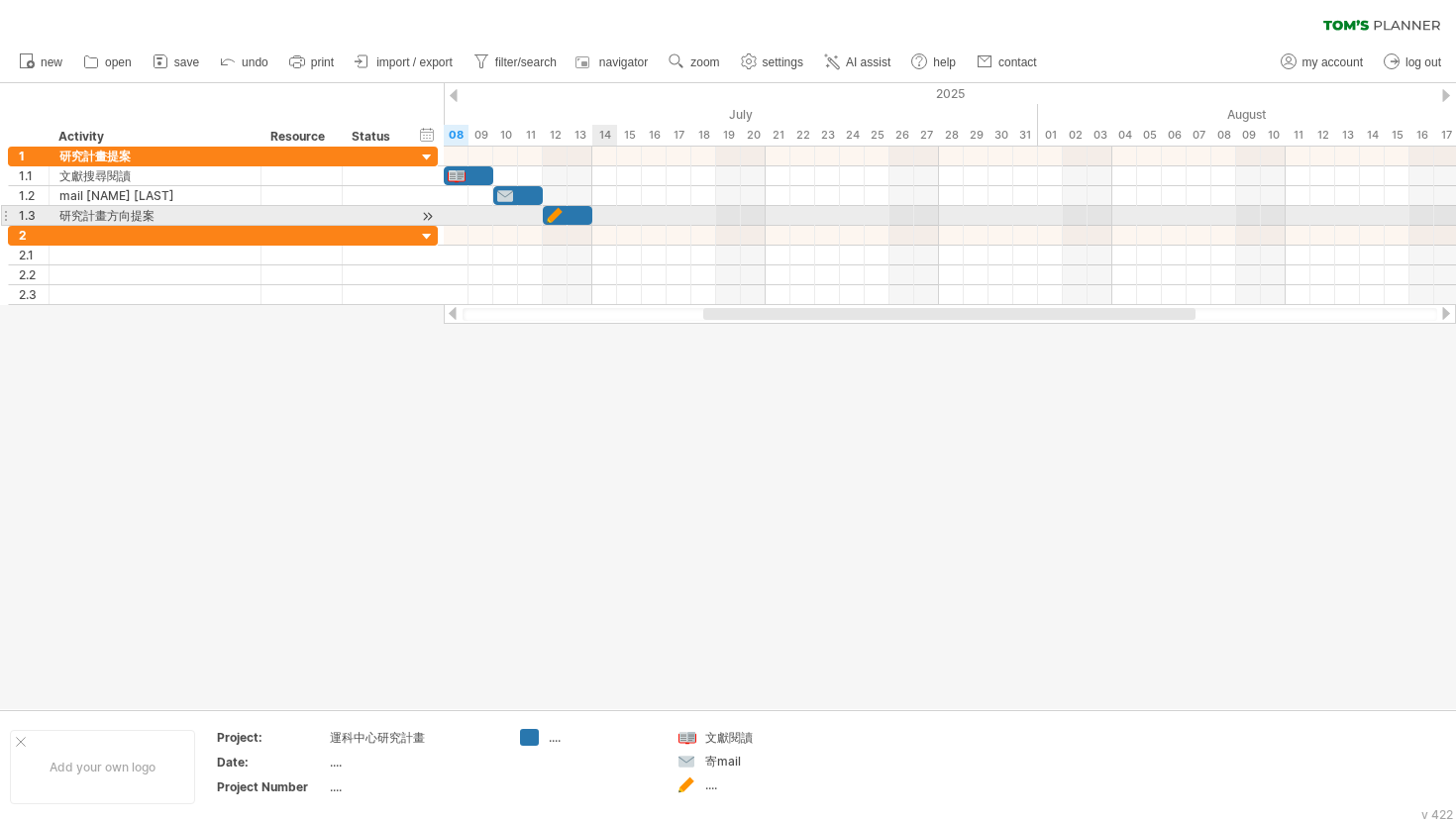 click at bounding box center (950, 216) 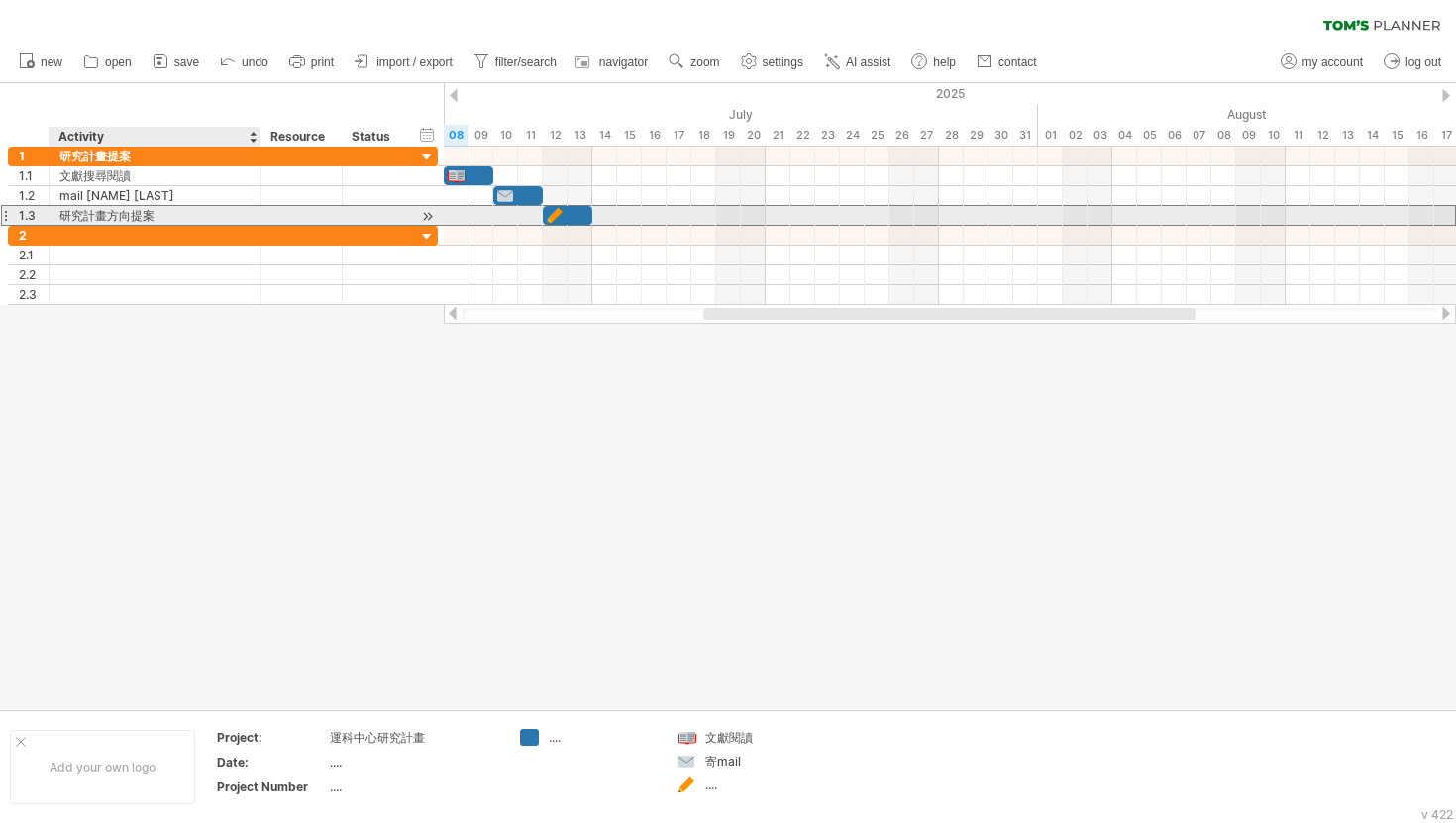 click on "研究計畫方向提案" at bounding box center [155, 215] 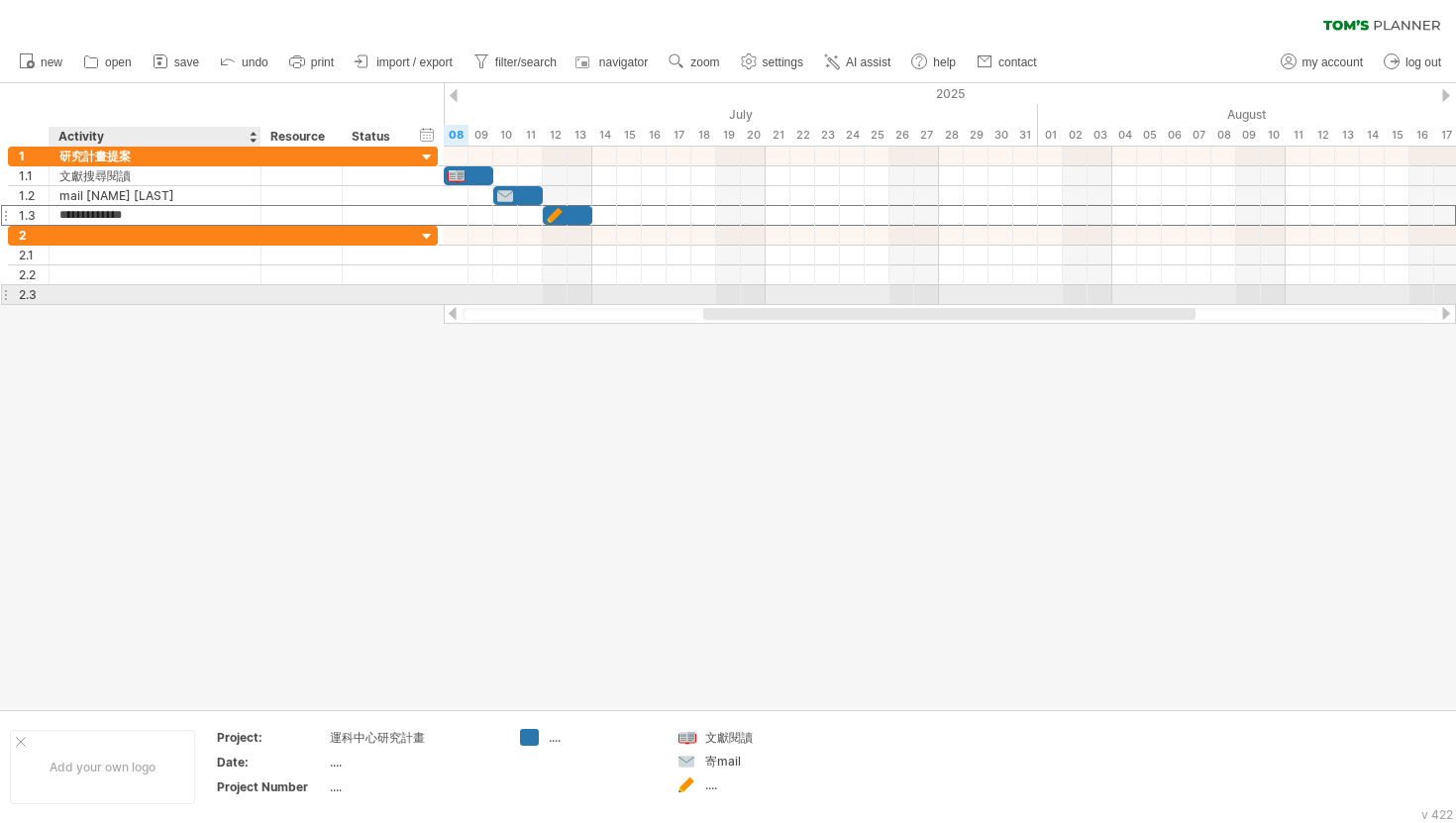 click at bounding box center [155, 294] 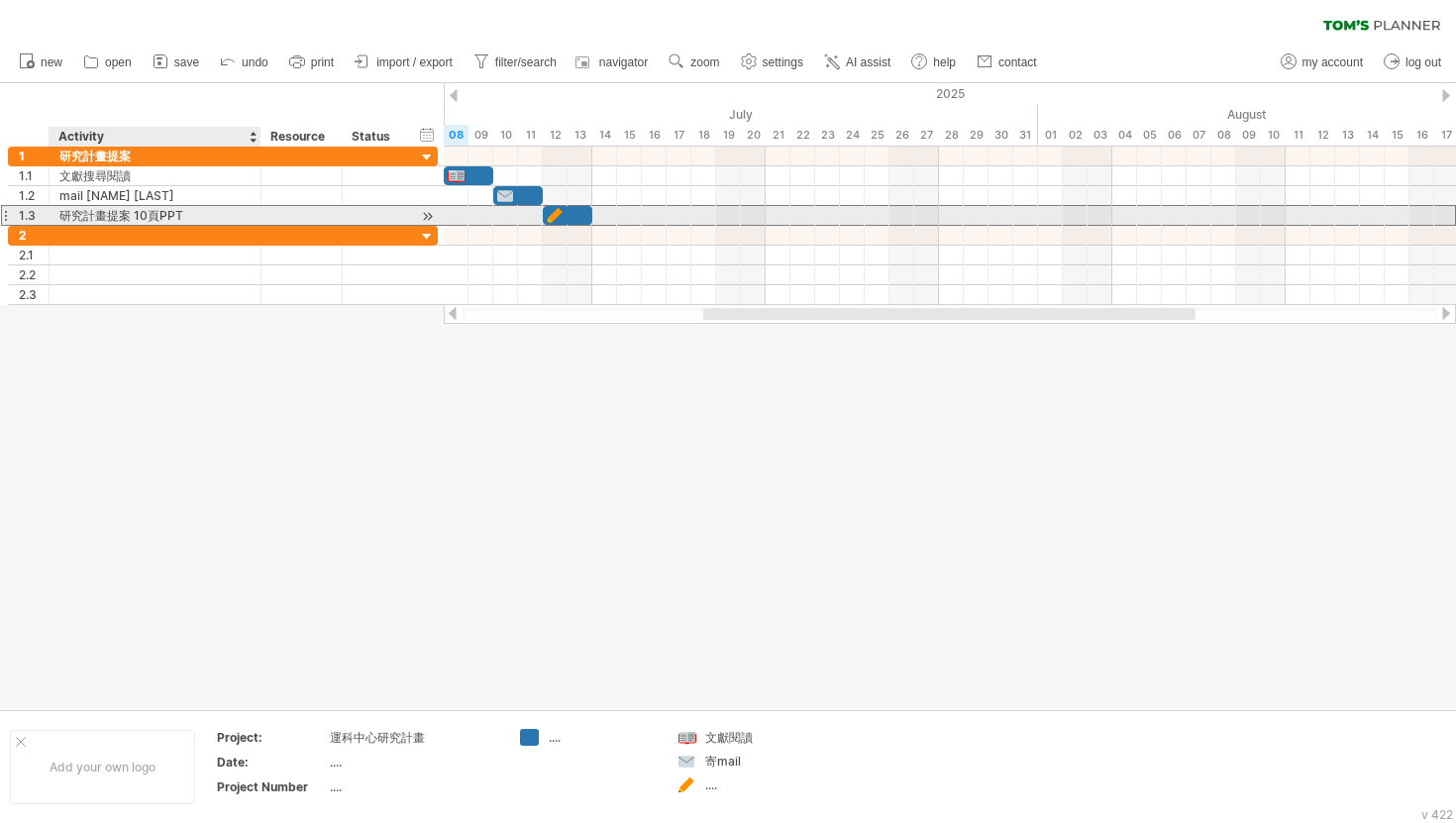 click on "研究計畫提案 10頁PPT" at bounding box center (155, 215) 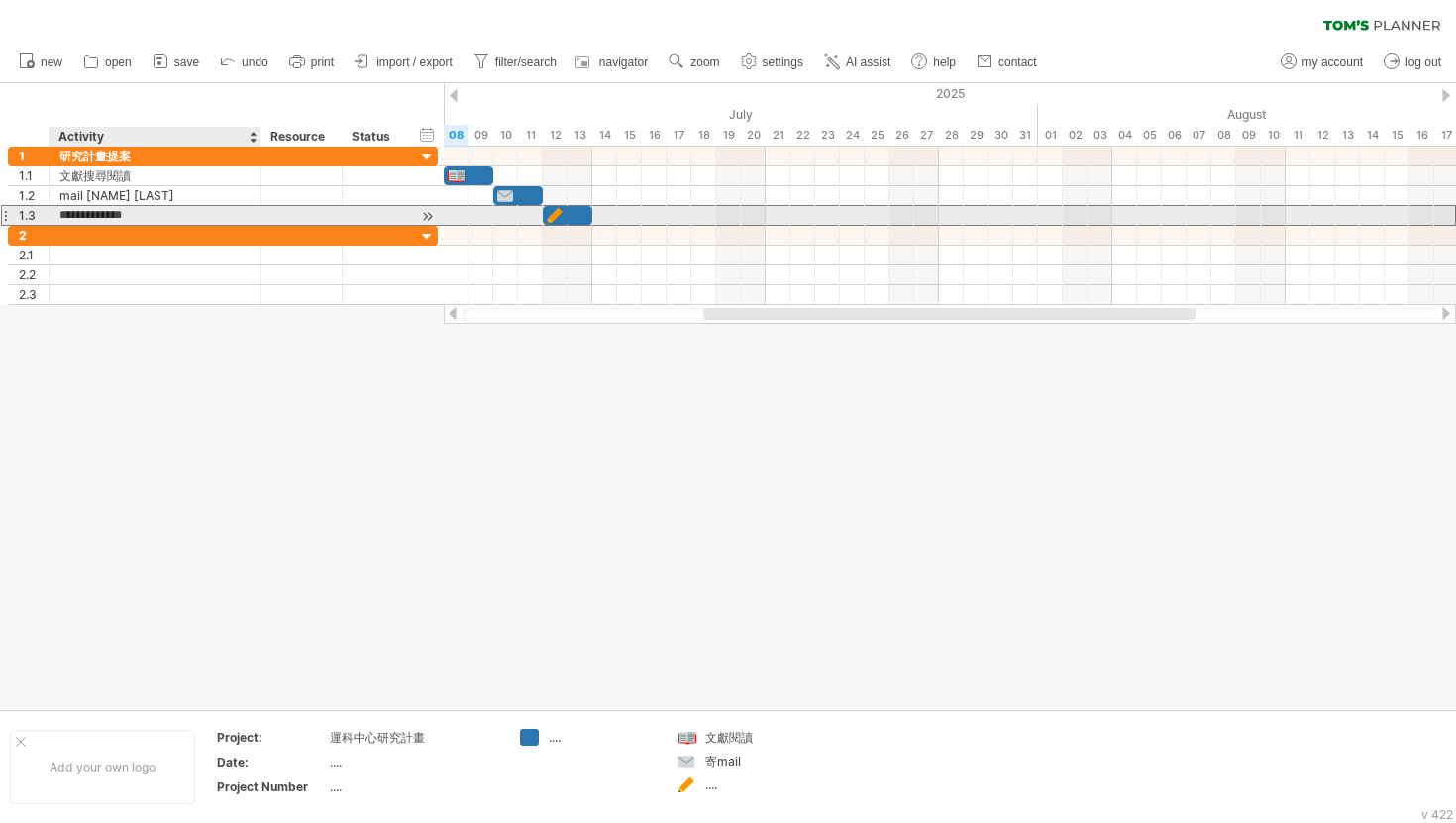 click on "**********" at bounding box center [155, 215] 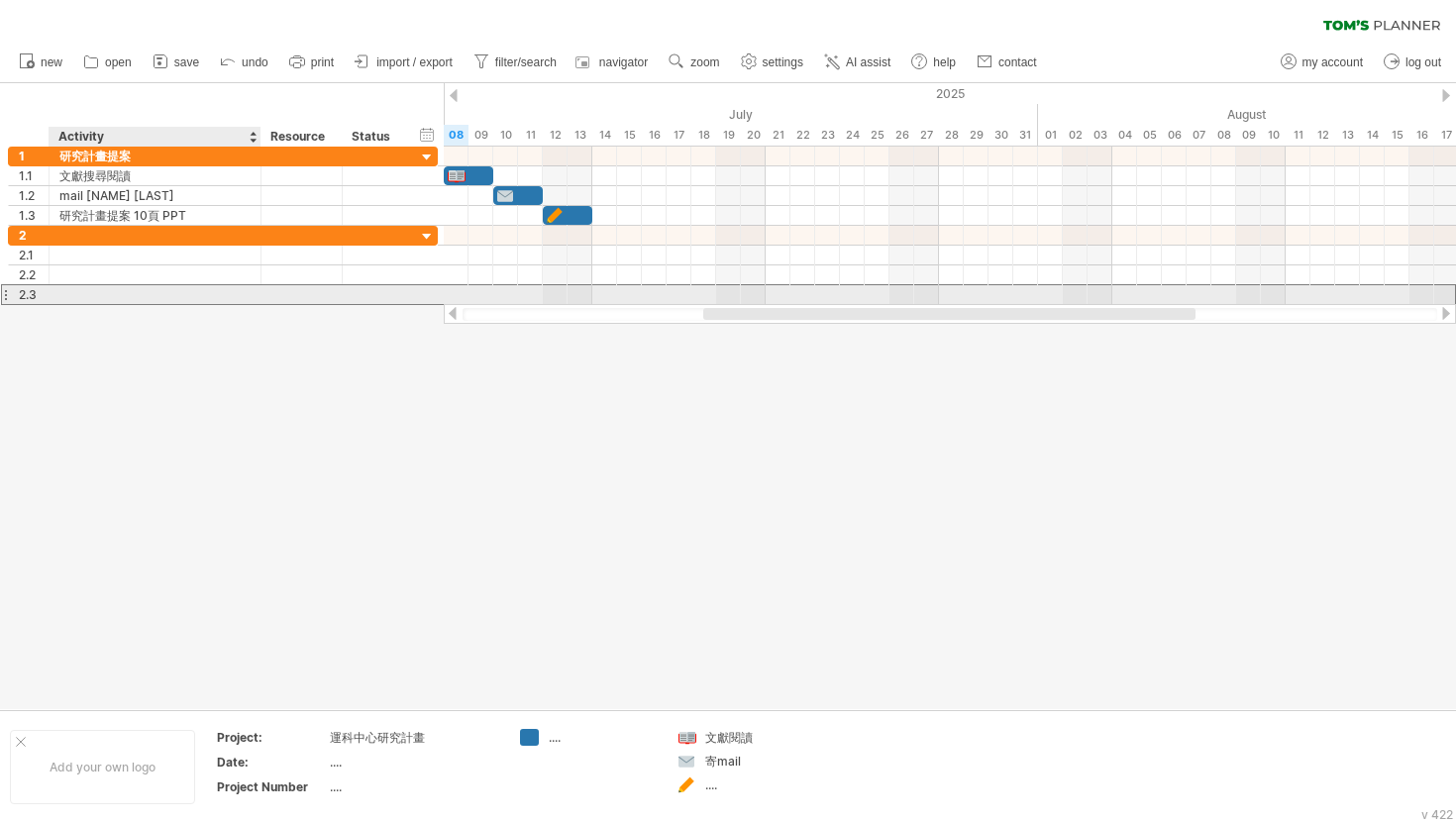 click at bounding box center (155, 294) 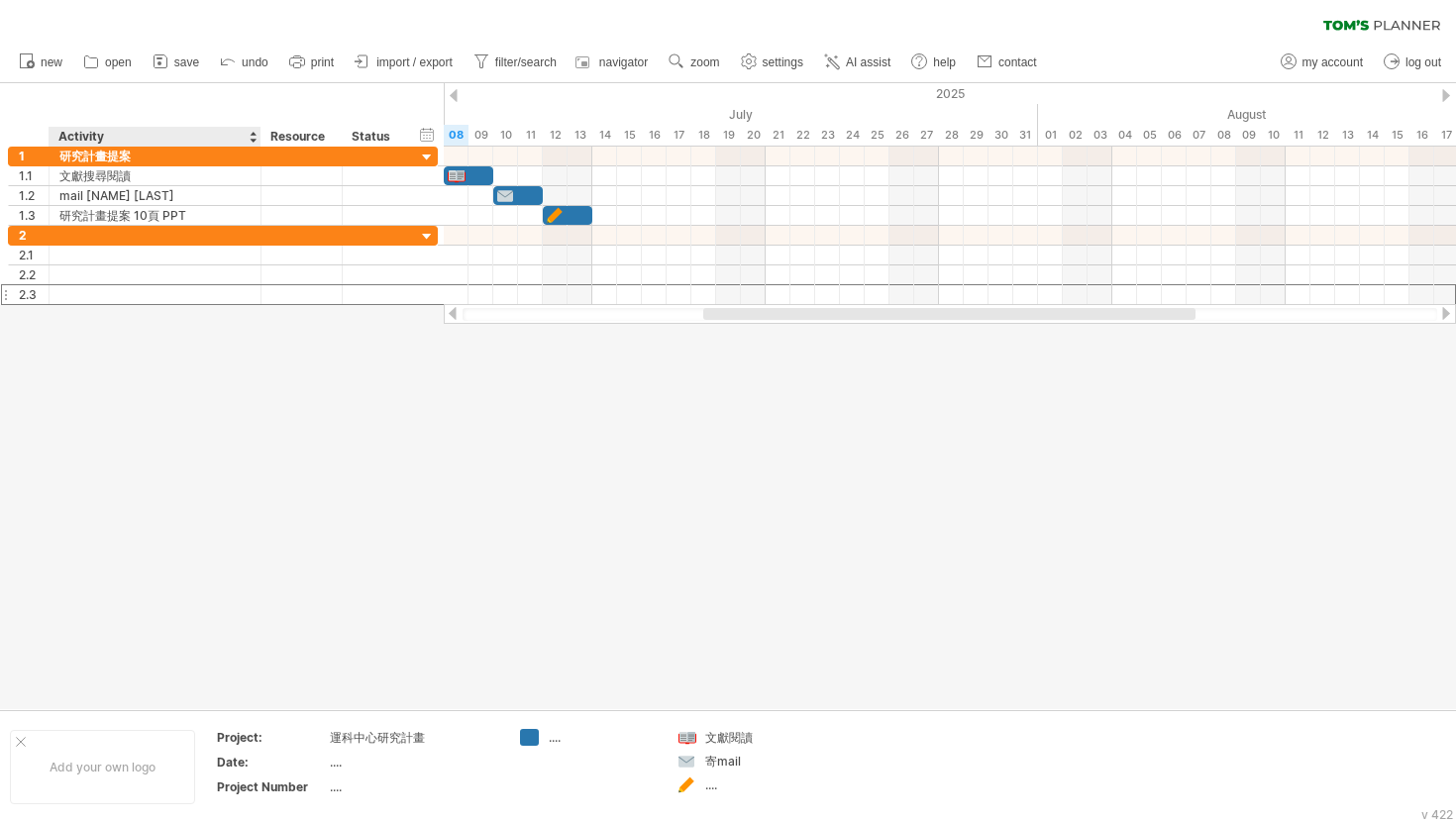 click at bounding box center (728, 396) 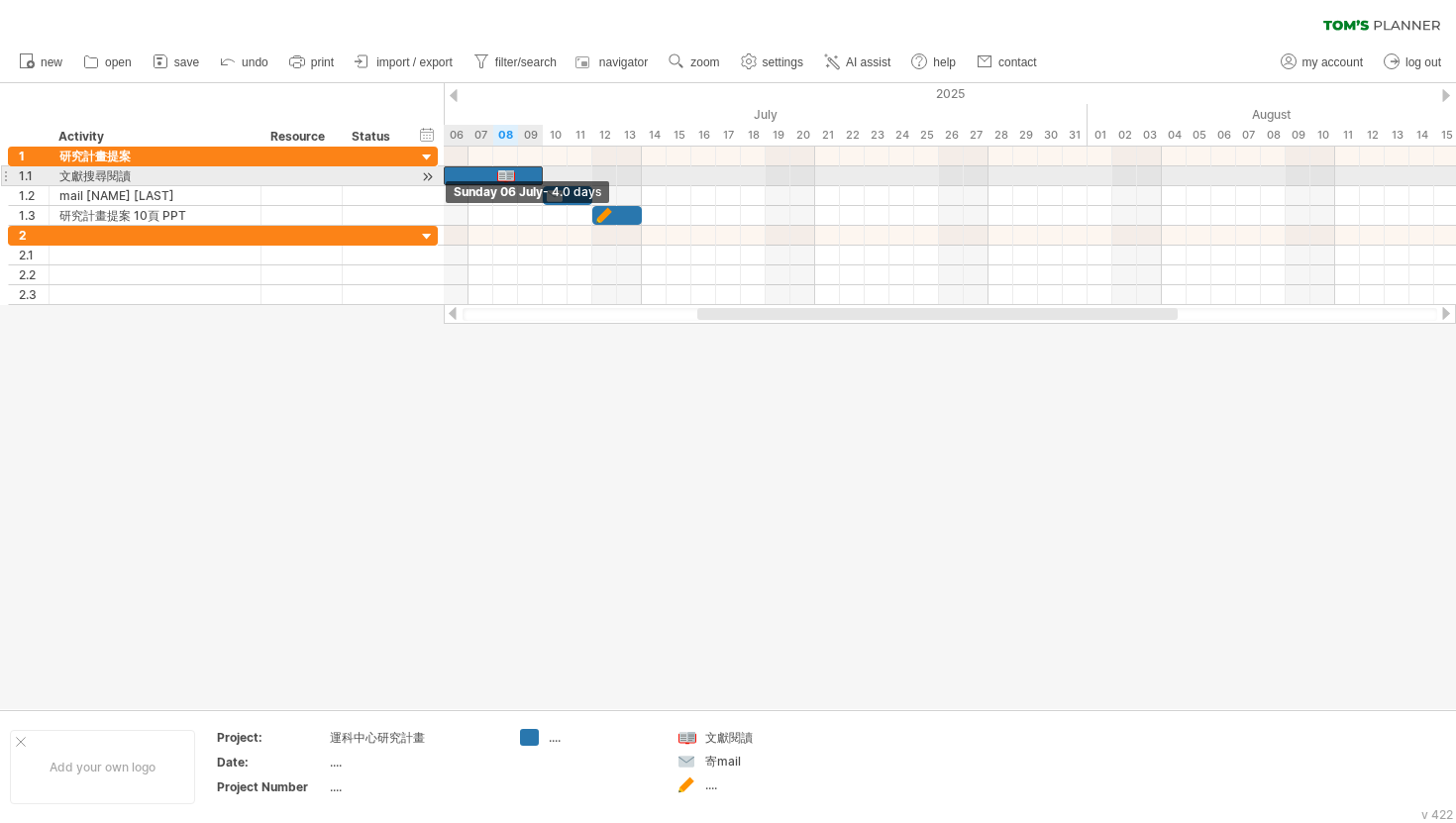 drag, startPoint x: 492, startPoint y: 170, endPoint x: 445, endPoint y: 172, distance: 47.04253 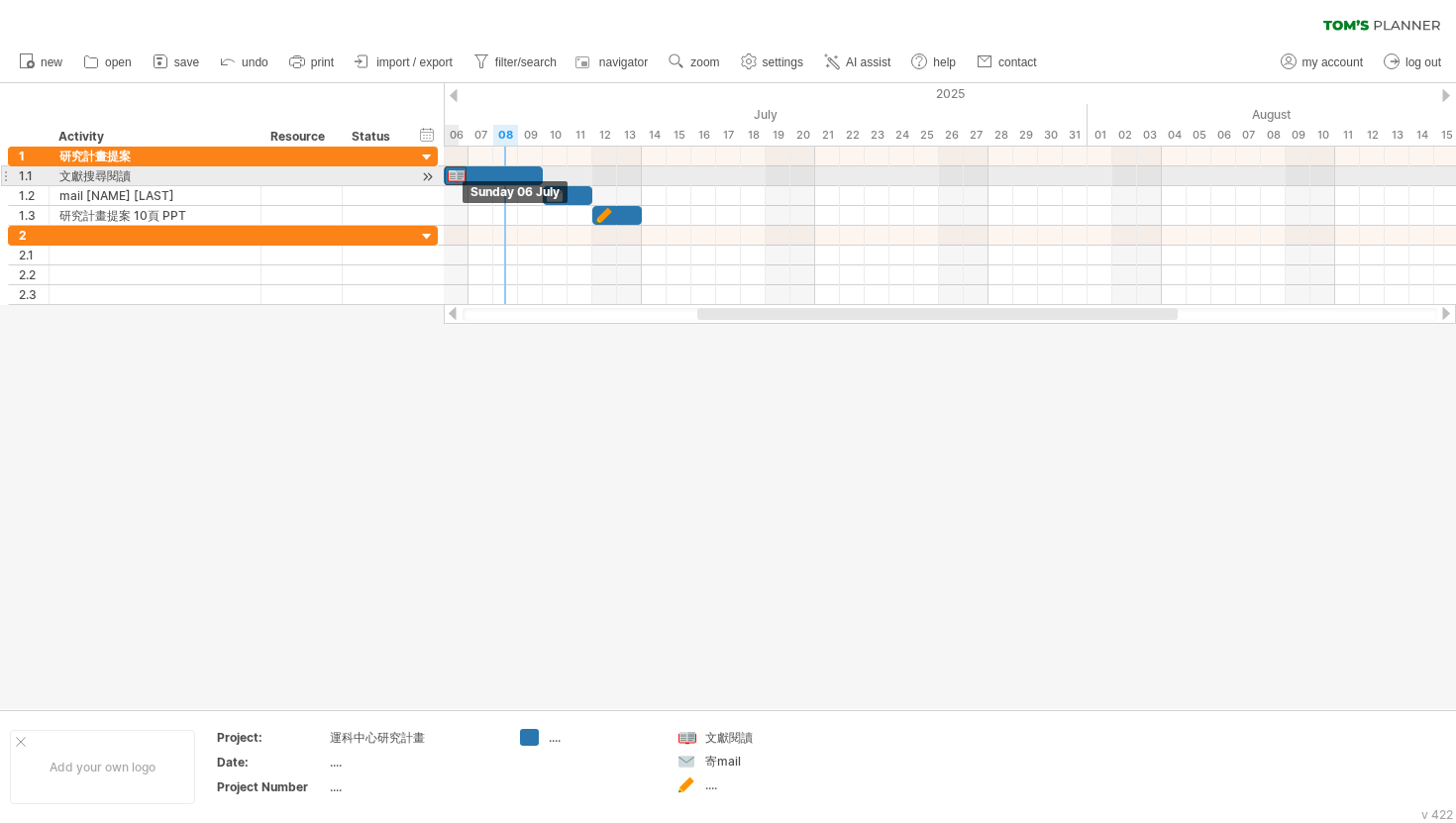 drag, startPoint x: 506, startPoint y: 170, endPoint x: 460, endPoint y: 172, distance: 46.043458 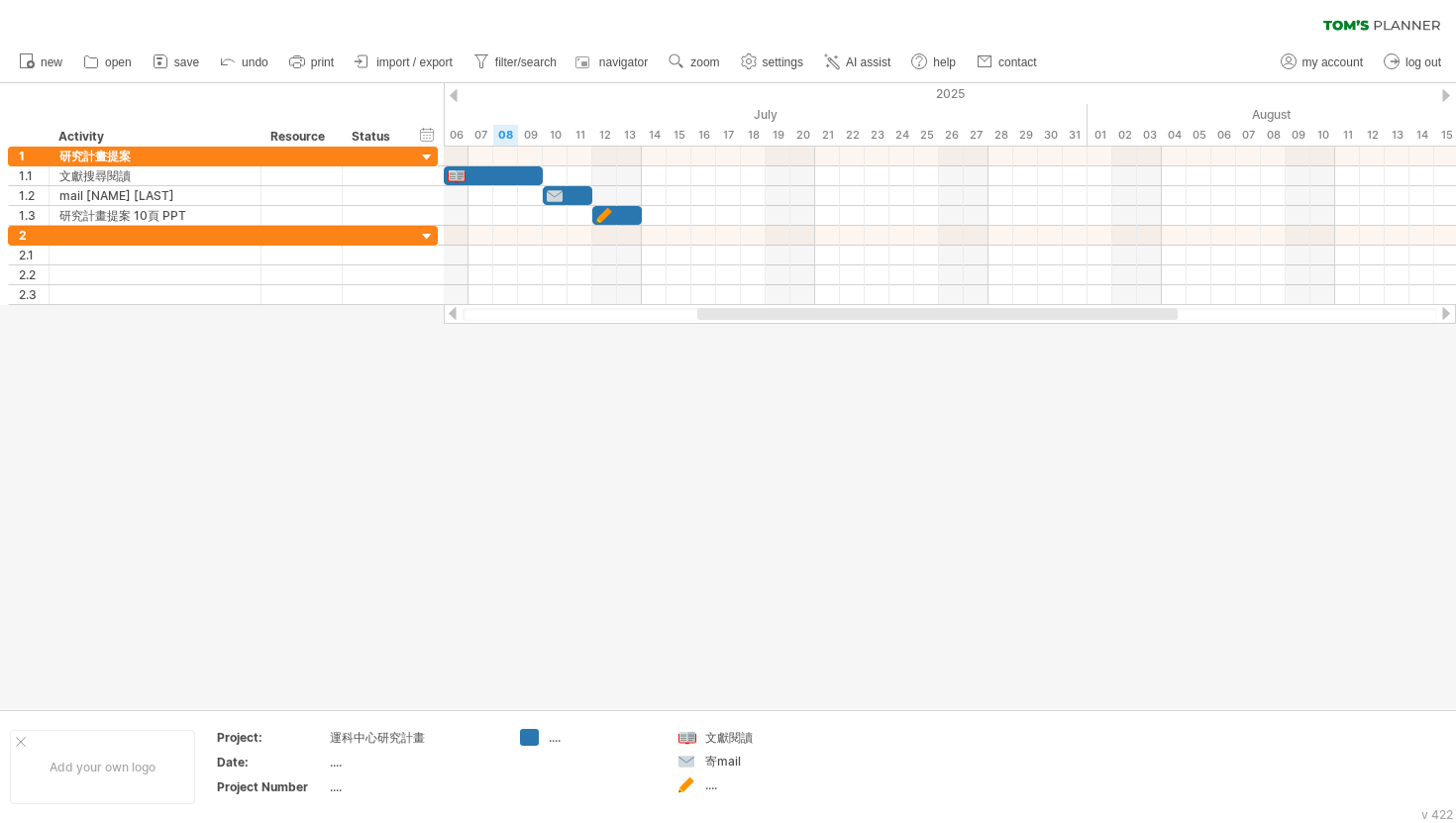 click at bounding box center (728, 396) 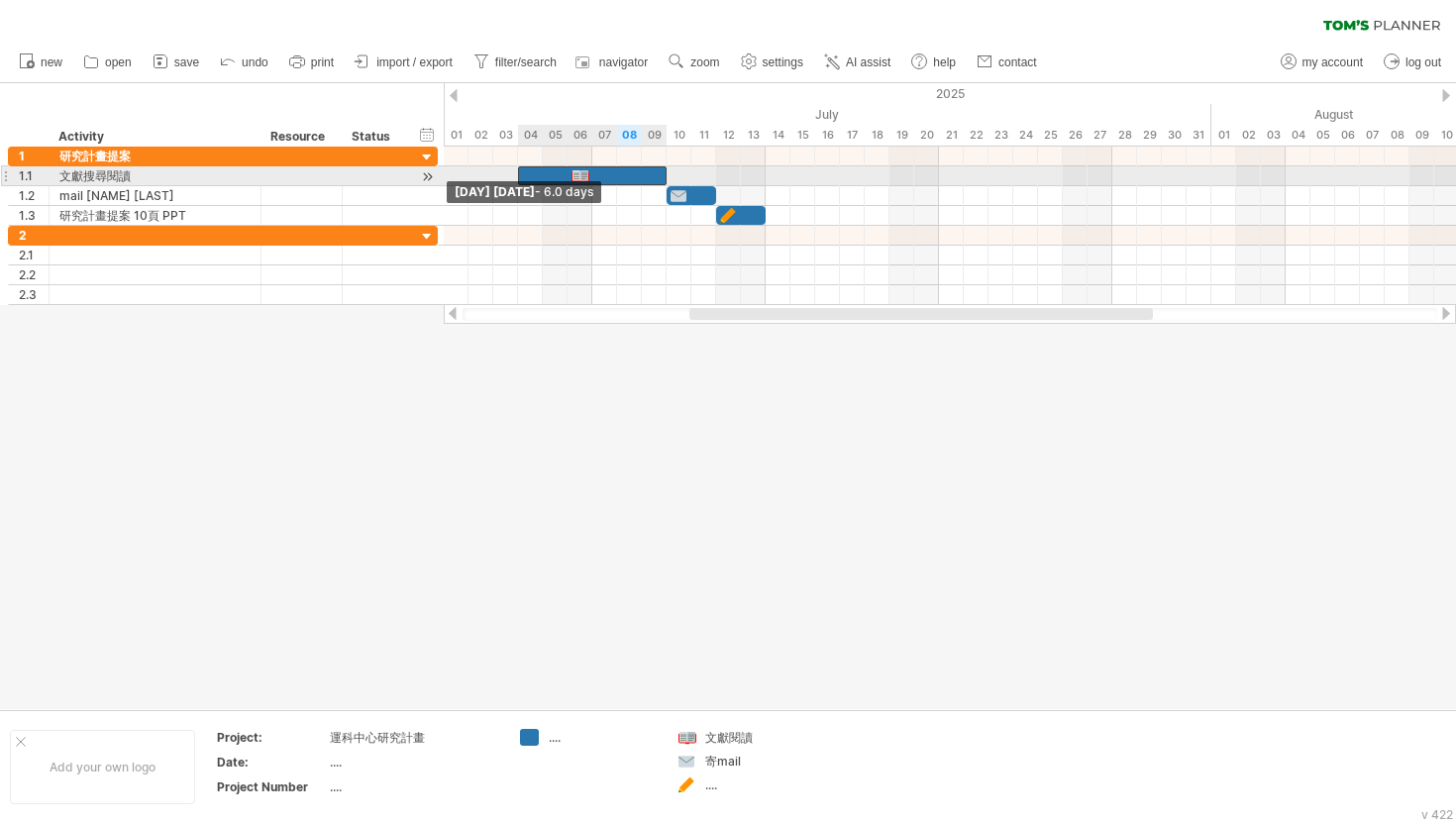 drag, startPoint x: 569, startPoint y: 171, endPoint x: 523, endPoint y: 168, distance: 46.09772 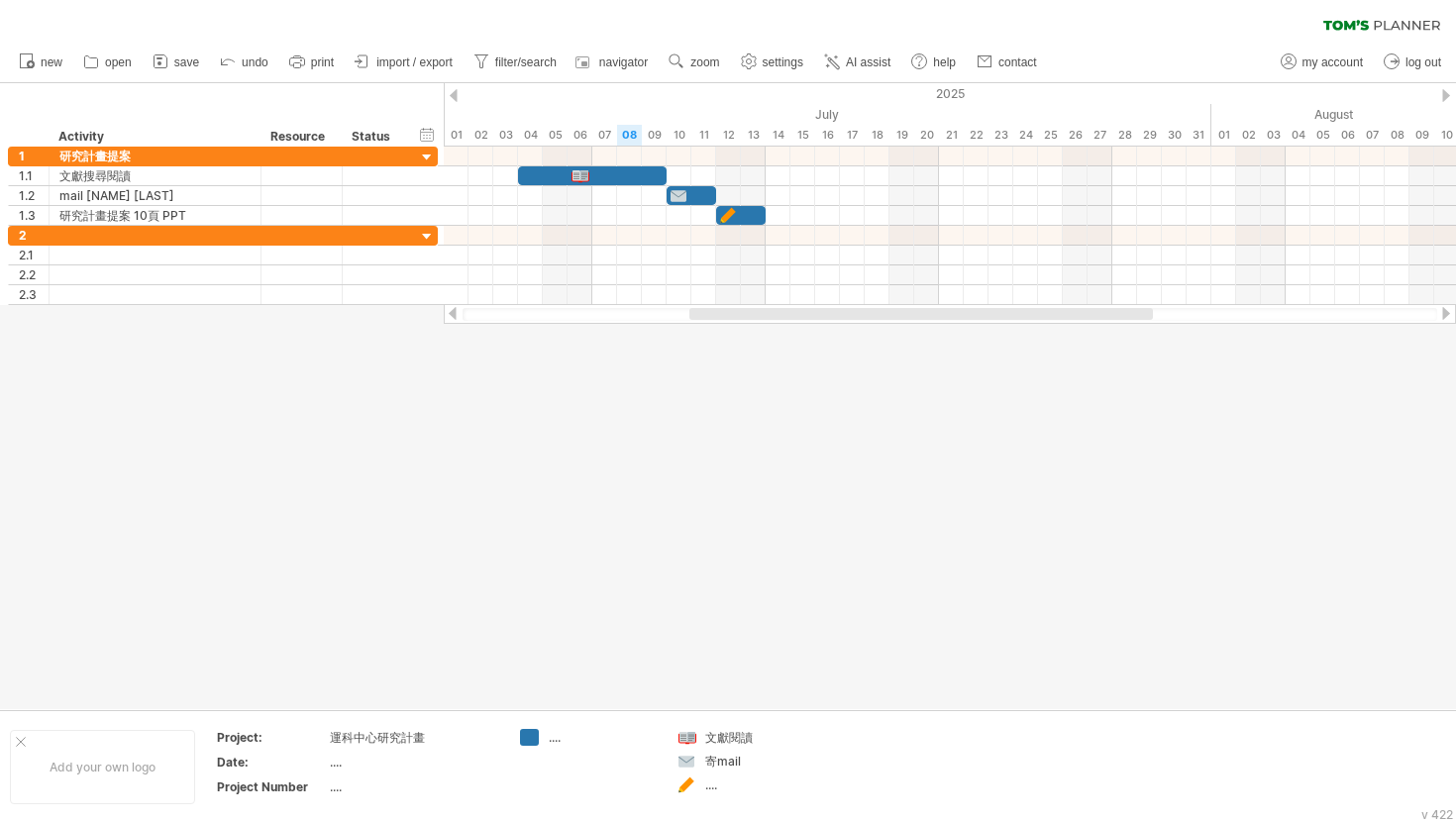 click at bounding box center (728, 396) 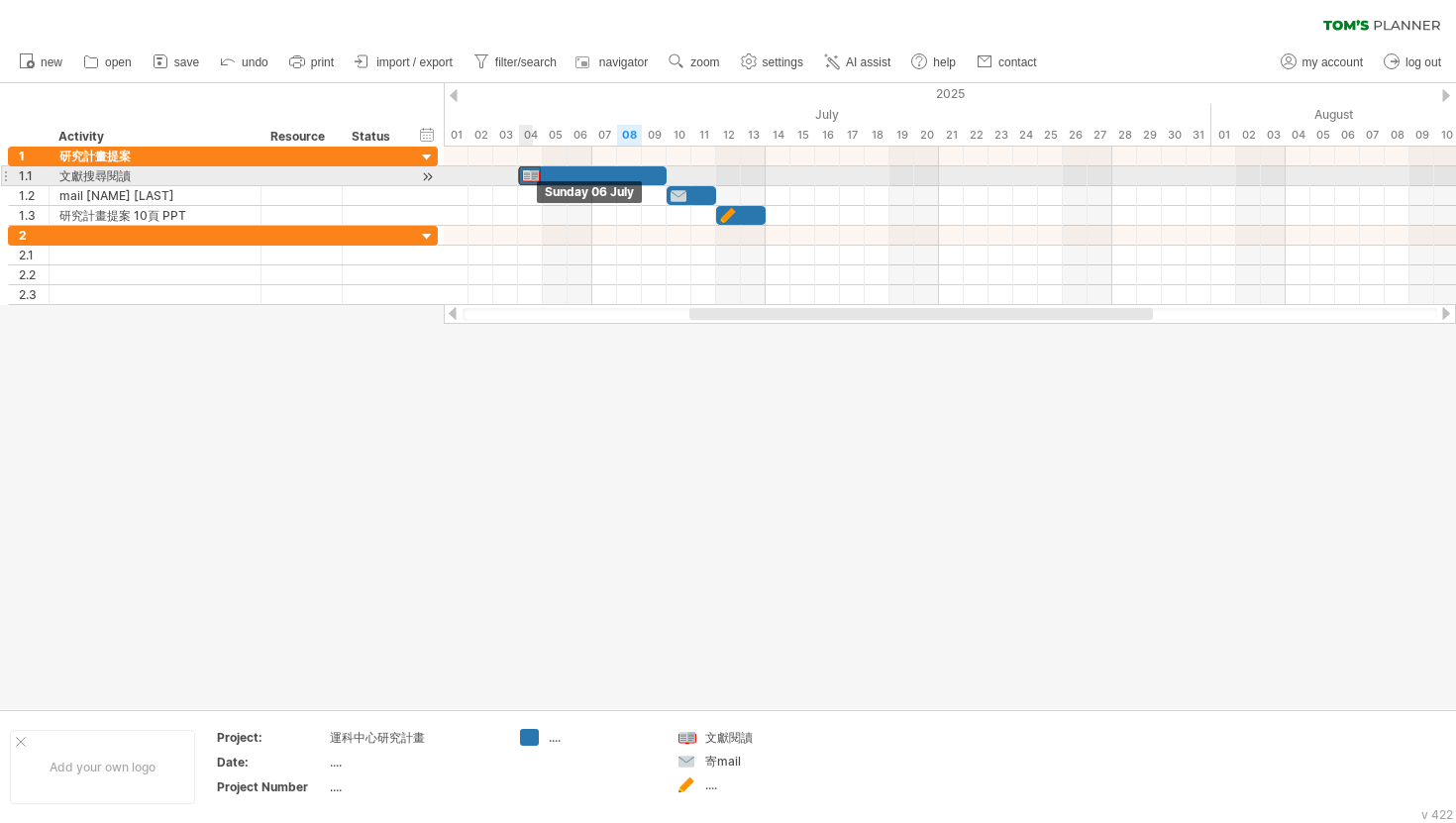 drag, startPoint x: 581, startPoint y: 173, endPoint x: 536, endPoint y: 176, distance: 45.09989 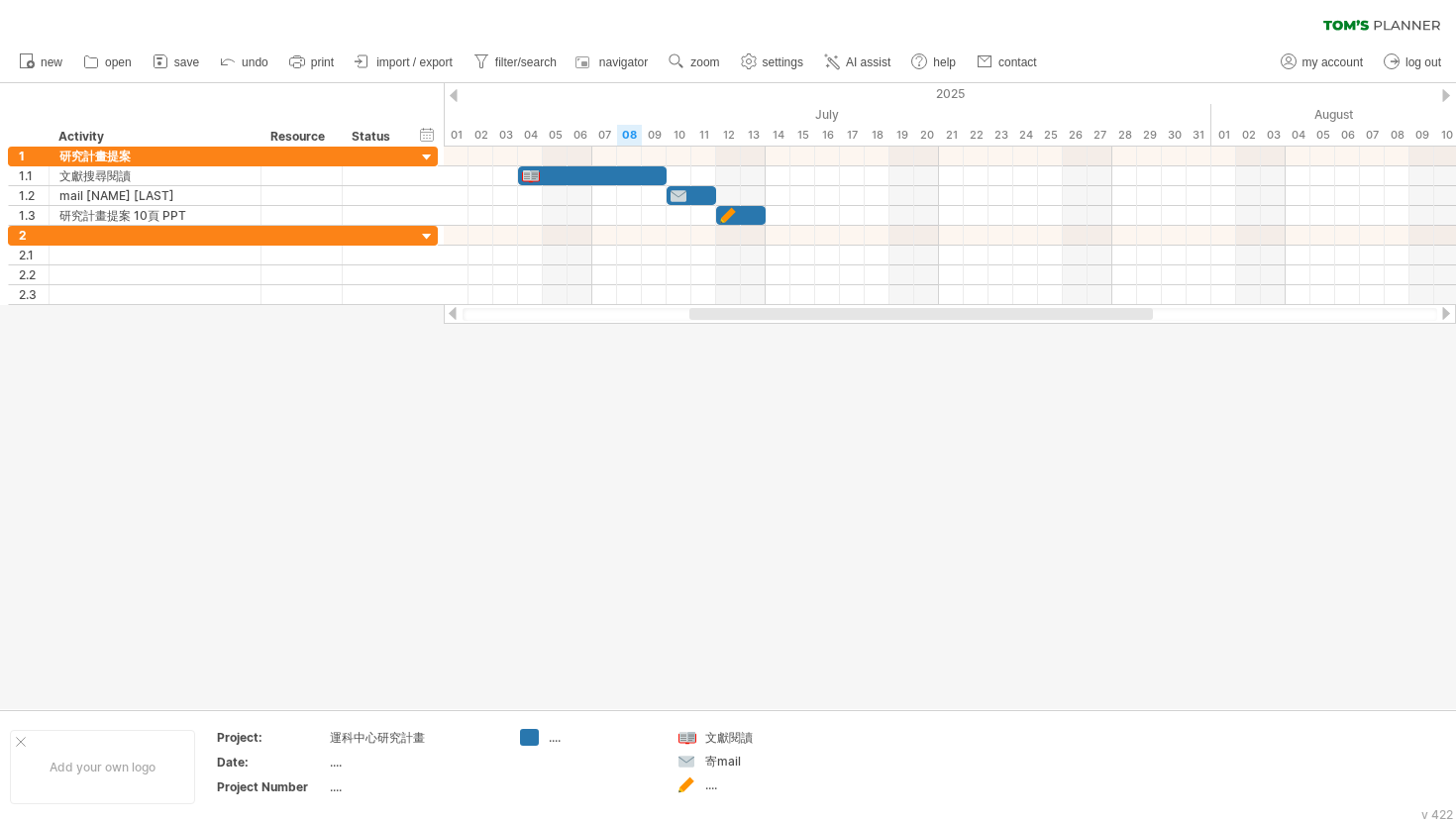 click at bounding box center (728, 396) 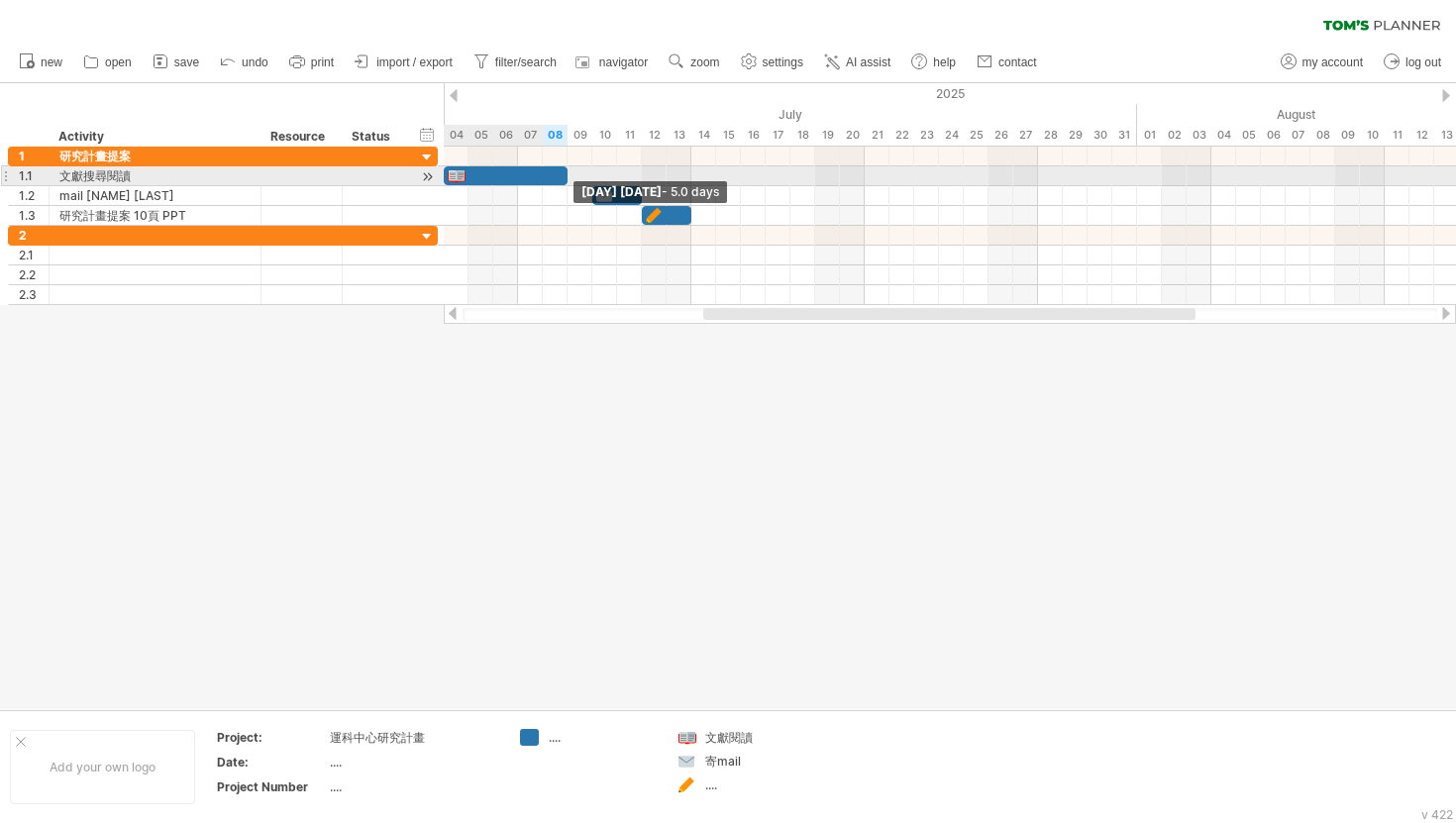 drag, startPoint x: 593, startPoint y: 174, endPoint x: 564, endPoint y: 172, distance: 29.068884 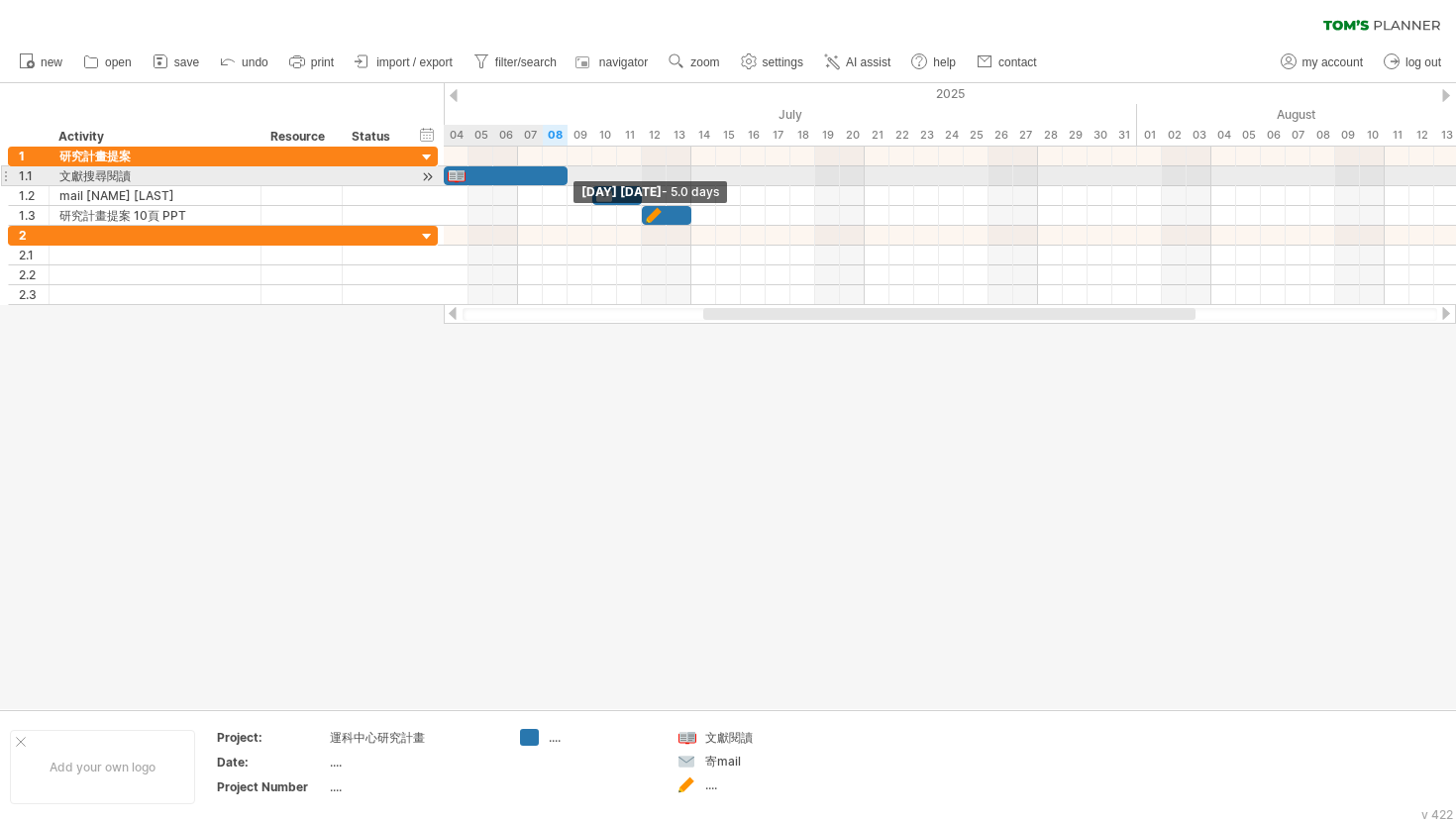 click at bounding box center (568, 175) 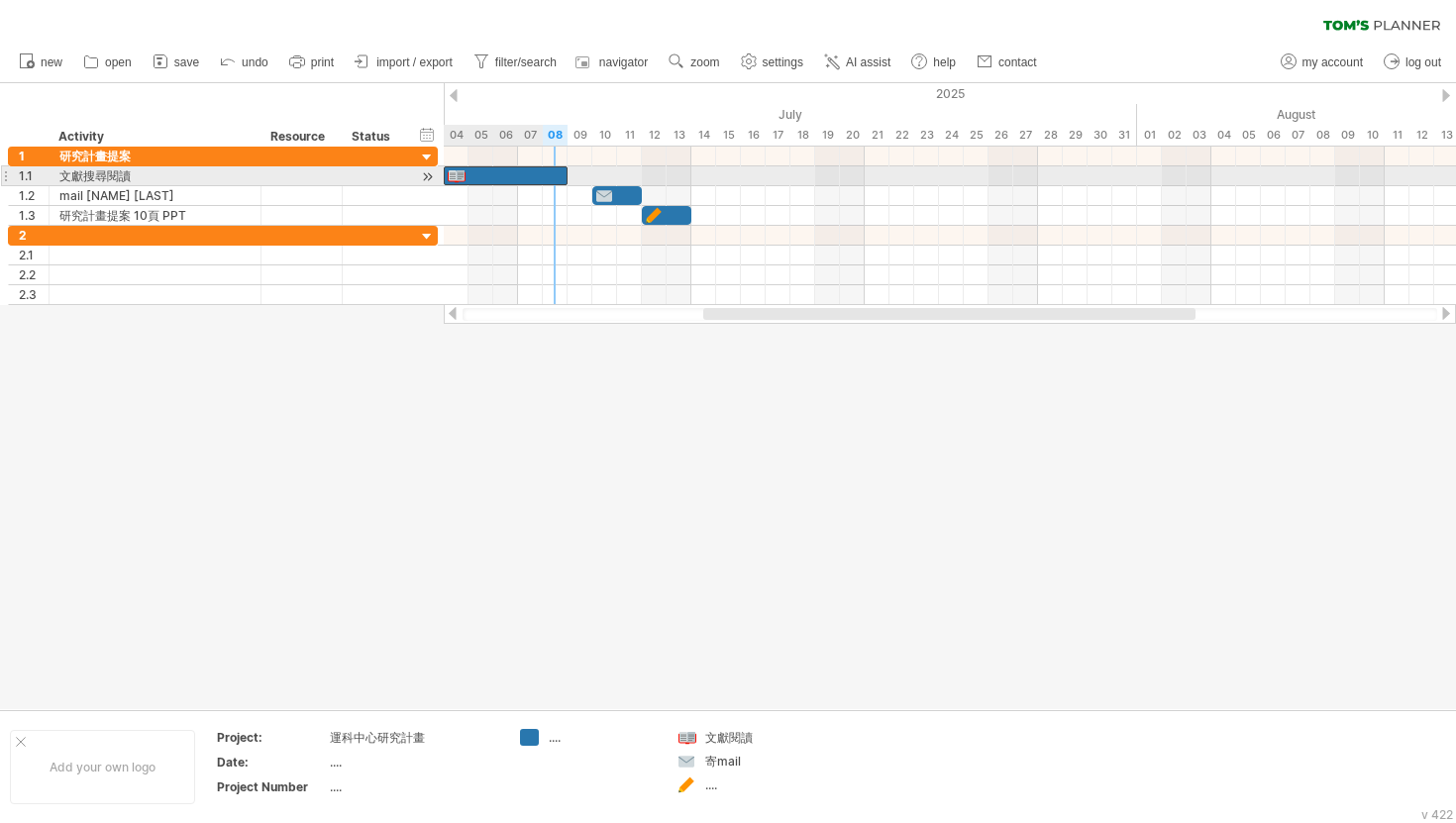click at bounding box center (505, 175) 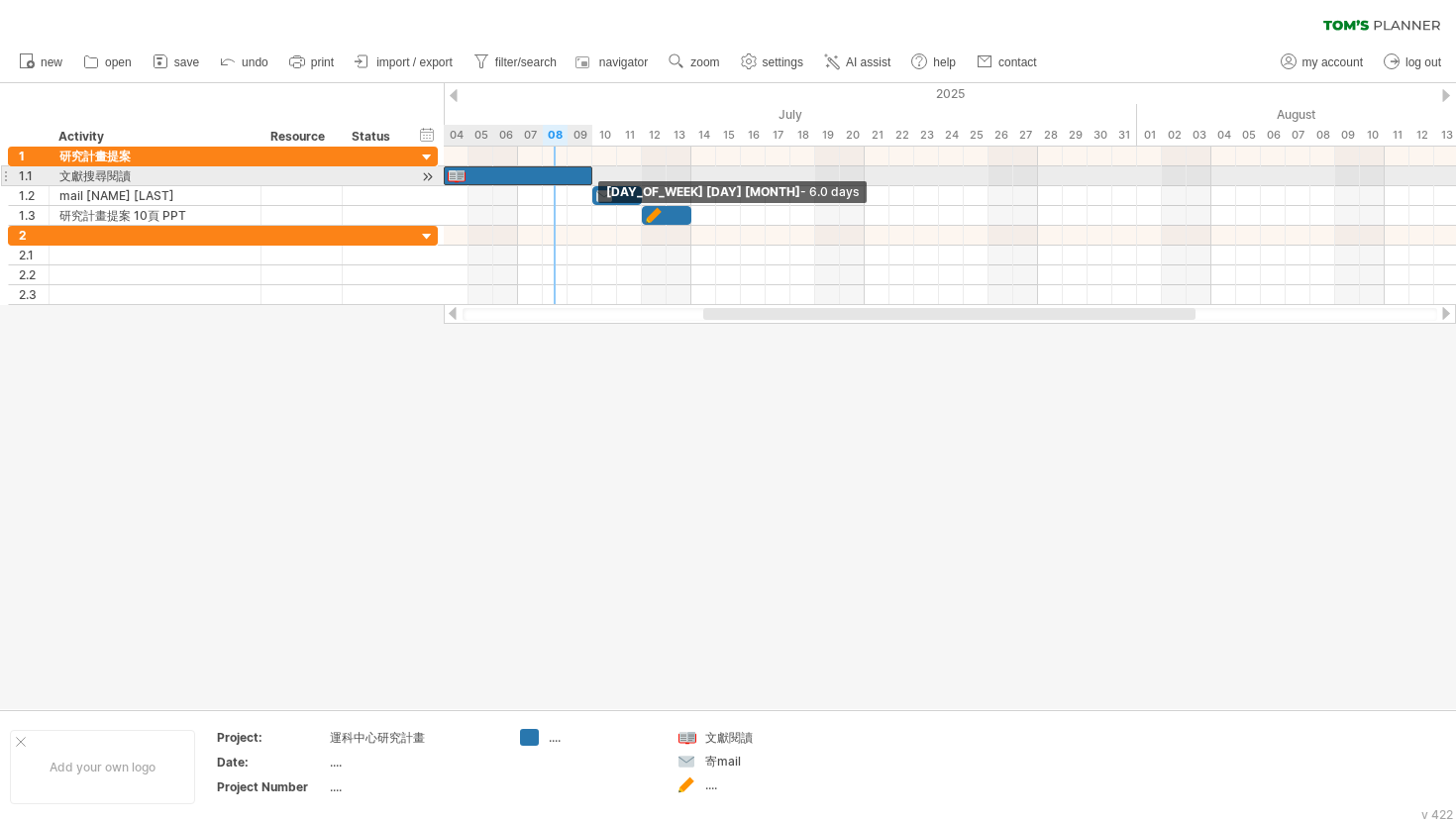 drag, startPoint x: 564, startPoint y: 173, endPoint x: 584, endPoint y: 173, distance: 20 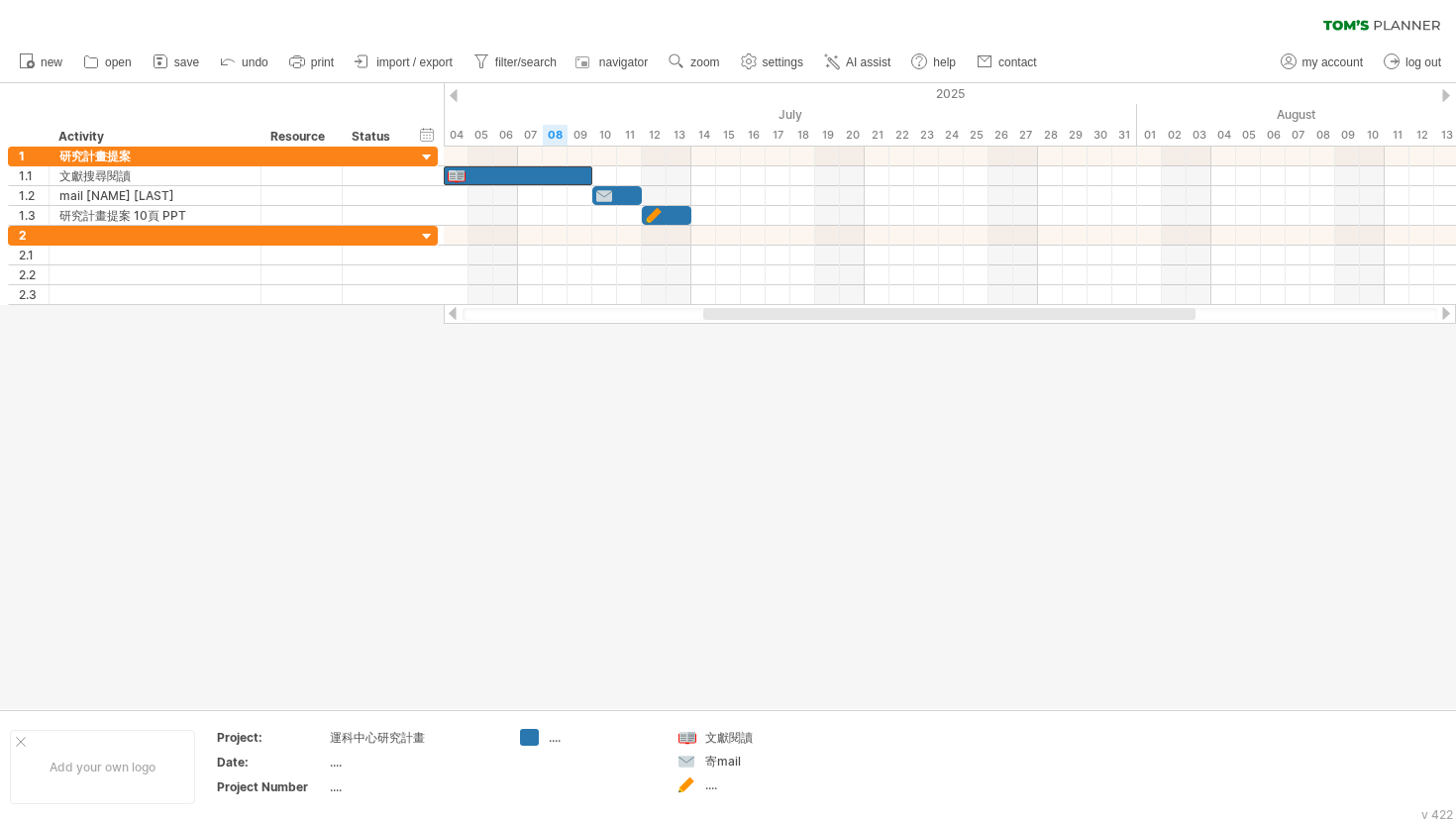click at bounding box center [728, 396] 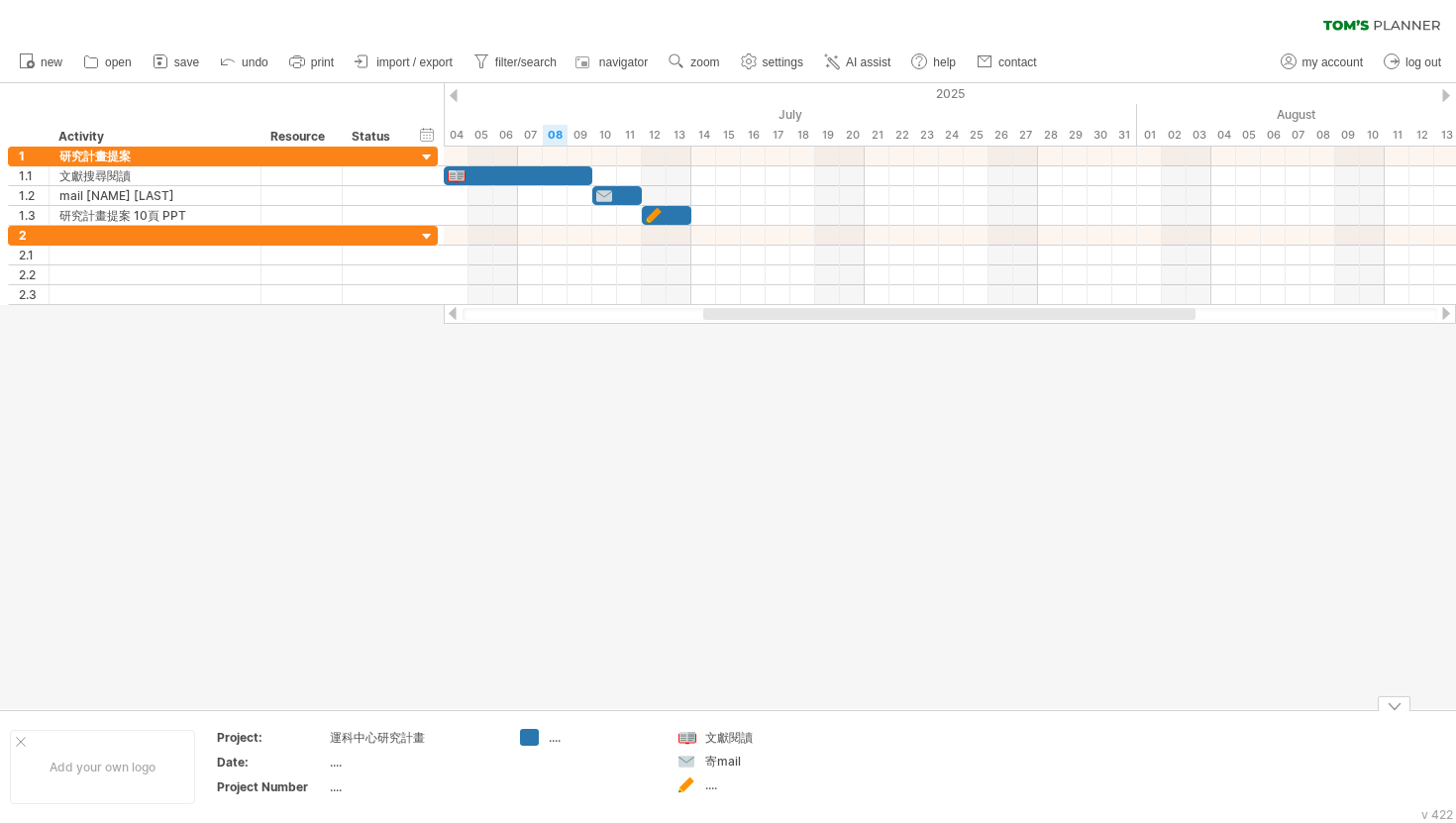 click on "...." at bounding box center [602, 737] 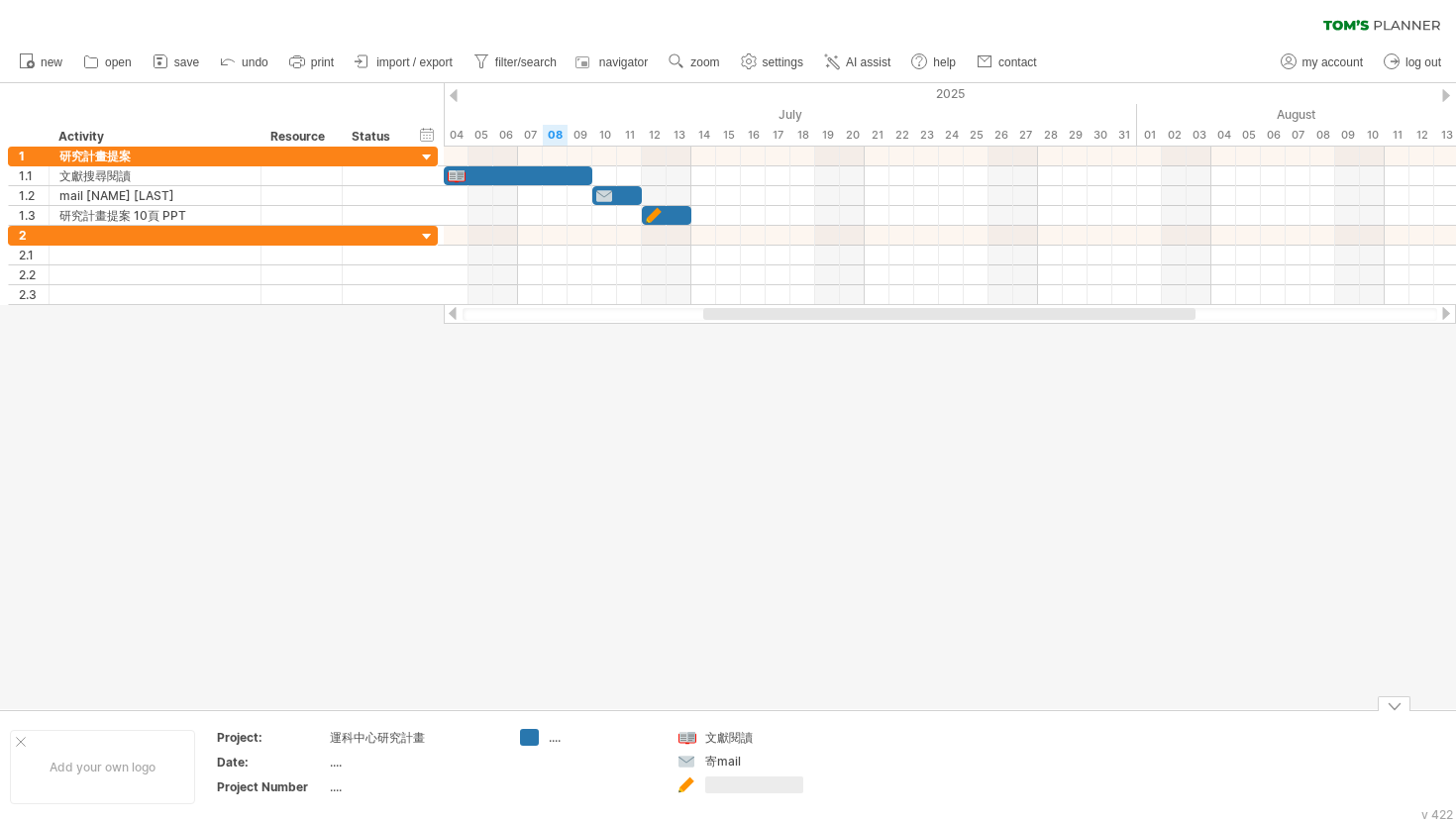 click at bounding box center (754, 784) 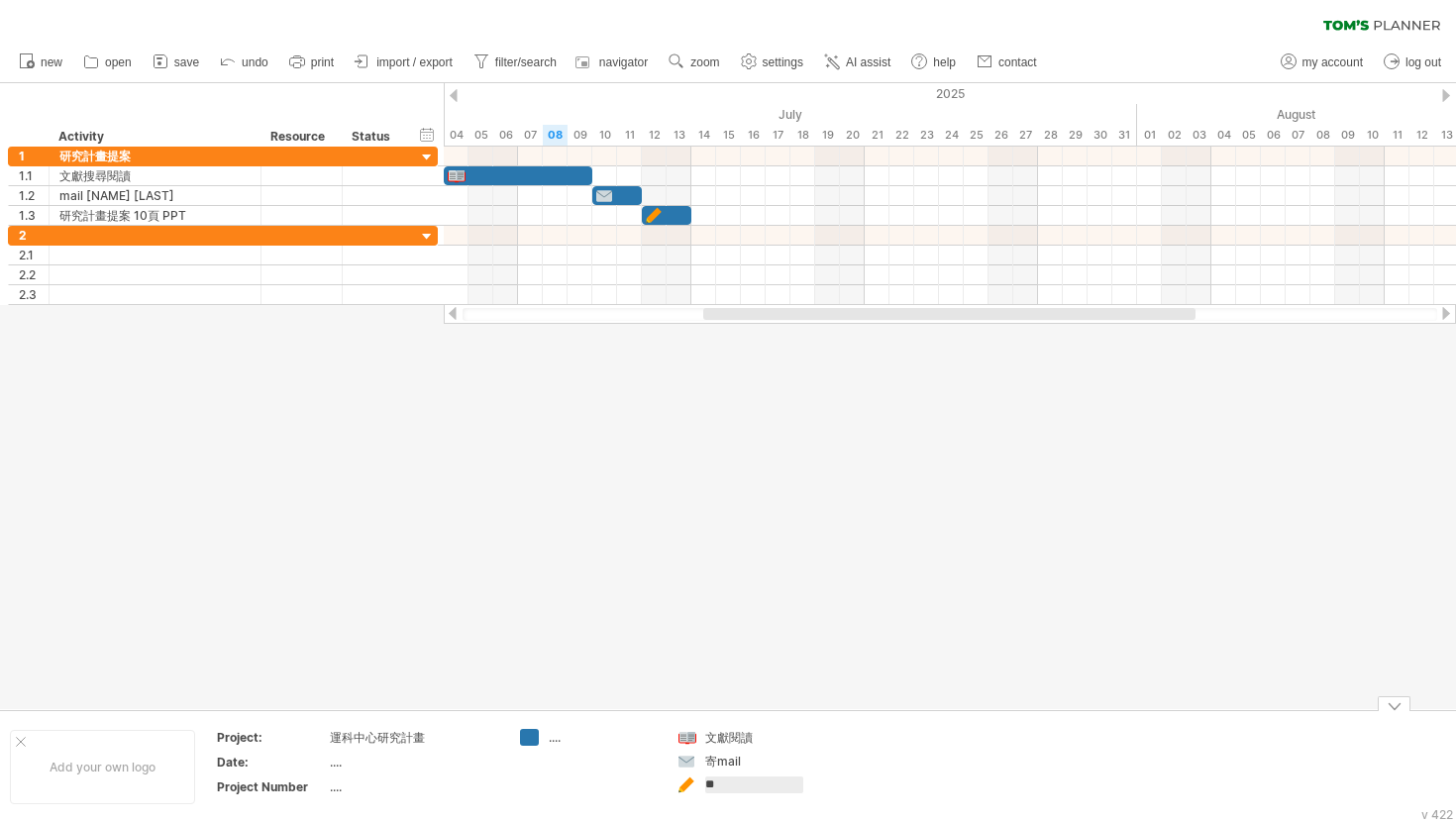 click on "Add your own logo Project: 運科中心研究計畫 Date: [DATE] .... Project Number .... .... 文獻閱讀 寄mail **" at bounding box center (49524, 767) 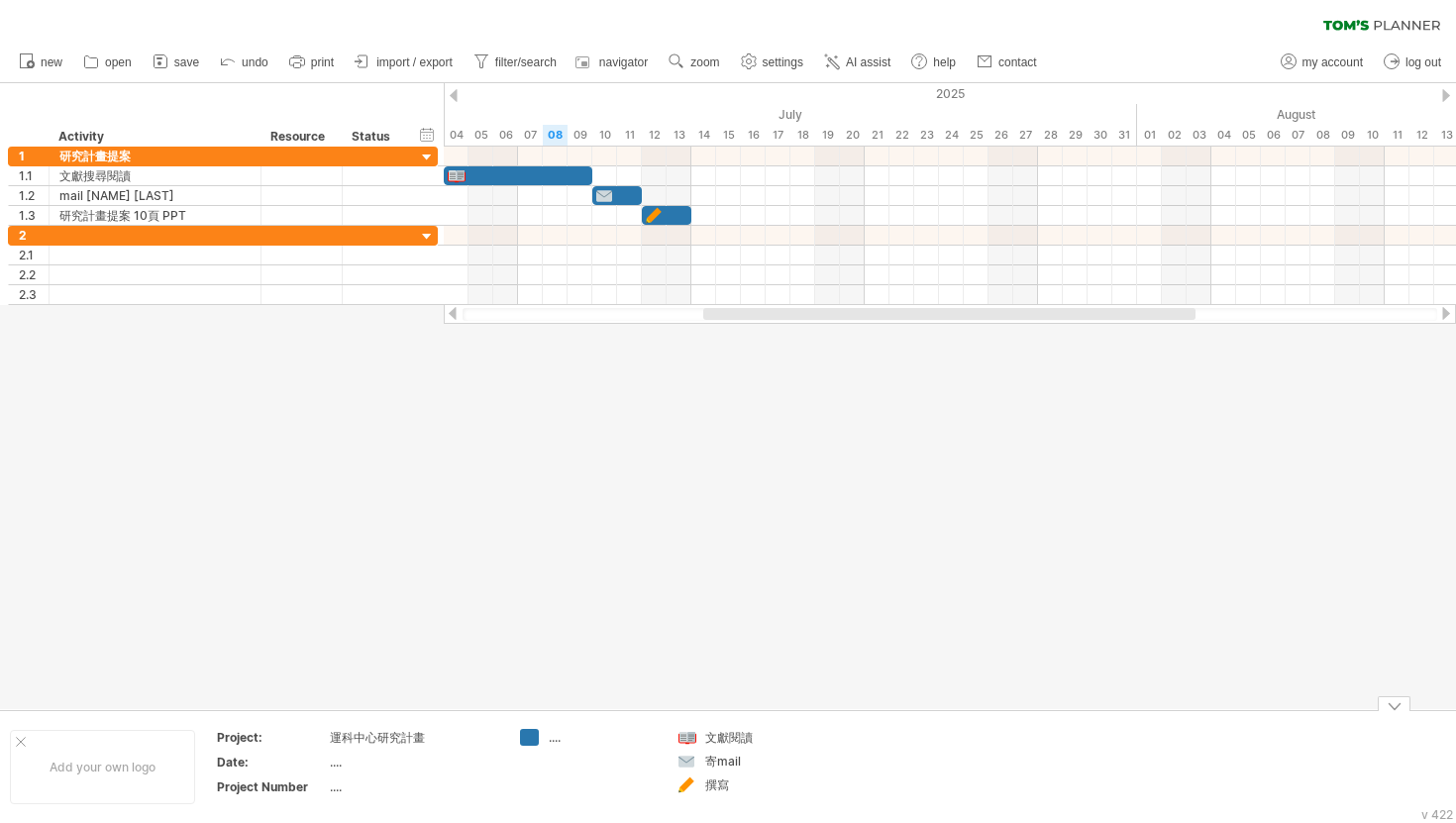 click on "撰寫" at bounding box center [602, 737] 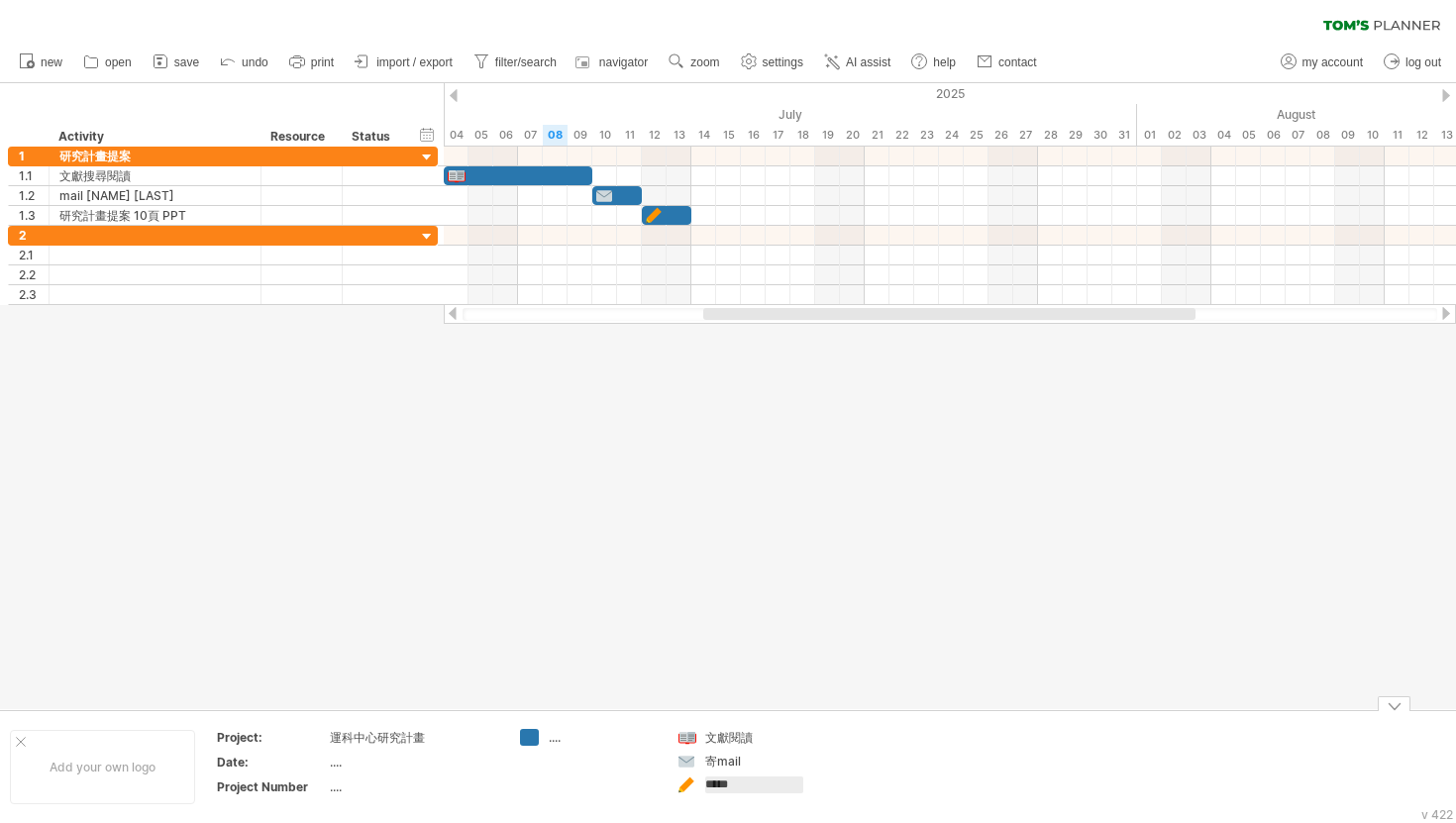 type on "******" 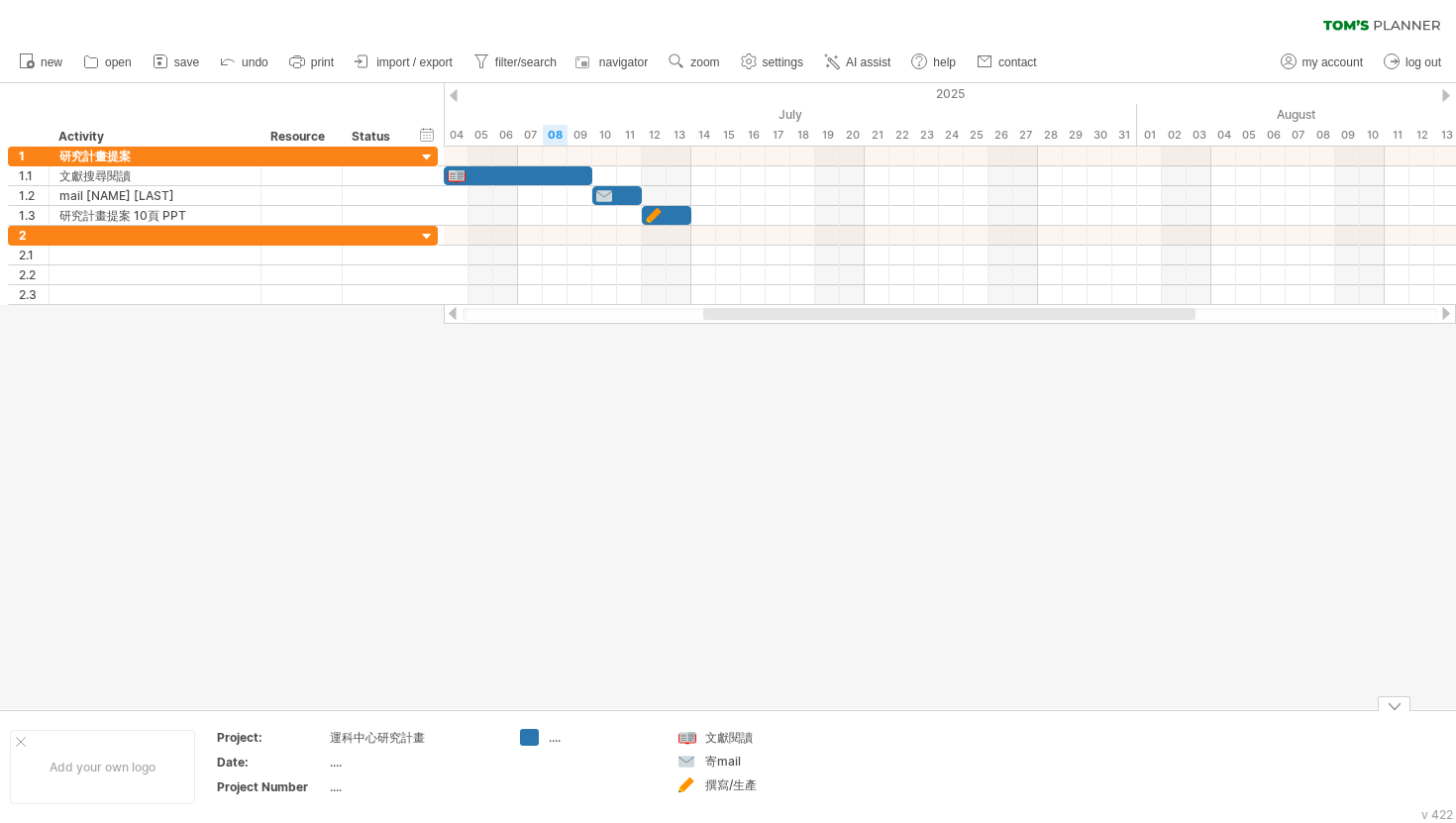 click on "Add your own logo Project: 運科中心研究計畫 Date: [DATE] .... Project Number .... .... 文獻閱讀 寄mail 撰寫/生產" at bounding box center (49524, 767) 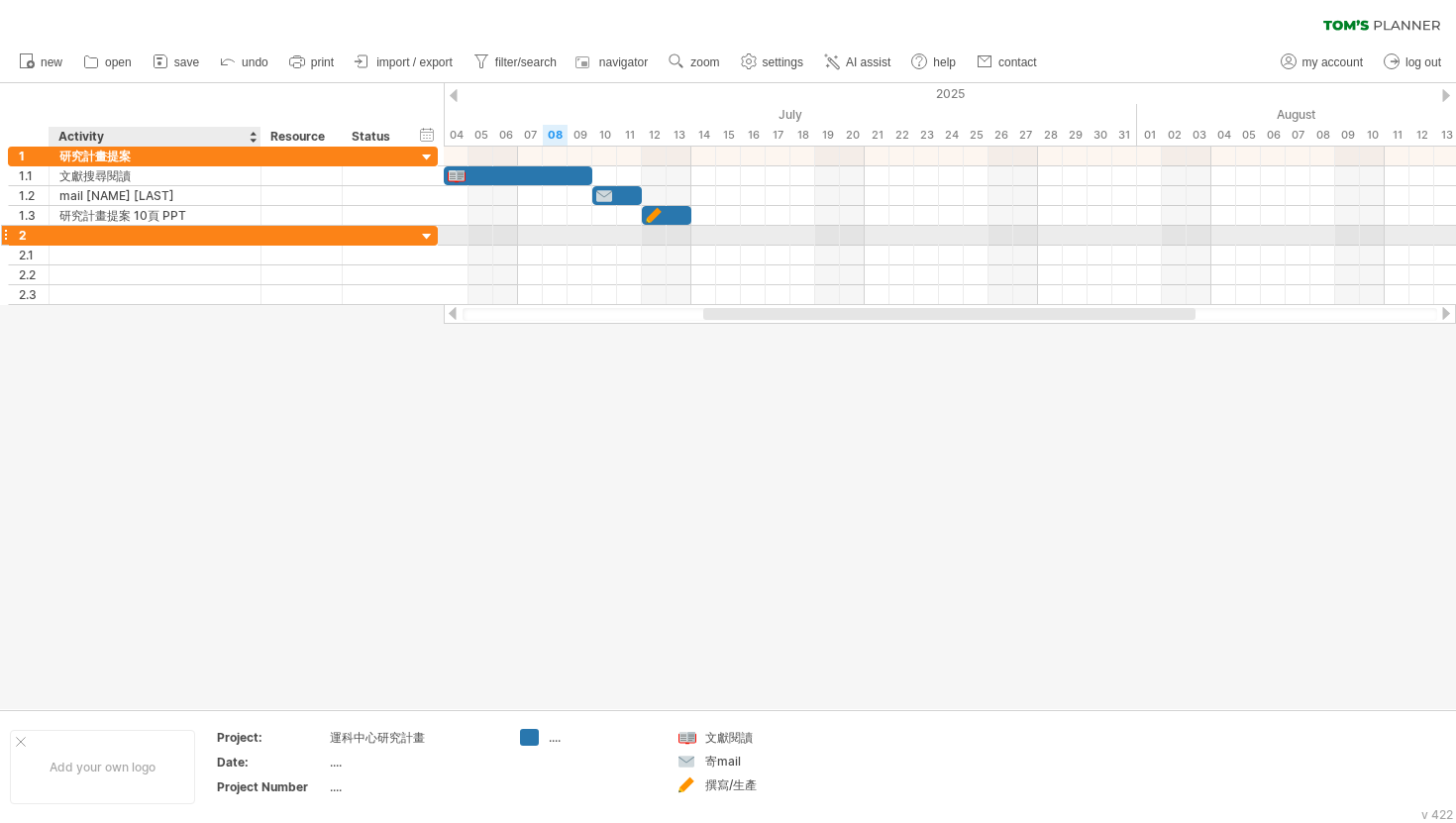 click at bounding box center [155, 235] 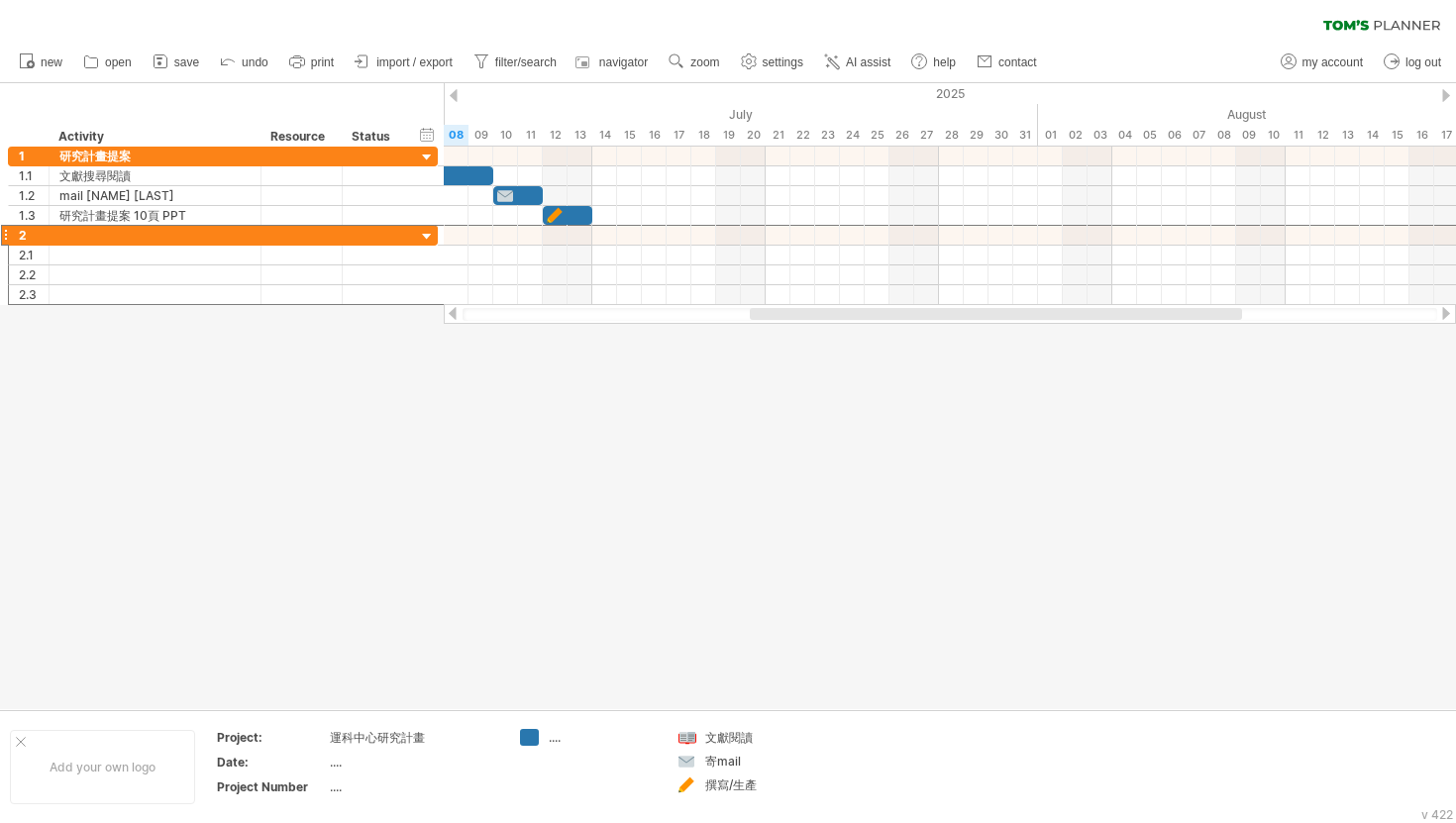 drag, startPoint x: 747, startPoint y: 310, endPoint x: 793, endPoint y: 313, distance: 46.097722 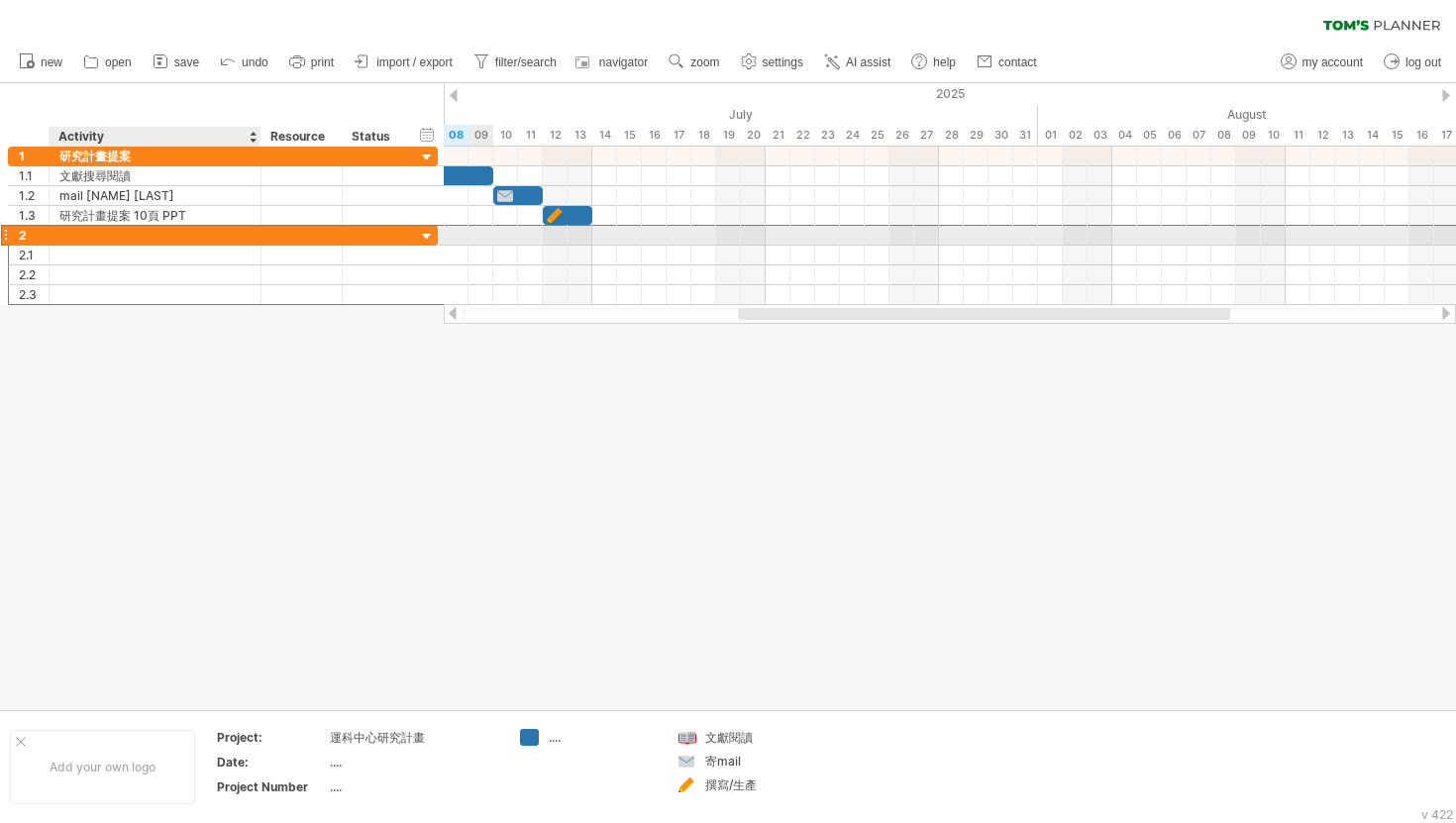 click at bounding box center (155, 235) 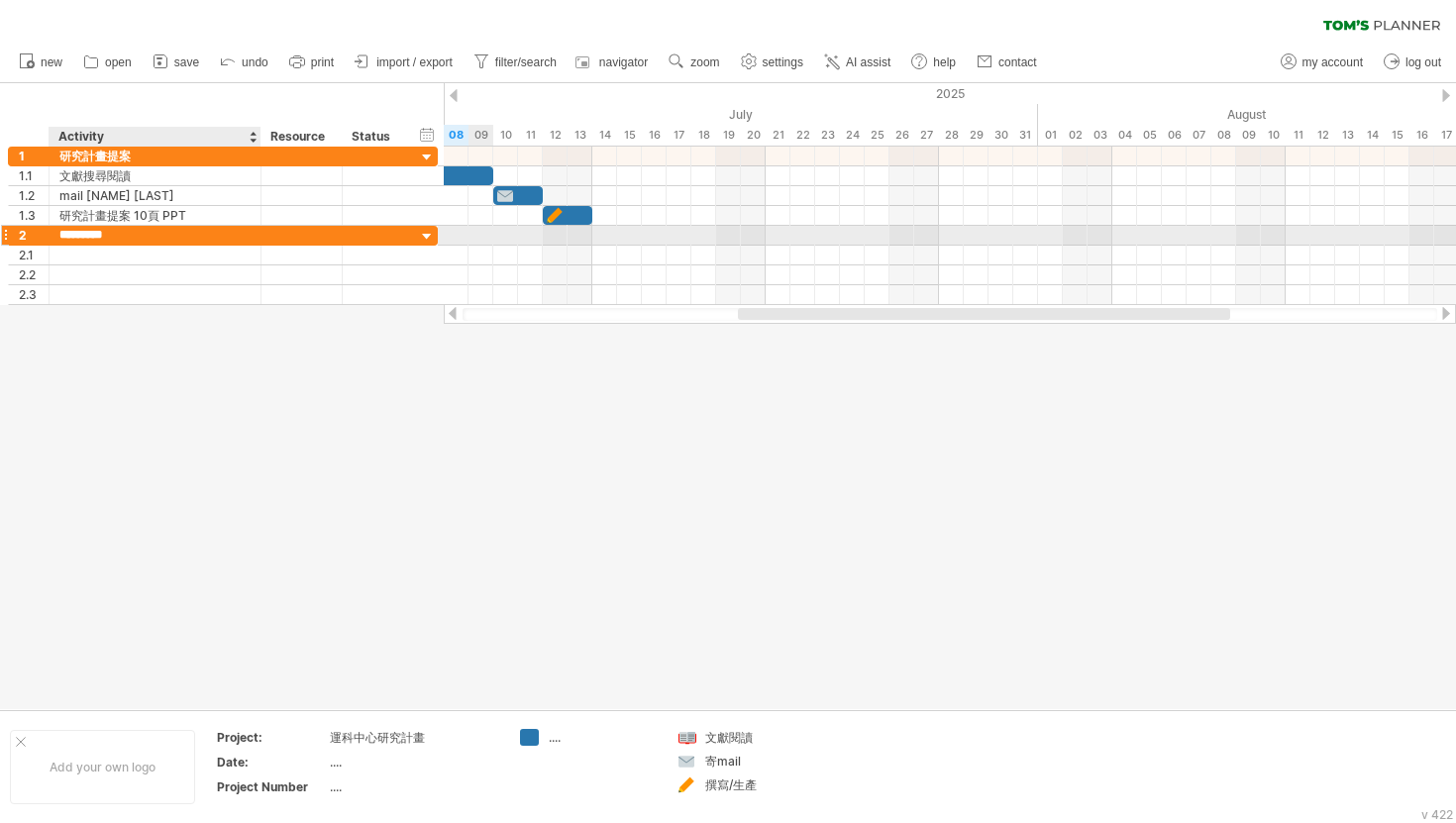 type on "**********" 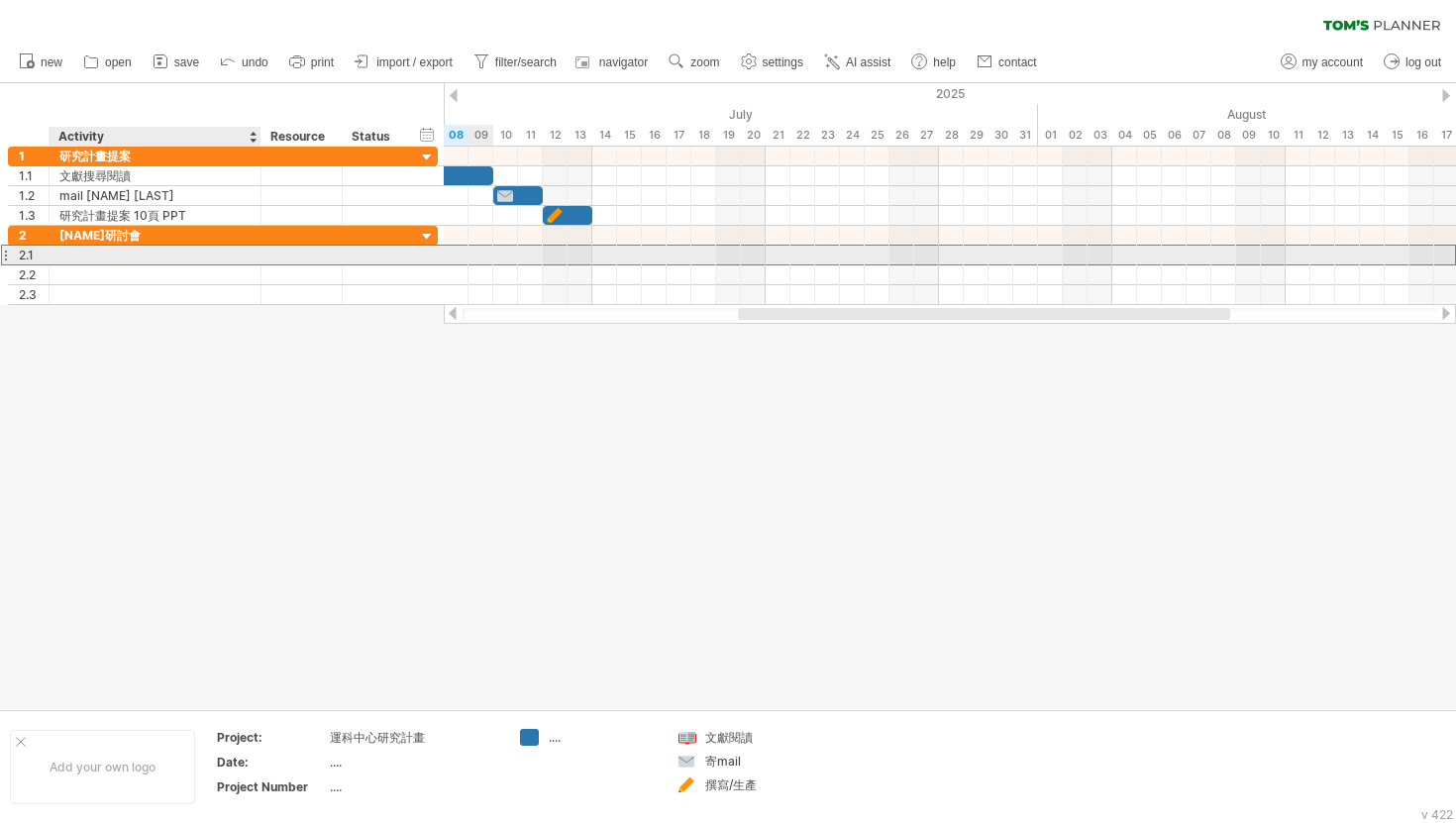 click at bounding box center [155, 255] 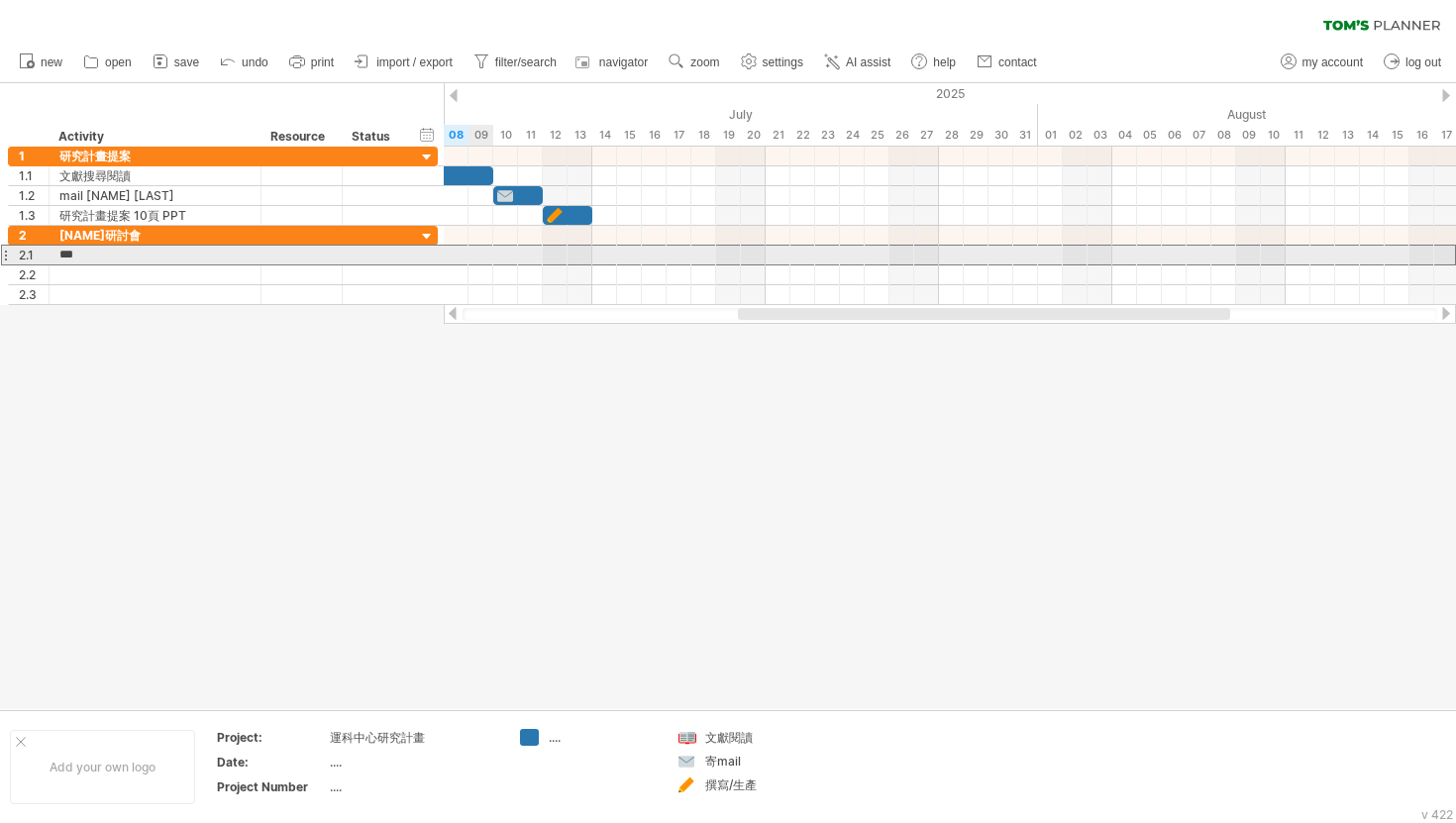 click at bounding box center (950, 255) 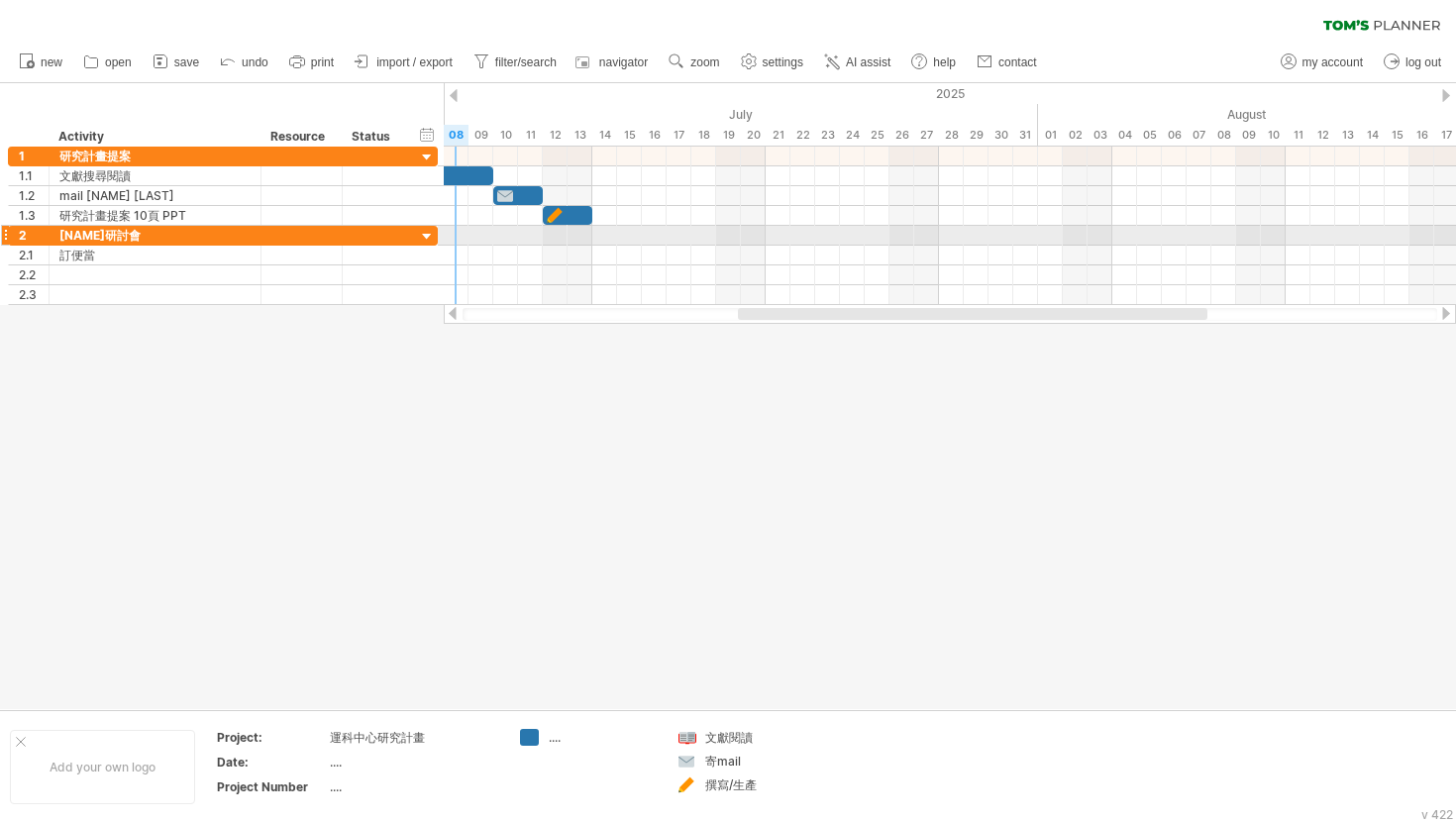 click at bounding box center (950, 236) 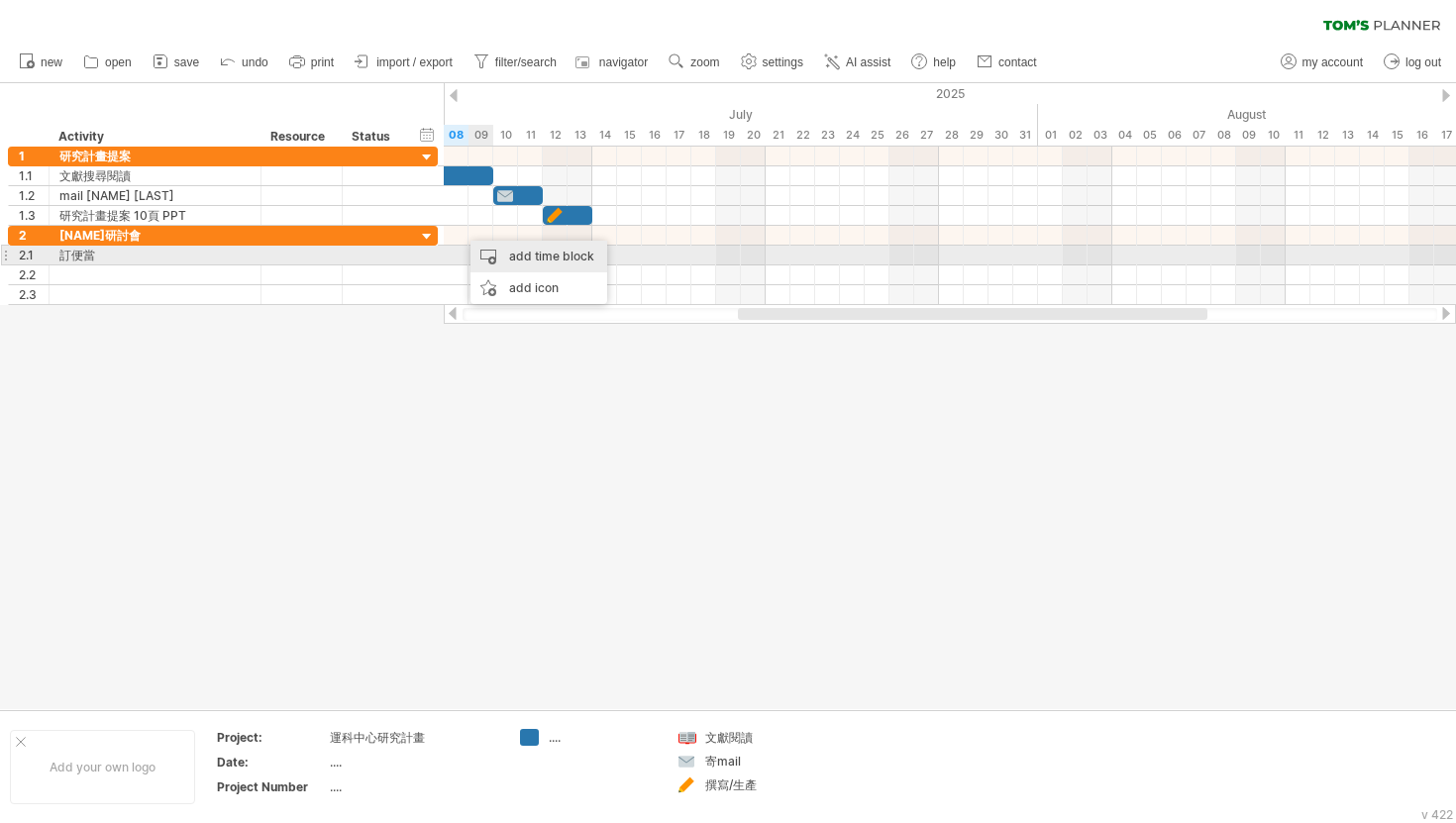 click on "add time block" at bounding box center [539, 257] 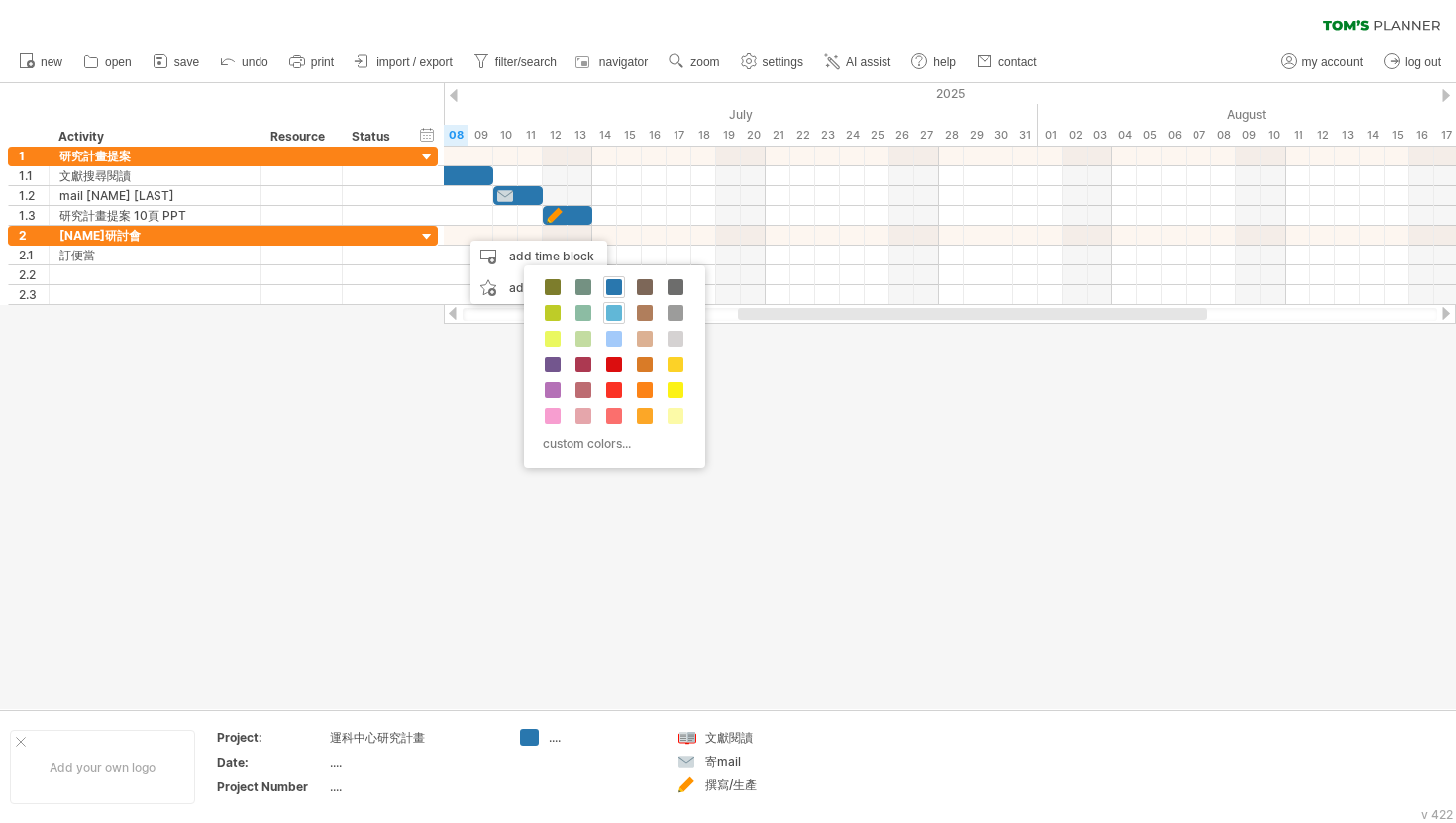 click at bounding box center (614, 313) 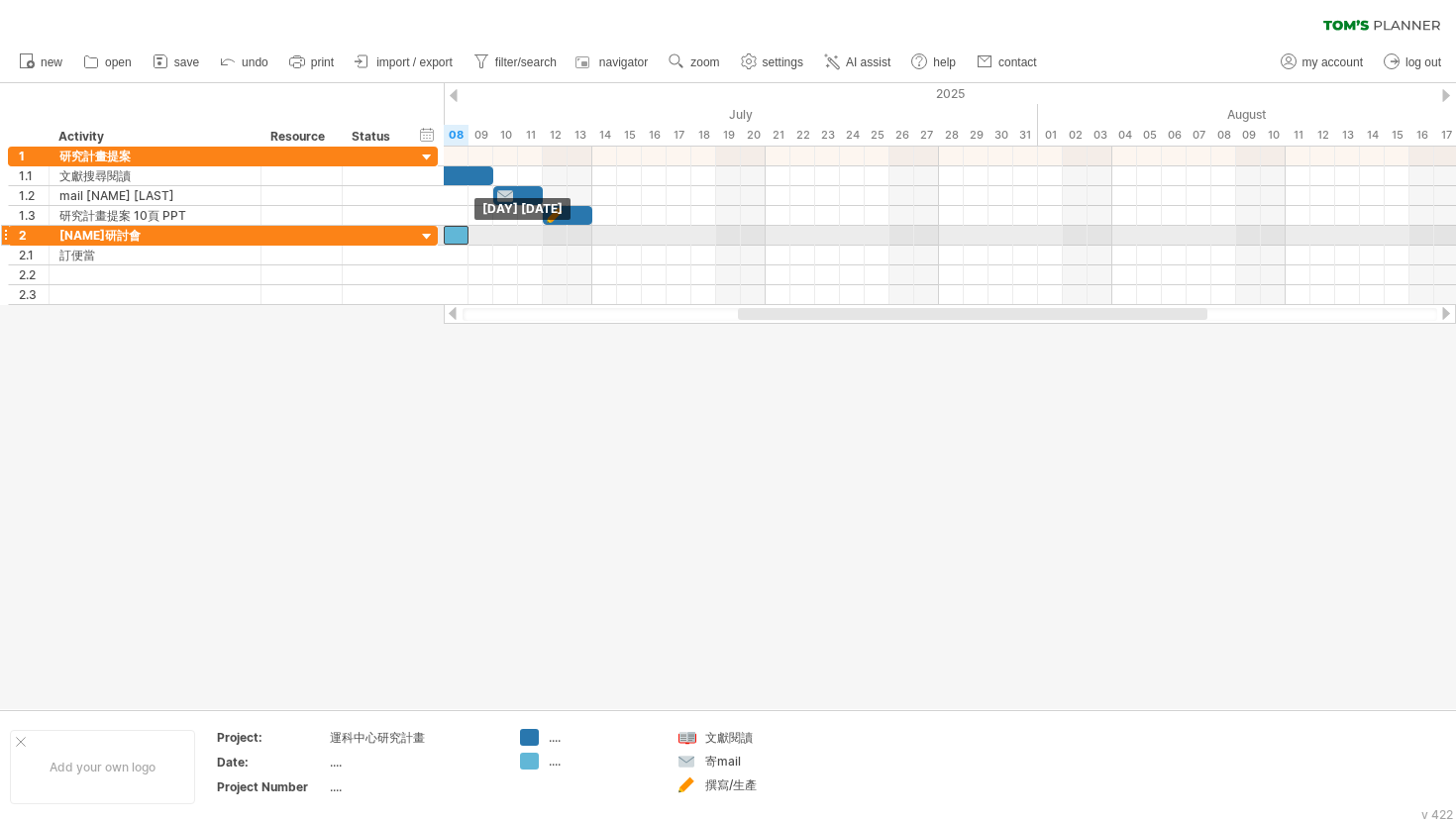 drag, startPoint x: 468, startPoint y: 235, endPoint x: 452, endPoint y: 235, distance: 16 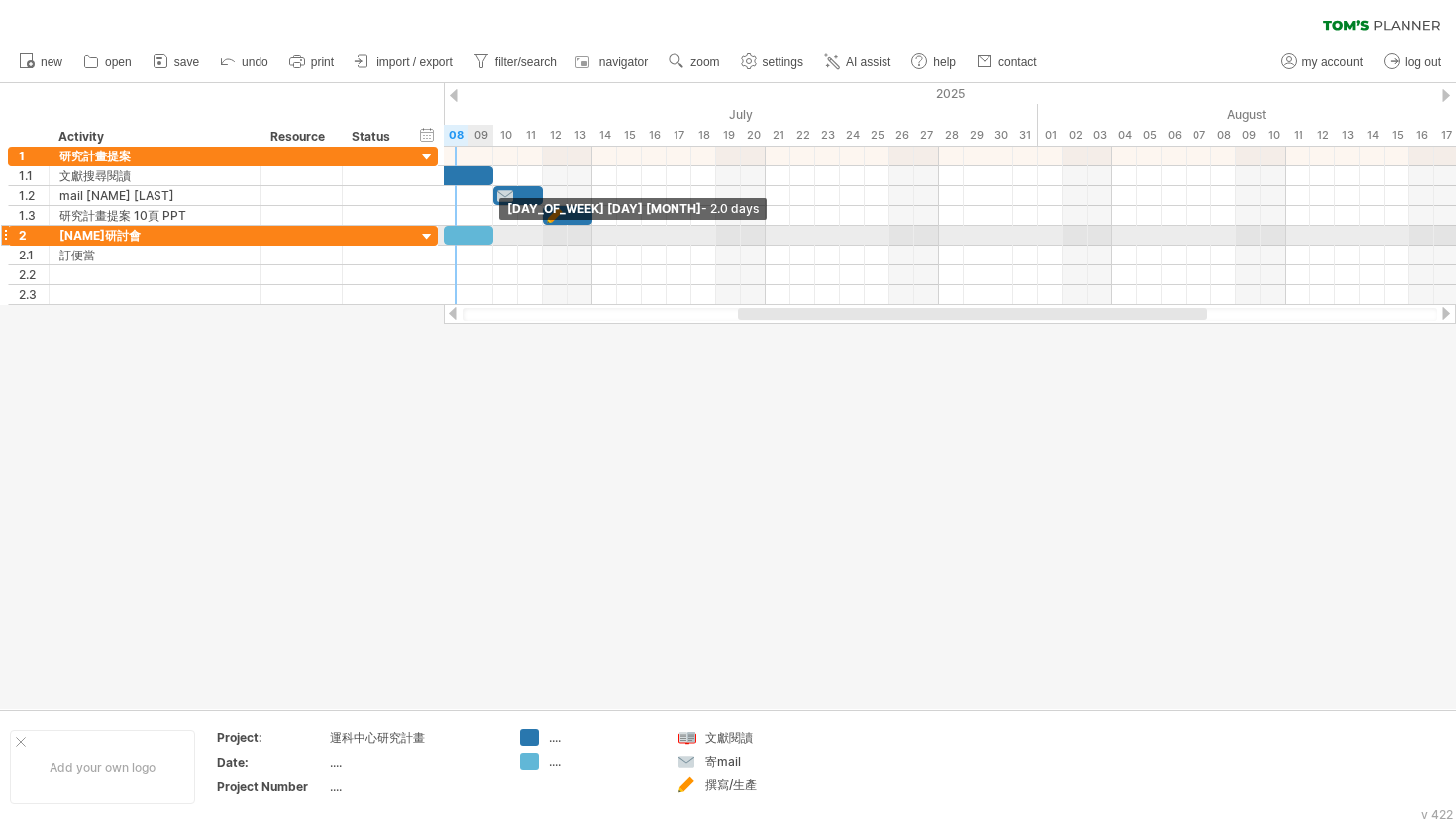 drag, startPoint x: 468, startPoint y: 234, endPoint x: 486, endPoint y: 234, distance: 18 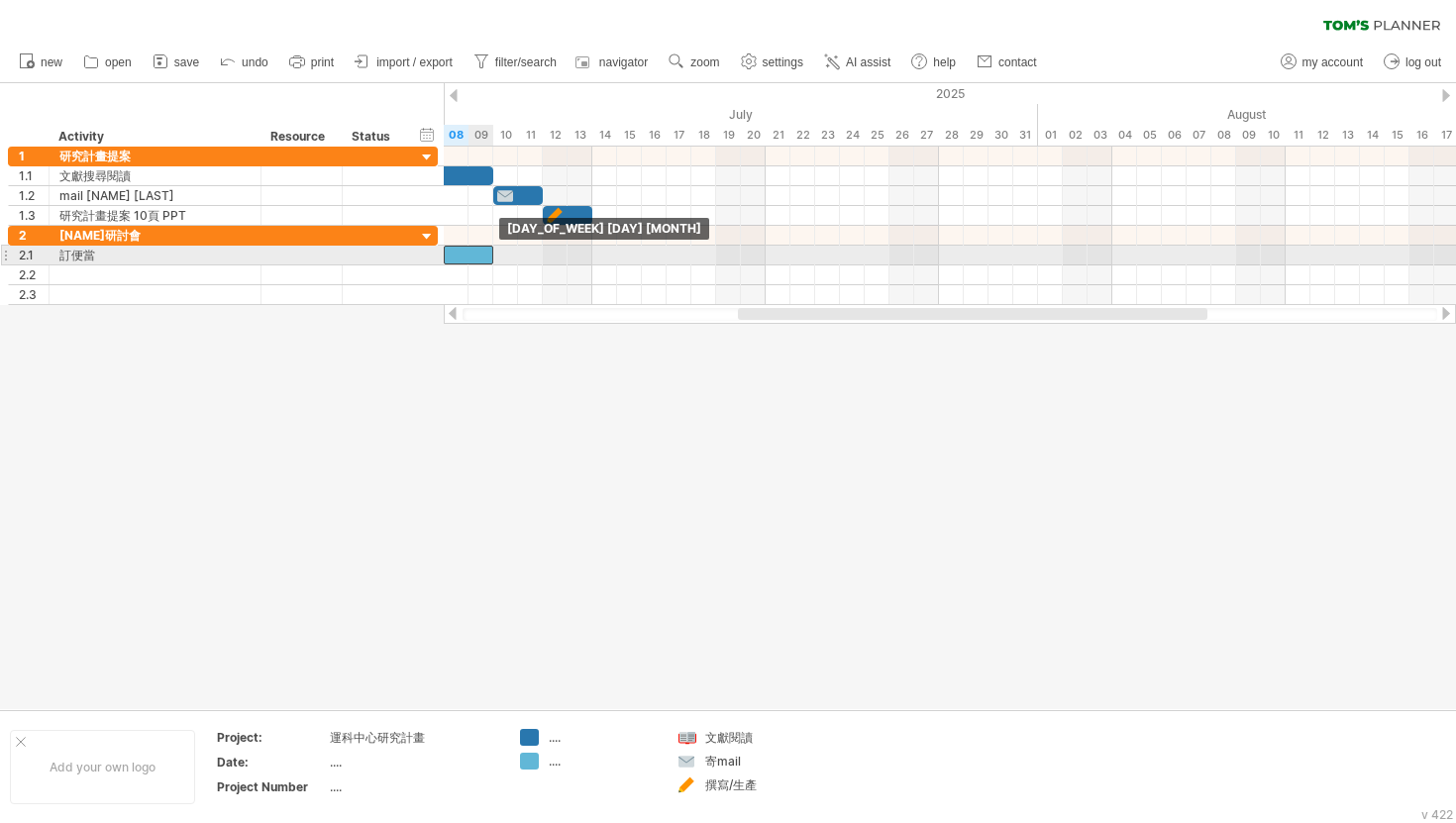 drag, startPoint x: 472, startPoint y: 233, endPoint x: 471, endPoint y: 255, distance: 22.022716 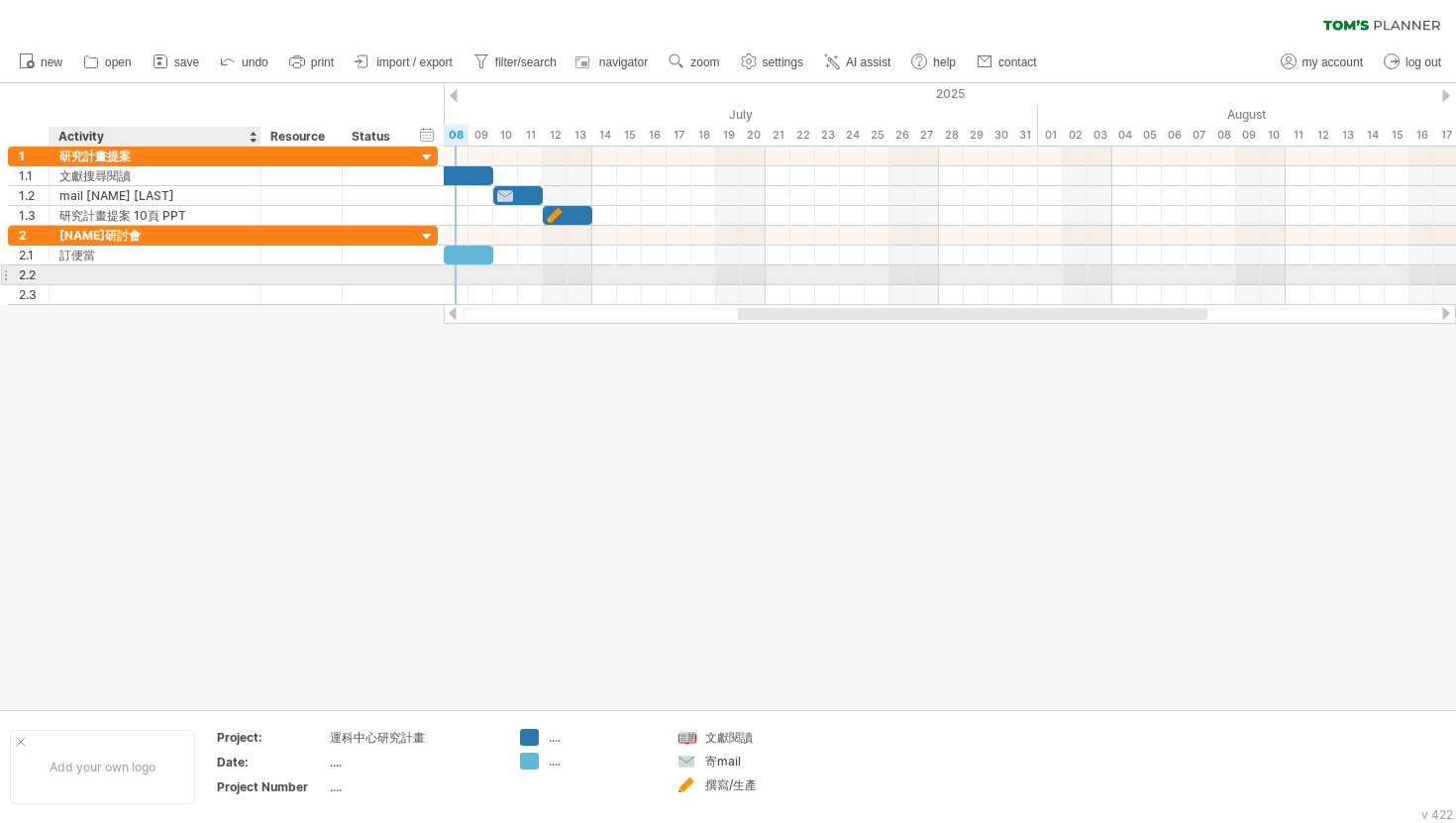 click at bounding box center (155, 274) 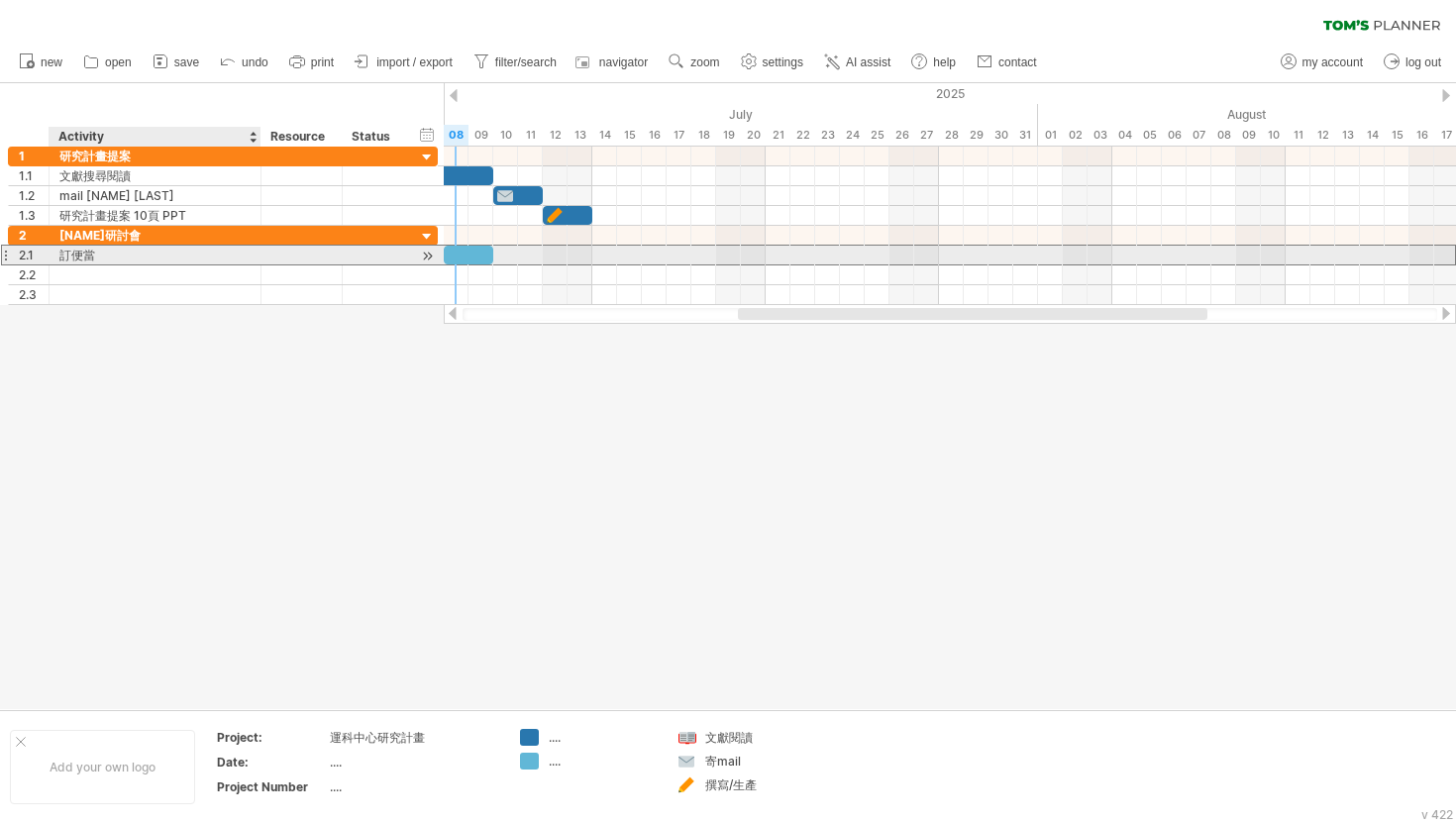 click on "訂便當" at bounding box center (155, 255) 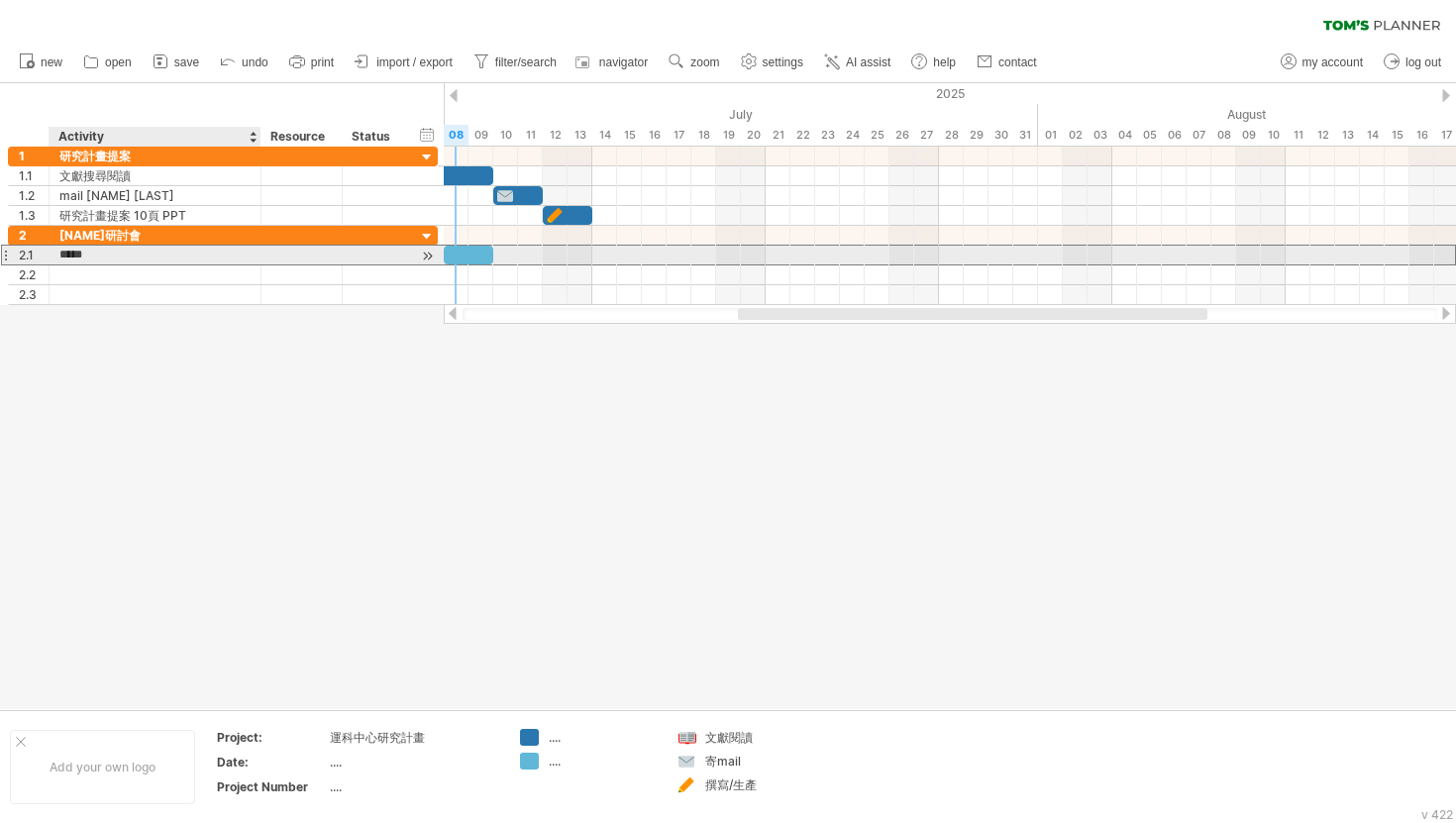 type on "******" 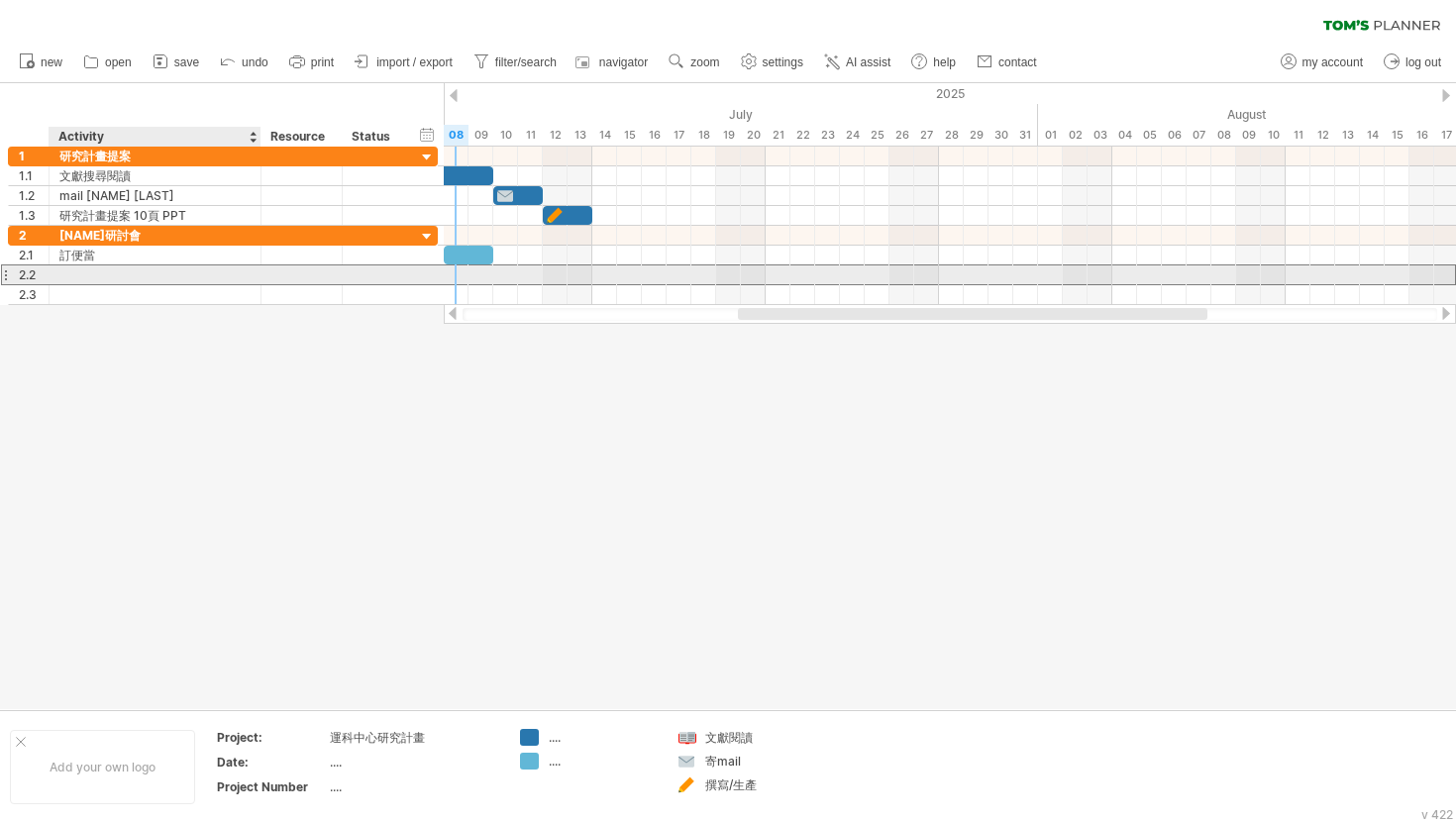 click at bounding box center [155, 274] 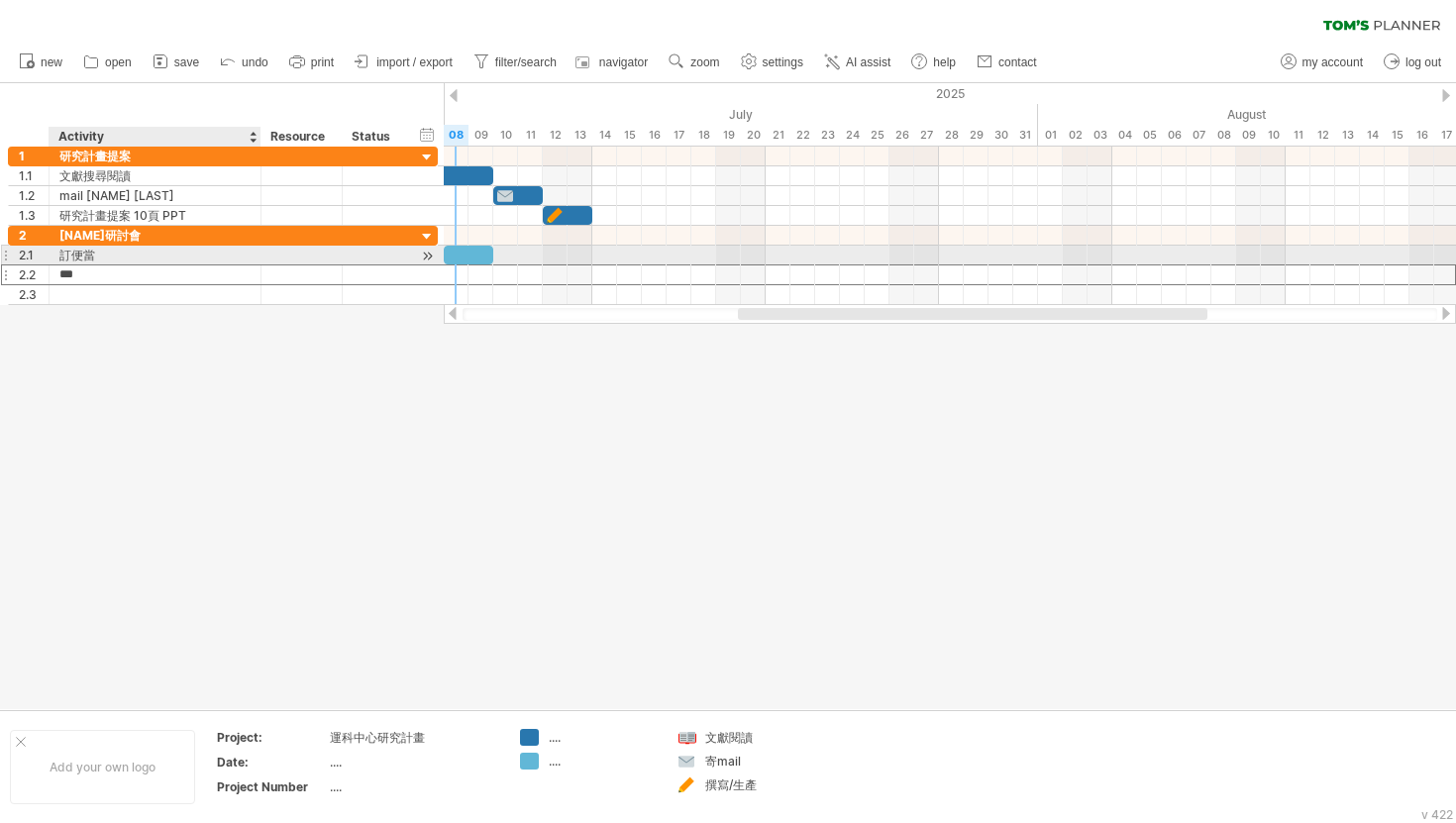 type on "**" 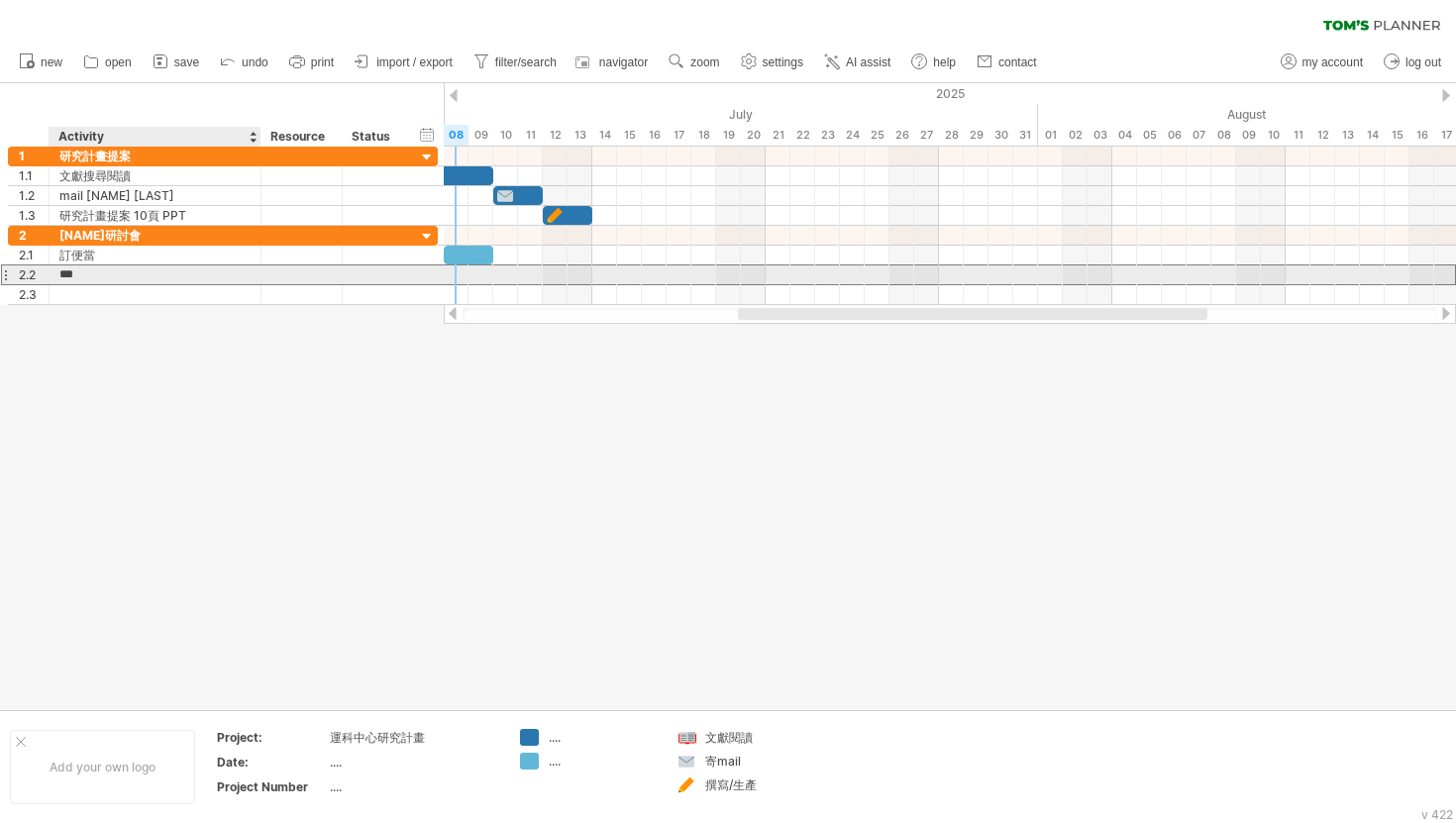 click on "***" at bounding box center (155, 274) 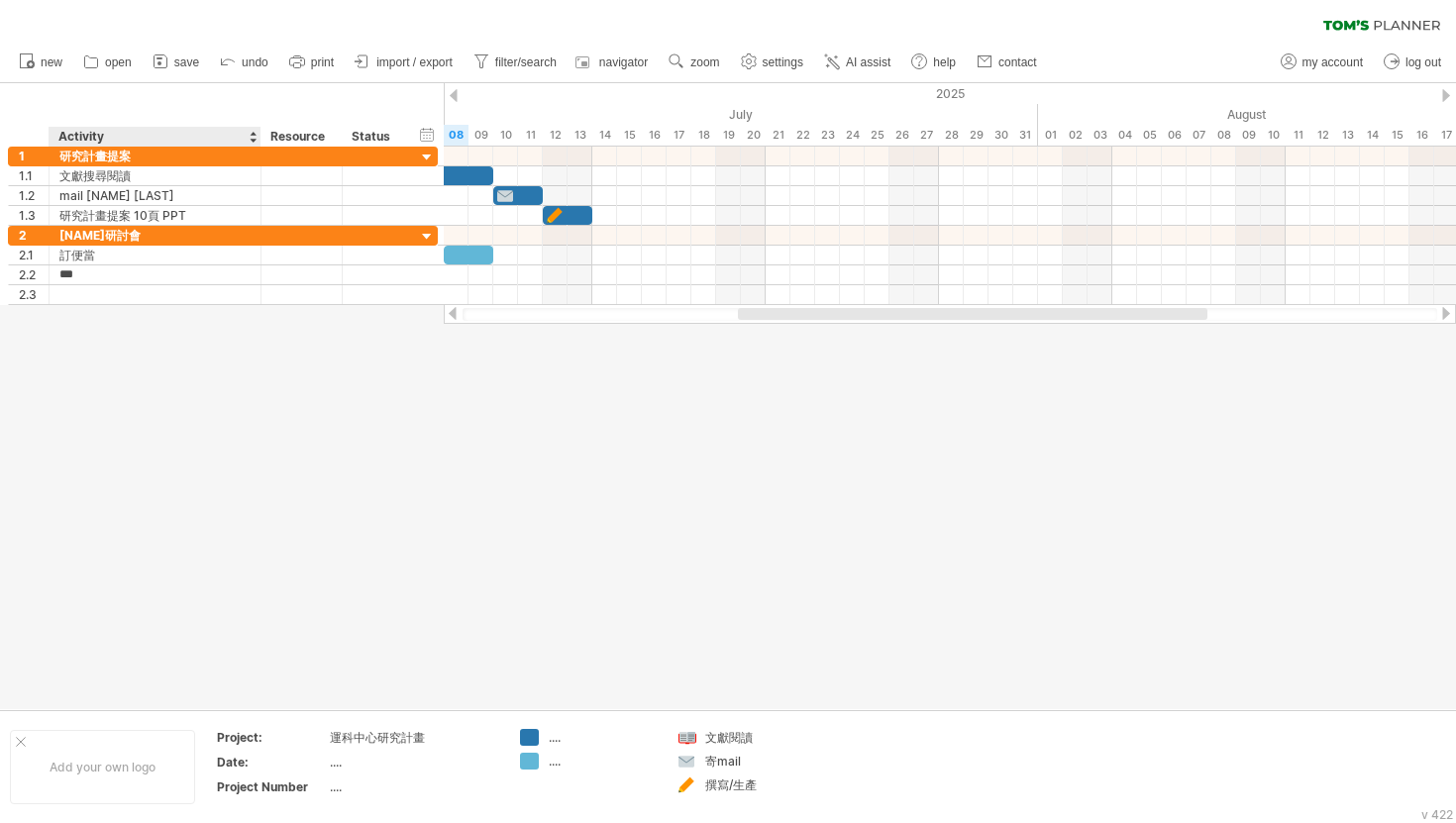 click at bounding box center [728, 396] 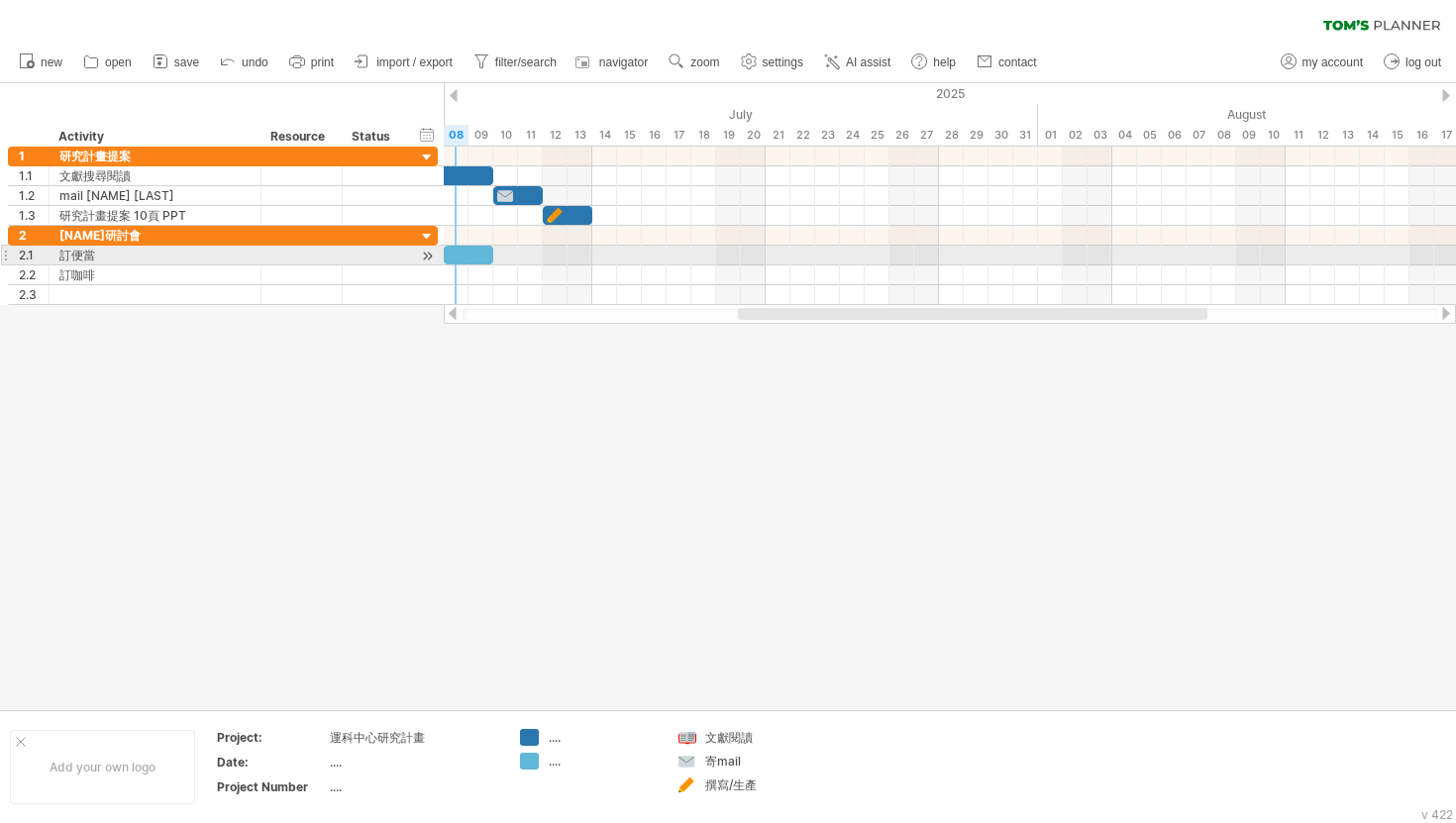 click at bounding box center [468, 255] 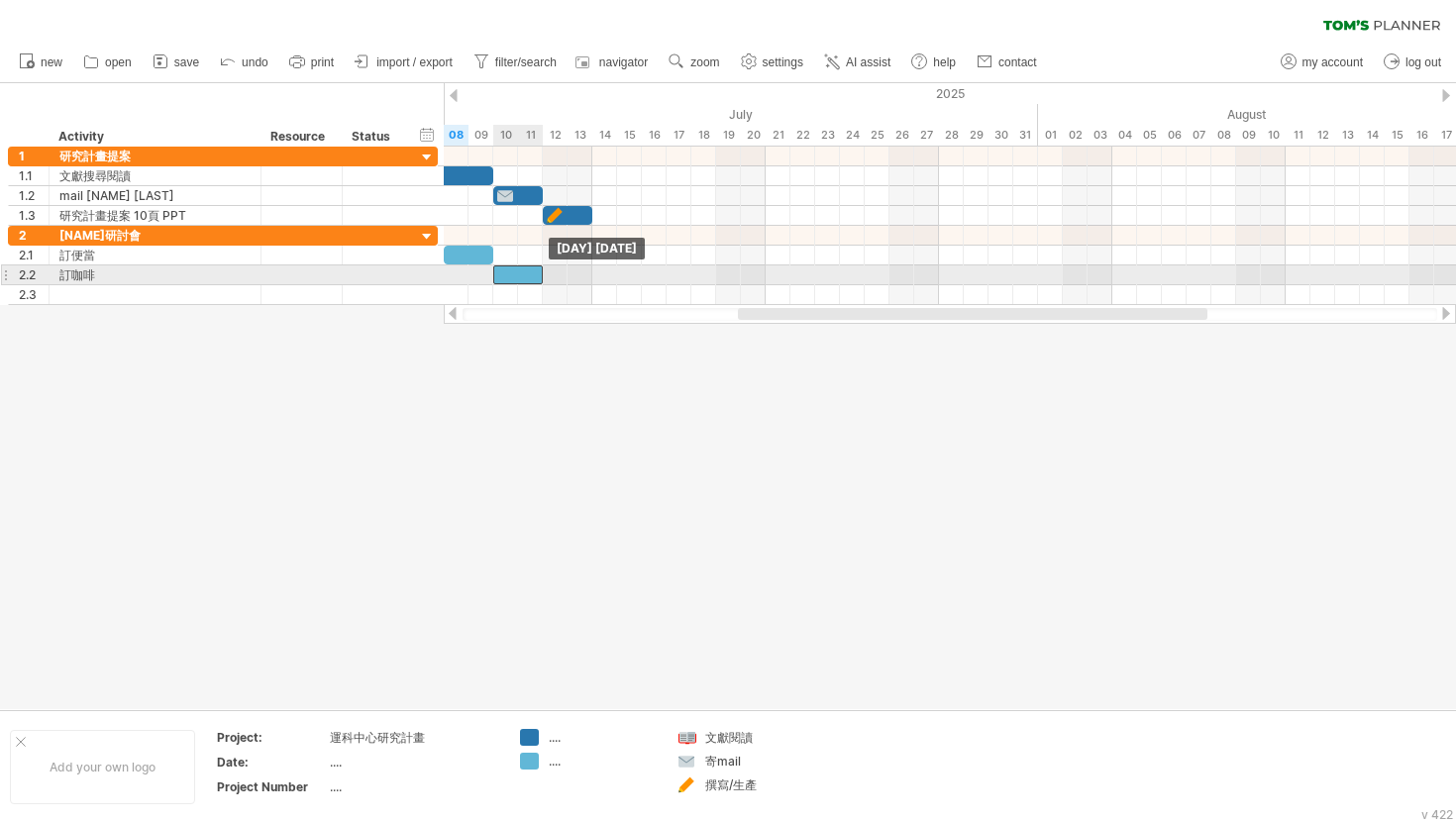 drag, startPoint x: 478, startPoint y: 251, endPoint x: 526, endPoint y: 273, distance: 52.801515 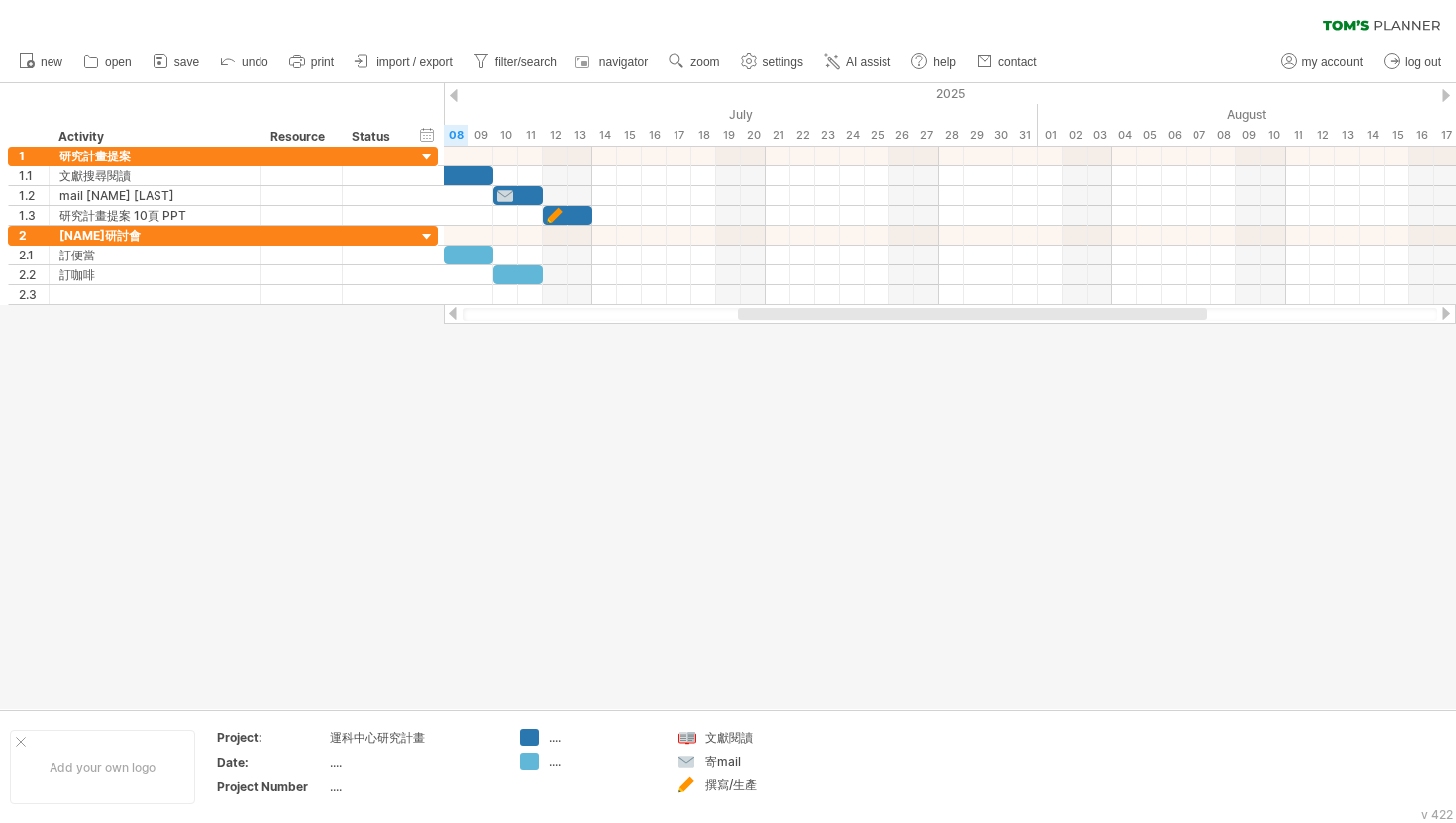 click at bounding box center [728, 396] 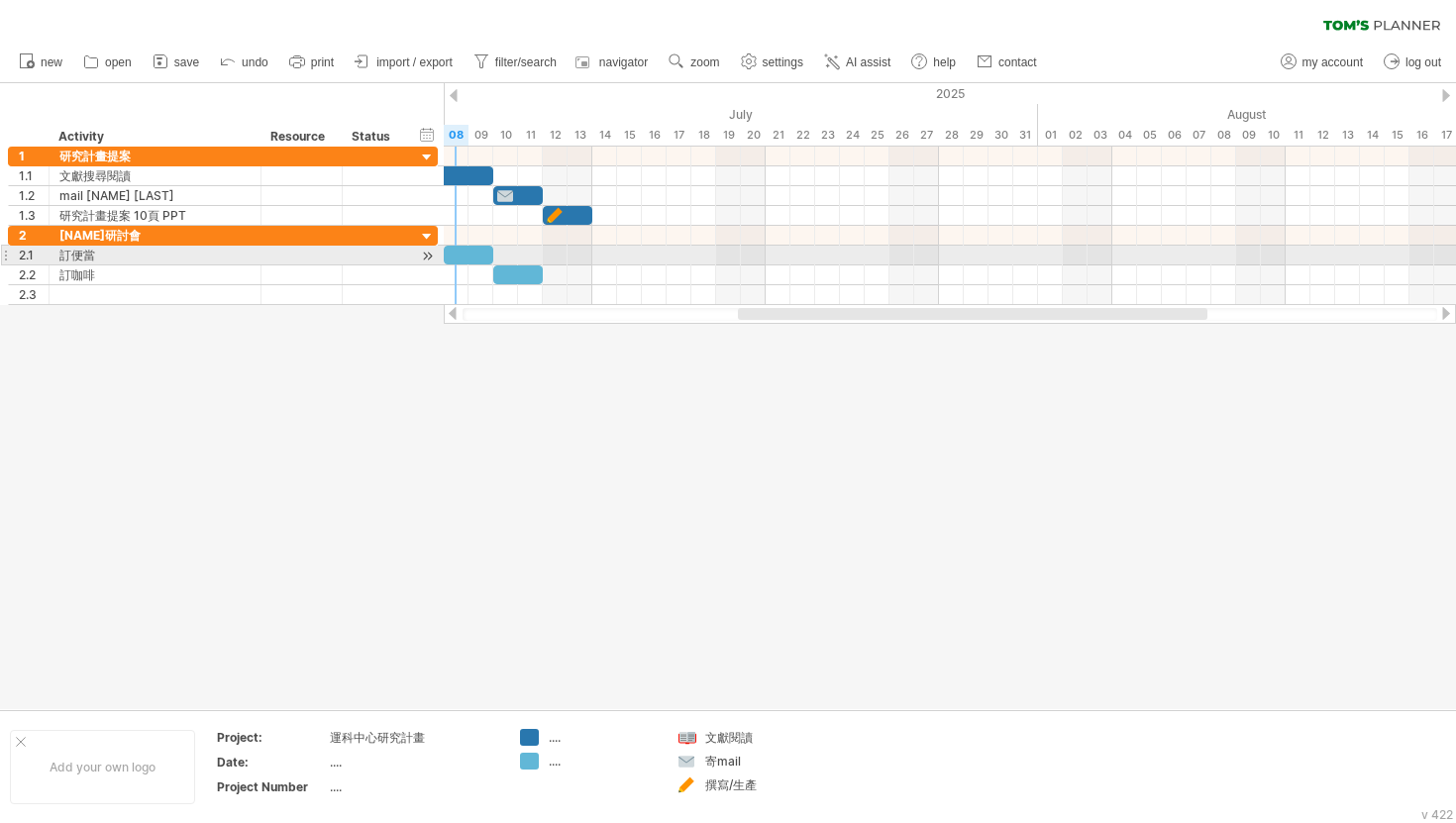 click at bounding box center (468, 255) 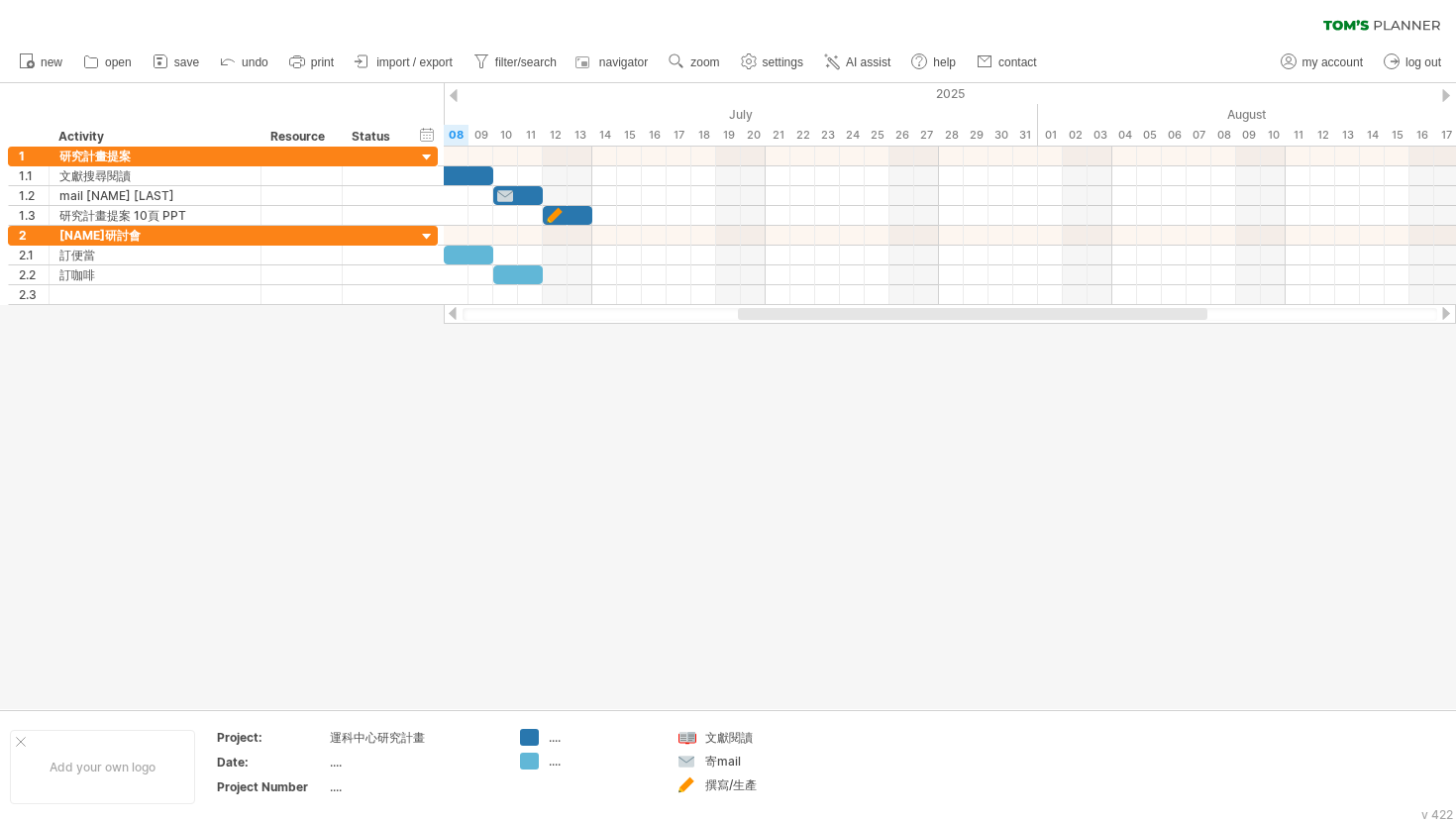 click at bounding box center [728, 396] 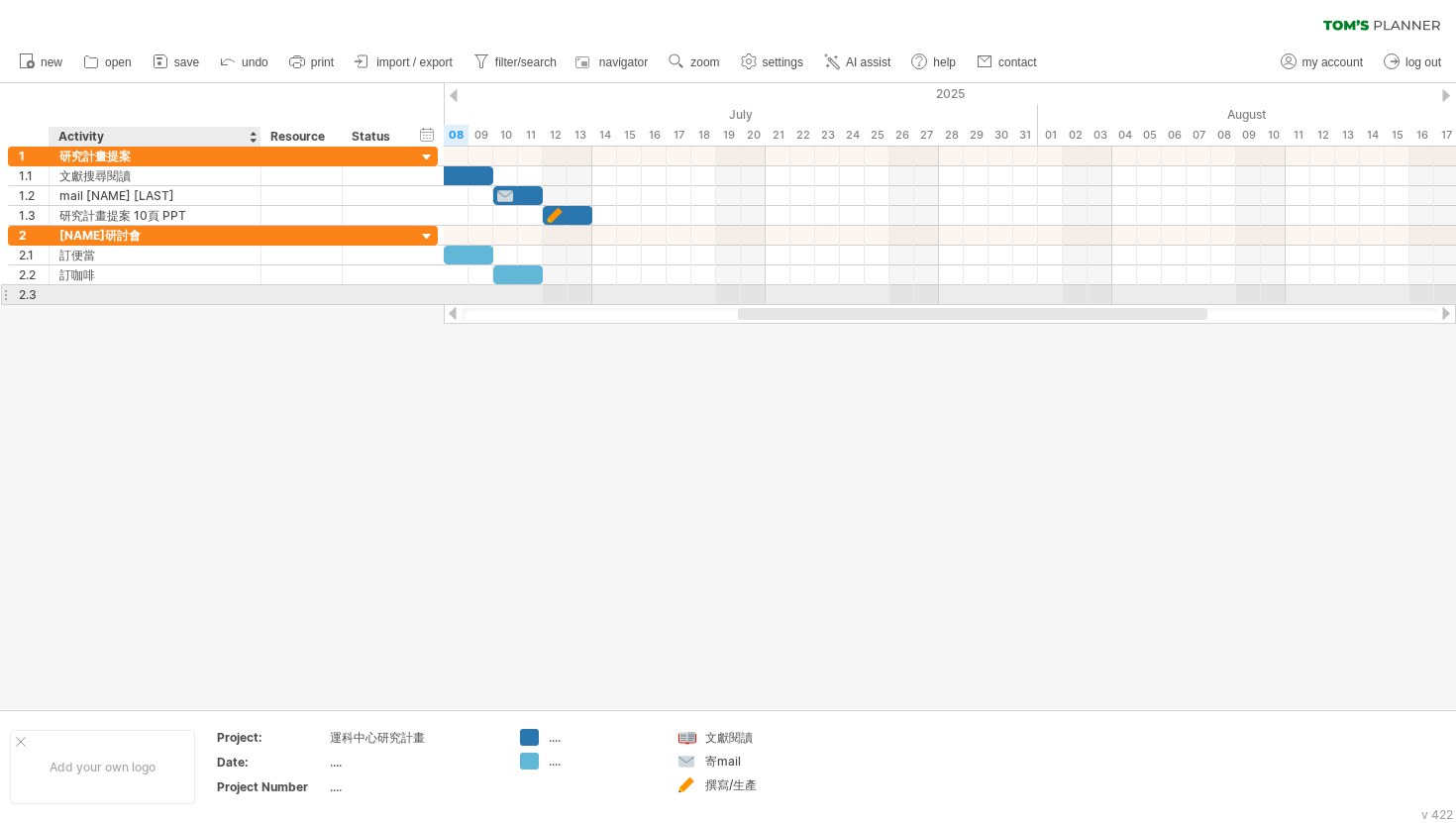 click at bounding box center [155, 294] 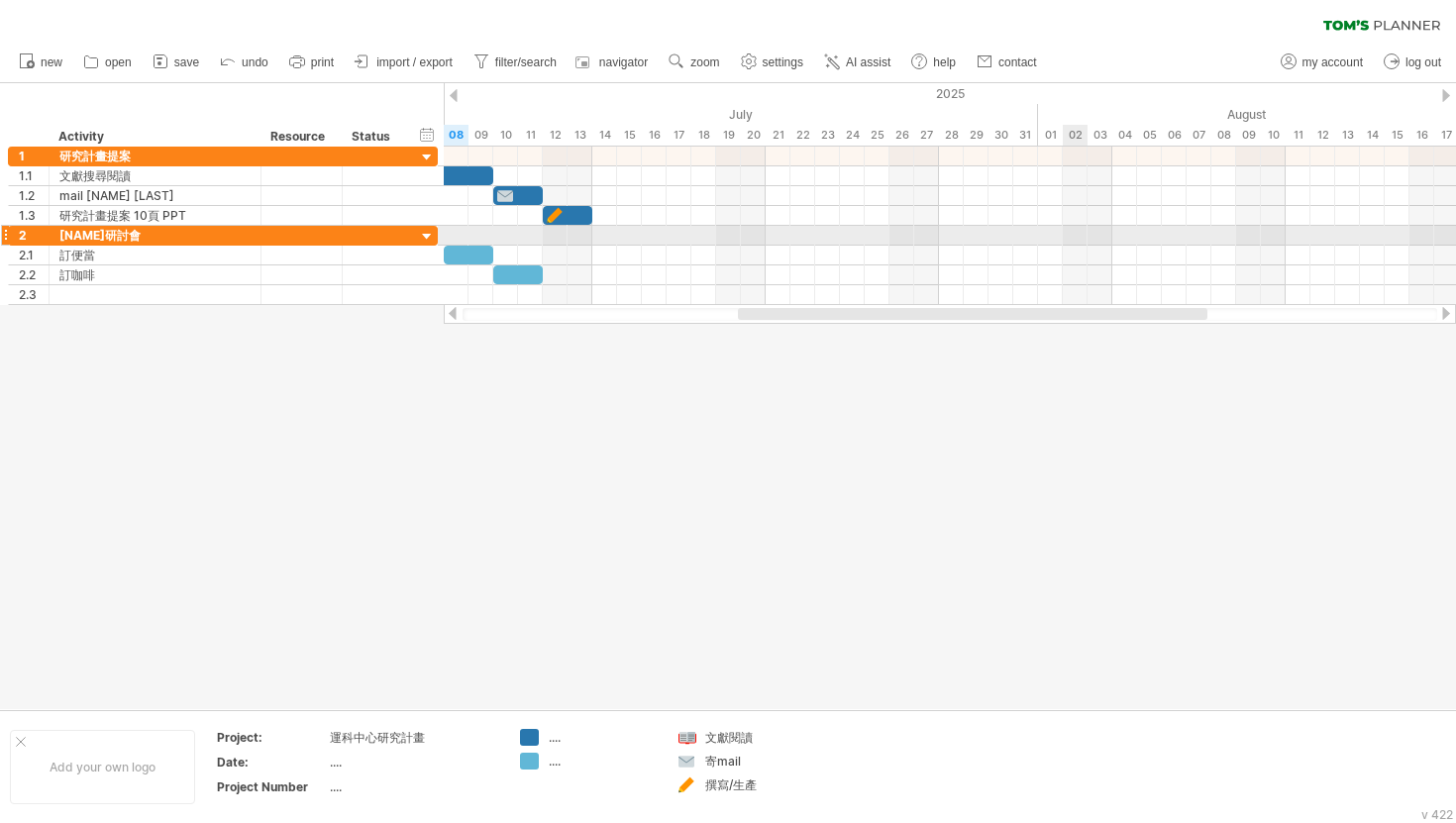 click at bounding box center (950, 236) 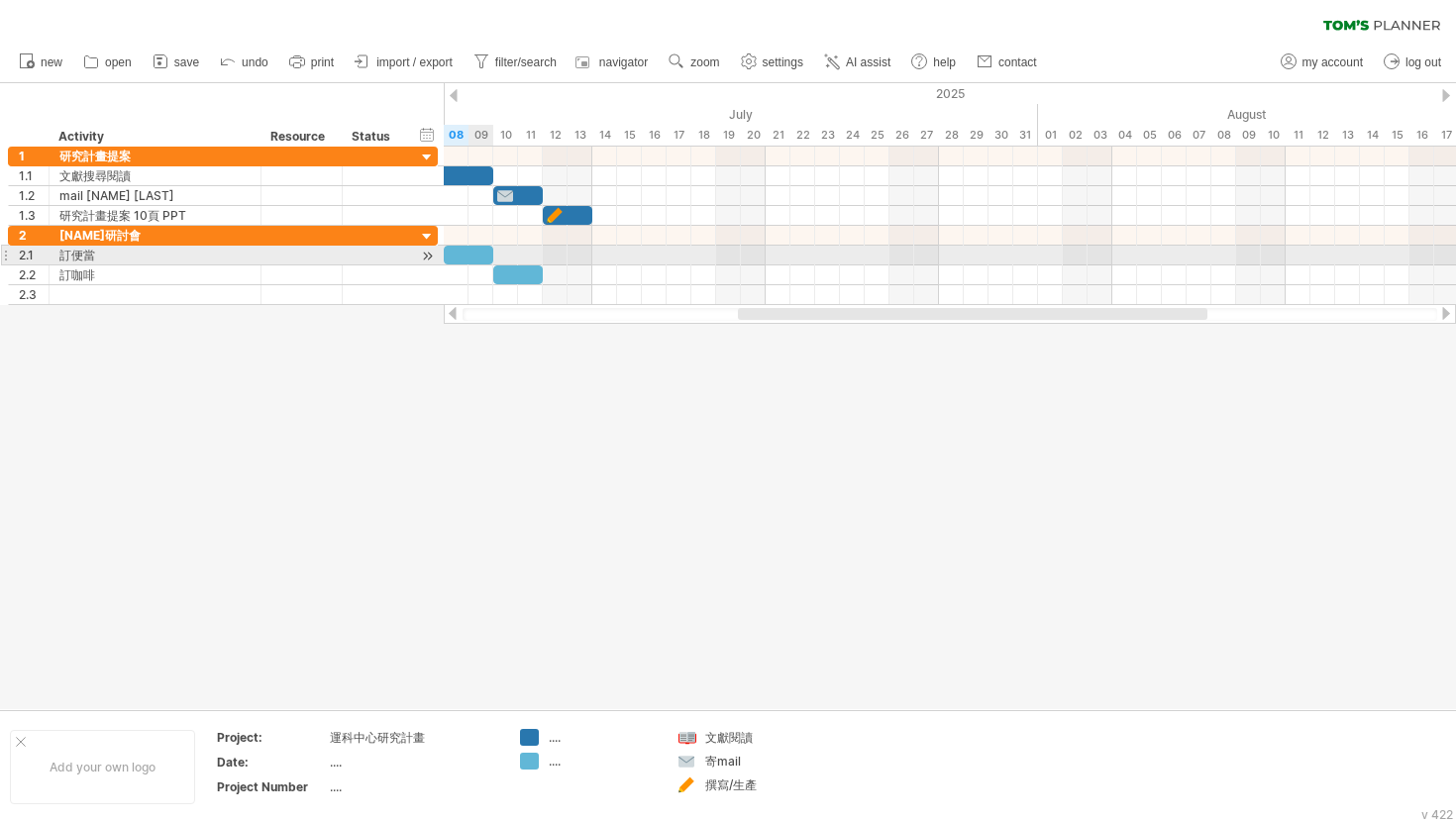 click at bounding box center (468, 255) 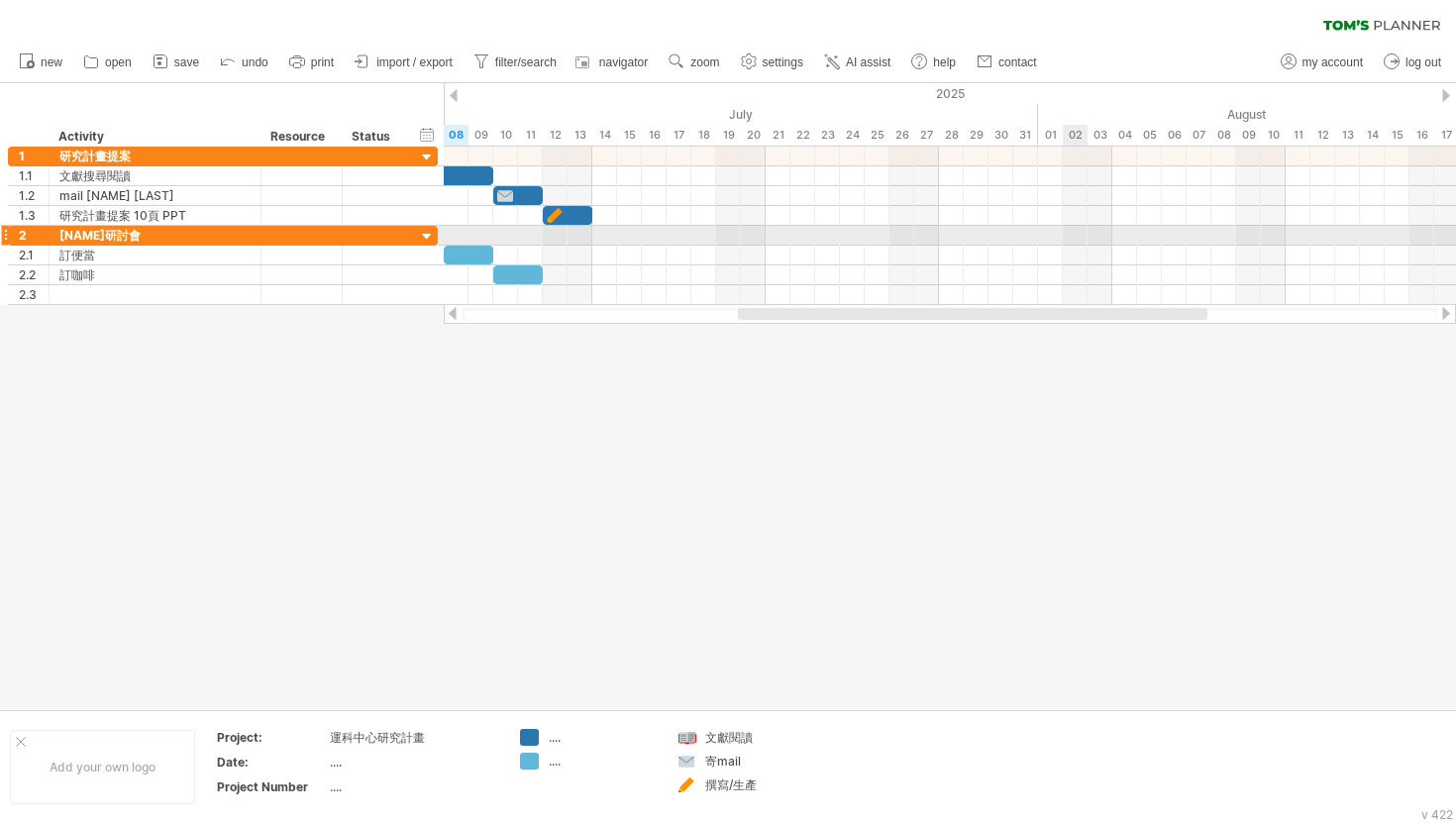 click at bounding box center [950, 256] 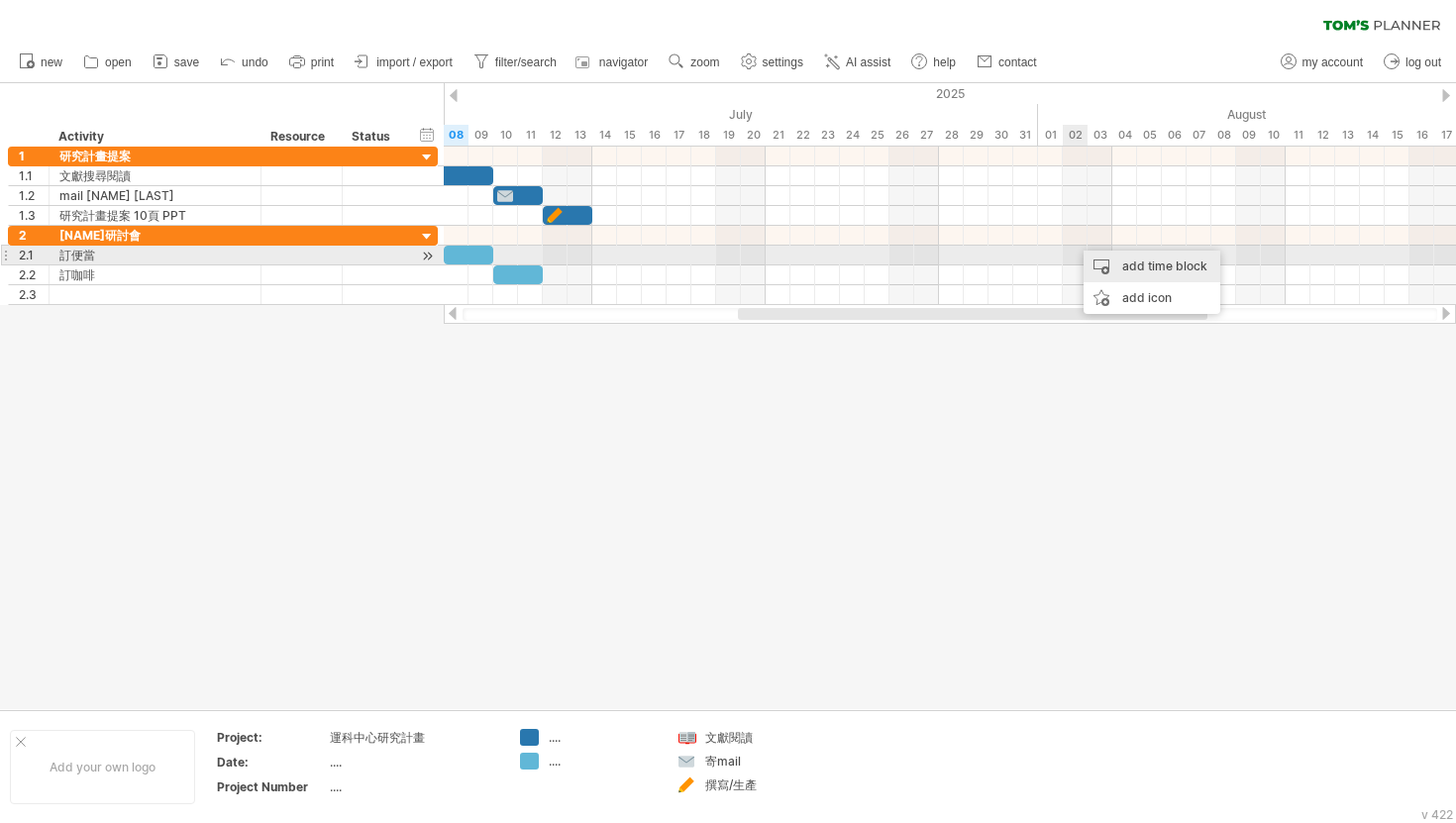 click on "add time block" at bounding box center (1152, 266) 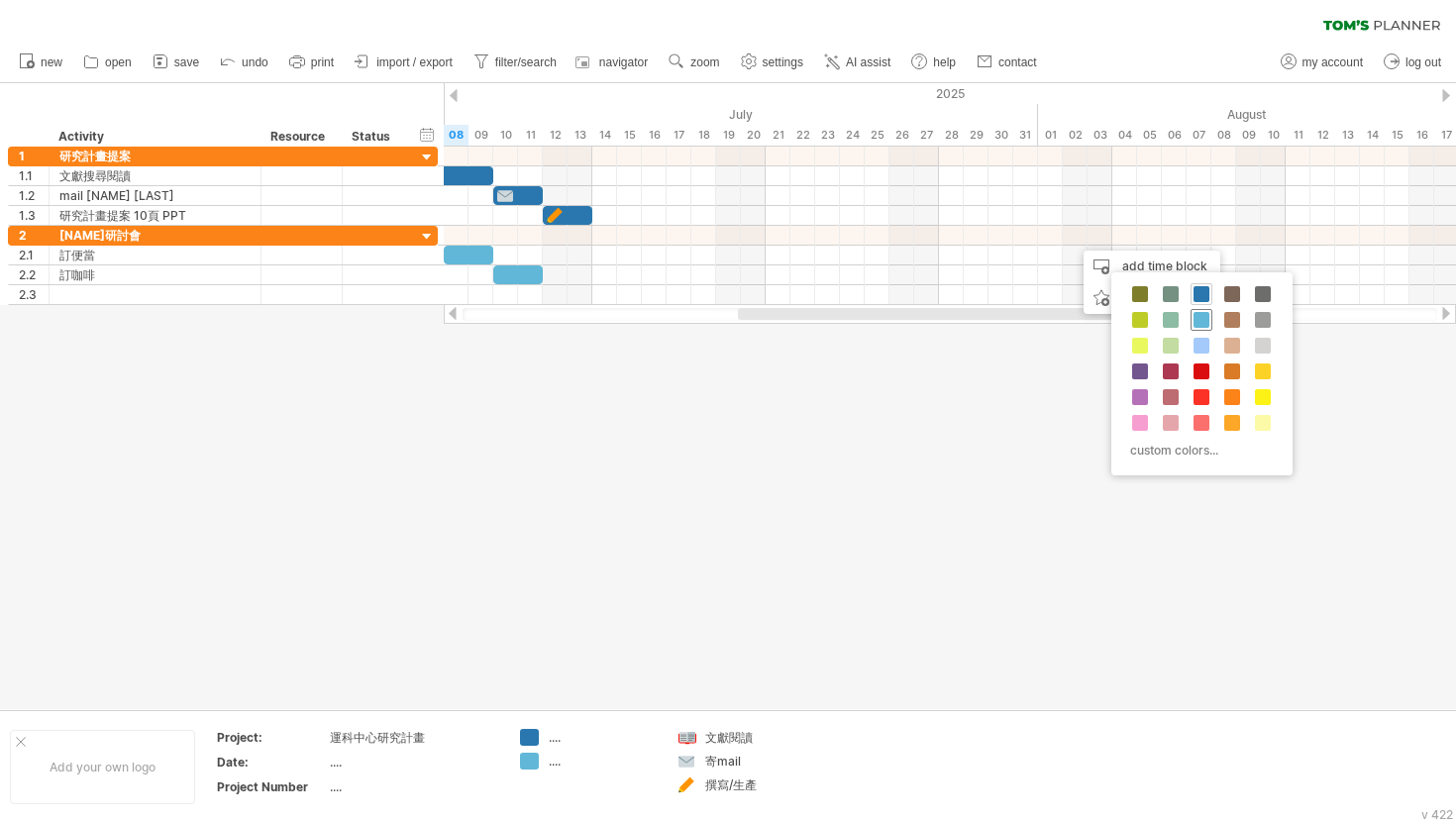 click at bounding box center [1201, 320] 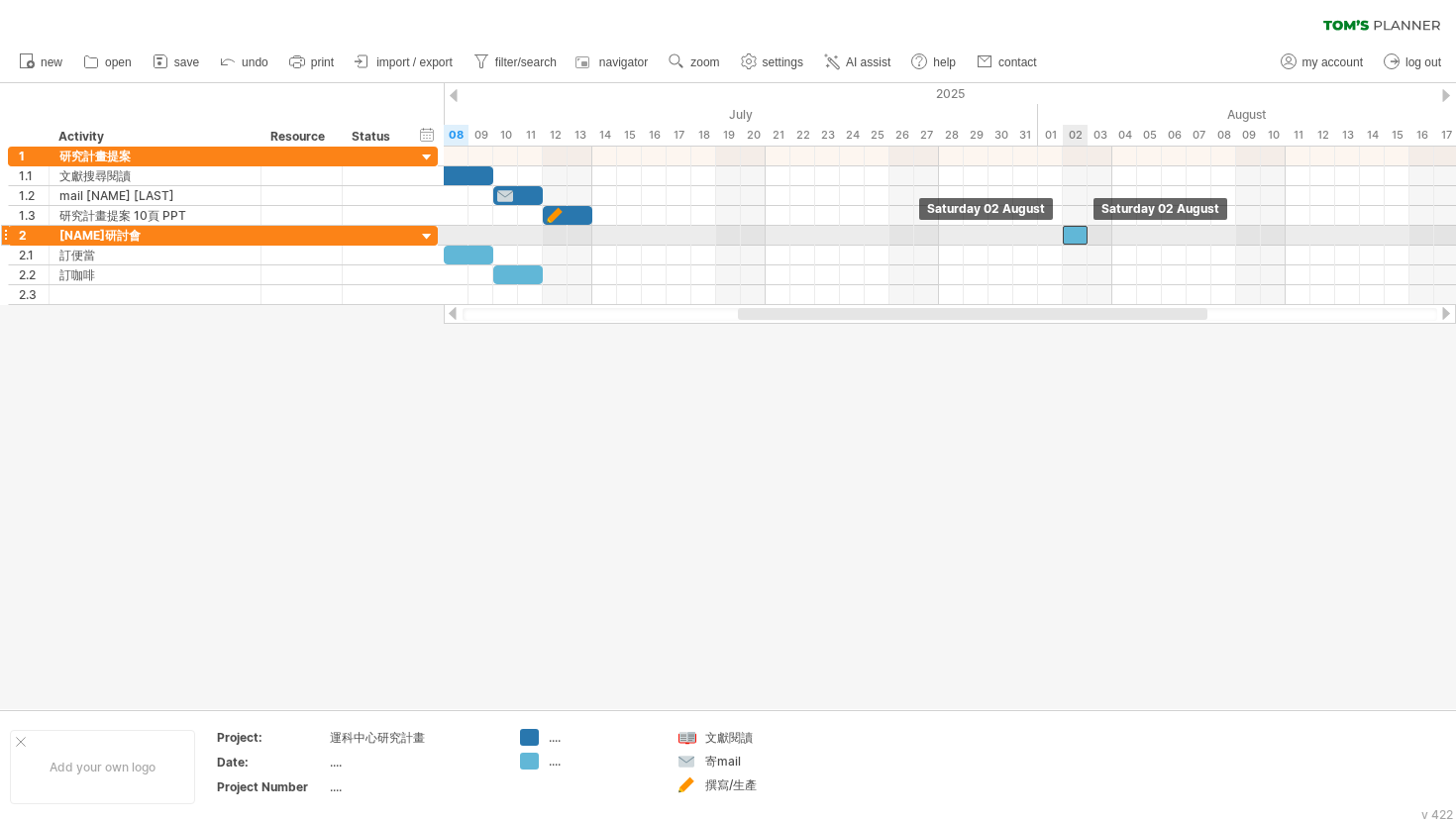 drag, startPoint x: 1087, startPoint y: 227, endPoint x: 1074, endPoint y: 227, distance: 13 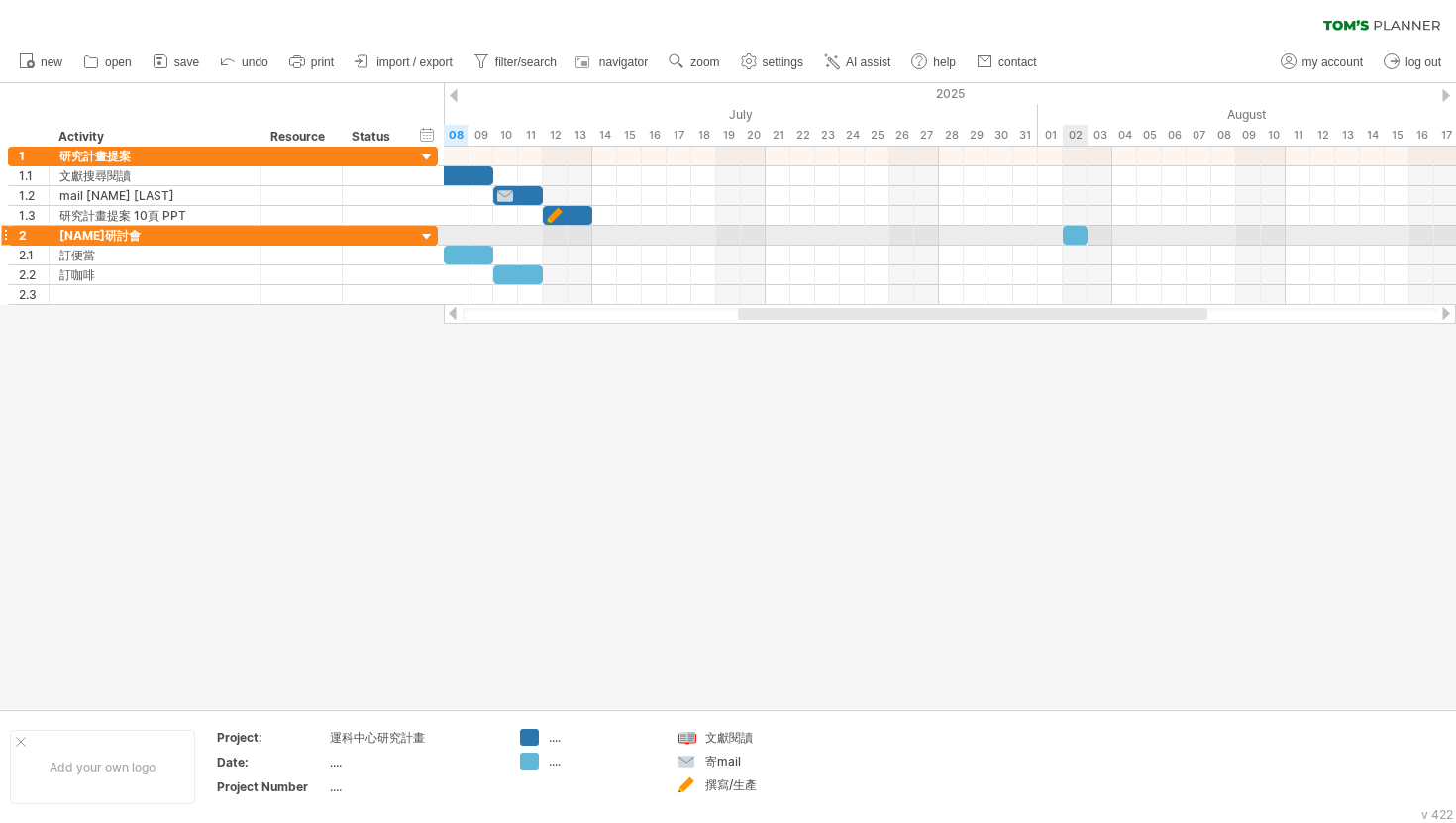 click at bounding box center [1075, 235] 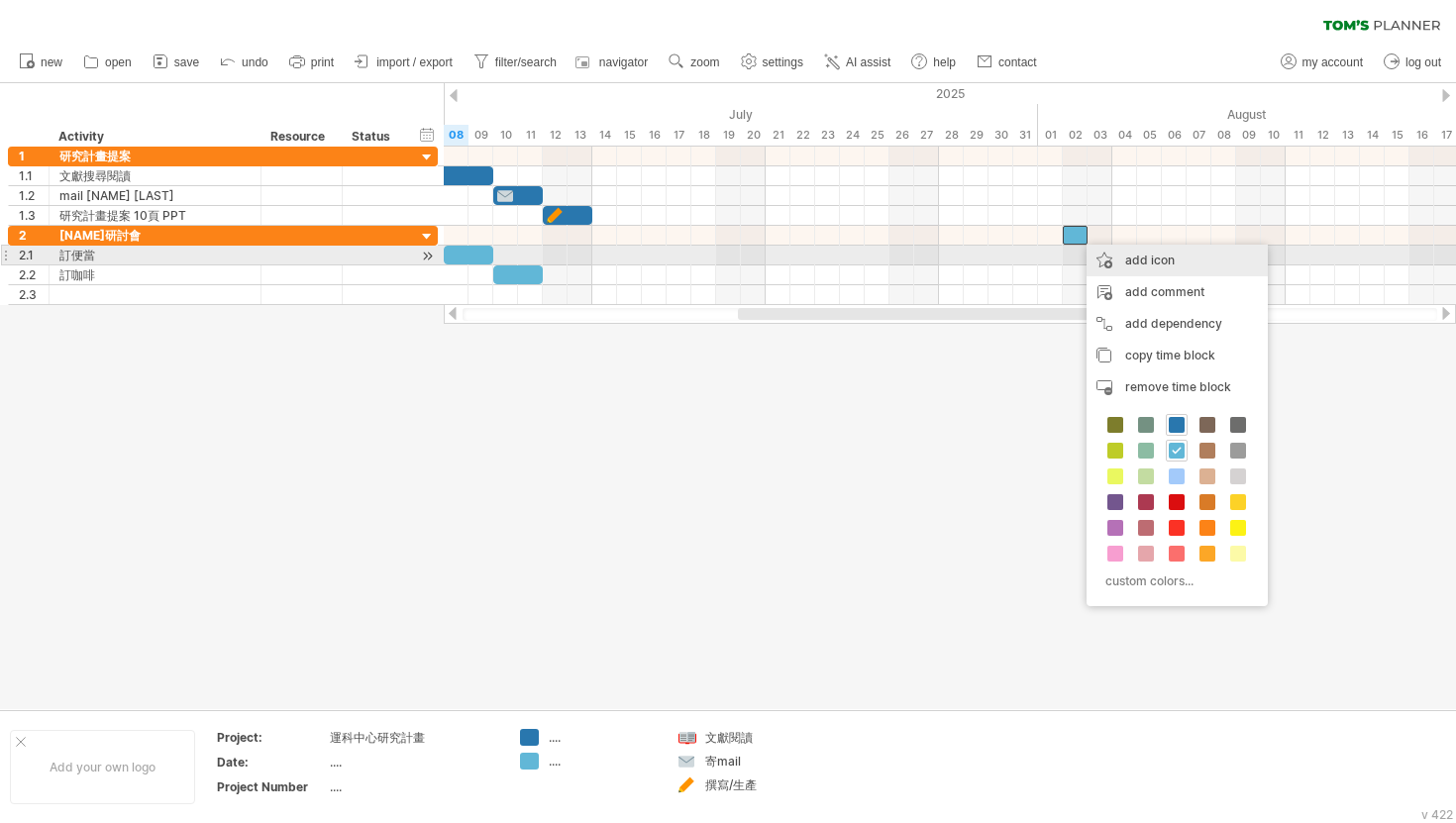 click on "add icon" at bounding box center (1177, 260) 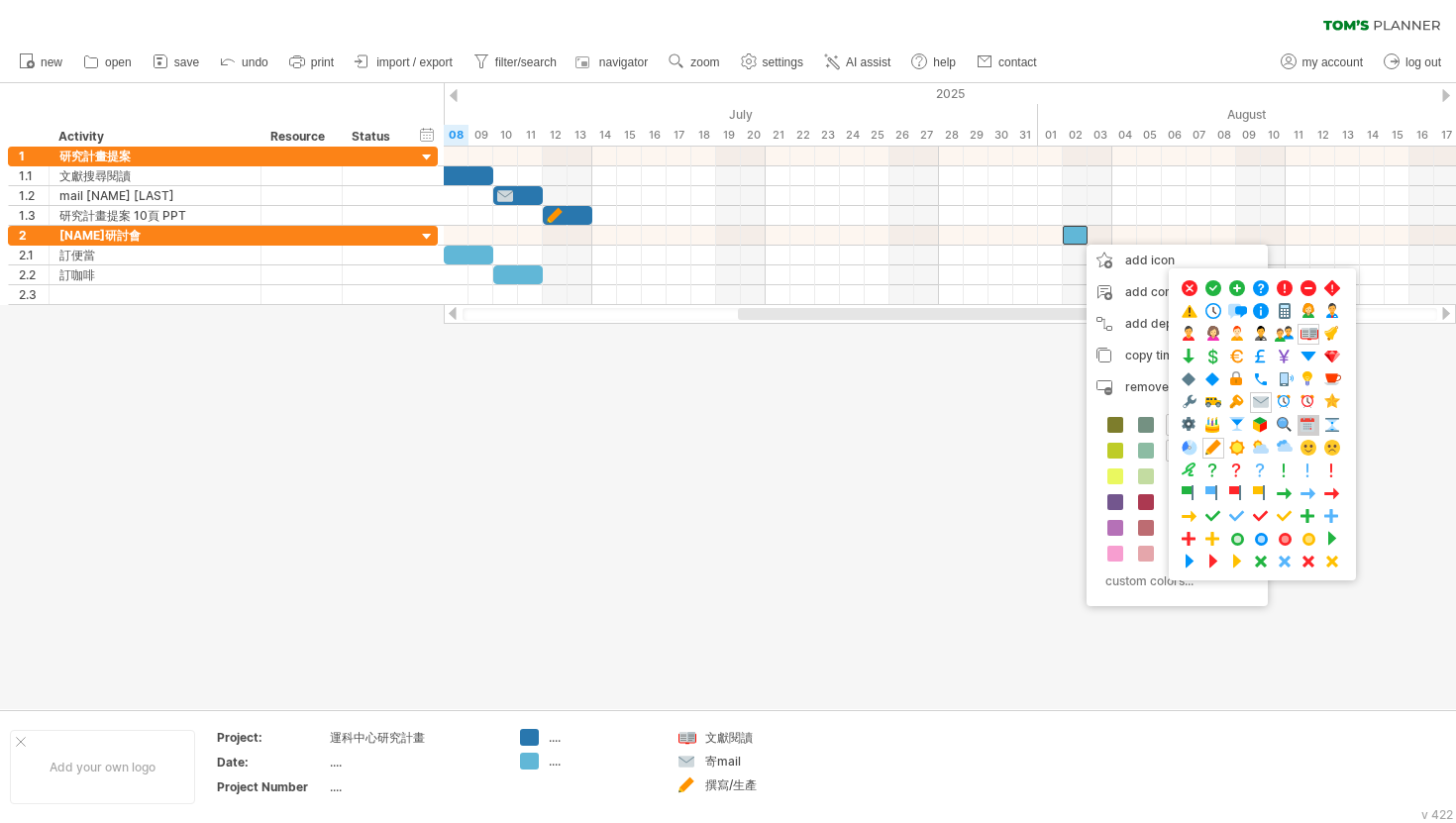 click at bounding box center (1308, 425) 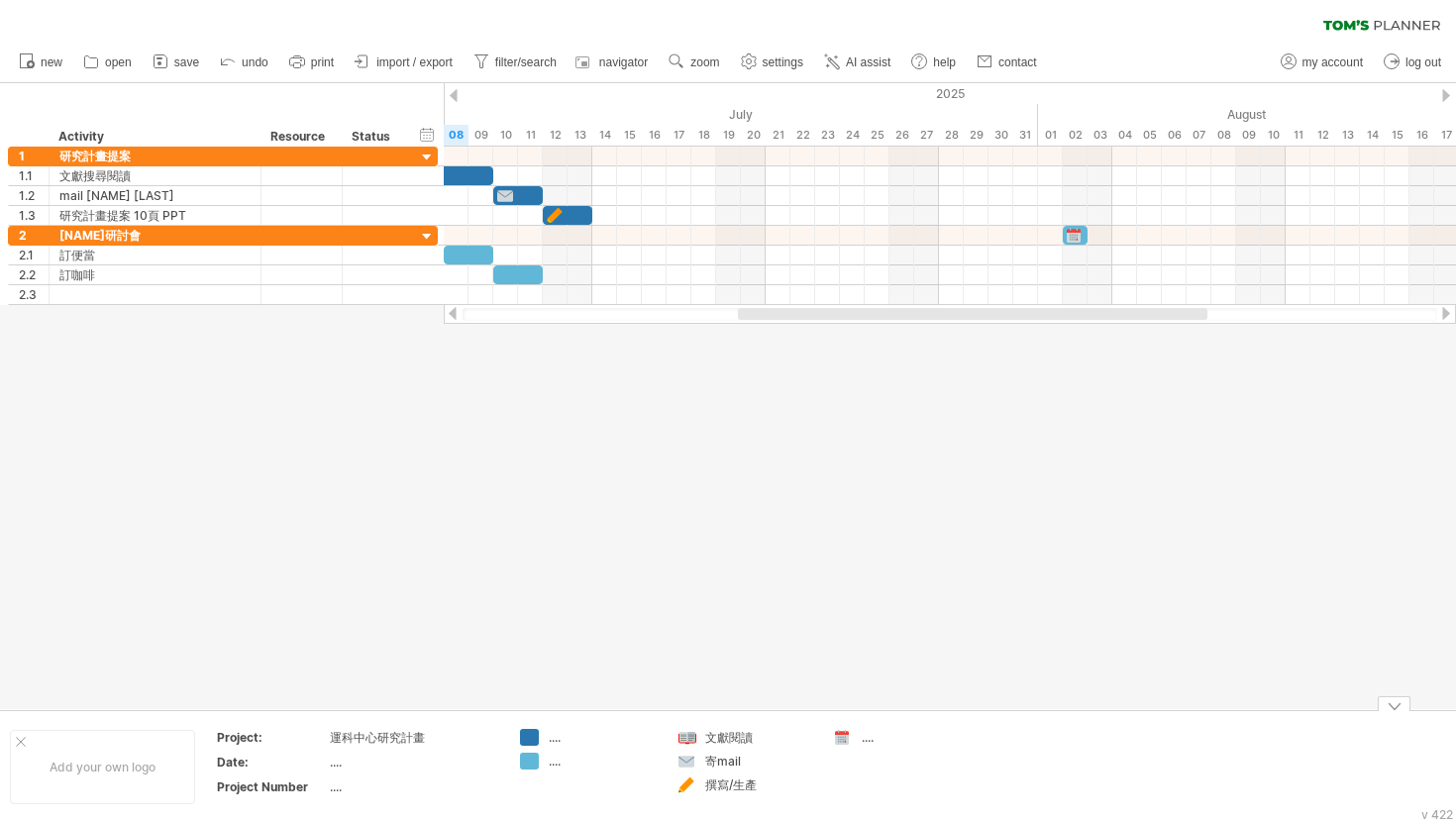 click on "...." at bounding box center (588, 737) 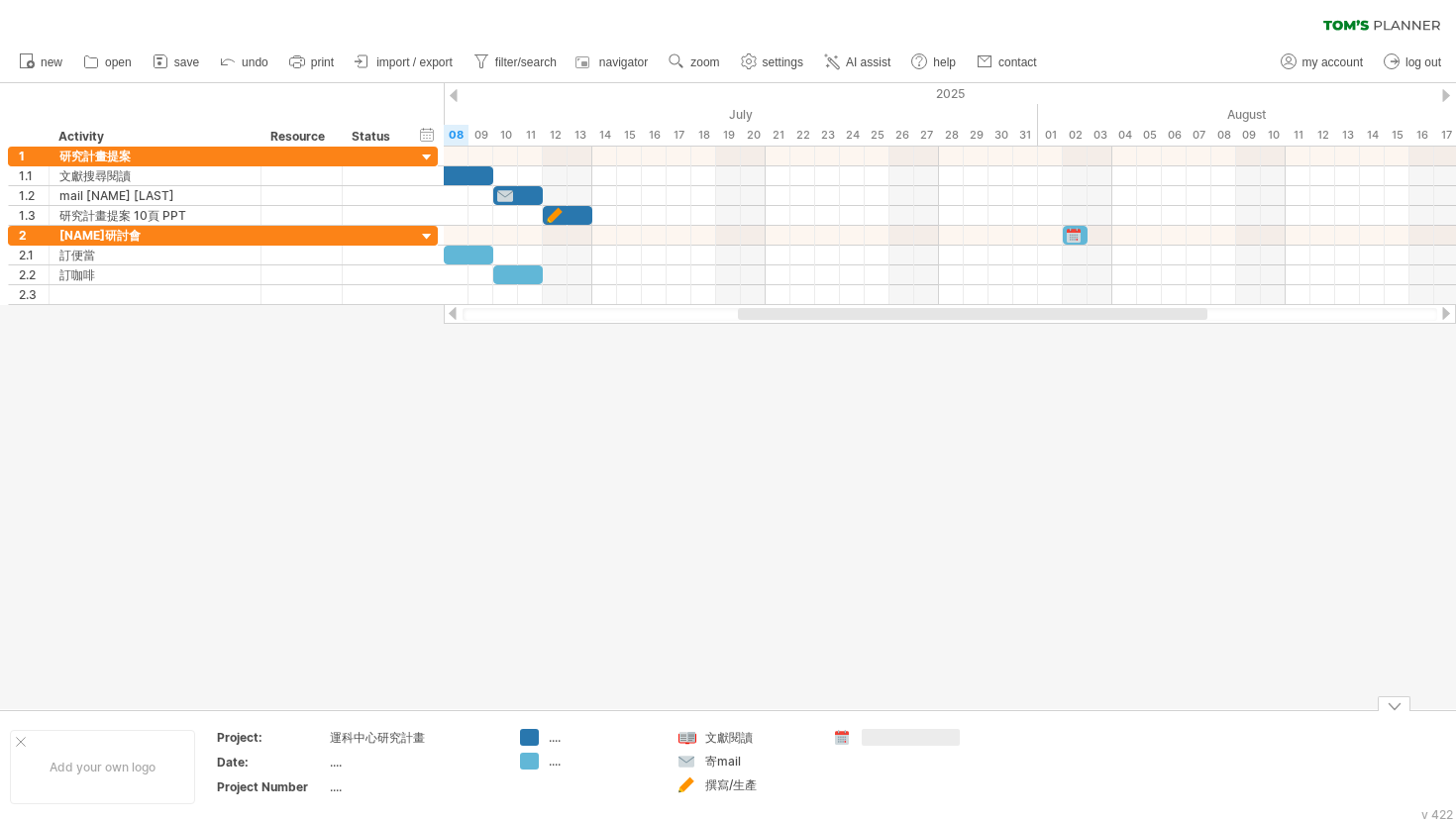 click at bounding box center [910, 737] 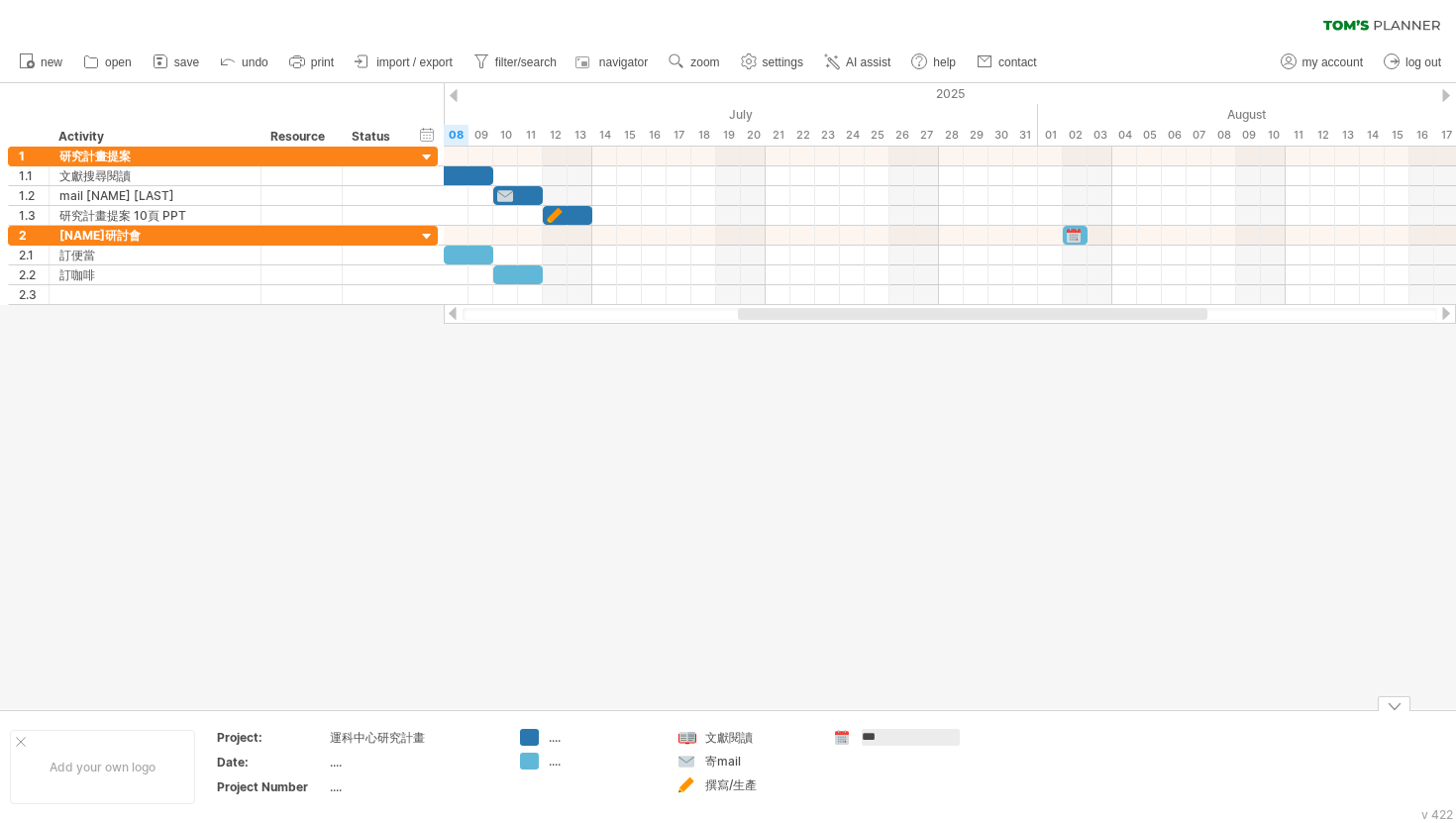 click at bounding box center [728, 396] 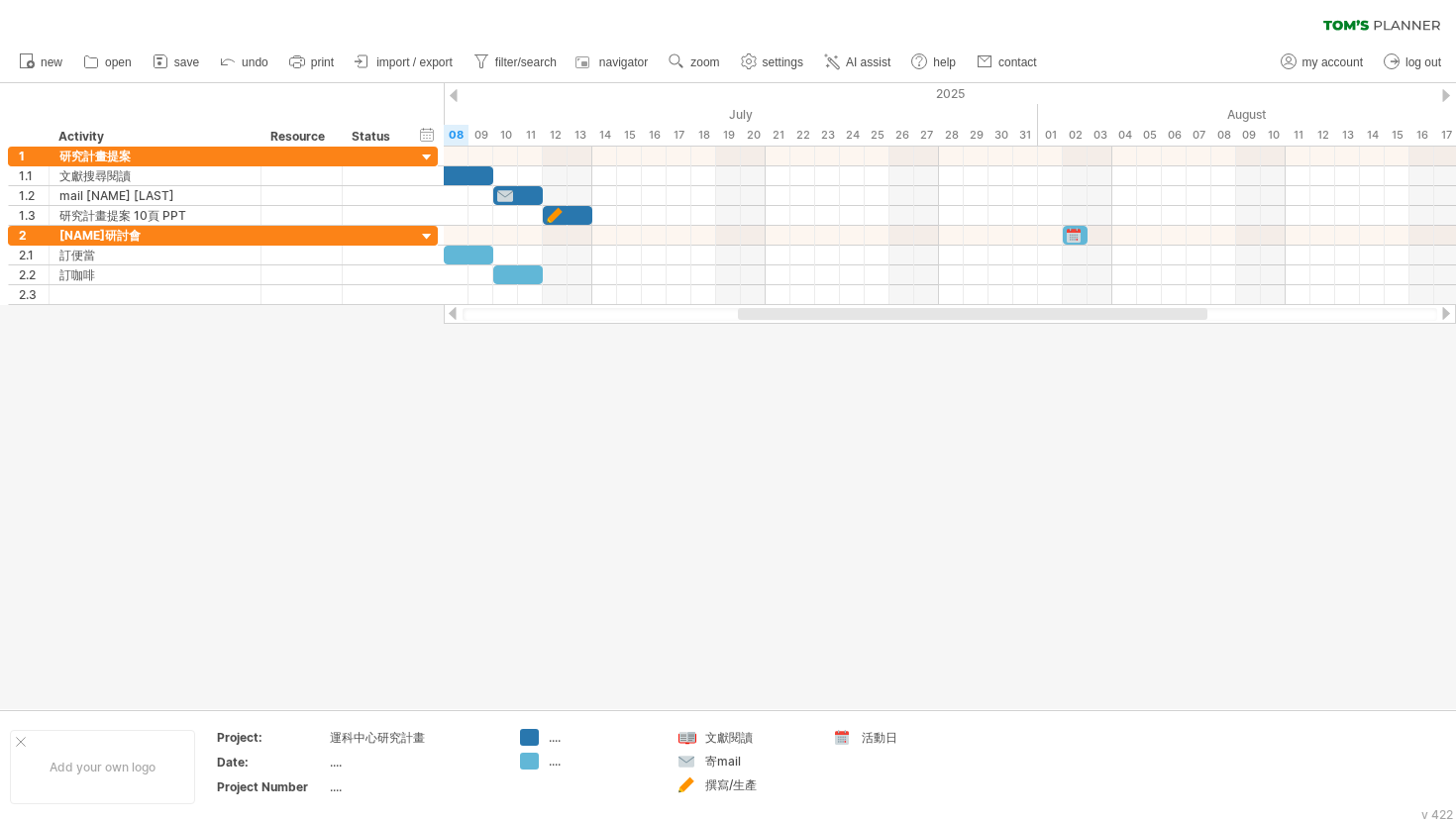 click at bounding box center (728, 396) 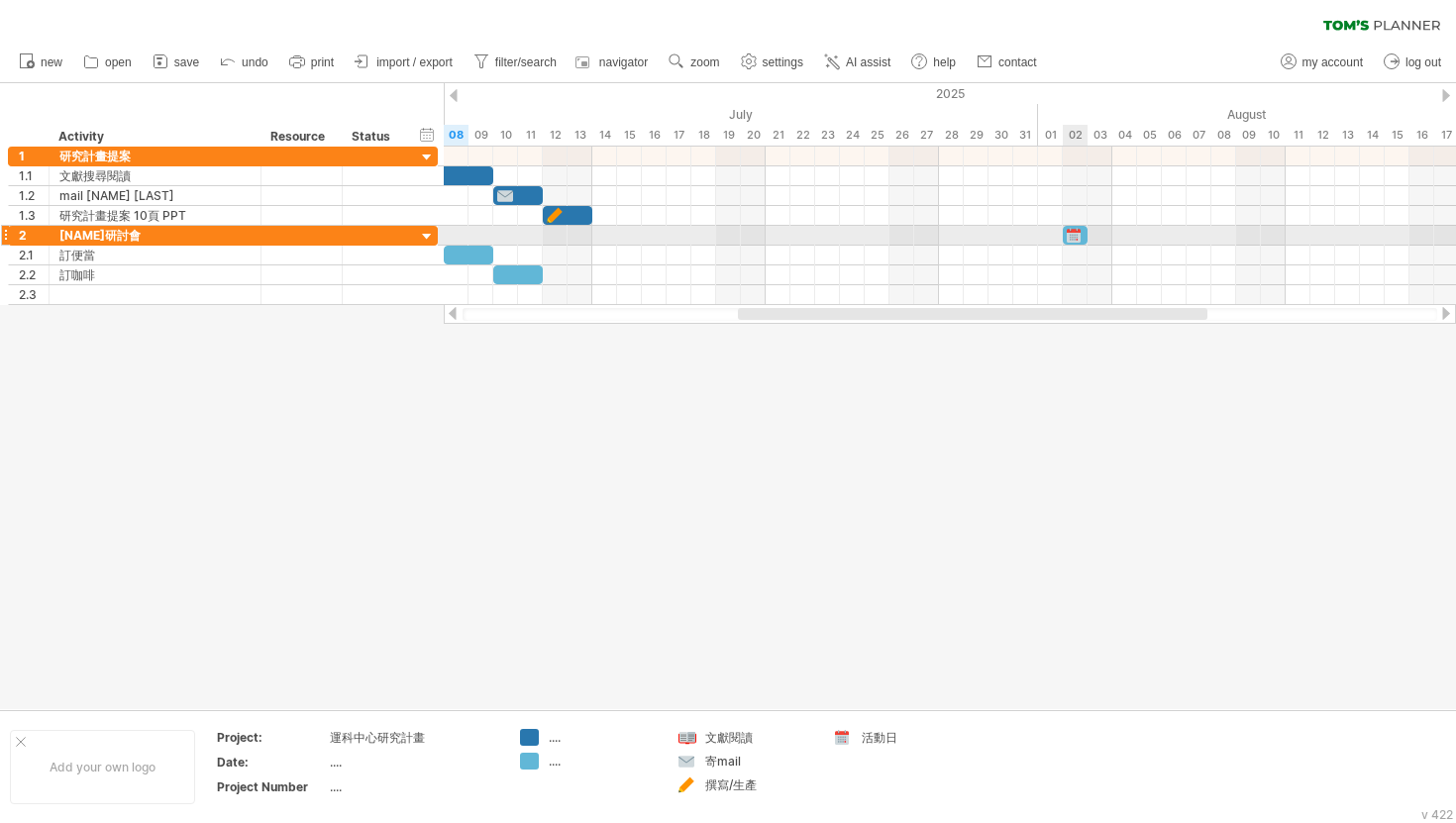 click at bounding box center [1075, 235] 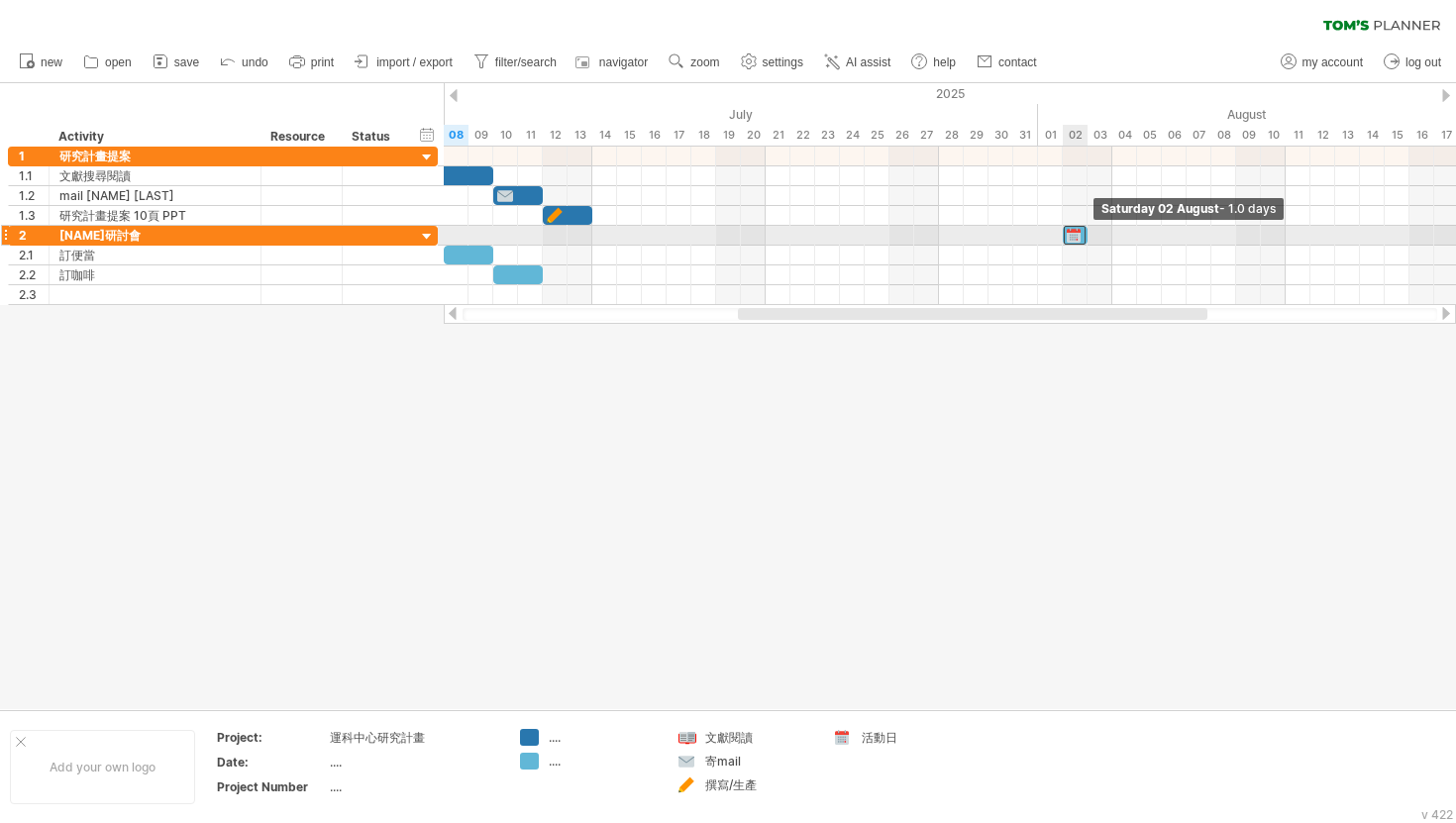 click at bounding box center [246, 236] 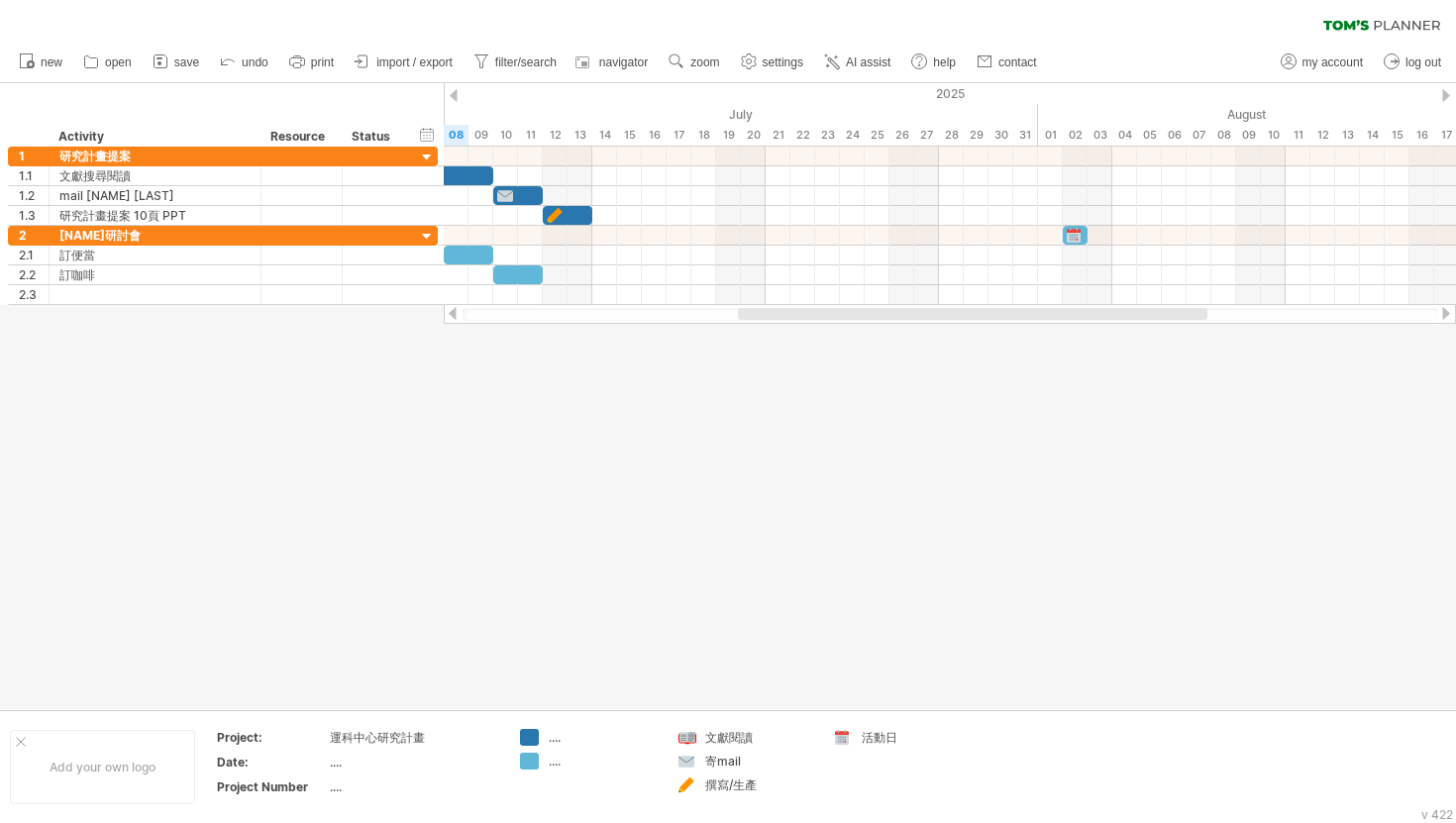 click at bounding box center (728, 396) 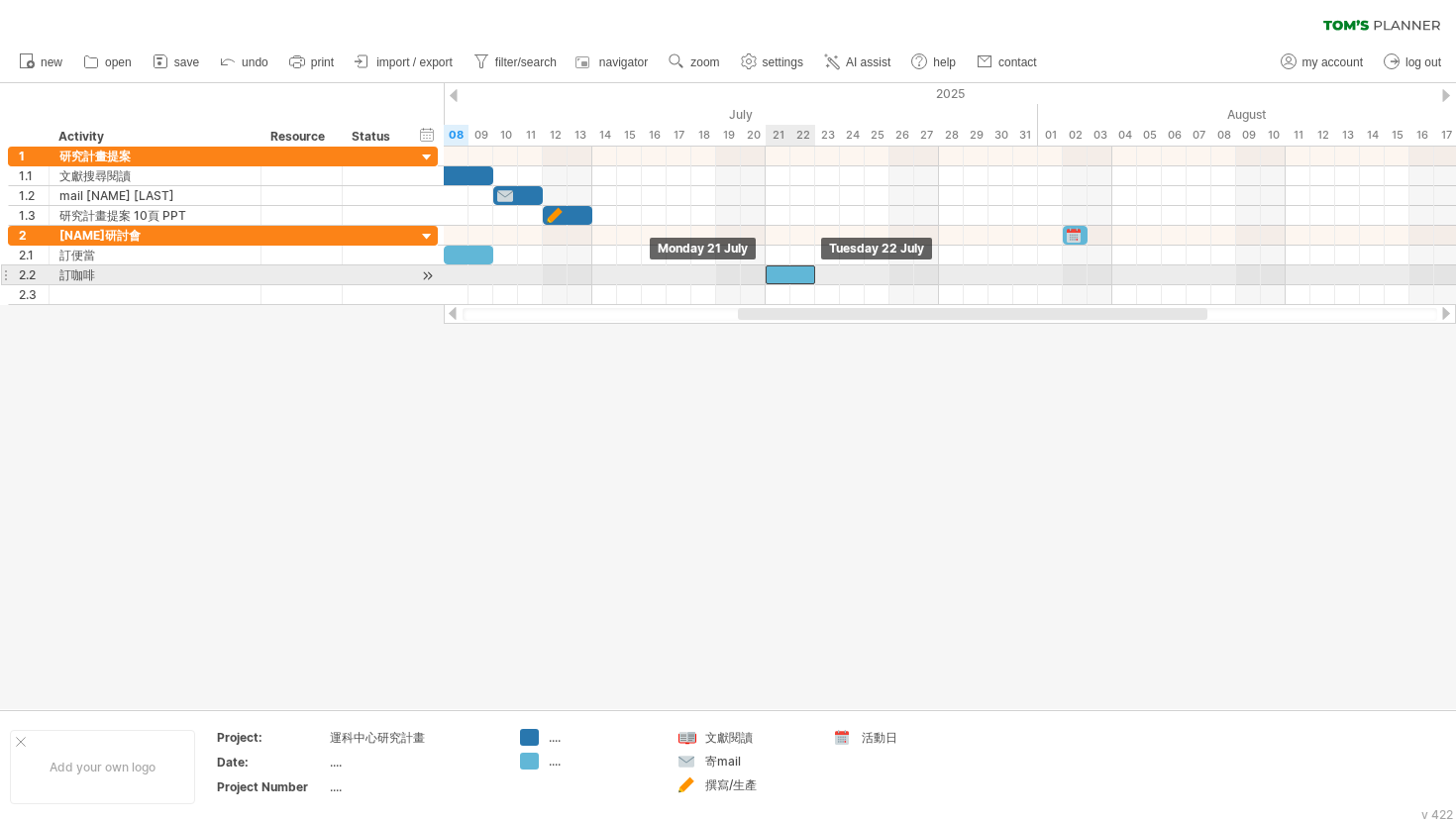 drag, startPoint x: 515, startPoint y: 273, endPoint x: 789, endPoint y: 268, distance: 274.04562 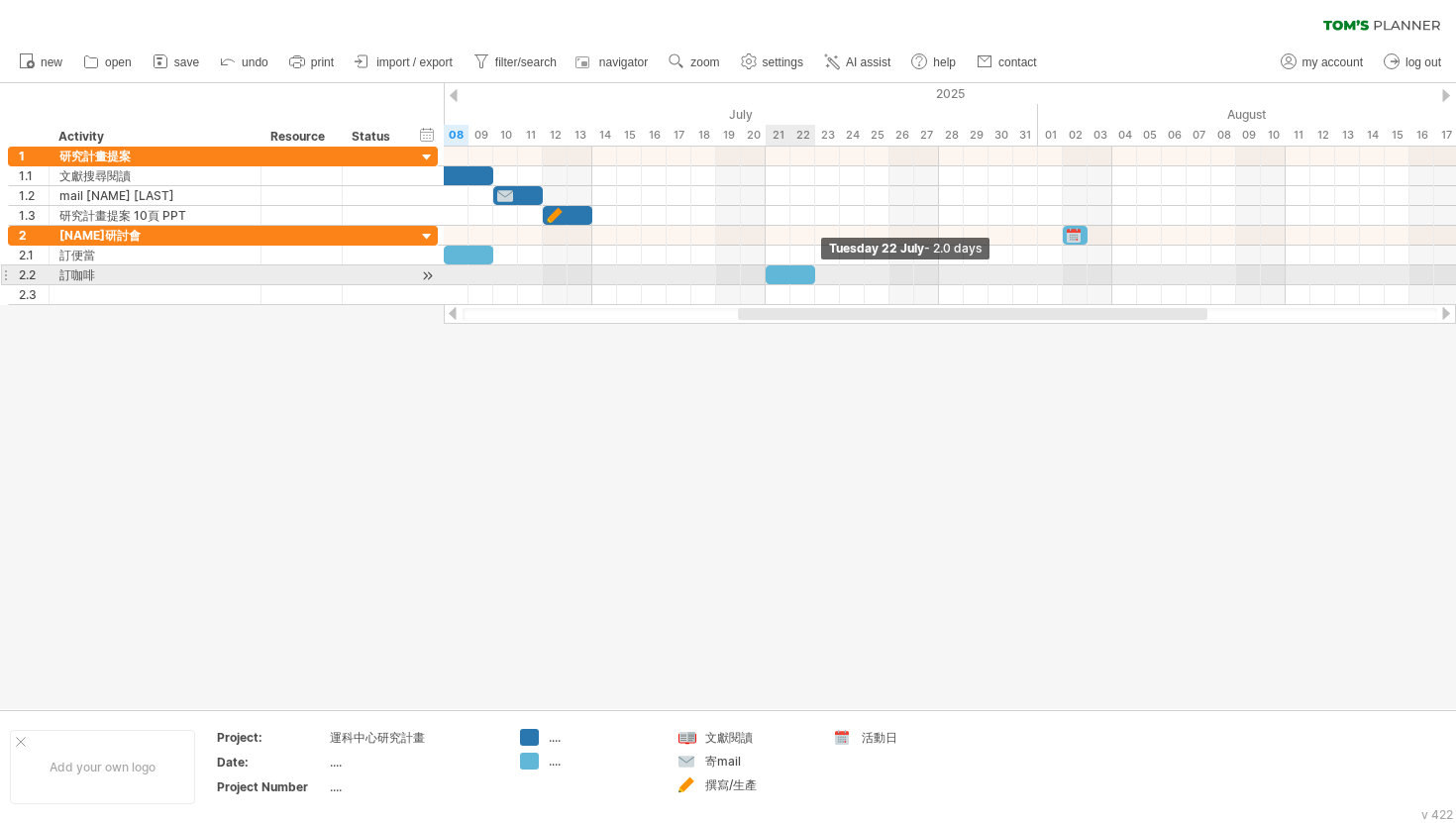 click on "[DAY] [DATE] - 2.0 days
[DAY] [DATE]" at bounding box center (950, 226) 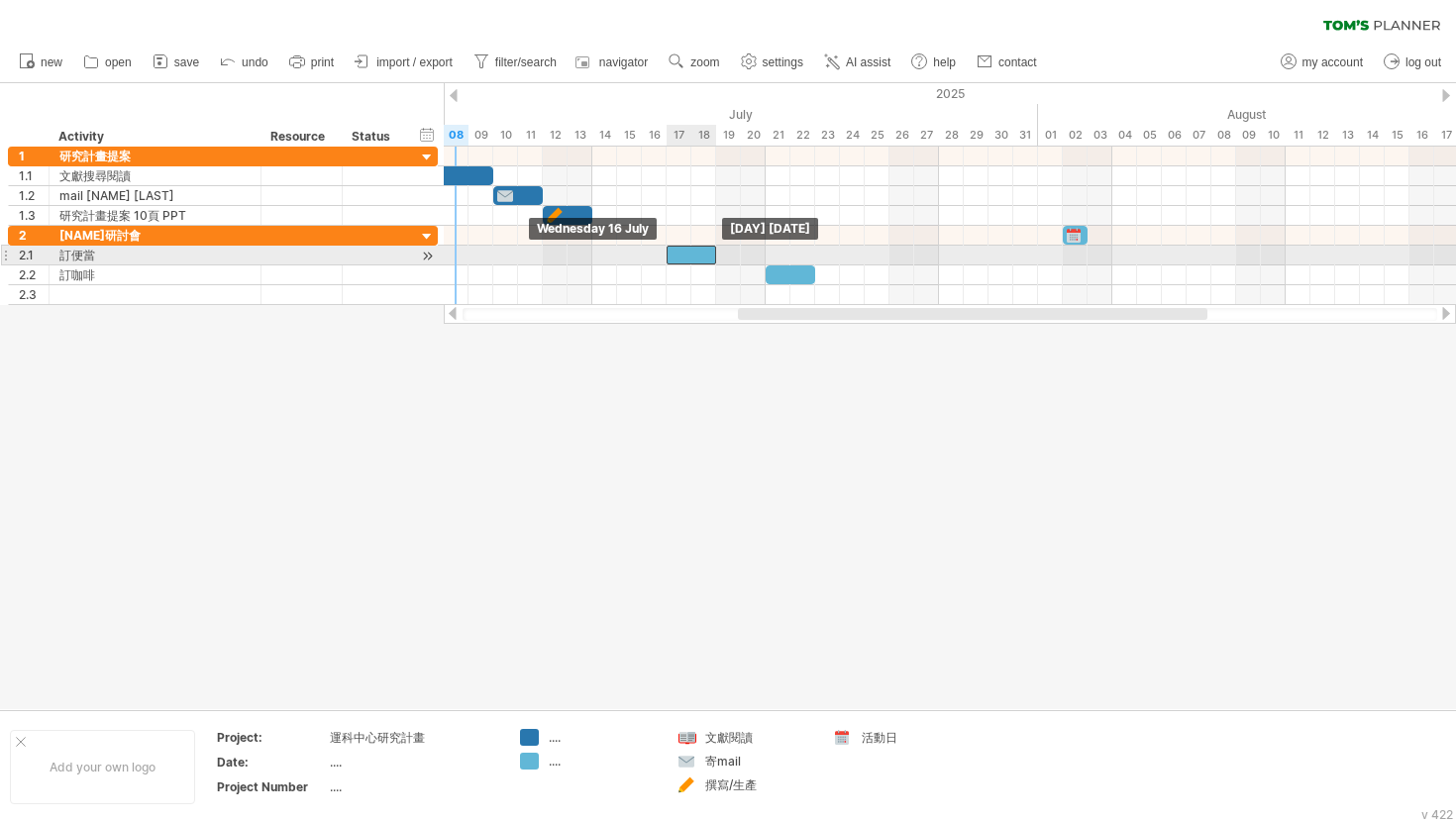 drag, startPoint x: 468, startPoint y: 250, endPoint x: 687, endPoint y: 248, distance: 219.009 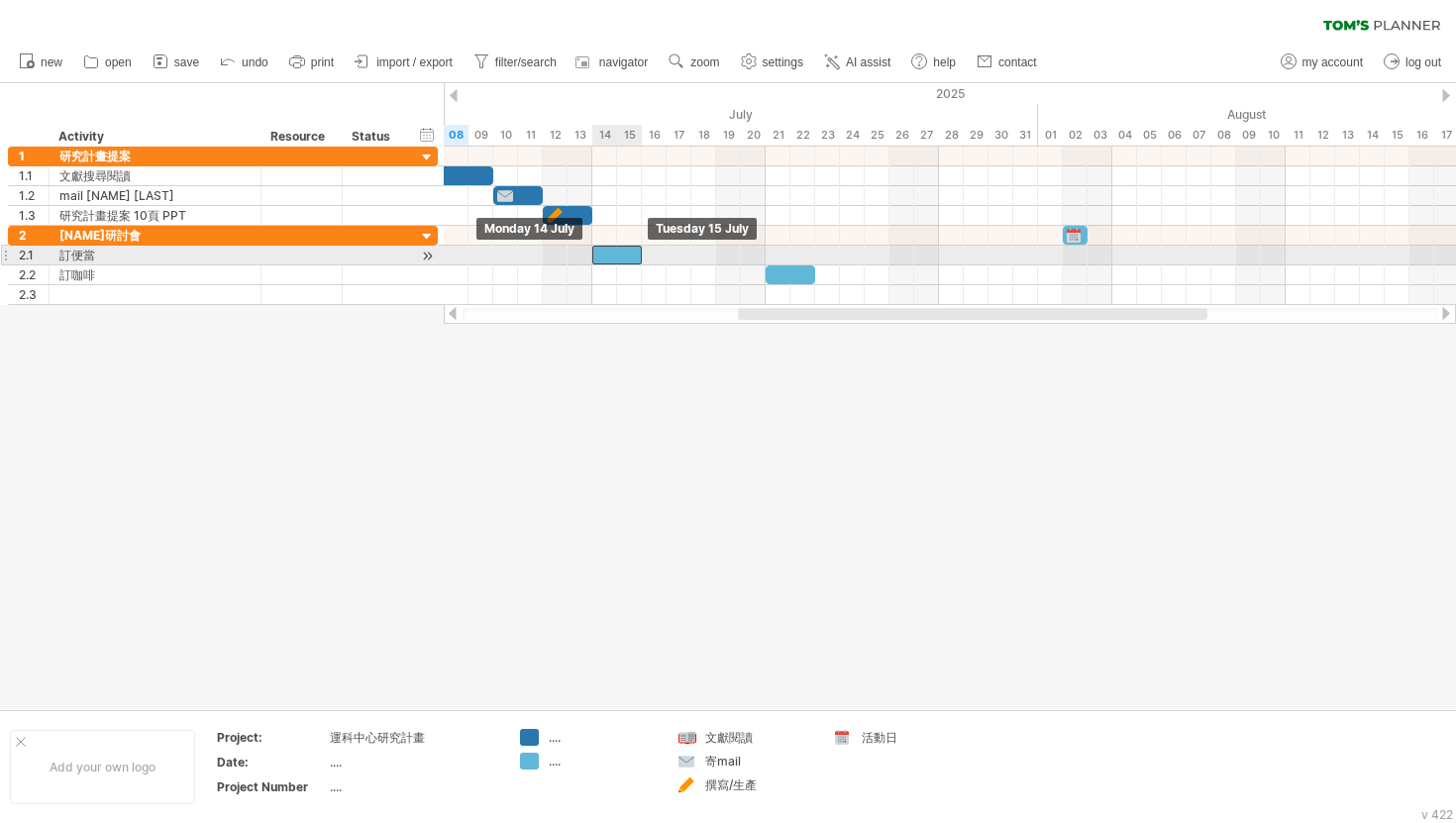 drag, startPoint x: 693, startPoint y: 246, endPoint x: 620, endPoint y: 246, distance: 73 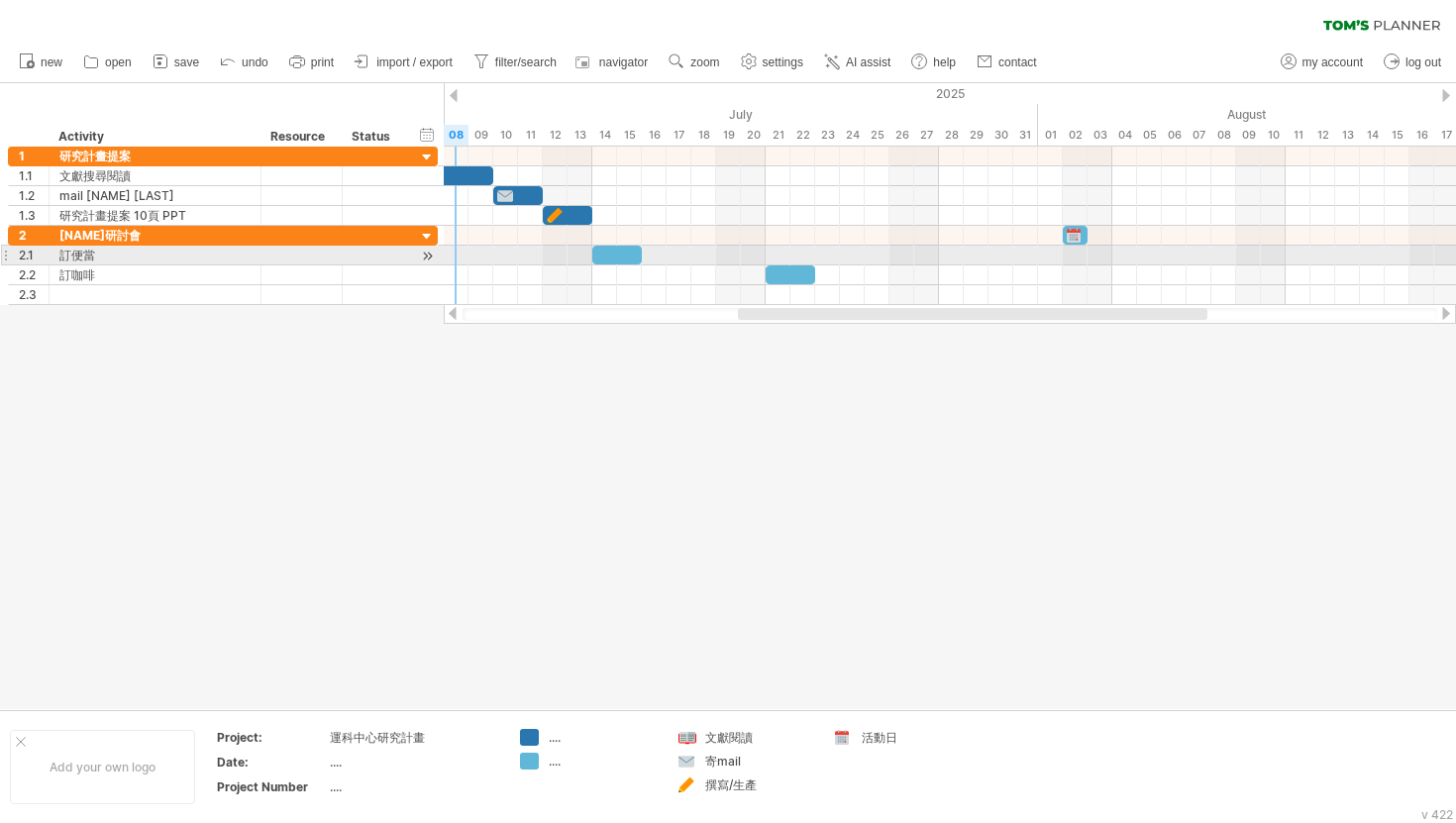 click at bounding box center [950, 256] 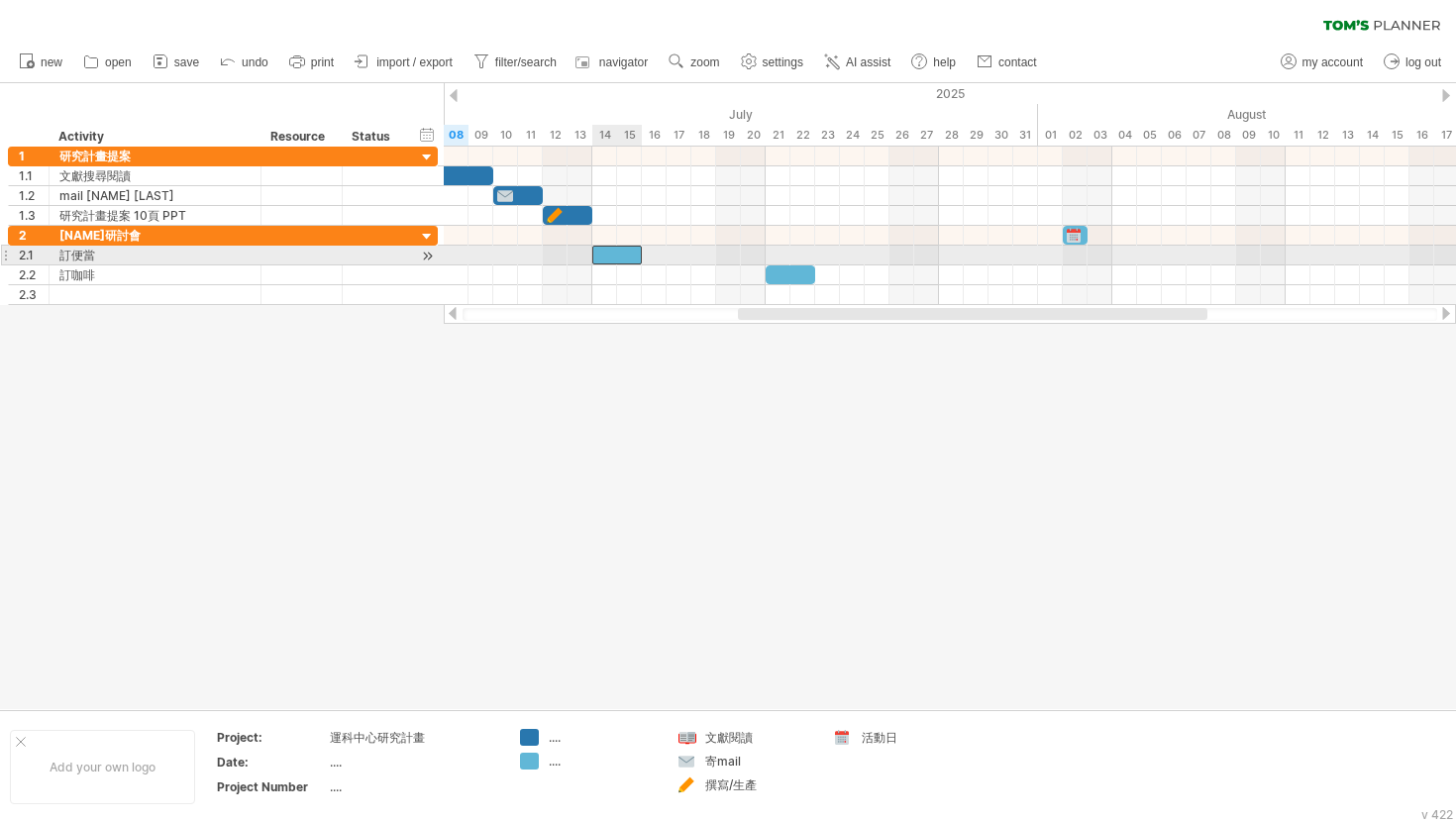 click at bounding box center (617, 255) 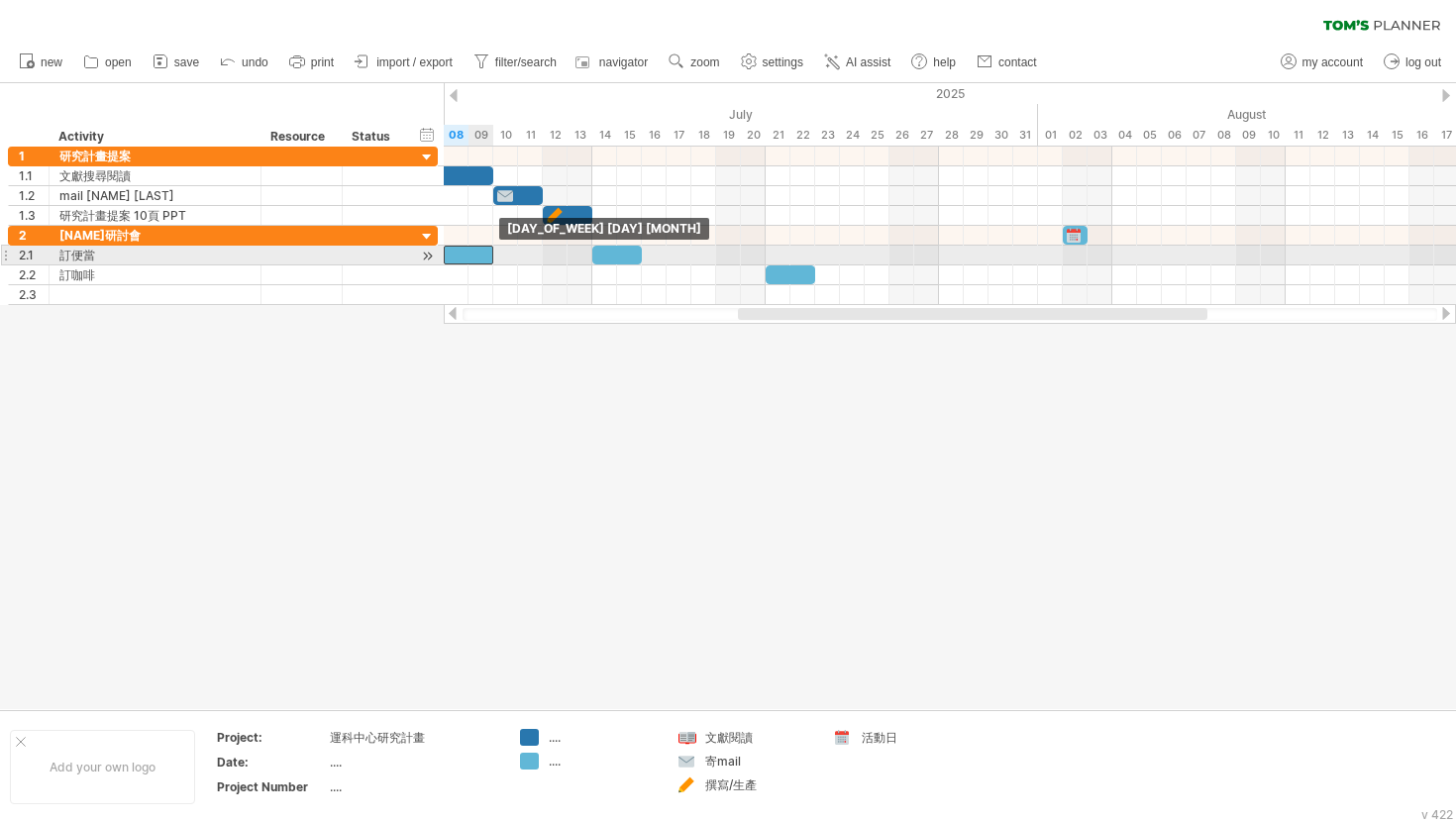 drag, startPoint x: 617, startPoint y: 249, endPoint x: 469, endPoint y: 253, distance: 148.05404 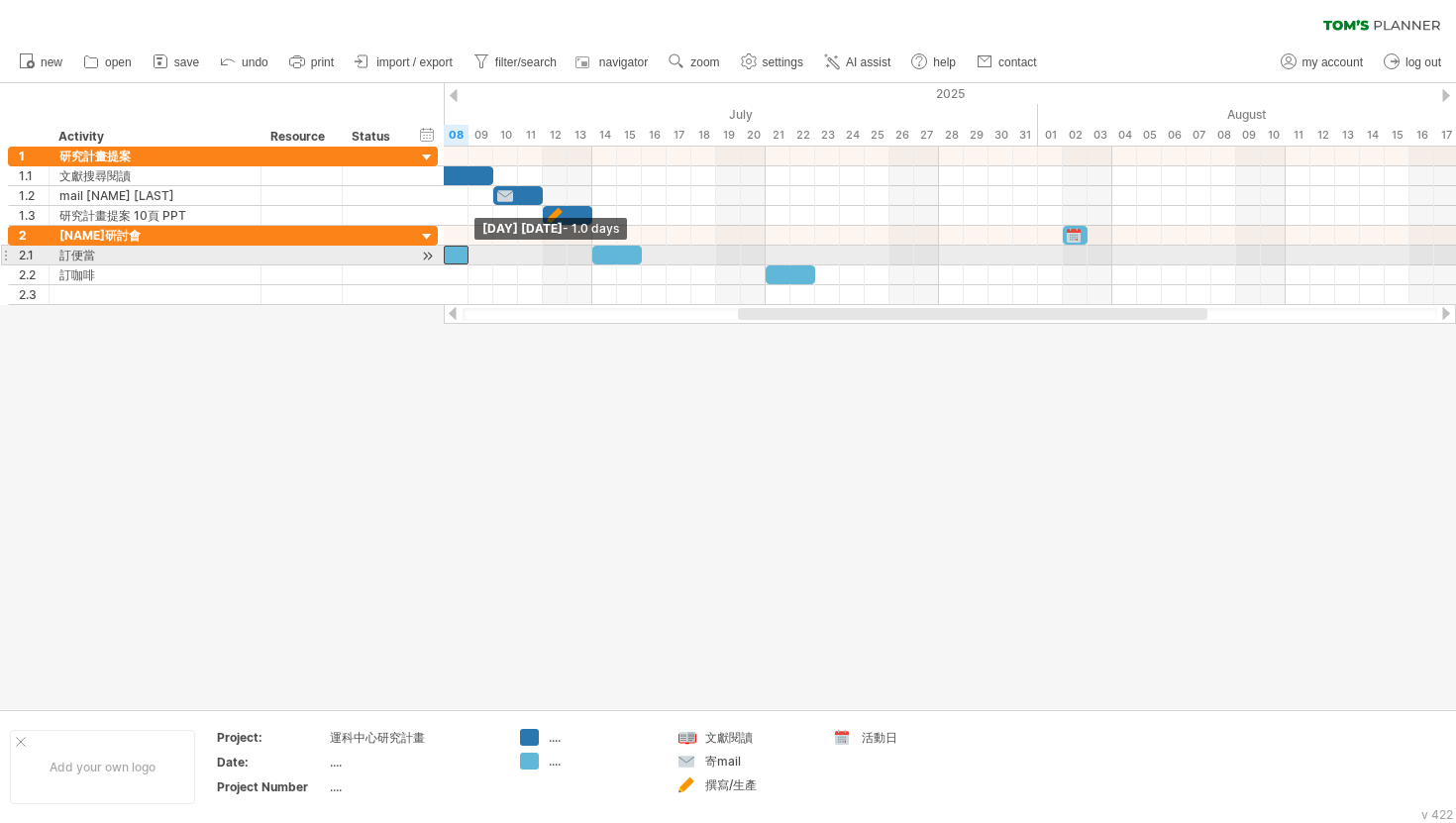 drag, startPoint x: 491, startPoint y: 253, endPoint x: 469, endPoint y: 253, distance: 22 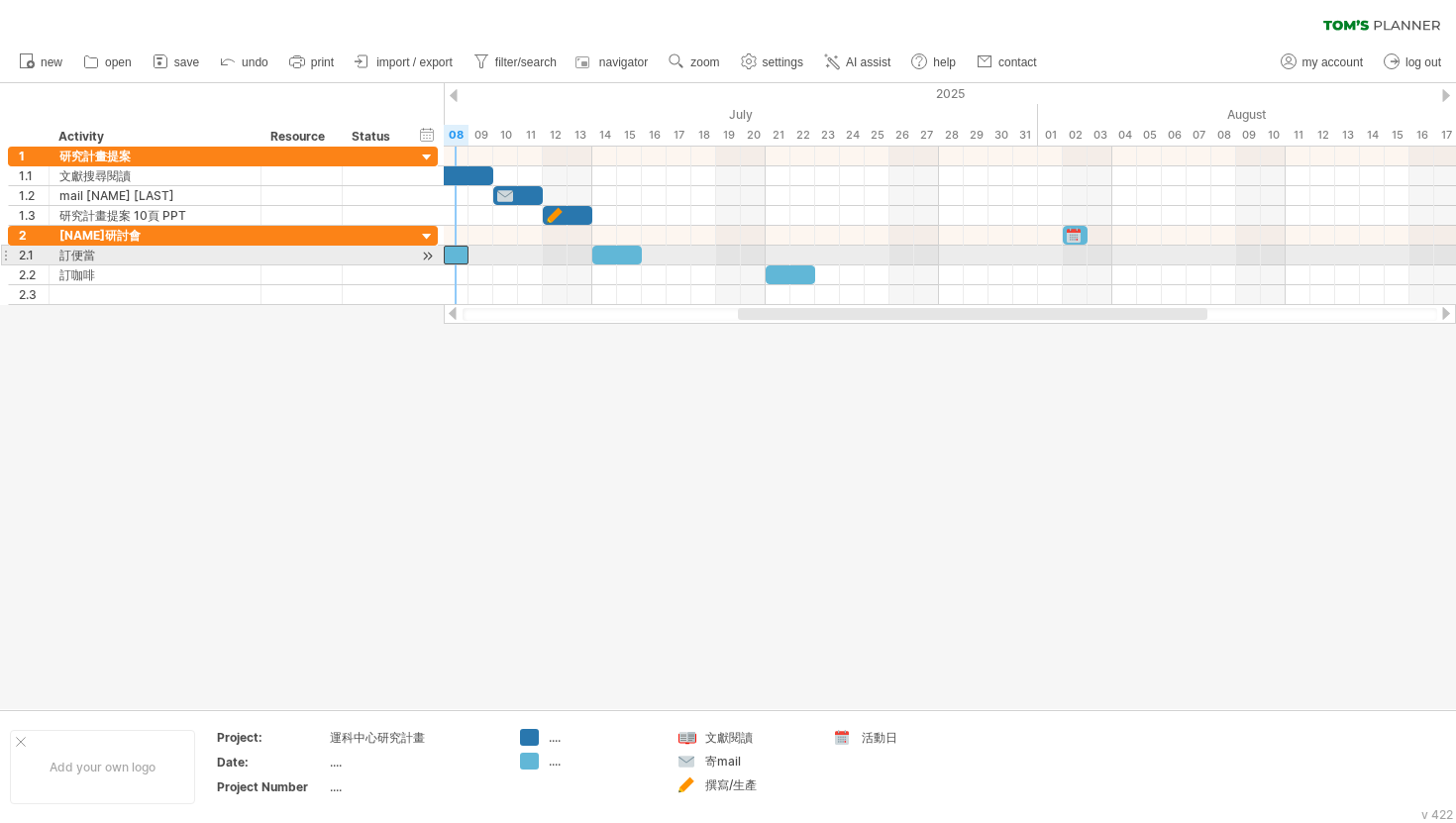 click at bounding box center (456, 255) 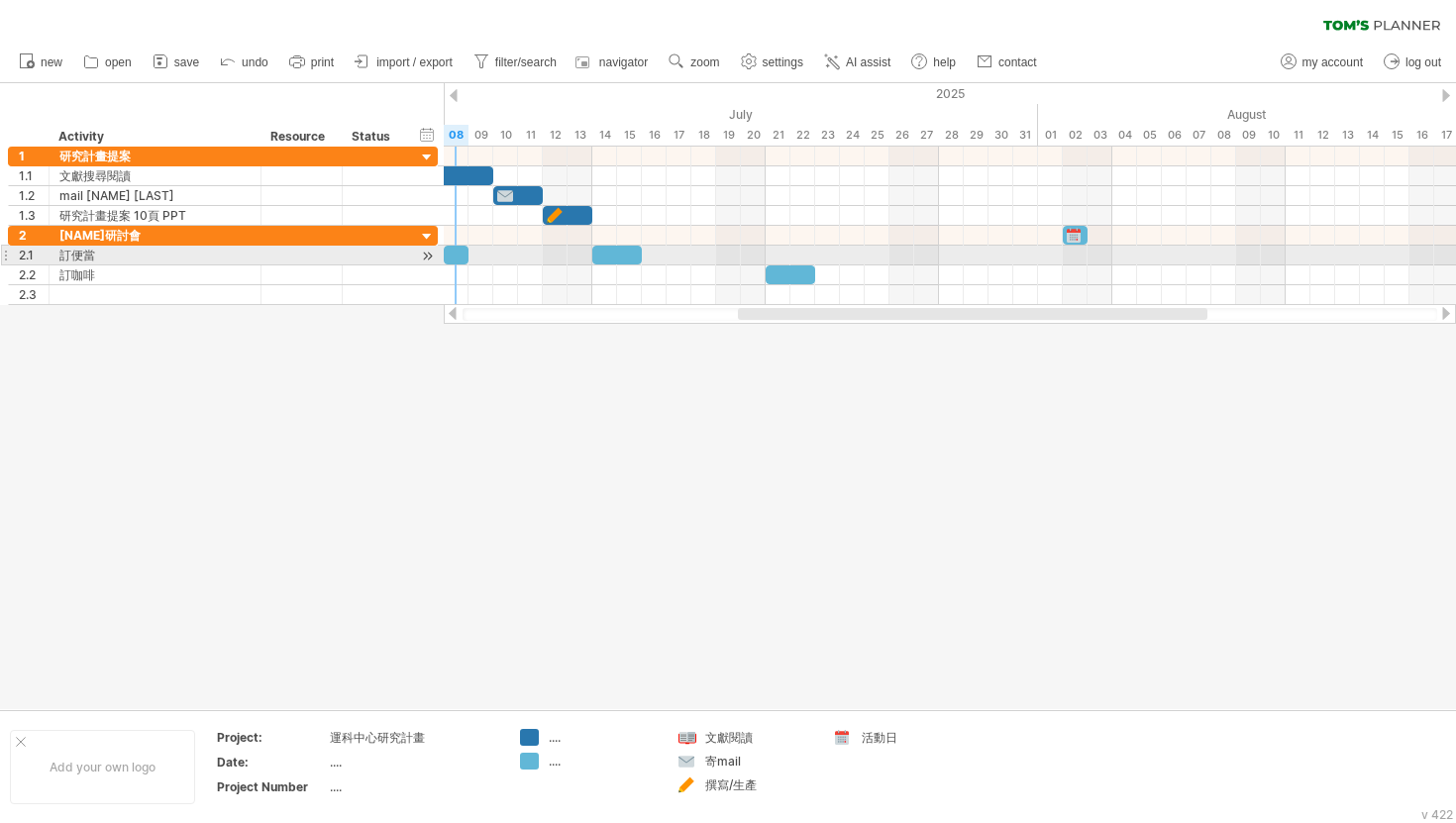 click at bounding box center (456, 255) 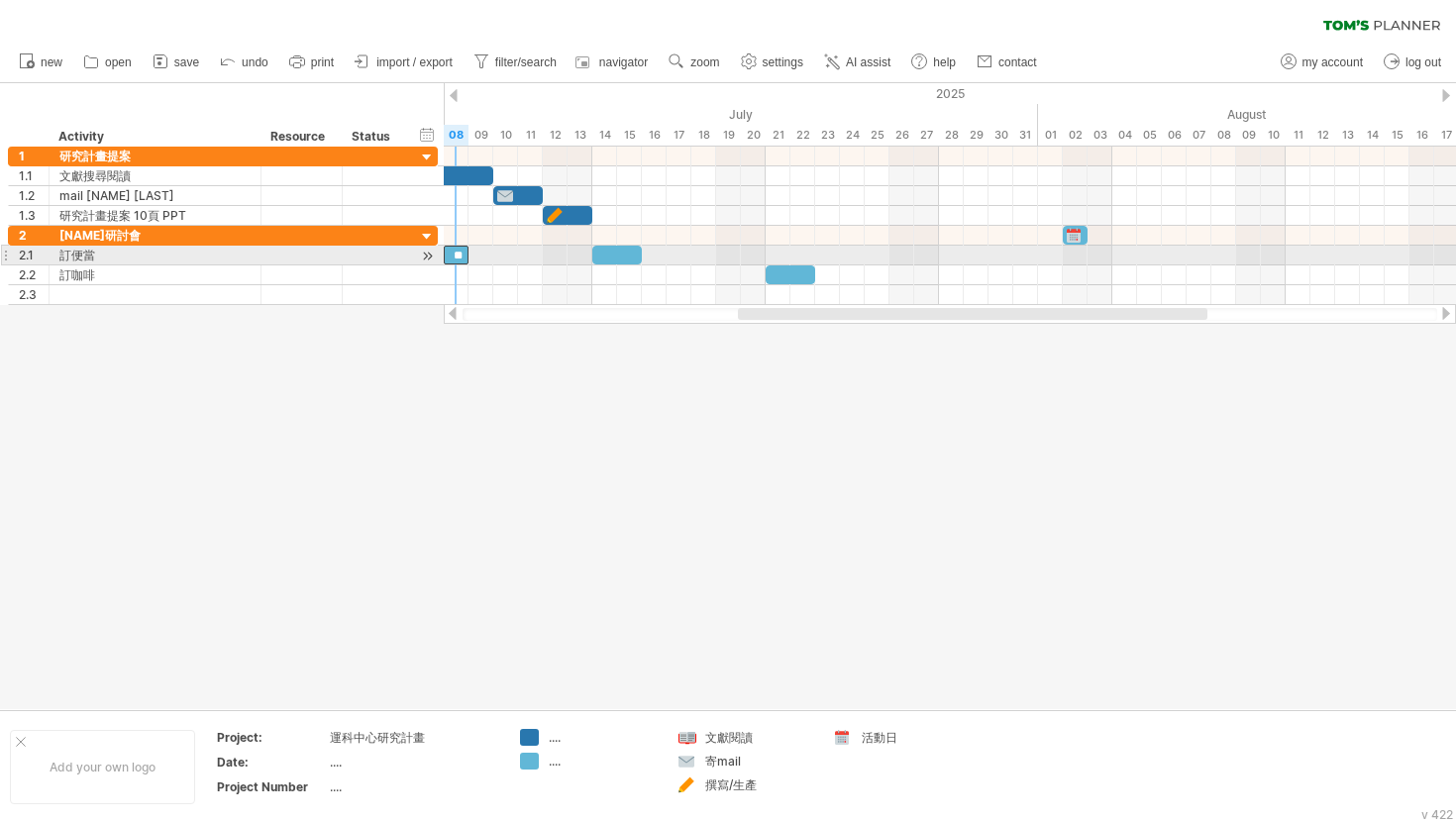 scroll, scrollTop: 0, scrollLeft: 0, axis: both 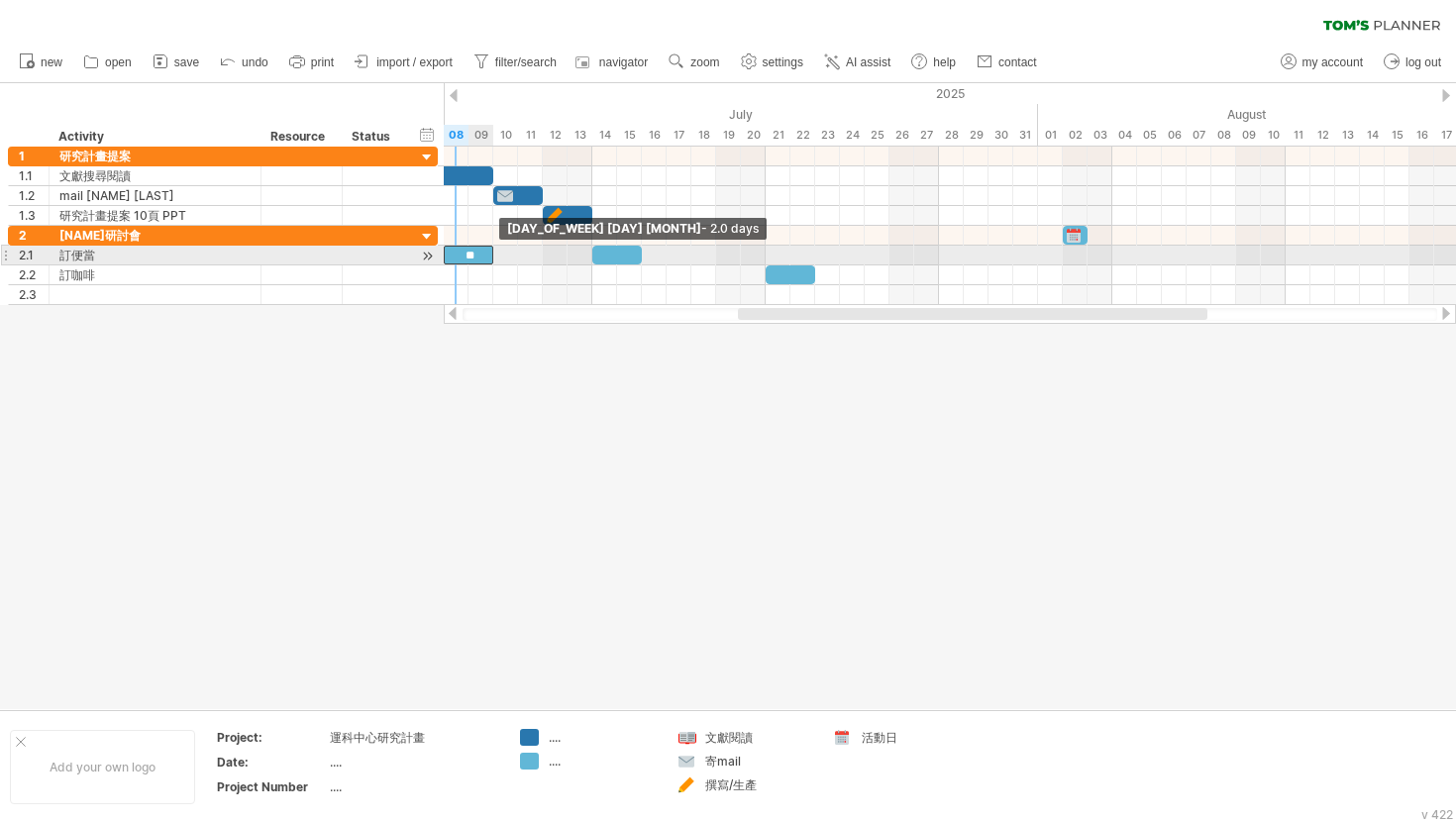 drag, startPoint x: 468, startPoint y: 253, endPoint x: 486, endPoint y: 253, distance: 18 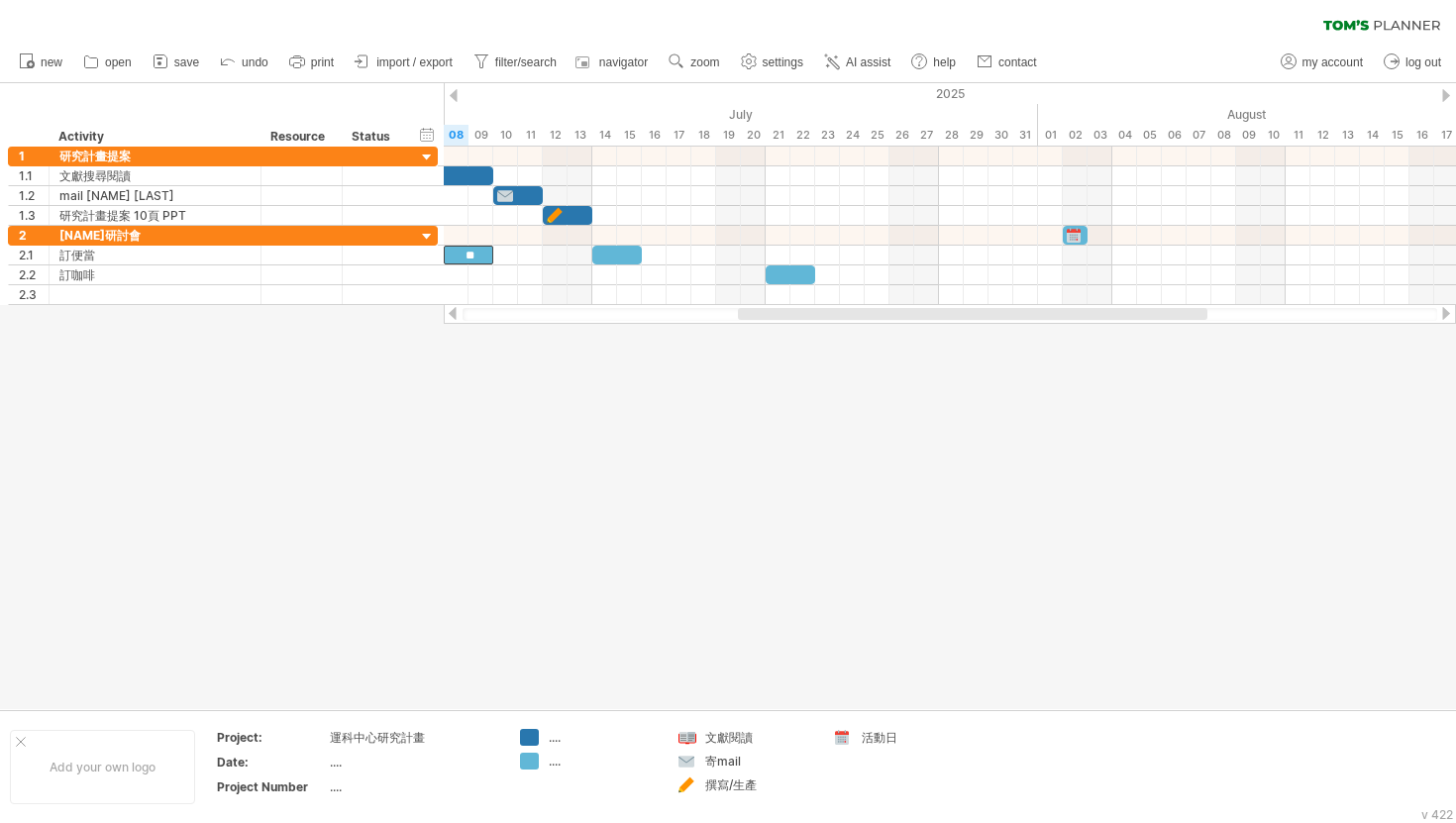 click at bounding box center [728, 396] 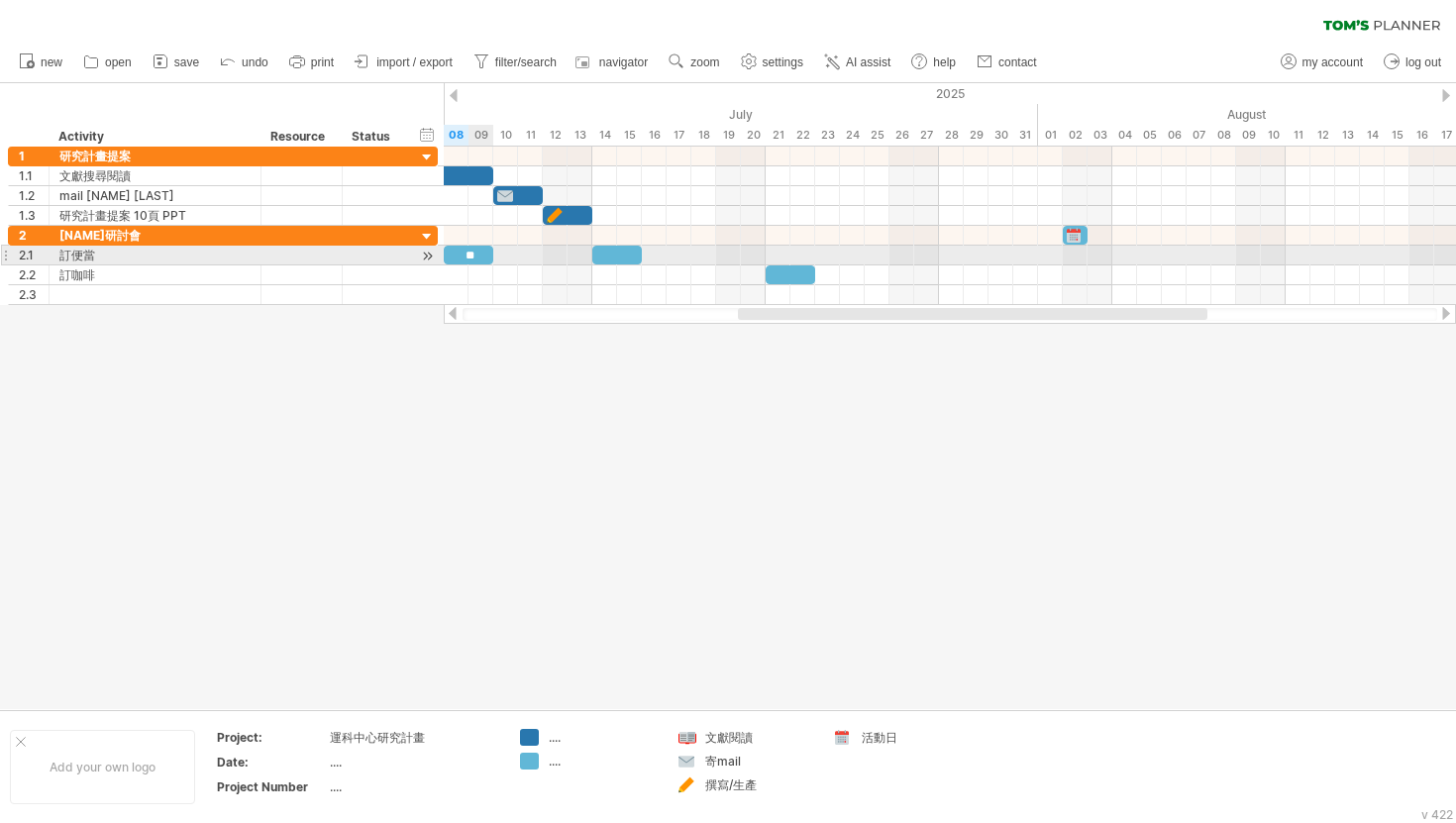 click on "**" at bounding box center [468, 255] 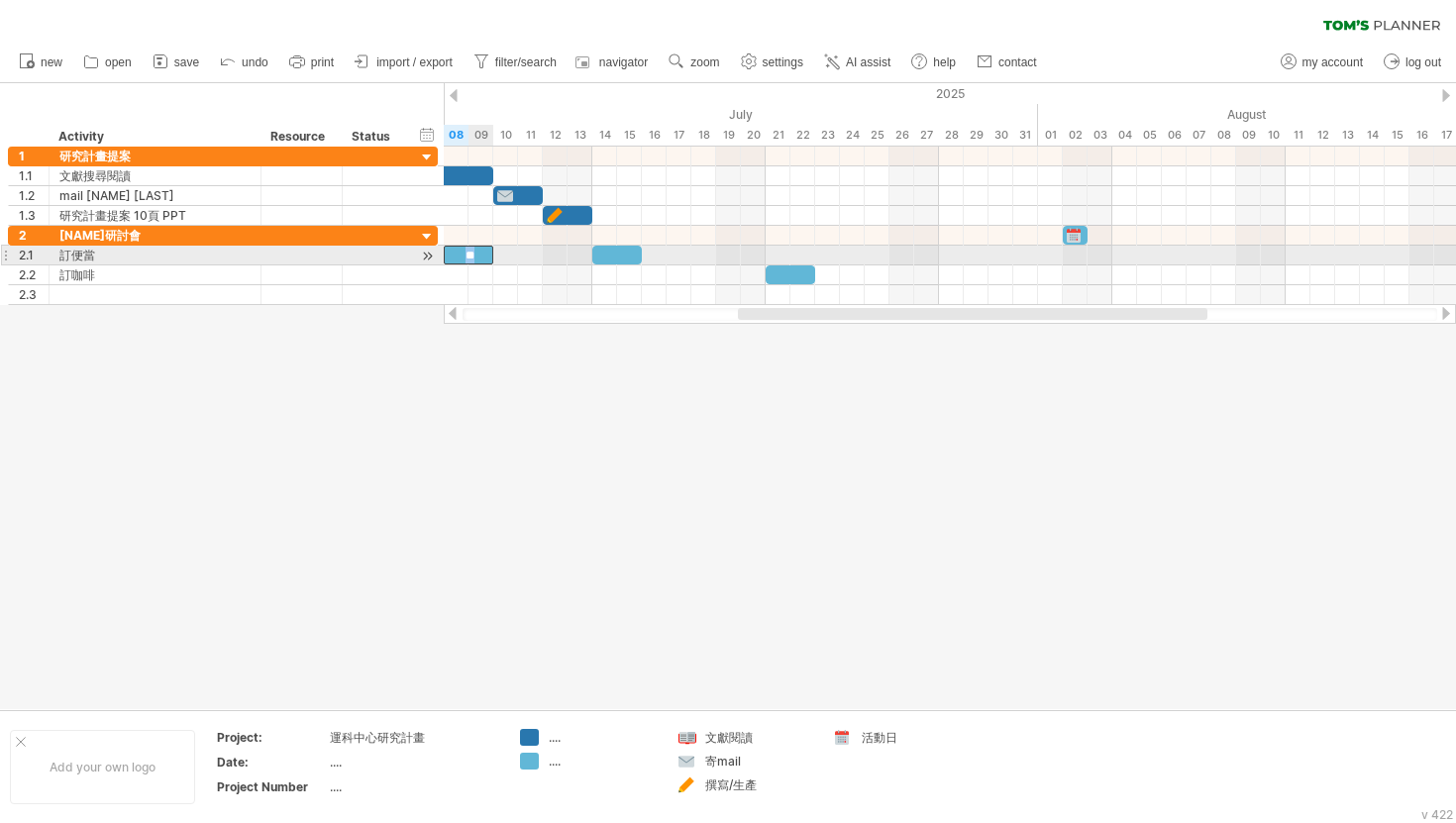 click on "**" at bounding box center (468, 255) 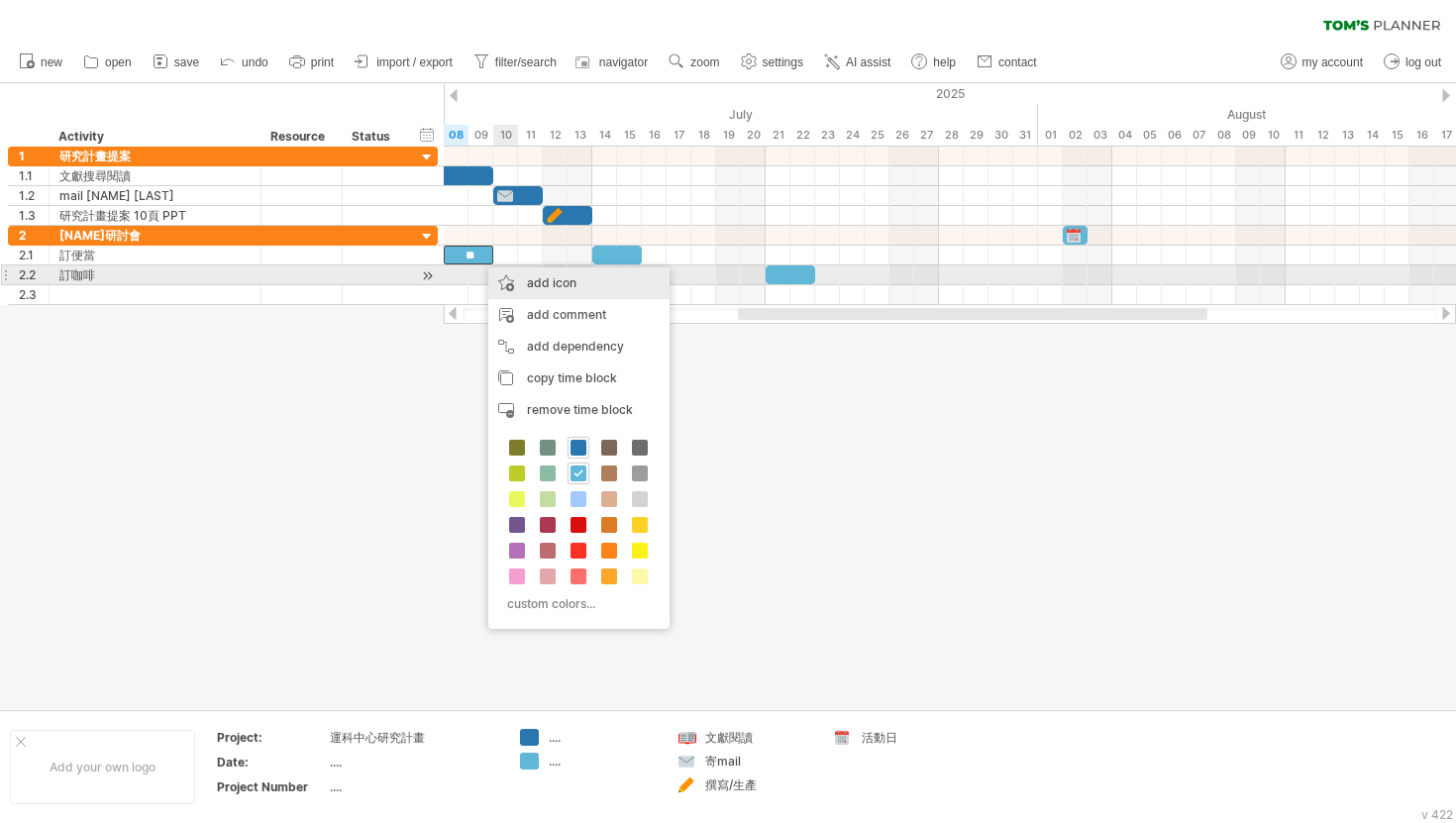 click on "add icon" at bounding box center (578, 283) 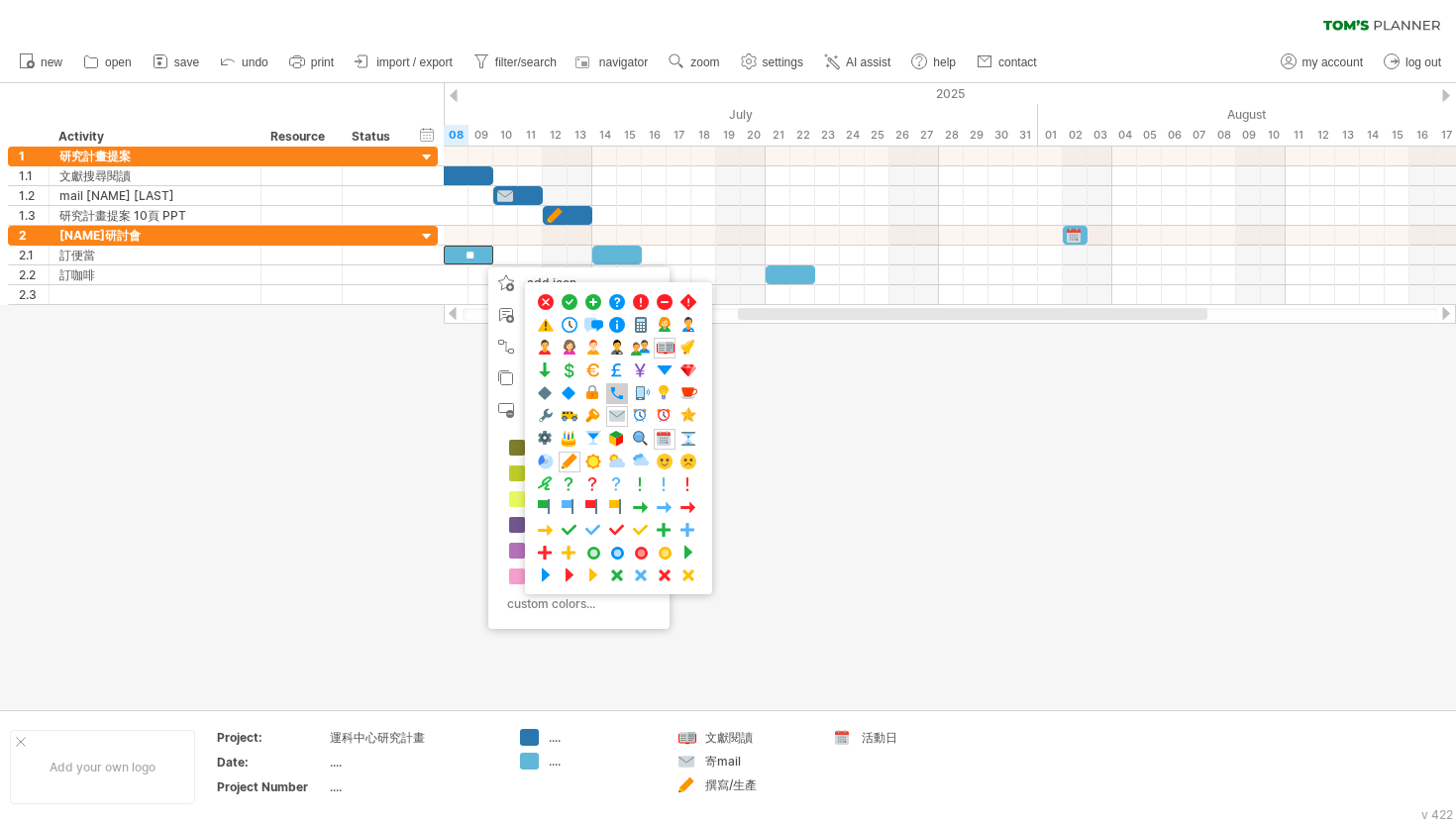 click at bounding box center [617, 393] 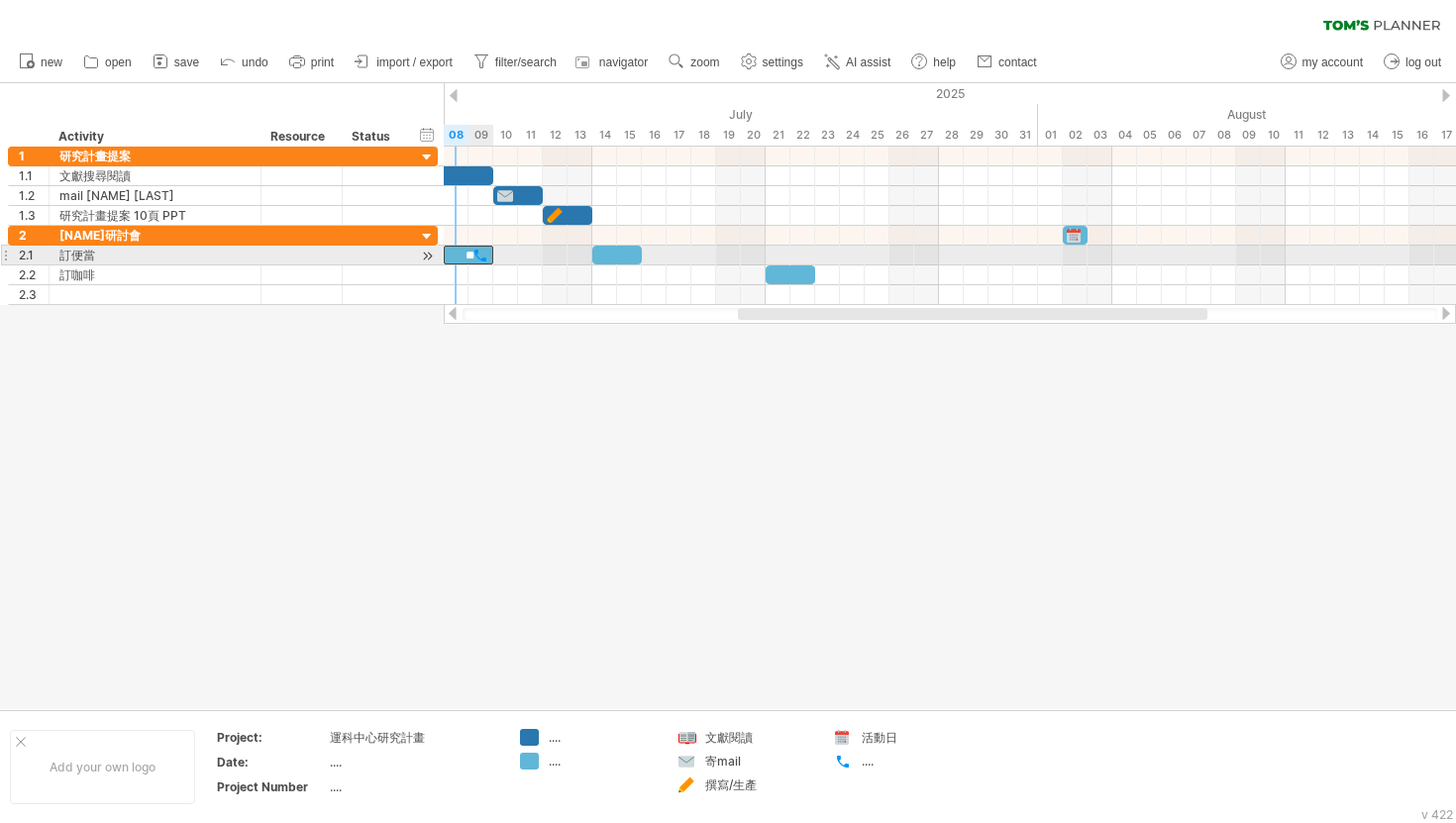 click on "**" at bounding box center [468, 255] 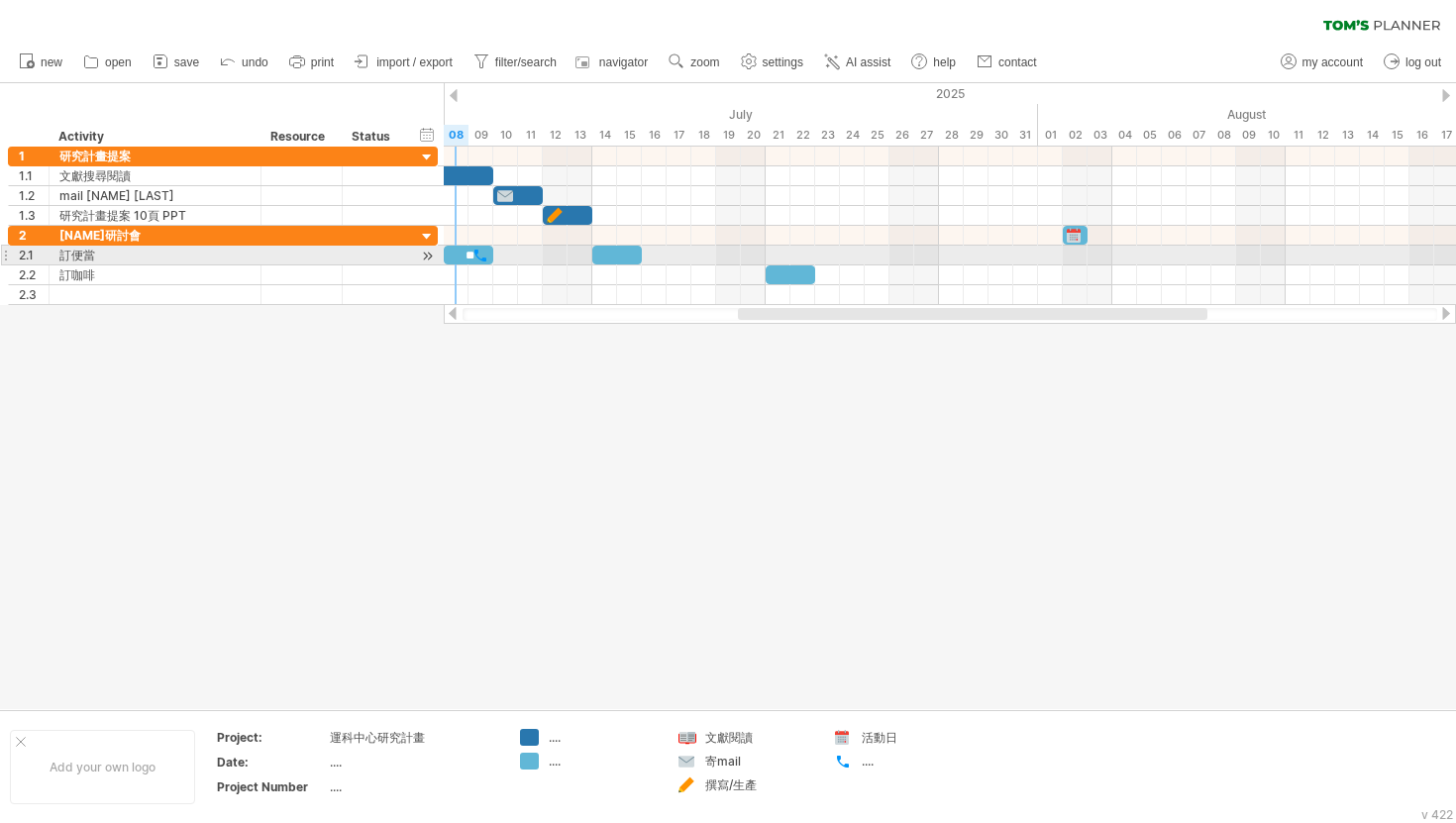 click on "**" at bounding box center [468, 255] 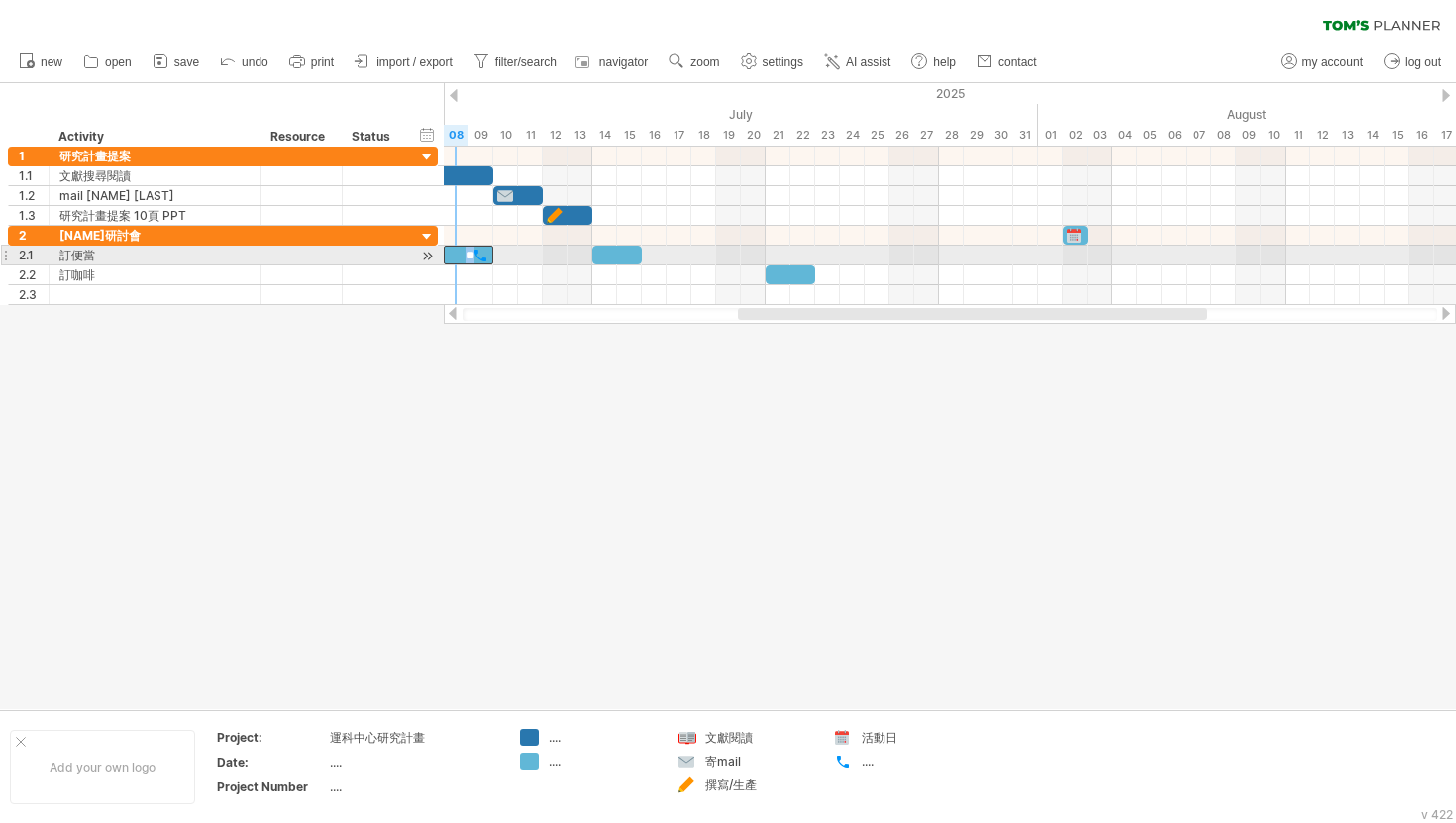 click on "**" at bounding box center (468, 255) 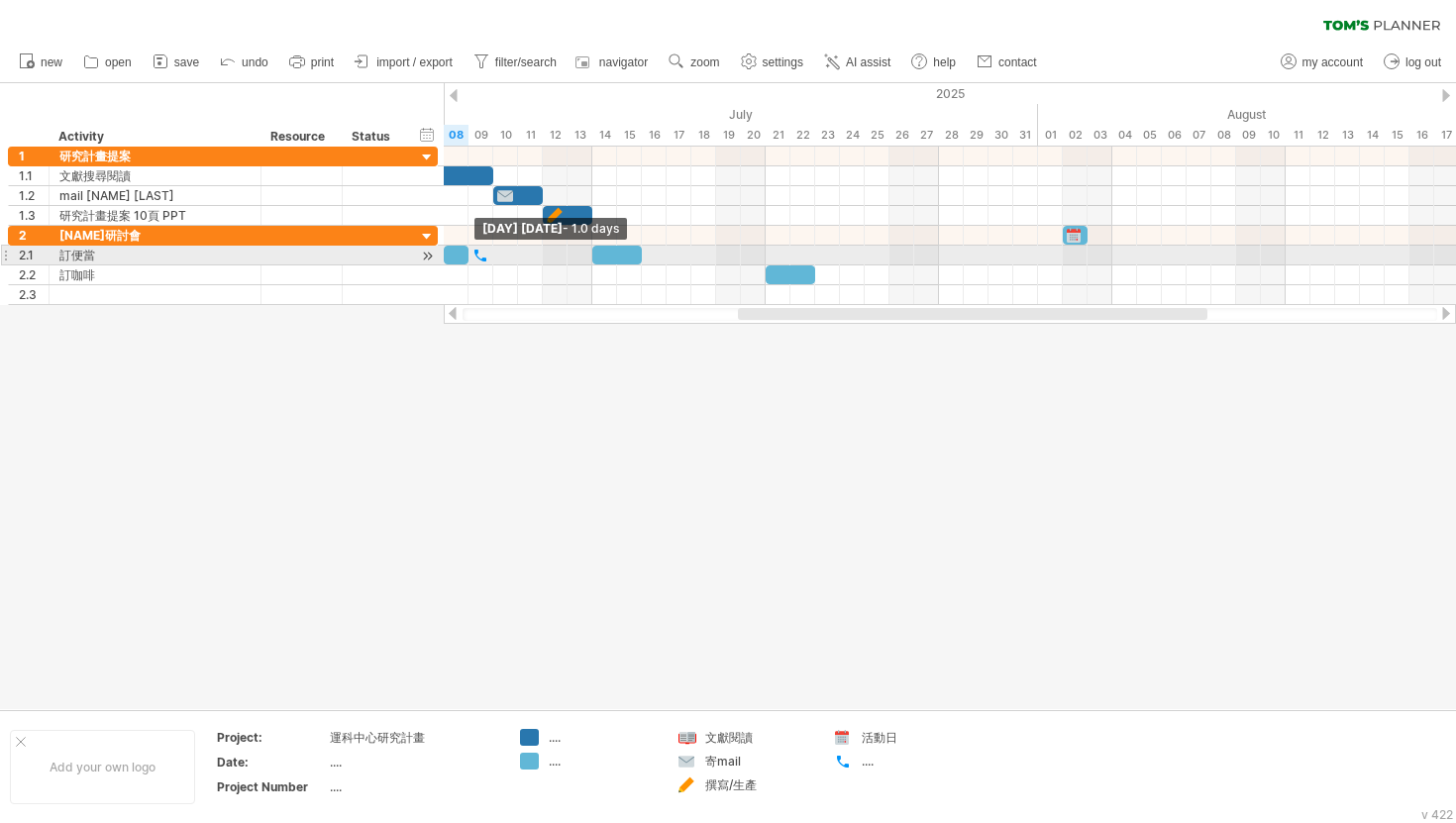 drag, startPoint x: 491, startPoint y: 249, endPoint x: 468, endPoint y: 249, distance: 23 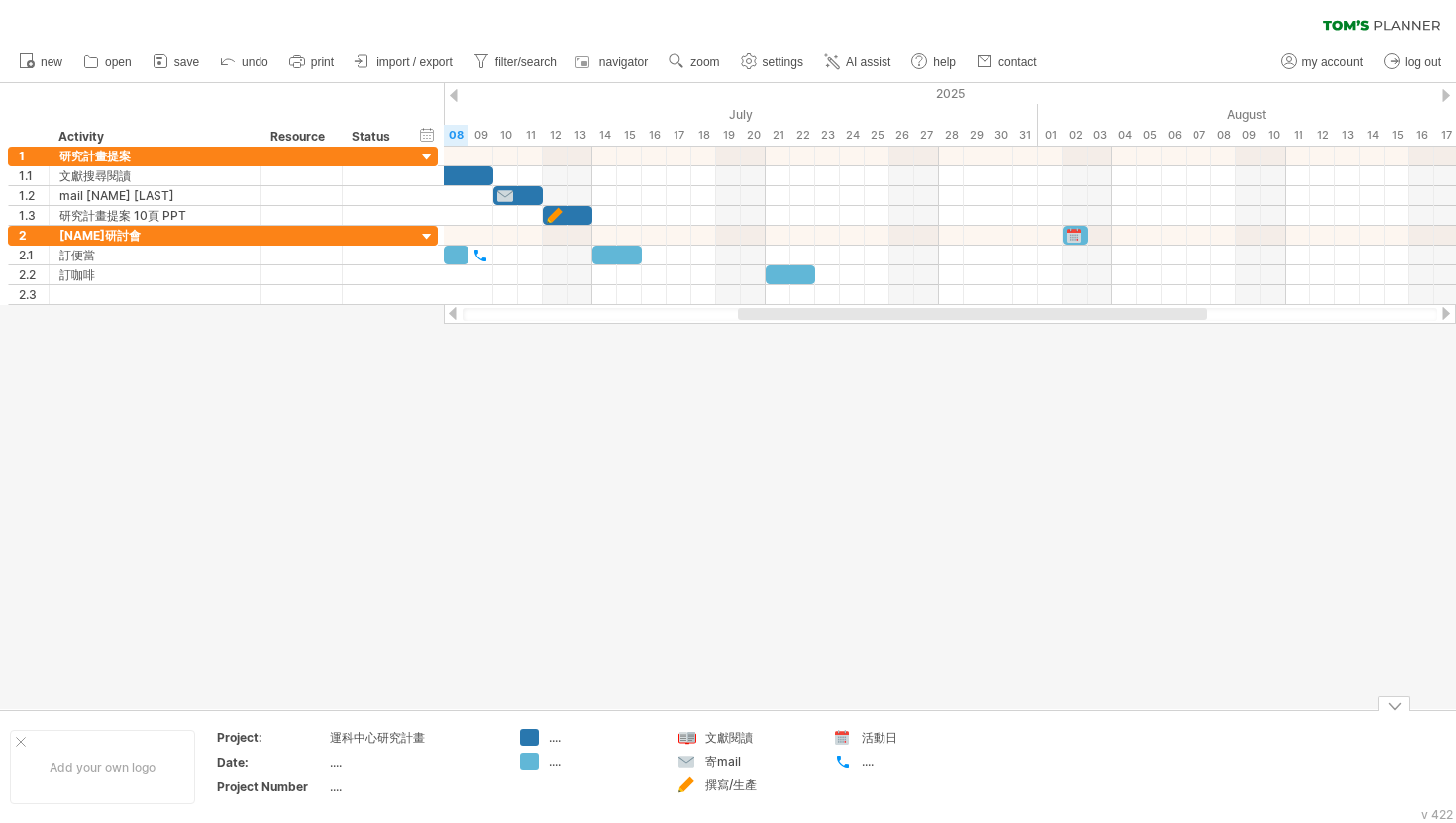 click on "...." at bounding box center [602, 737] 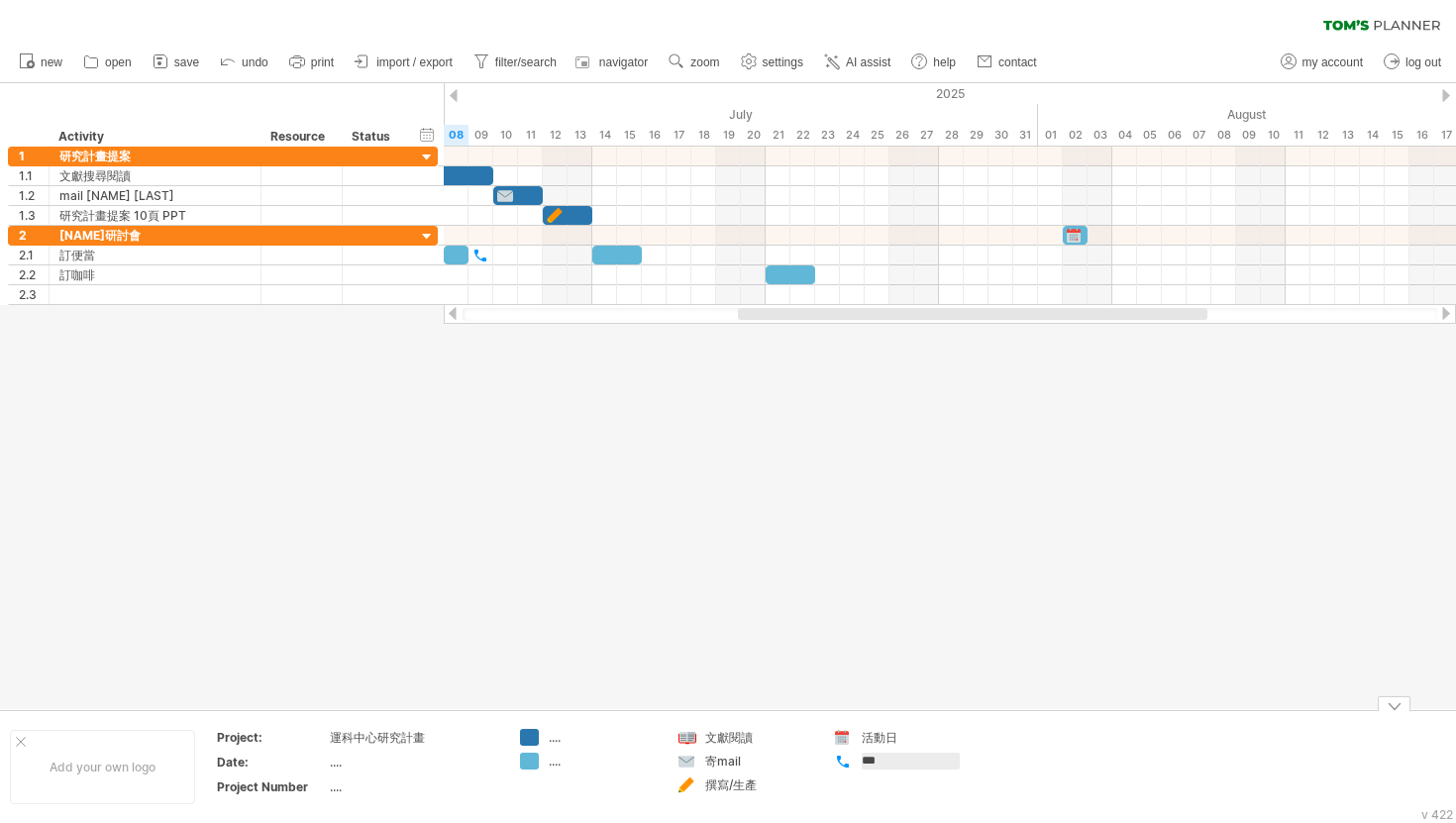 type on "***" 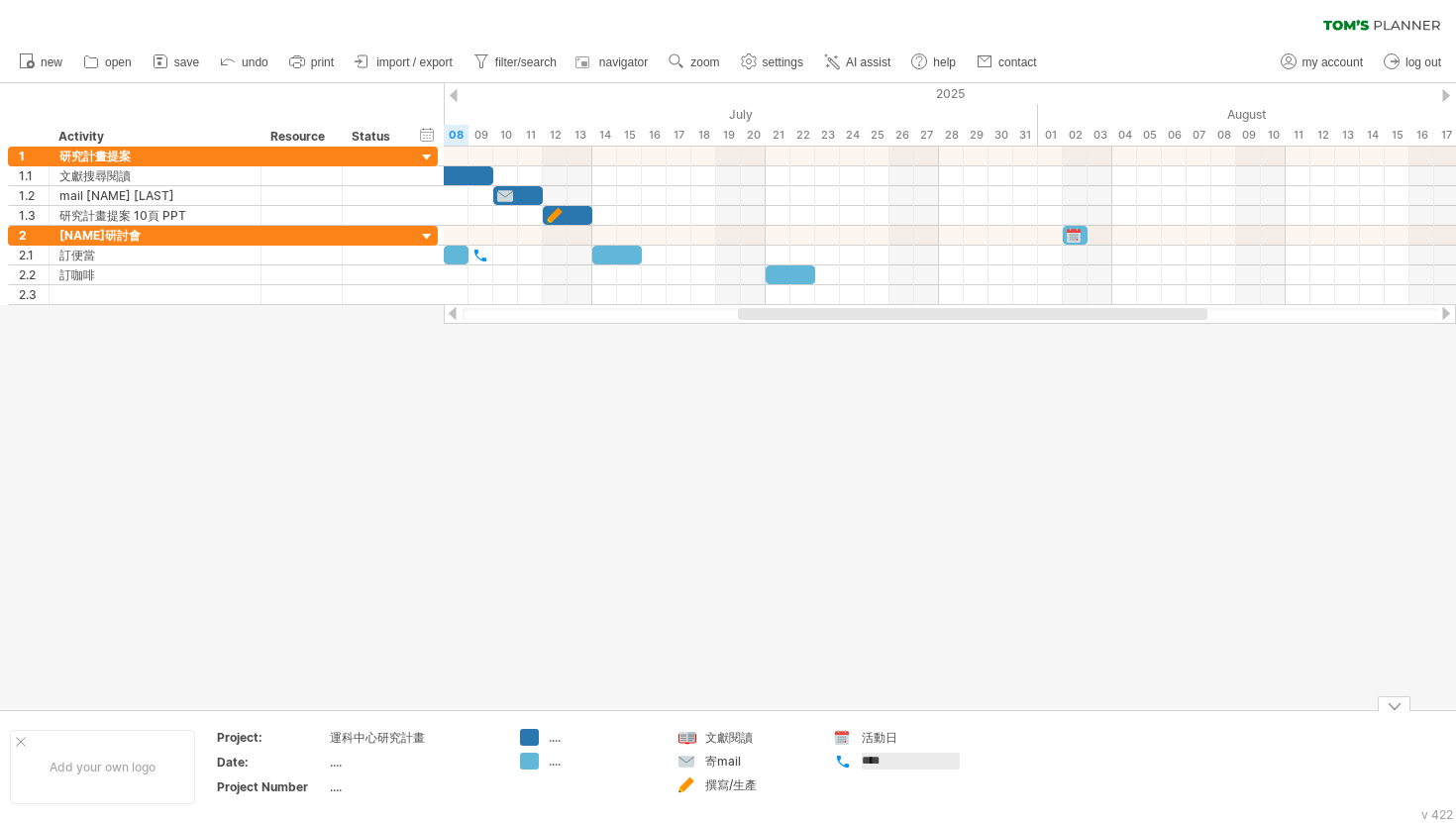 click on "Add your own logo Project: 運科中心研究計畫 Date: .... Project Number .... .... .... 文獻閱讀 寄mail 撰寫/生產 活動日 ****" at bounding box center (728, 767) 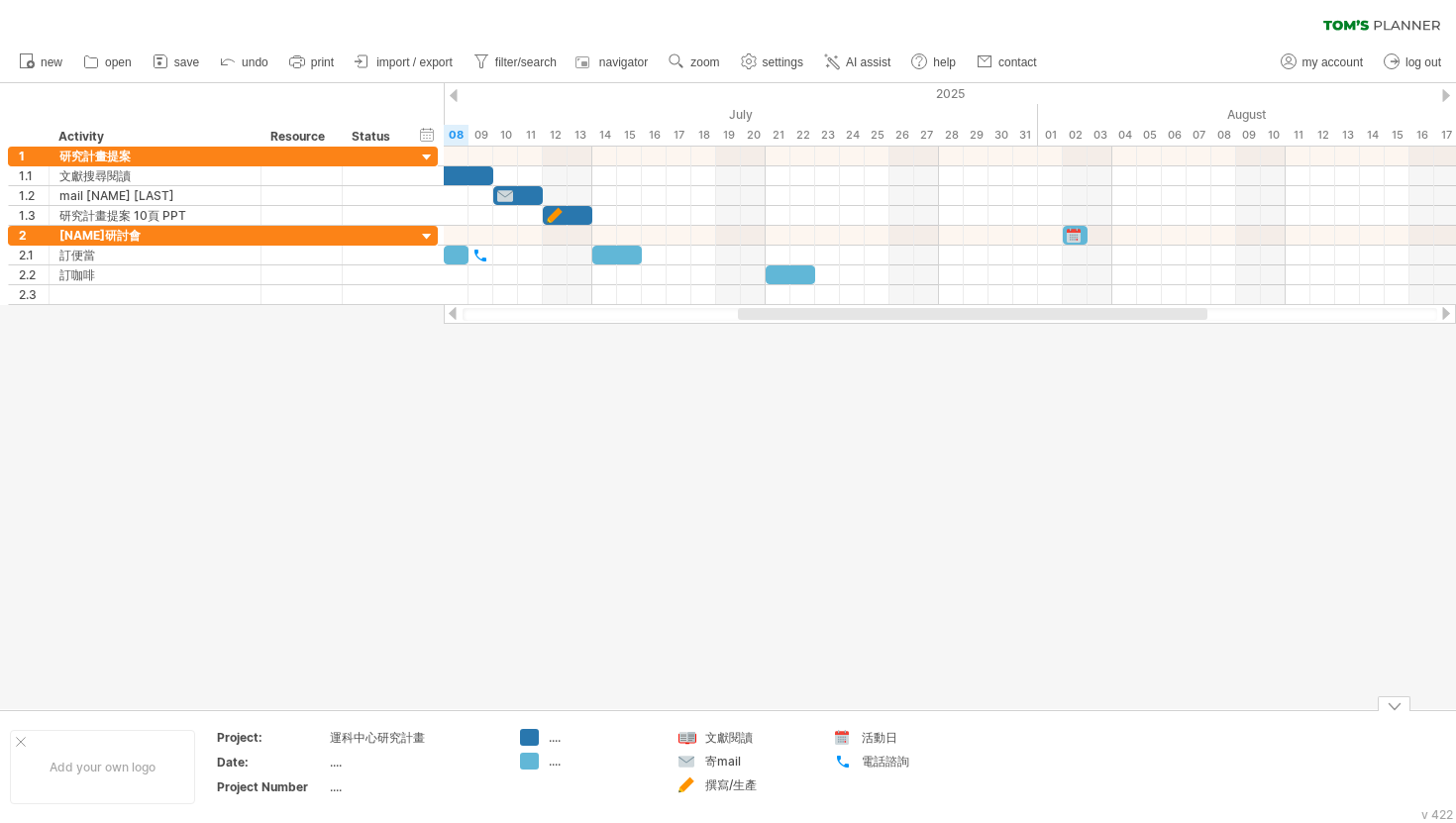 click on "...." at bounding box center [602, 737] 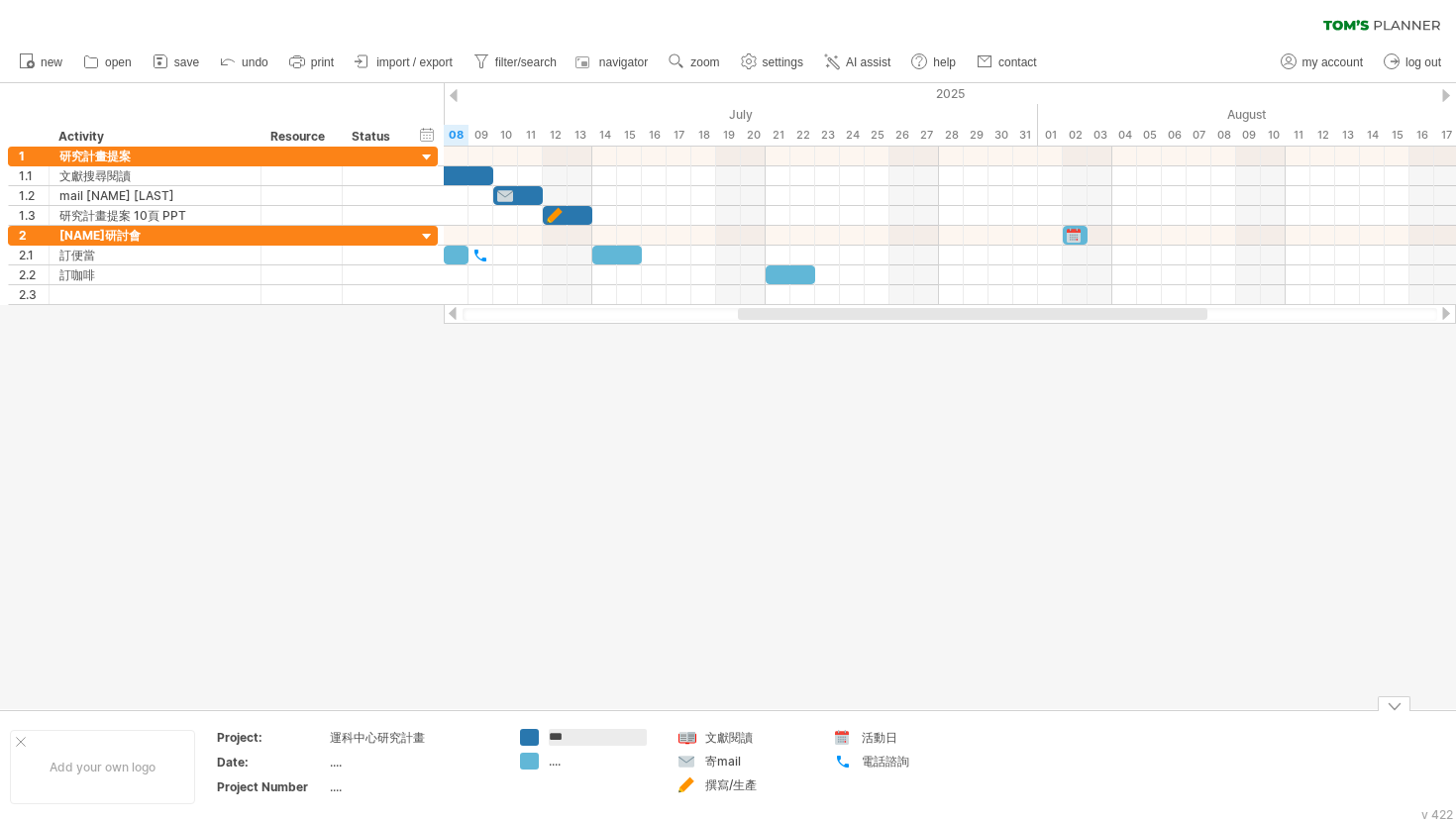 click on "...." at bounding box center [602, 737] 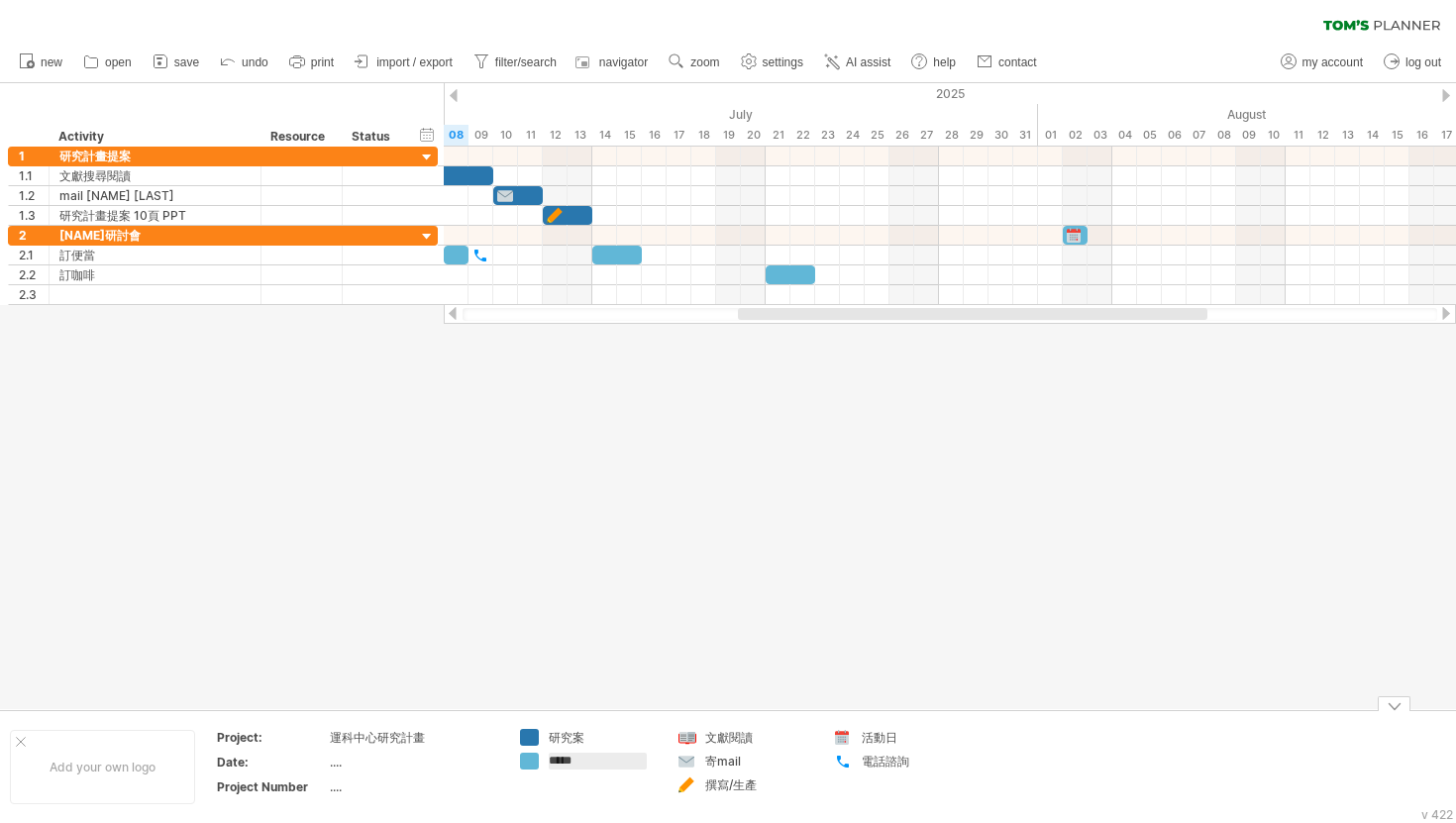 type on "******" 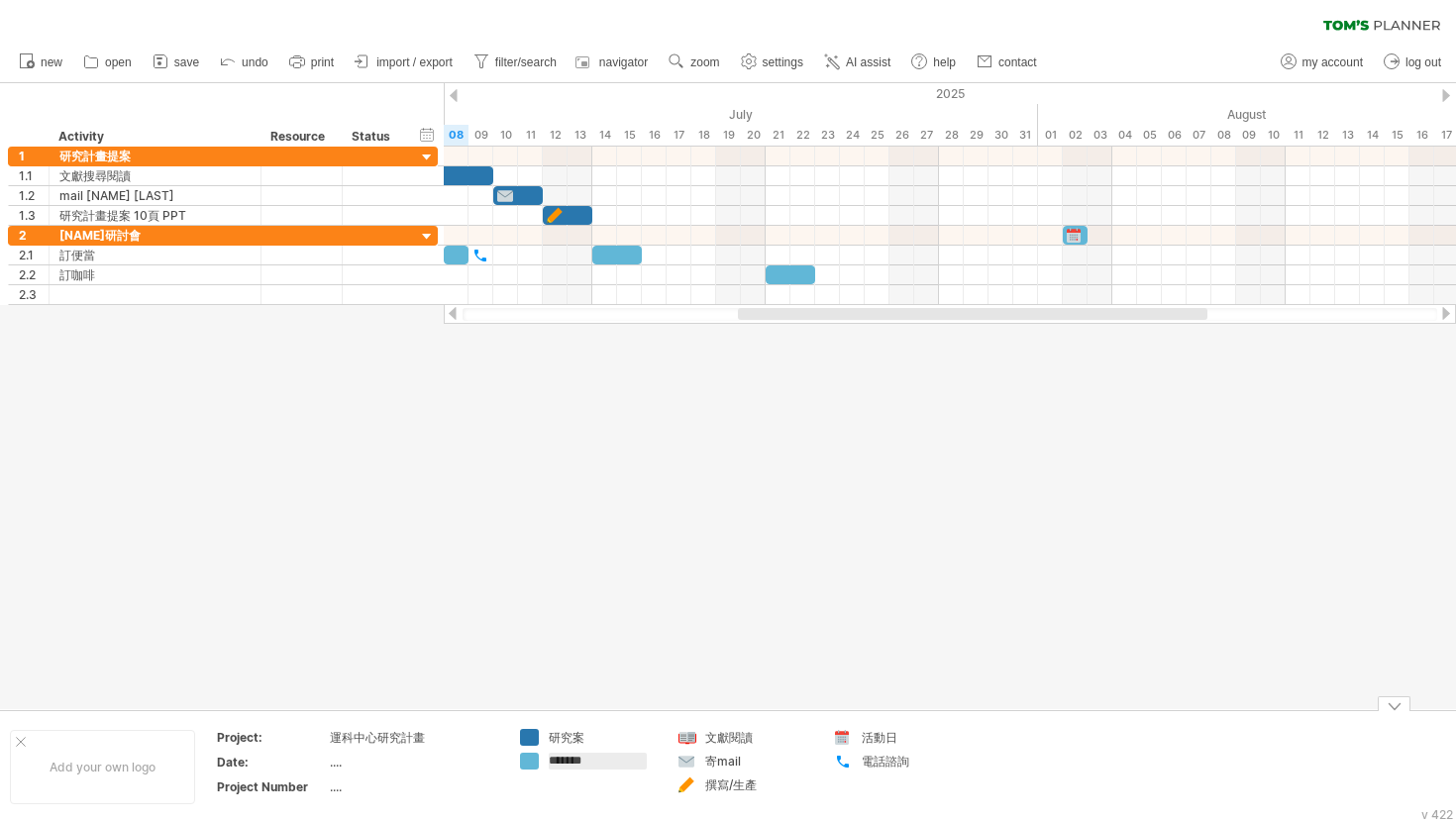 click on "研究案 *******" at bounding box center (588, 767) 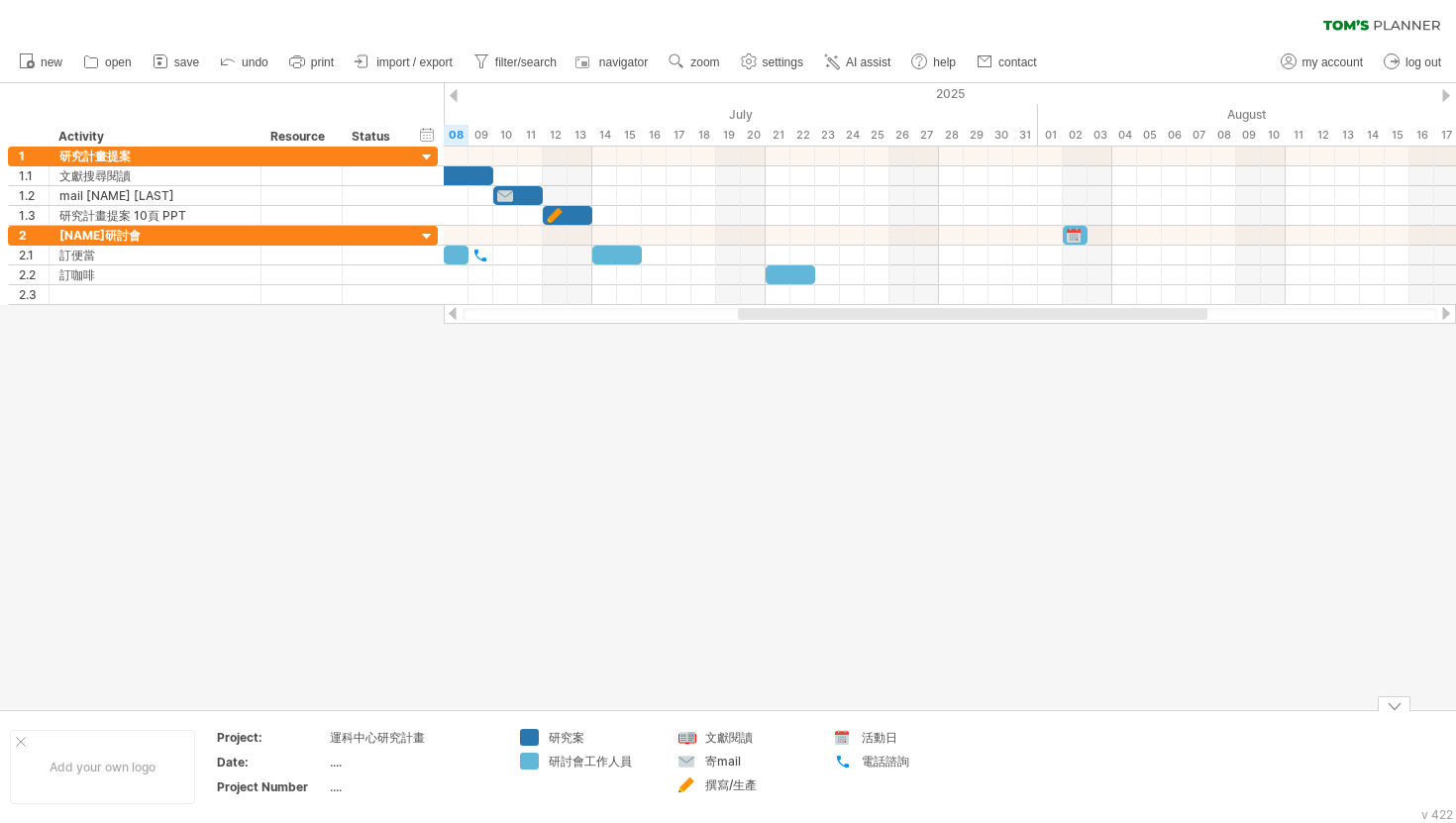 click on "研究案" at bounding box center [602, 737] 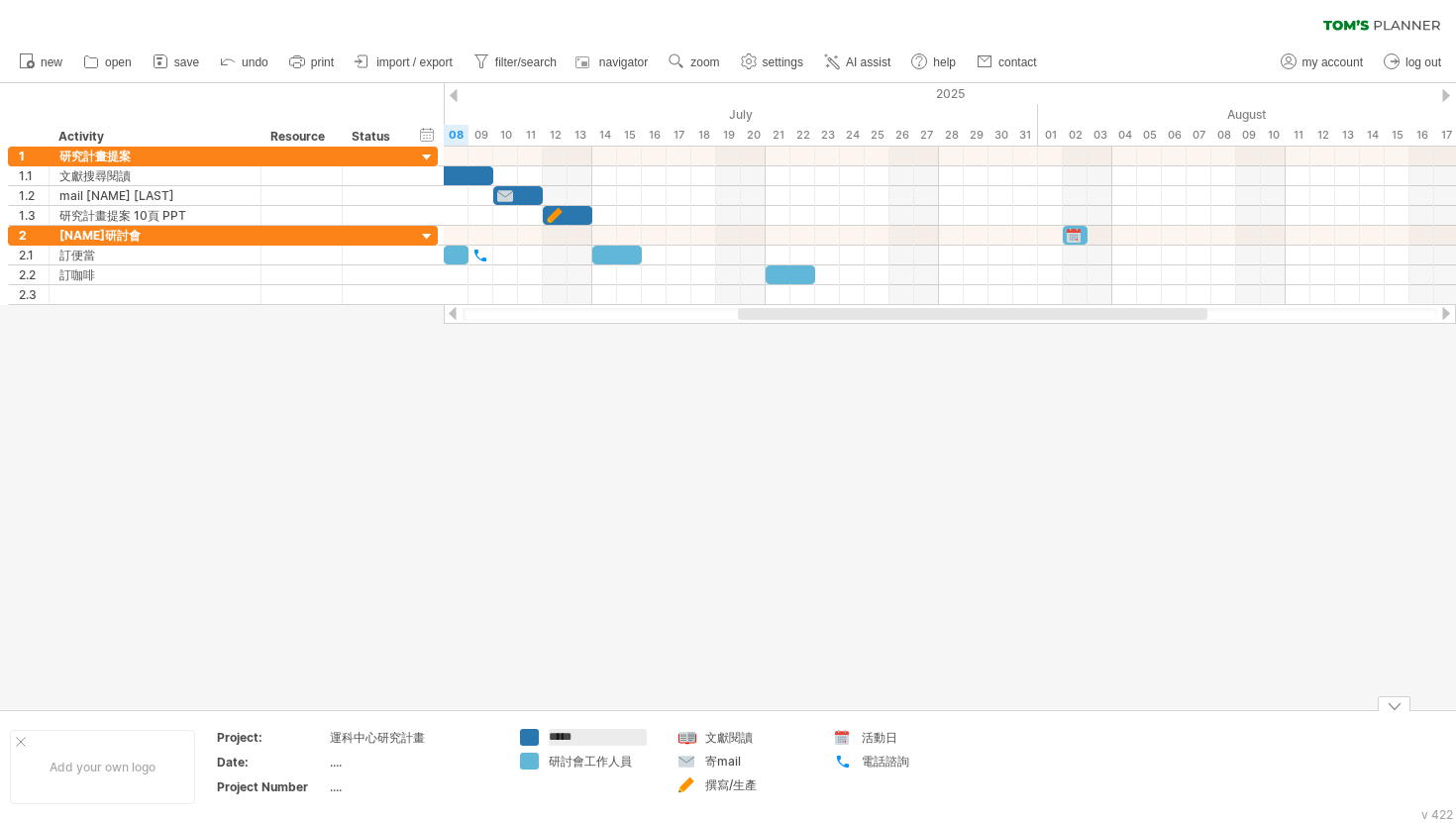 click on "***** 研討會工作人員" at bounding box center (588, 767) 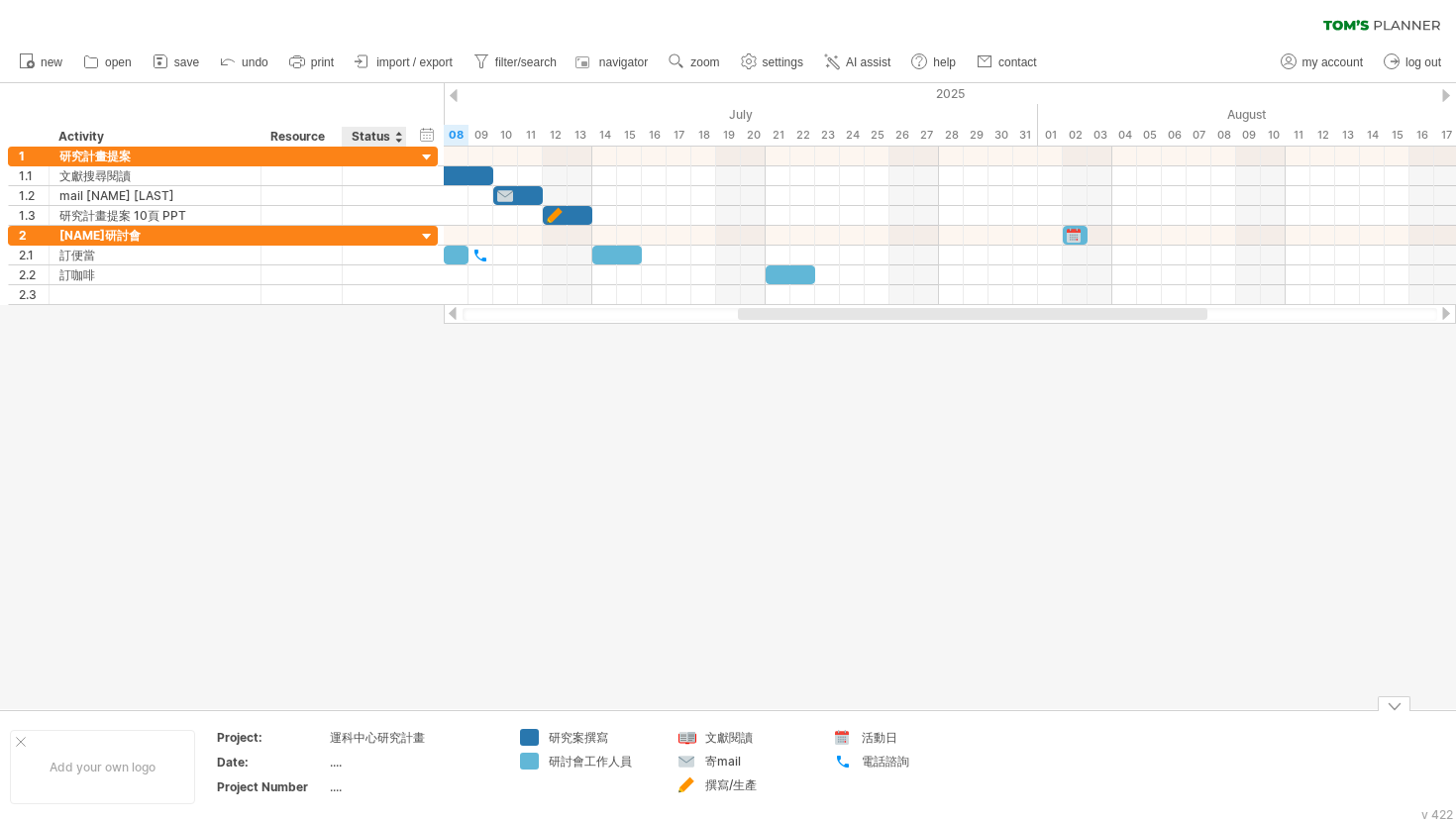click on "運科中心研究計畫" at bounding box center [413, 737] 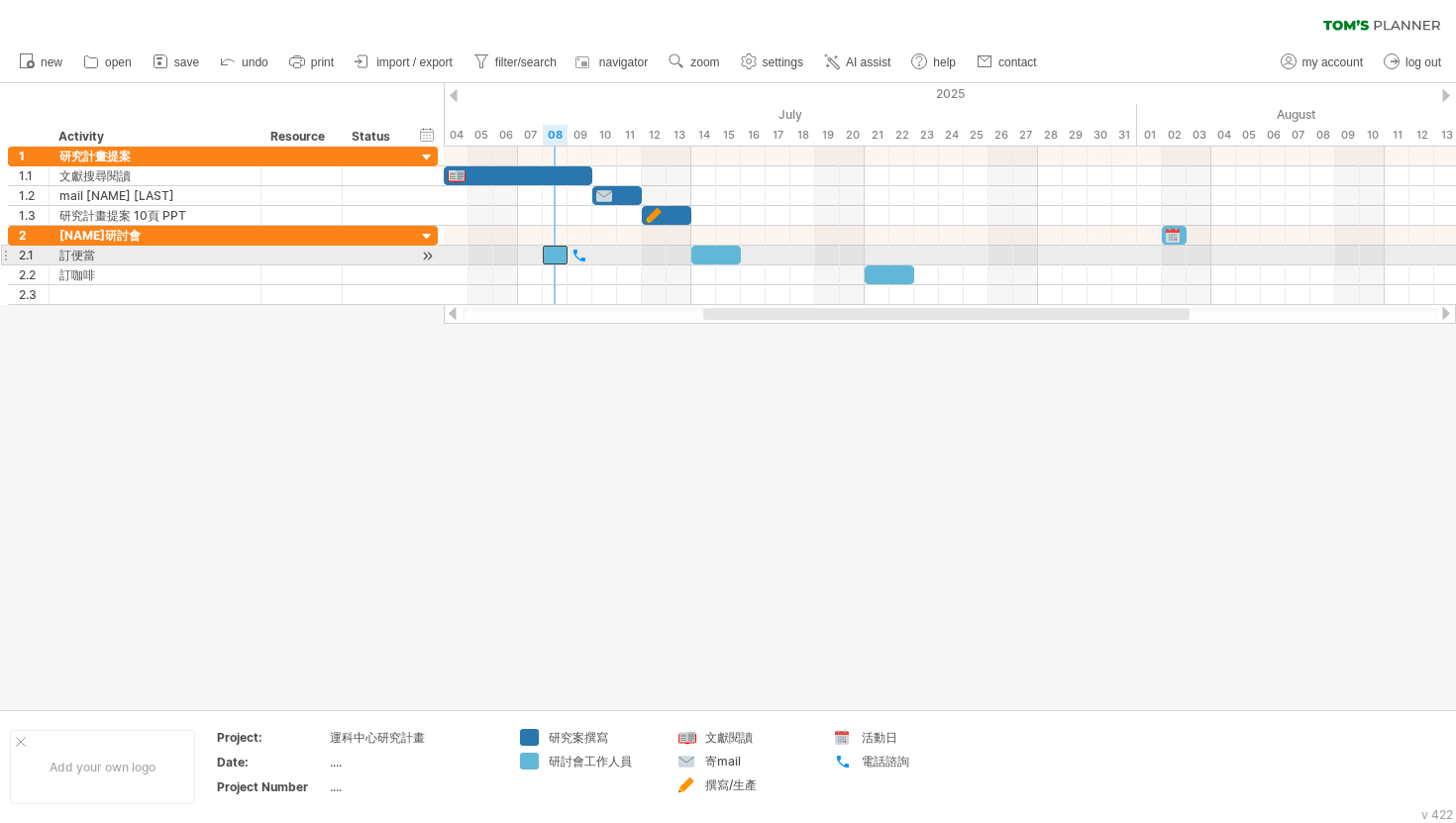 click at bounding box center (555, 255) 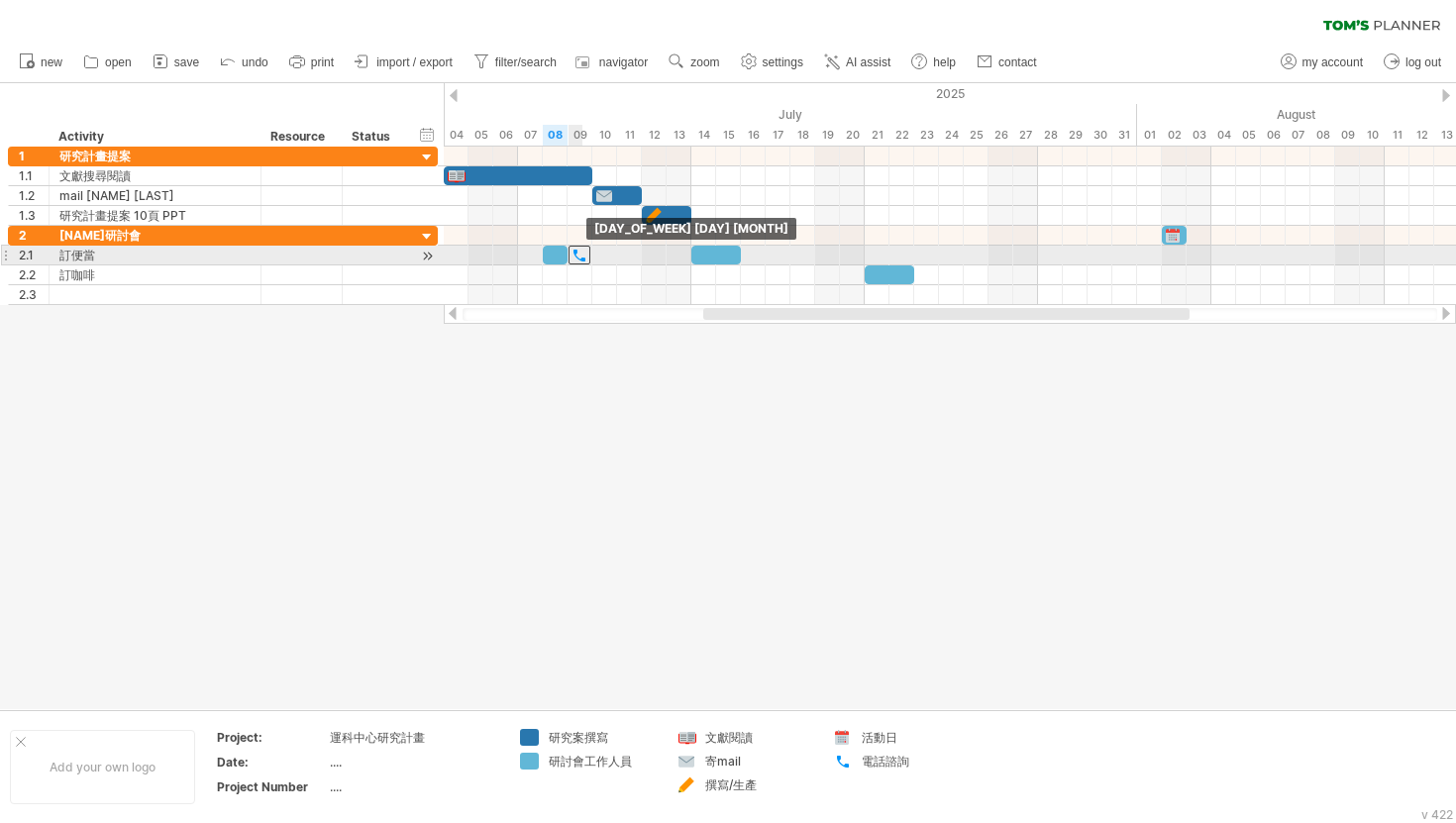 click at bounding box center [579, 255] 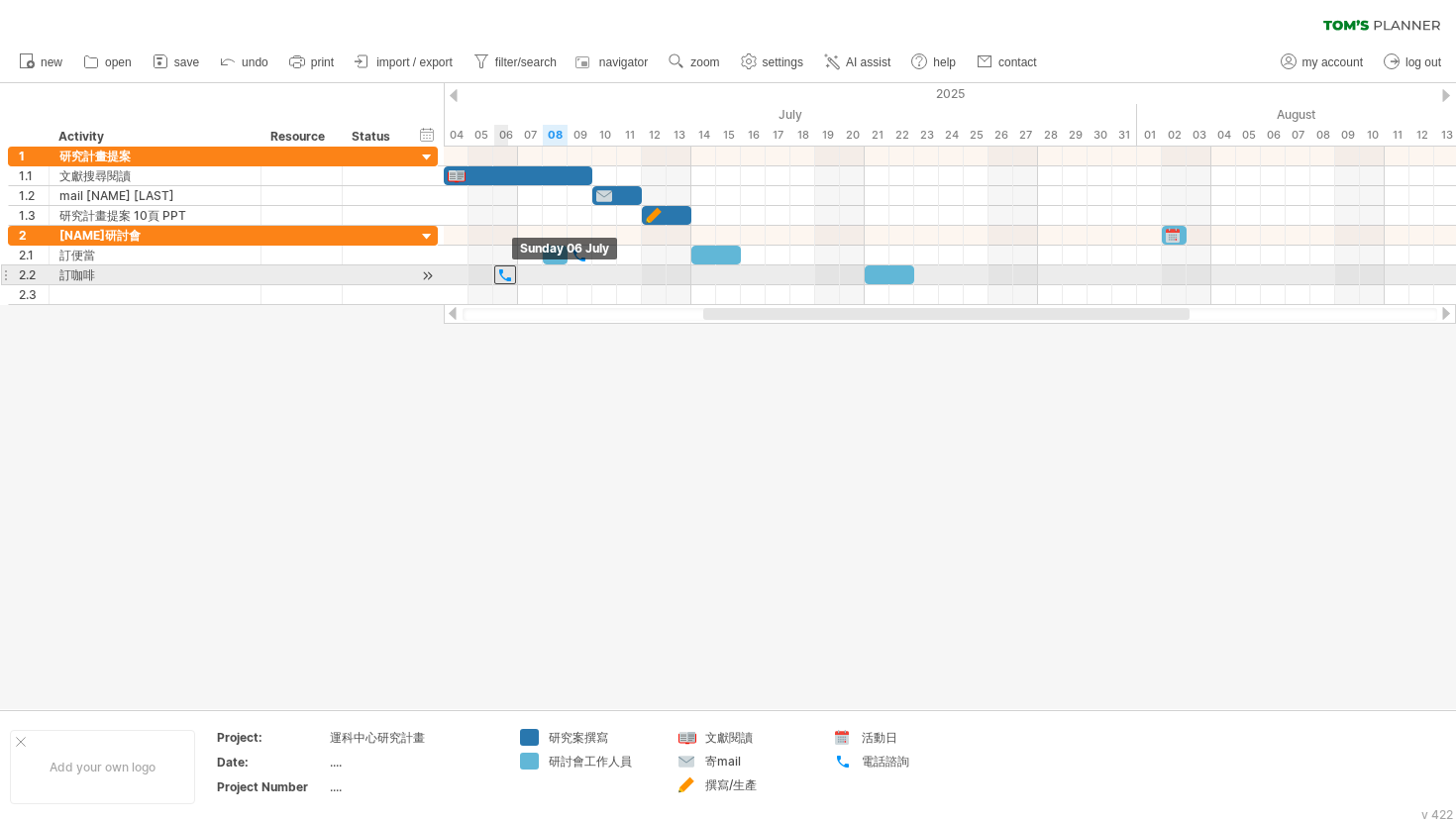 drag, startPoint x: 582, startPoint y: 250, endPoint x: 509, endPoint y: 270, distance: 75.690158 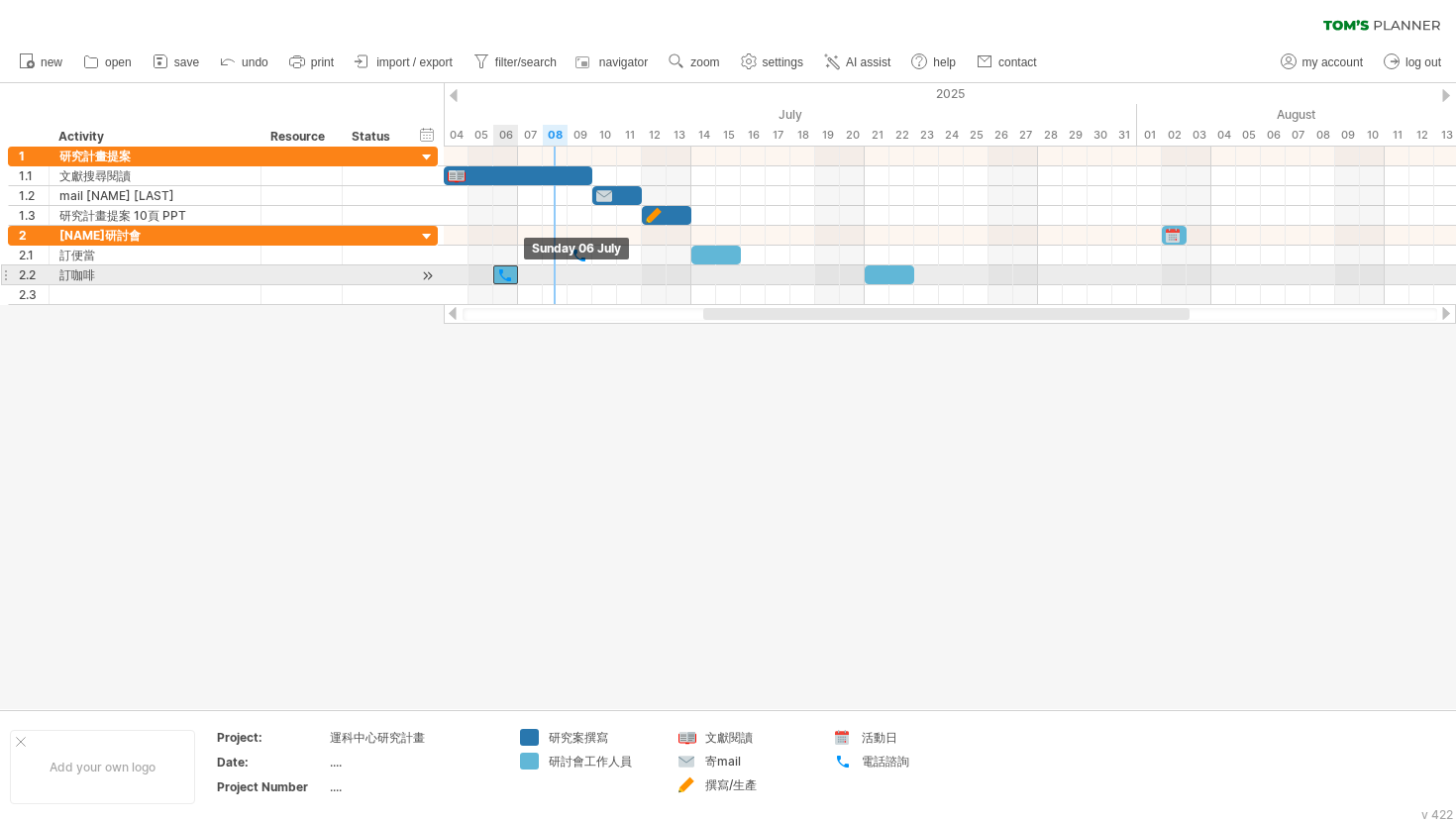 drag, startPoint x: 561, startPoint y: 260, endPoint x: 514, endPoint y: 280, distance: 51.078371 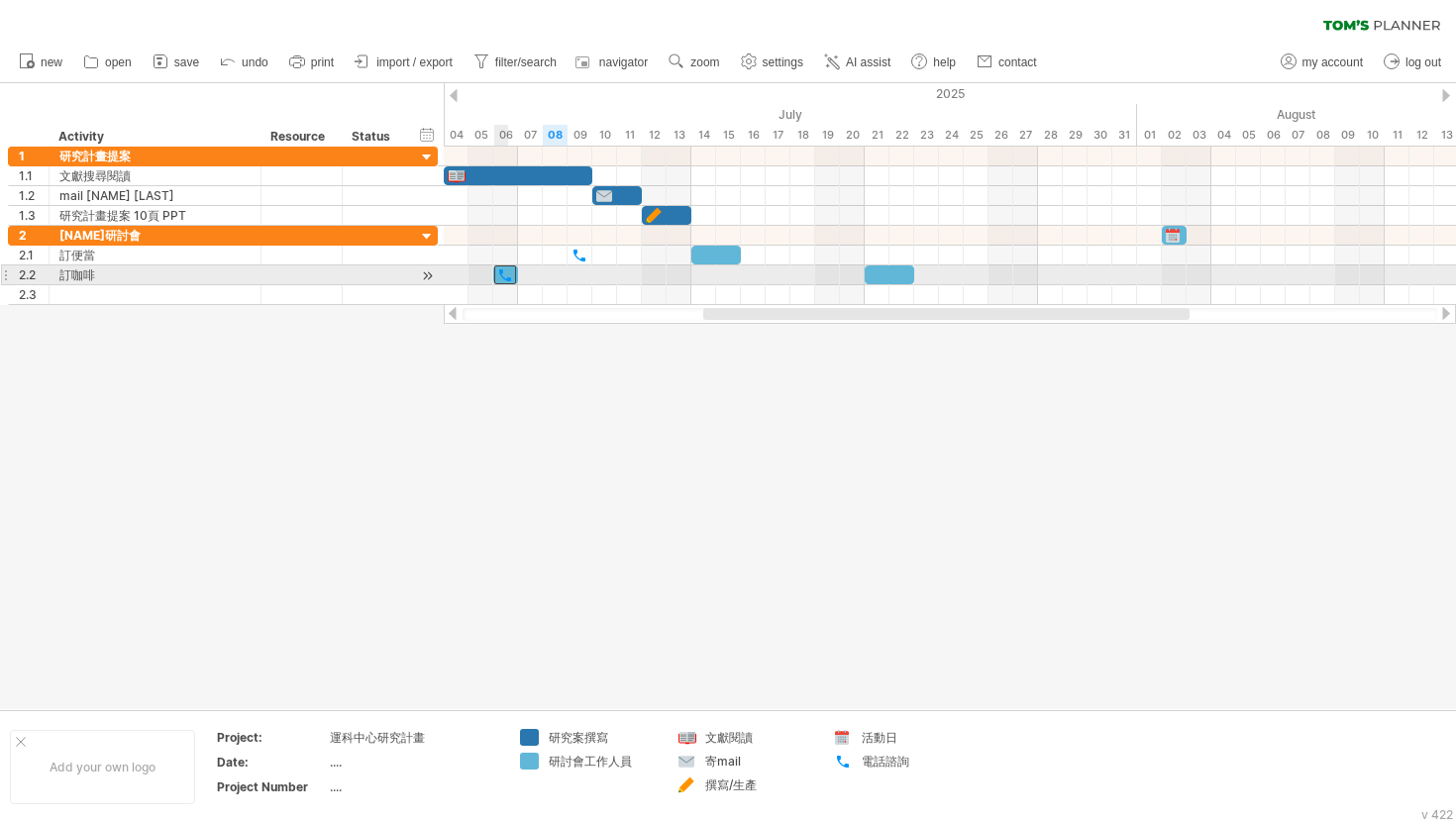 click at bounding box center (505, 274) 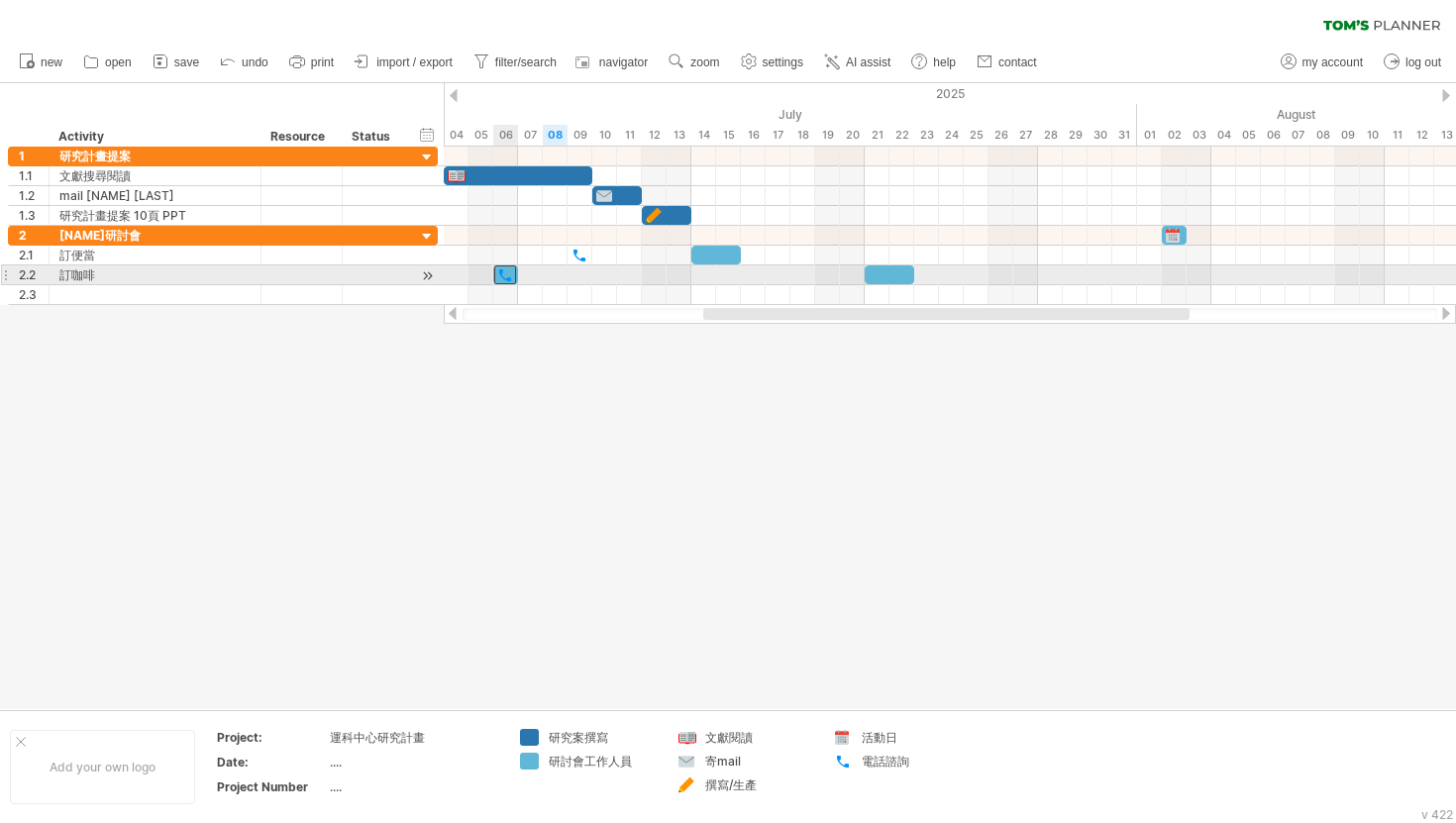 click at bounding box center (505, 274) 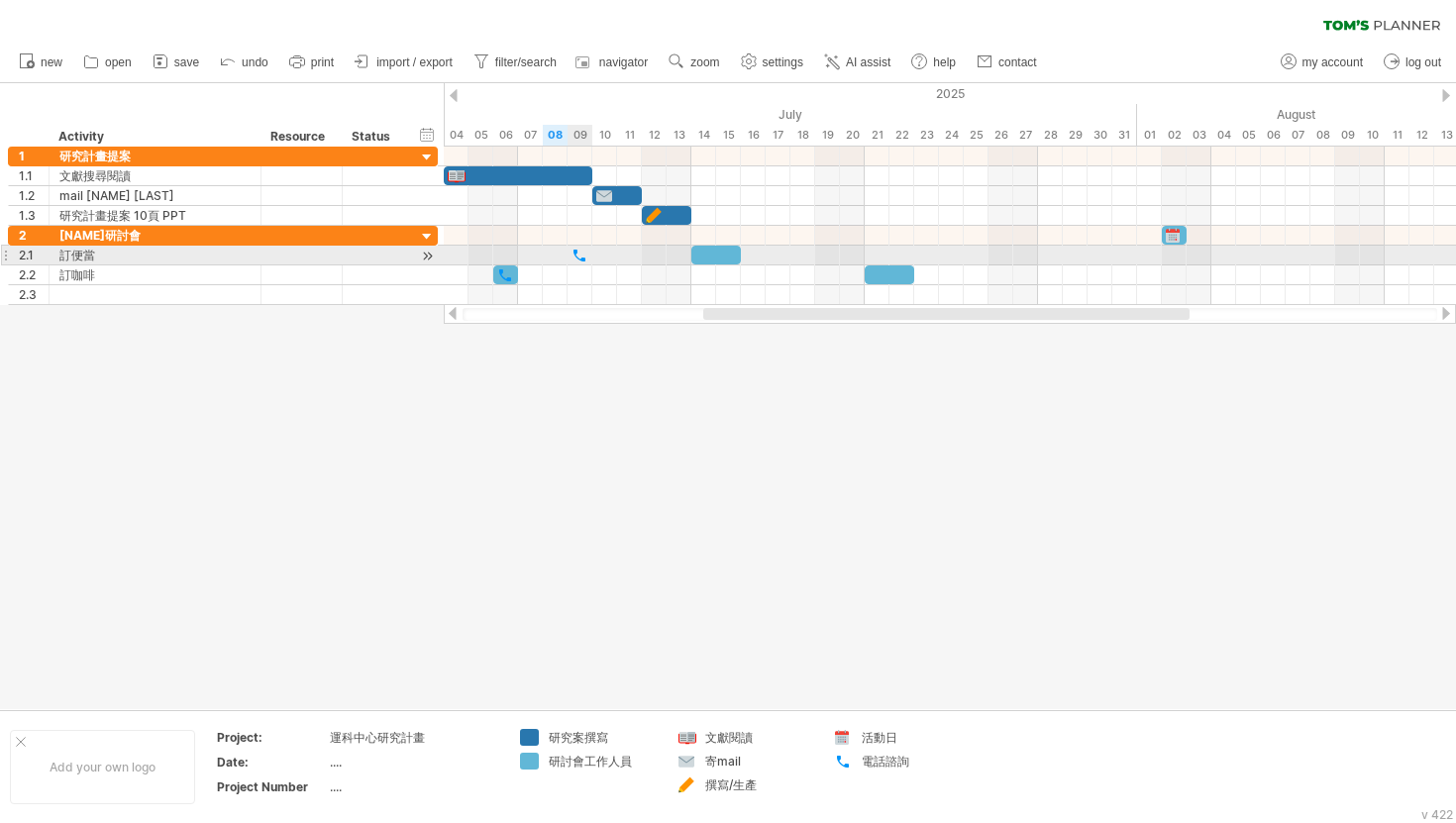 click at bounding box center (579, 255) 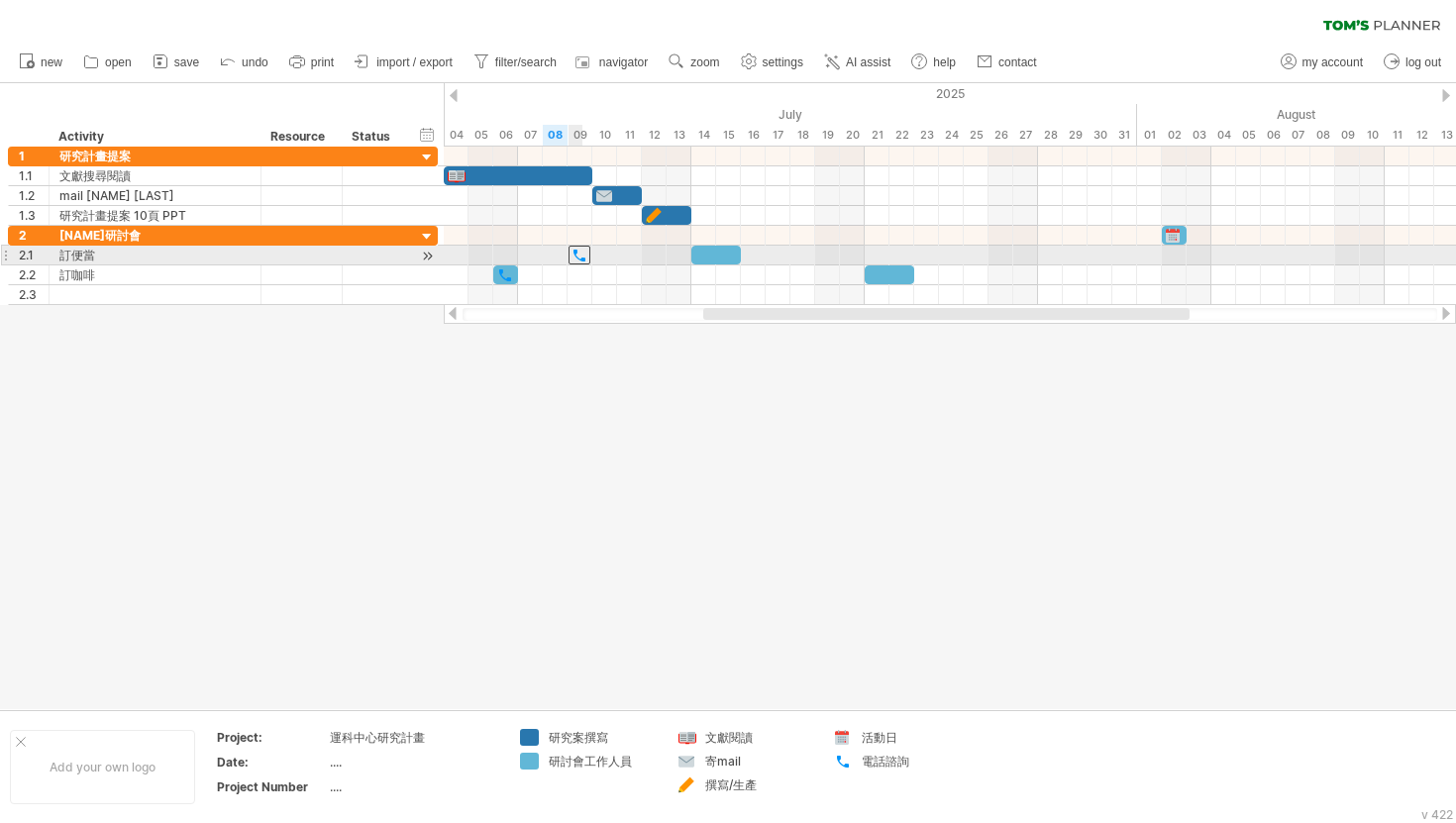click at bounding box center [579, 255] 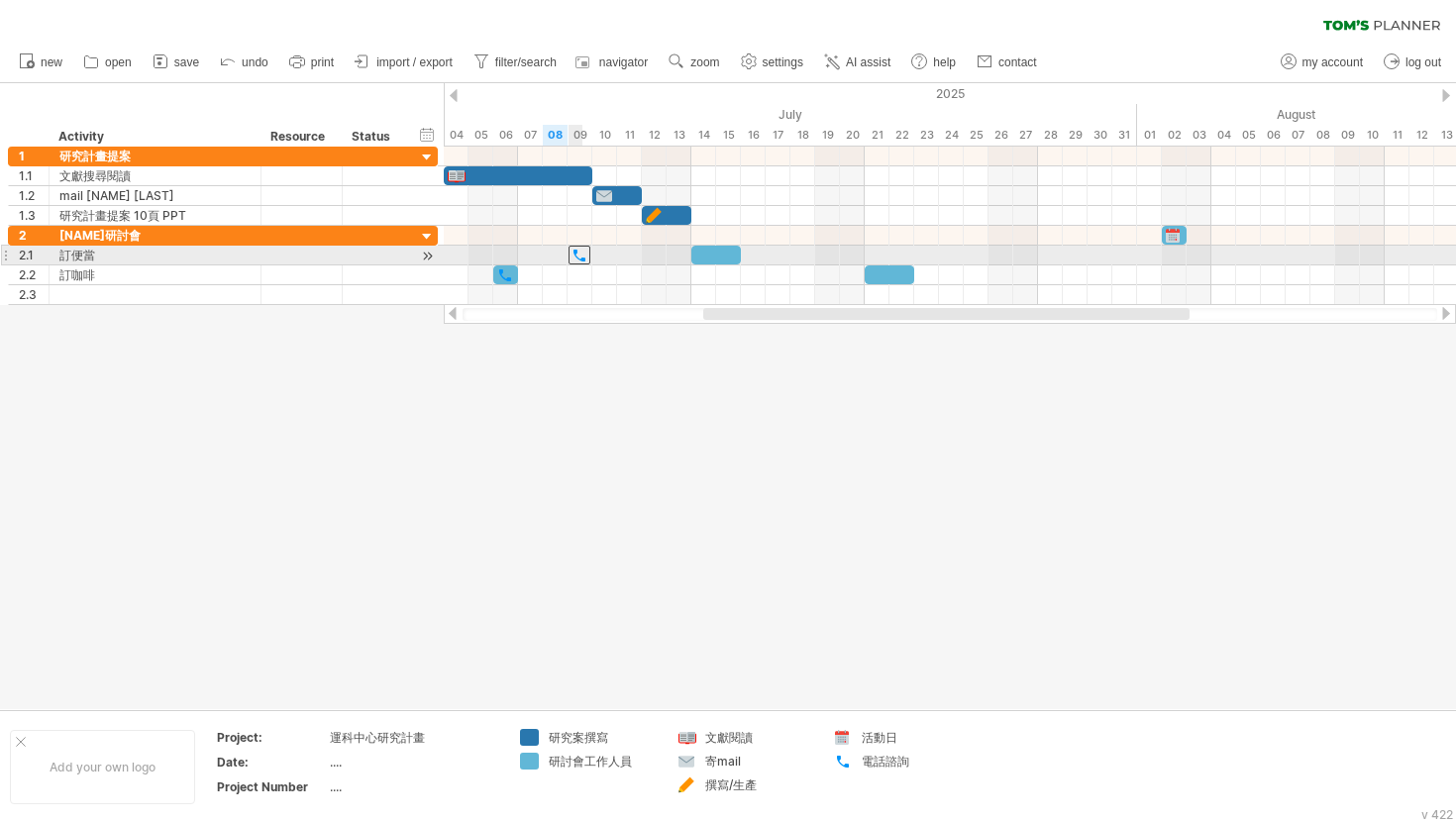 click at bounding box center [579, 255] 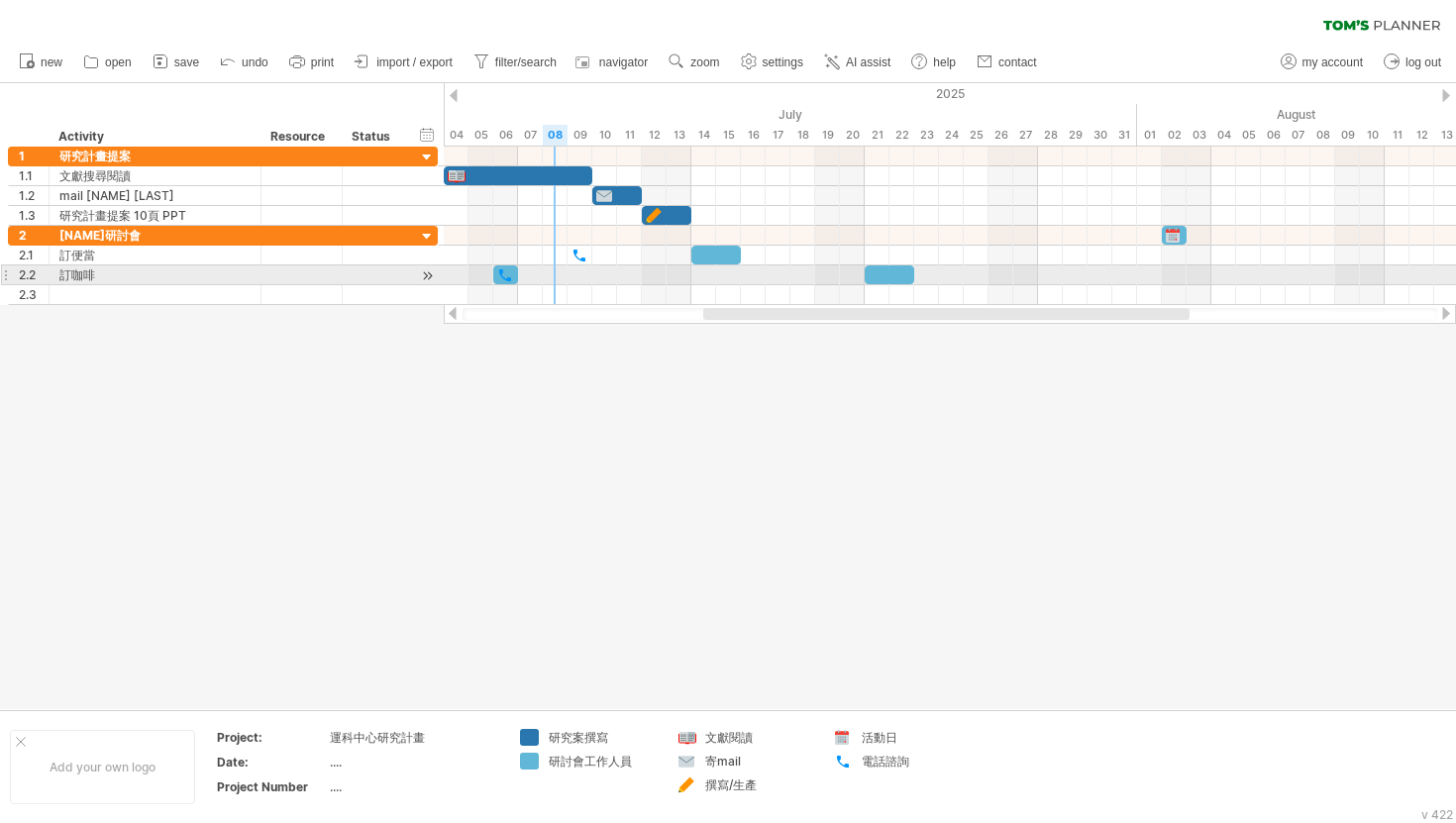 click at bounding box center [950, 275] 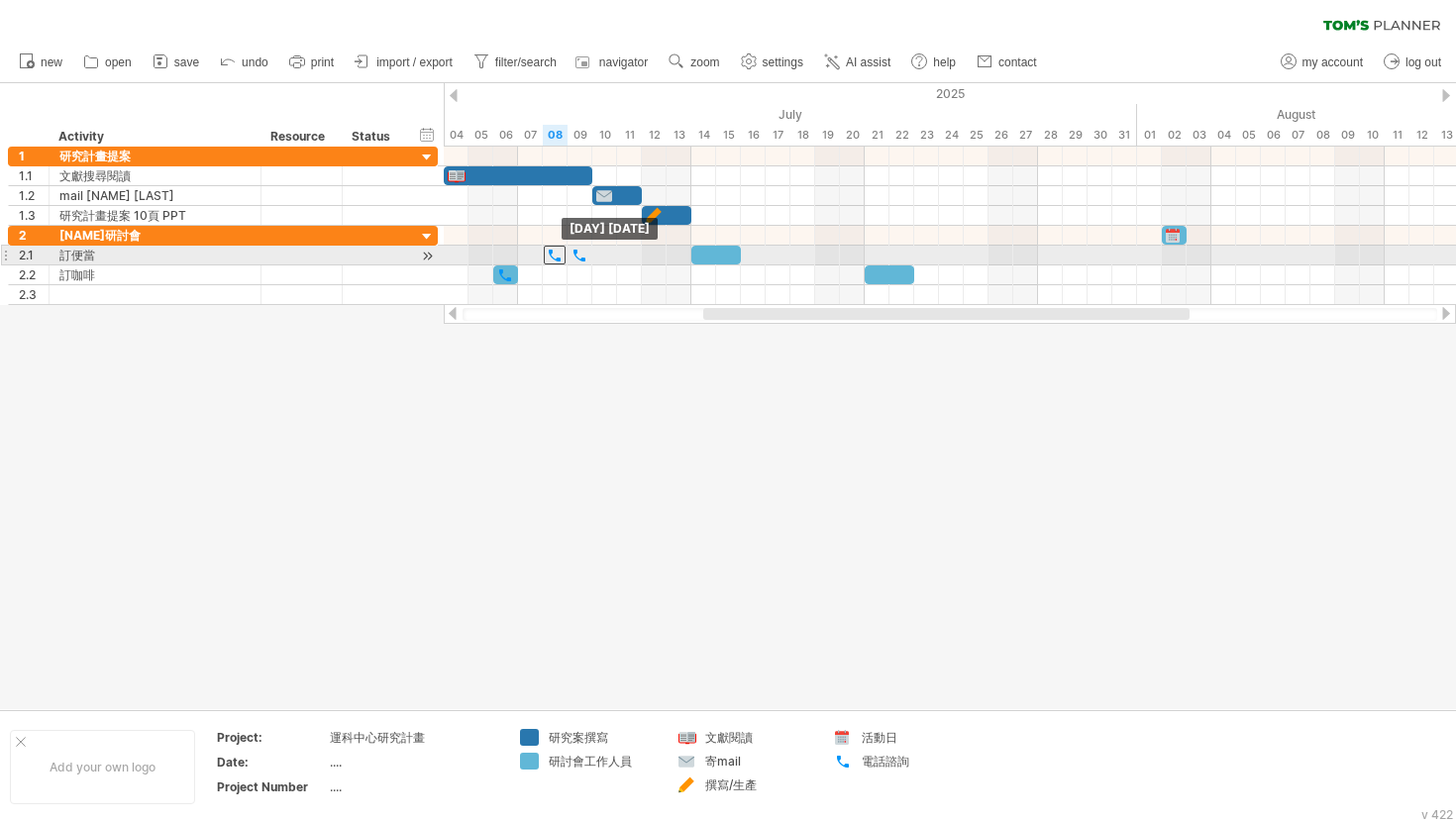drag, startPoint x: 513, startPoint y: 266, endPoint x: 566, endPoint y: 246, distance: 56.64804 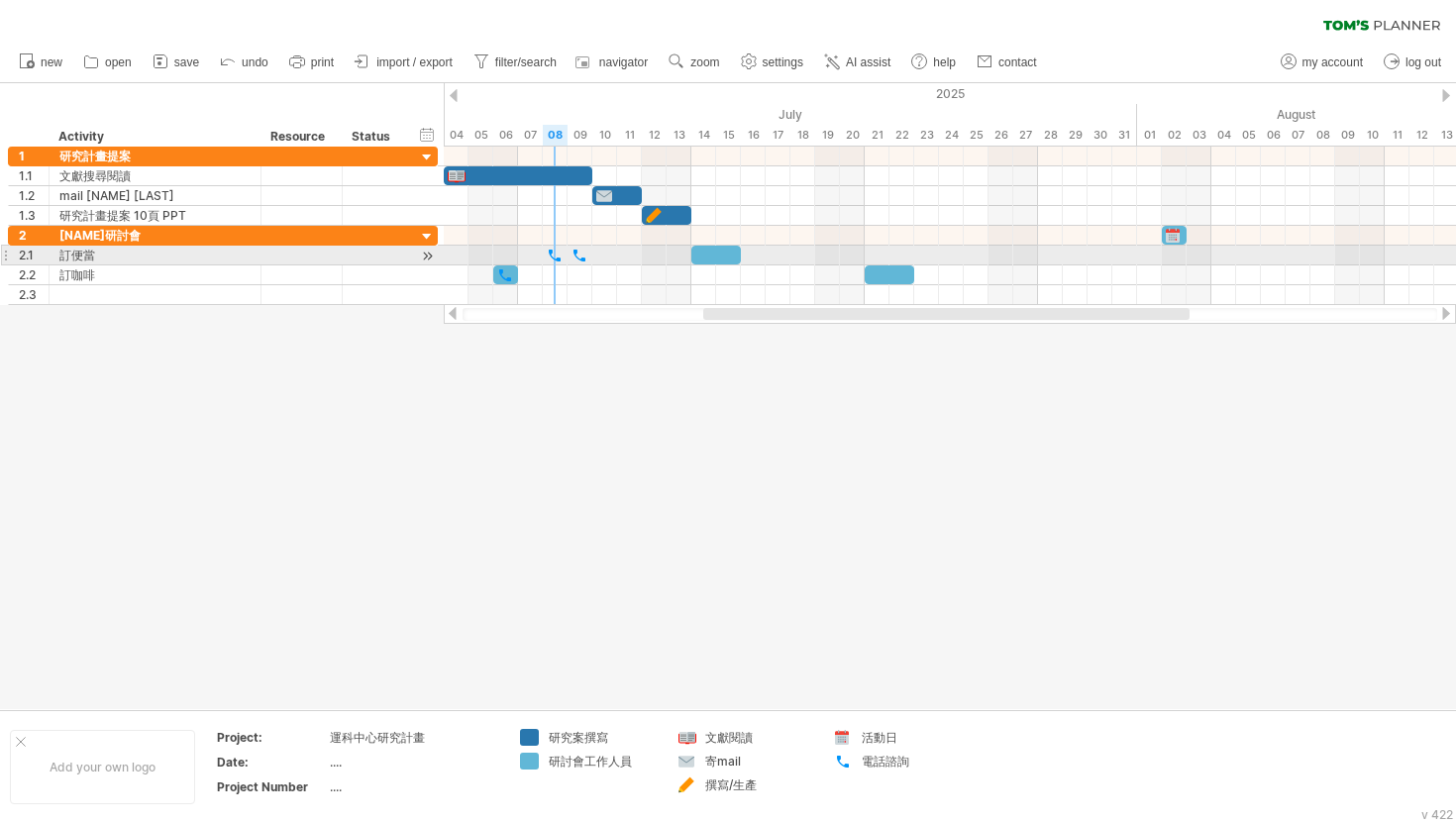 click at bounding box center (555, 255) 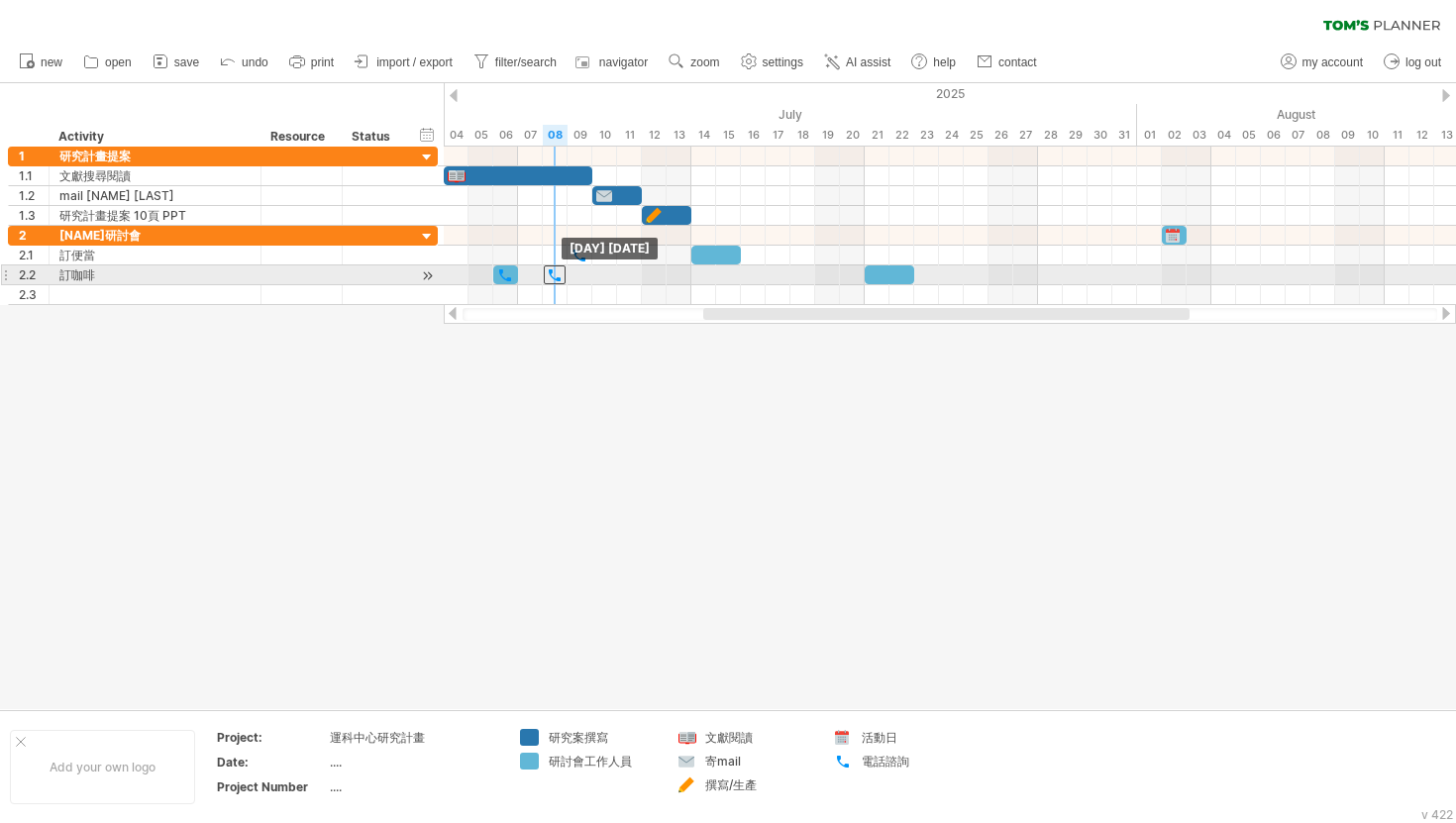 drag, startPoint x: 556, startPoint y: 254, endPoint x: 560, endPoint y: 286, distance: 32.24903 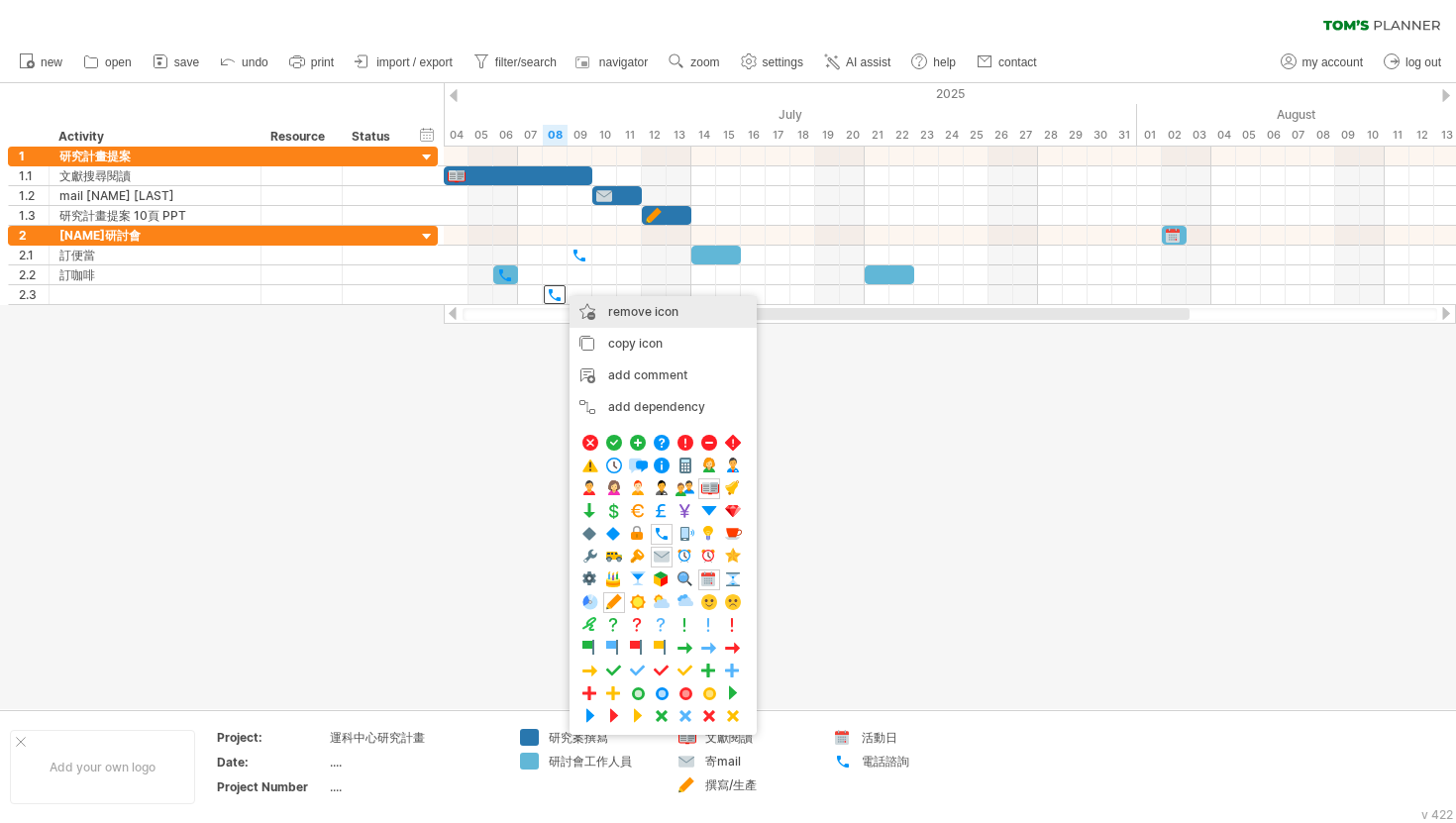 click on "remove icon" at bounding box center [643, 311] 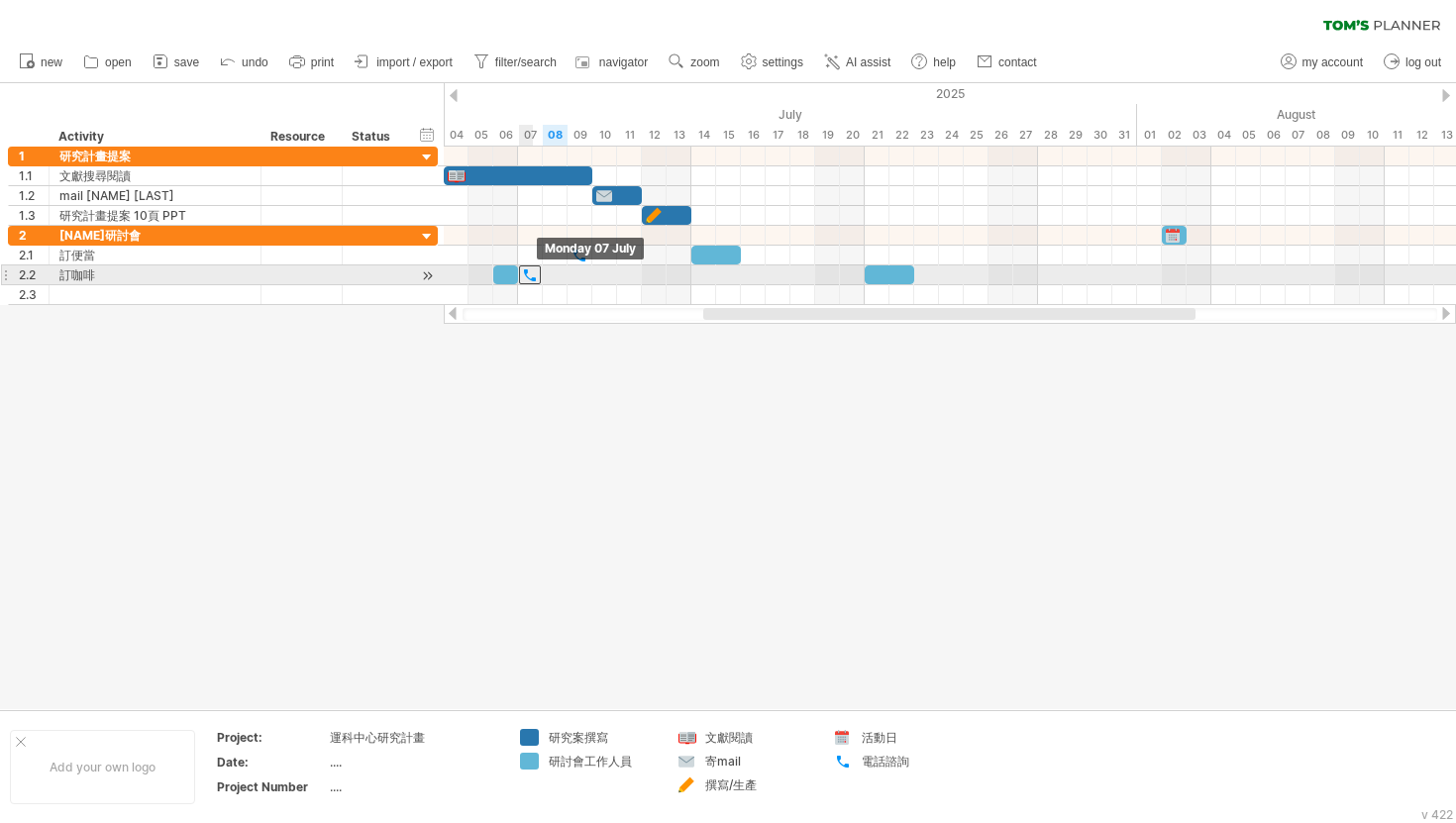 drag, startPoint x: 514, startPoint y: 272, endPoint x: 536, endPoint y: 275, distance: 22.203603 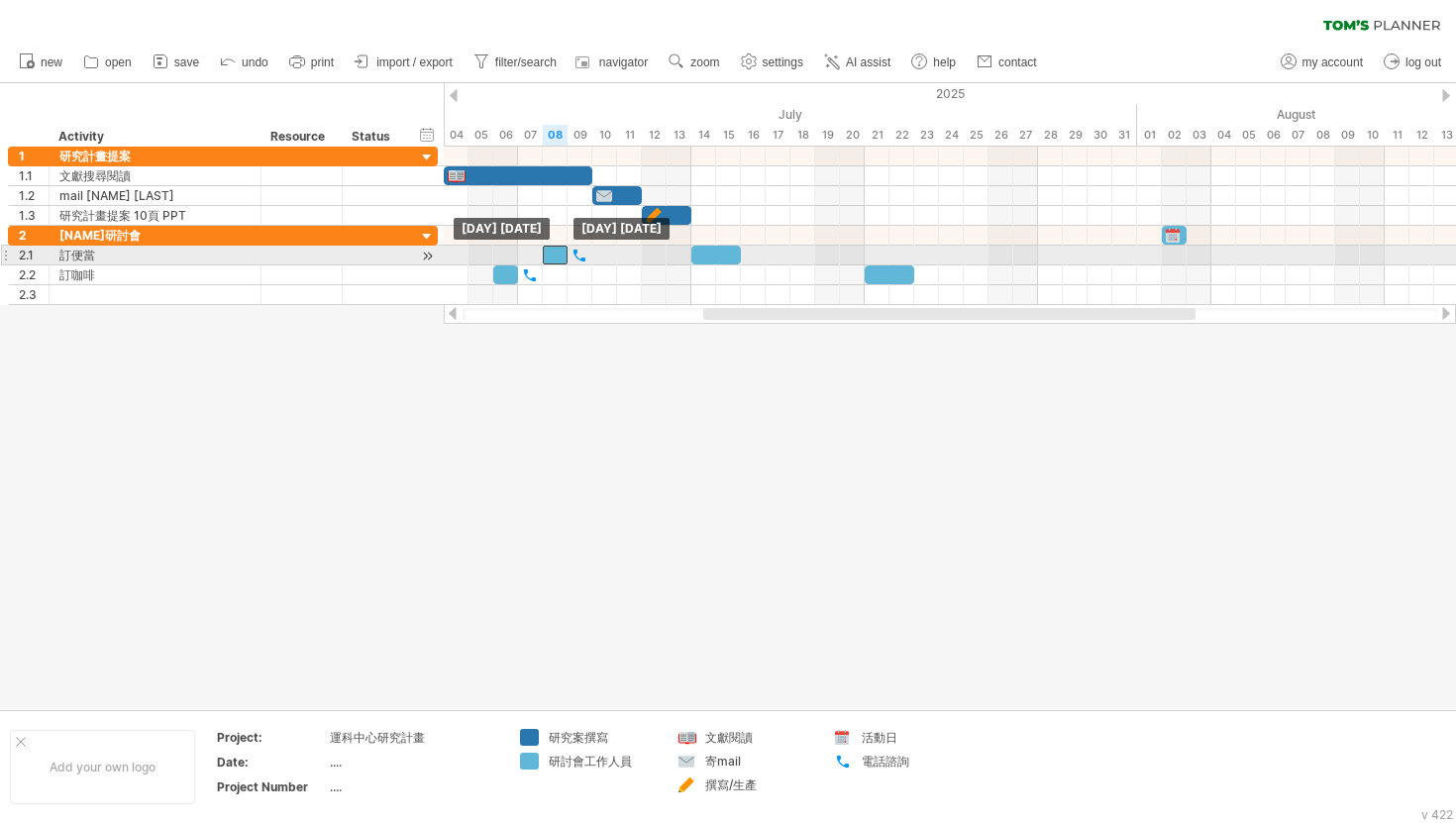 drag, startPoint x: 509, startPoint y: 271, endPoint x: 558, endPoint y: 254, distance: 51.86521 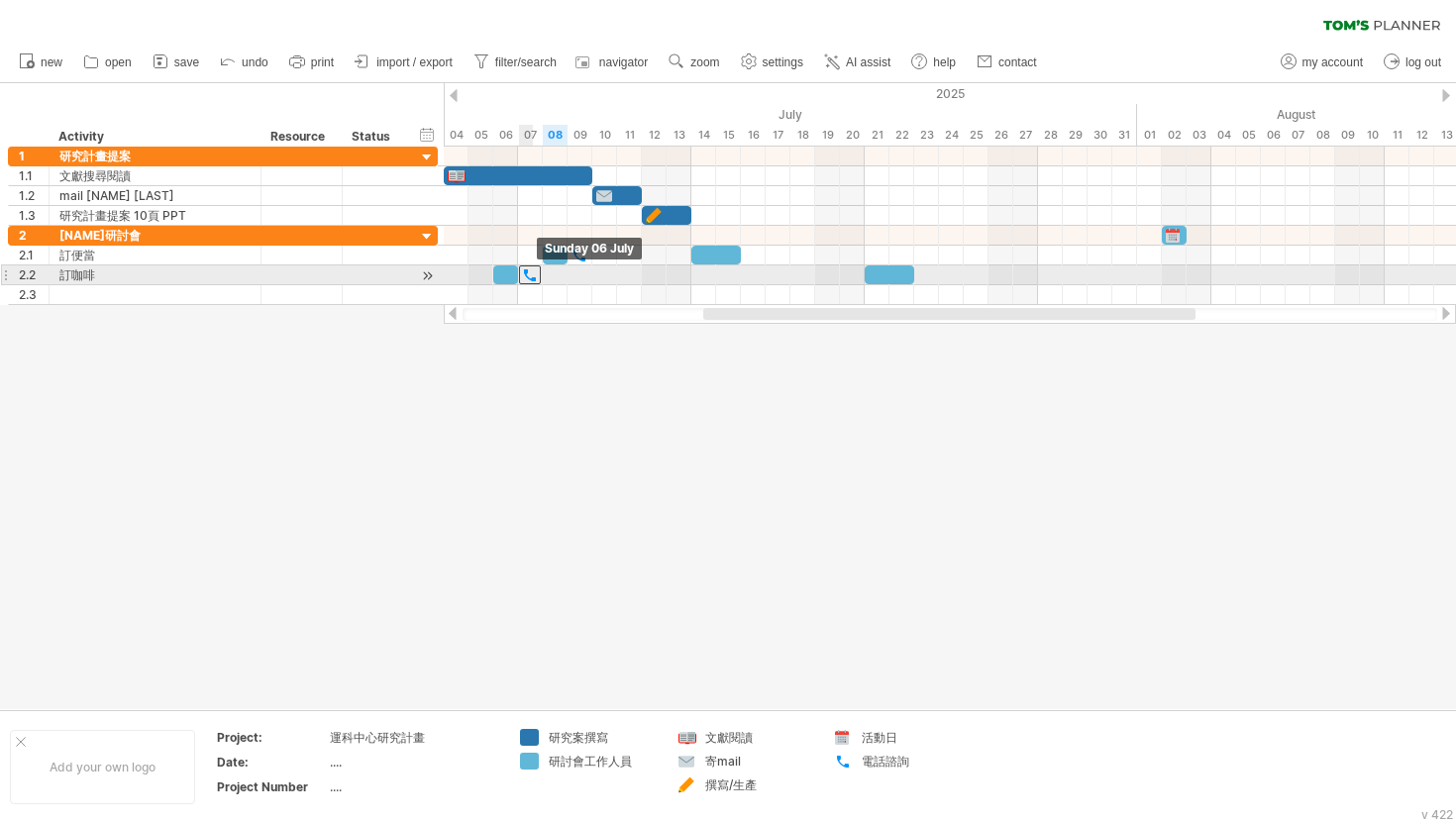 click at bounding box center (345, 275) 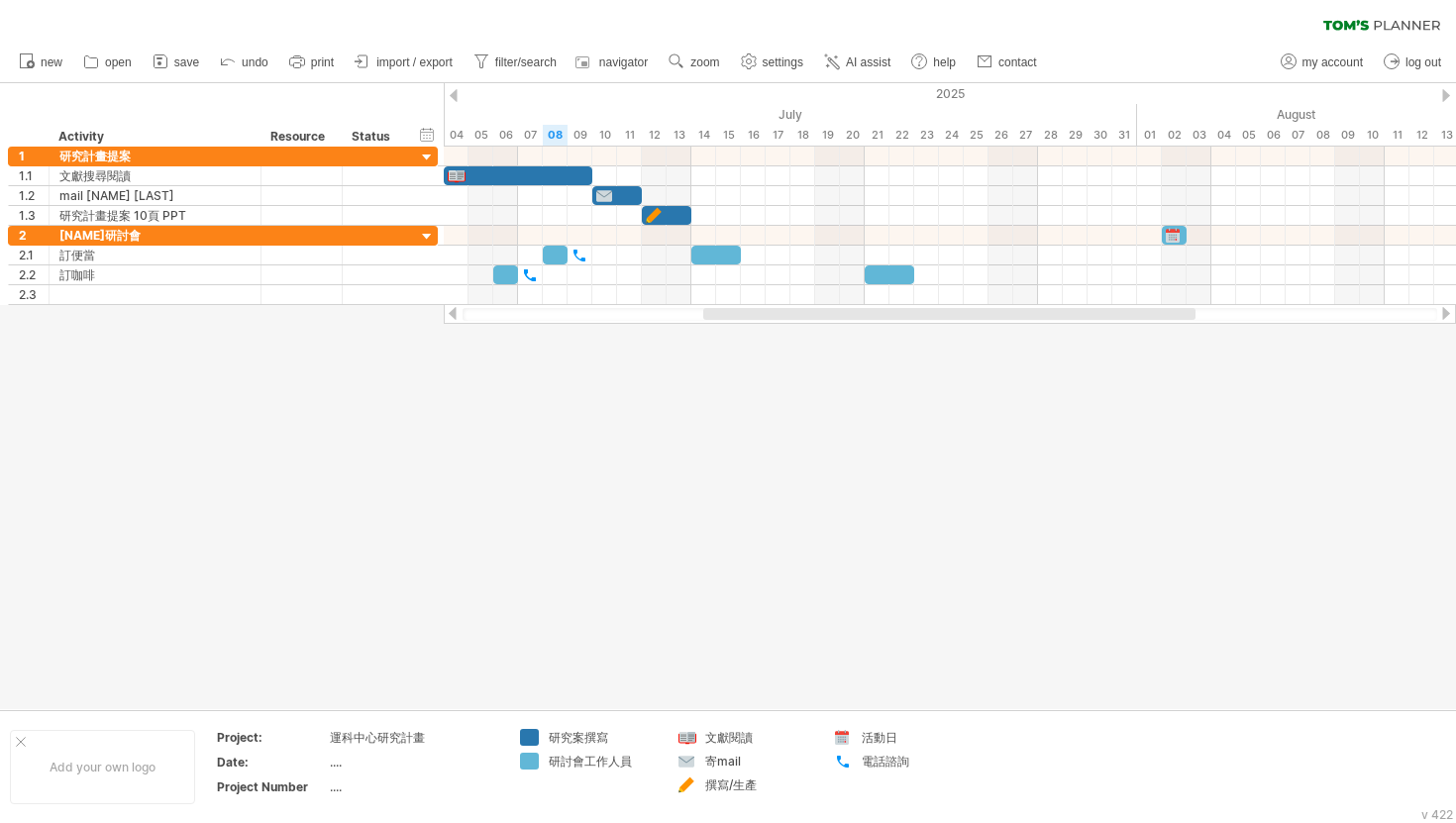 click at bounding box center [728, 396] 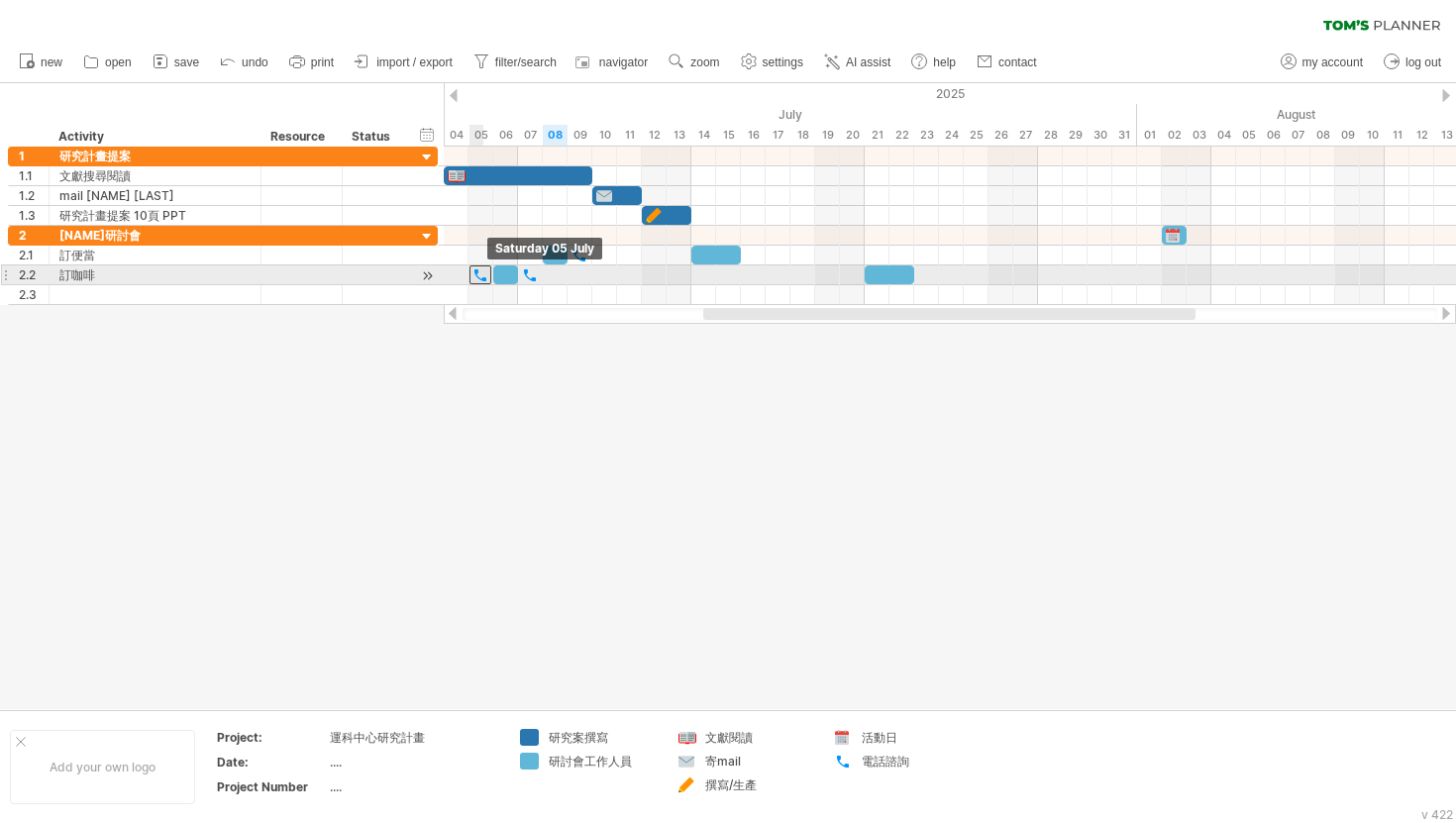 drag, startPoint x: 533, startPoint y: 276, endPoint x: 486, endPoint y: 275, distance: 47.010637 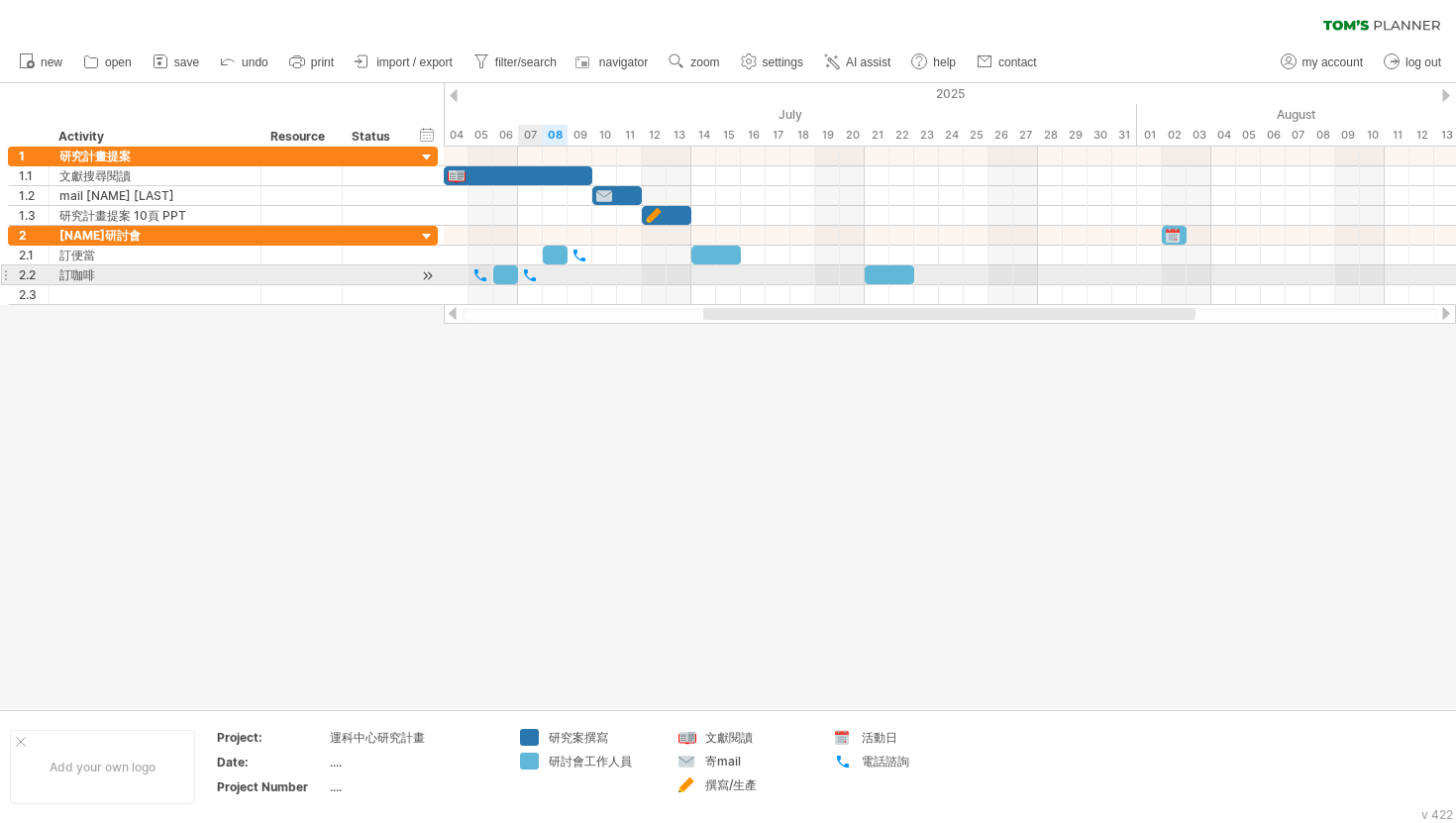 click at bounding box center [530, 274] 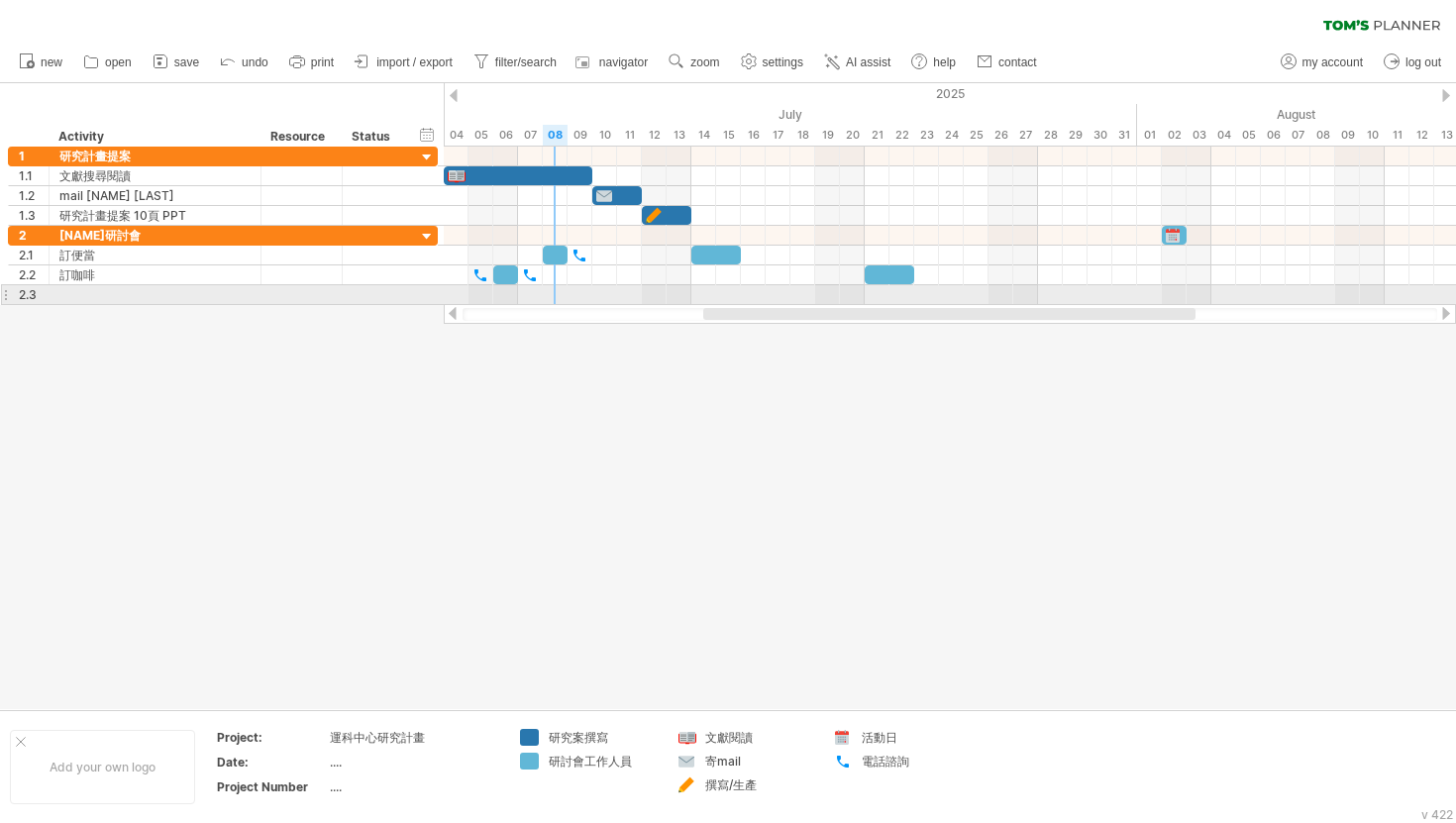 click at bounding box center (950, 295) 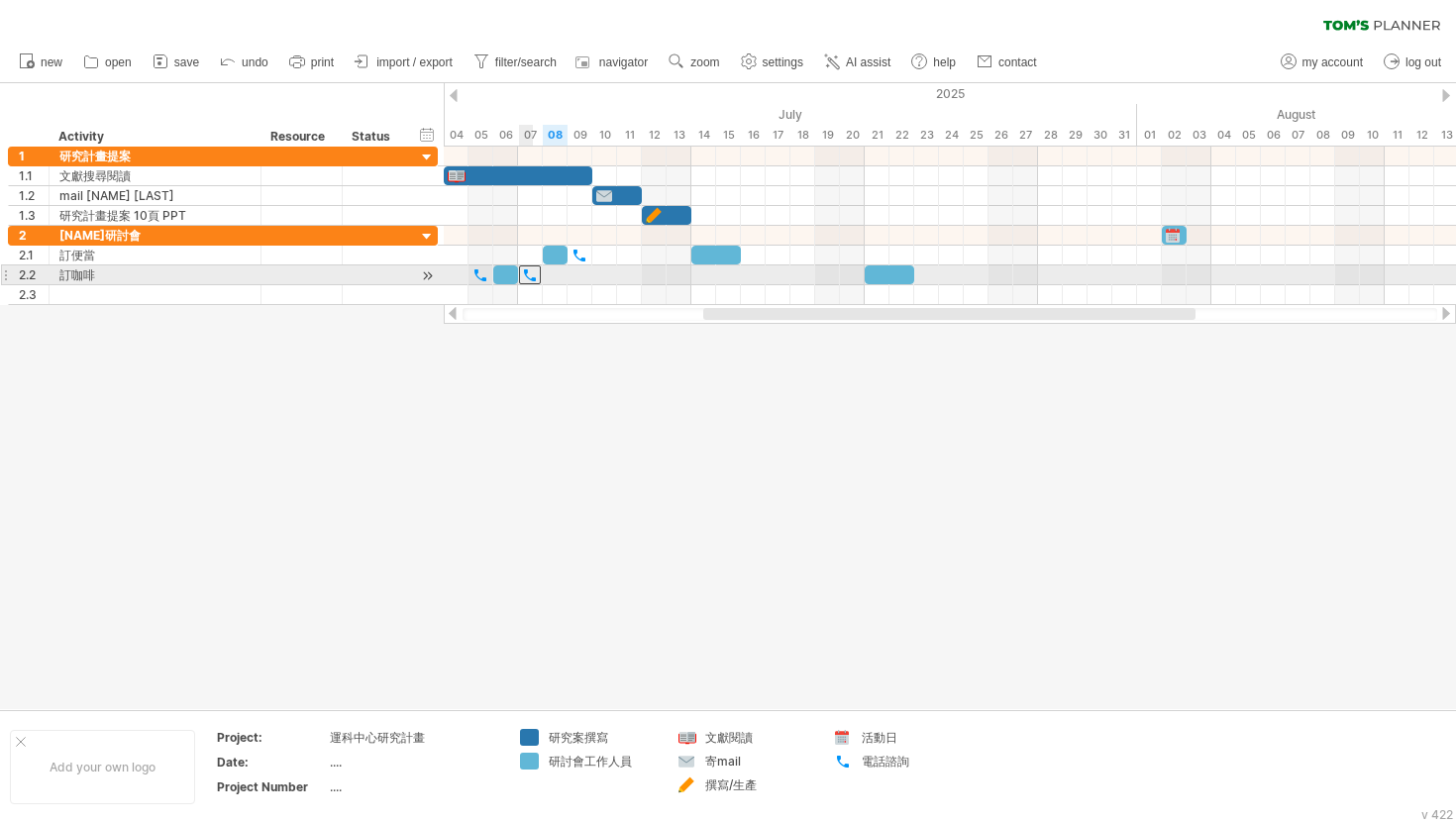 click at bounding box center (530, 274) 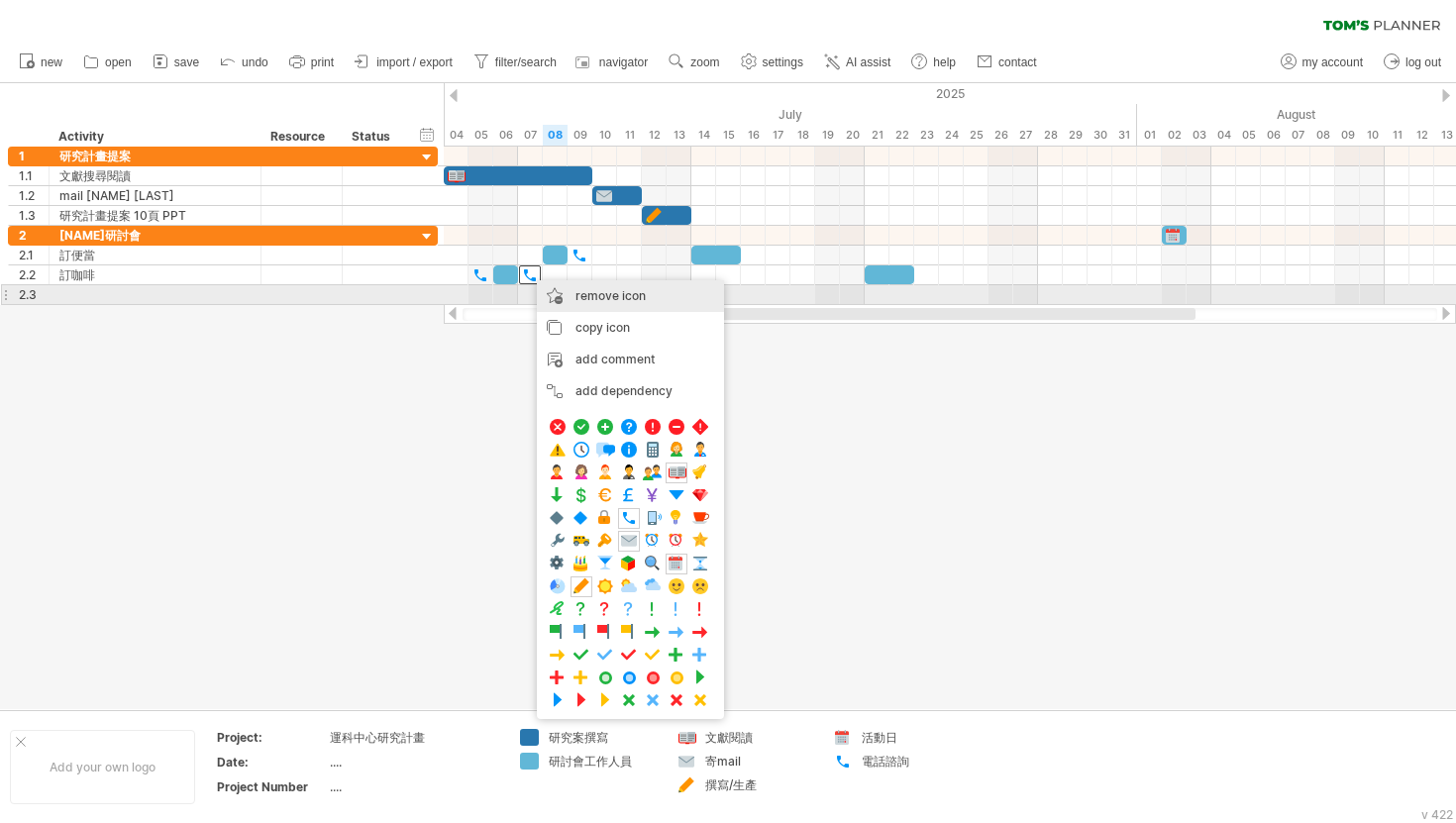 click on "remove icon" at bounding box center [610, 295] 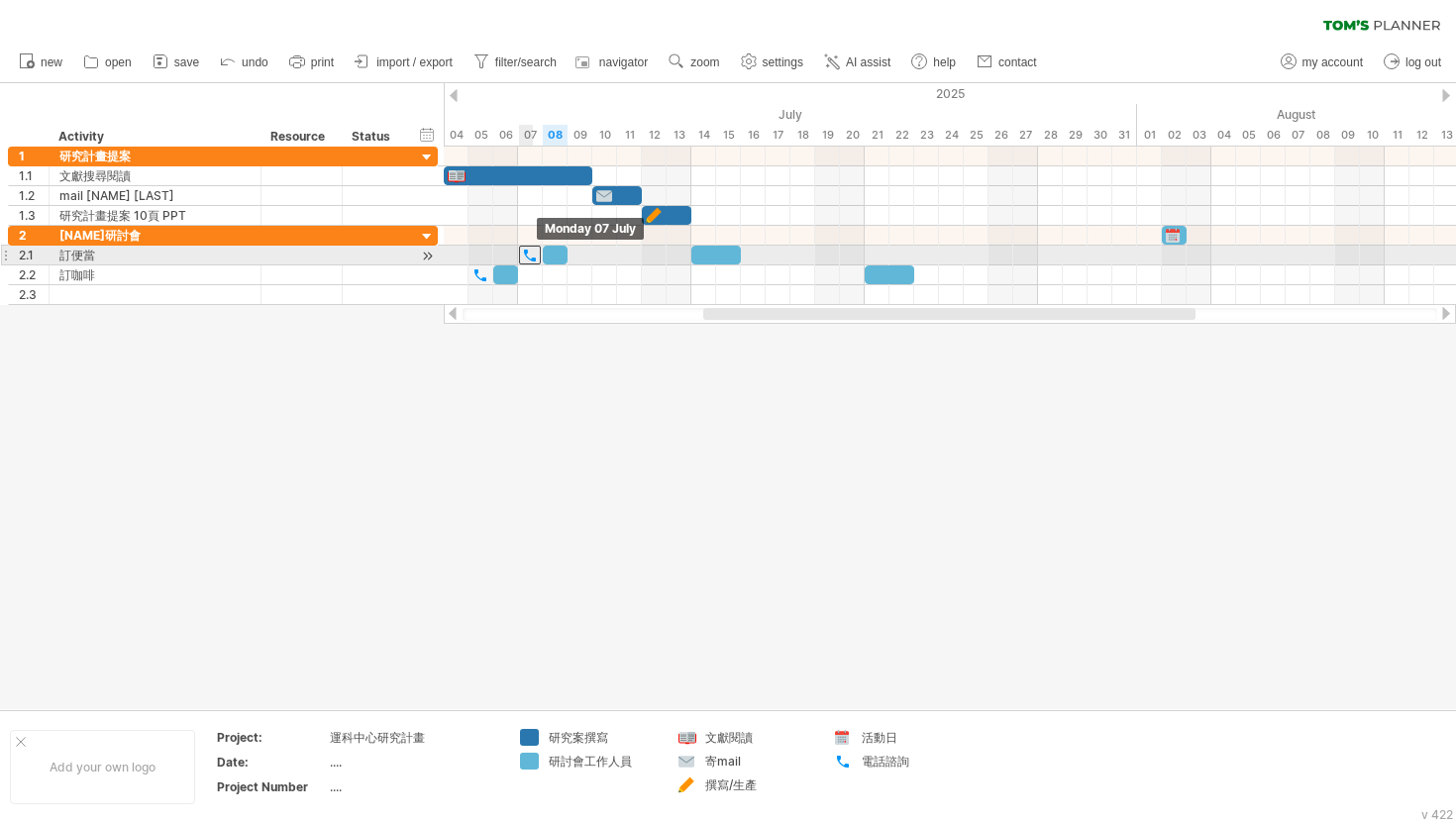 drag, startPoint x: 582, startPoint y: 257, endPoint x: 536, endPoint y: 255, distance: 46.043458 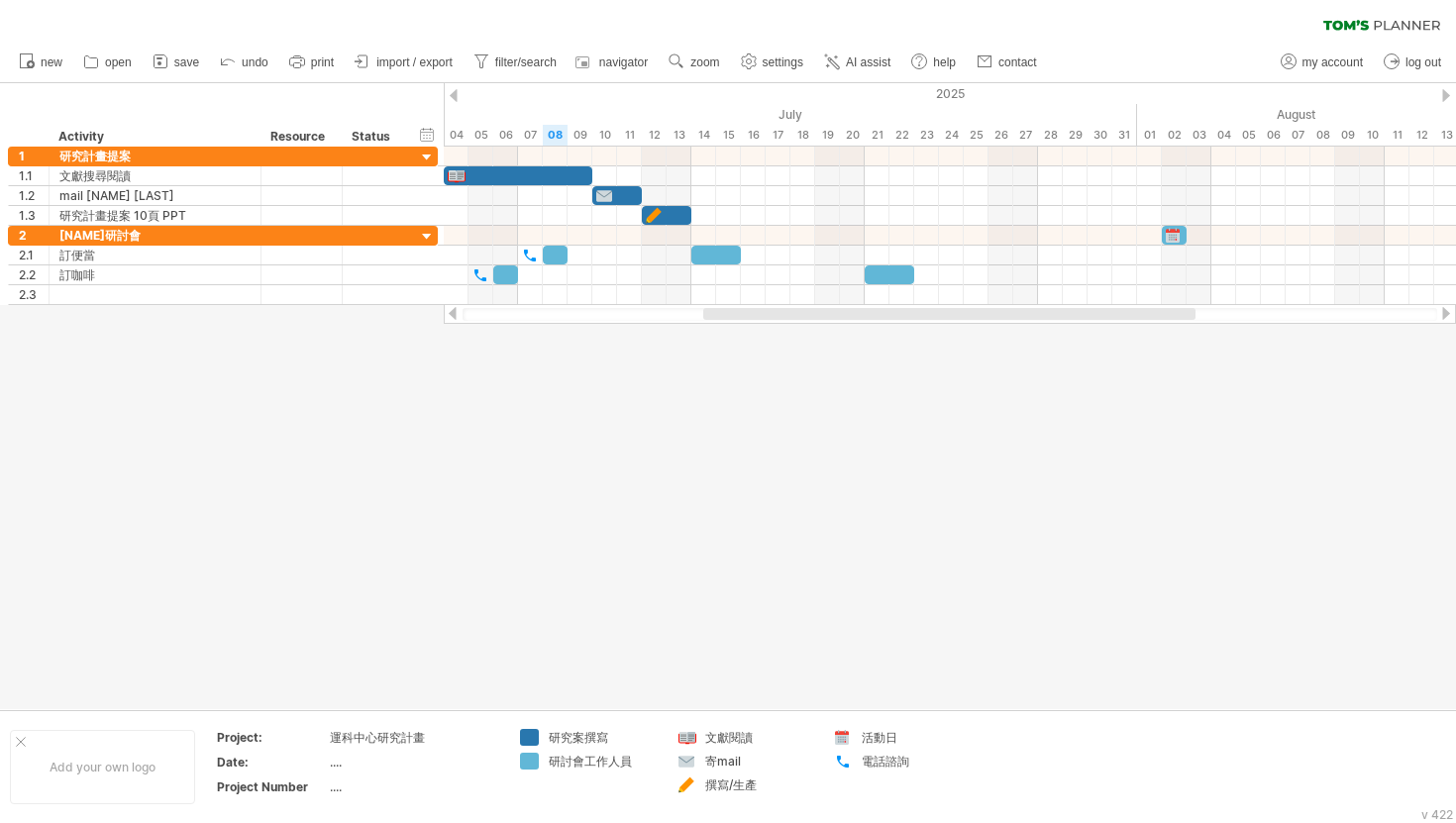 click at bounding box center [728, 396] 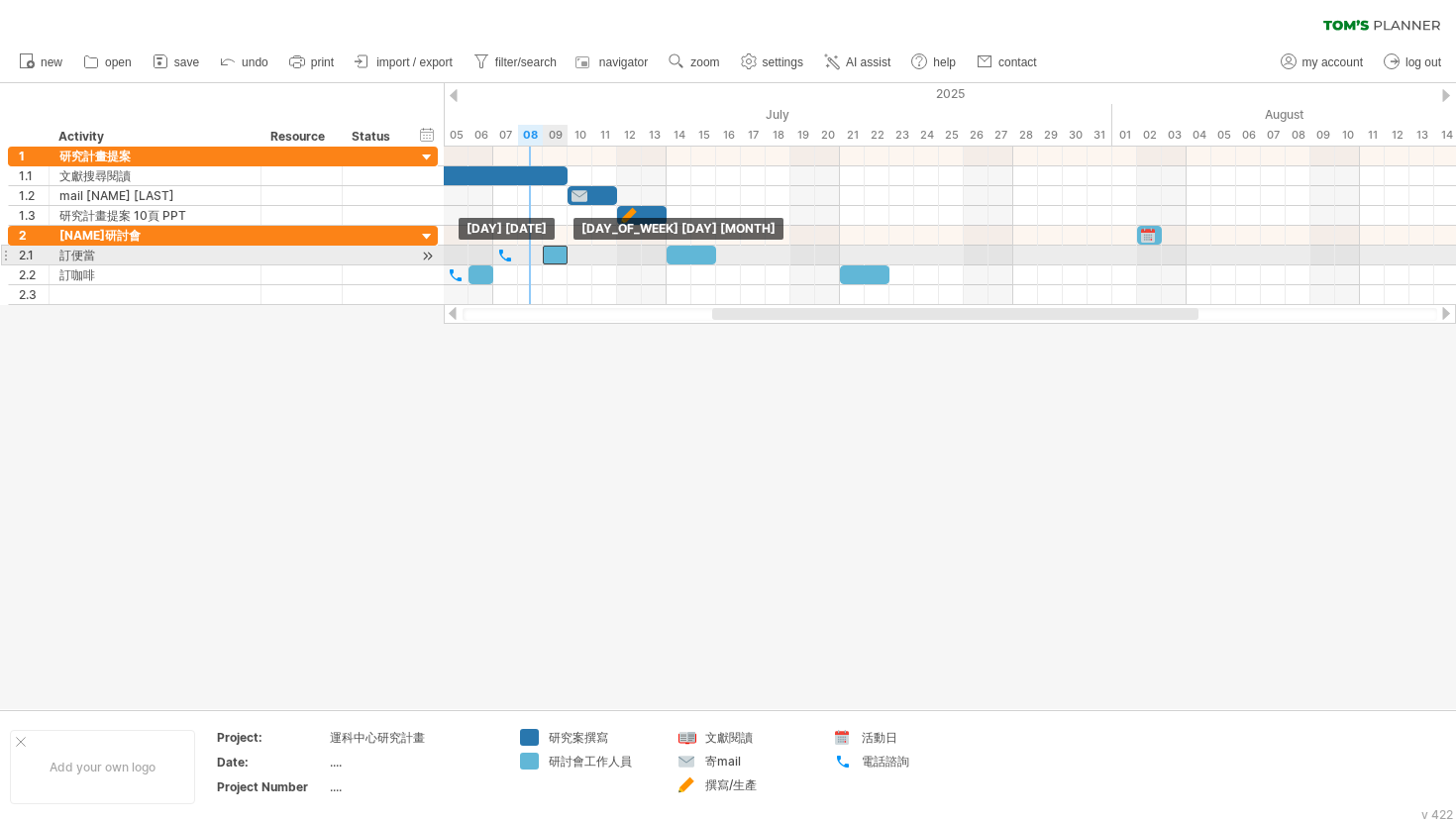 drag, startPoint x: 528, startPoint y: 257, endPoint x: 552, endPoint y: 257, distance: 24 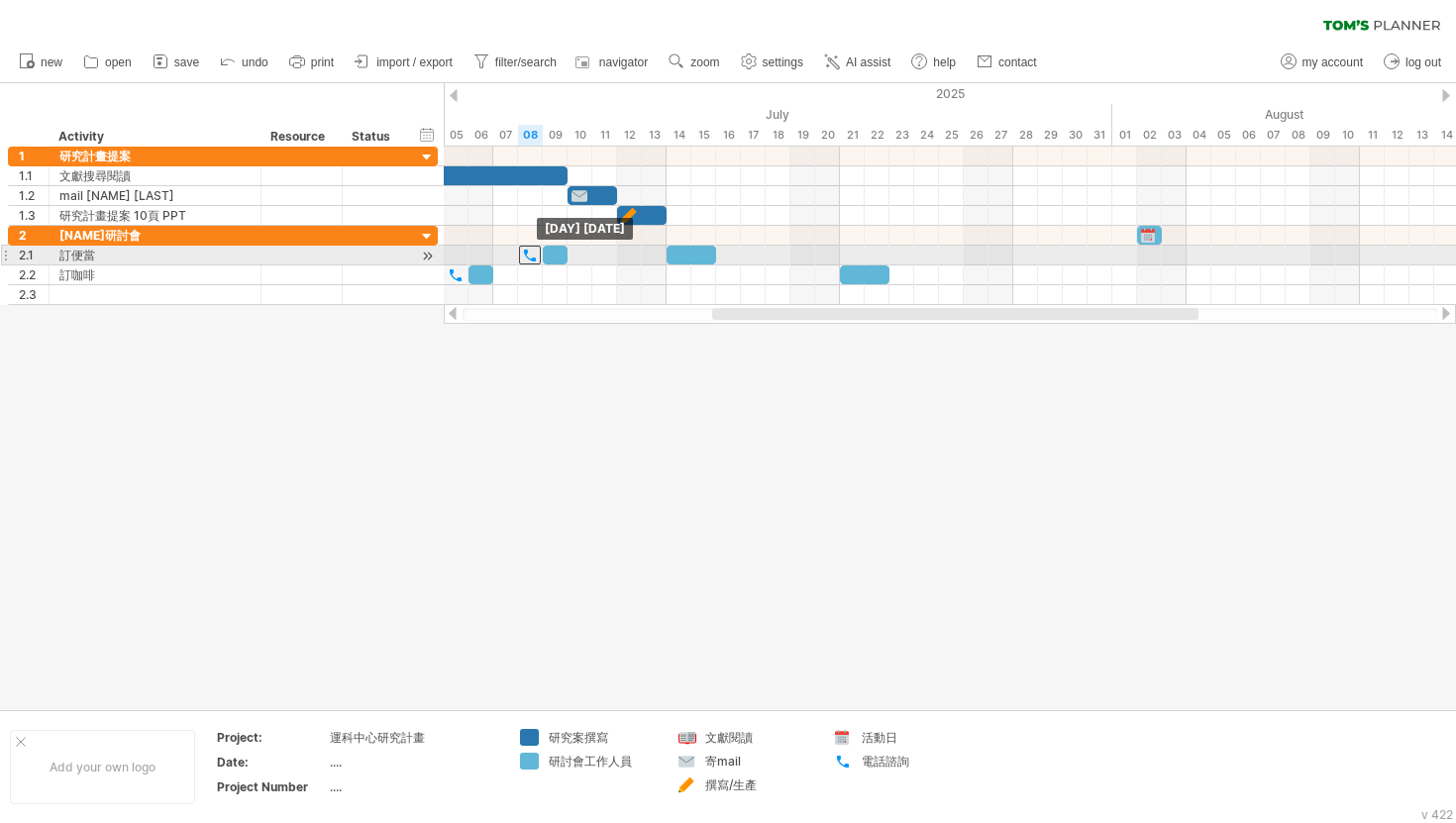 drag, startPoint x: 507, startPoint y: 254, endPoint x: 534, endPoint y: 254, distance: 27 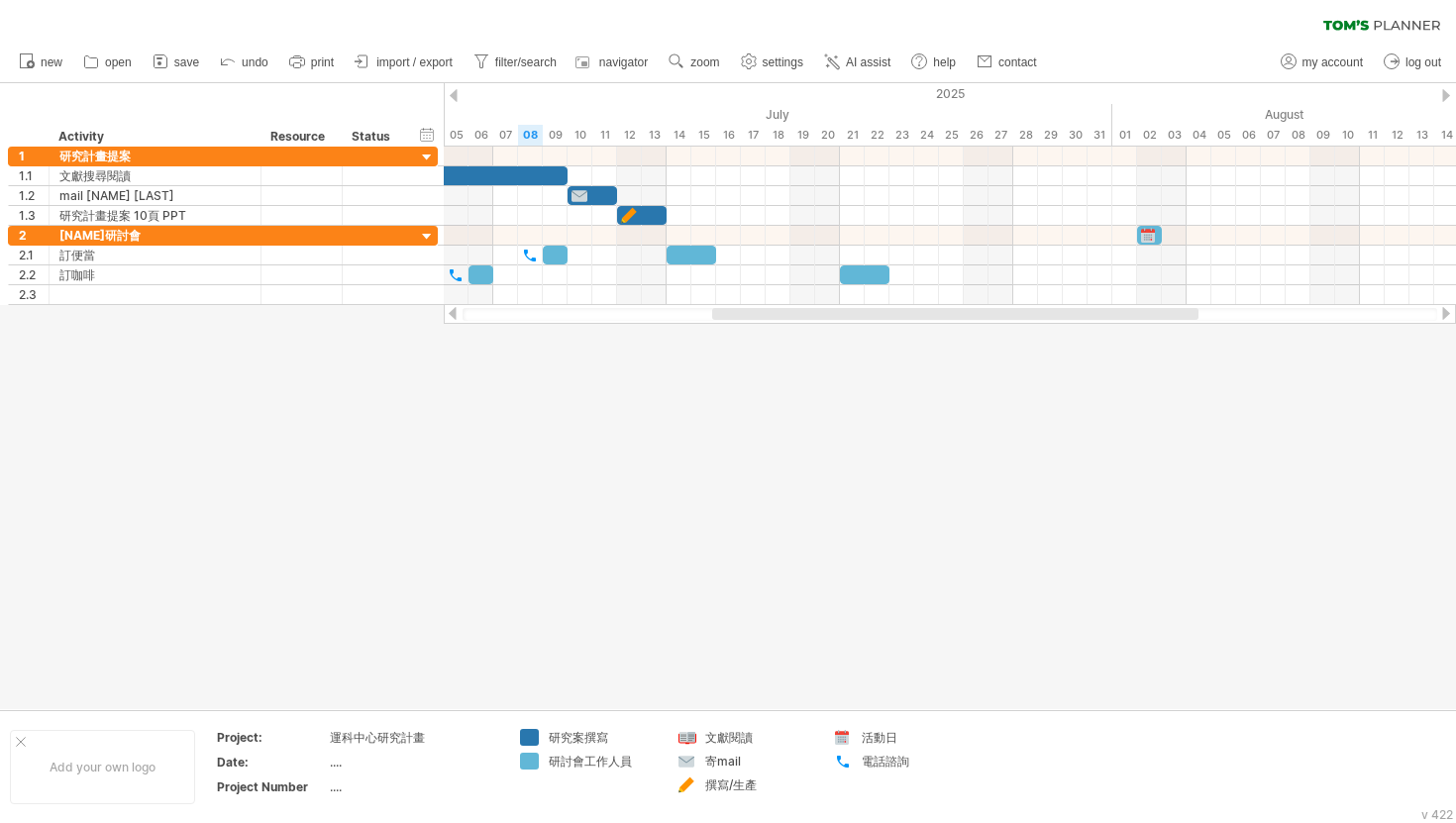 click at bounding box center [728, 396] 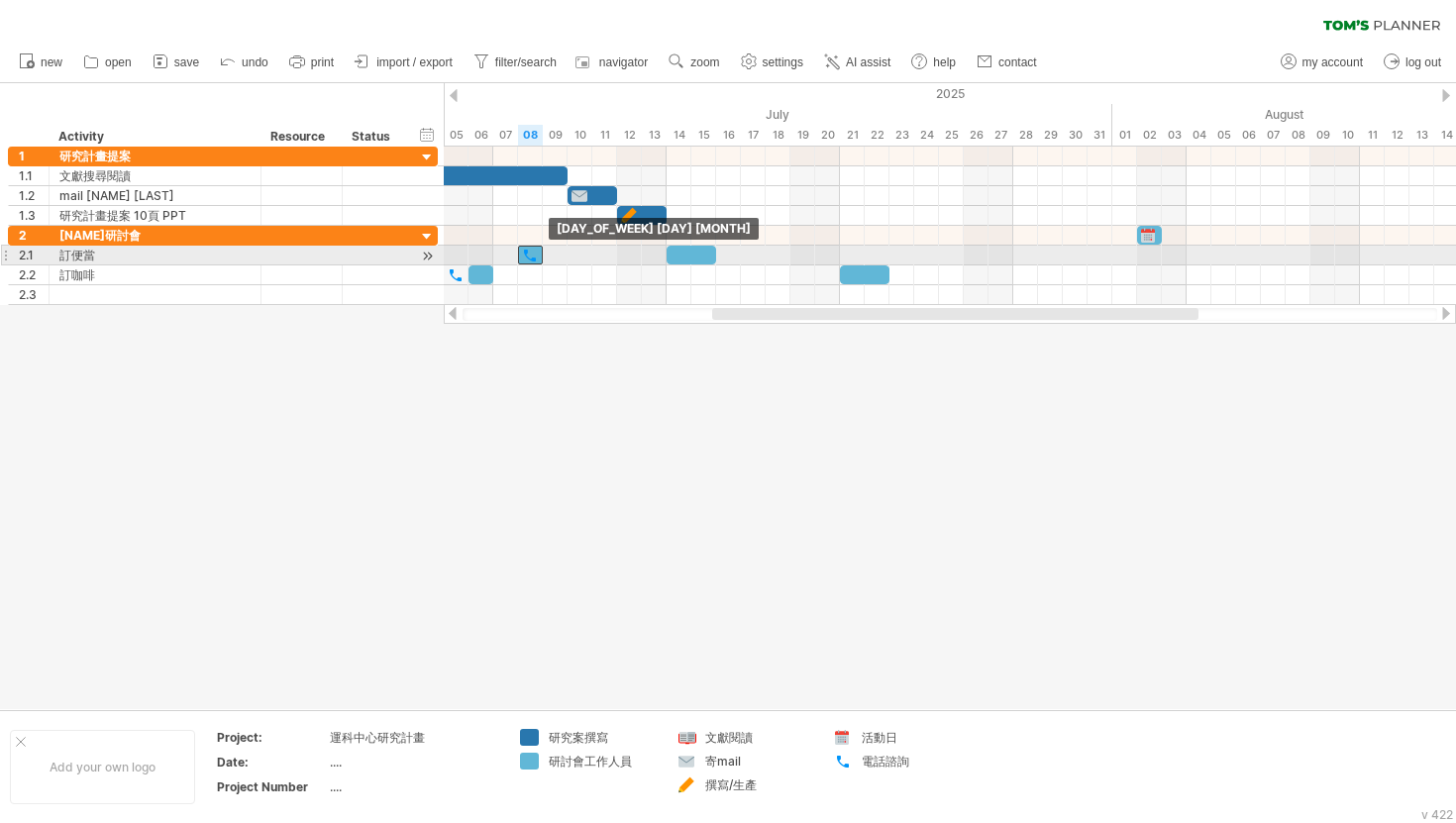 drag, startPoint x: 553, startPoint y: 257, endPoint x: 527, endPoint y: 257, distance: 26 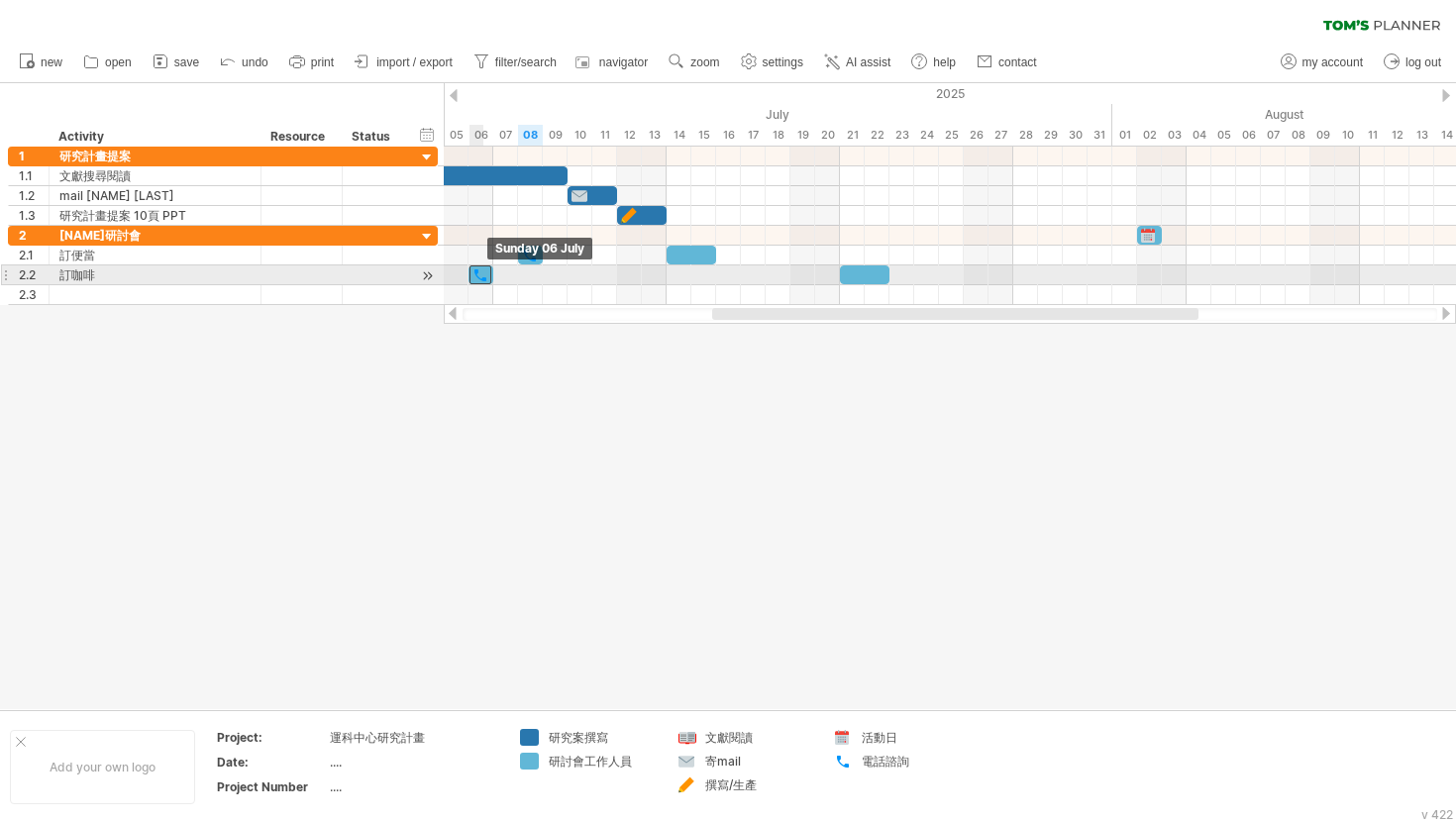 drag, startPoint x: 455, startPoint y: 274, endPoint x: 477, endPoint y: 274, distance: 22 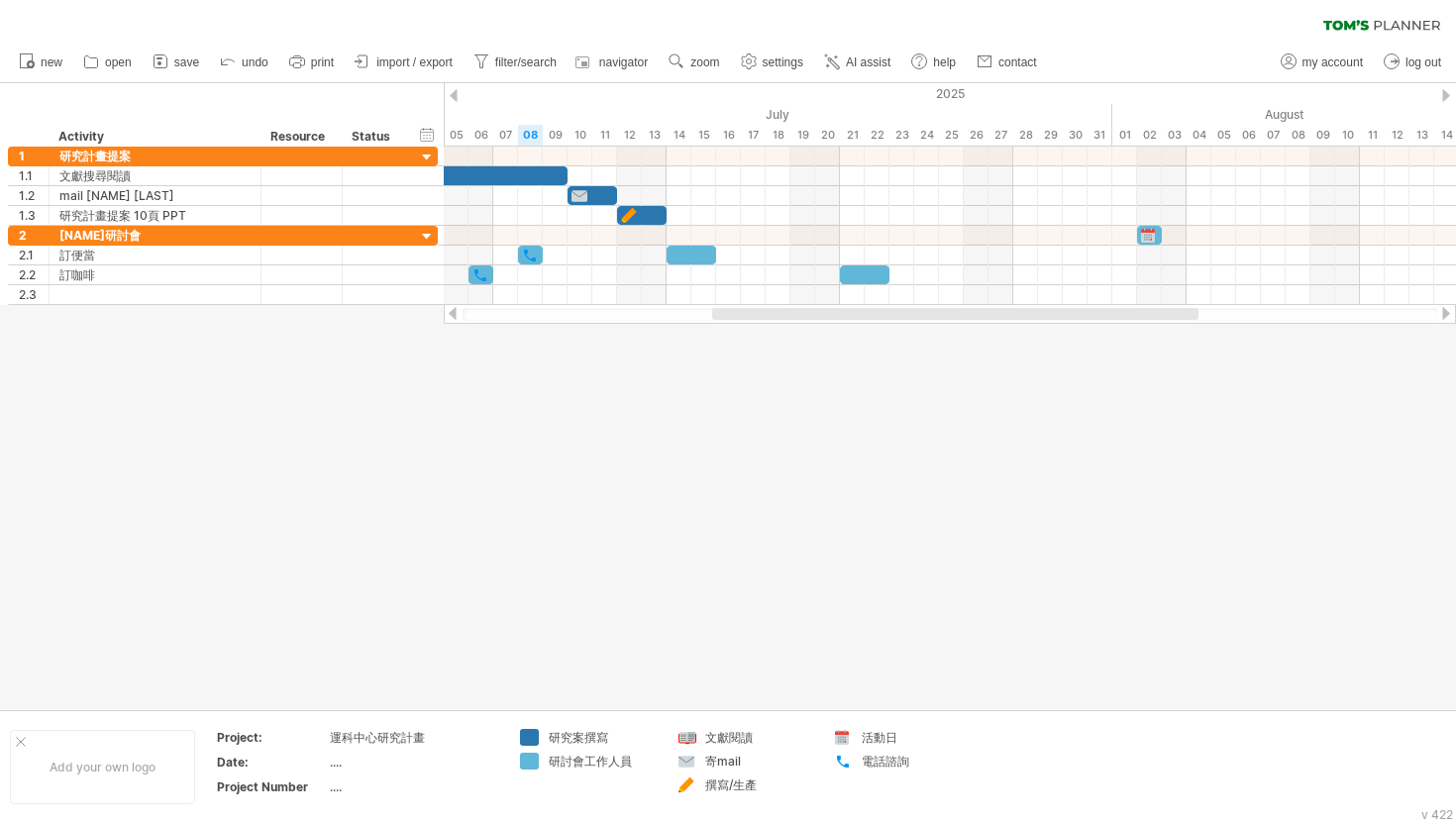 click at bounding box center [728, 396] 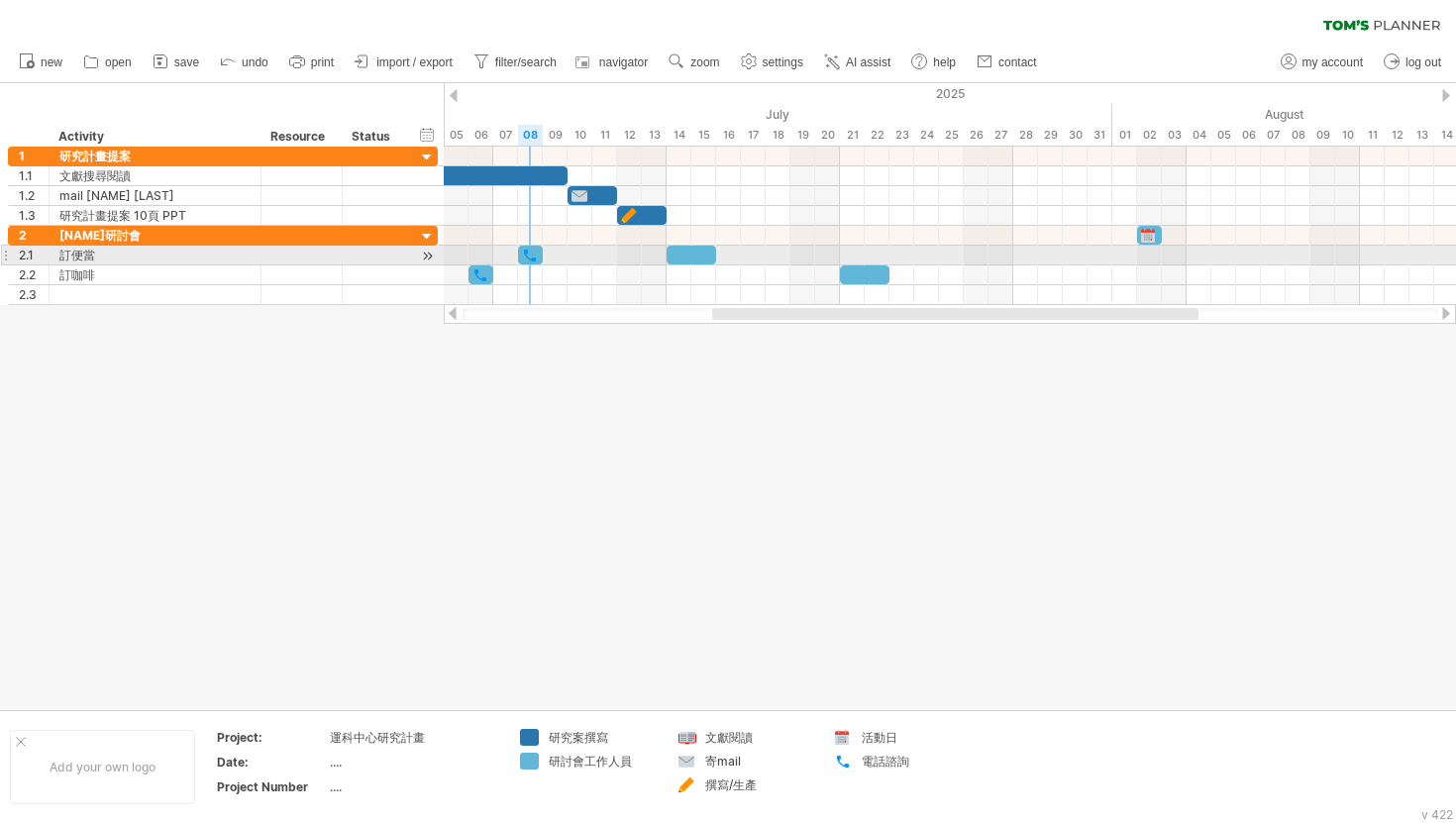 click at bounding box center (530, 255) 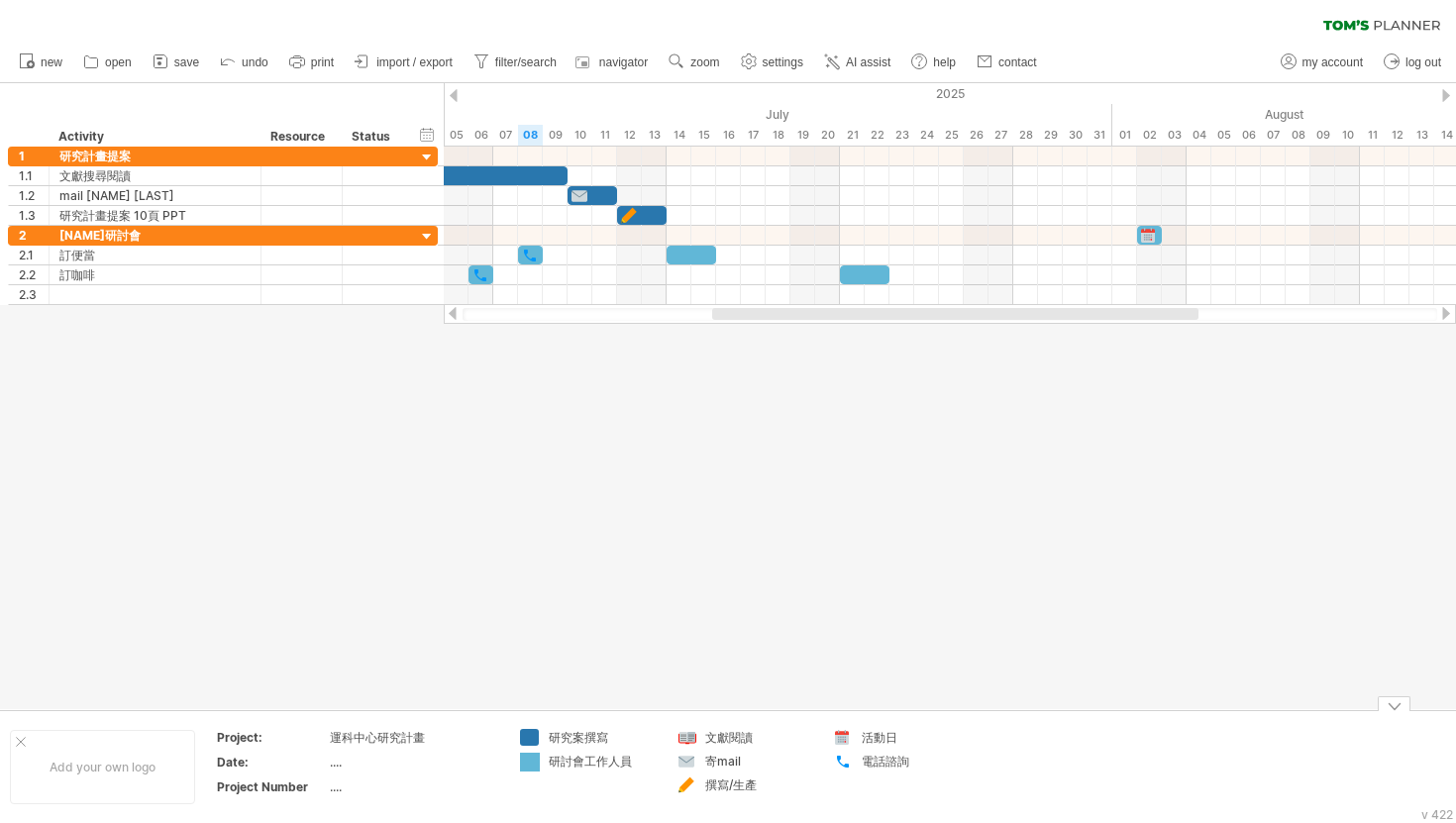click on "Trying to reach plan.tomsplanner.com
Connected again...
0%
clear filter
new 1" at bounding box center [728, 411] 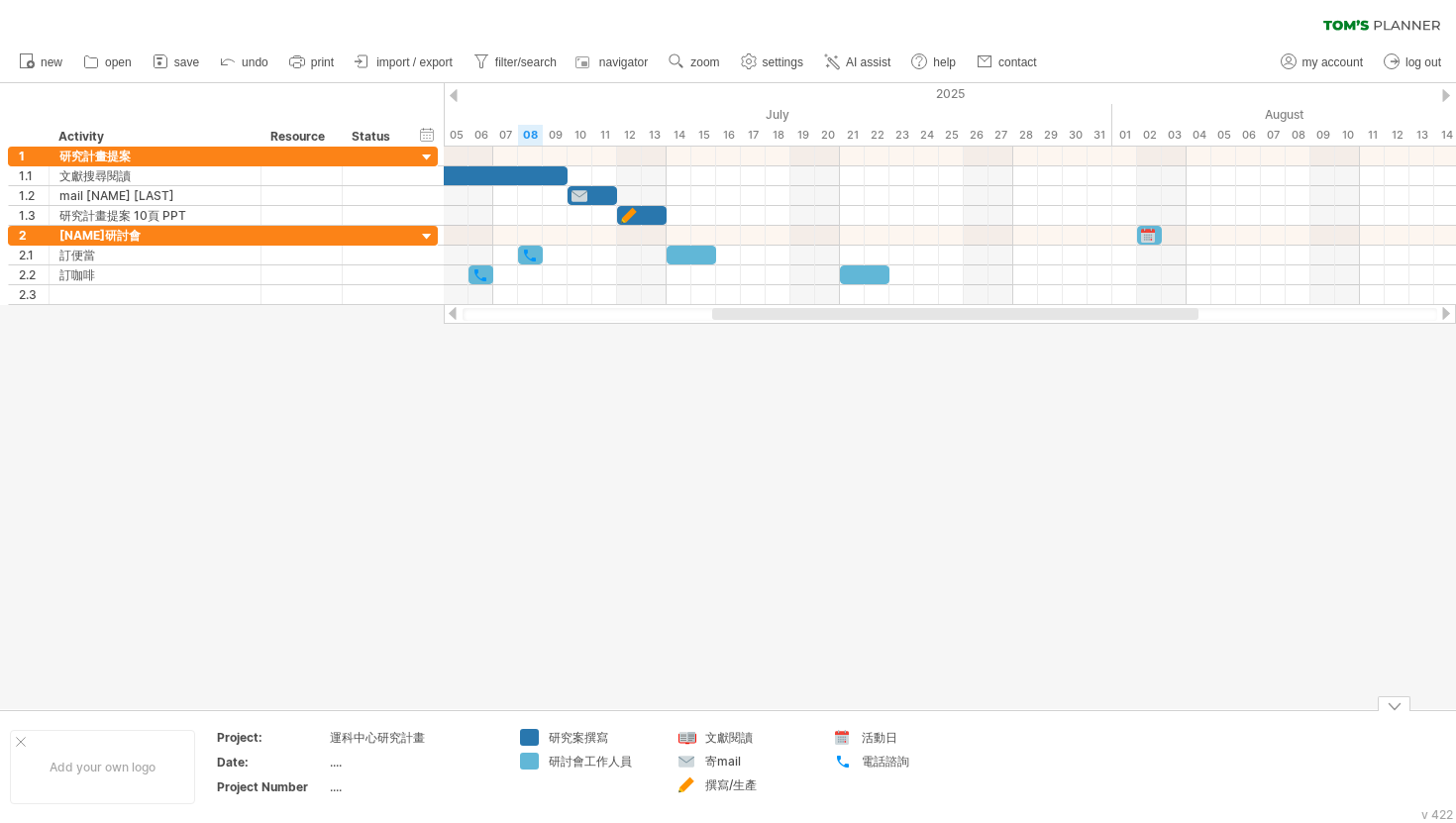 click on "Trying to reach plan.tomsplanner.com
Connected again...
0%
clear filter
new 1" at bounding box center (728, 411) 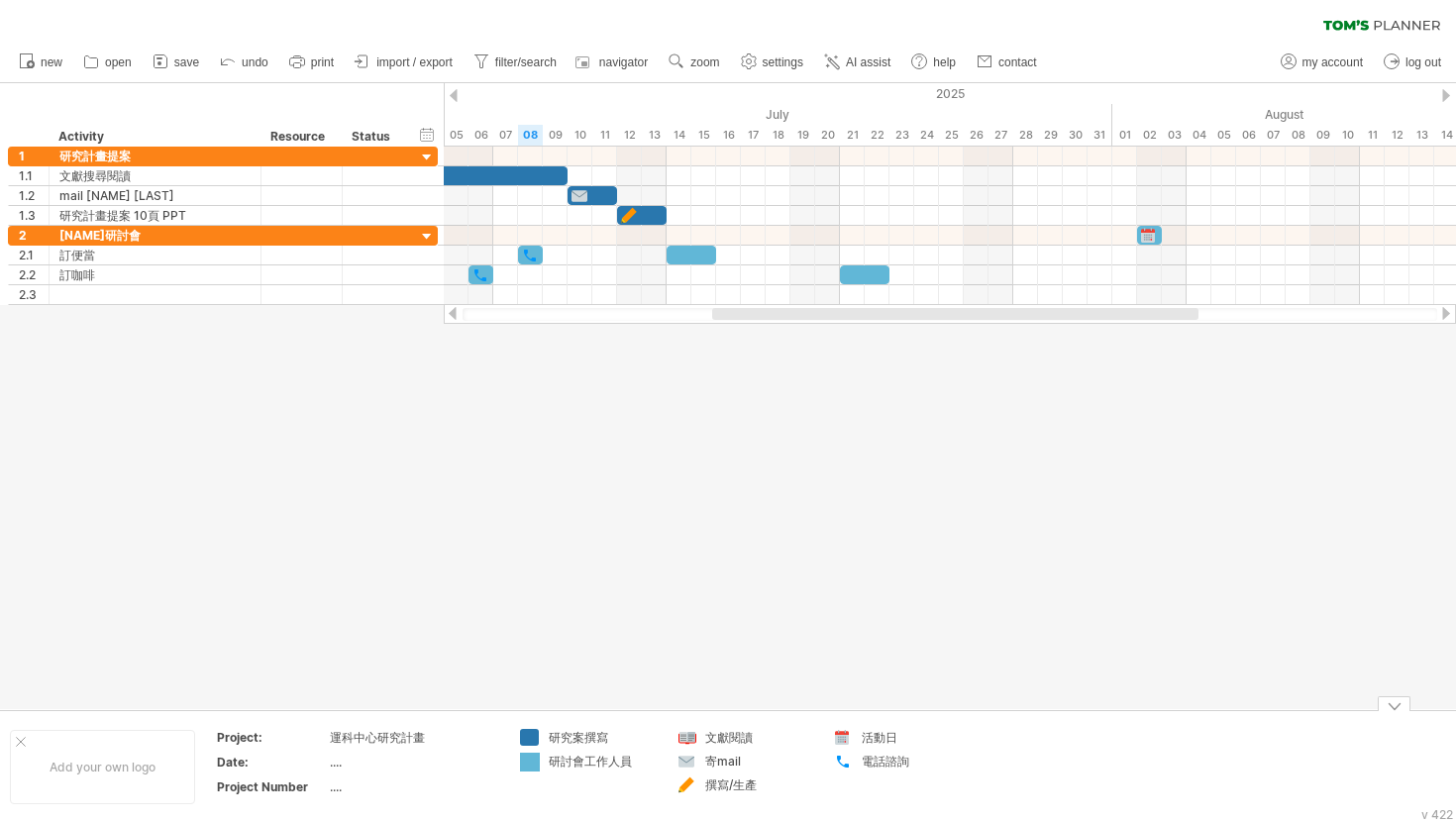 click at bounding box center (530, 762) 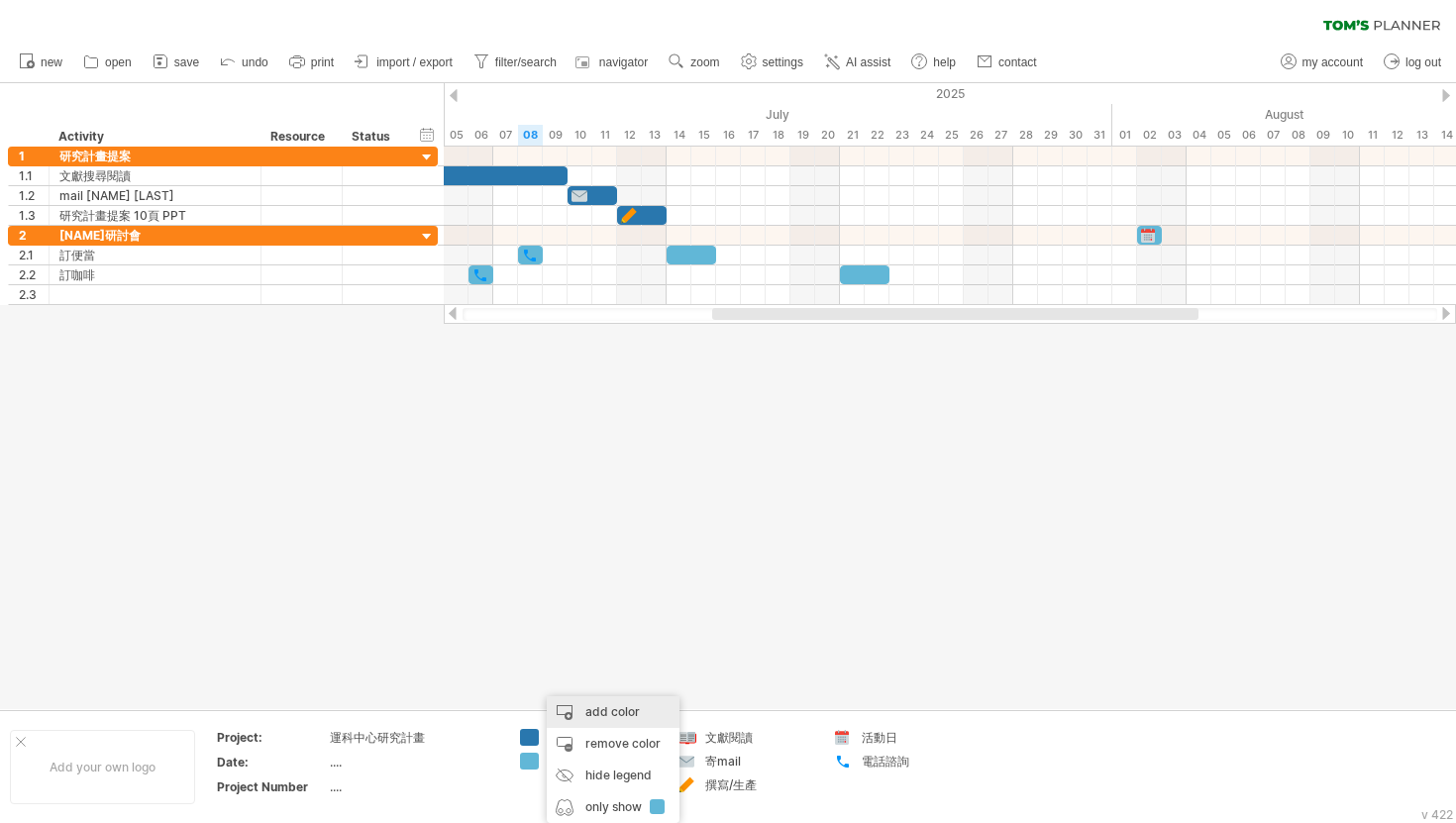 click on "add color" at bounding box center [613, 712] 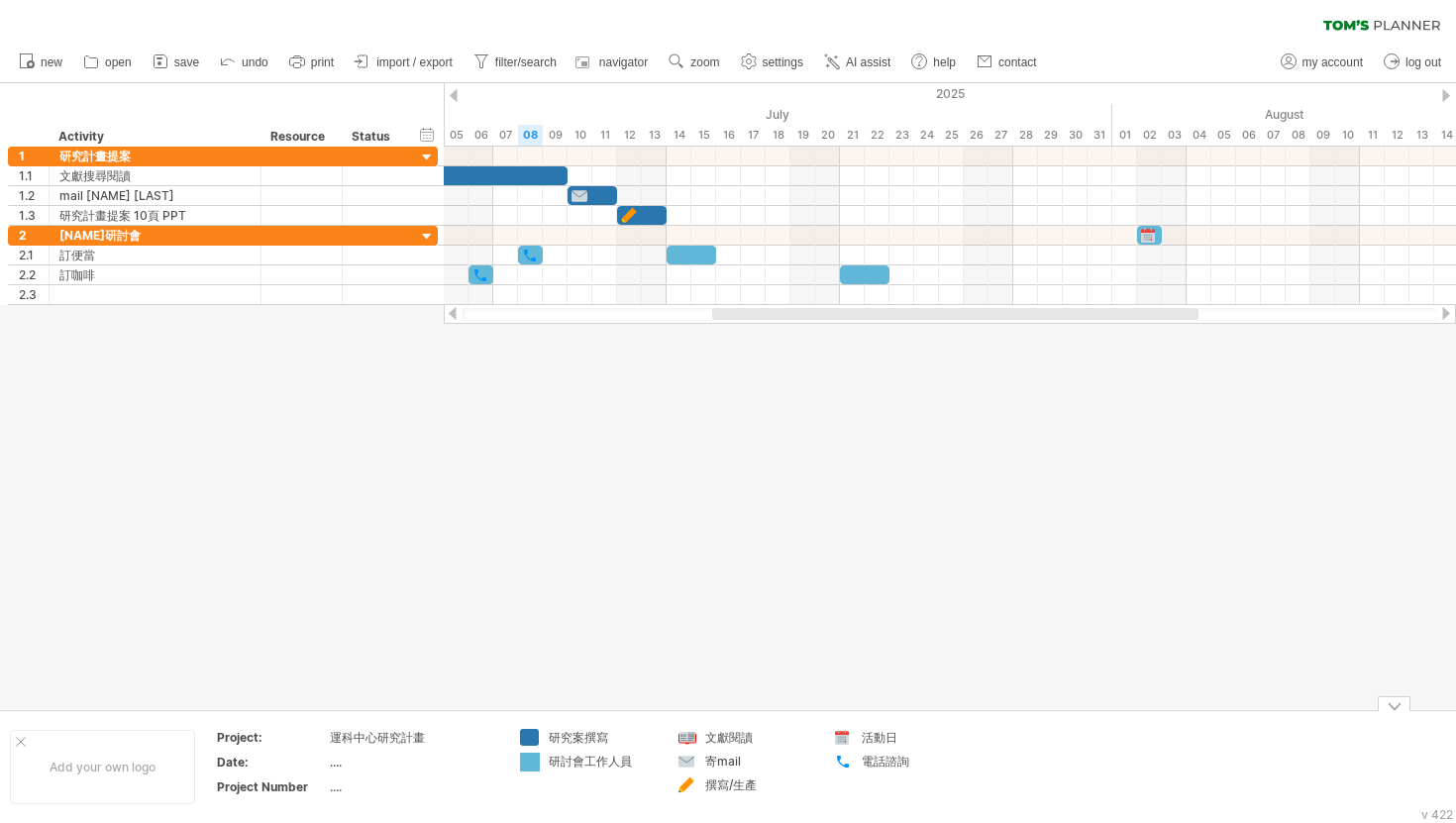 click on "Trying to reach plan.tomsplanner.com
Connected again...
0%
clear filter
new 1" at bounding box center [728, 411] 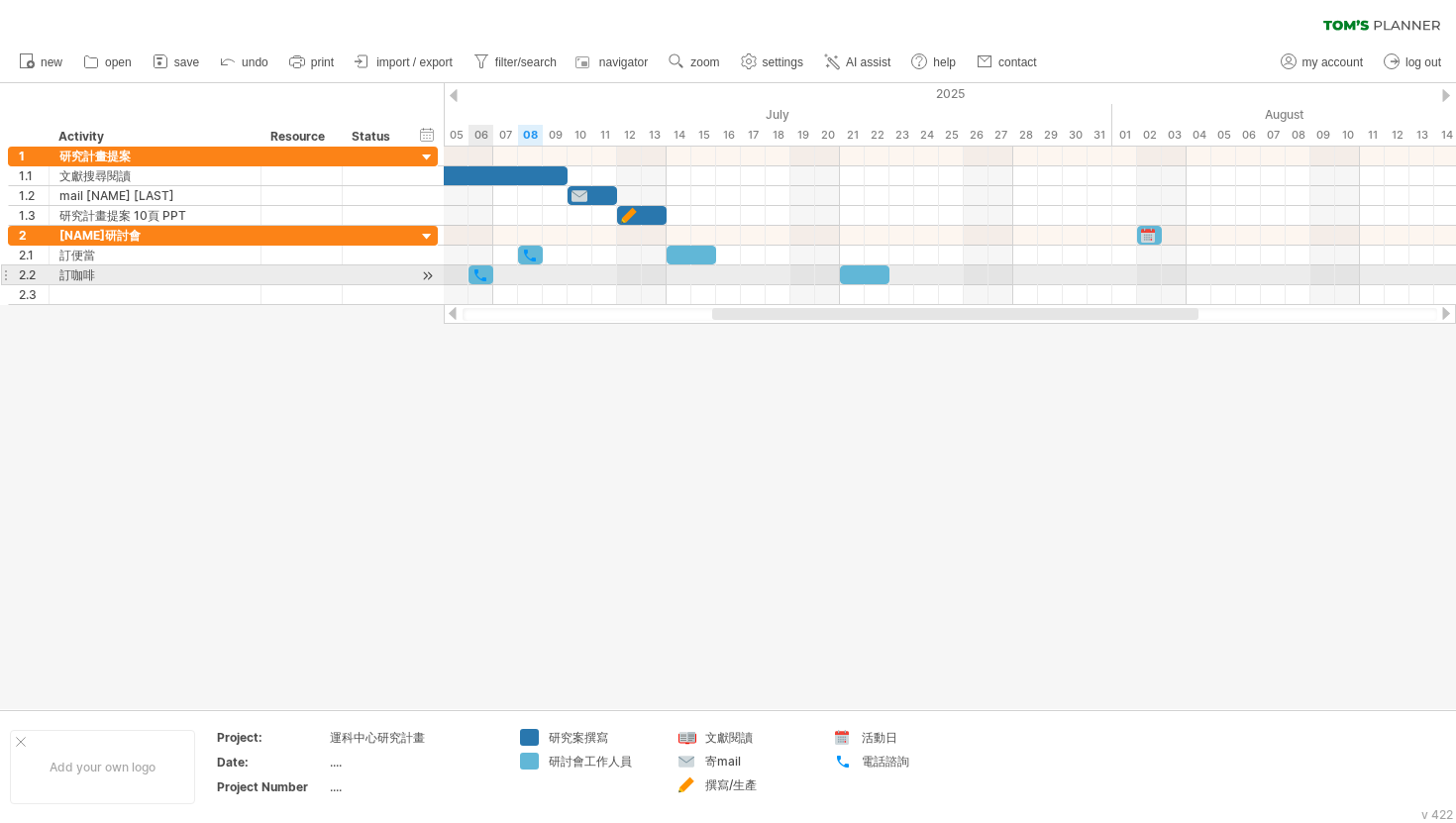 click at bounding box center (530, 255) 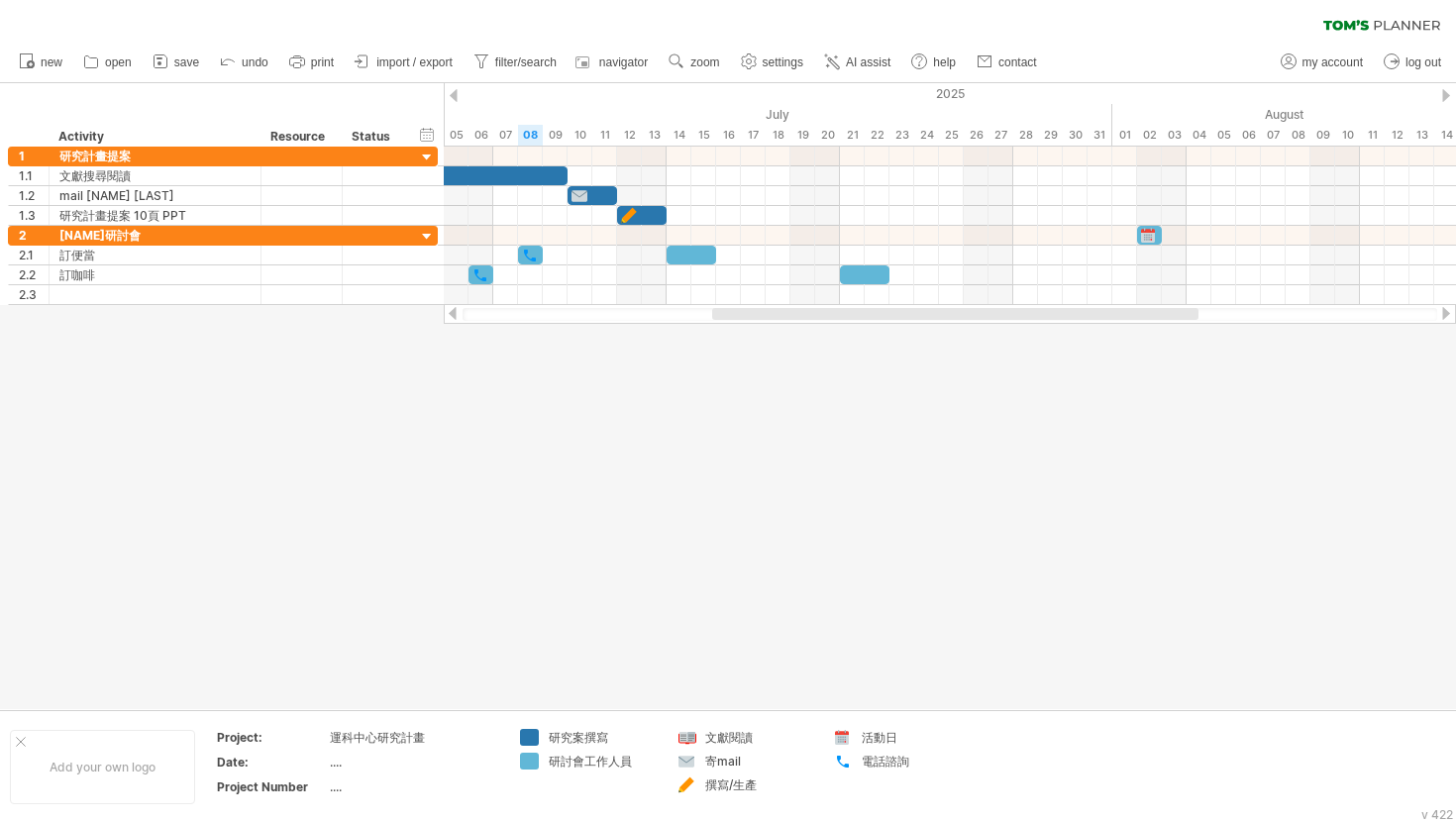 click at bounding box center (728, 396) 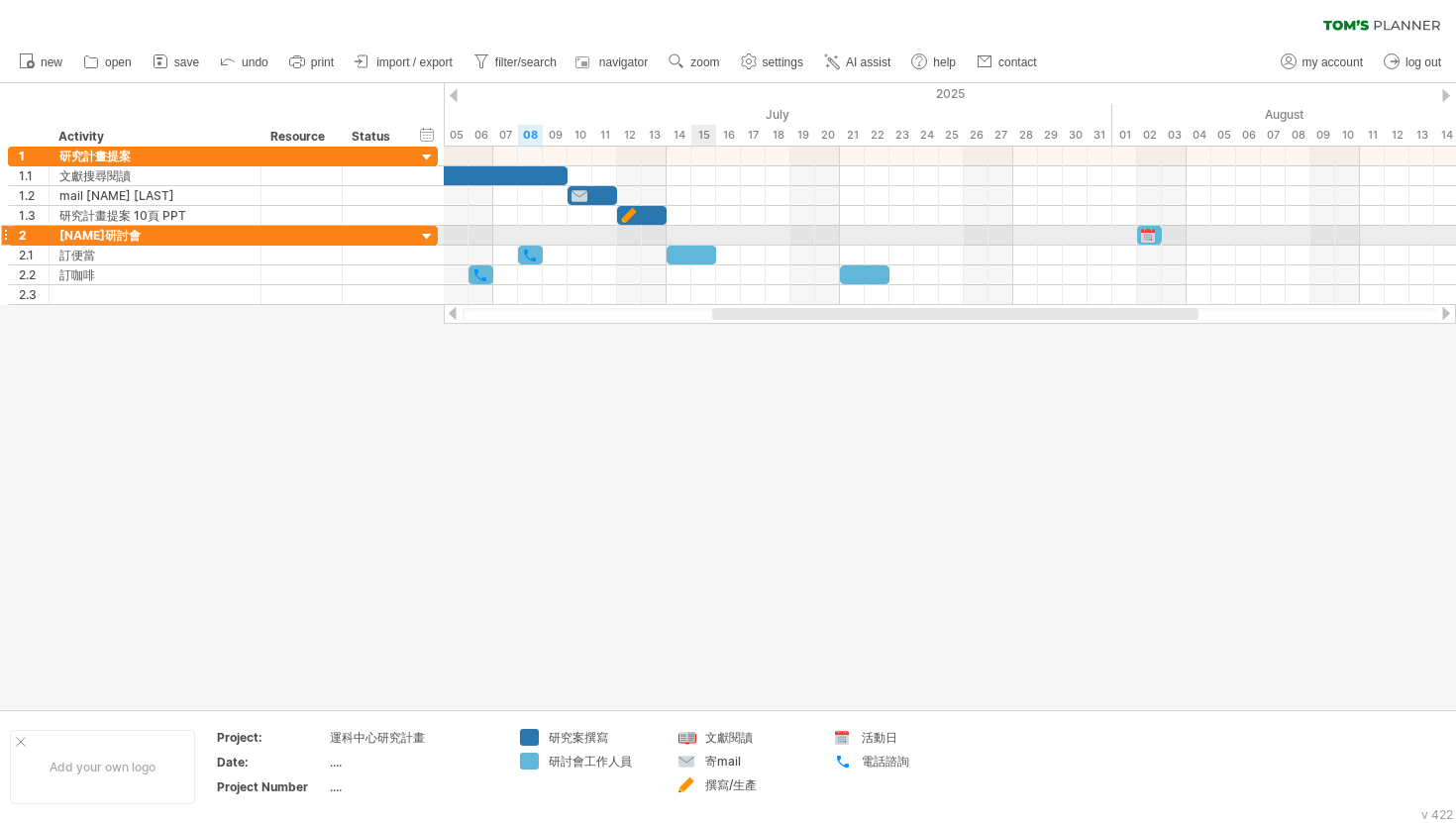 click at bounding box center (950, 236) 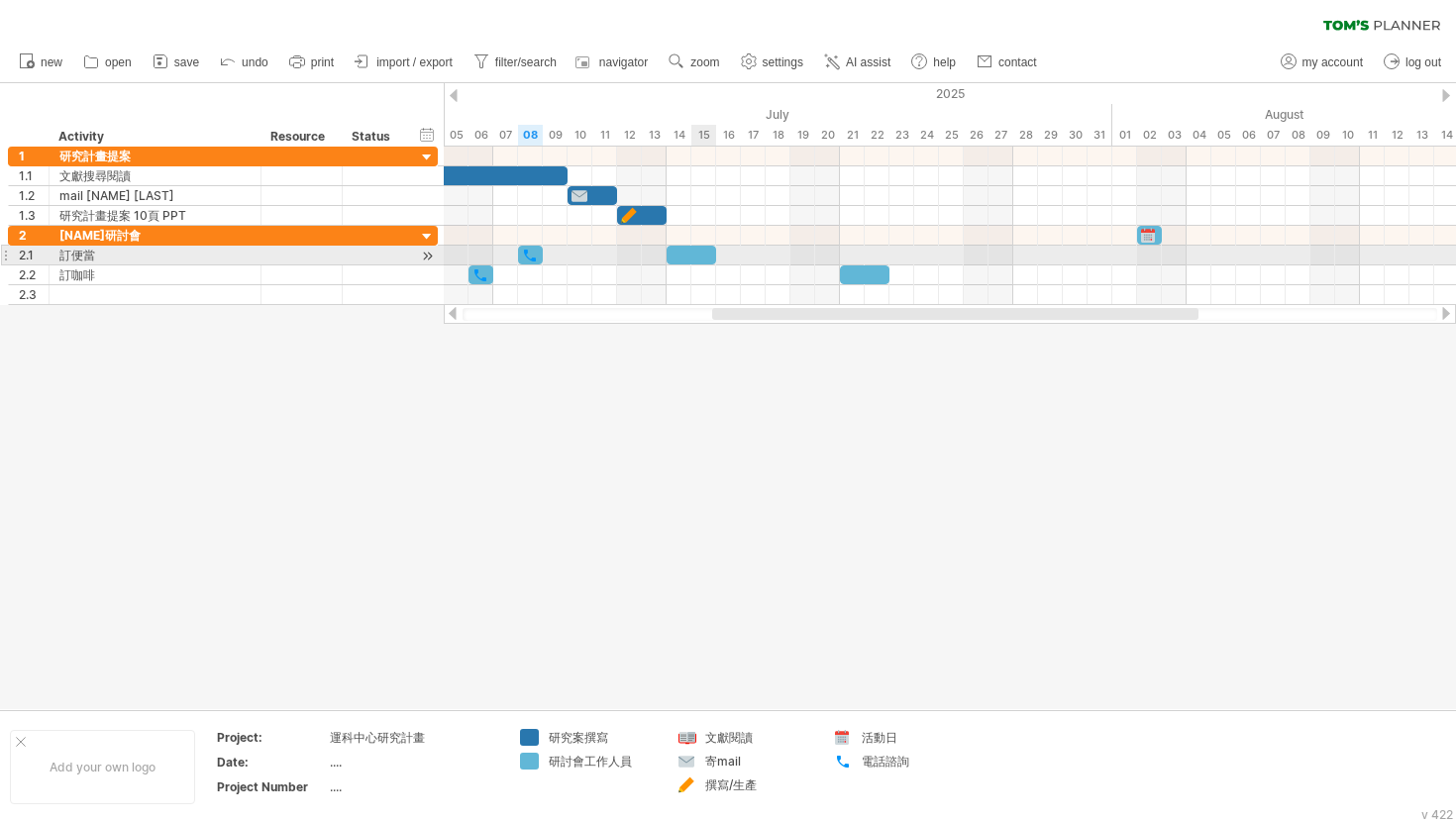 click at bounding box center [691, 255] 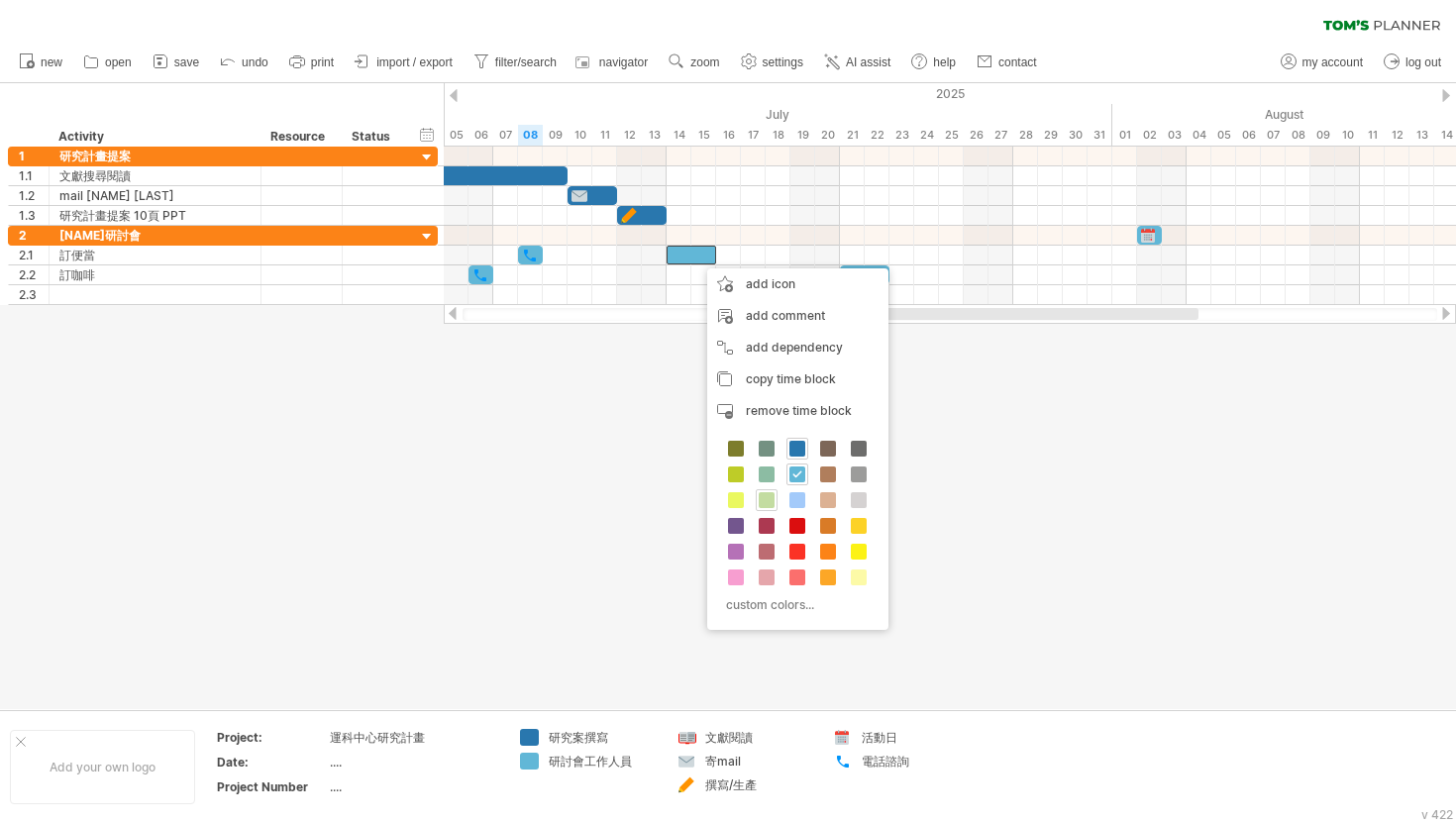 click at bounding box center (767, 500) 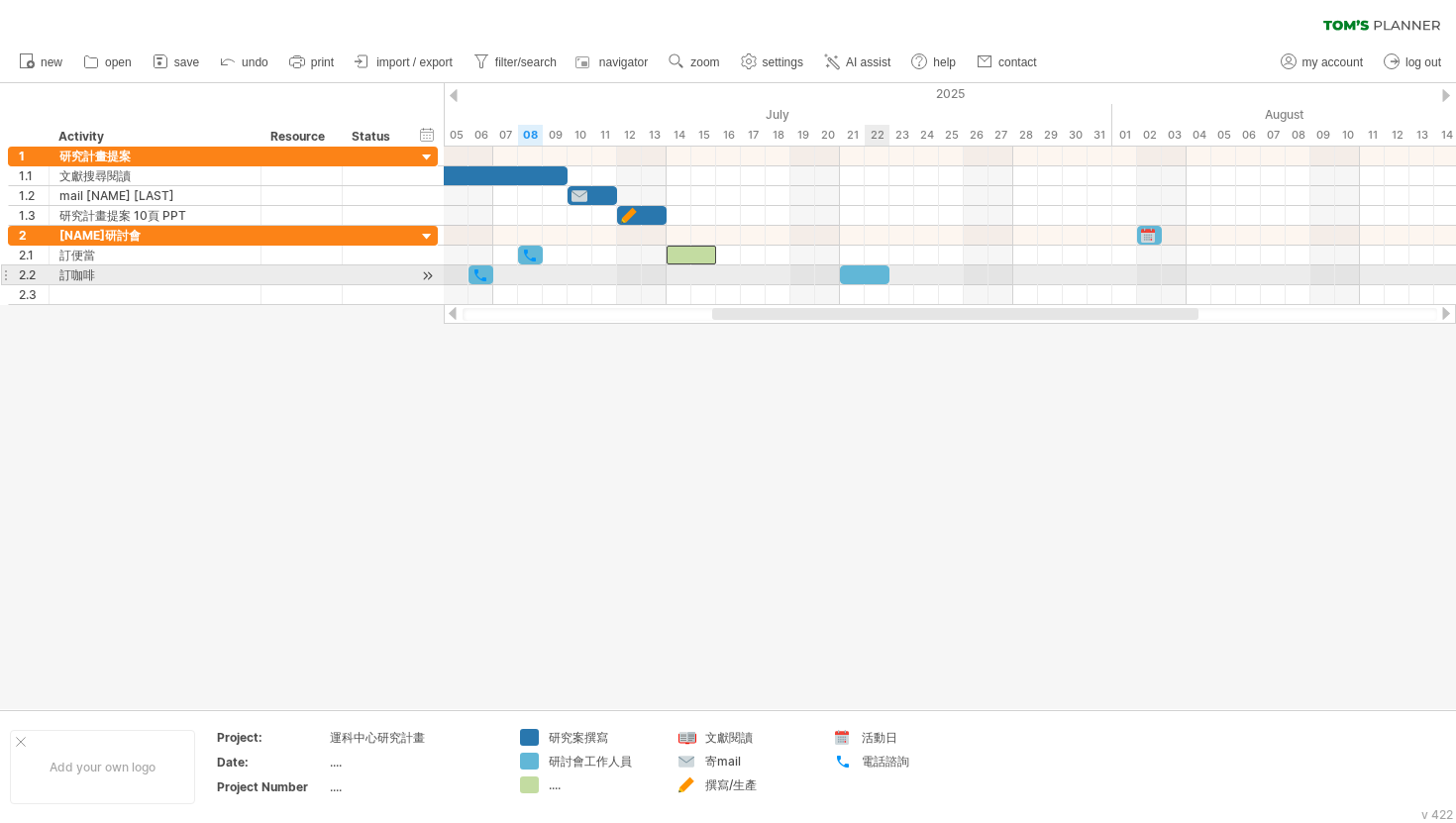 click at bounding box center (865, 274) 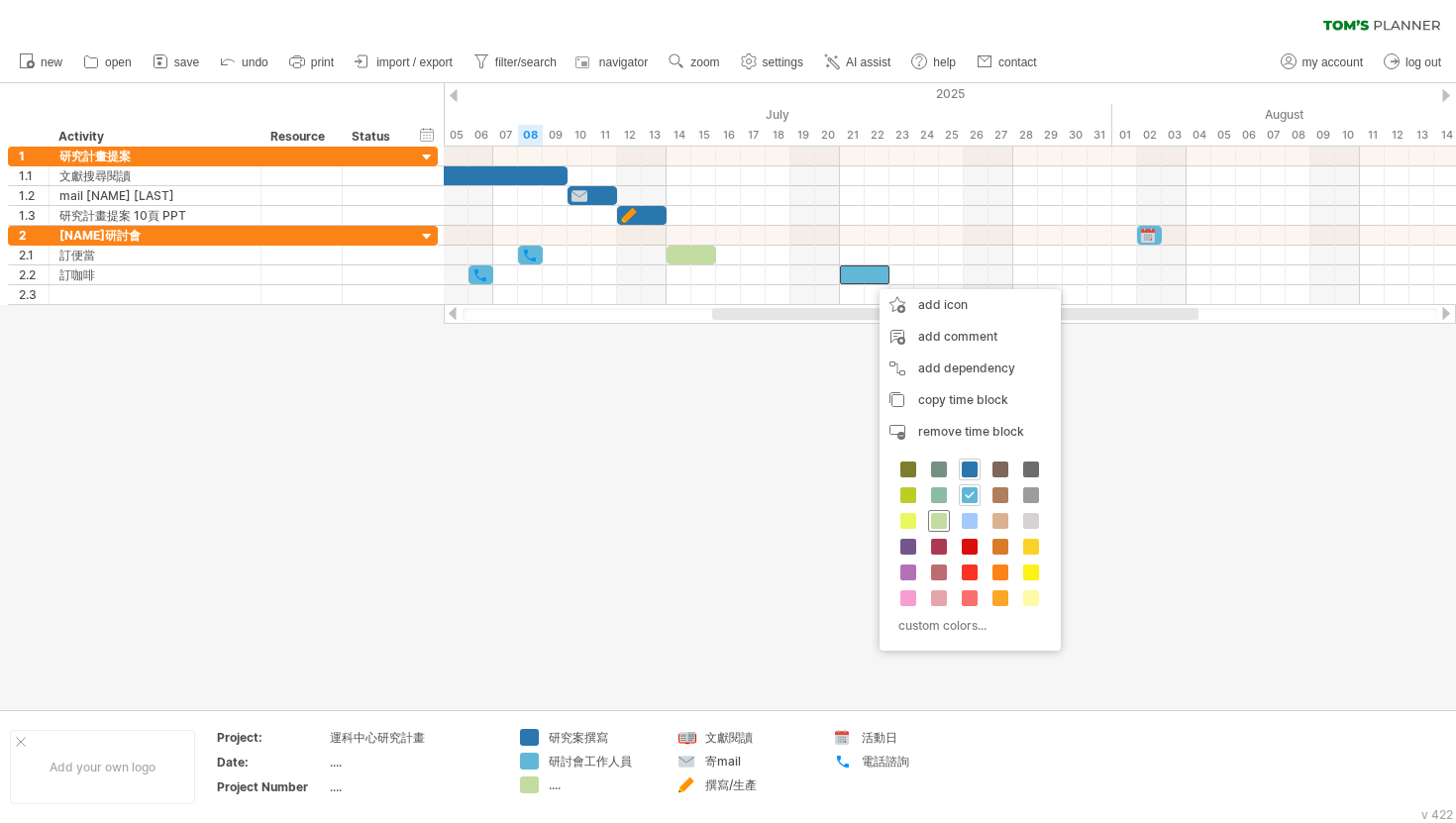 click at bounding box center [939, 521] 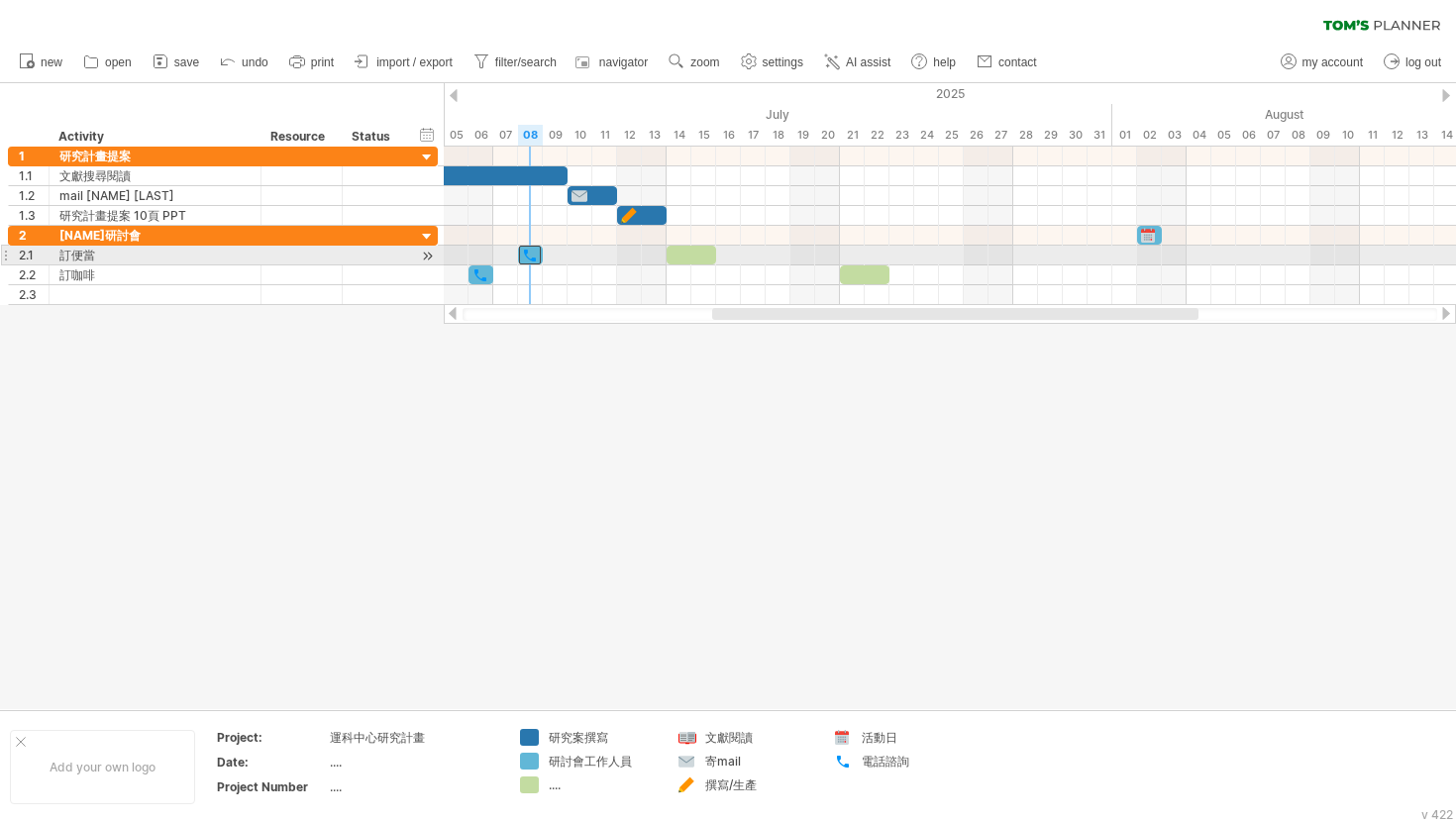 click at bounding box center (530, 255) 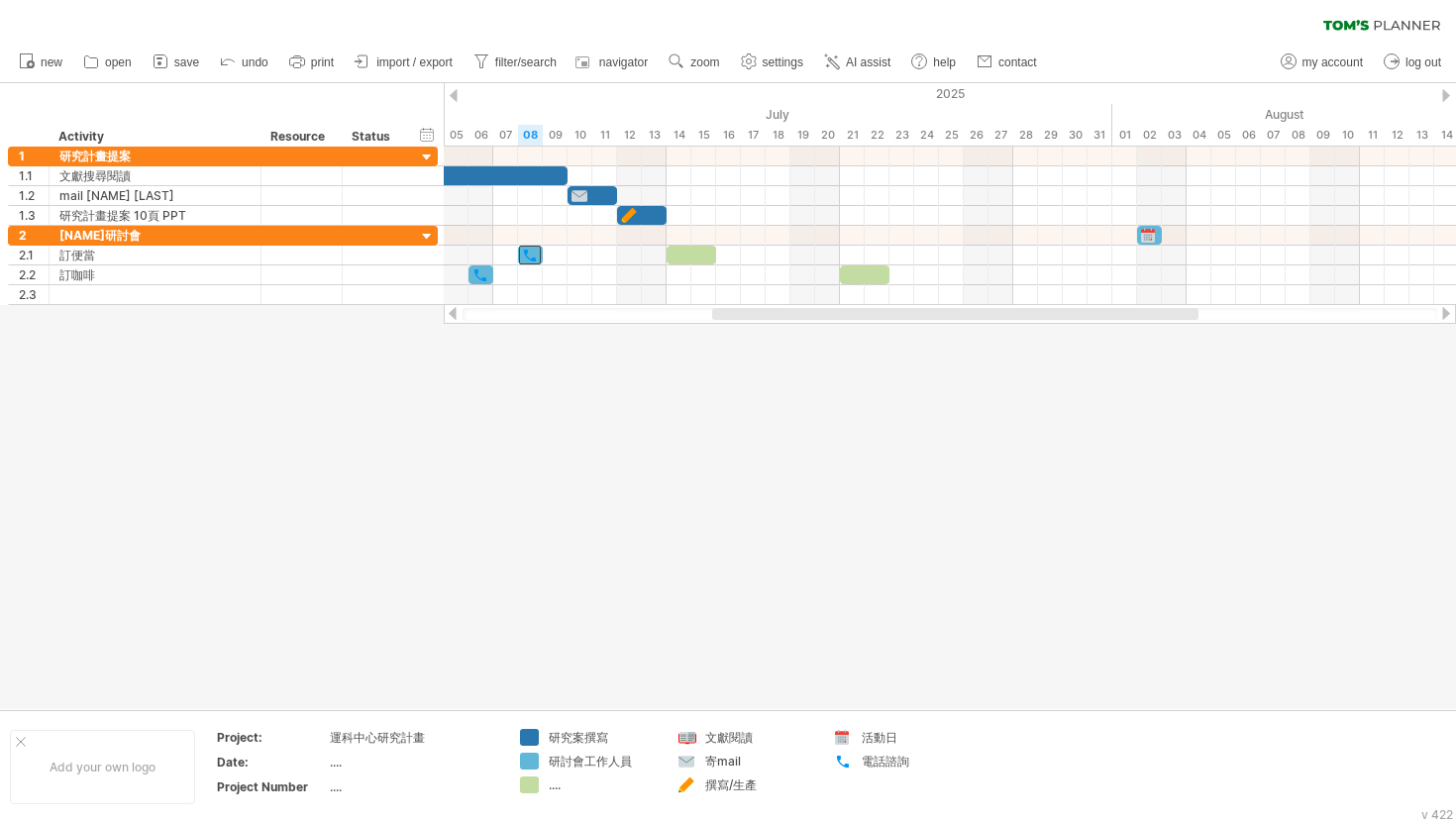 click at bounding box center [950, 314] 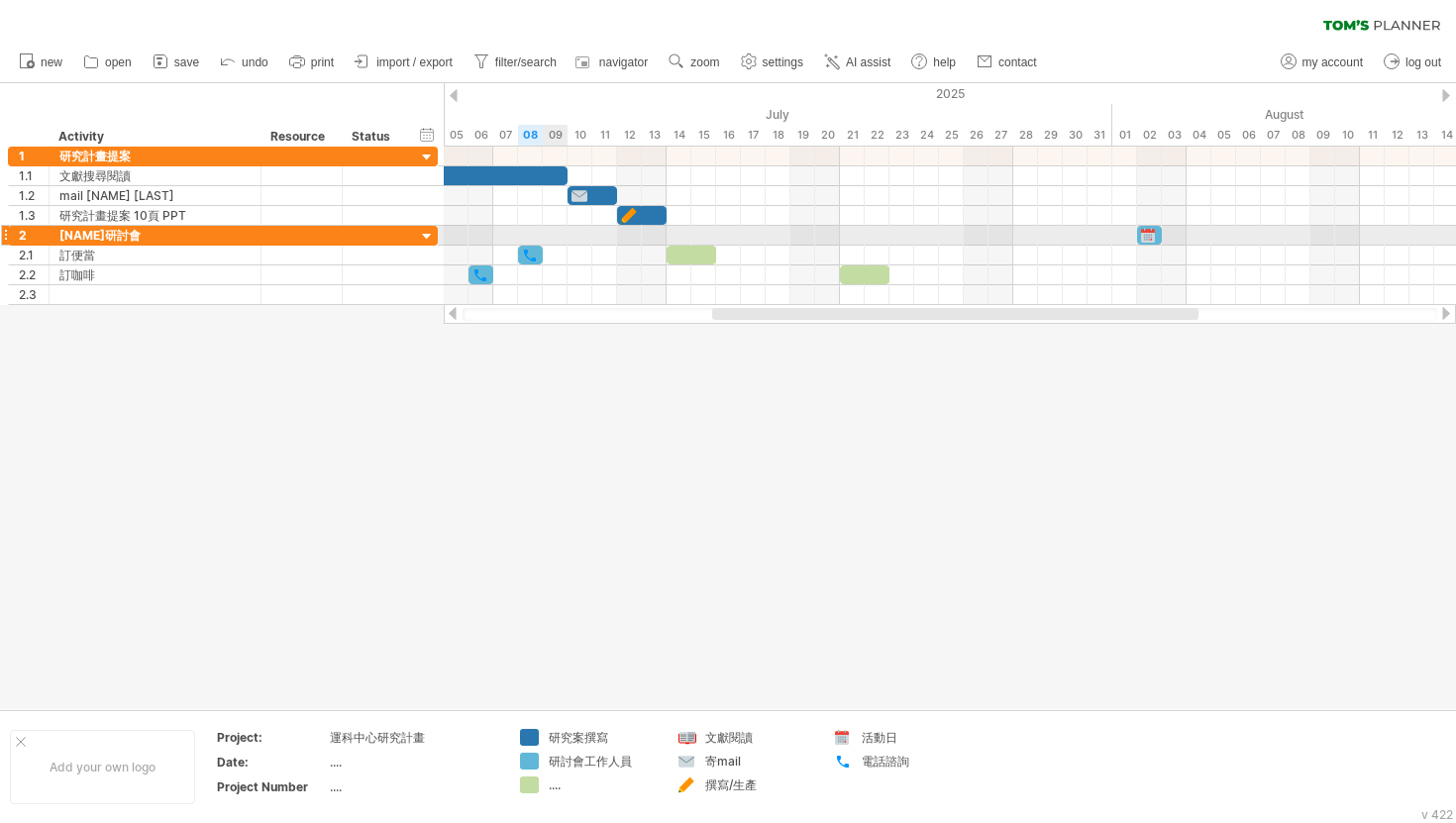 drag, startPoint x: 529, startPoint y: 245, endPoint x: 546, endPoint y: 245, distance: 17 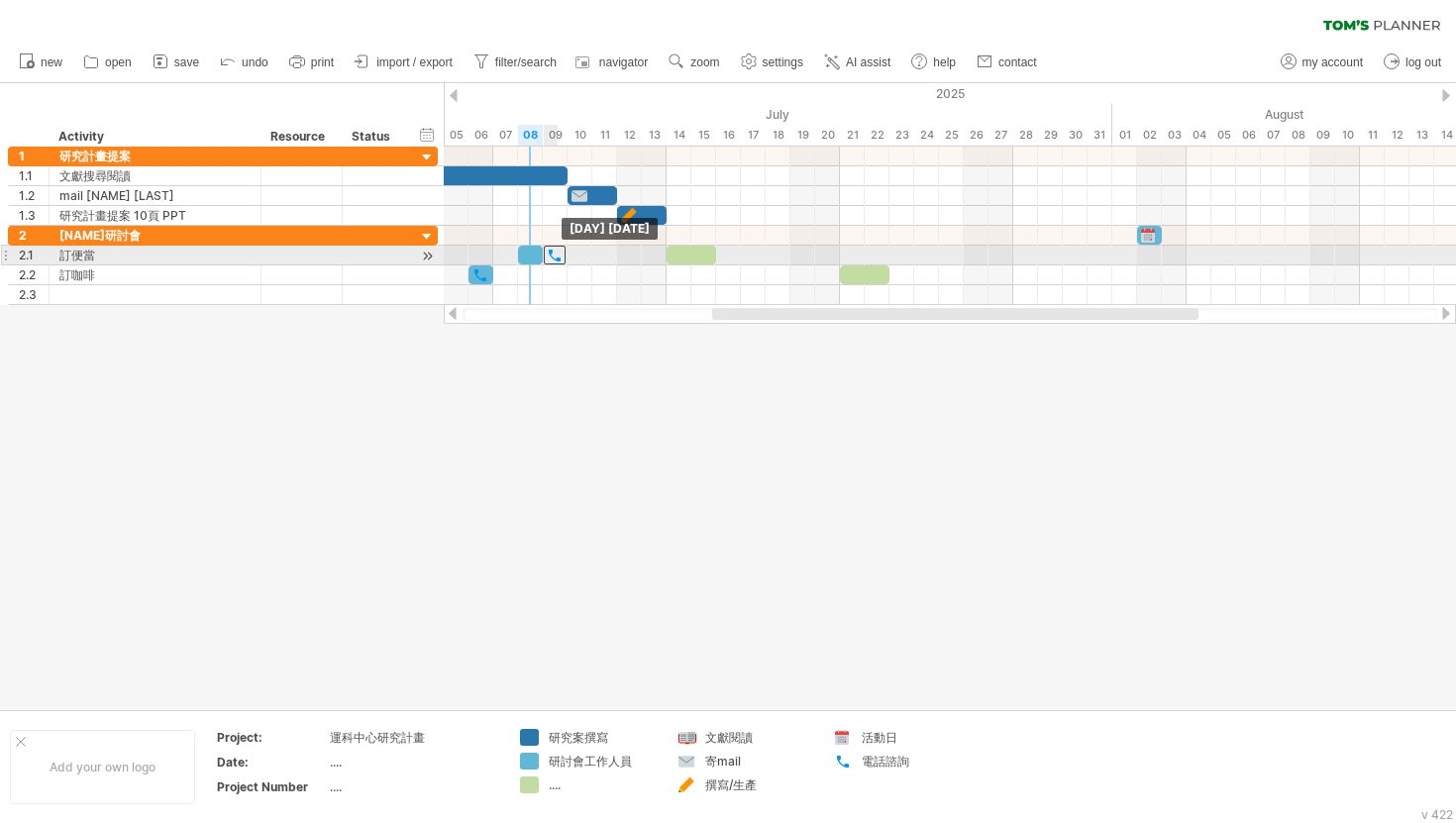drag, startPoint x: 527, startPoint y: 257, endPoint x: 548, endPoint y: 257, distance: 21 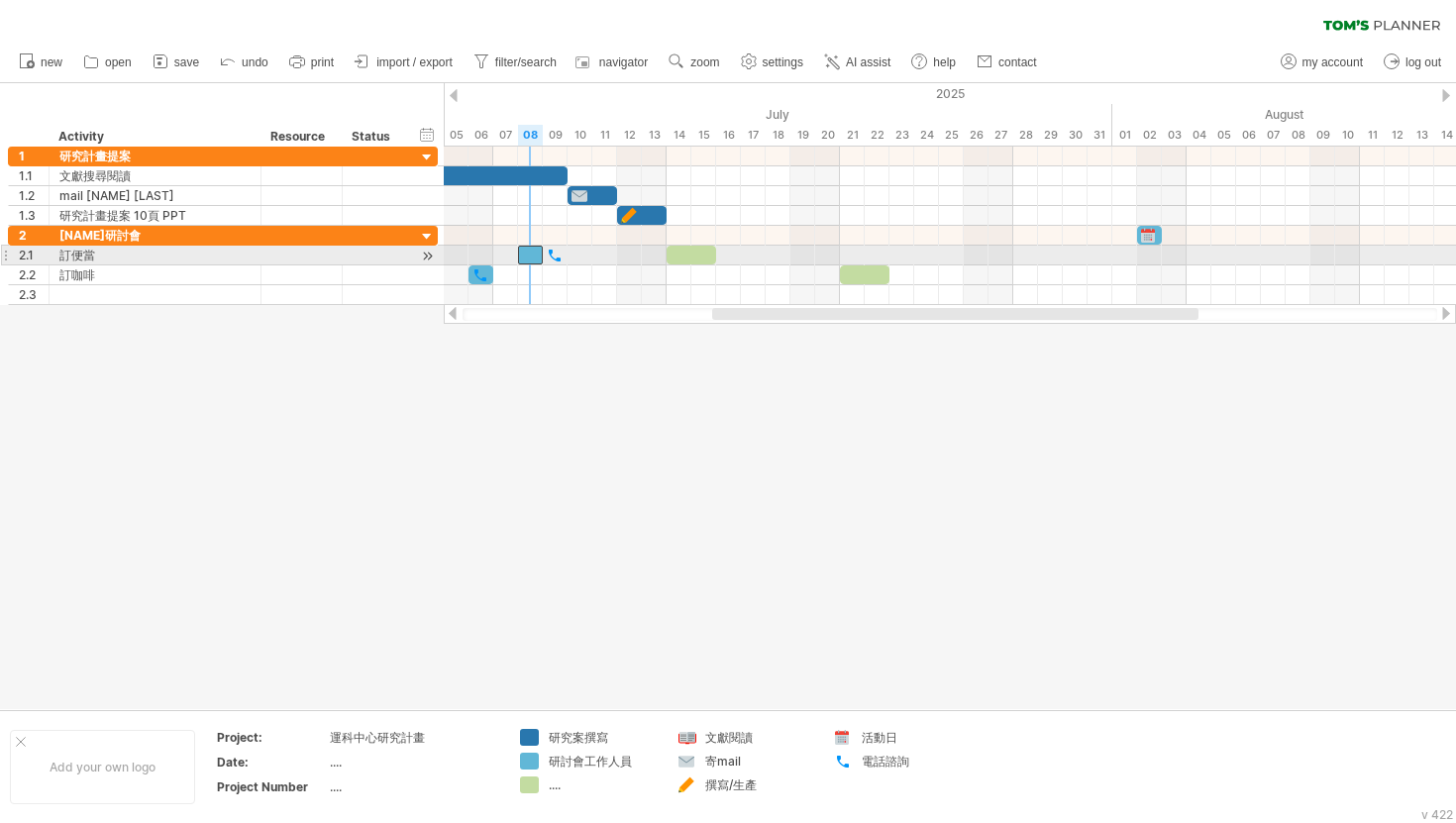 click at bounding box center (530, 255) 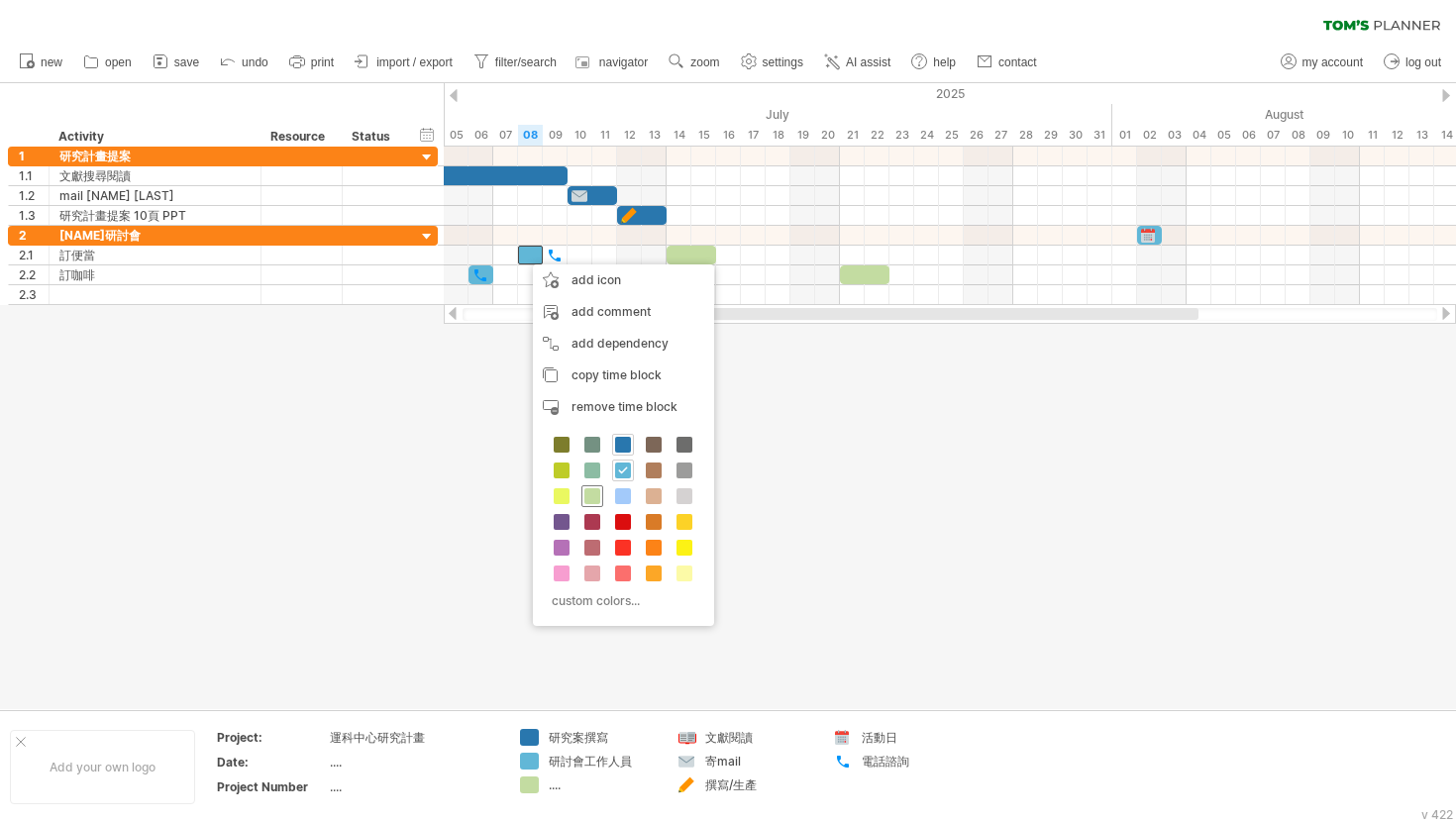 click at bounding box center [592, 496] 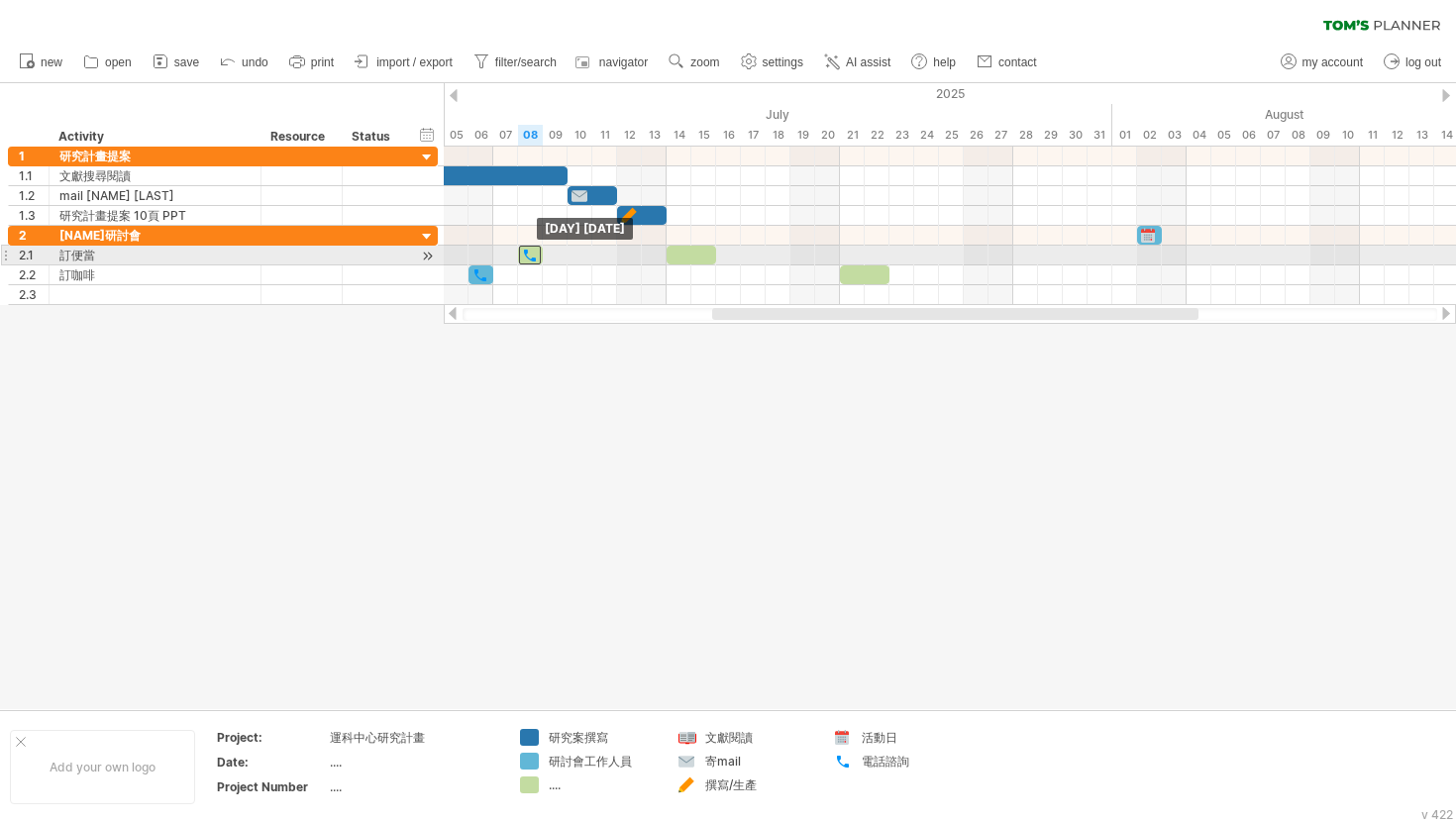 drag, startPoint x: 562, startPoint y: 259, endPoint x: 539, endPoint y: 260, distance: 23.021729 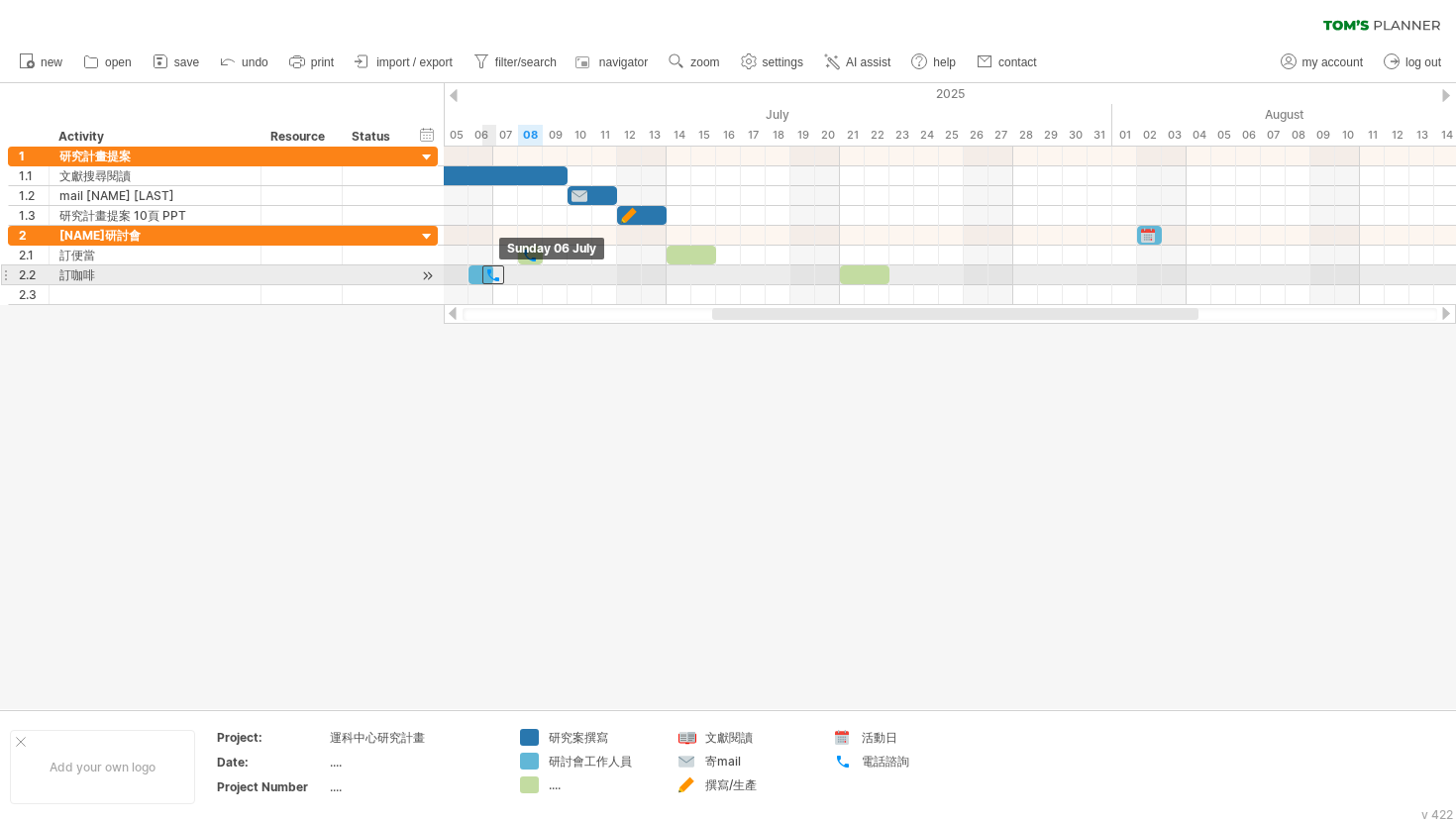 drag, startPoint x: 487, startPoint y: 268, endPoint x: 505, endPoint y: 269, distance: 18.027756 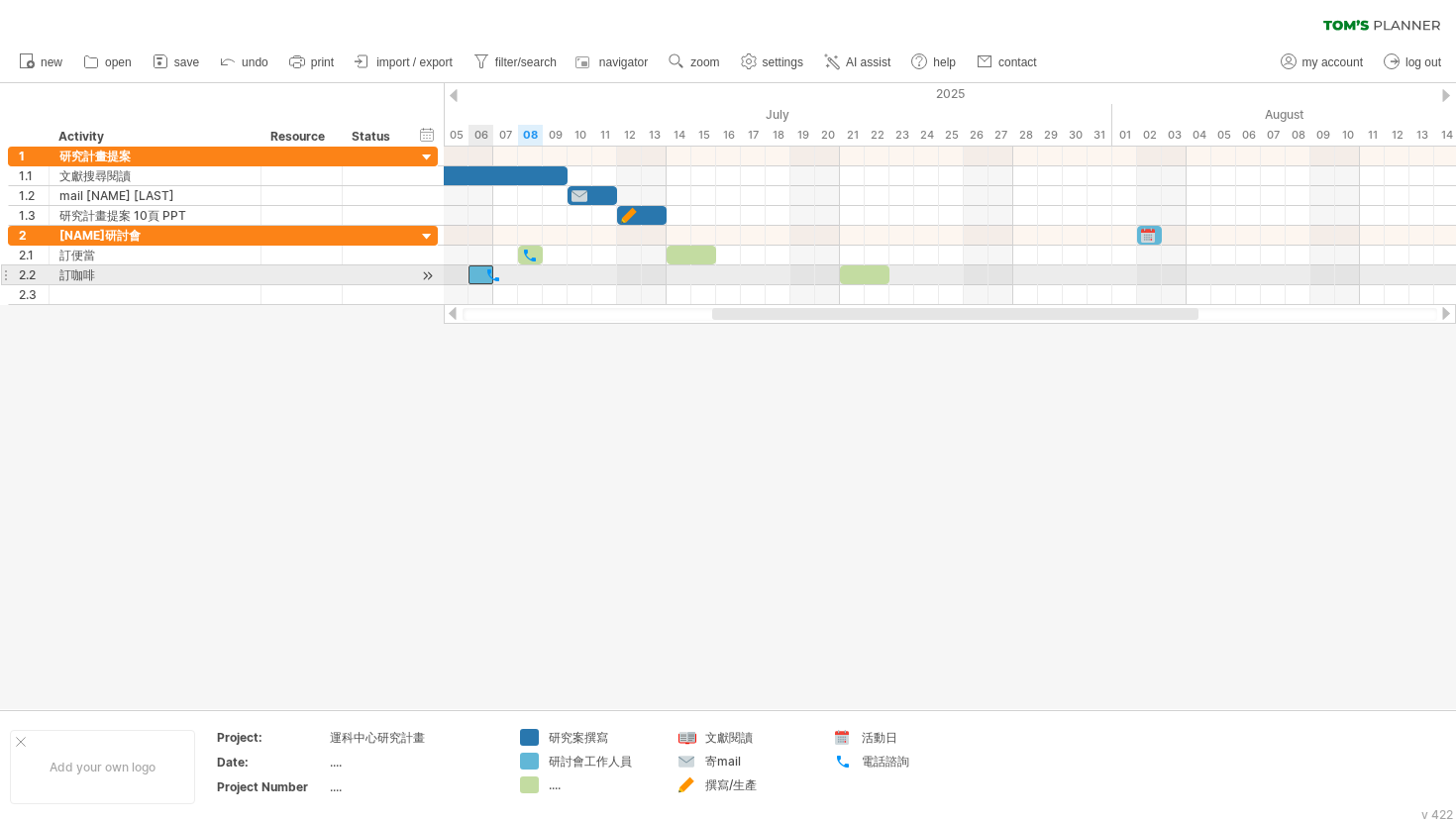 click at bounding box center (480, 274) 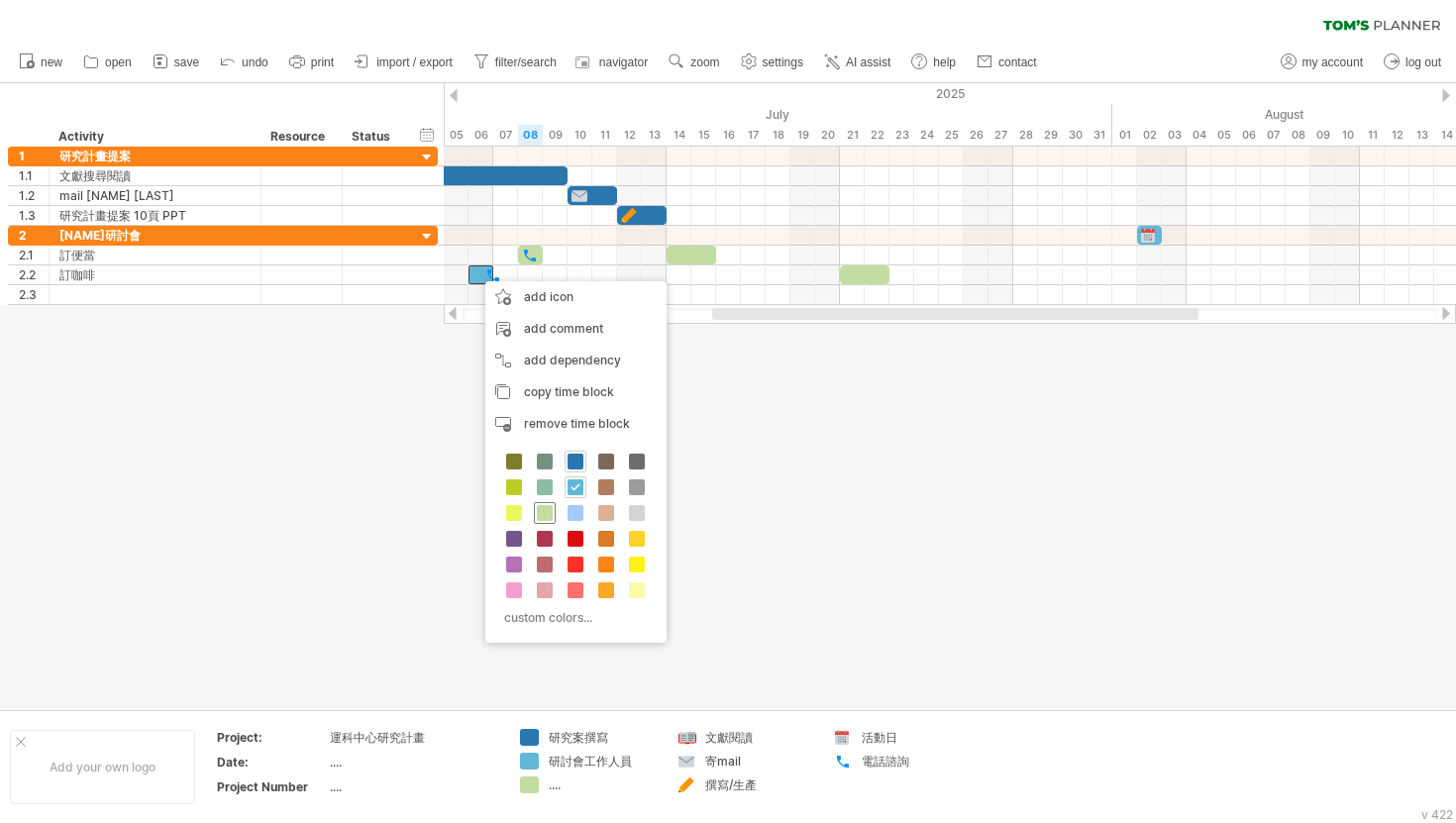 click at bounding box center (545, 513) 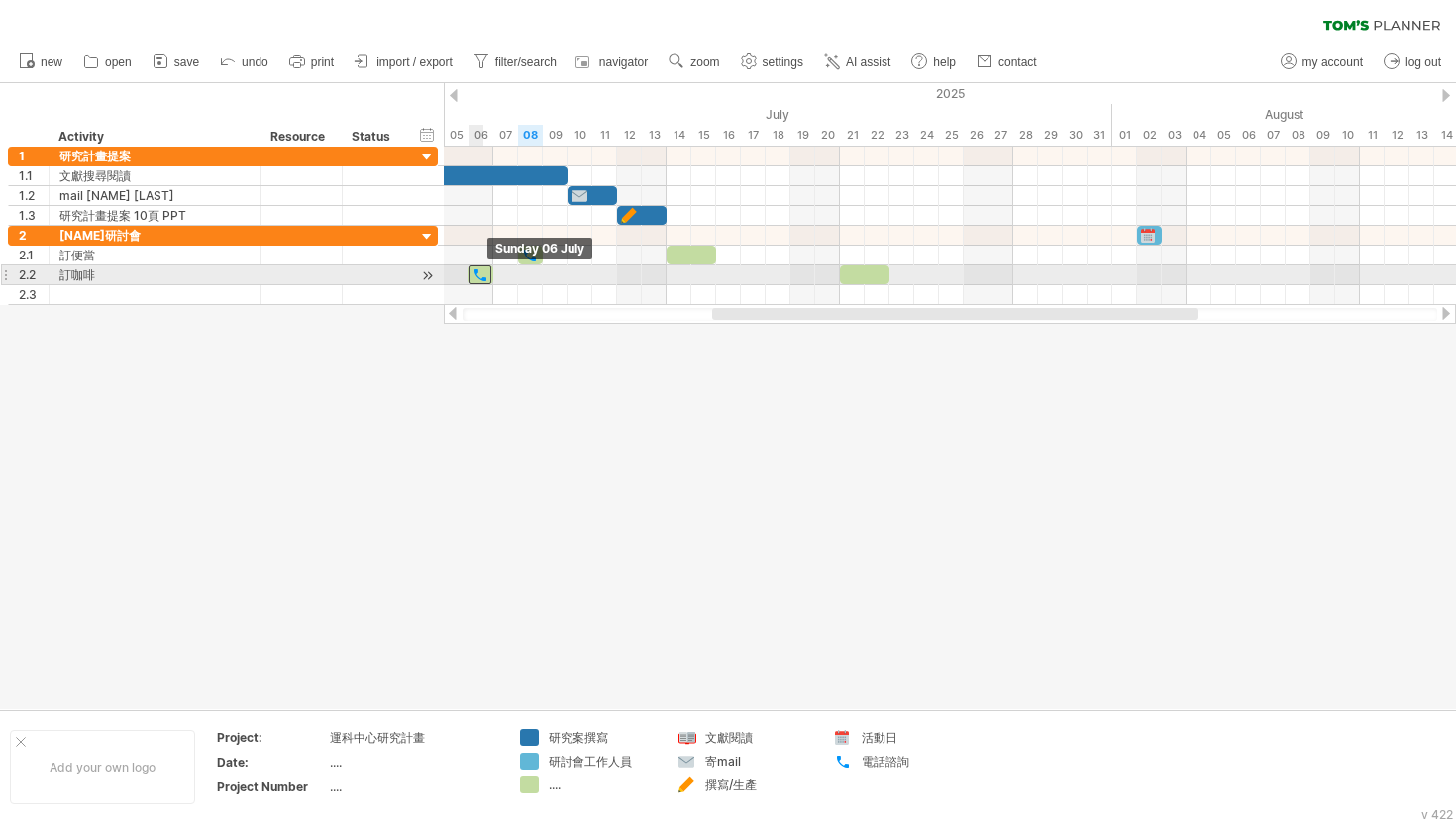 drag, startPoint x: 494, startPoint y: 273, endPoint x: 480, endPoint y: 270, distance: 14.3178211 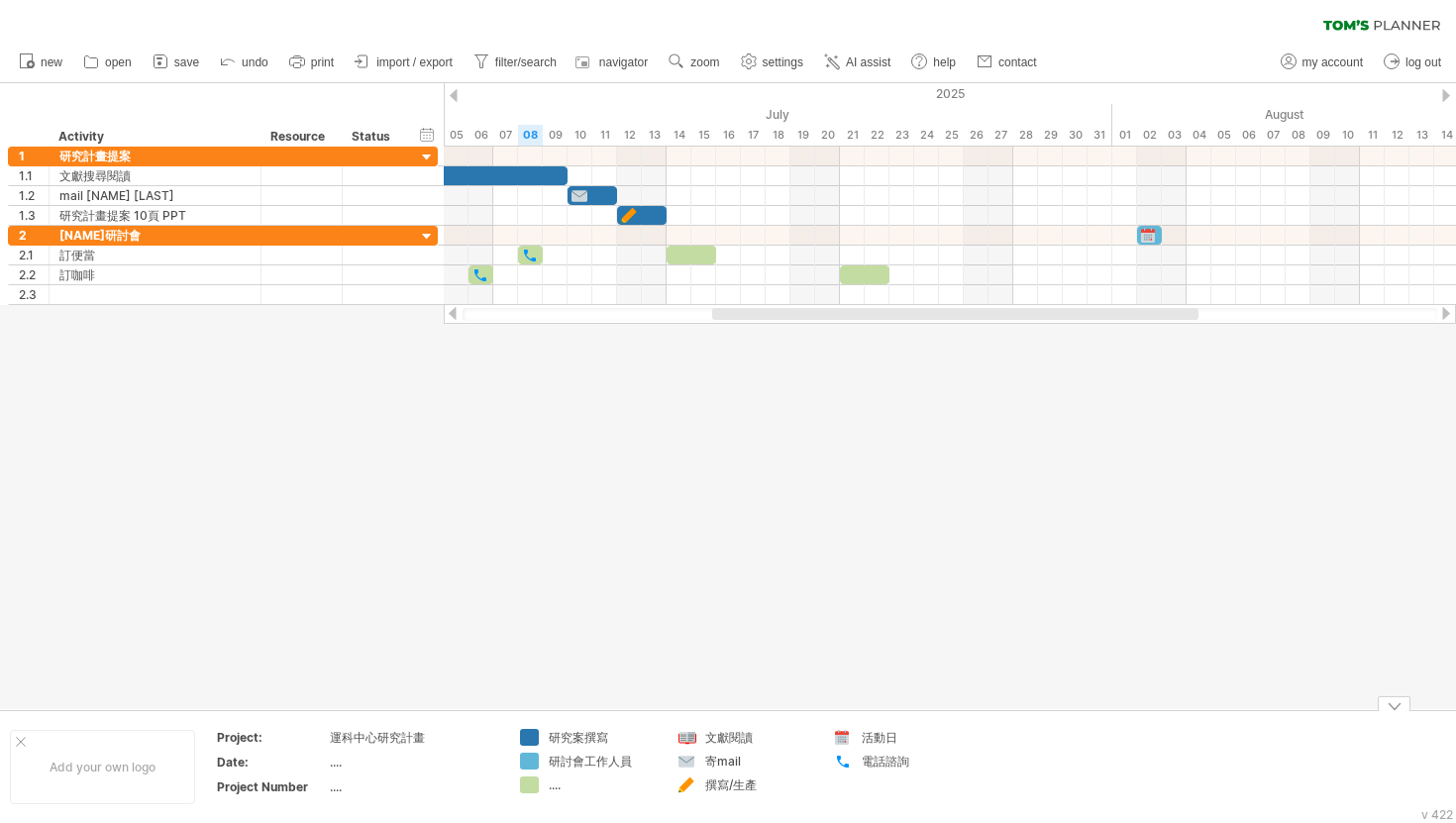 click on "研討會工作人員" at bounding box center [602, 737] 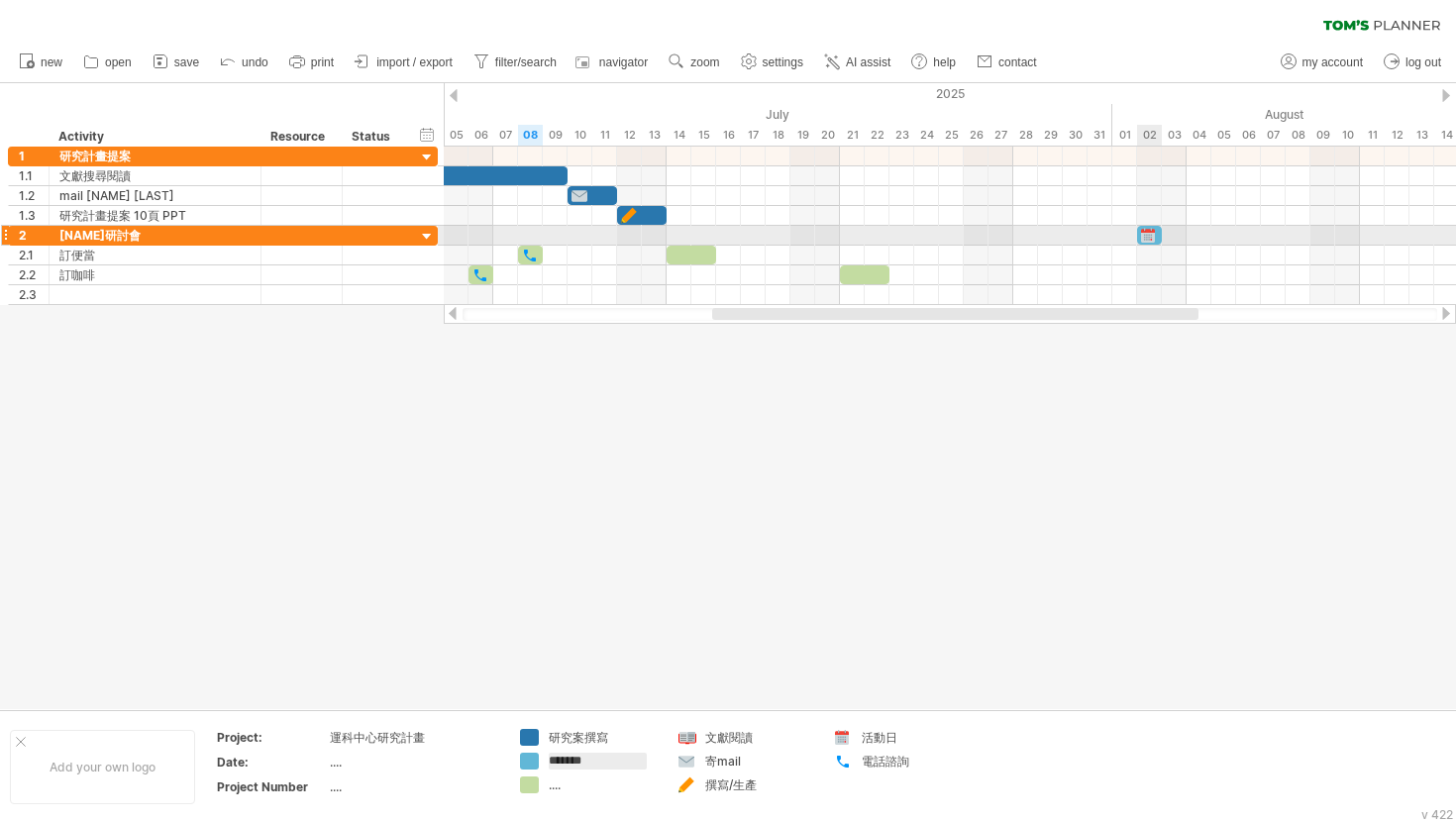 click at bounding box center [1149, 235] 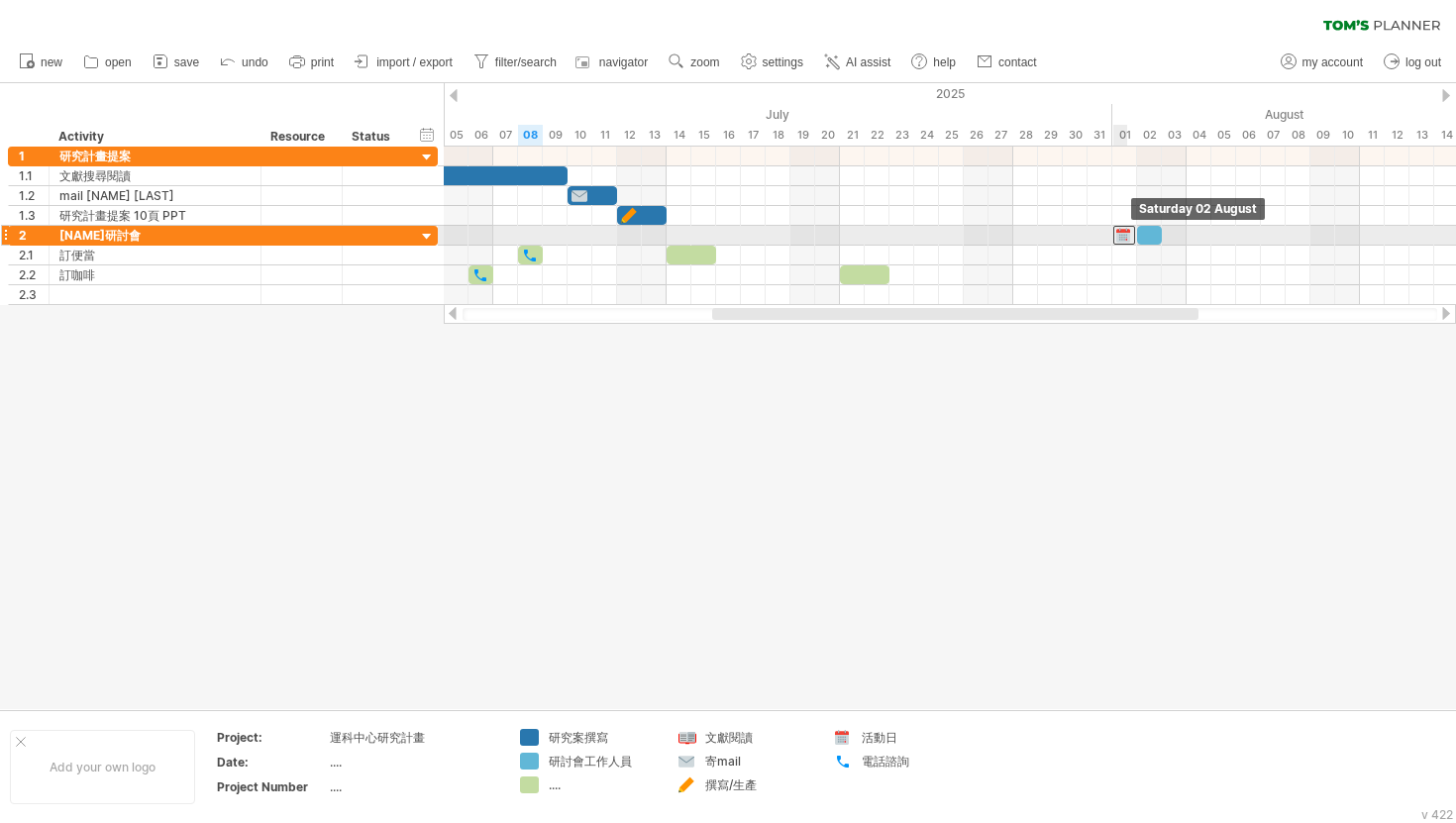 drag, startPoint x: 1155, startPoint y: 232, endPoint x: 1126, endPoint y: 232, distance: 29 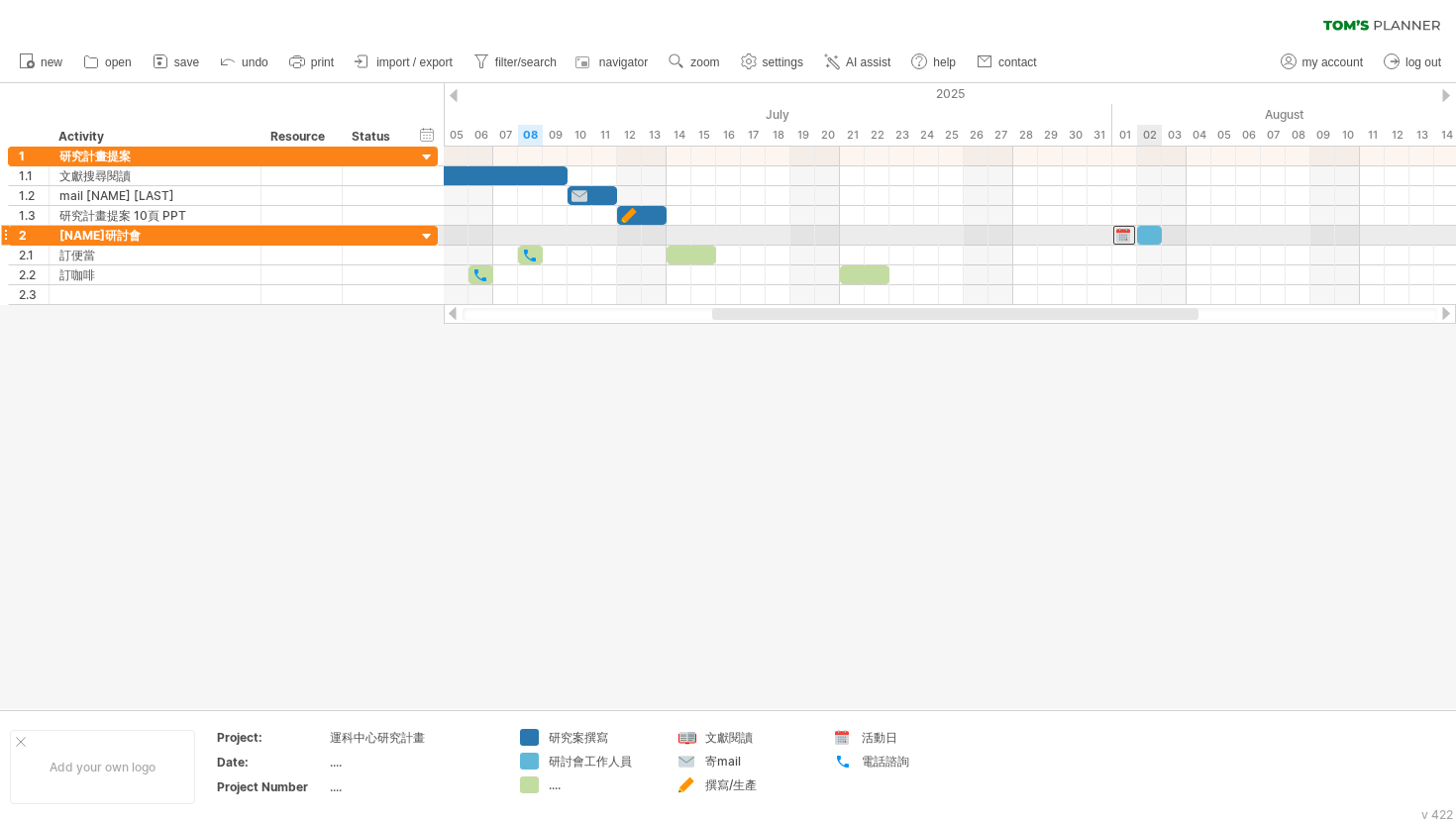 click at bounding box center (1149, 235) 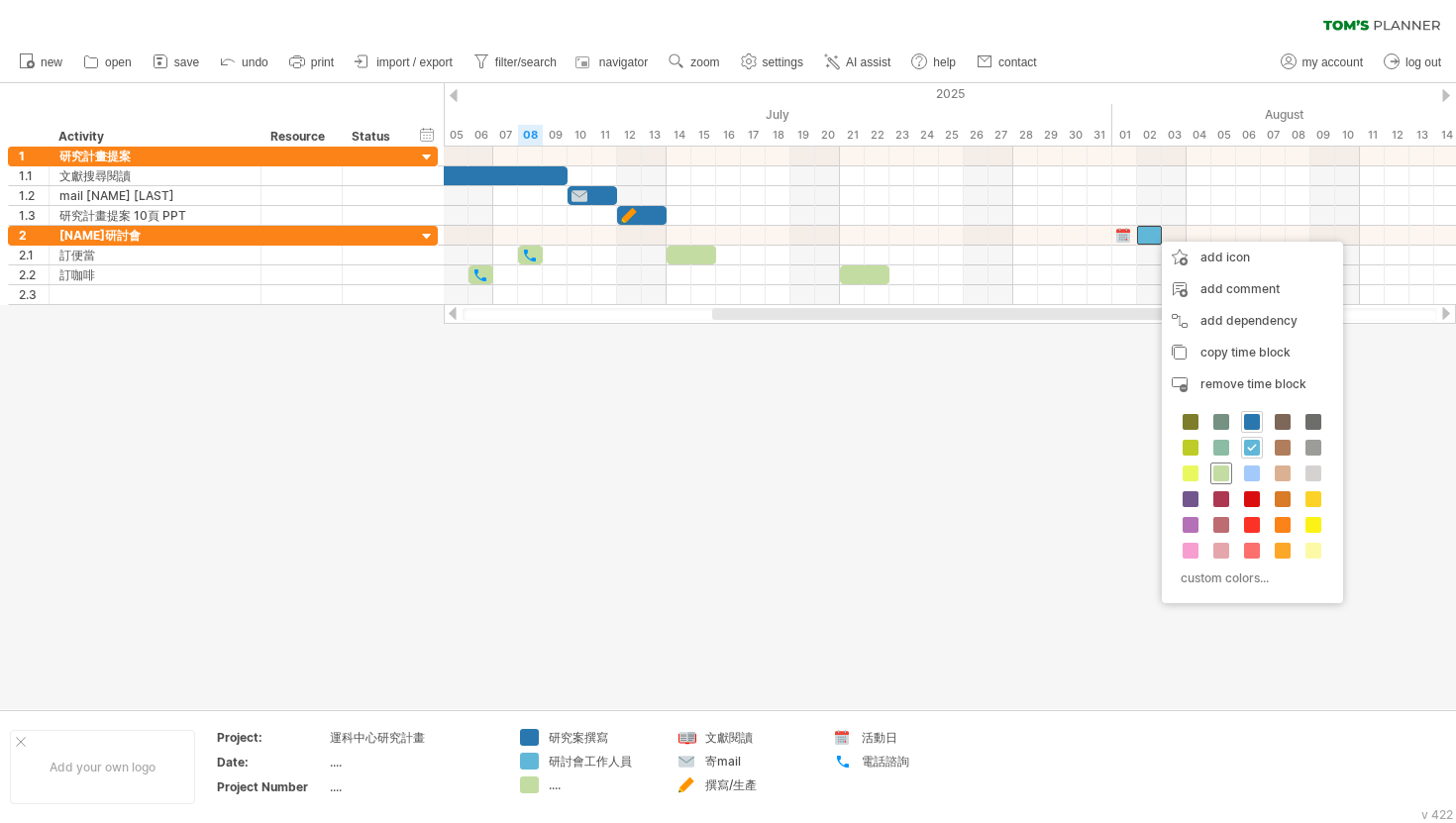 click at bounding box center [1221, 473] 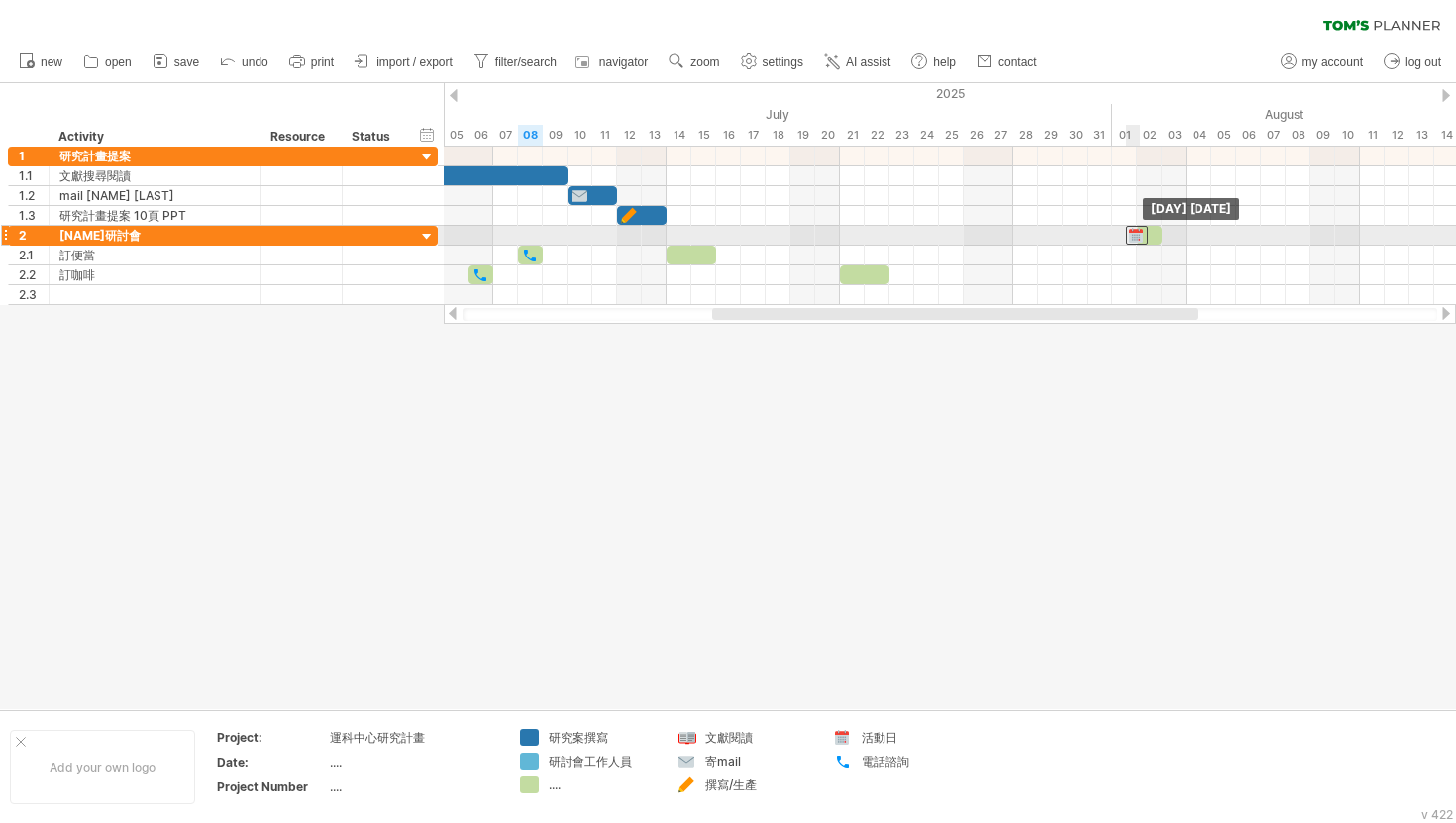 drag, startPoint x: 1121, startPoint y: 231, endPoint x: 1140, endPoint y: 231, distance: 19 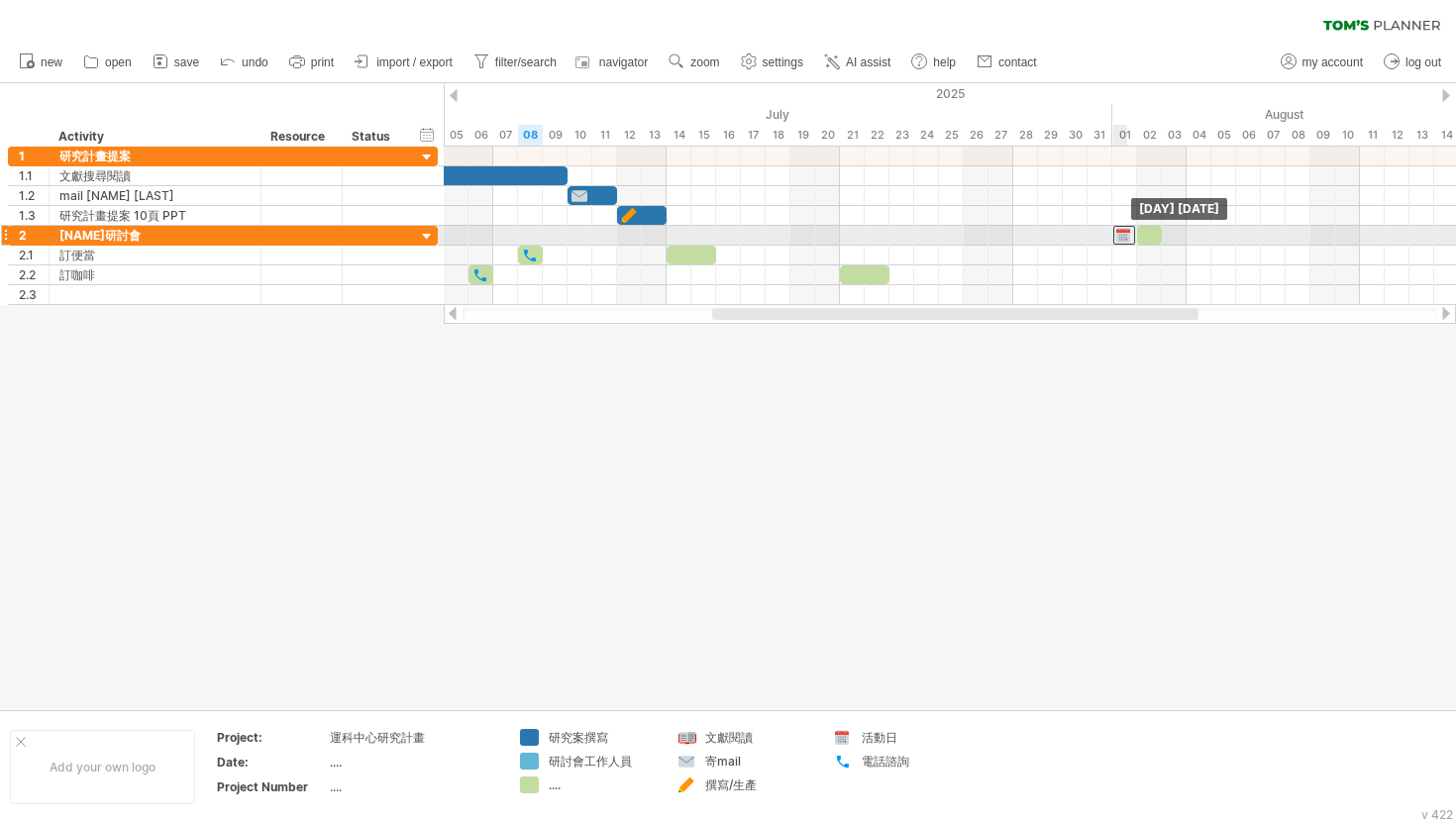 drag, startPoint x: 1149, startPoint y: 233, endPoint x: 1129, endPoint y: 239, distance: 20.880613 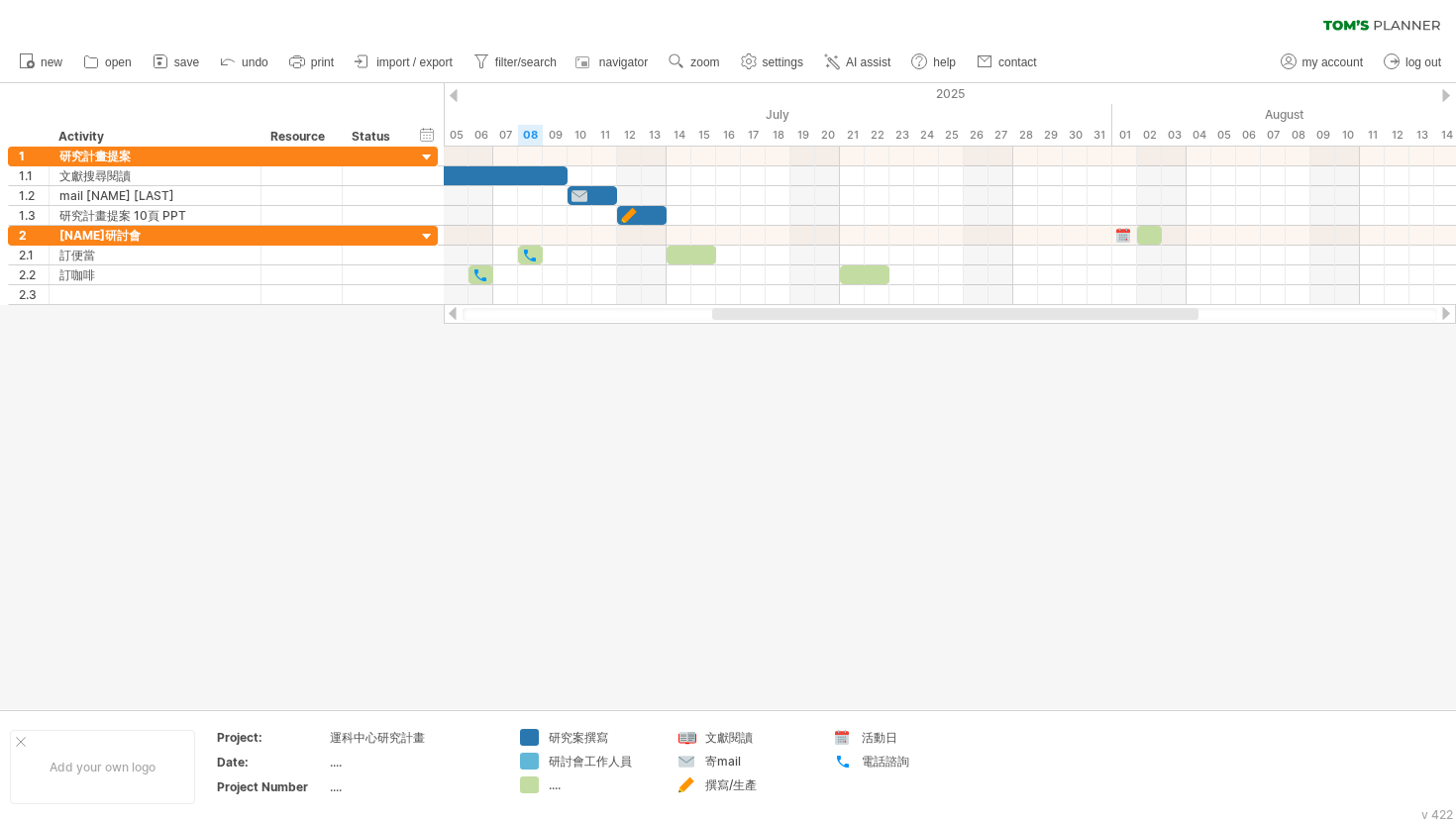 click at bounding box center (955, 314) 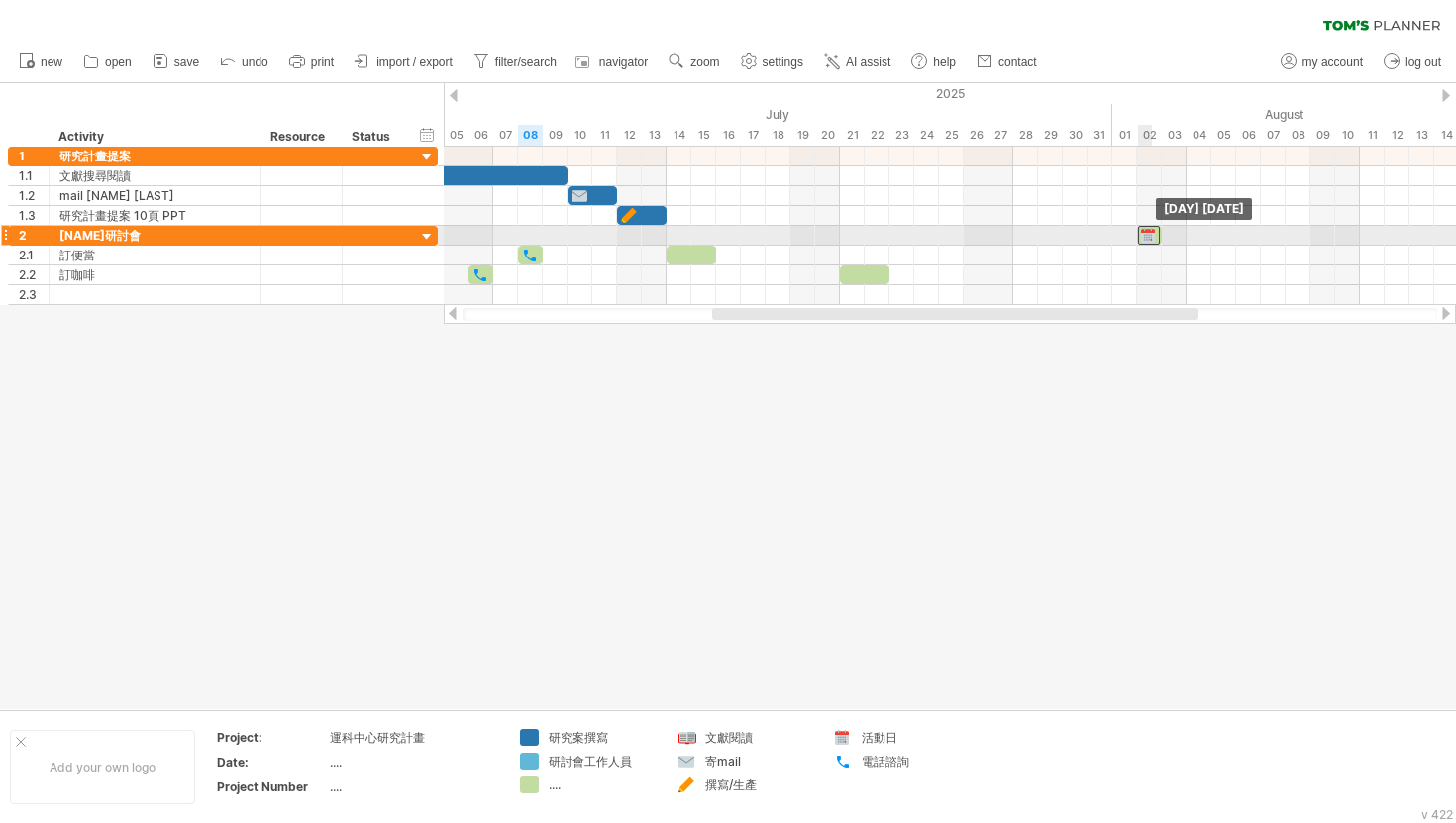 drag, startPoint x: 1118, startPoint y: 226, endPoint x: 1143, endPoint y: 231, distance: 25.495098 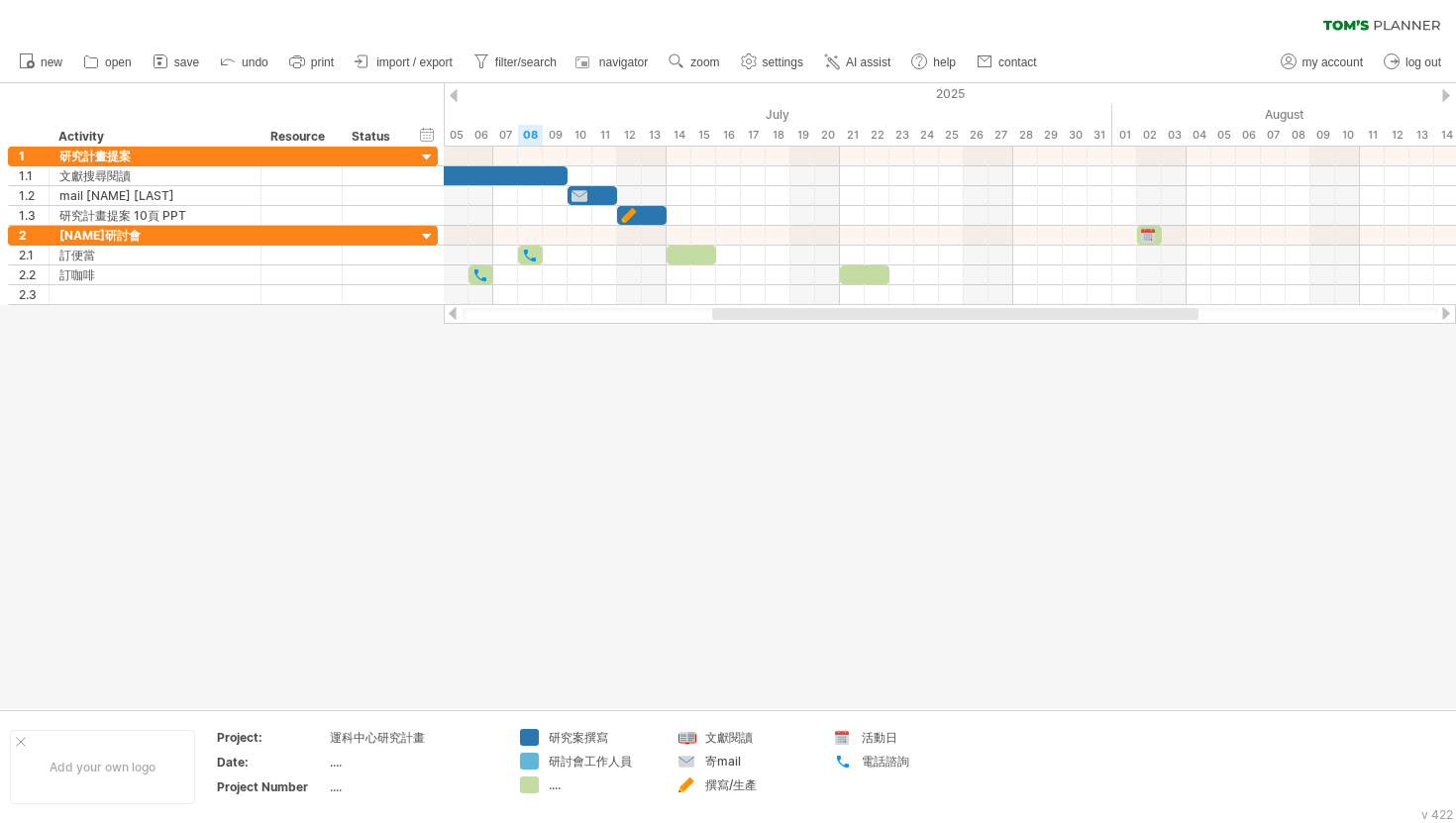 click at bounding box center [728, 396] 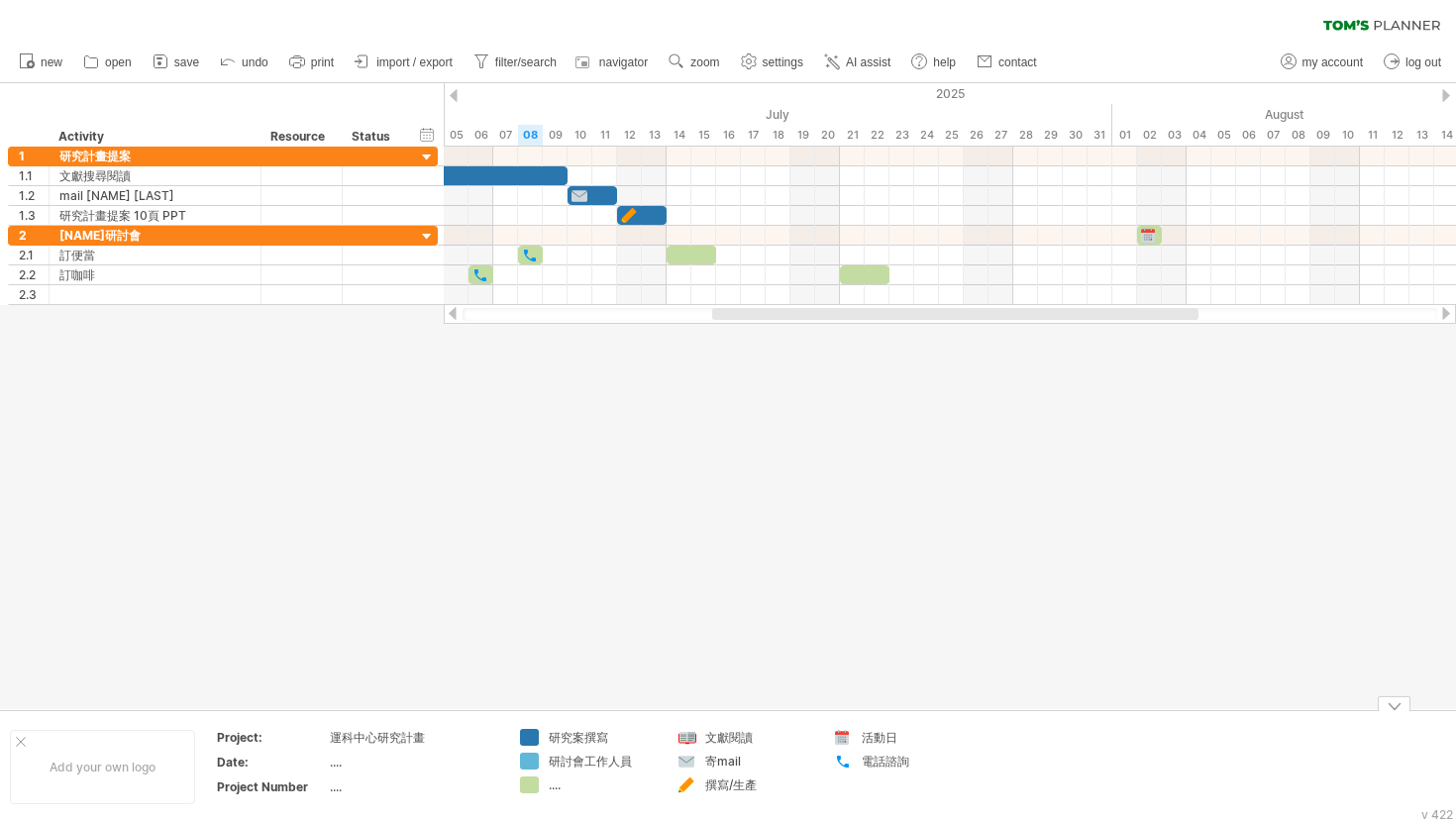 click on "研討會工作人員" at bounding box center (602, 737) 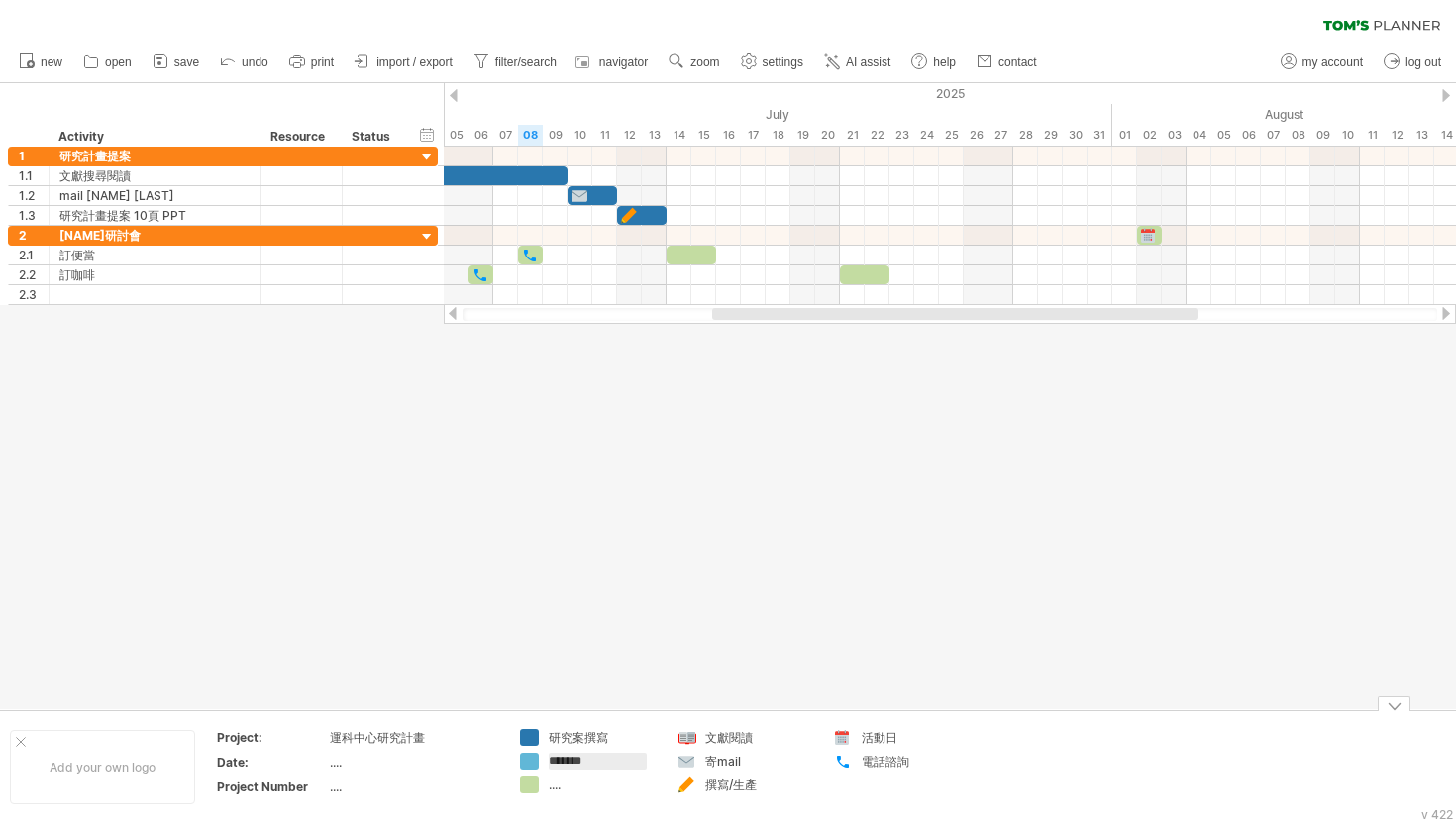 drag, startPoint x: 634, startPoint y: 761, endPoint x: 478, endPoint y: 756, distance: 156.0801 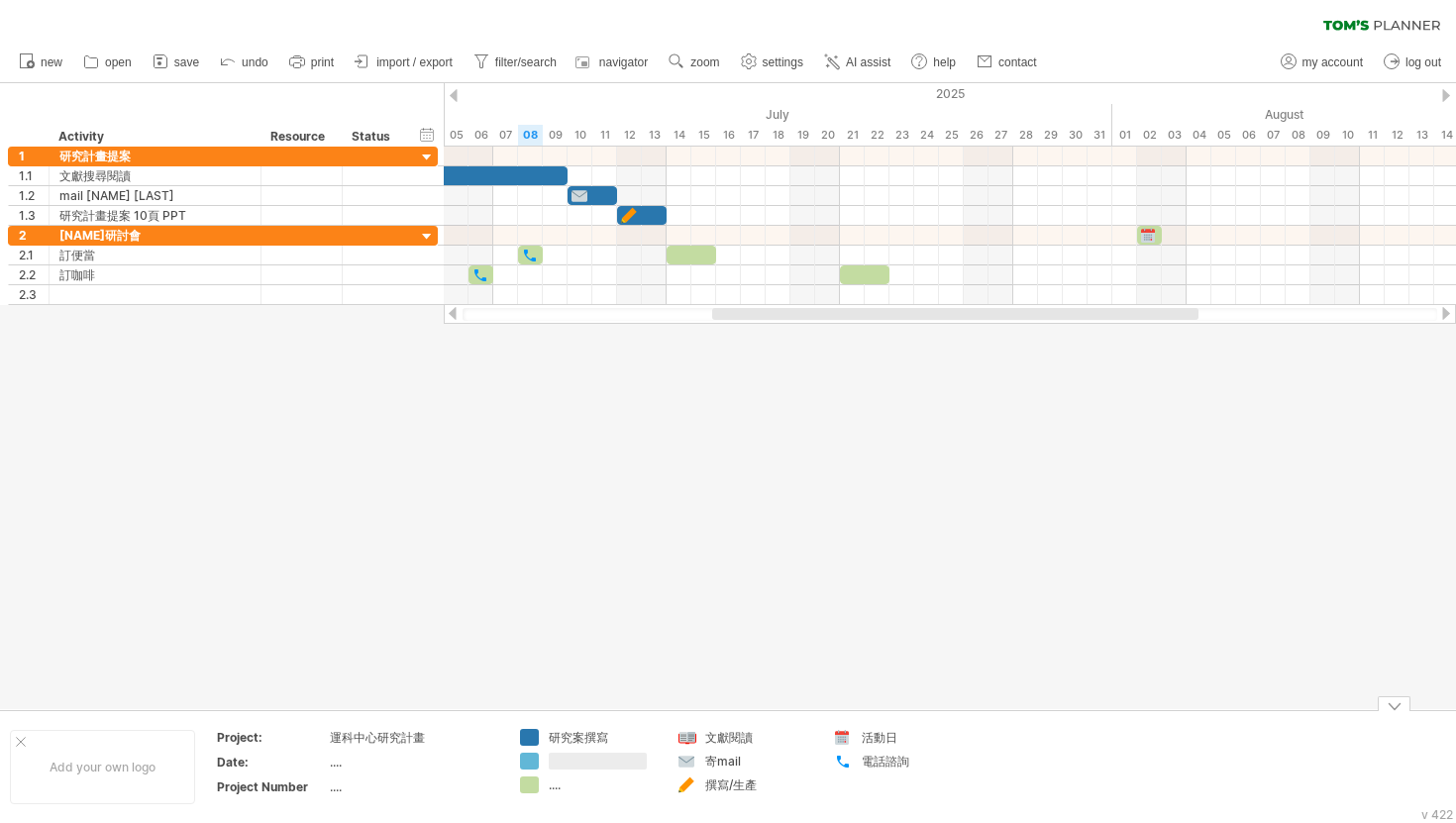 click on "研究案撰寫 ...." at bounding box center (588, 767) 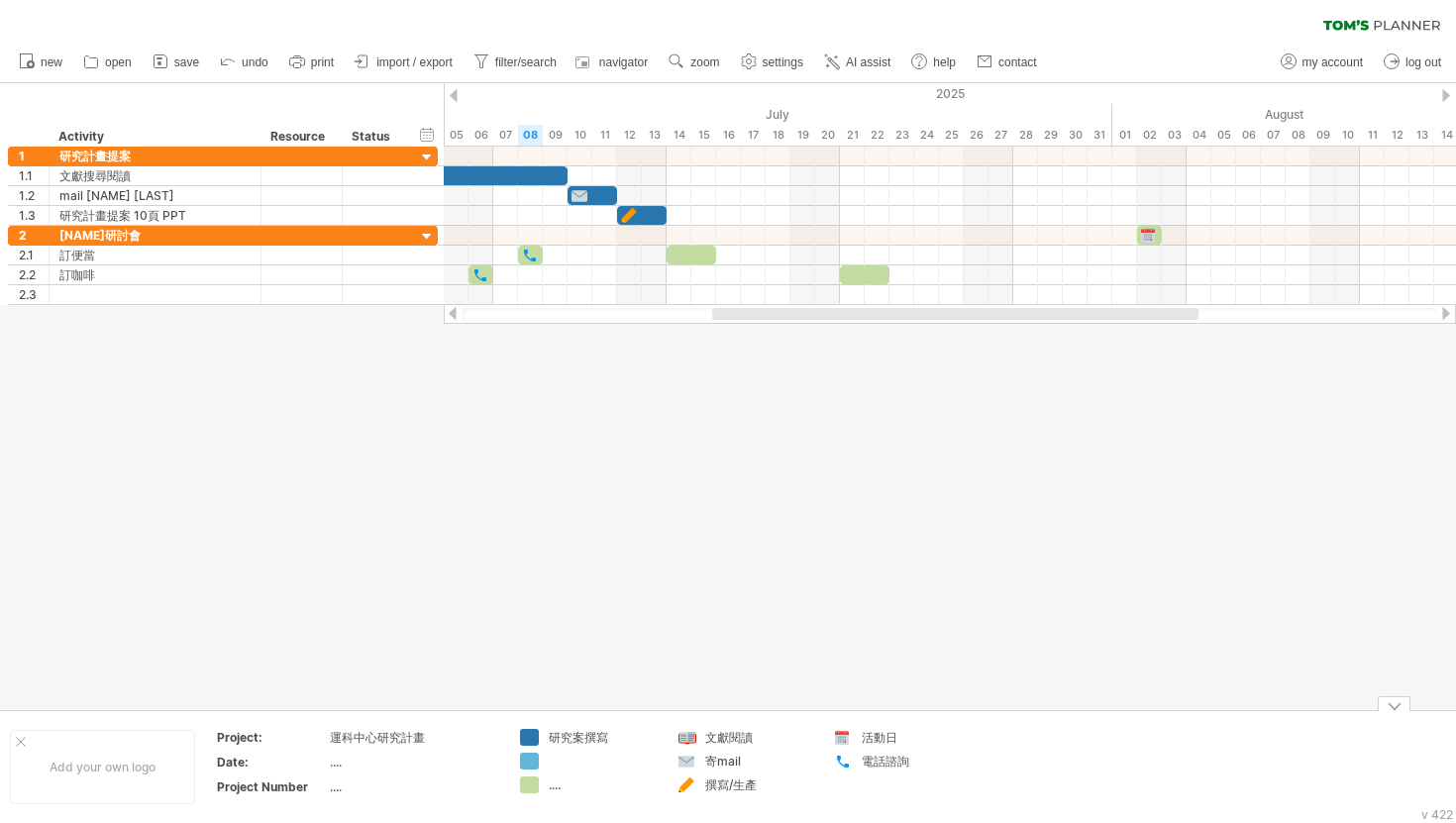 click on "...." at bounding box center (602, 737) 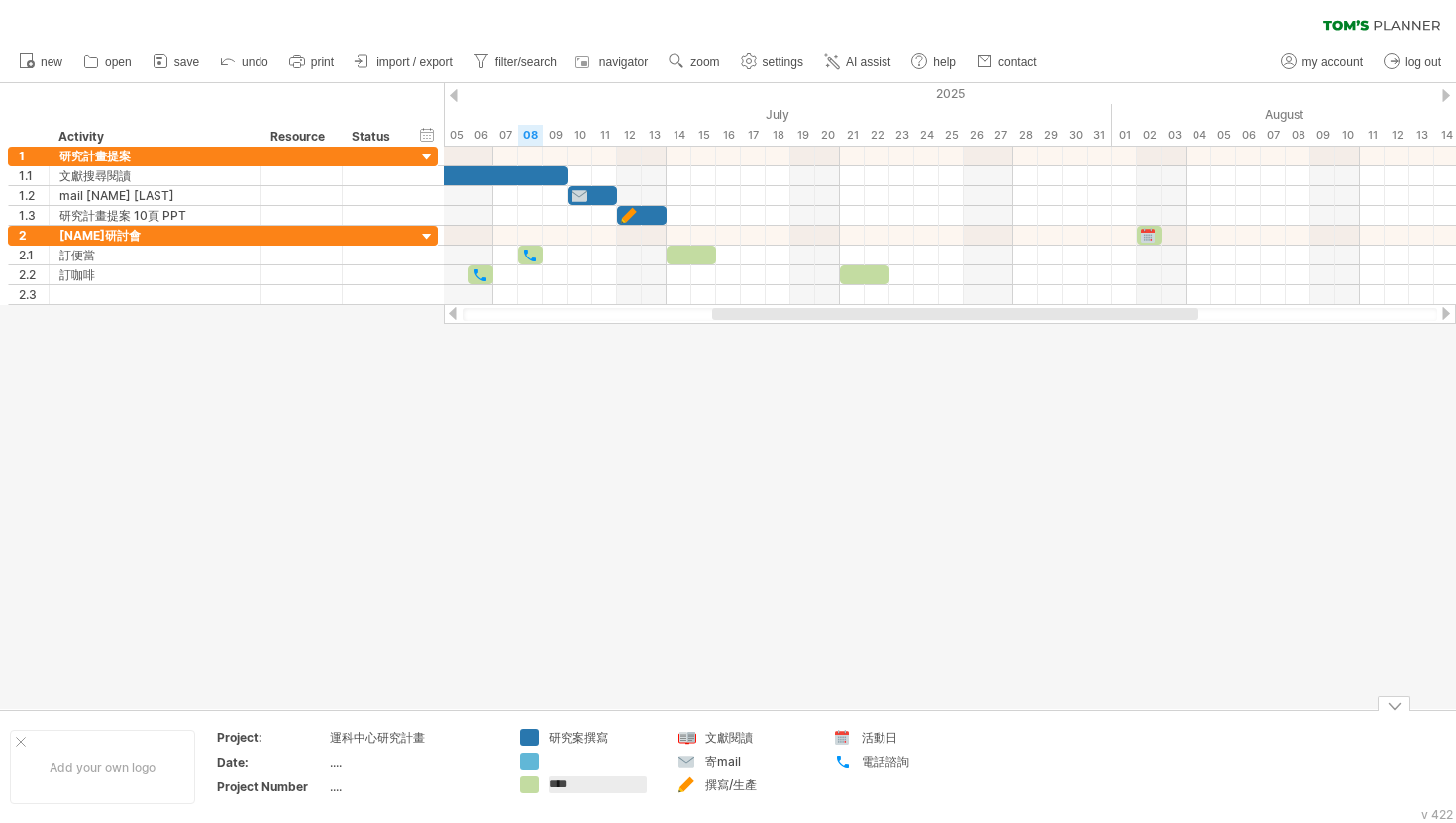 type on "*****" 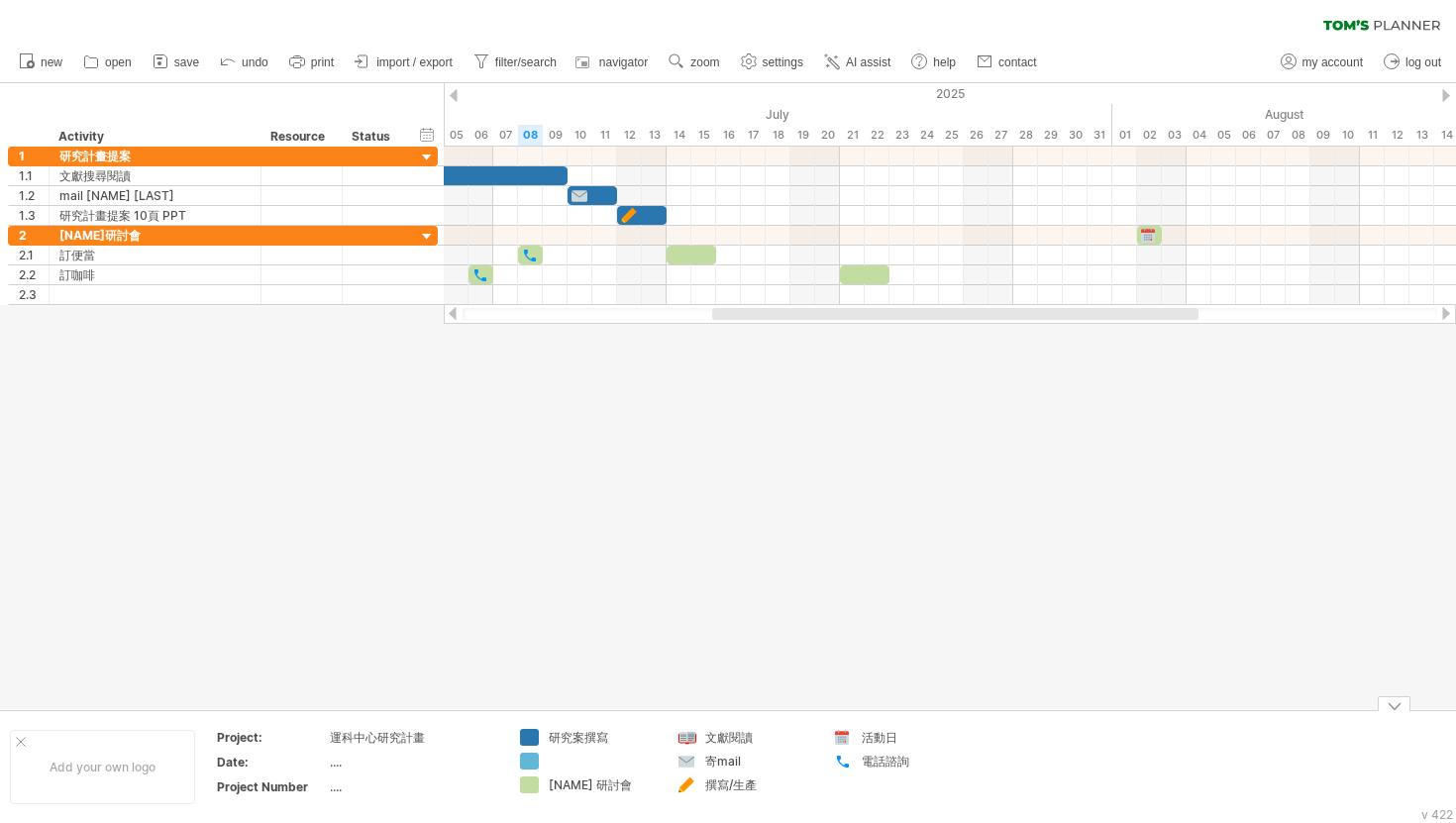 click on "研究案撰寫 [NAME] 研討會" at bounding box center [588, 767] 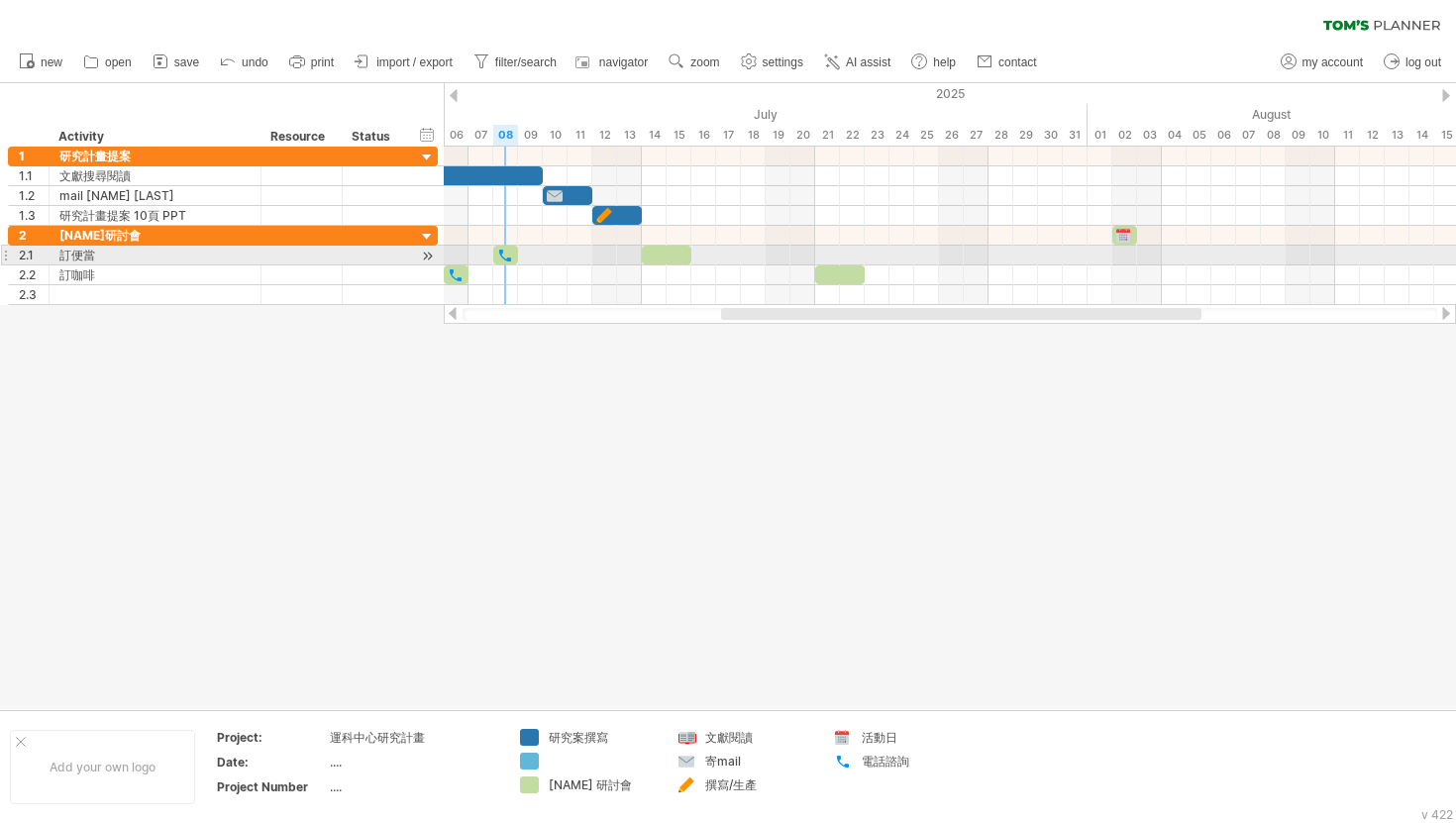 click at bounding box center [505, 255] 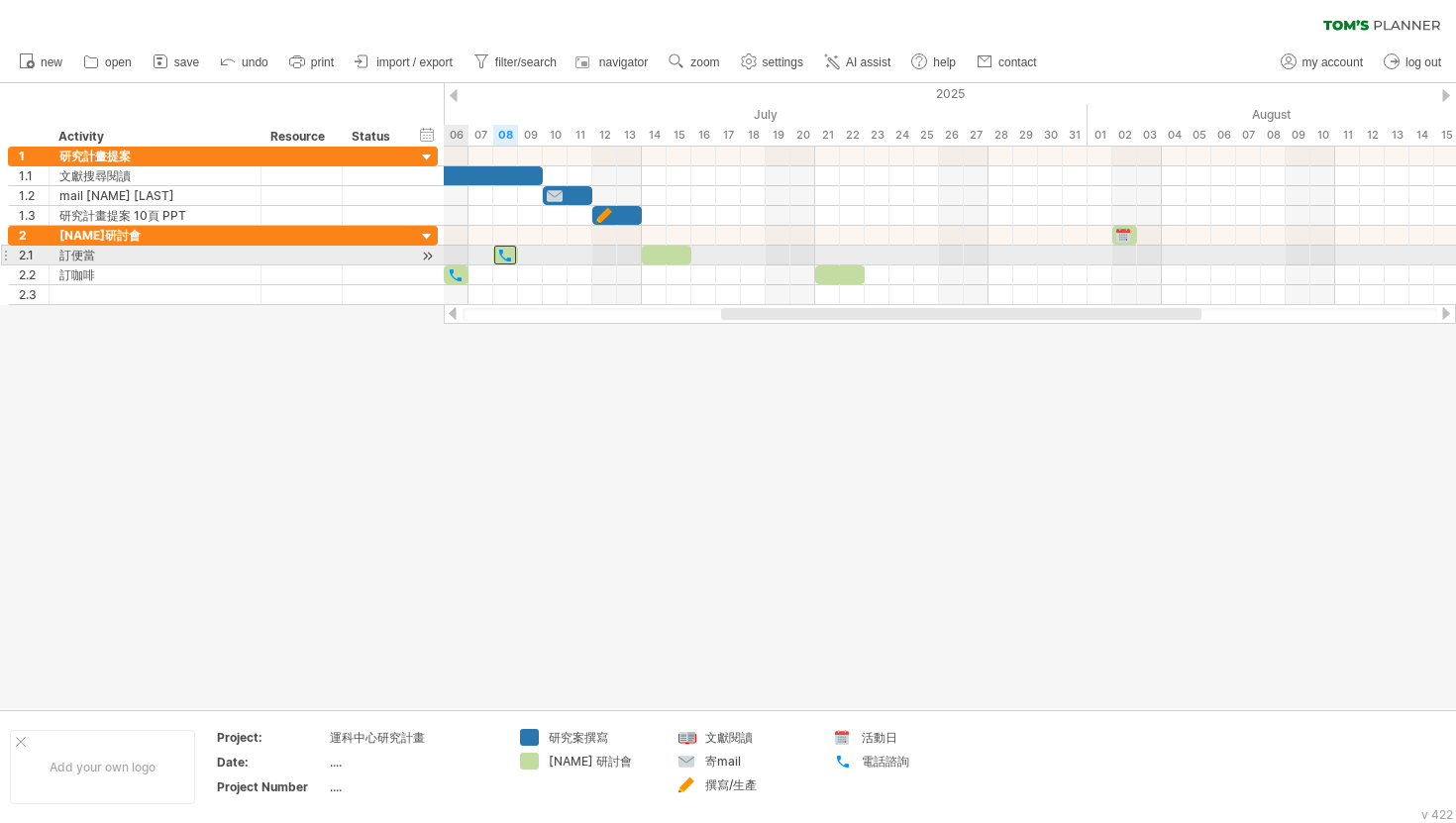 click at bounding box center [295, 275] 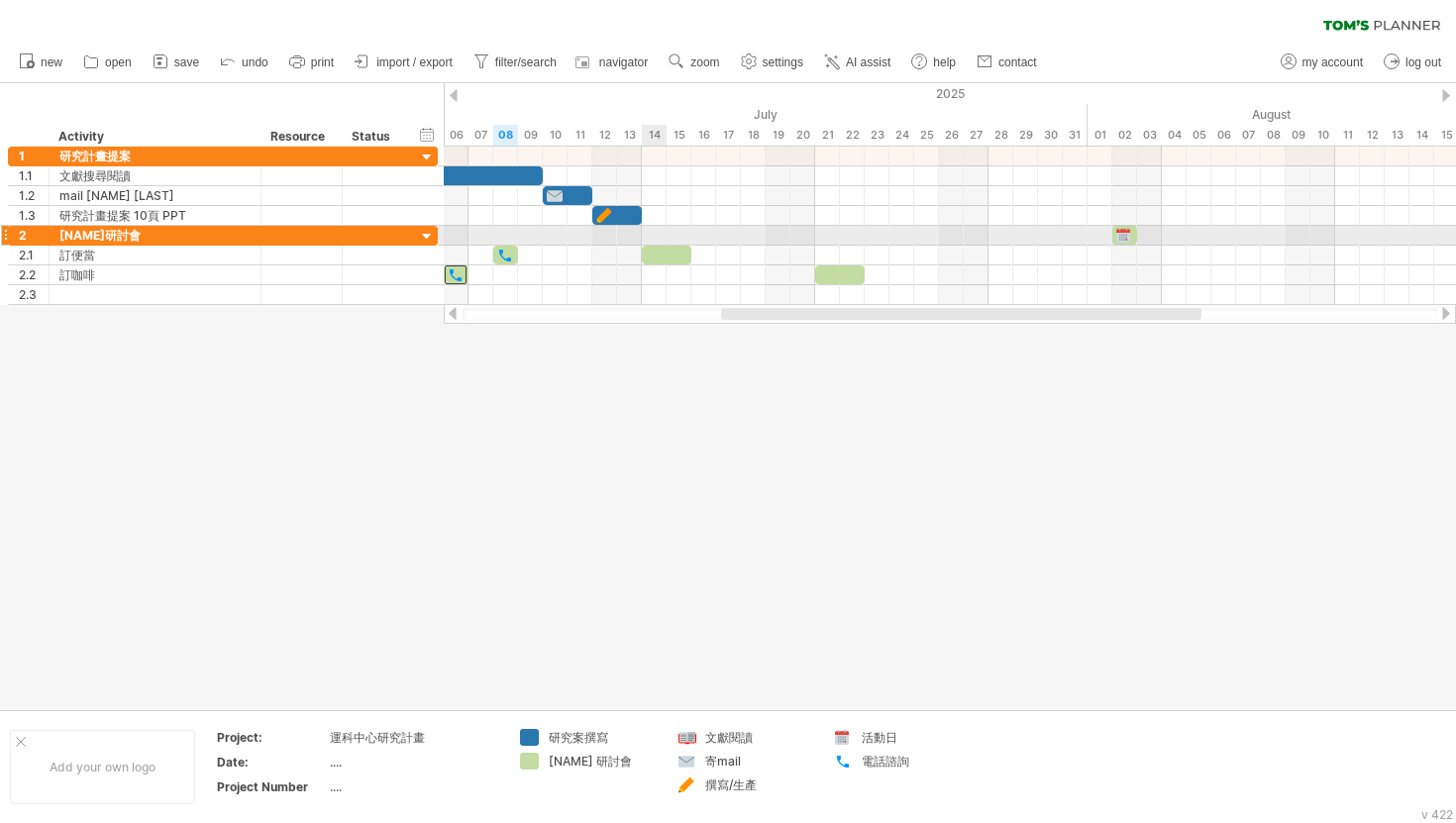 click at bounding box center (950, 236) 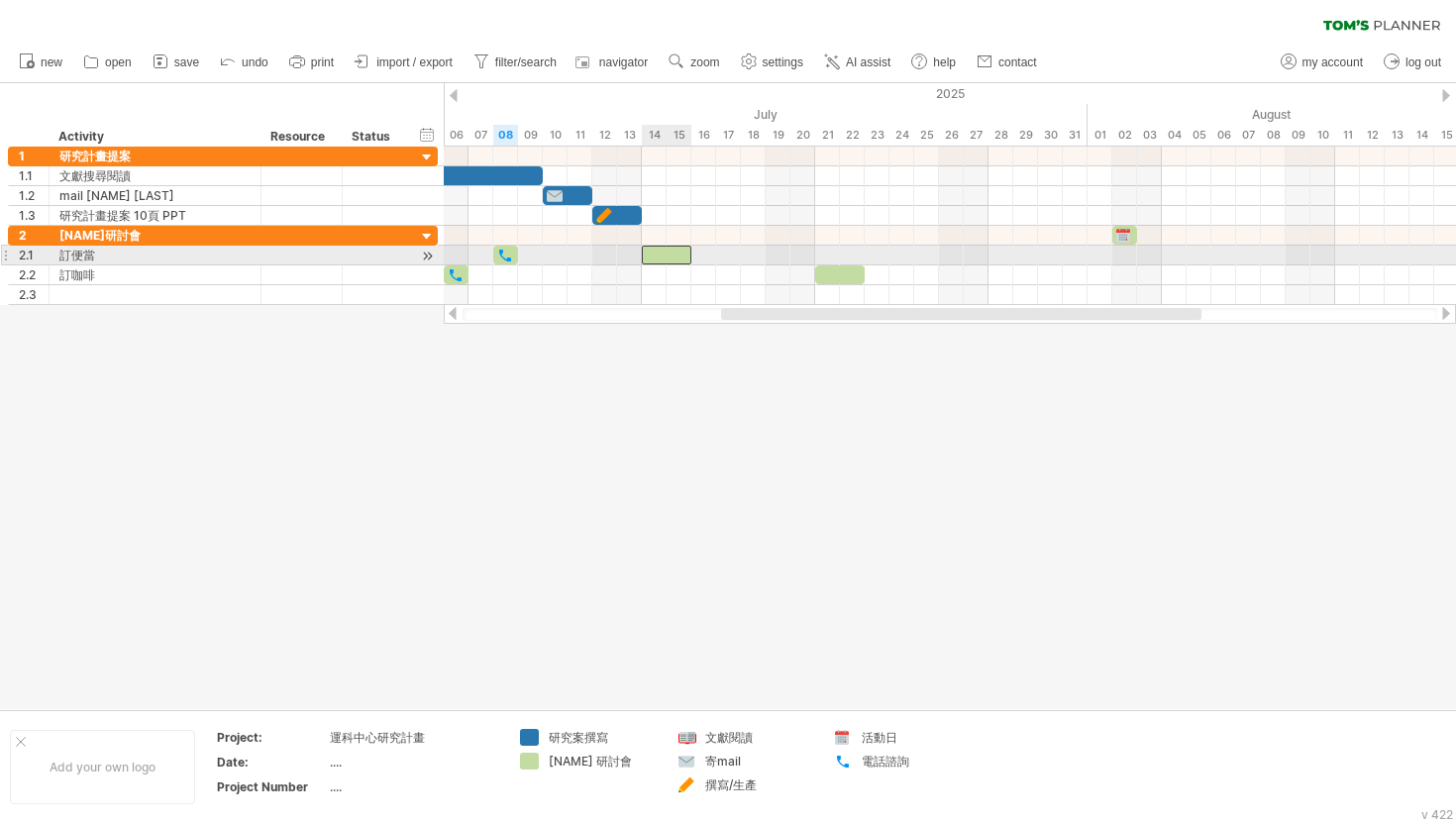 click at bounding box center (667, 255) 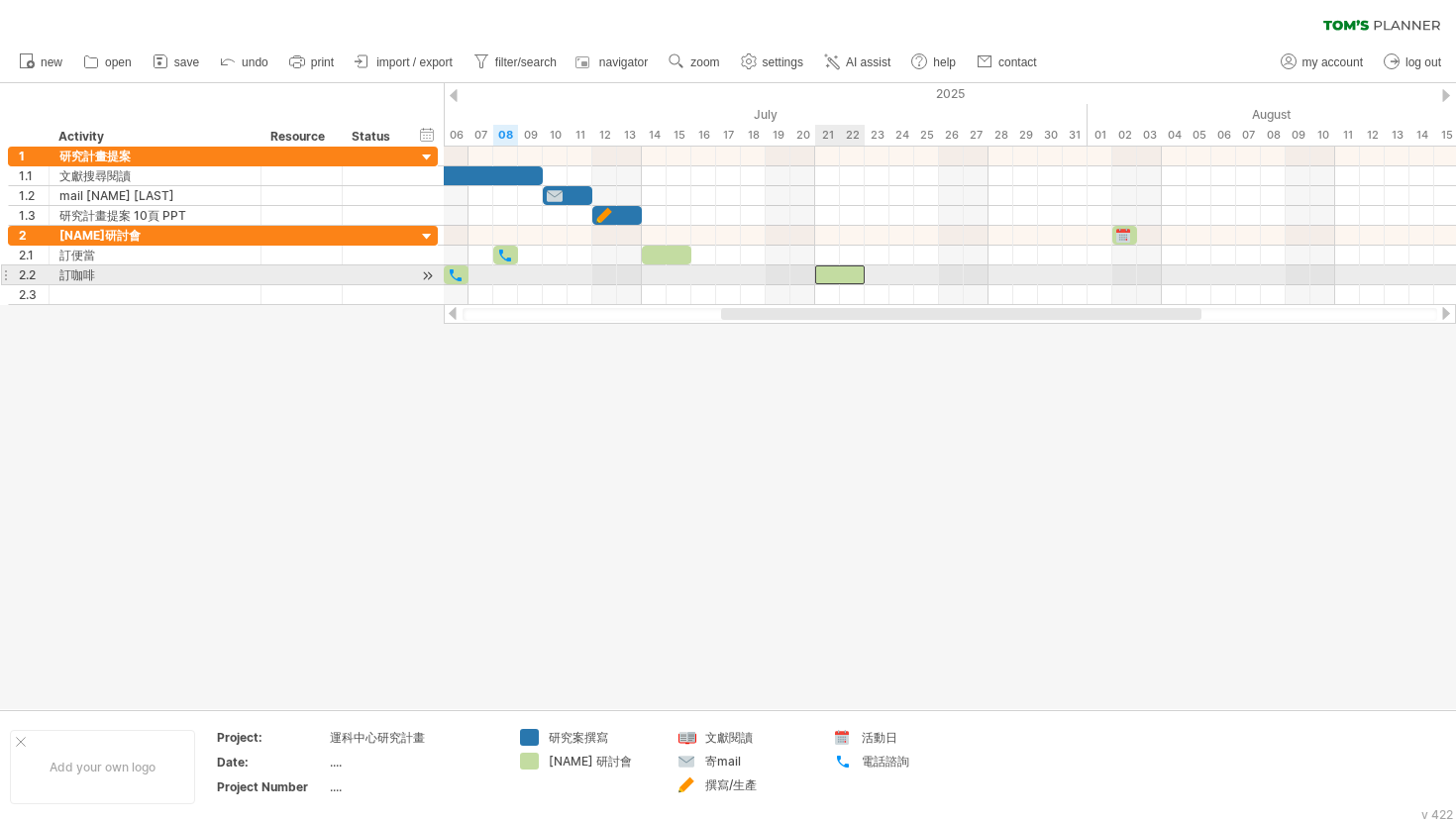 click at bounding box center [840, 274] 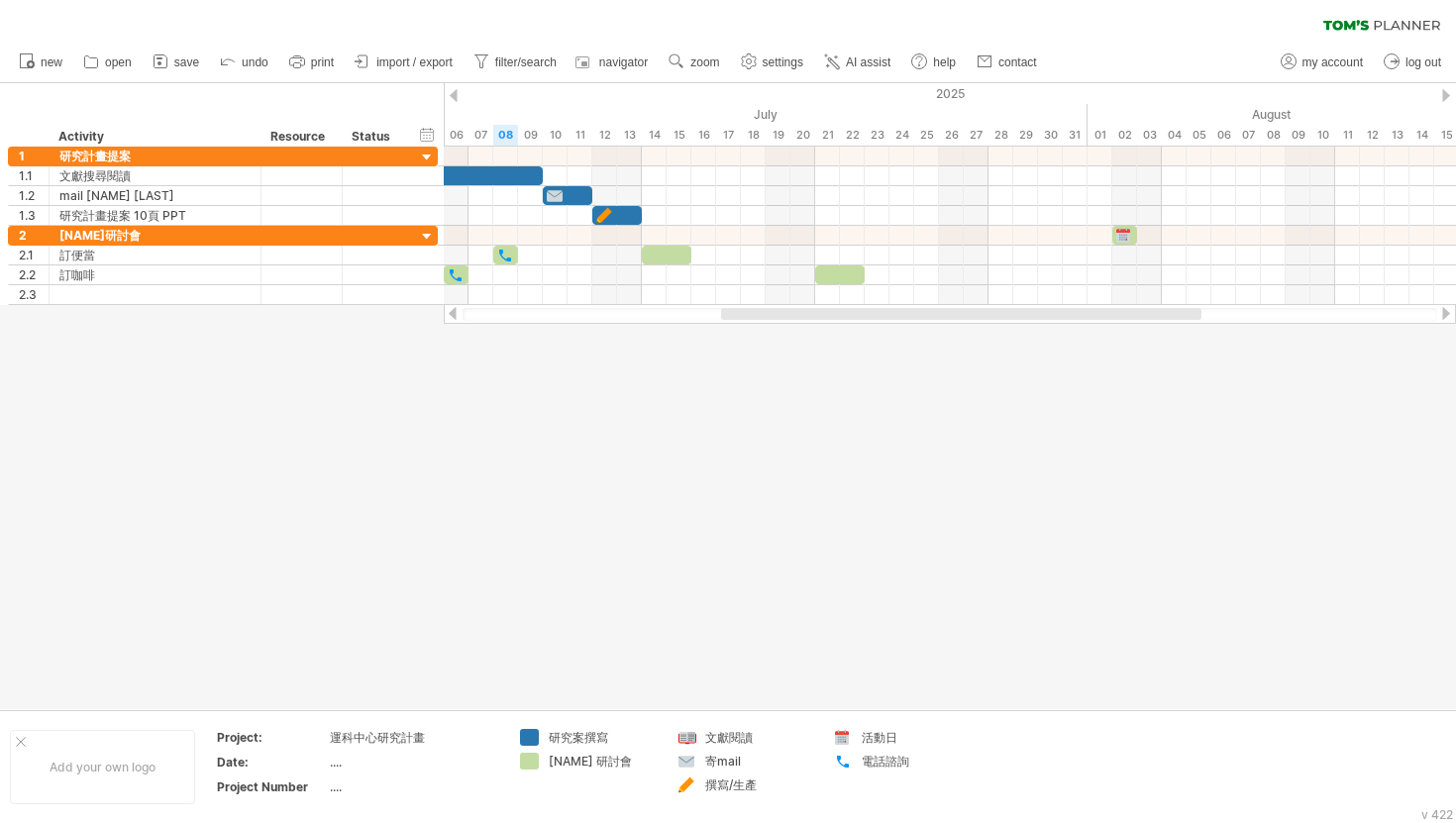 click at bounding box center [728, 396] 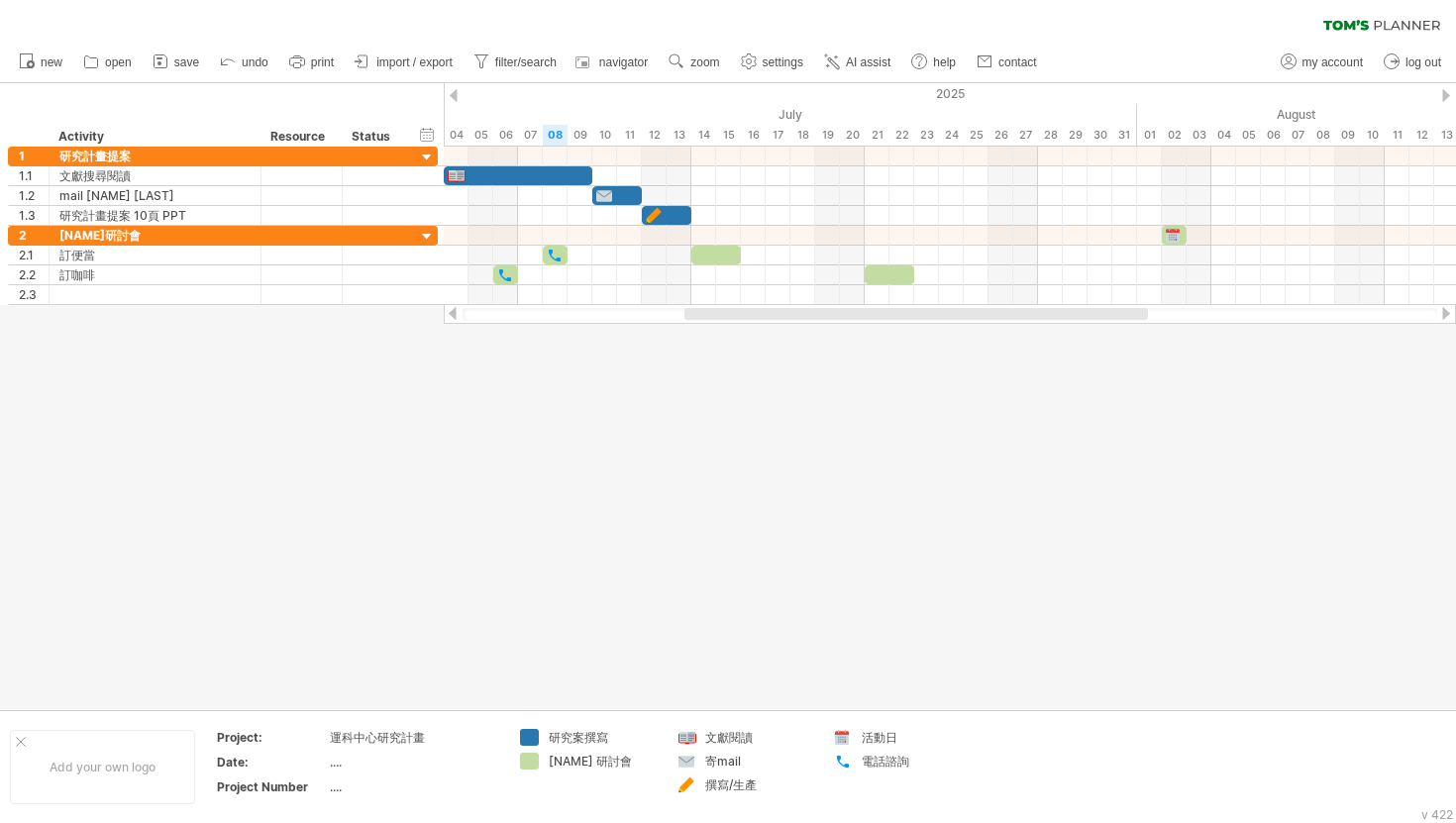 drag, startPoint x: 868, startPoint y: 316, endPoint x: 806, endPoint y: 346, distance: 68.8767 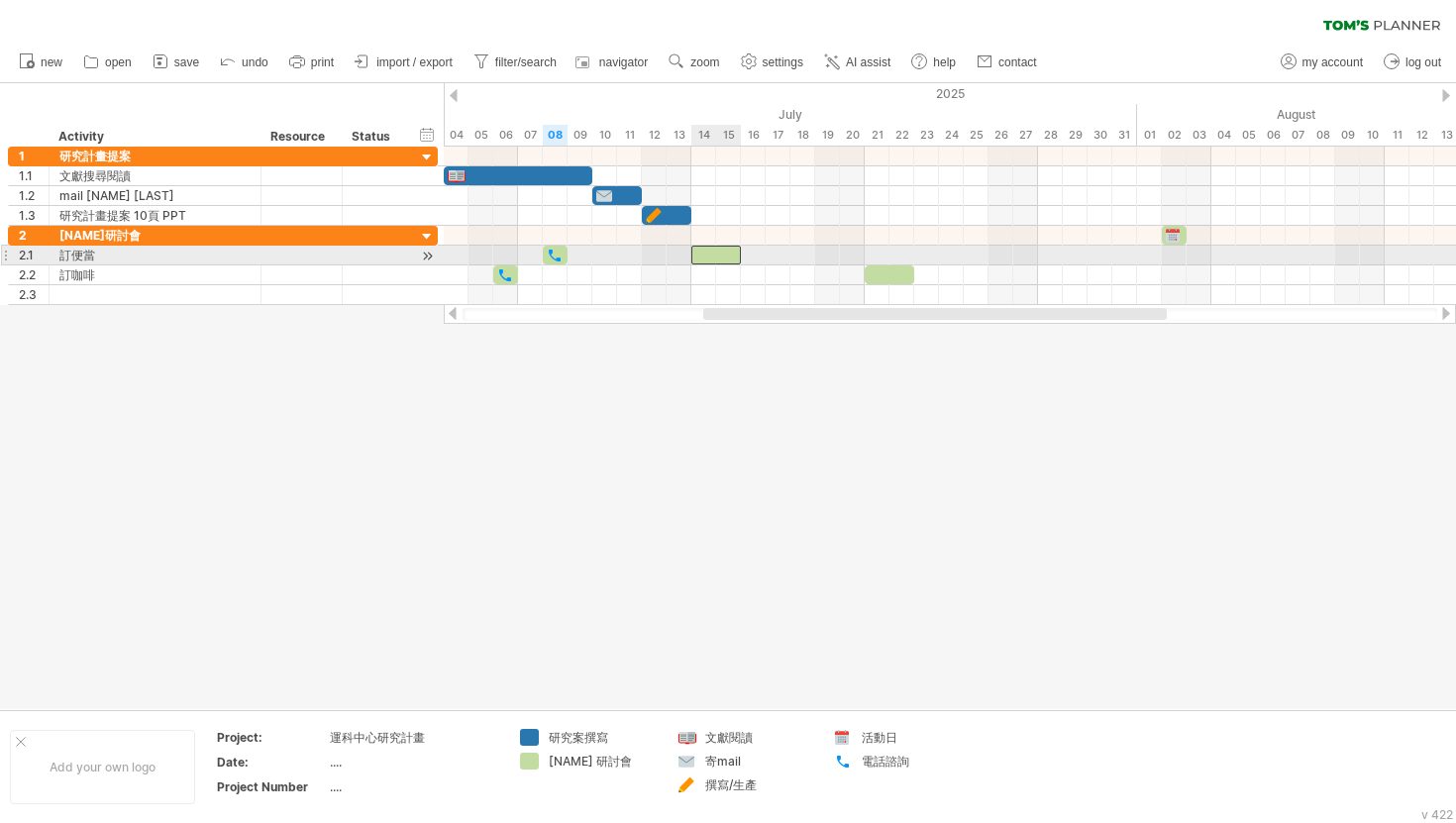 click at bounding box center [716, 255] 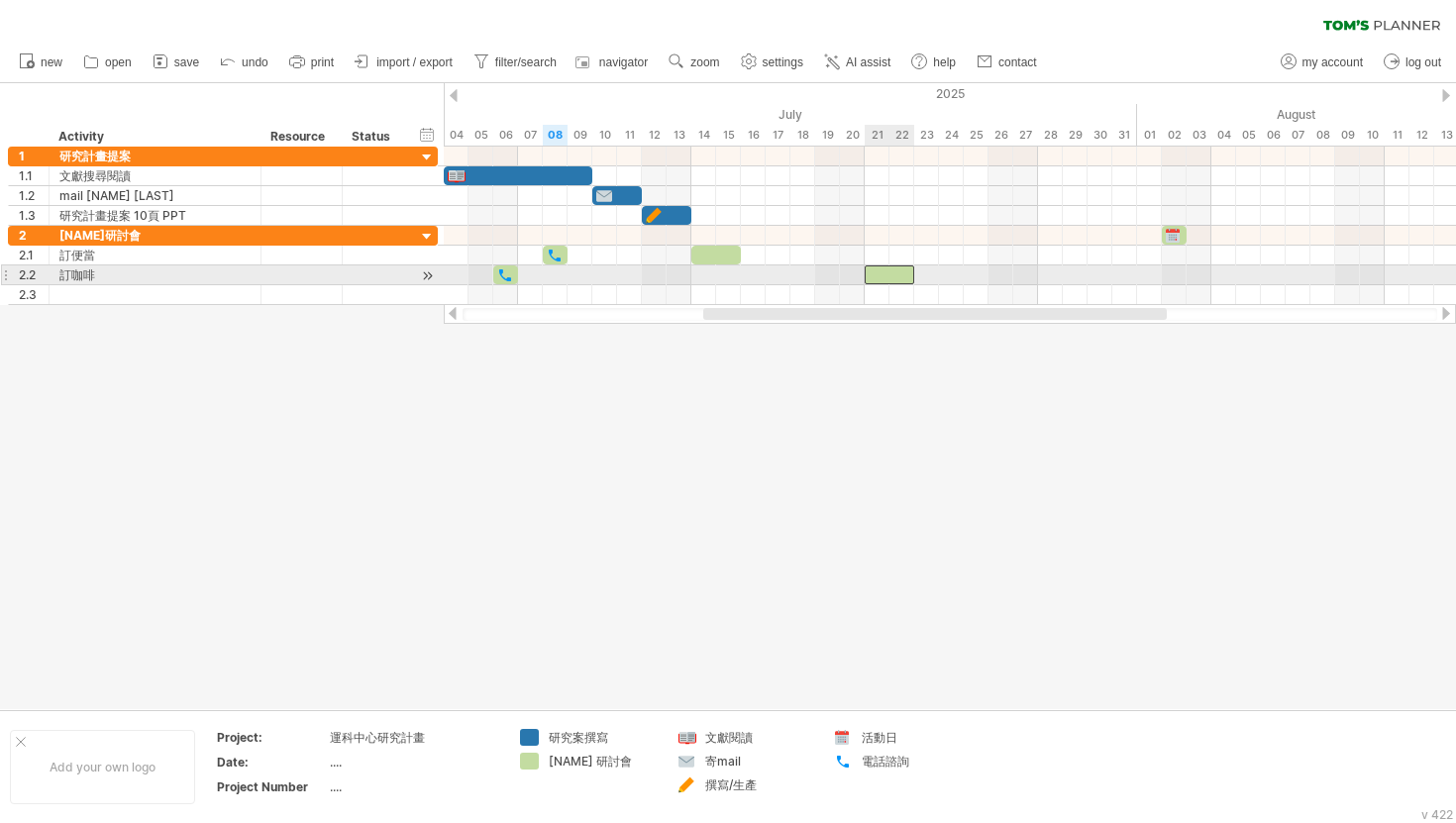 click at bounding box center [889, 274] 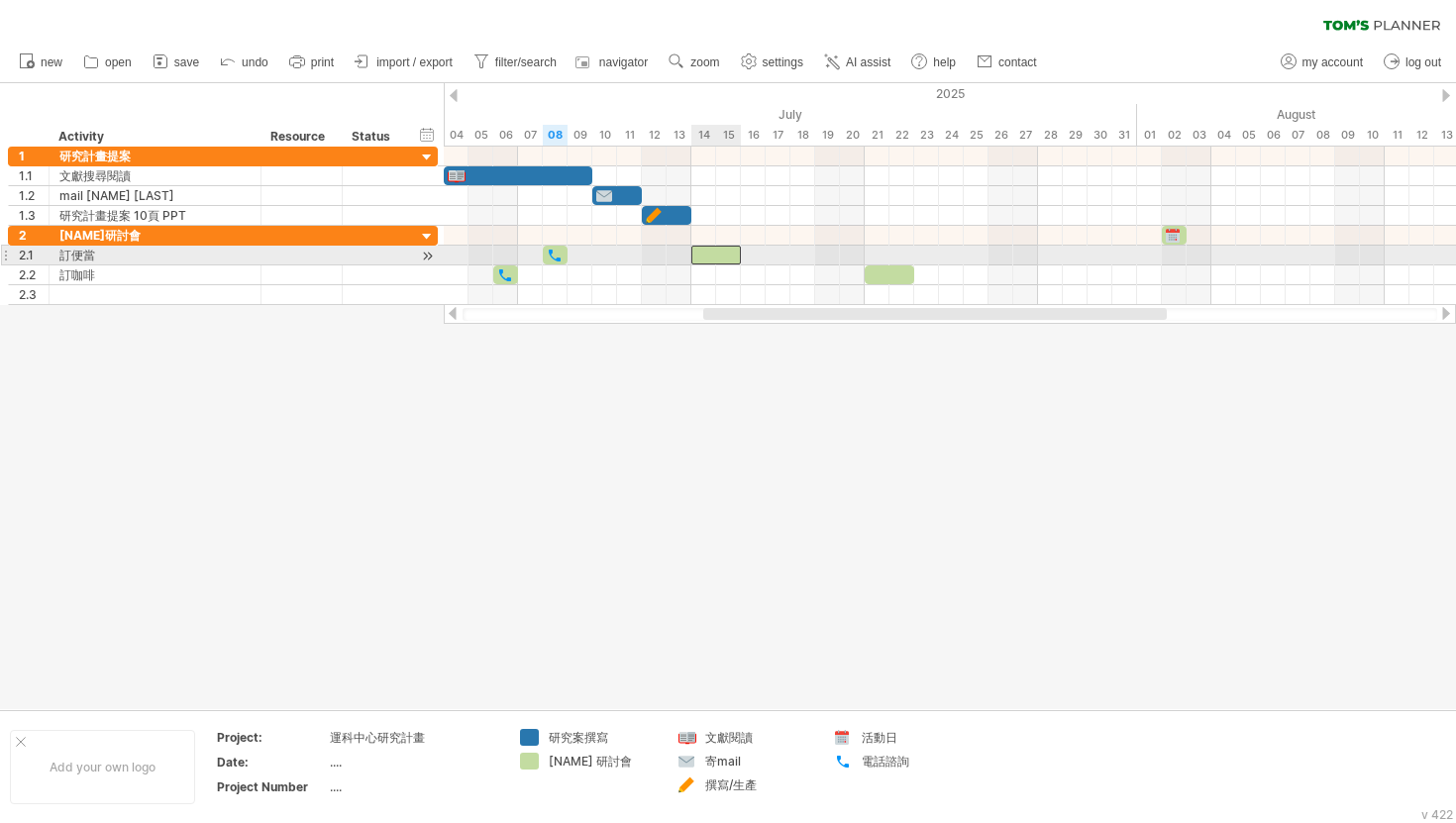 click at bounding box center (716, 255) 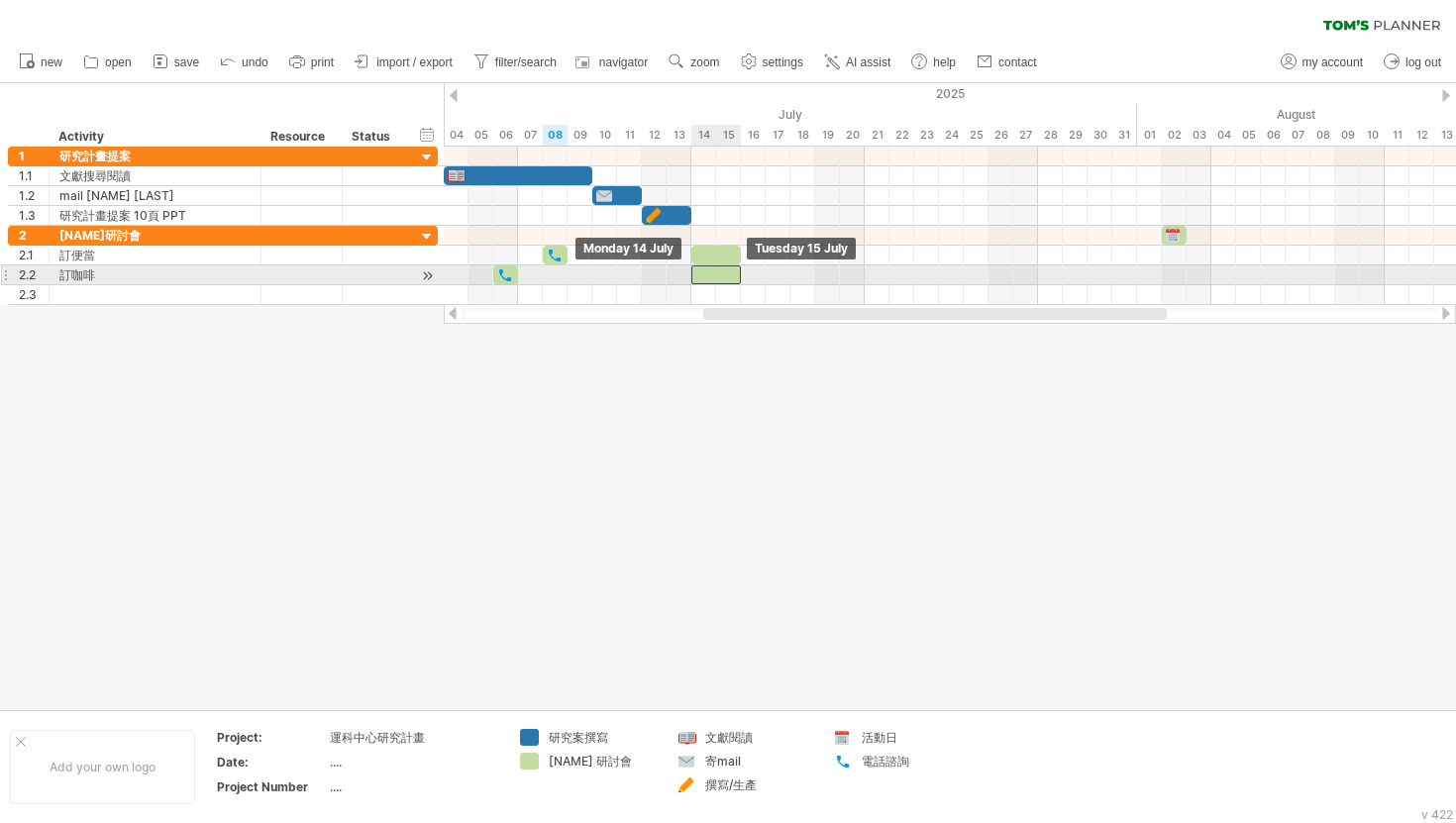 drag, startPoint x: 902, startPoint y: 275, endPoint x: 728, endPoint y: 280, distance: 174.07182 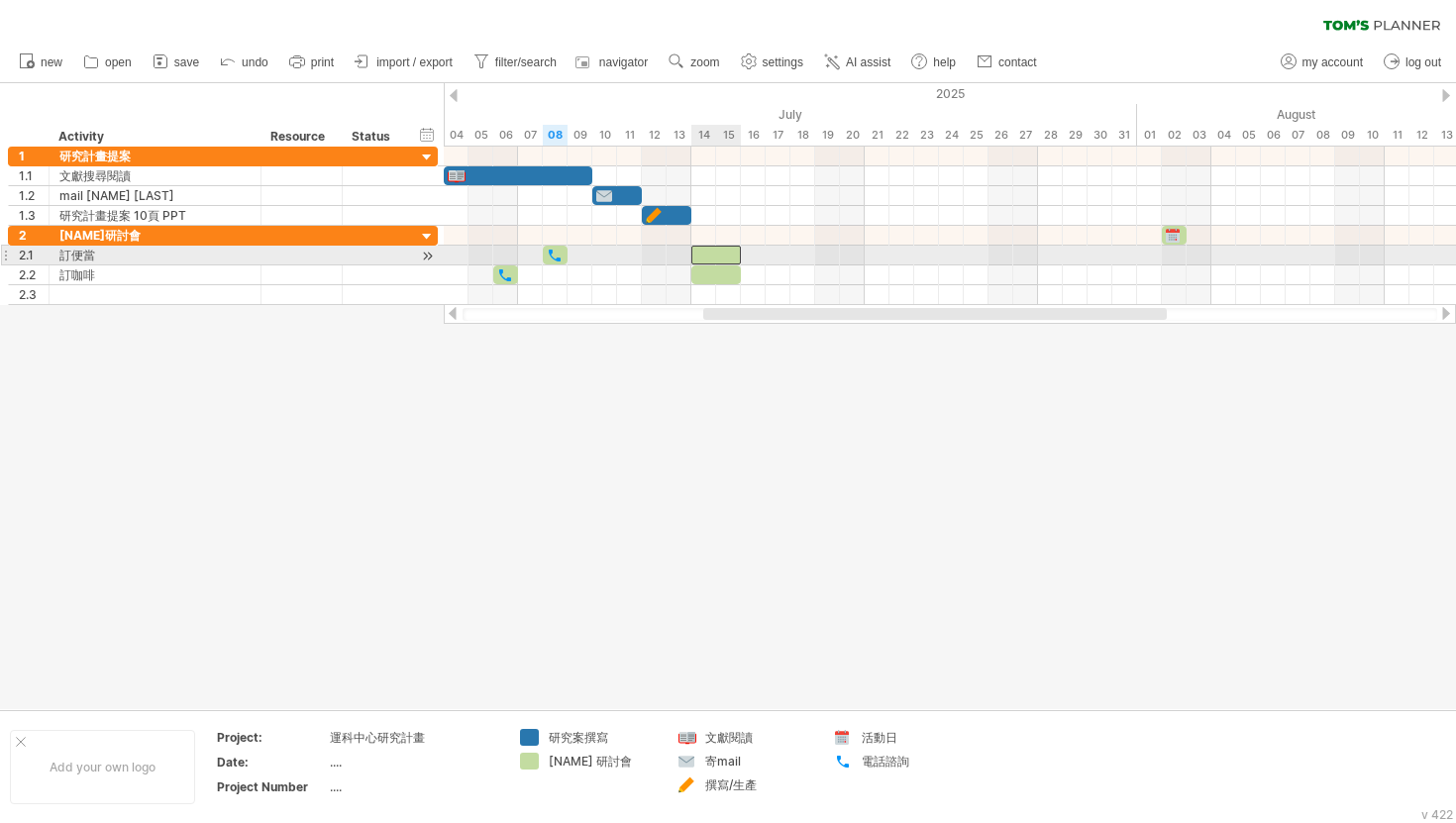 click at bounding box center [716, 255] 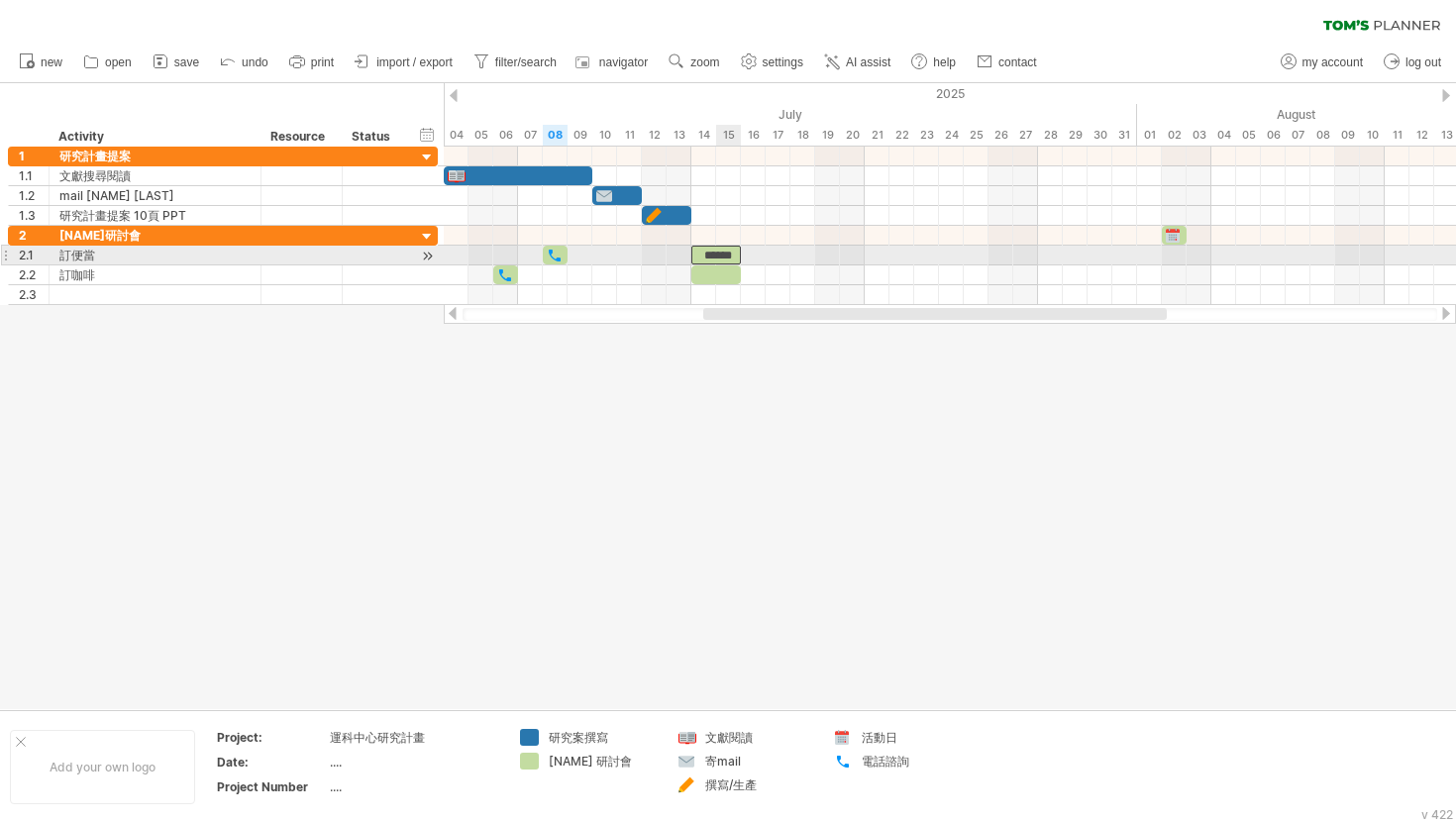 scroll, scrollTop: 0, scrollLeft: 0, axis: both 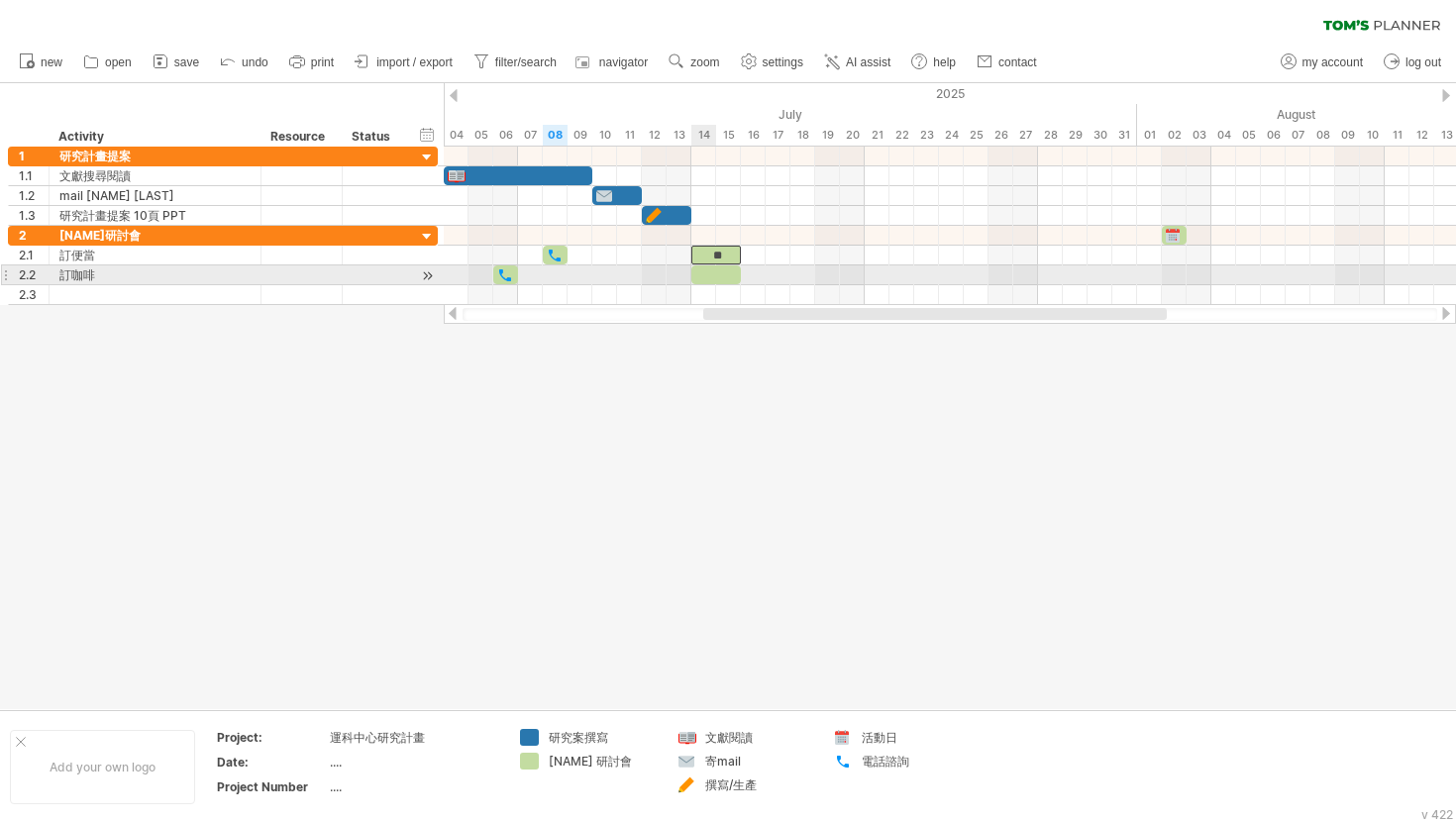 click at bounding box center (716, 274) 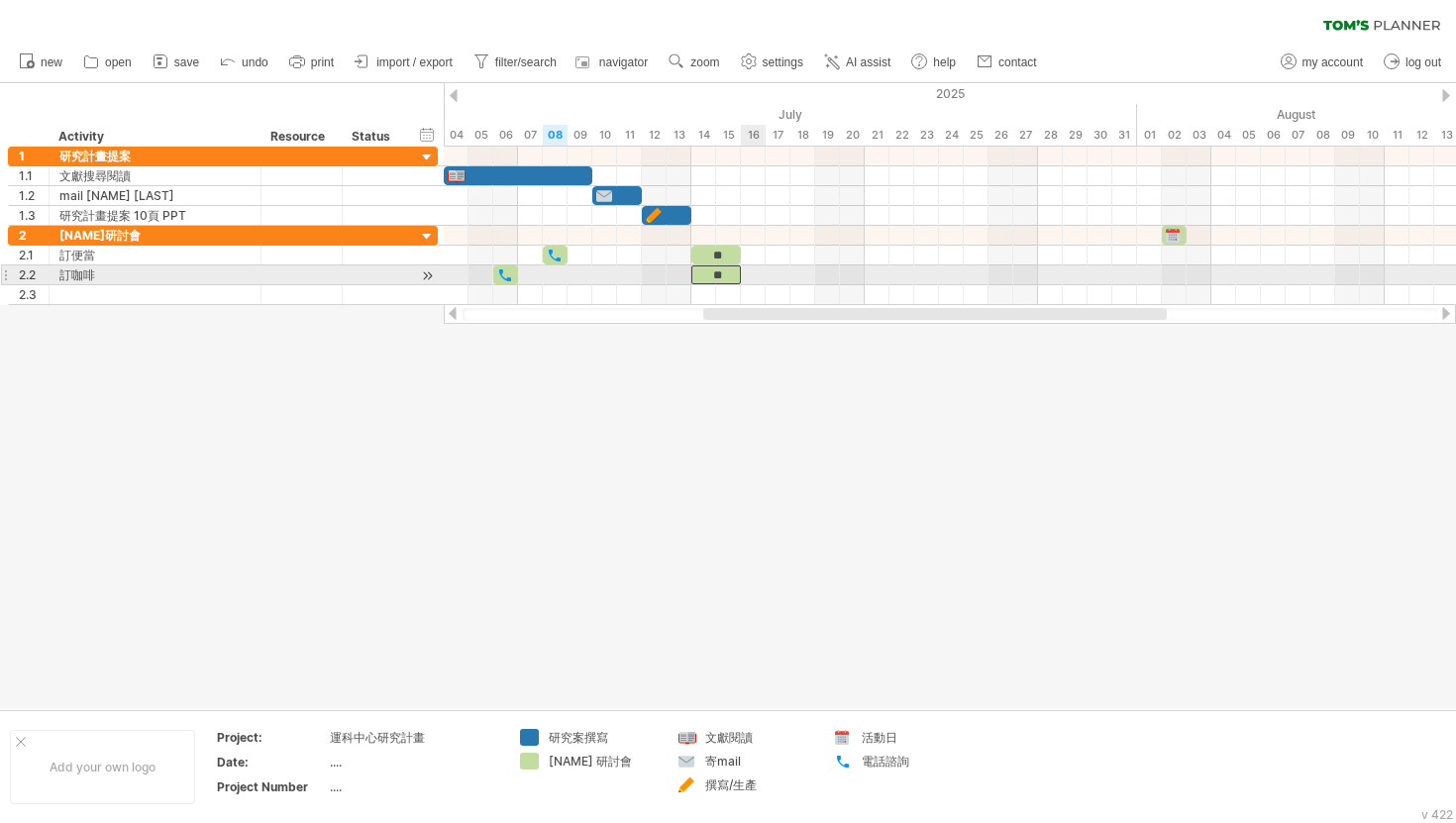 click at bounding box center [728, 396] 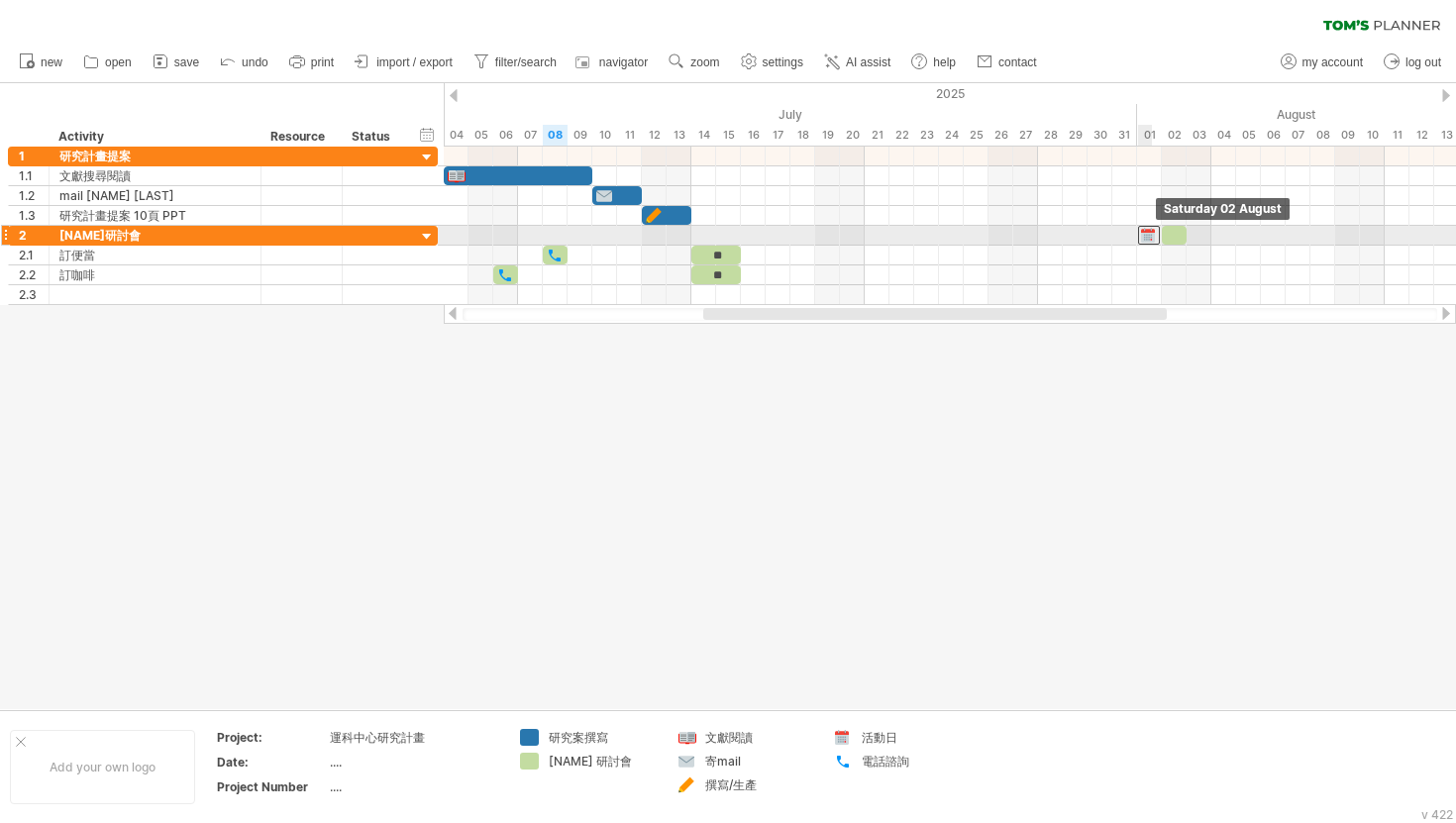 drag, startPoint x: 1181, startPoint y: 233, endPoint x: 1156, endPoint y: 233, distance: 25 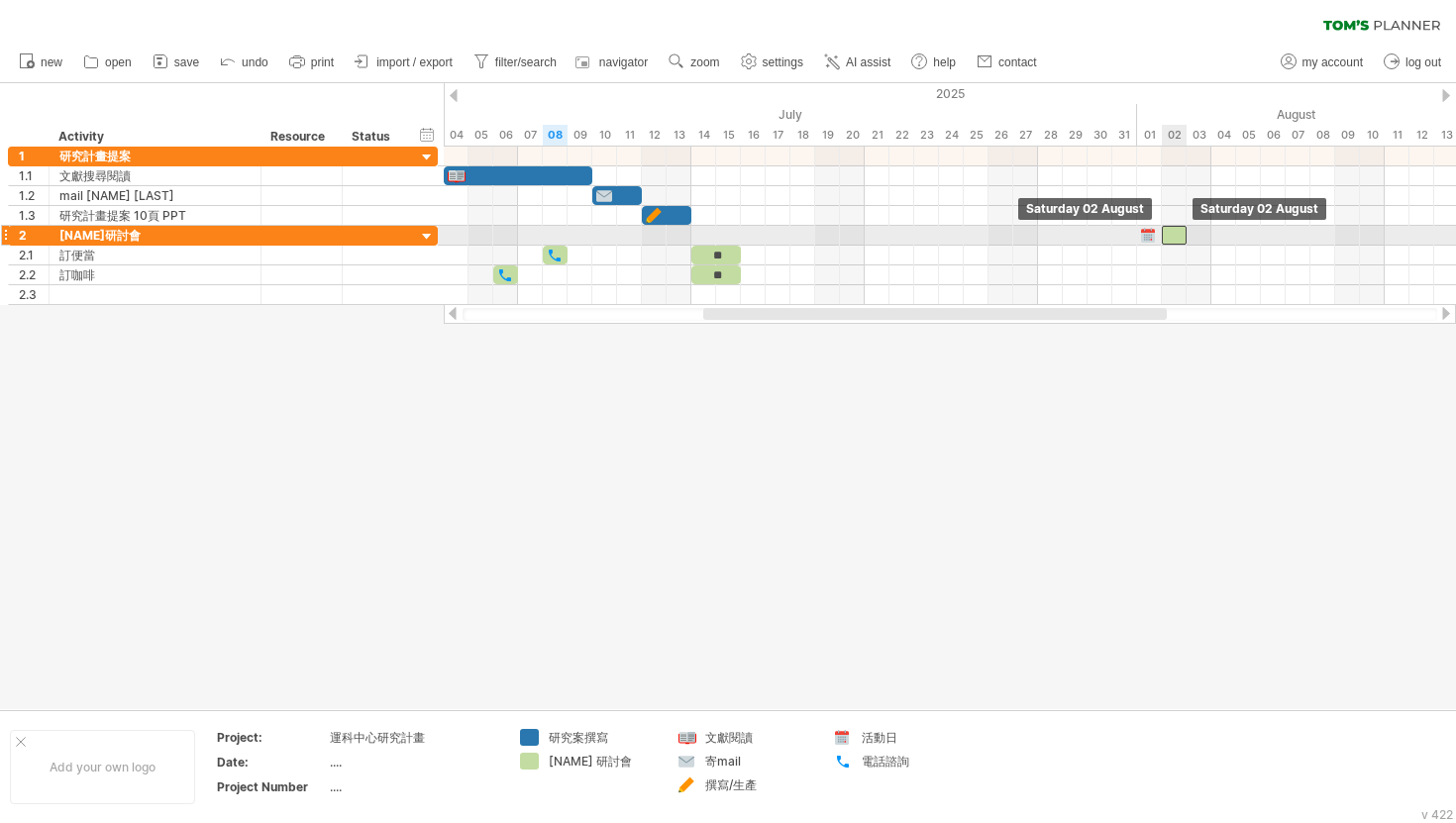 click at bounding box center [1174, 235] 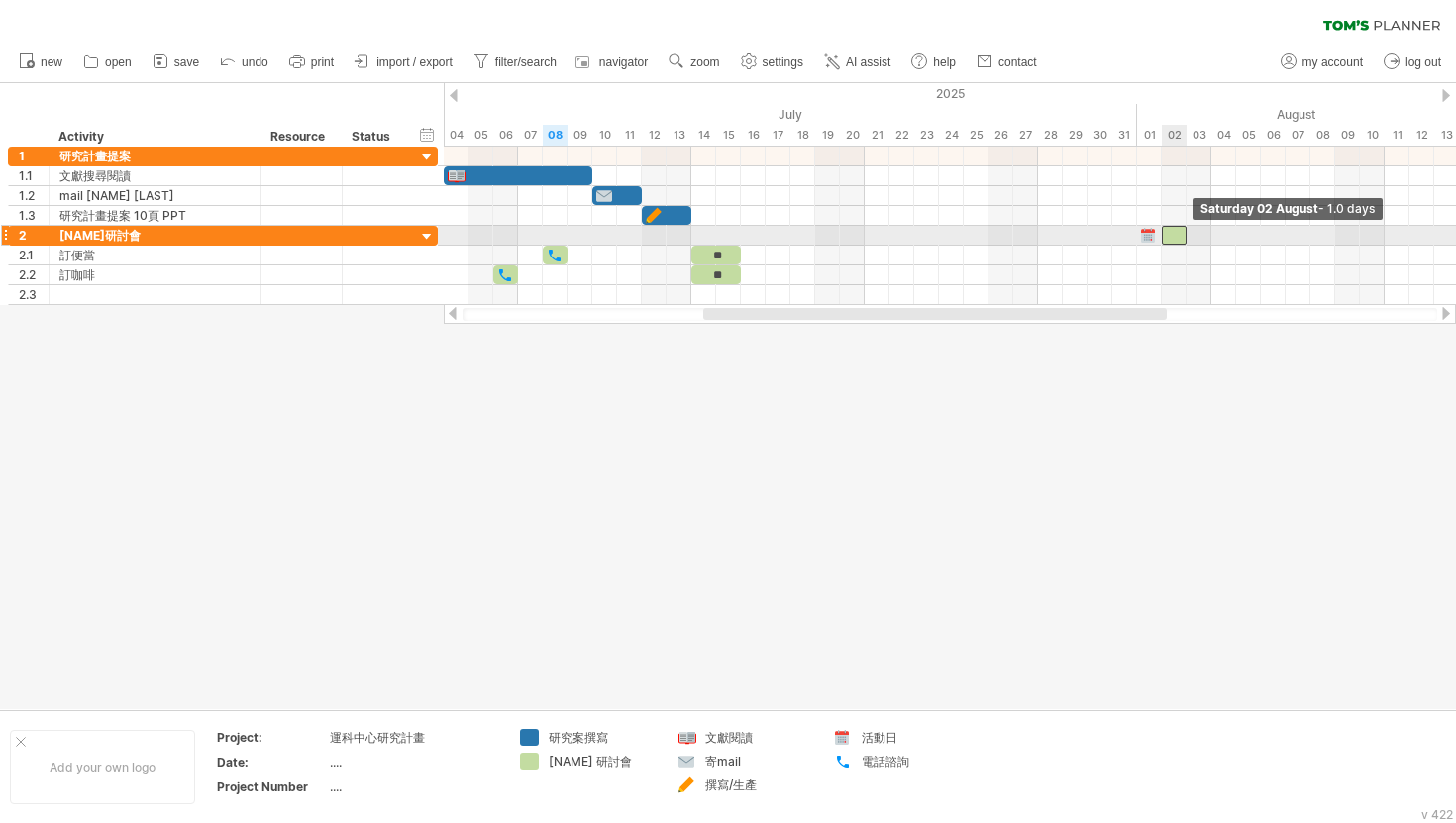 click at bounding box center [1187, 235] 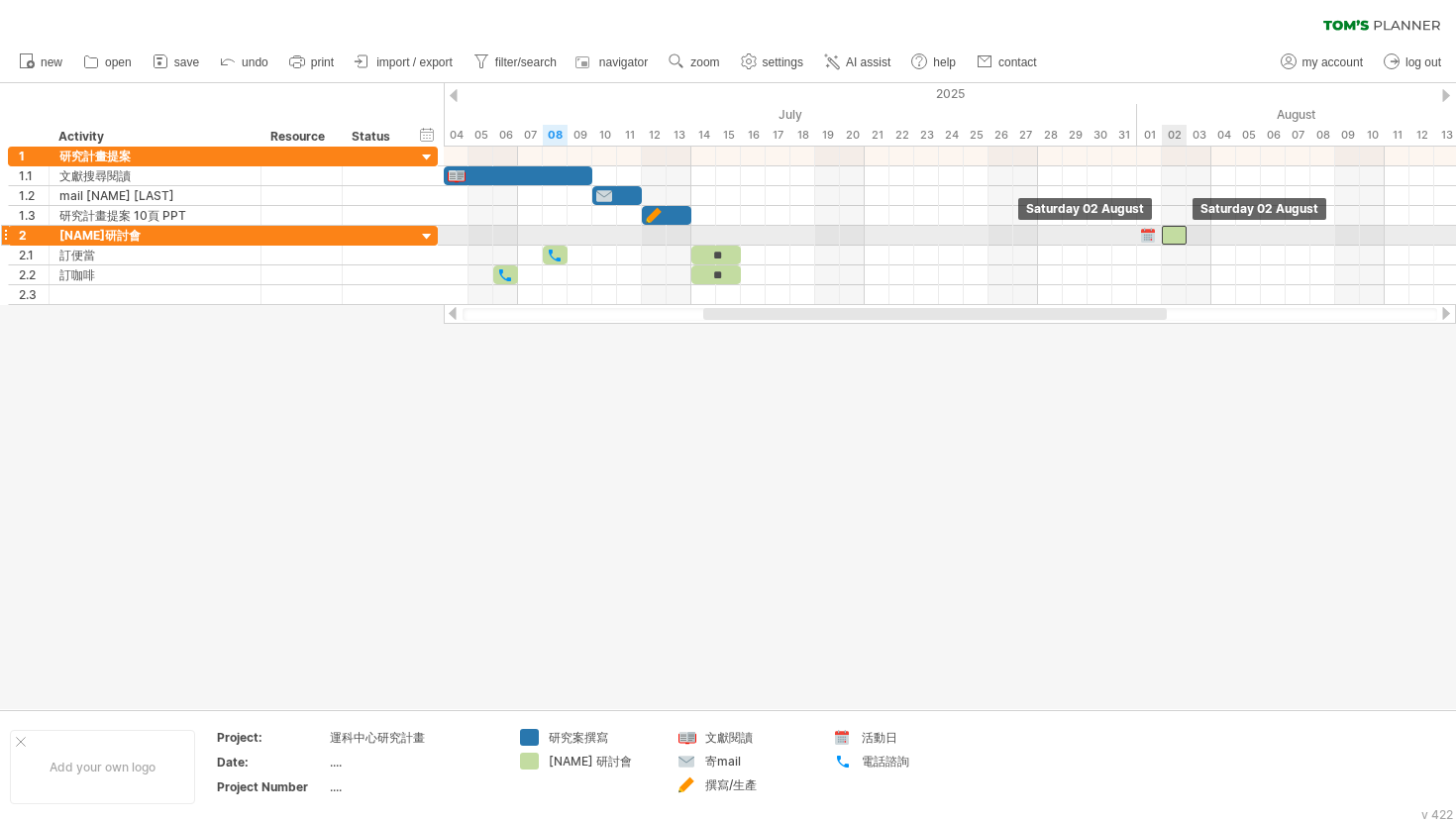 click at bounding box center (1174, 235) 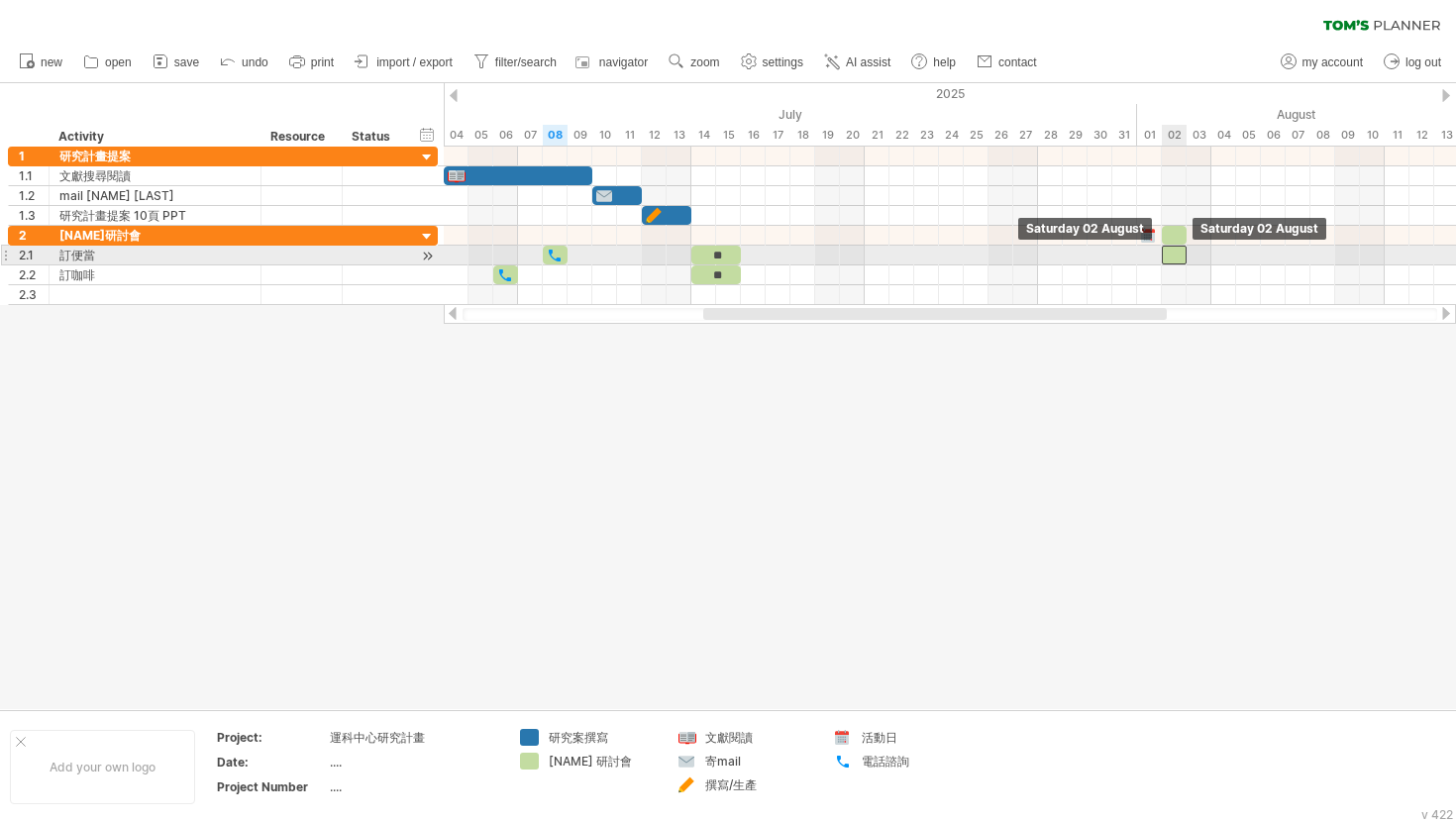 drag, startPoint x: 1176, startPoint y: 240, endPoint x: 1176, endPoint y: 263, distance: 23 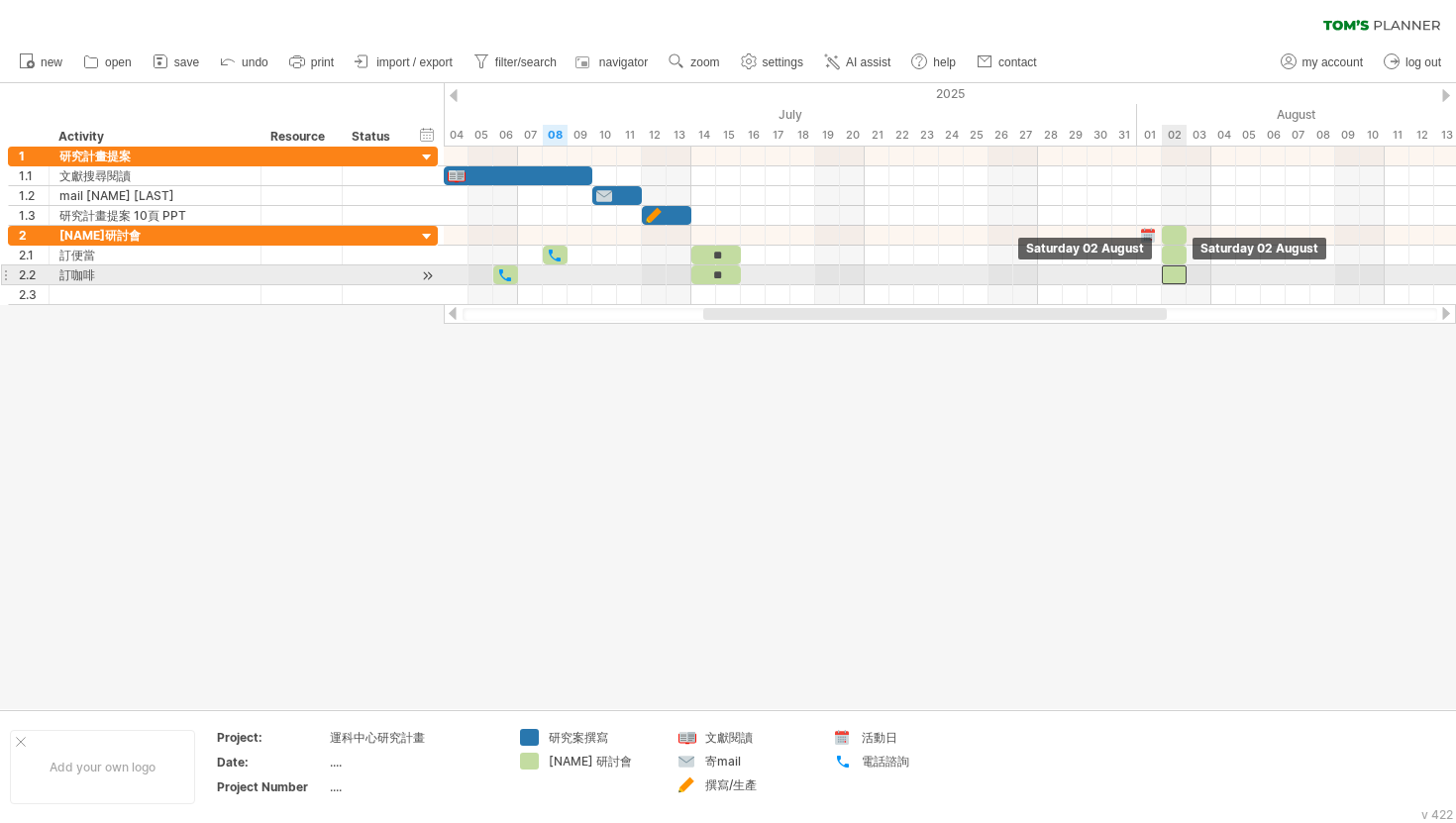 drag, startPoint x: 1176, startPoint y: 263, endPoint x: 1177, endPoint y: 275, distance: 12.0415946 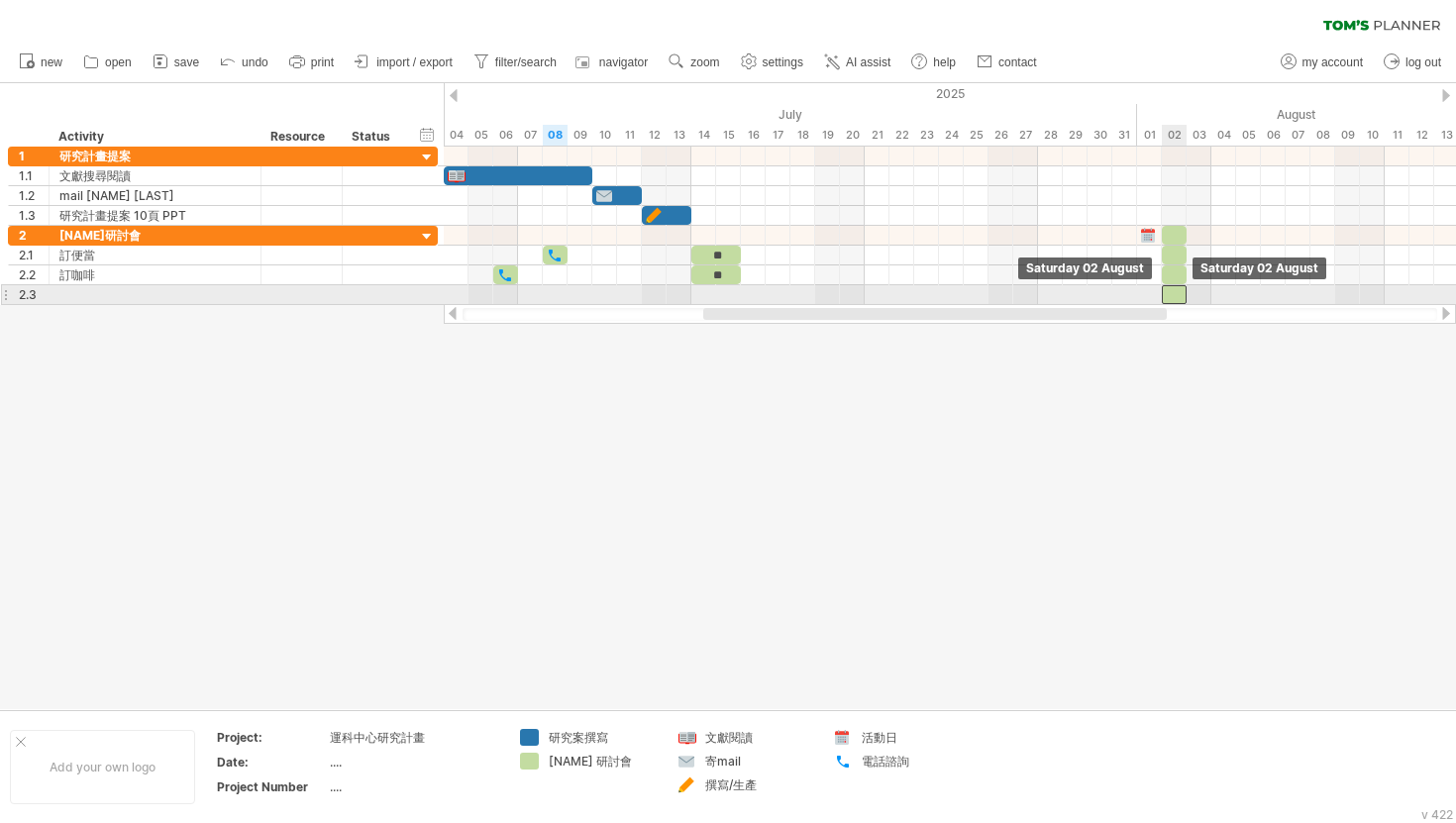 drag, startPoint x: 1177, startPoint y: 275, endPoint x: 1178, endPoint y: 295, distance: 20.024984 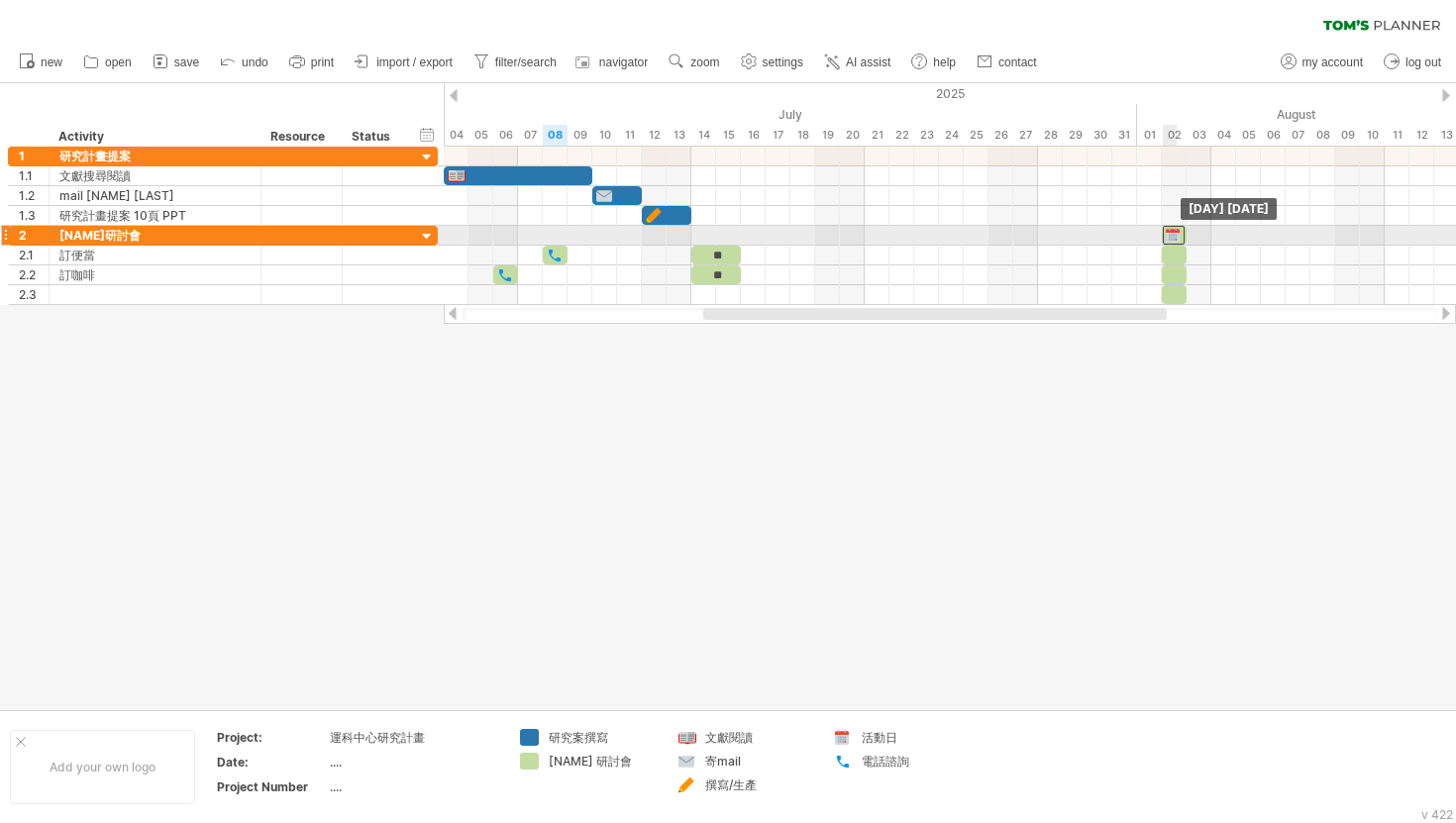 drag, startPoint x: 1146, startPoint y: 236, endPoint x: 1167, endPoint y: 237, distance: 21.023796 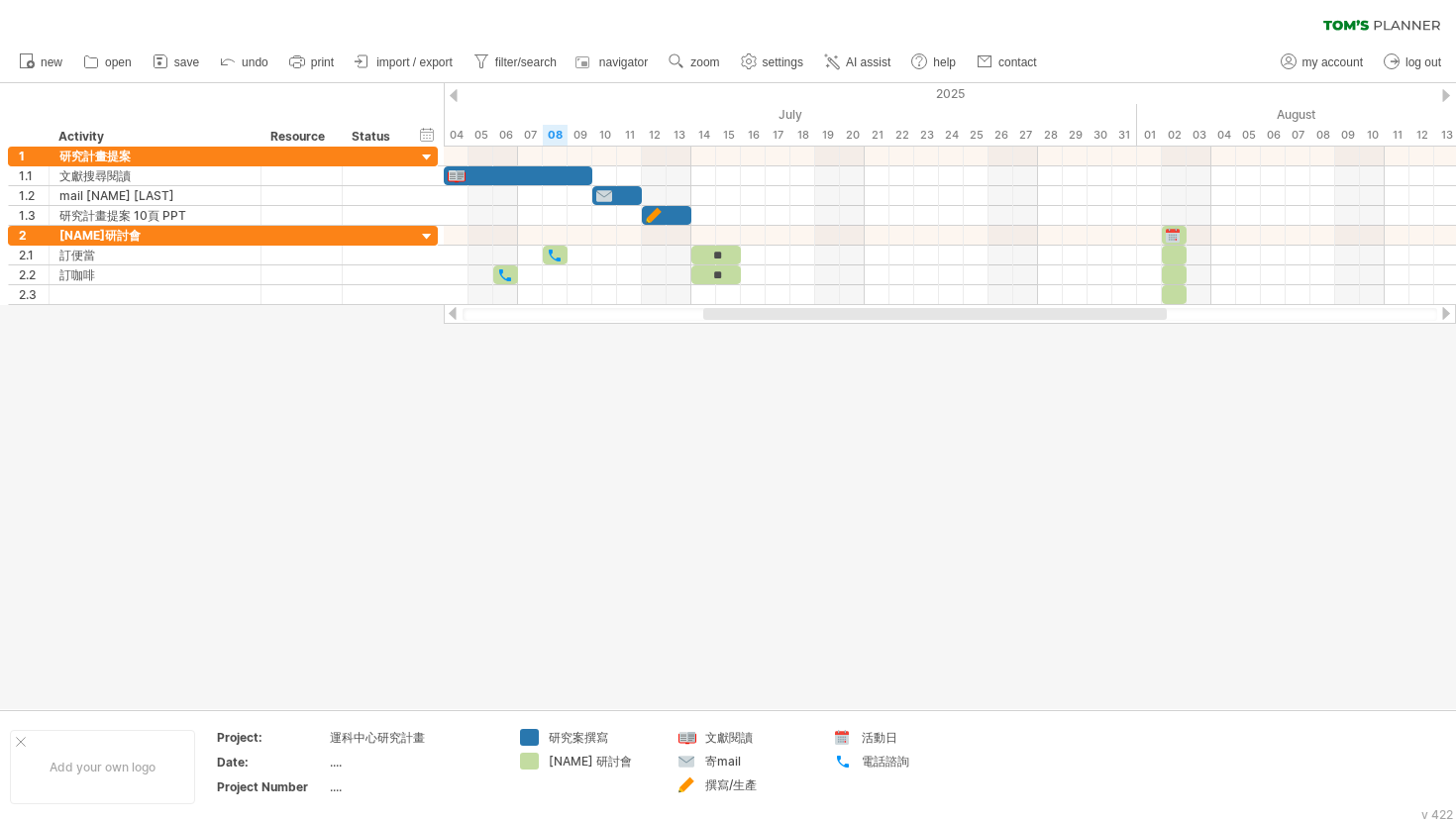 click at bounding box center (728, 396) 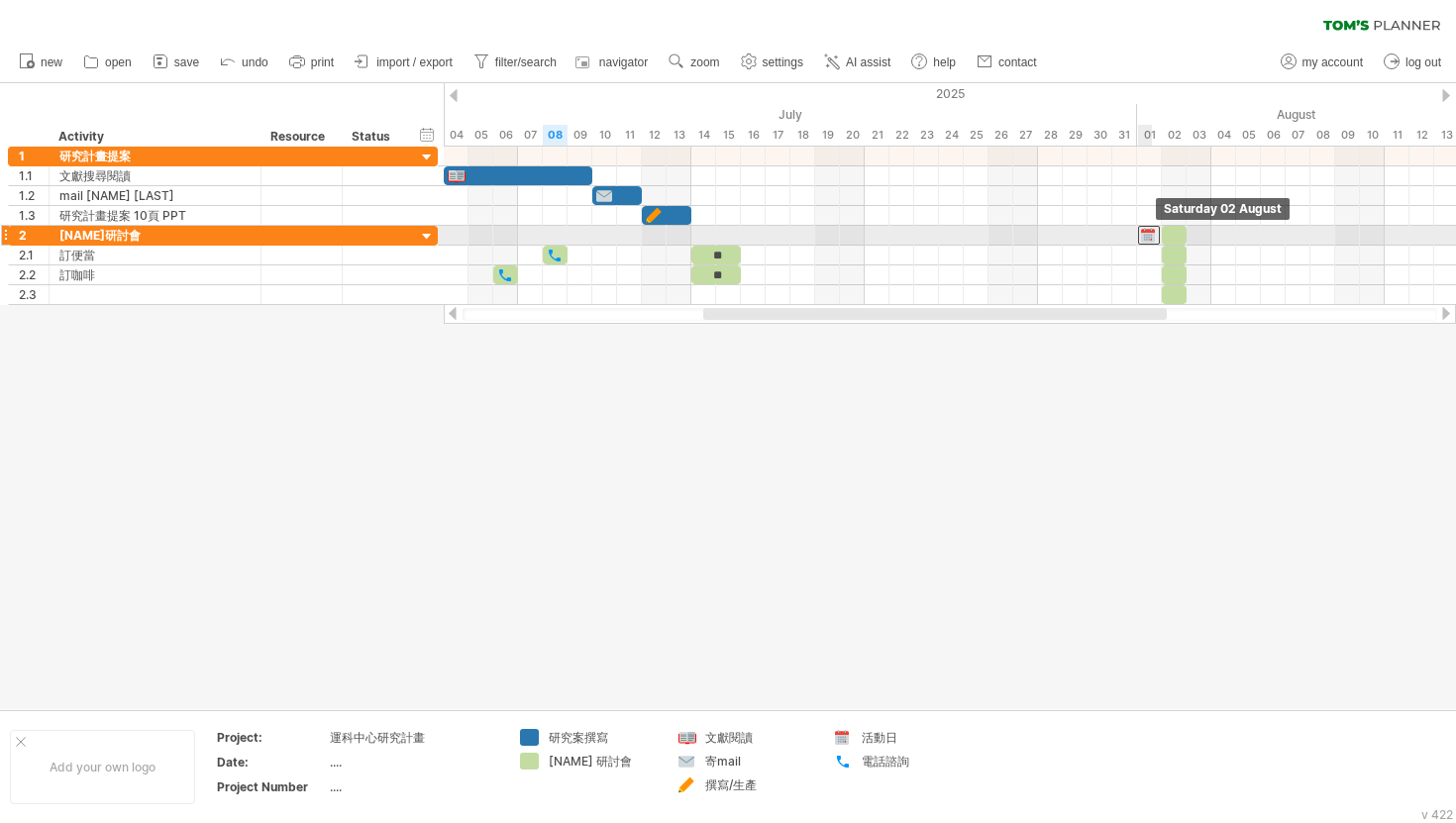 drag, startPoint x: 1173, startPoint y: 228, endPoint x: 1153, endPoint y: 228, distance: 20 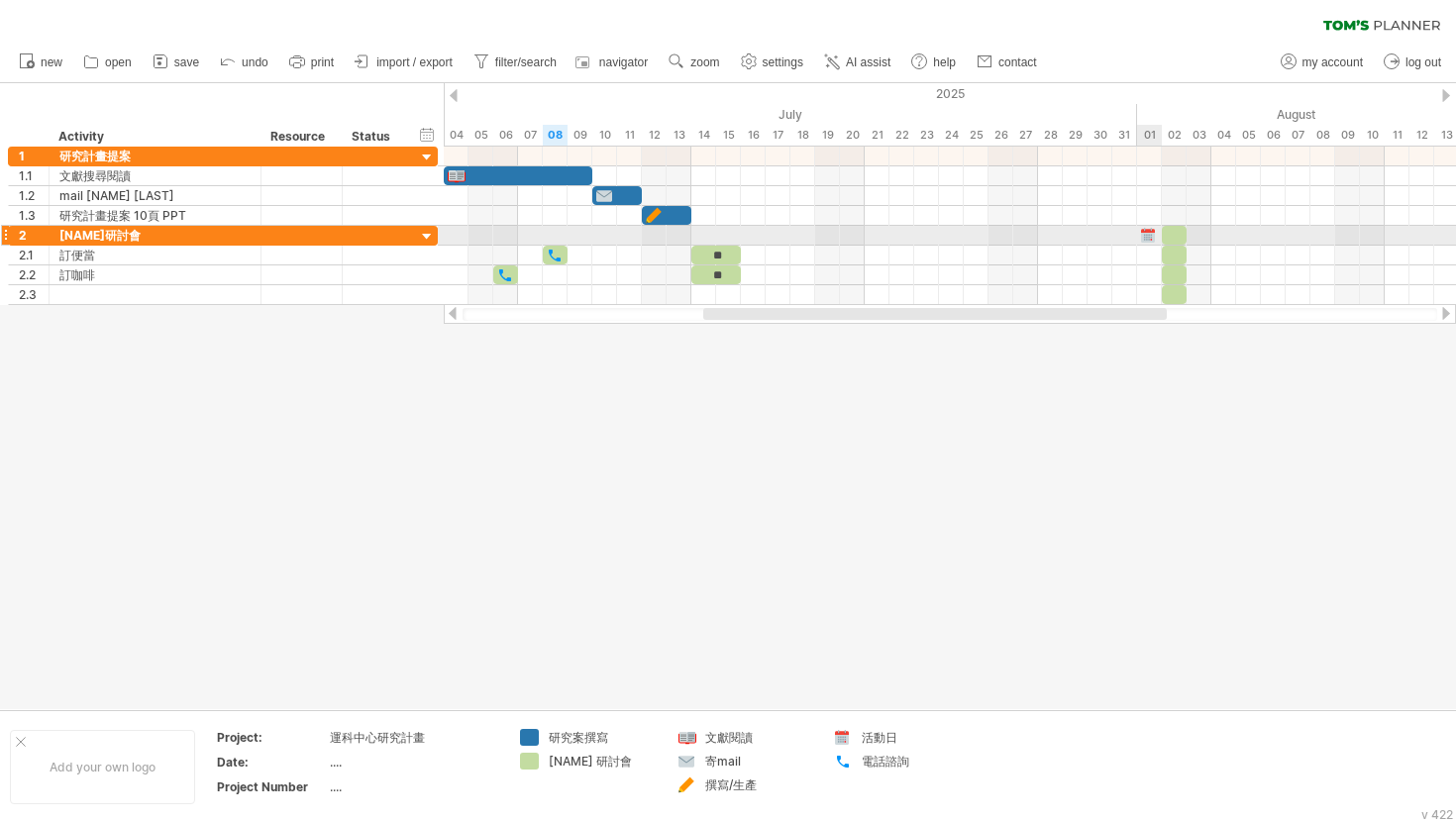 click at bounding box center (1149, 235) 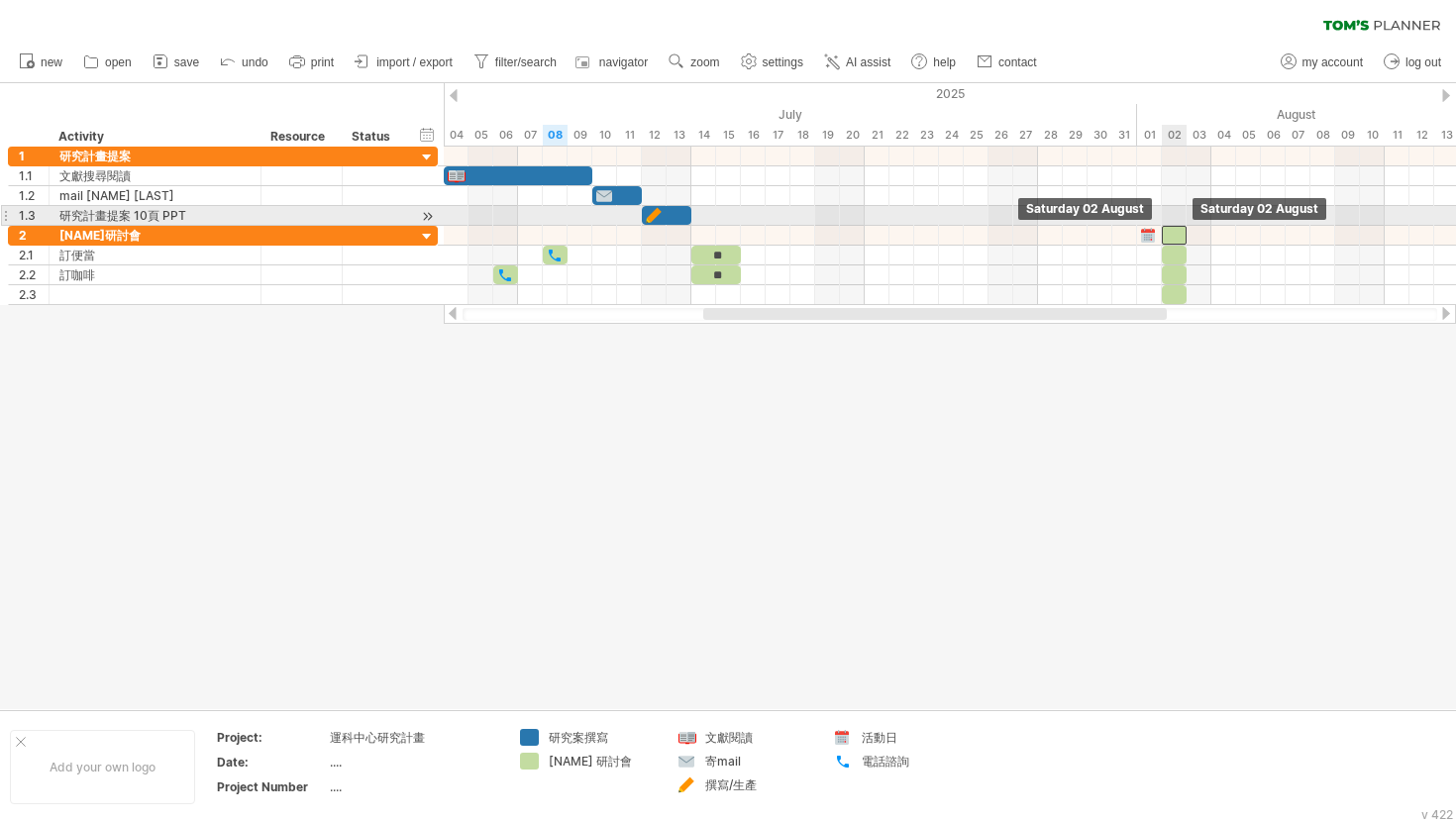 click at bounding box center (1174, 235) 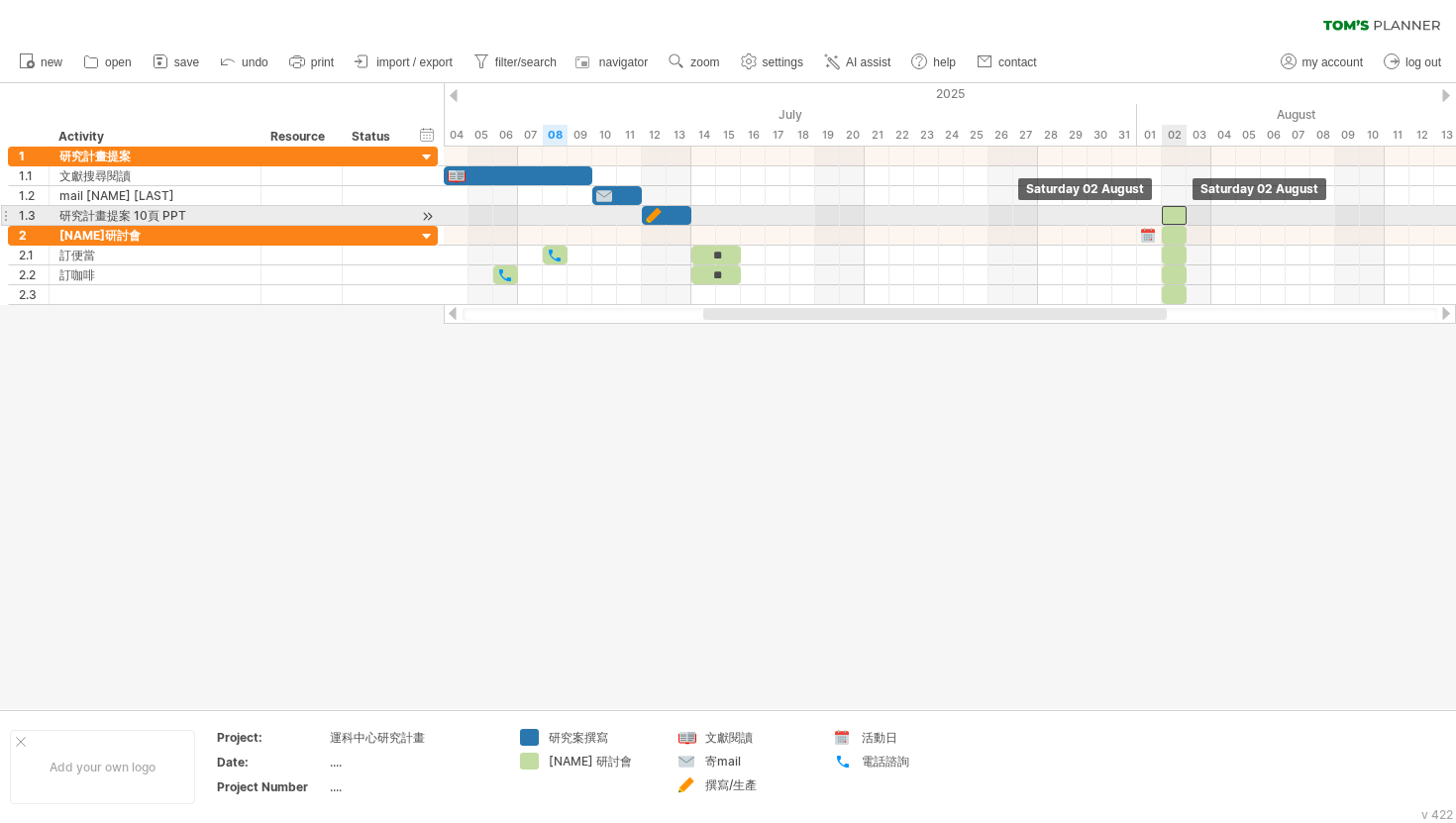 drag, startPoint x: 1175, startPoint y: 227, endPoint x: 1175, endPoint y: 214, distance: 13 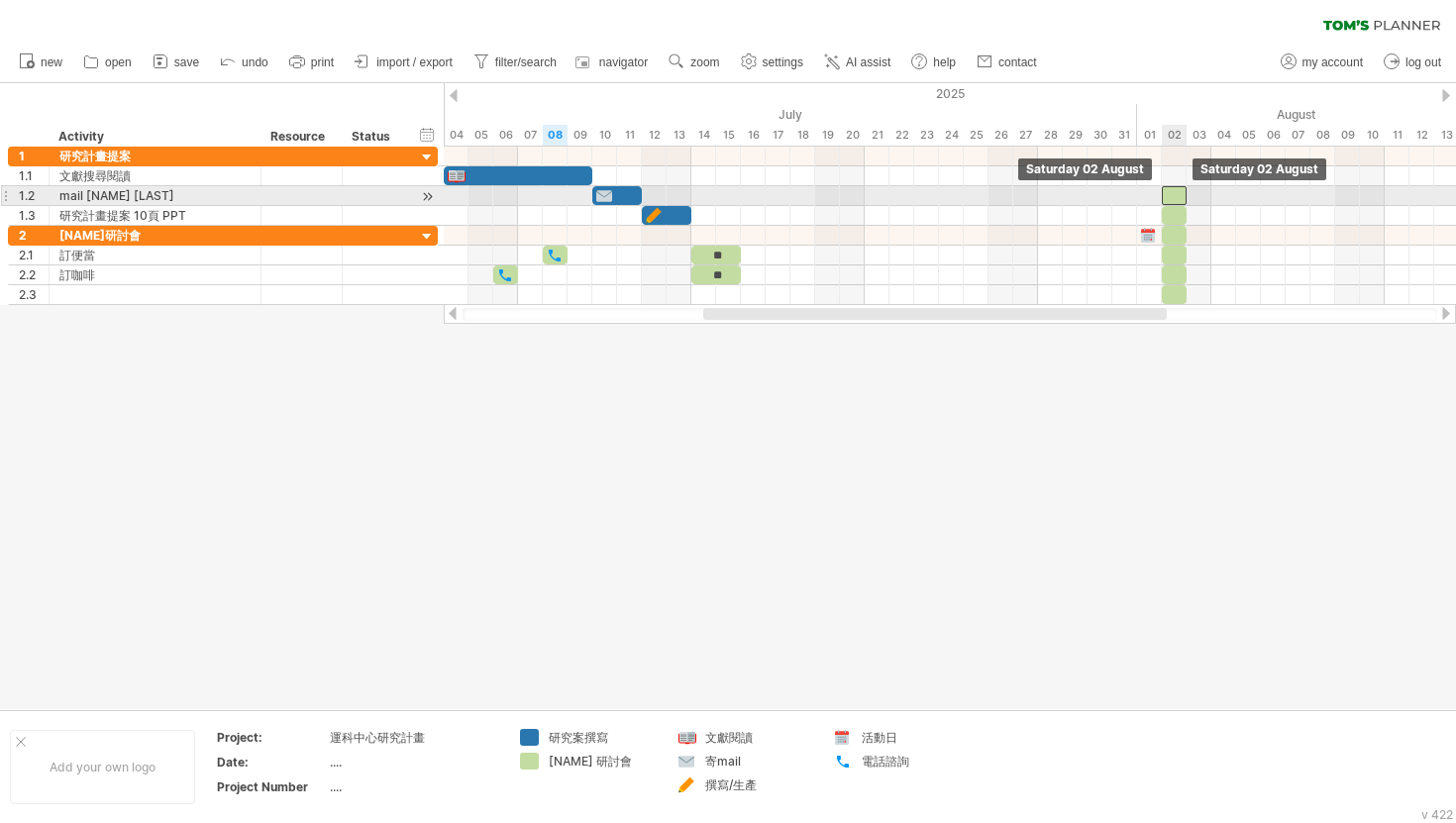 drag, startPoint x: 1175, startPoint y: 214, endPoint x: 1173, endPoint y: 195, distance: 19.104973 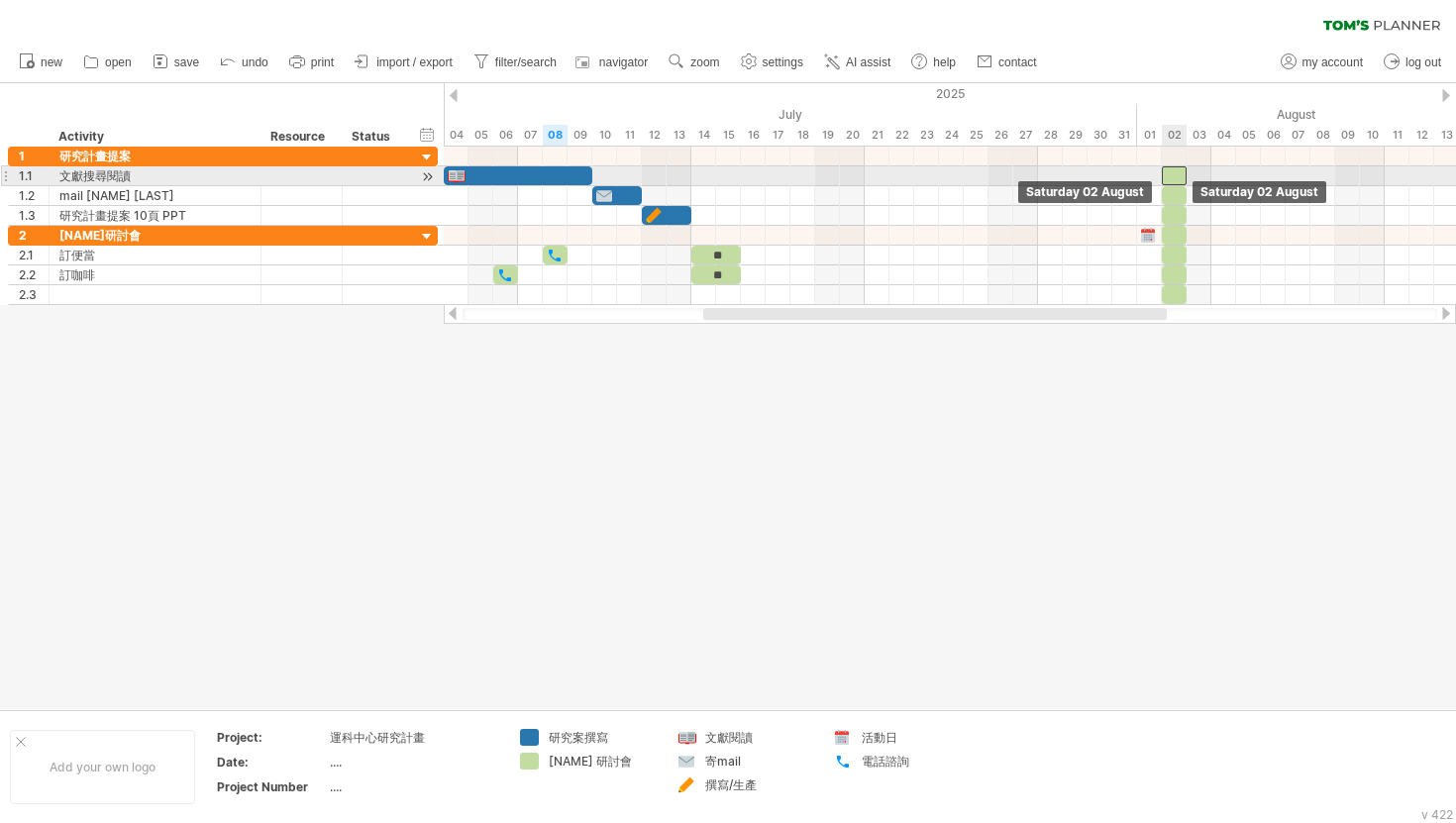 drag, startPoint x: 1173, startPoint y: 195, endPoint x: 1173, endPoint y: 177, distance: 18 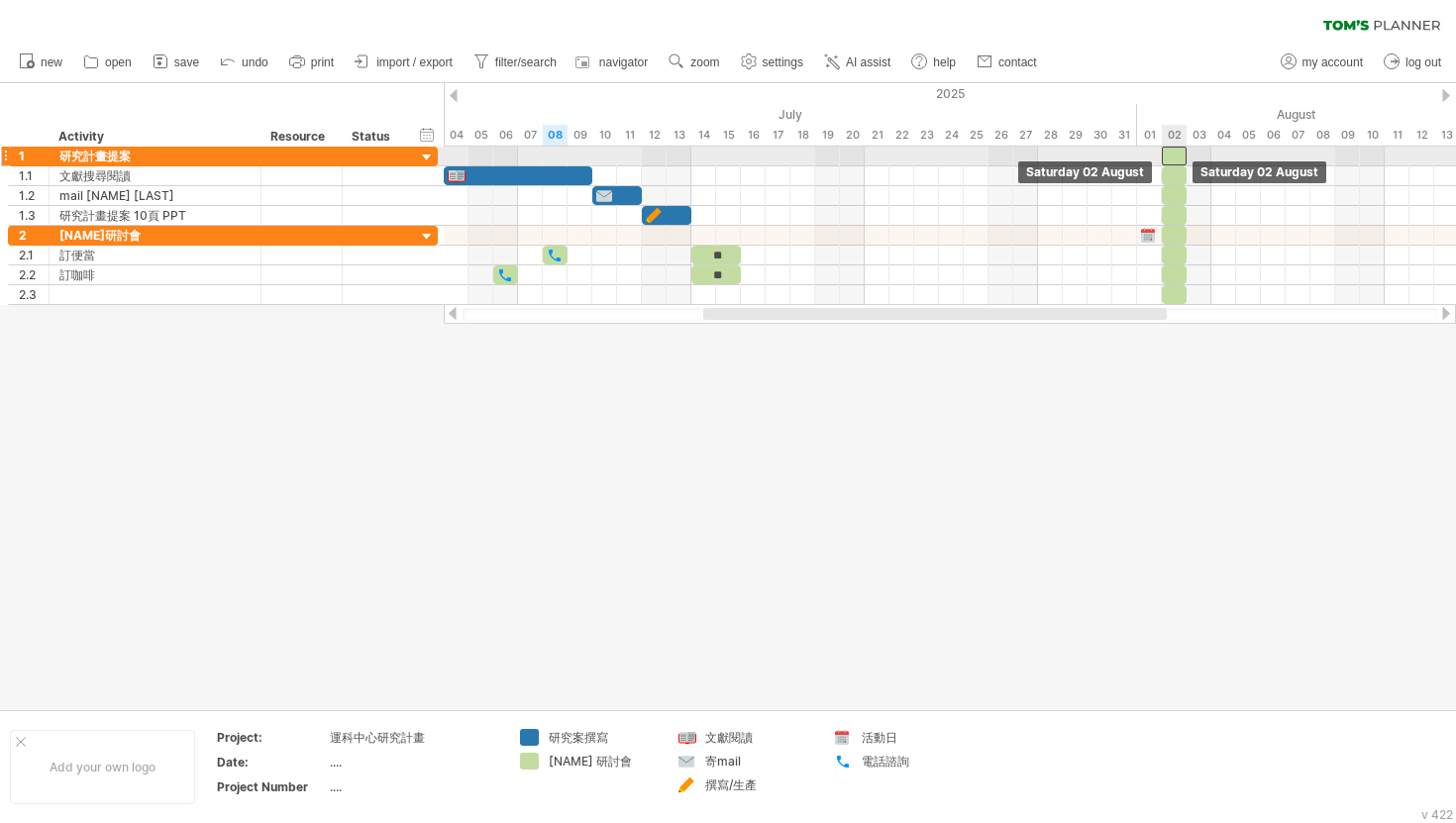 drag, startPoint x: 1173, startPoint y: 177, endPoint x: 1173, endPoint y: 154, distance: 23 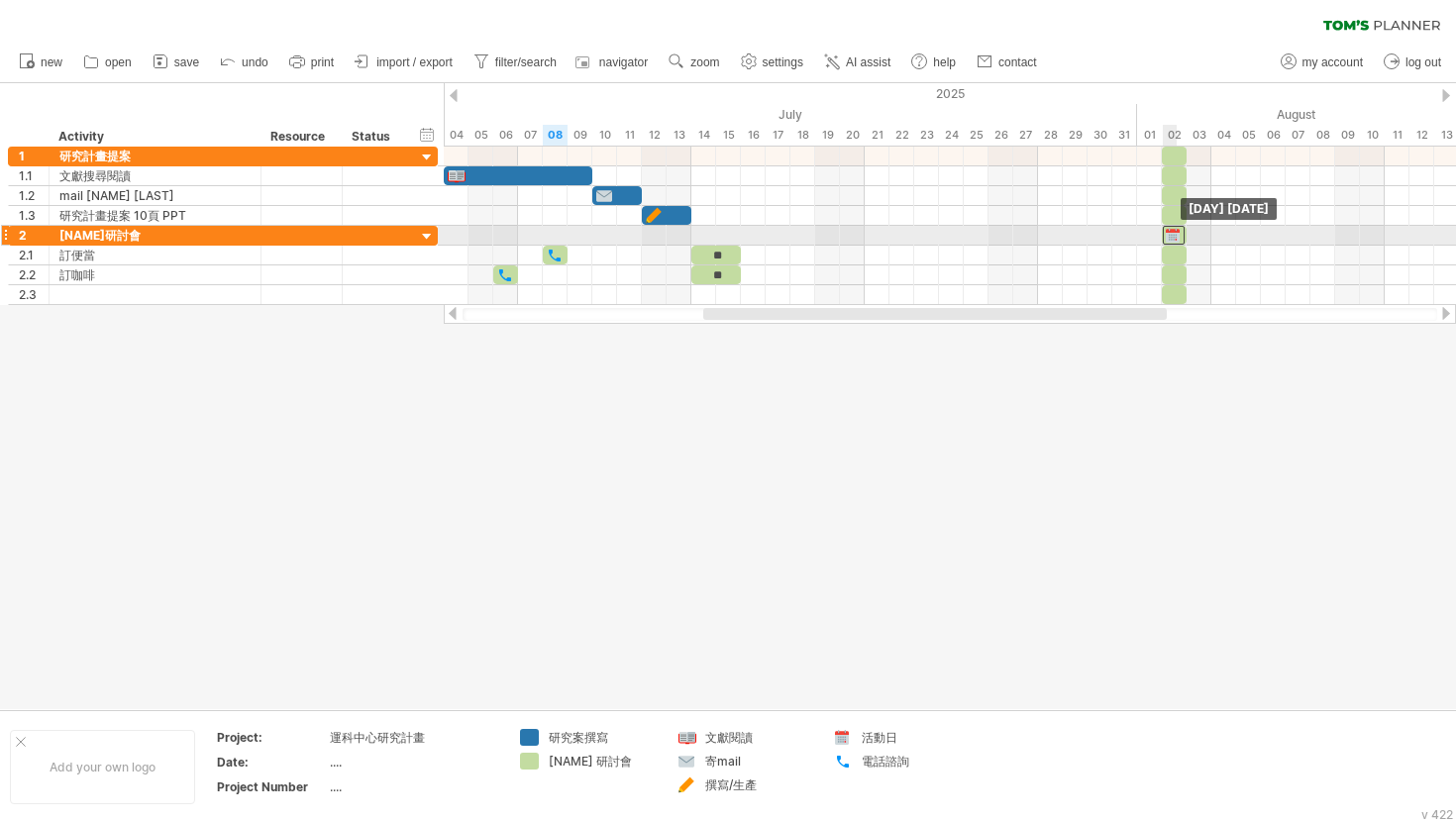 drag, startPoint x: 1151, startPoint y: 235, endPoint x: 1171, endPoint y: 235, distance: 20 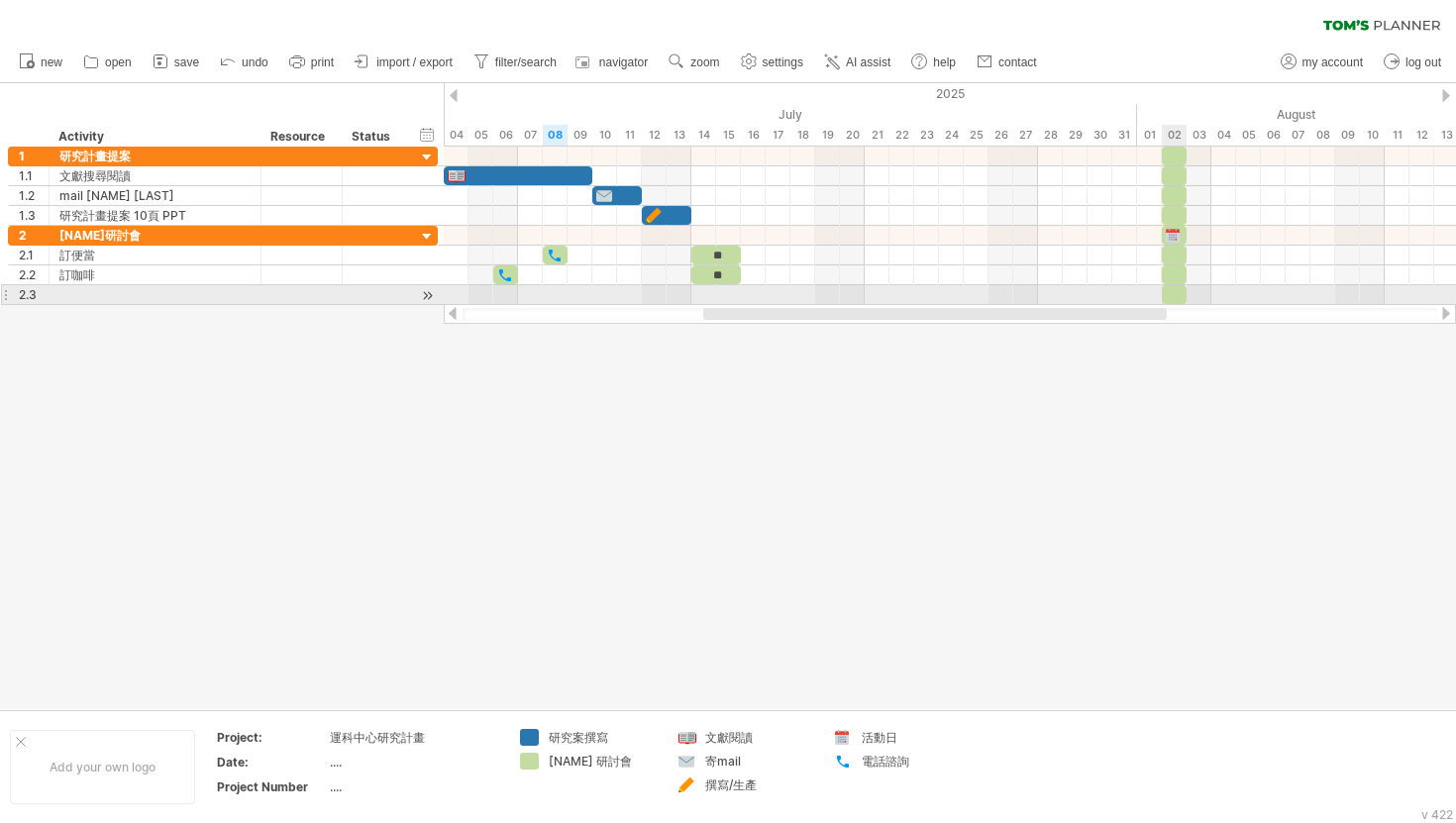 click at bounding box center [950, 314] 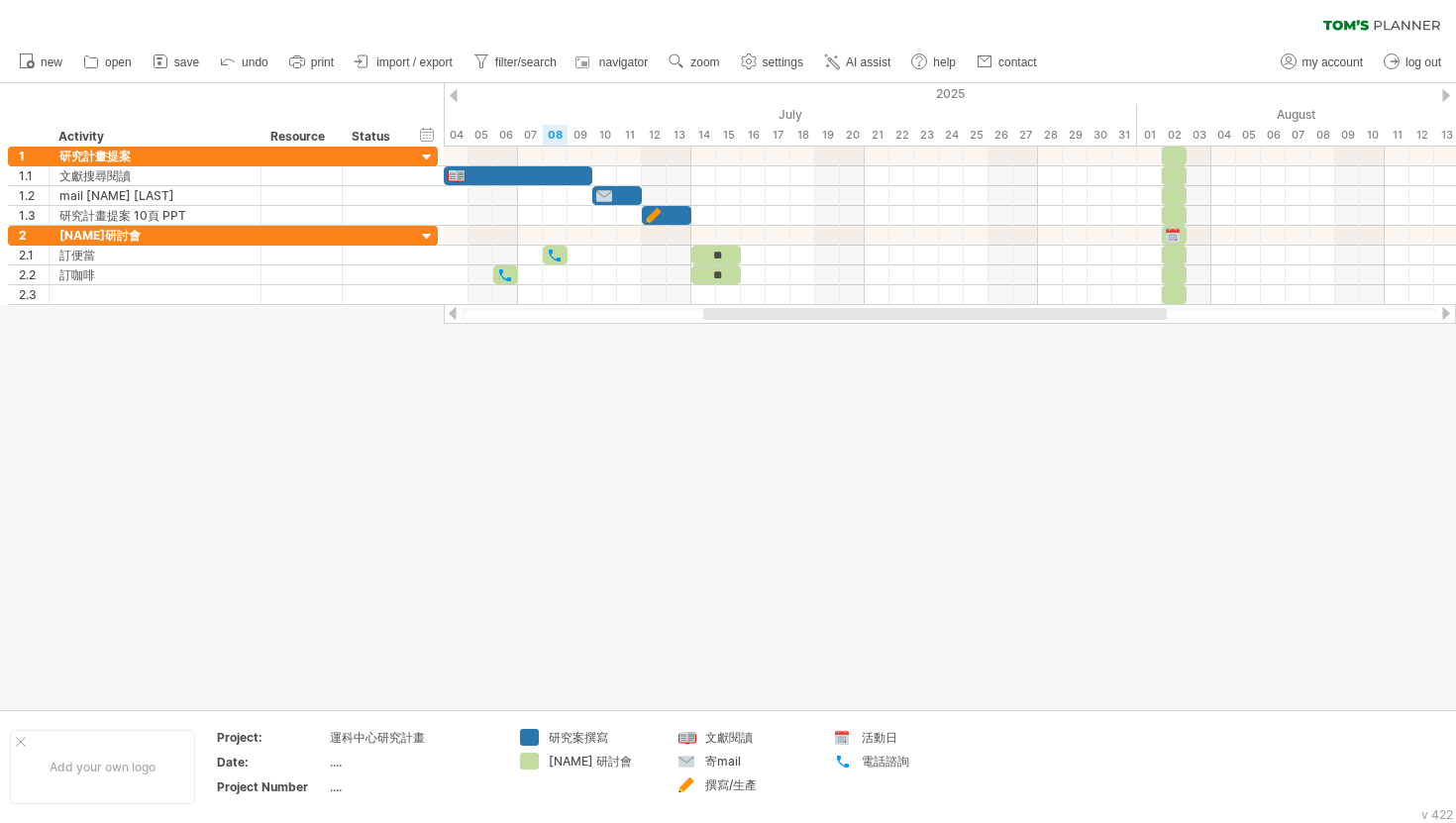 click at bounding box center [728, 396] 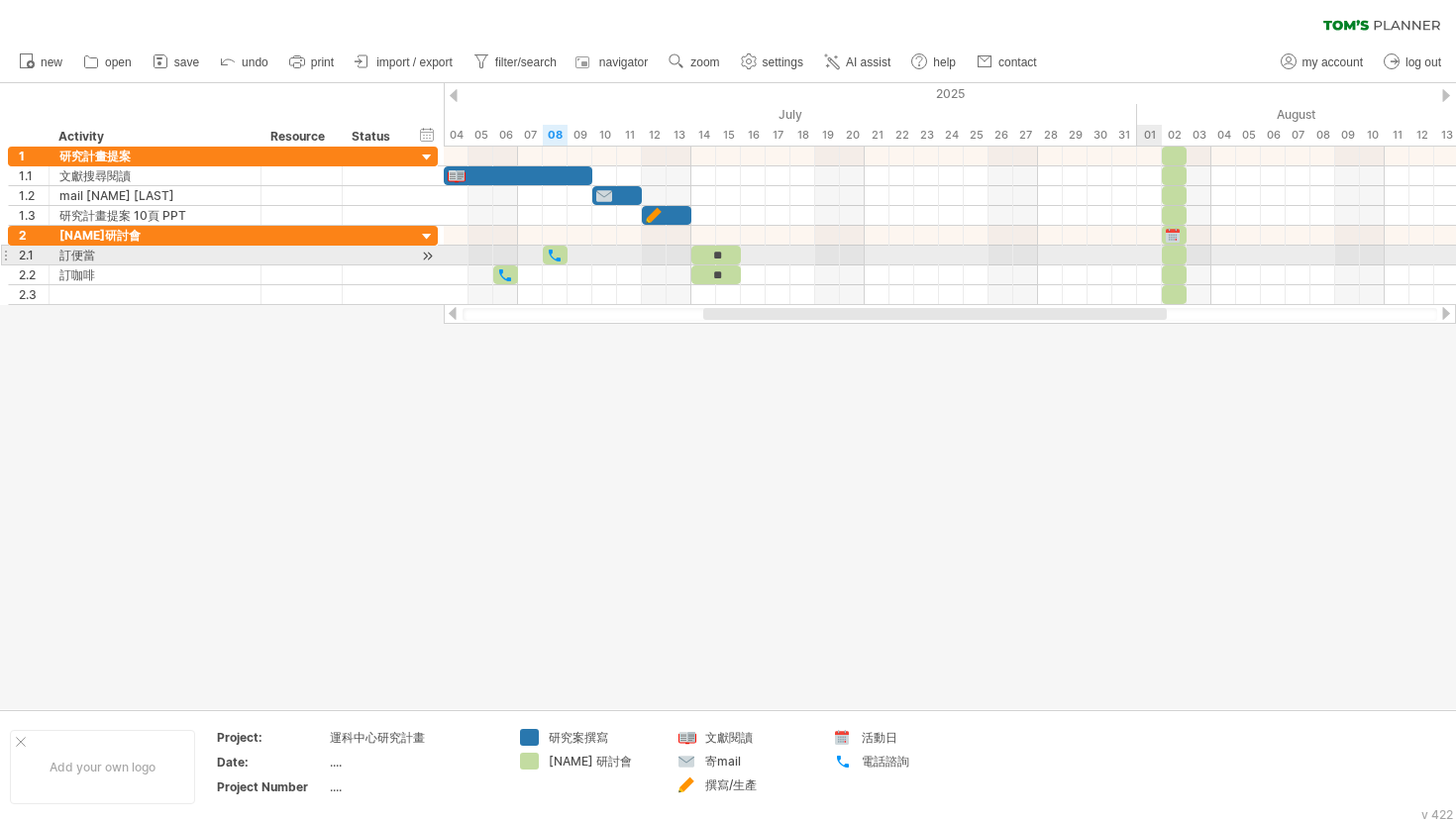 click at bounding box center (950, 256) 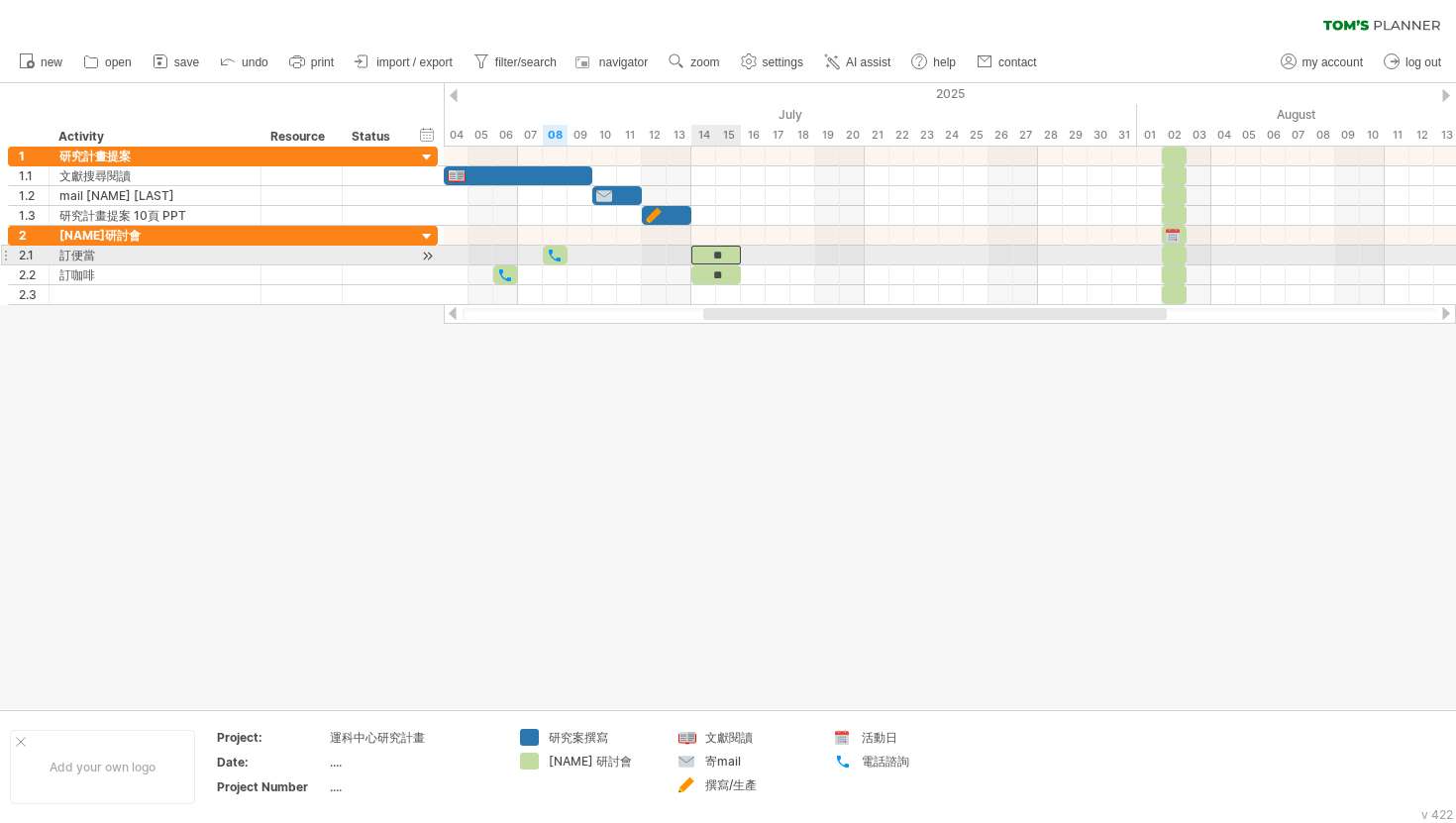 click on "**" at bounding box center (716, 255) 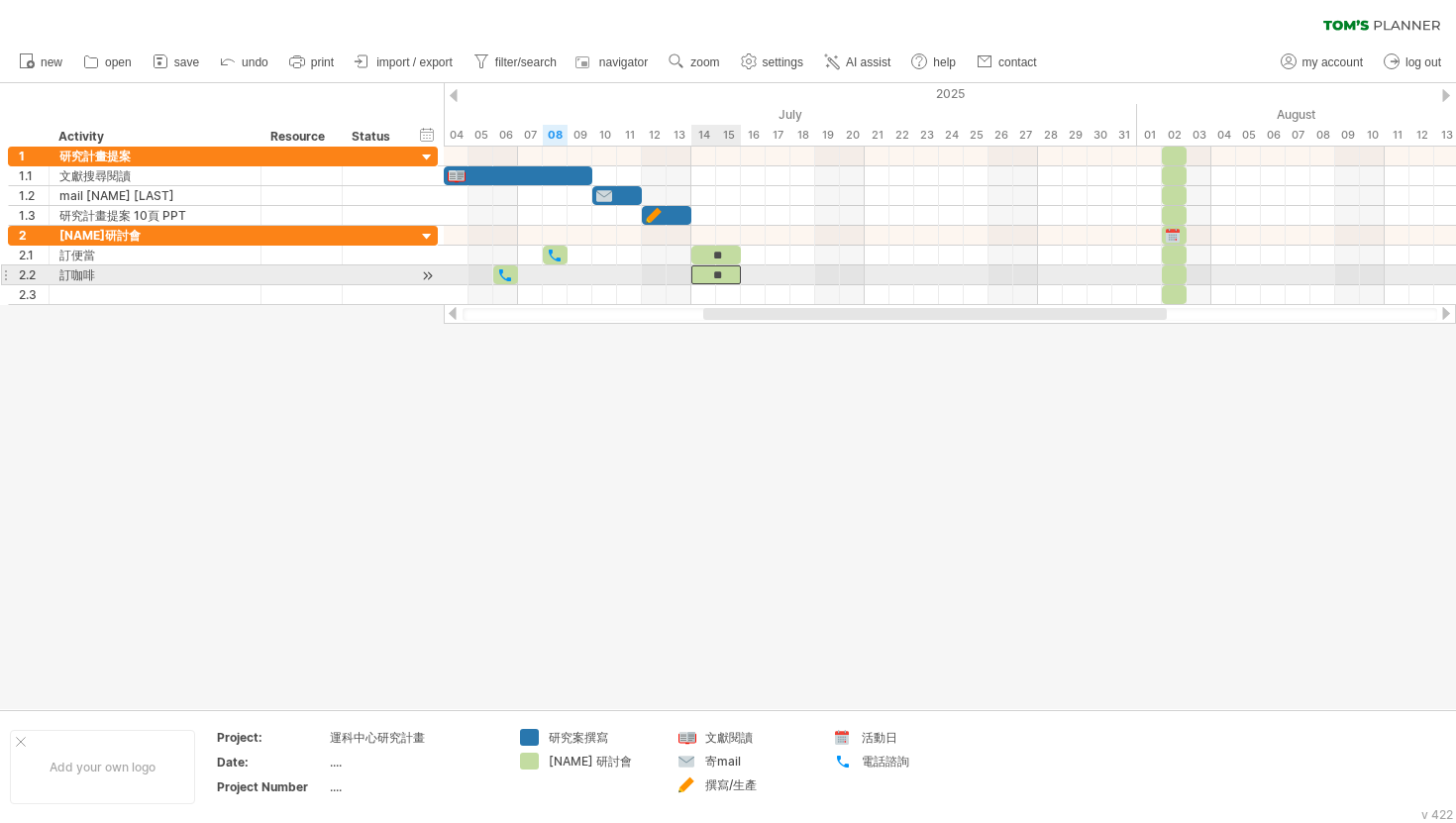 click on "**" at bounding box center (716, 274) 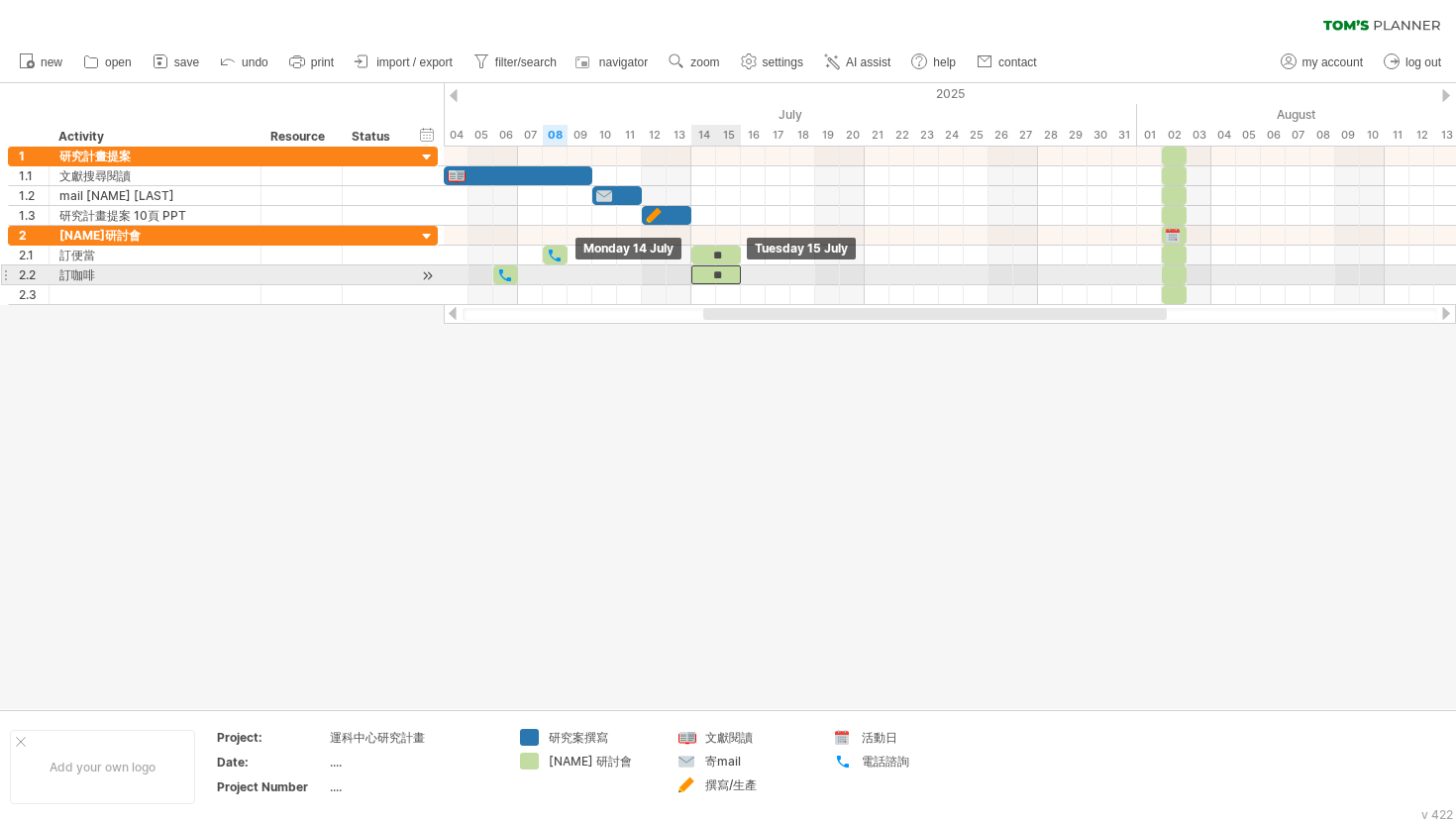 click on "**" at bounding box center (716, 274) 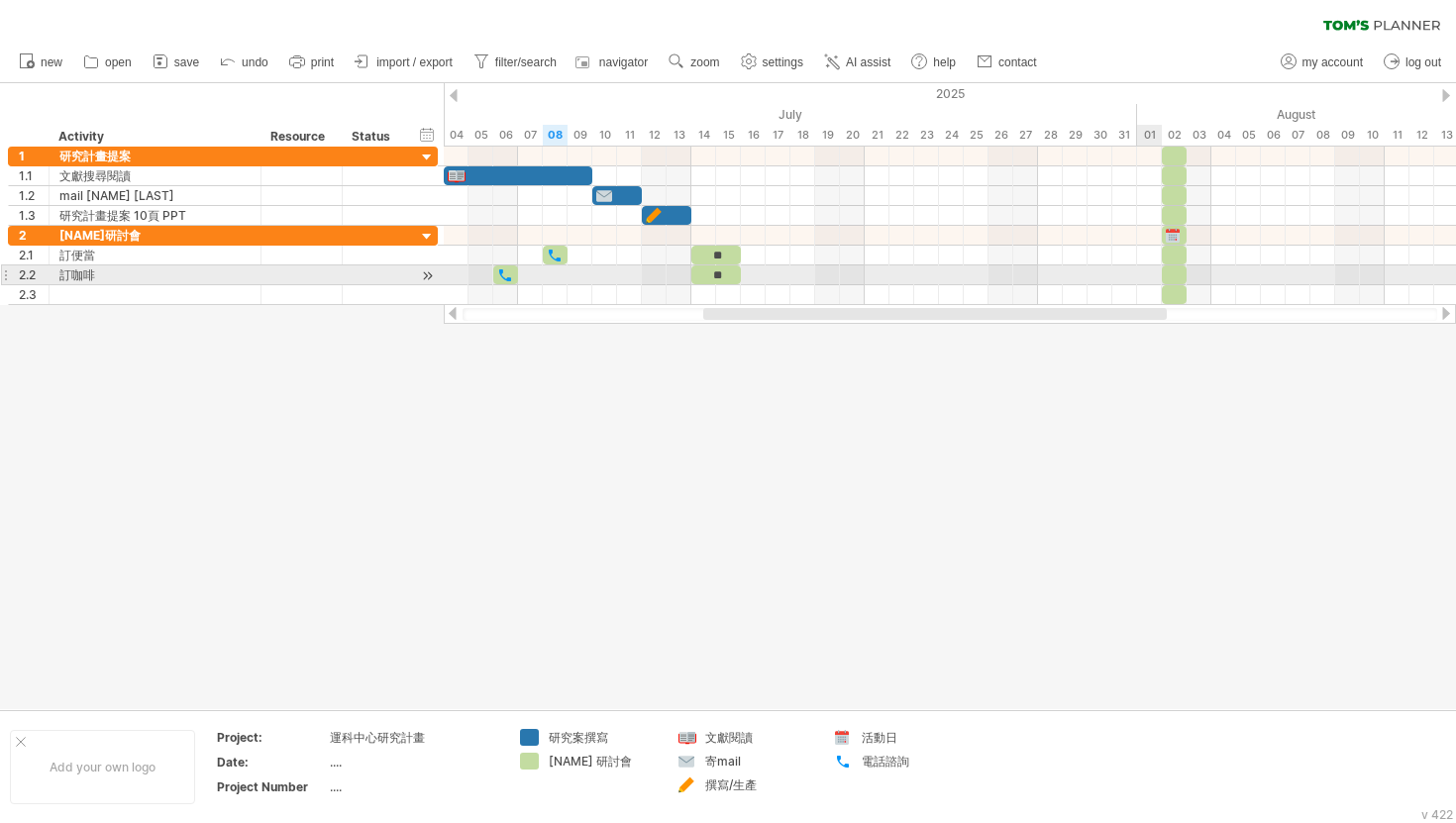 click at bounding box center (950, 275) 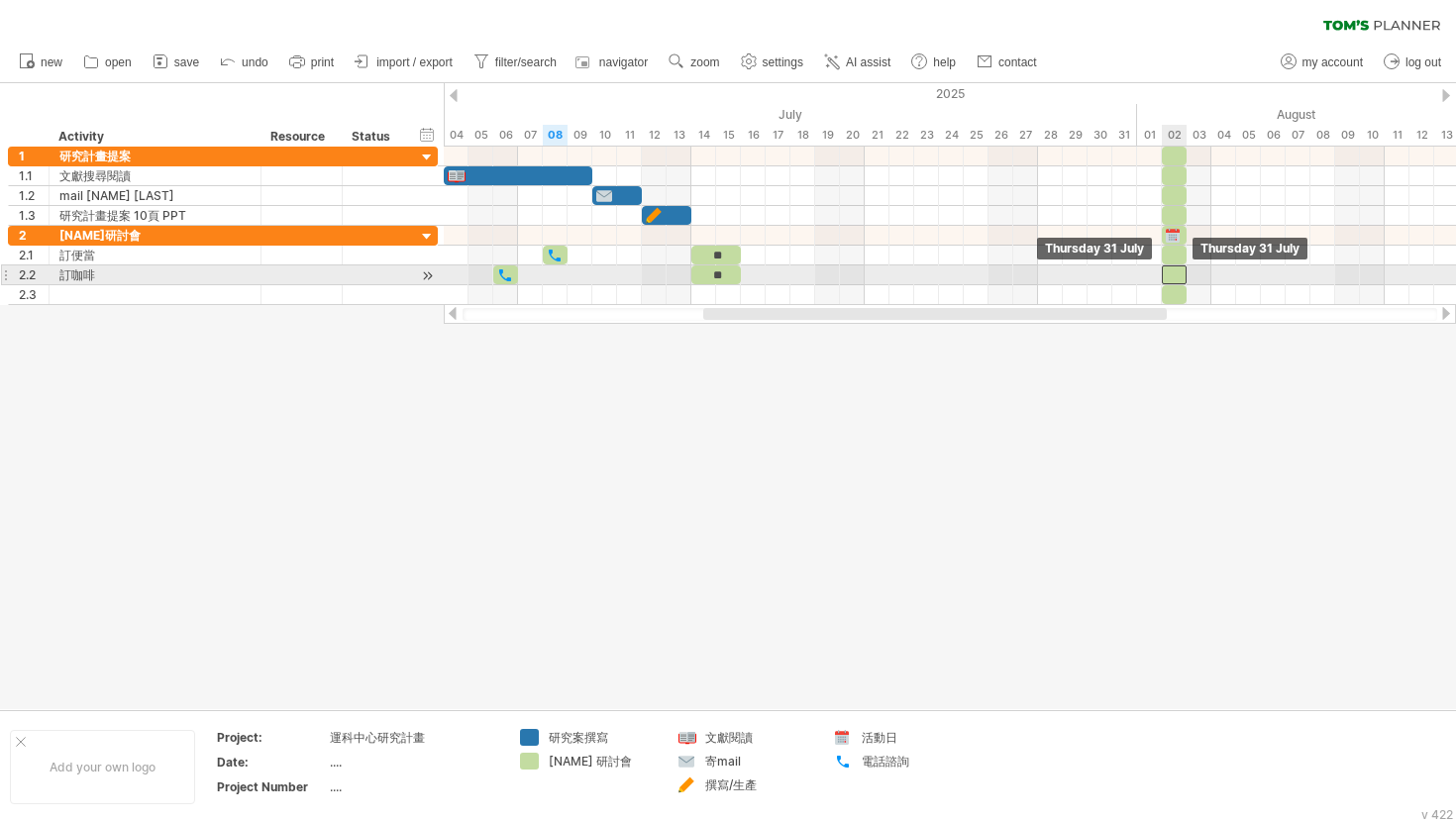 click at bounding box center (1174, 274) 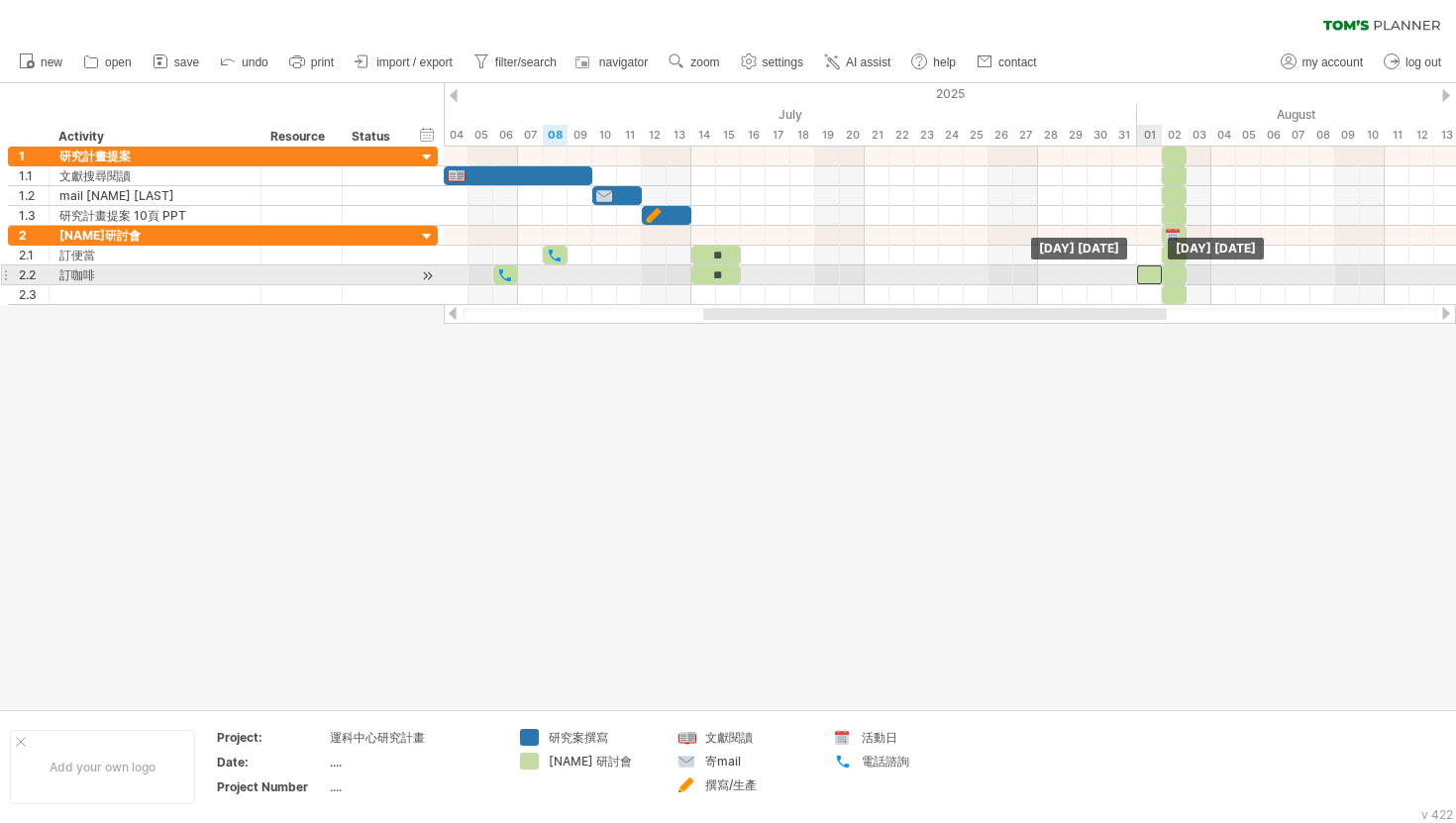 drag, startPoint x: 1172, startPoint y: 274, endPoint x: 1142, endPoint y: 273, distance: 30.016662 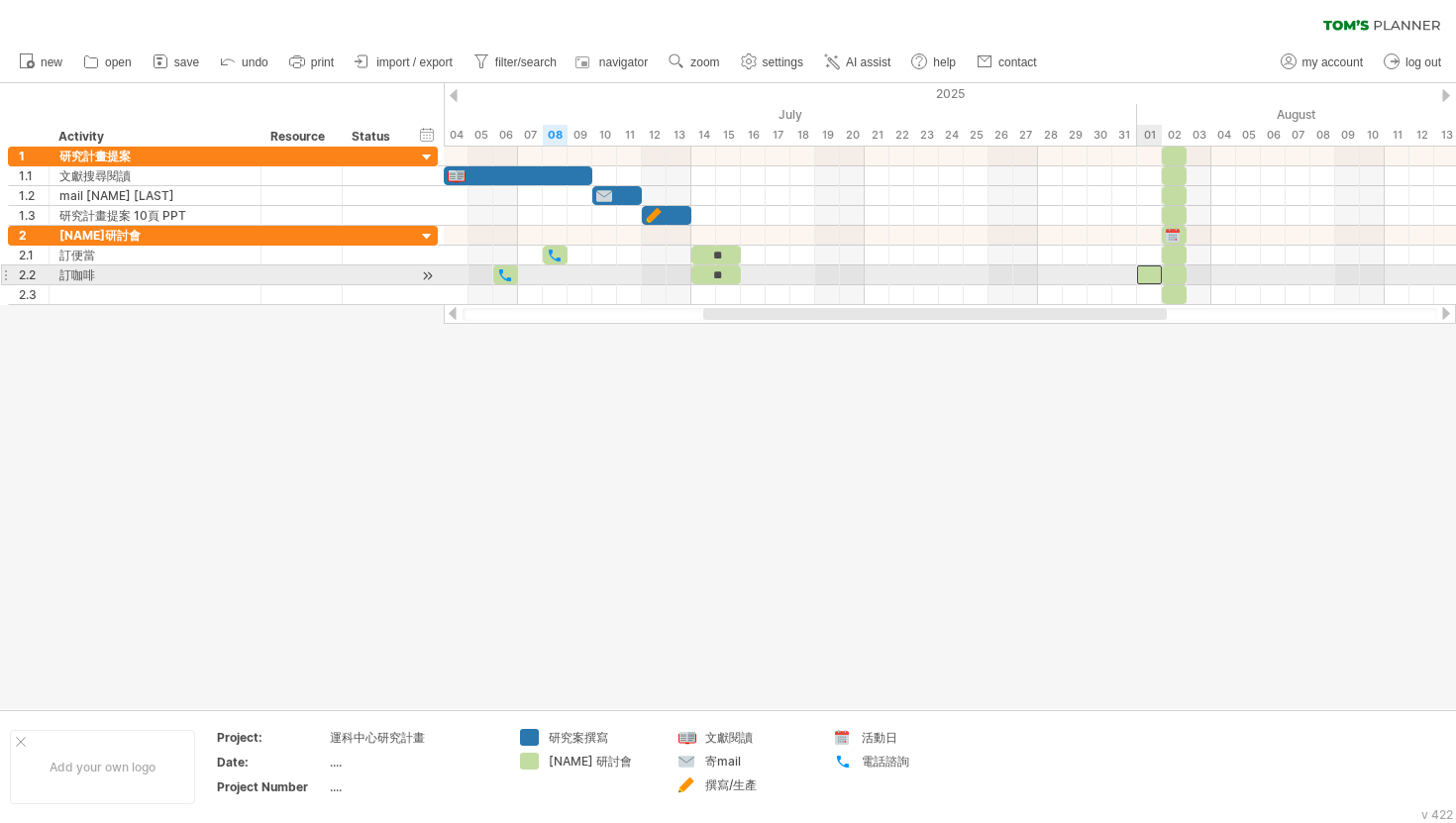click at bounding box center (1149, 274) 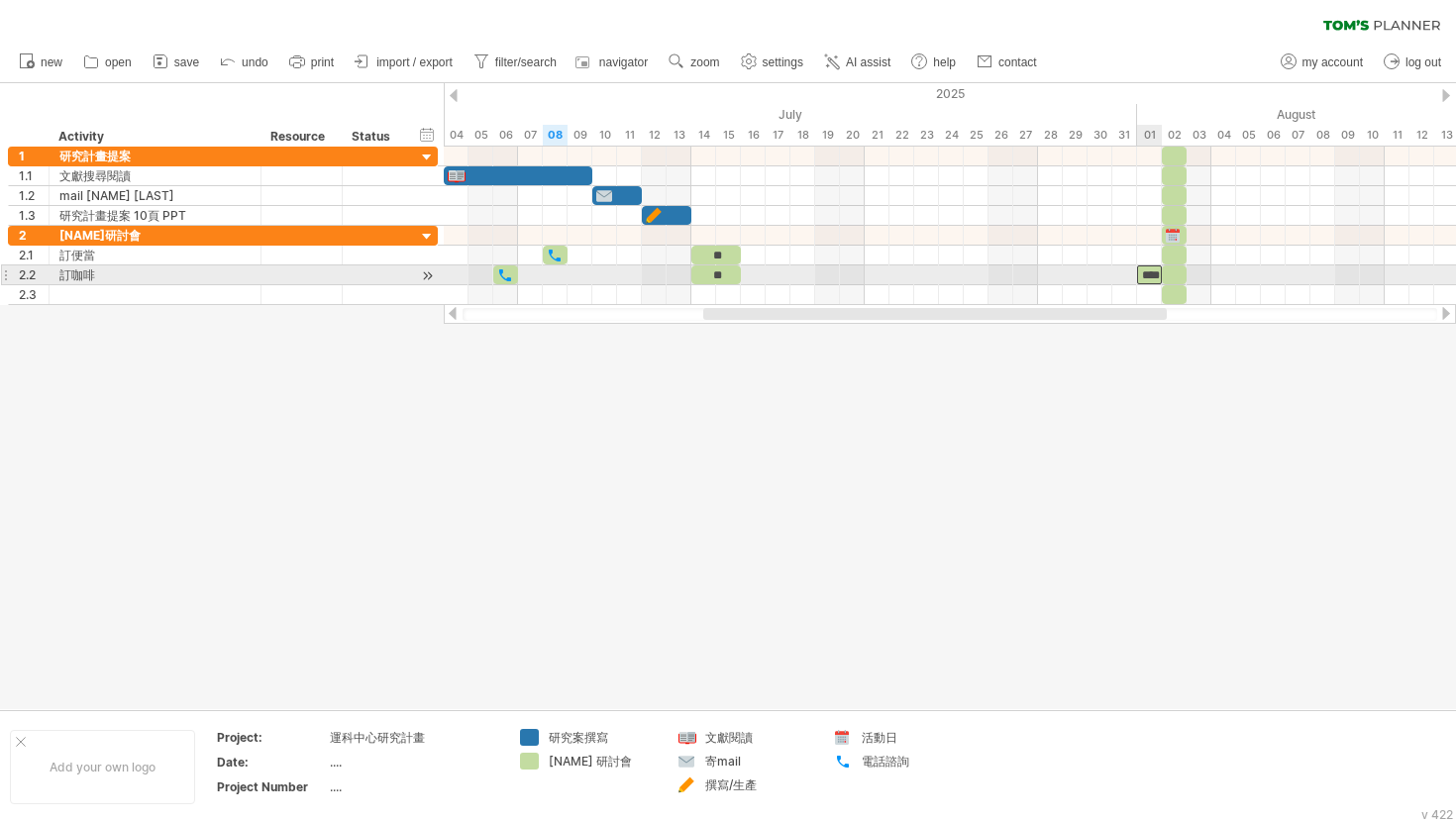 scroll, scrollTop: 0, scrollLeft: 4, axis: horizontal 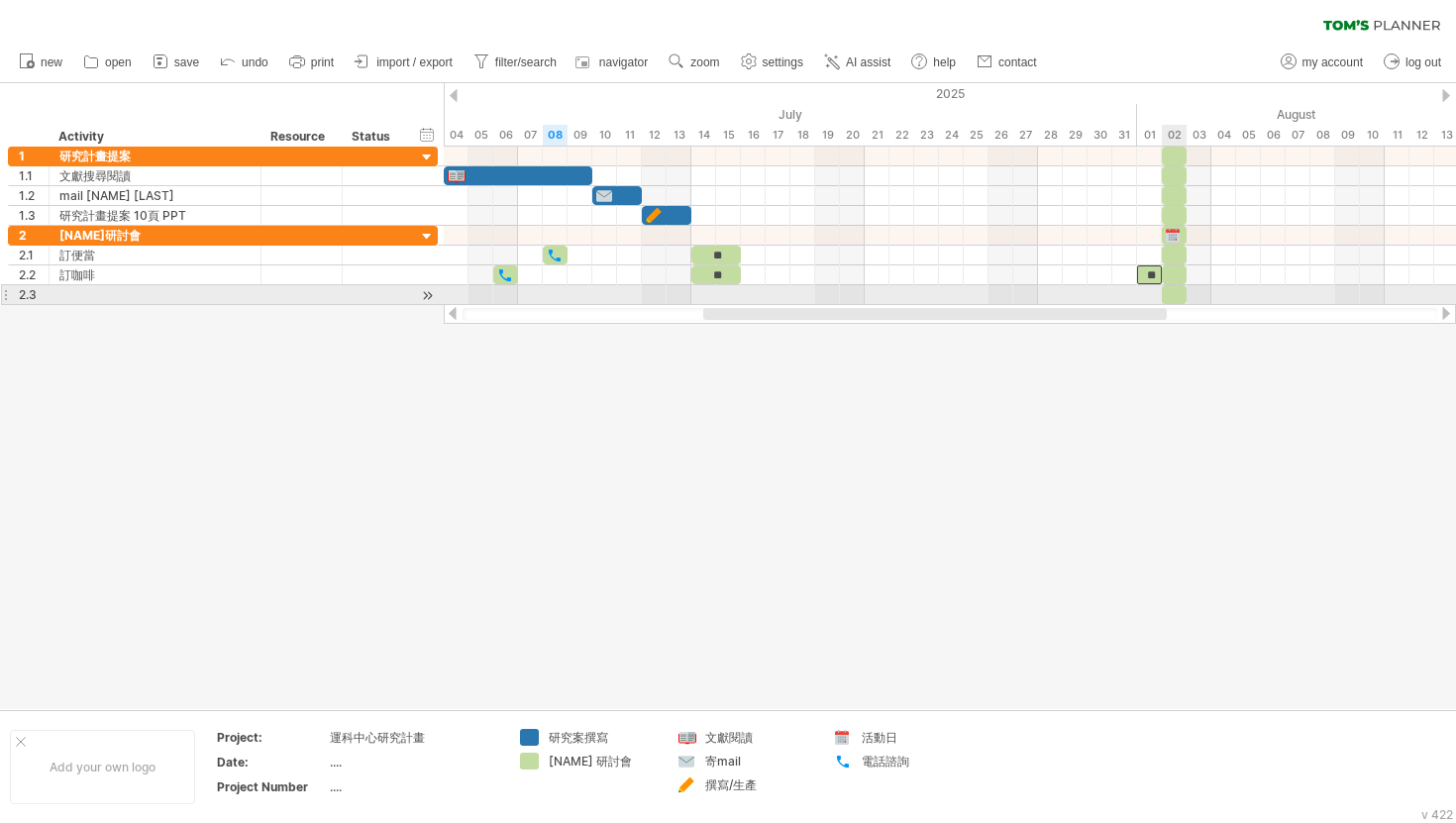 click at bounding box center (950, 314) 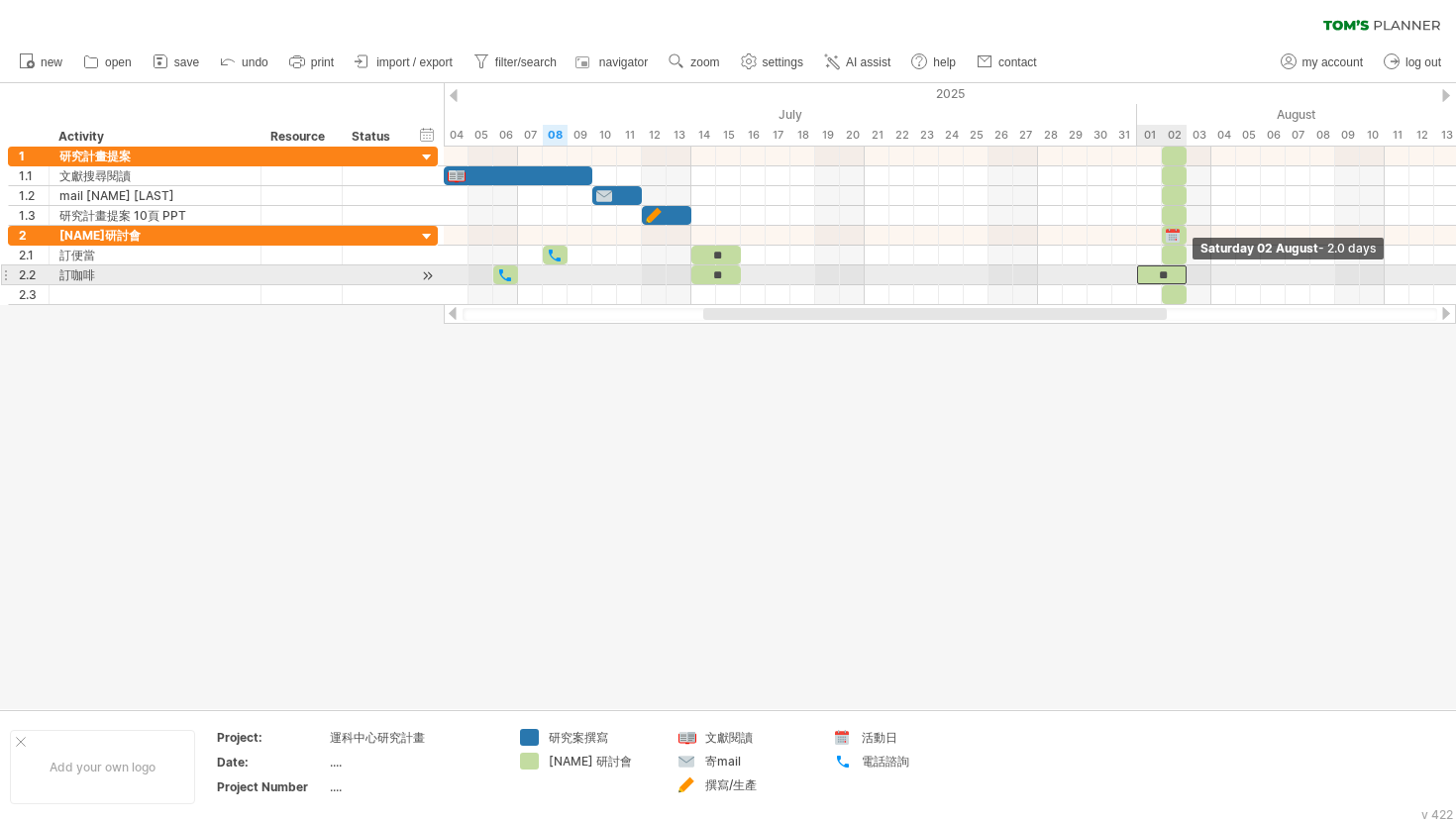 drag, startPoint x: 1160, startPoint y: 277, endPoint x: 1184, endPoint y: 276, distance: 24.020824 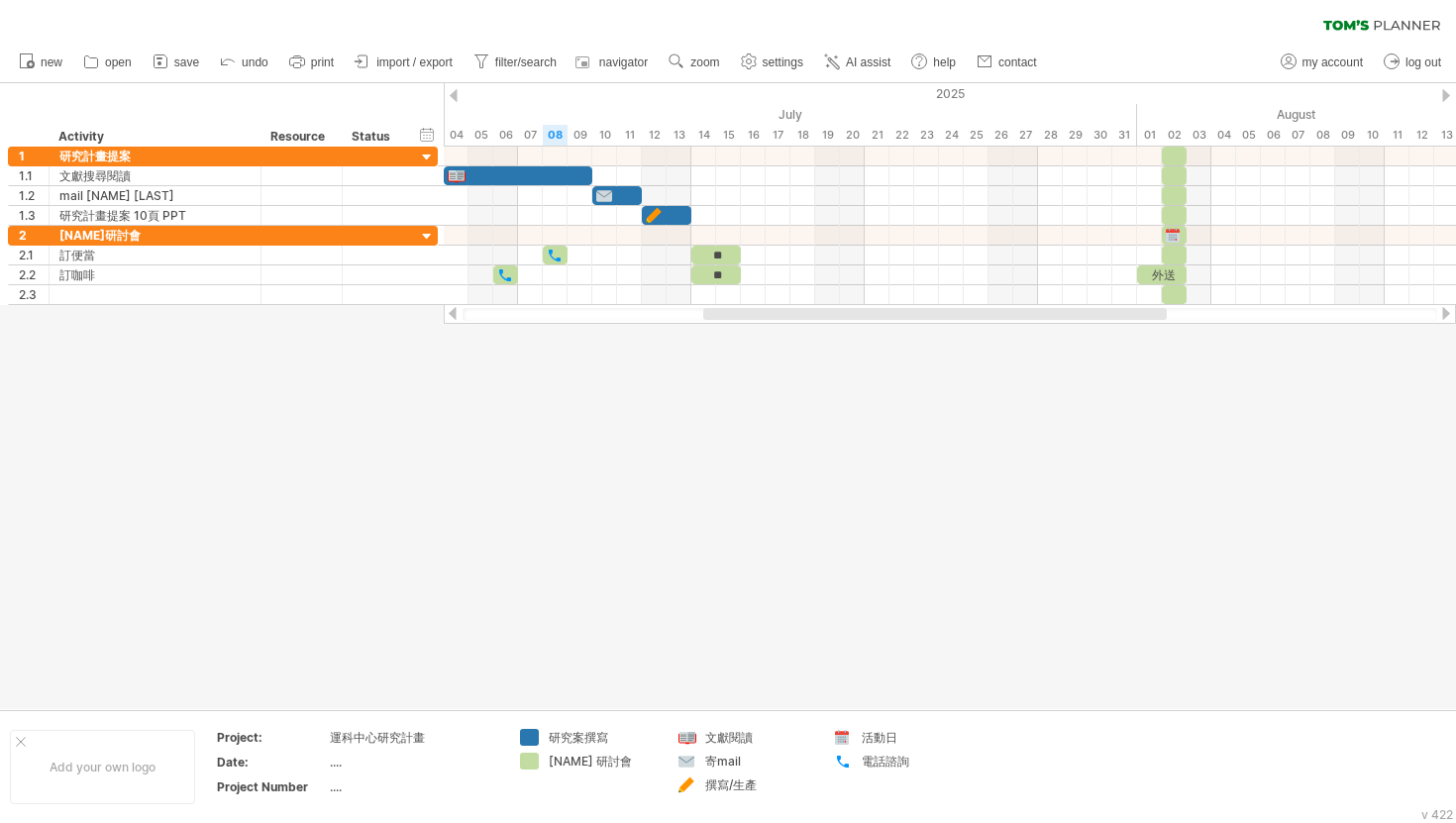 click at bounding box center (728, 396) 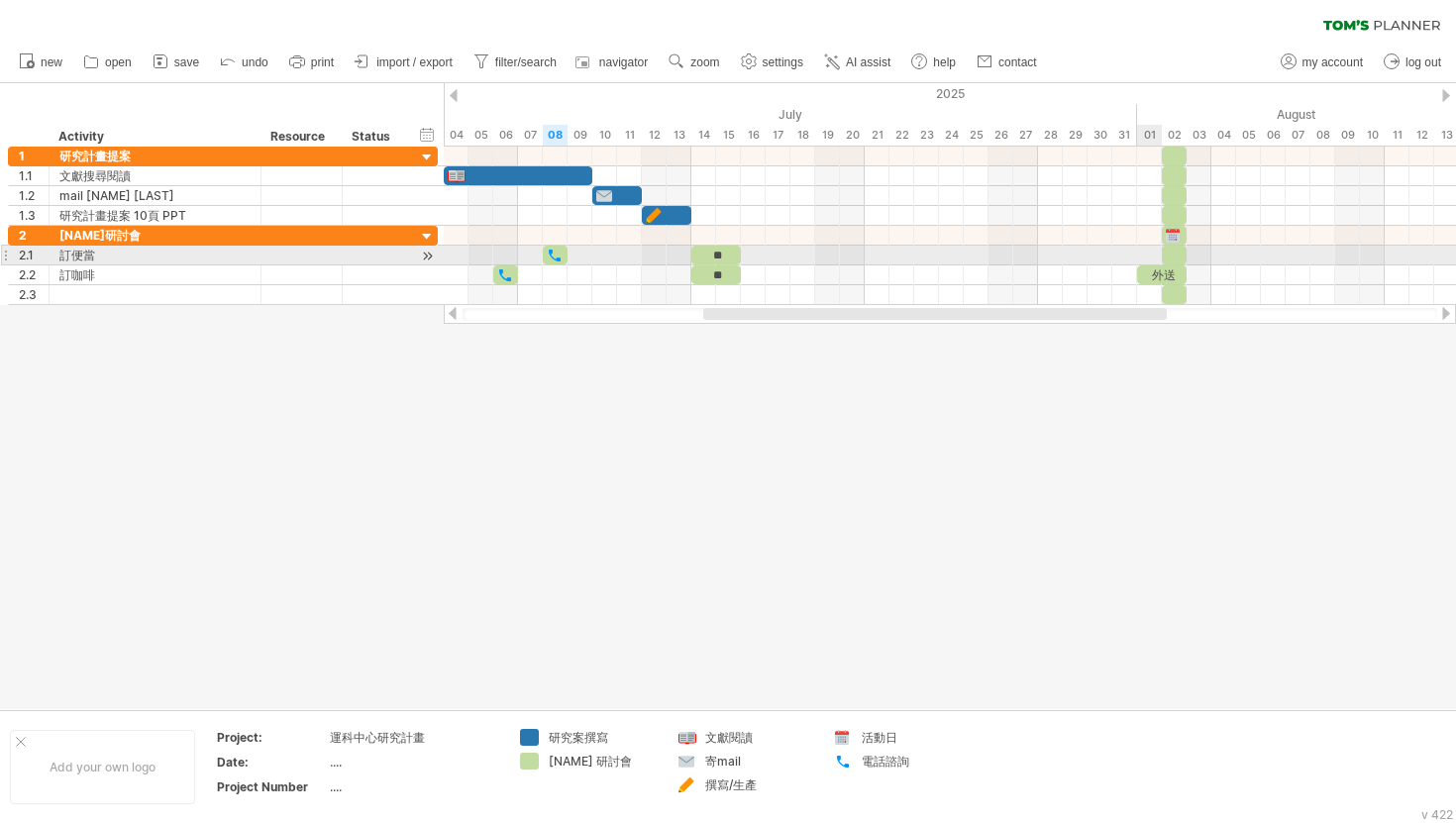 click at bounding box center (950, 256) 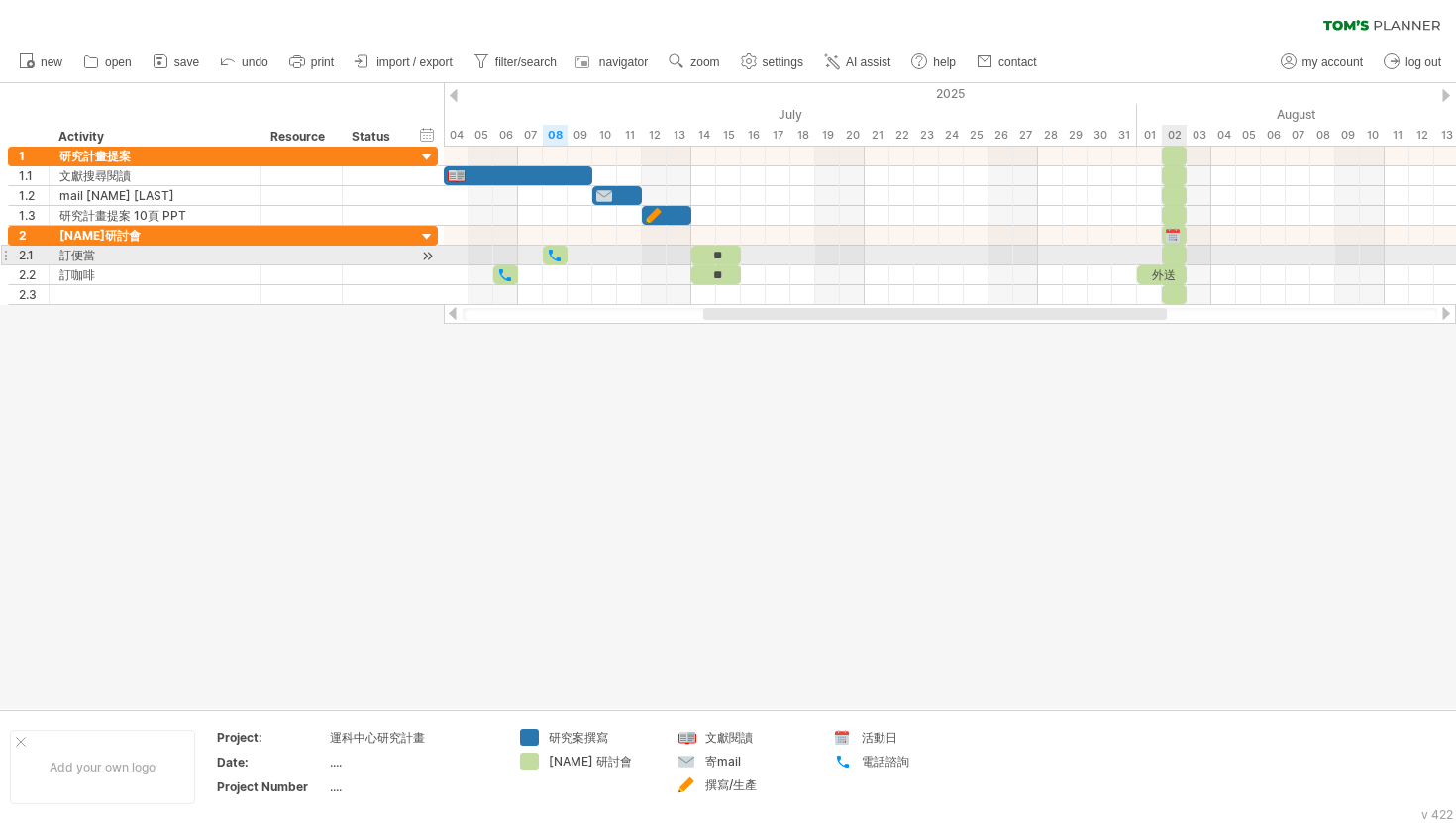 click at bounding box center [1174, 255] 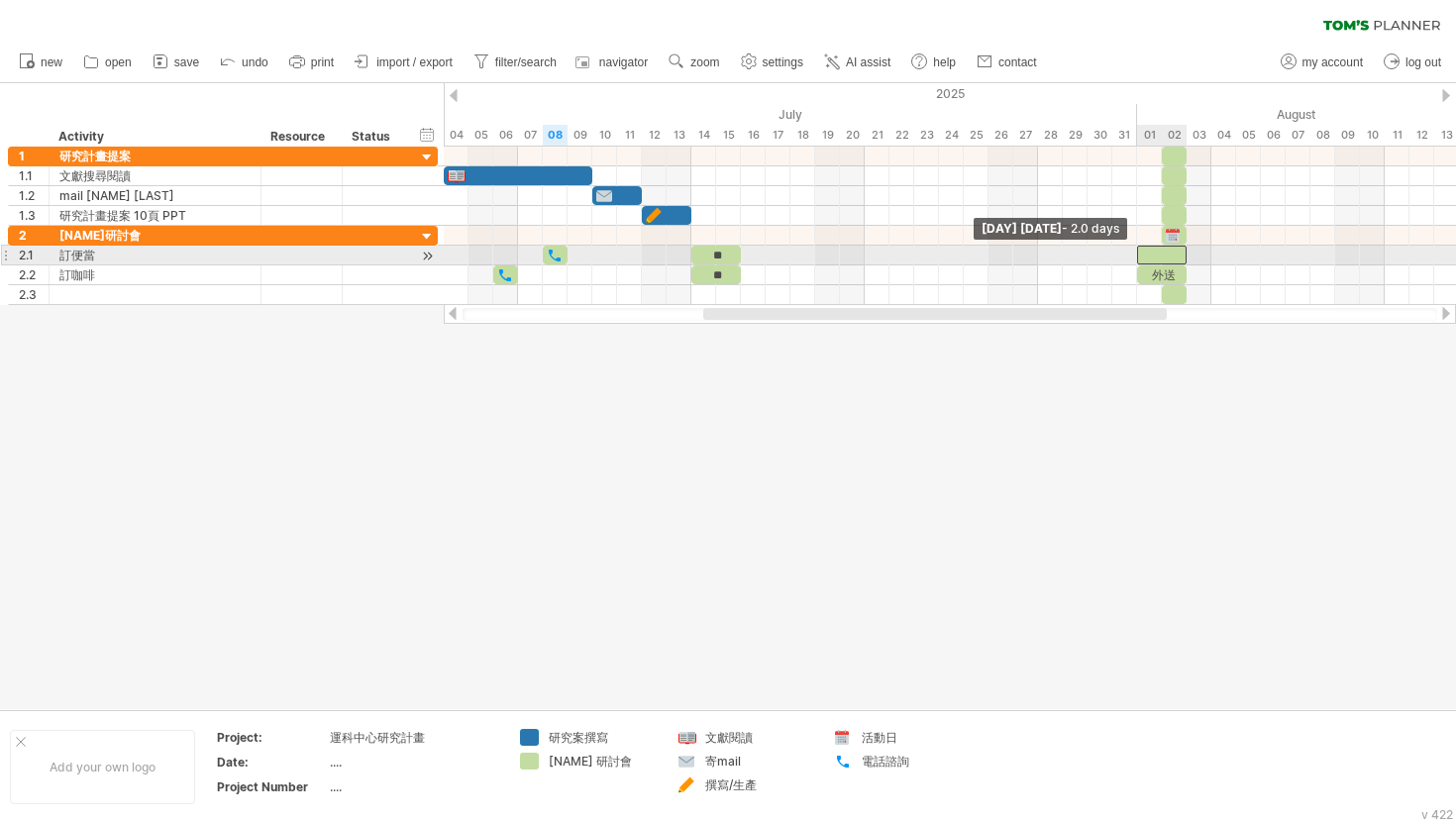 drag, startPoint x: 1165, startPoint y: 254, endPoint x: 1141, endPoint y: 254, distance: 24 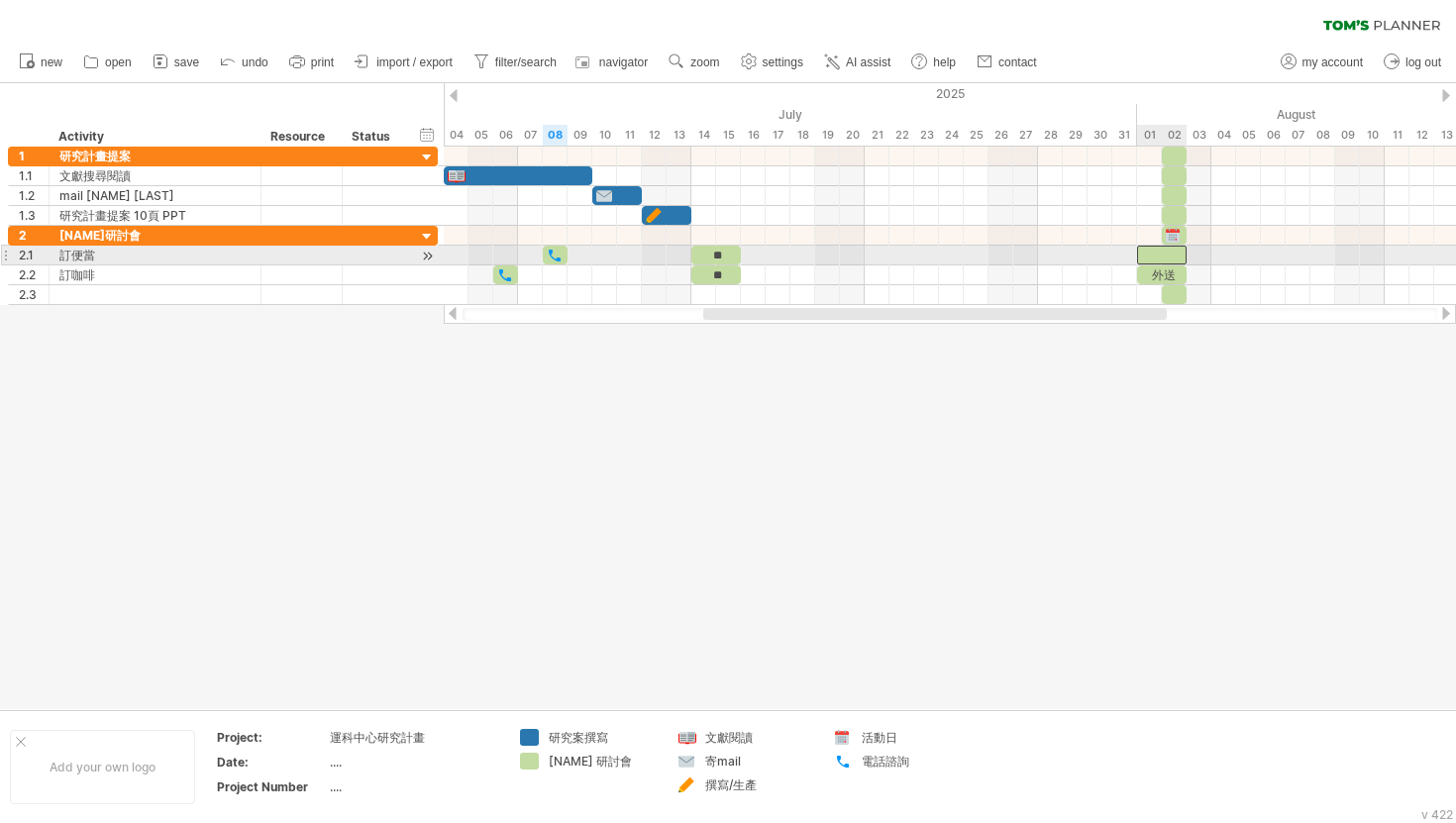 click at bounding box center [1162, 255] 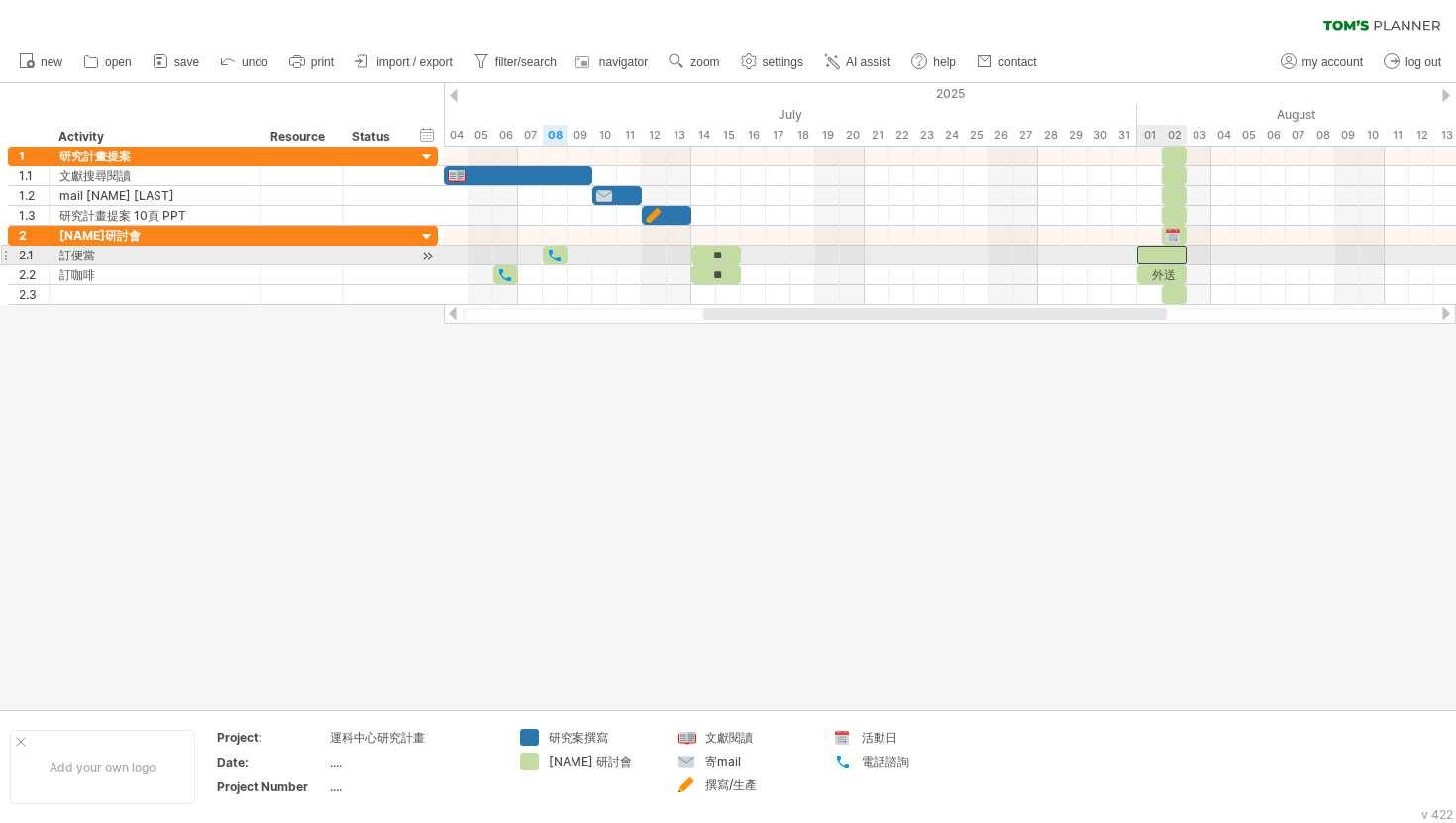 click at bounding box center (1162, 255) 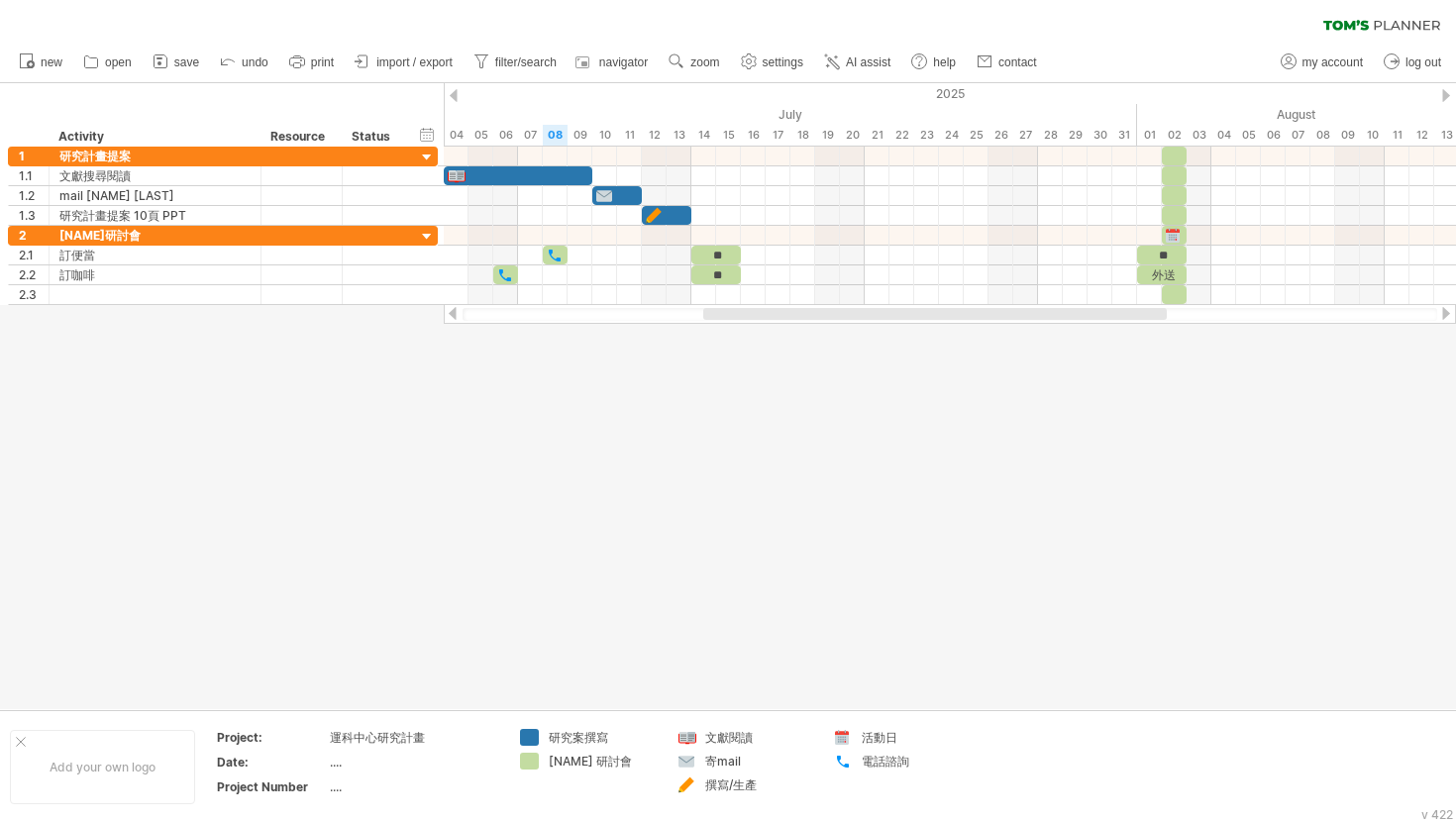 click at bounding box center (728, 396) 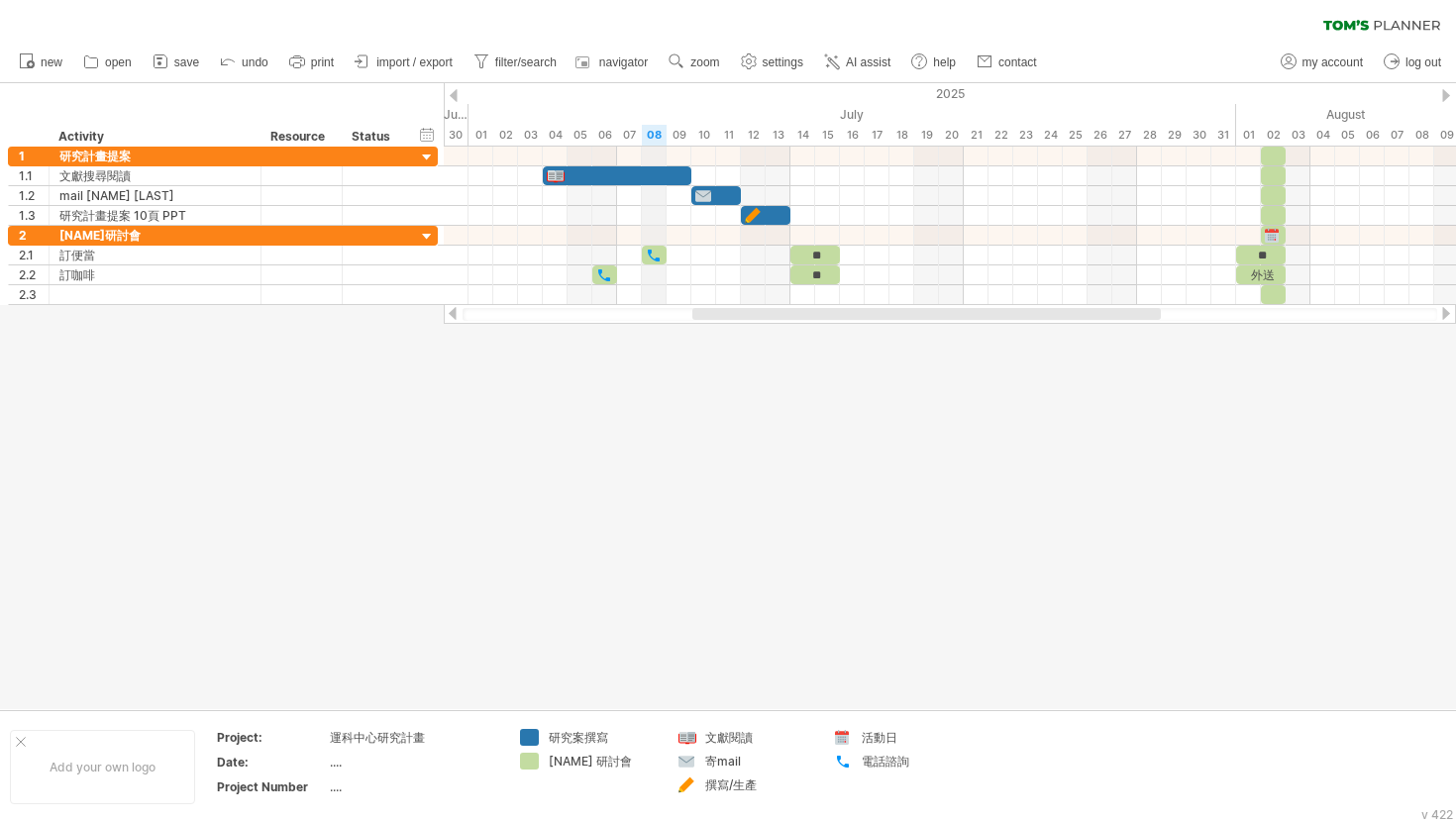 click on "08" at bounding box center [654, 135] 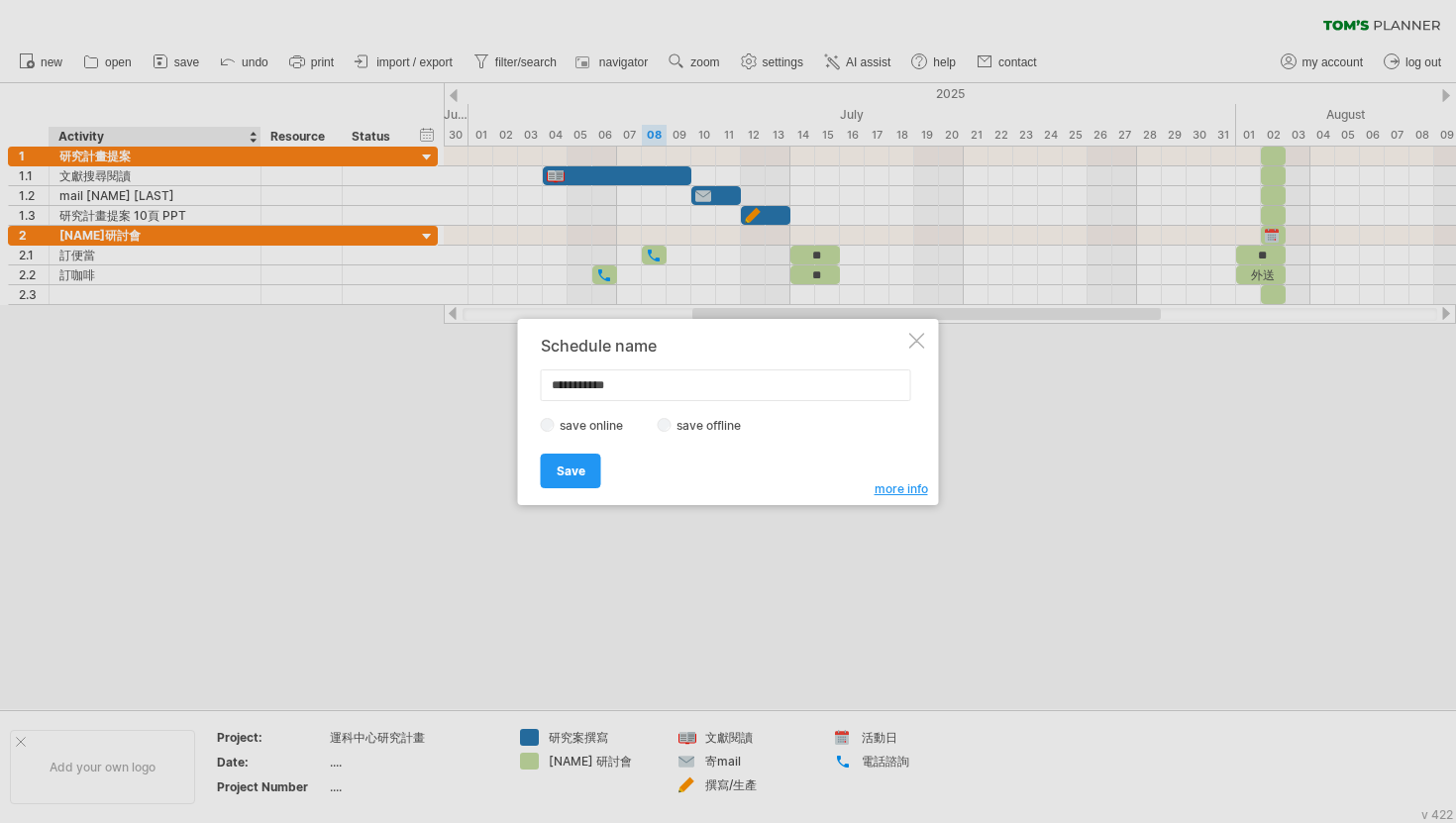 drag, startPoint x: 683, startPoint y: 388, endPoint x: 544, endPoint y: 375, distance: 139.60659 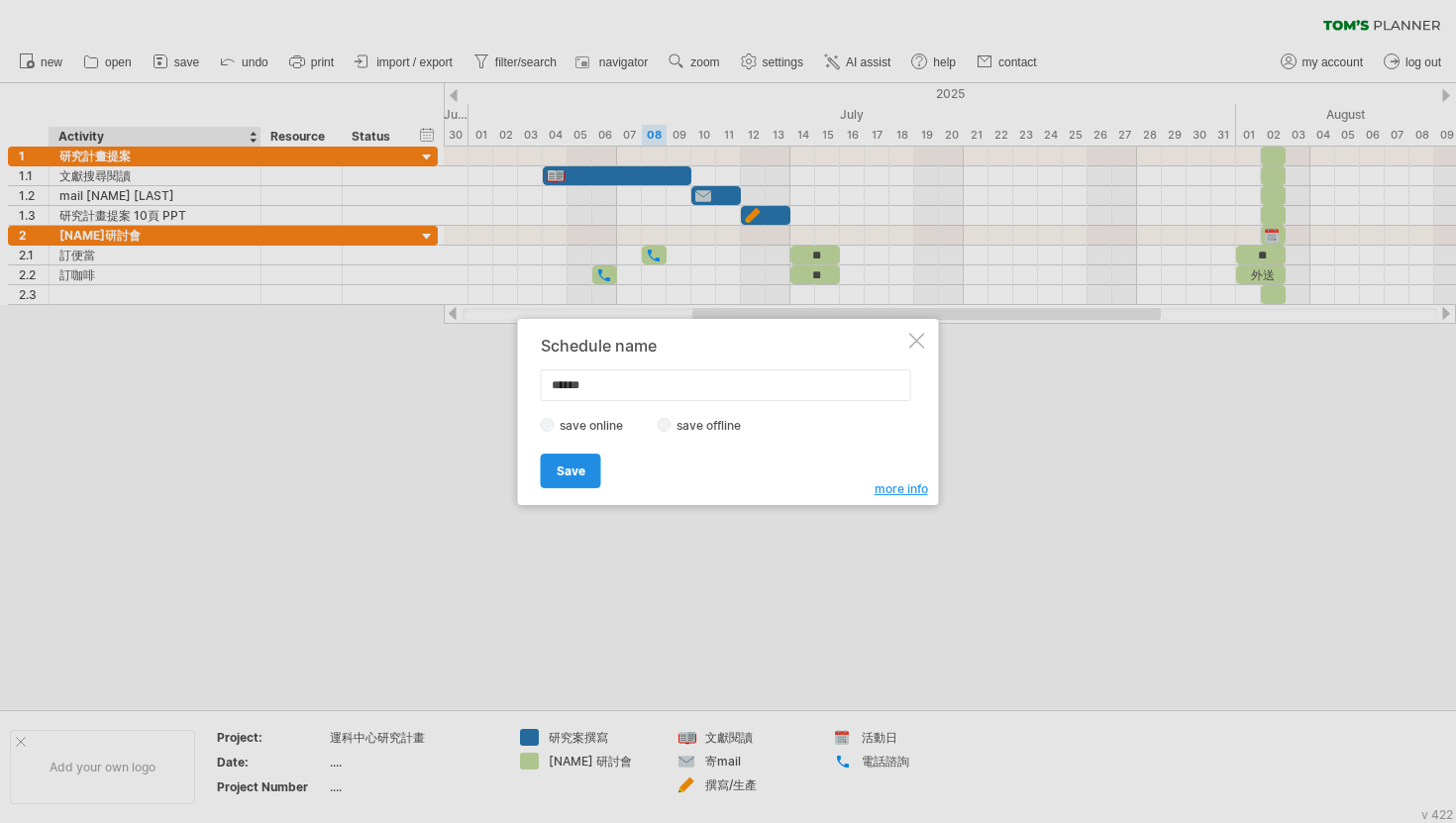 type on "******" 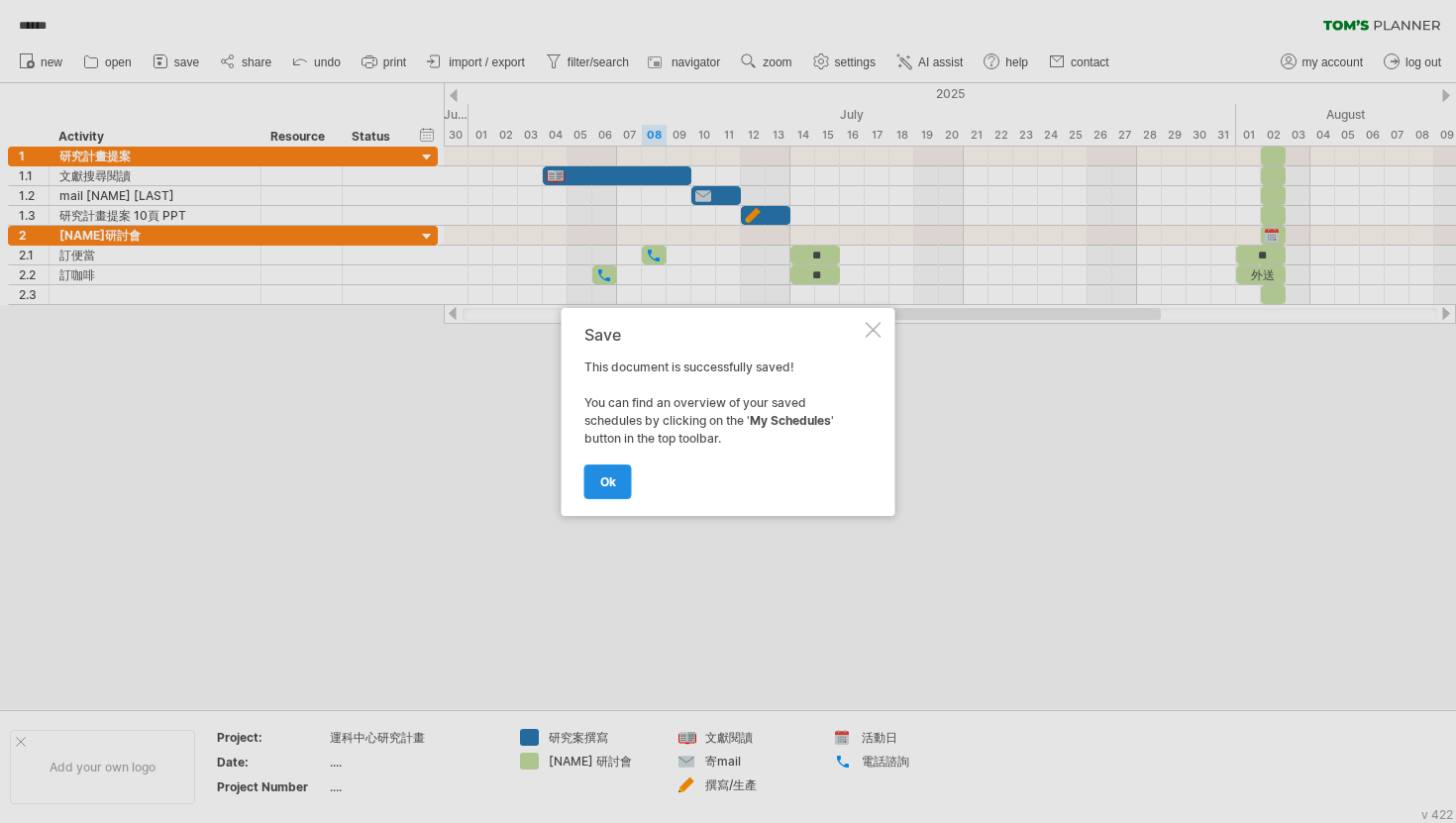 click on "ok" at bounding box center (608, 481) 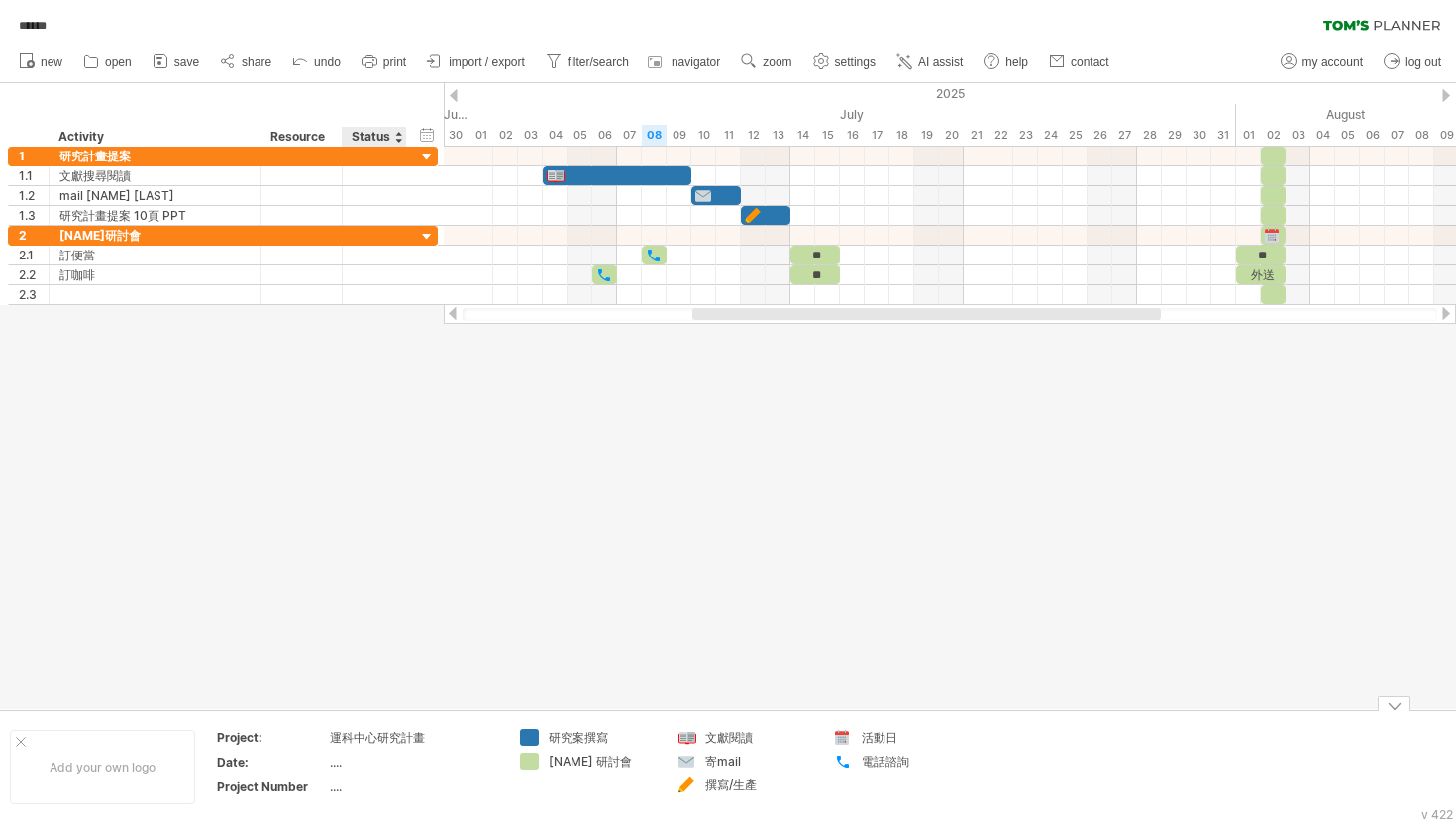 click on "運科中心研究計畫" at bounding box center [413, 737] 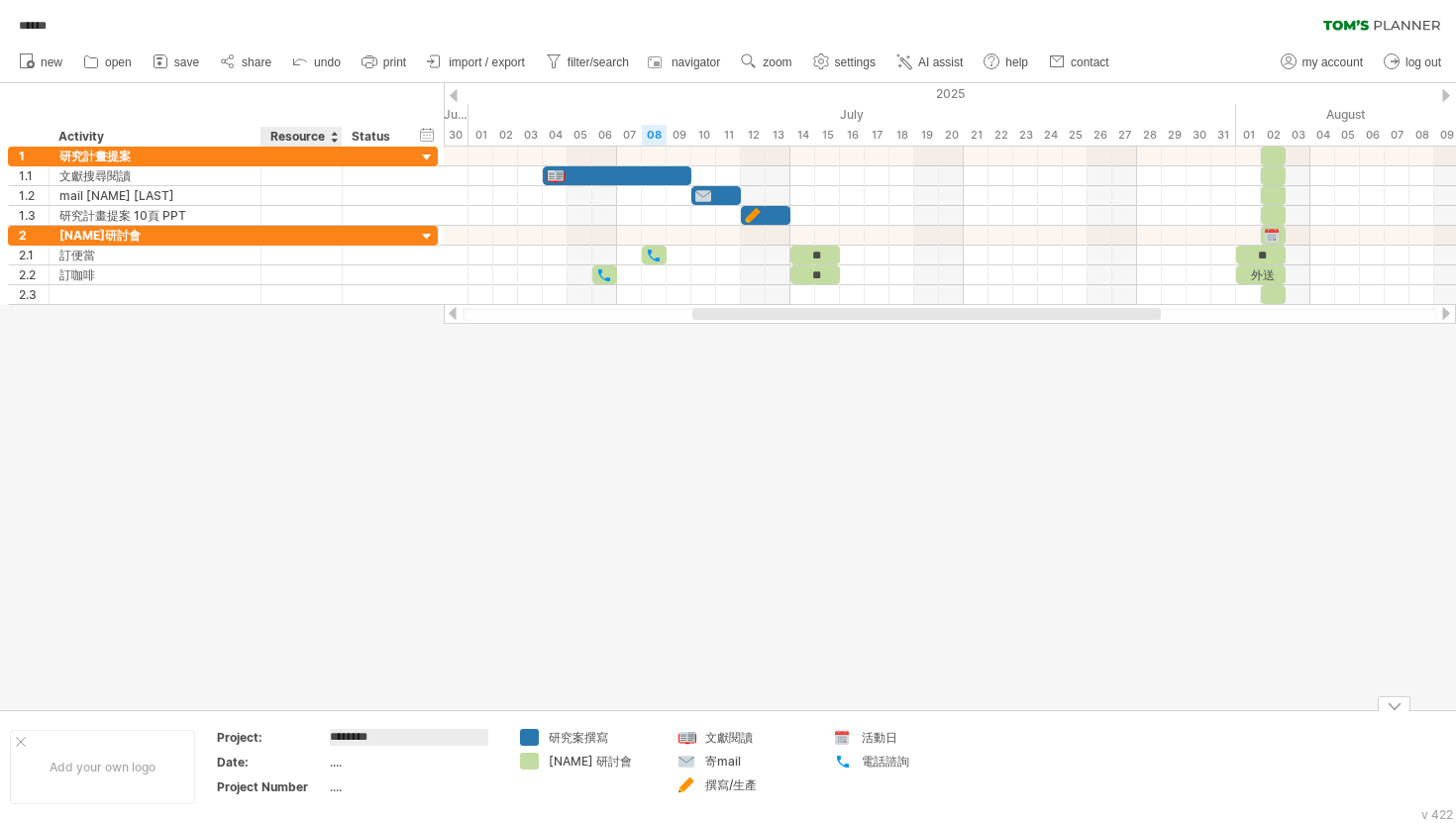 drag, startPoint x: 446, startPoint y: 741, endPoint x: 305, endPoint y: 728, distance: 141.59802 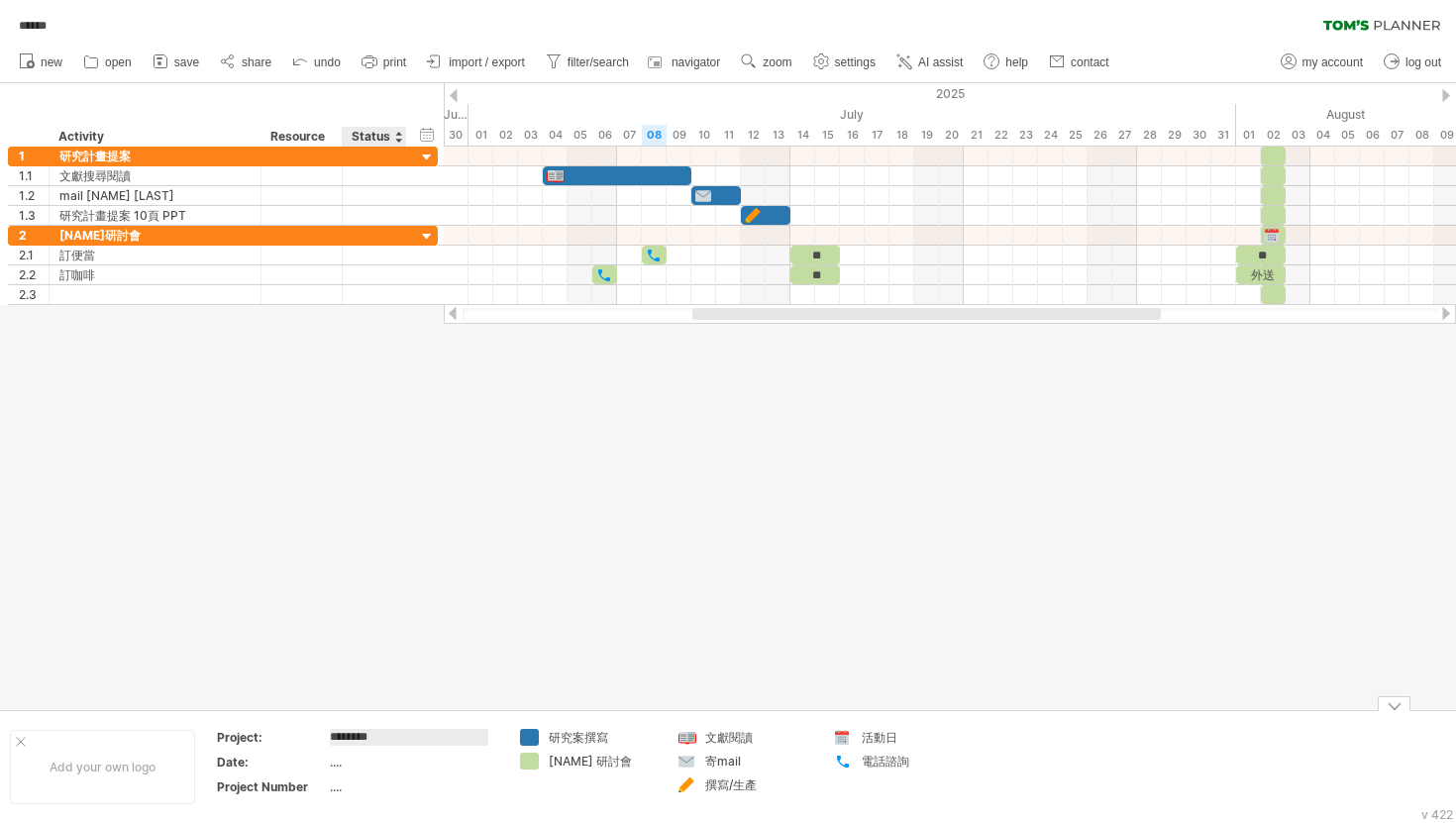 click on "...." at bounding box center [413, 762] 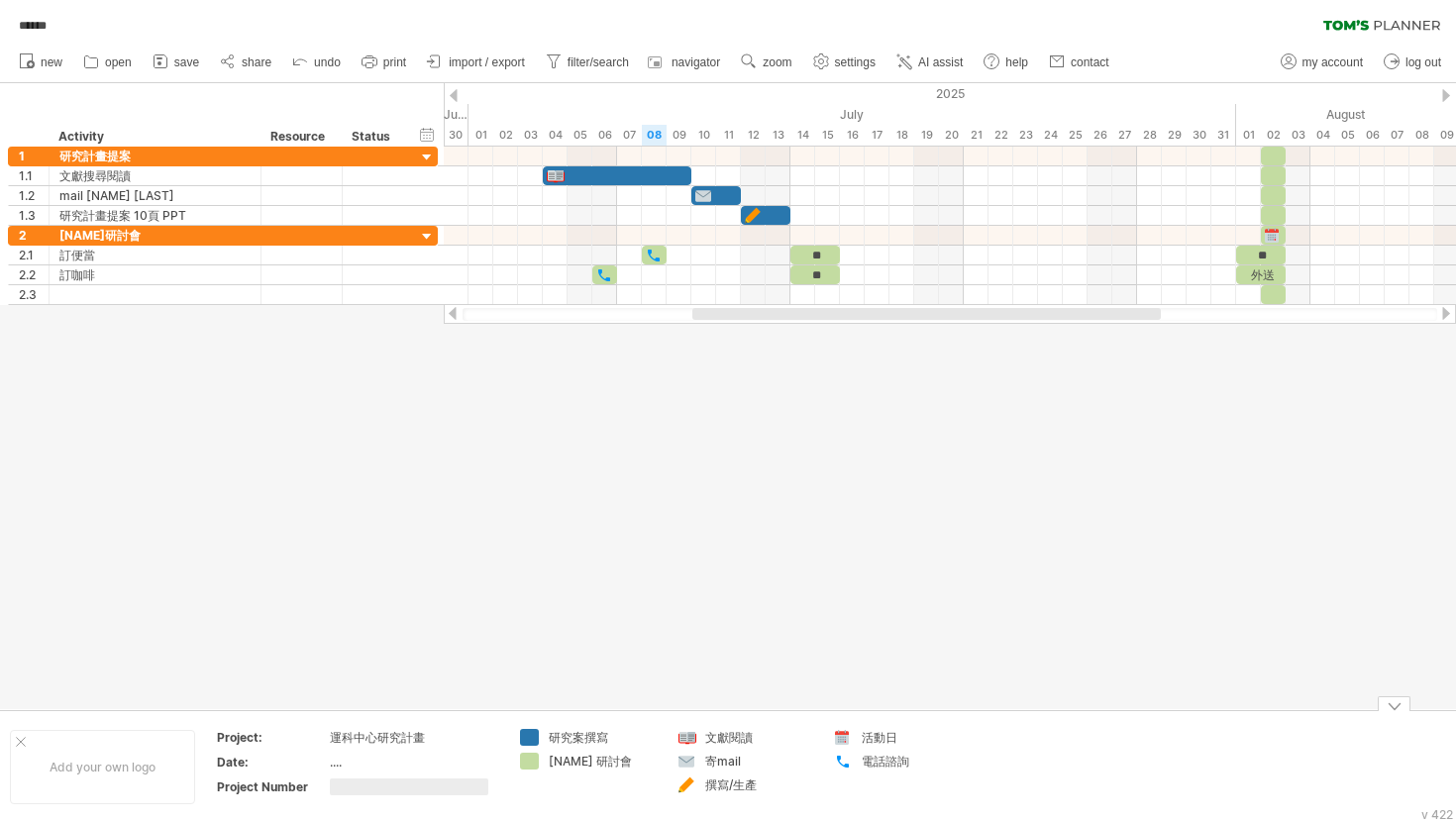 click on "研究案撰寫 [NAME] 研討會" at bounding box center (588, 767) 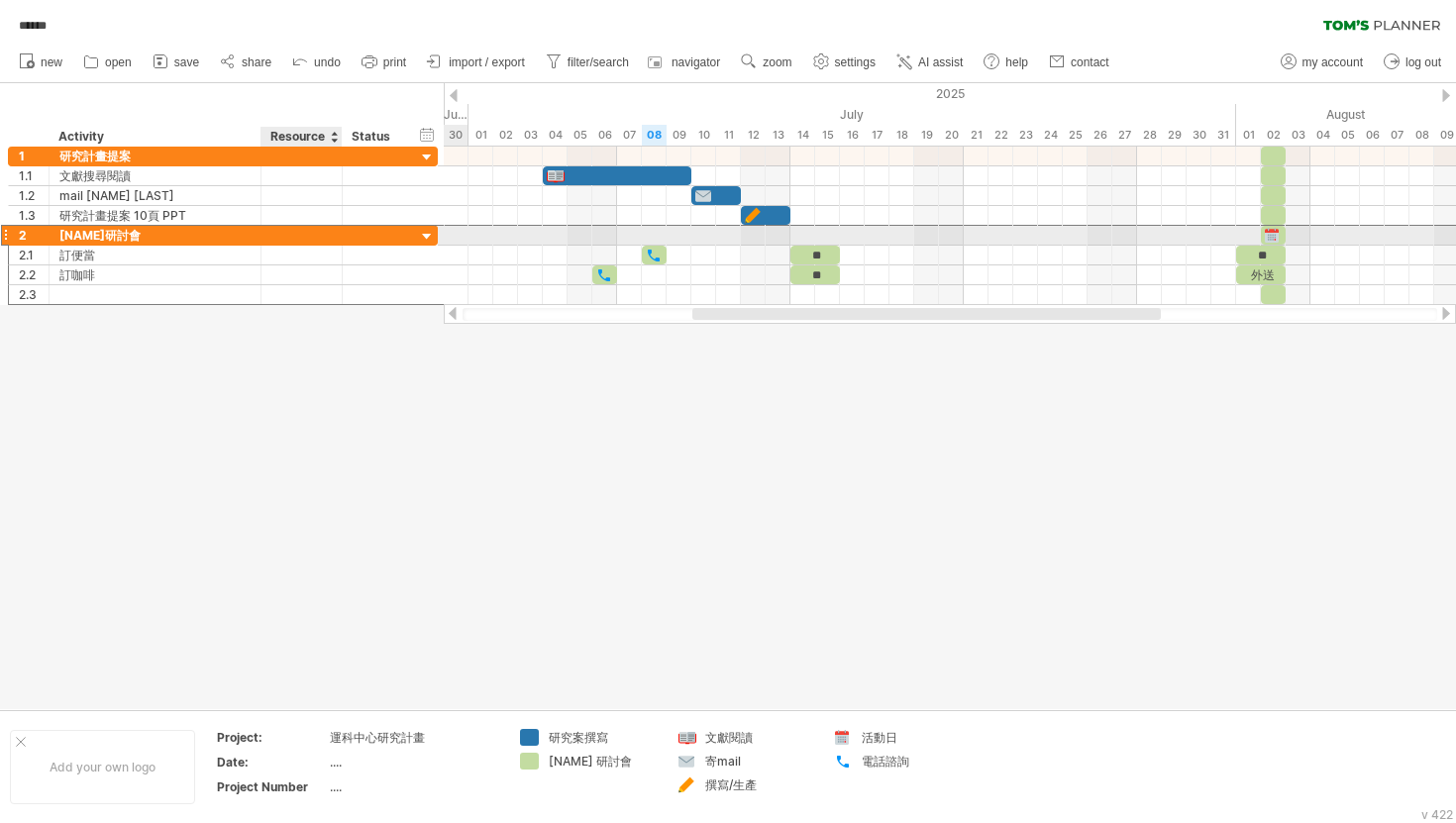 click at bounding box center [374, 235] 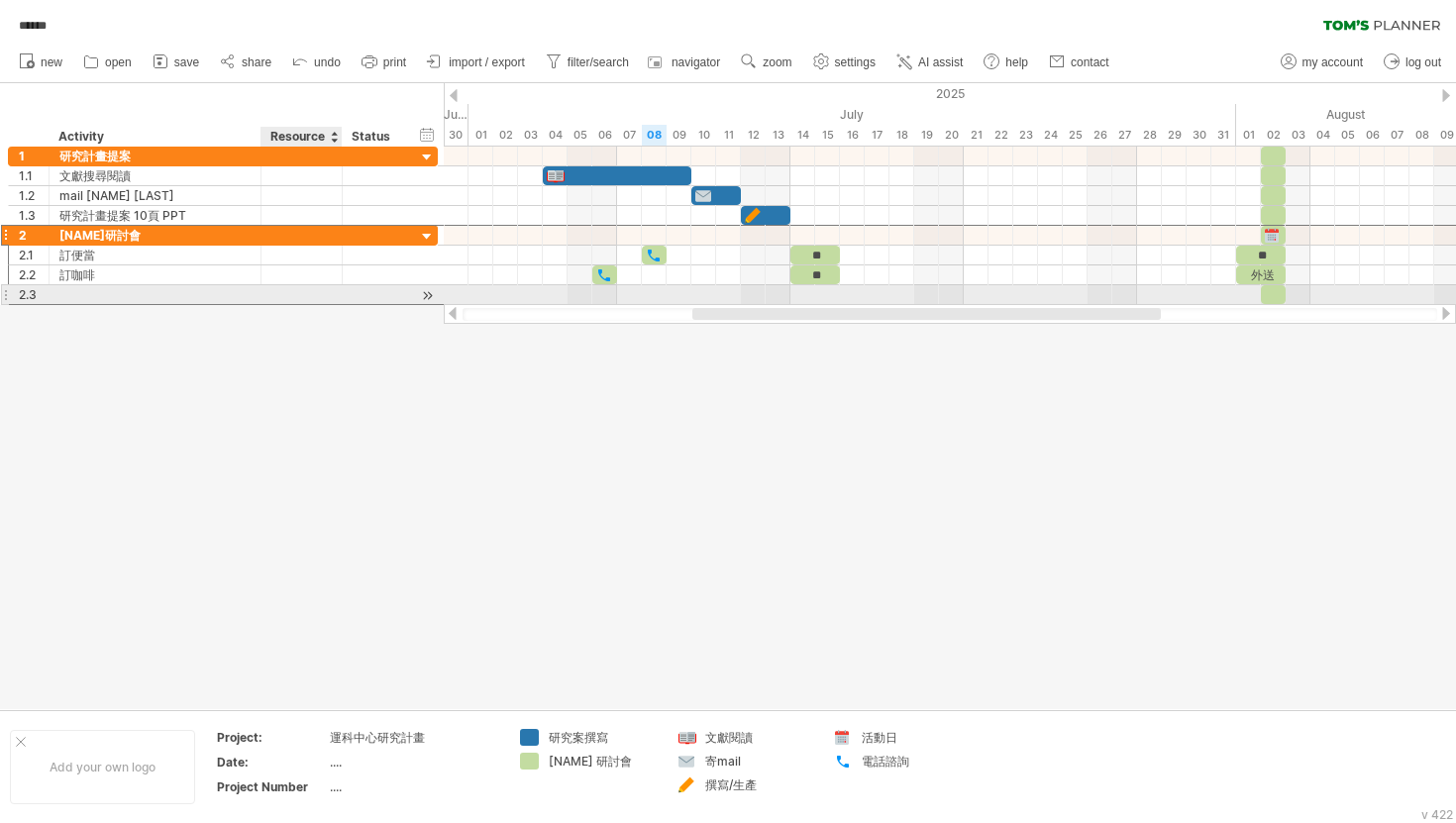 click at bounding box center (155, 294) 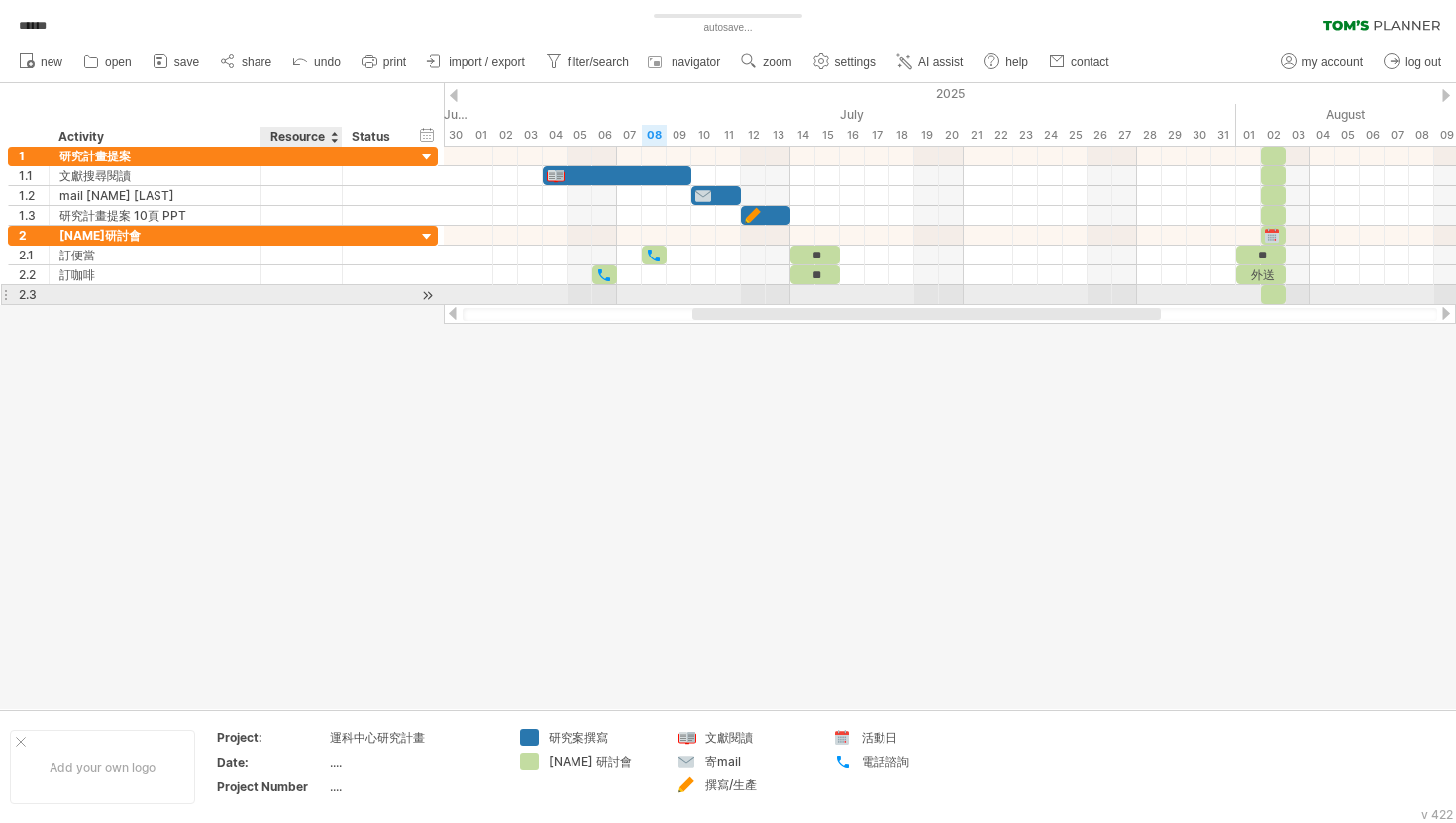 click at bounding box center (728, 396) 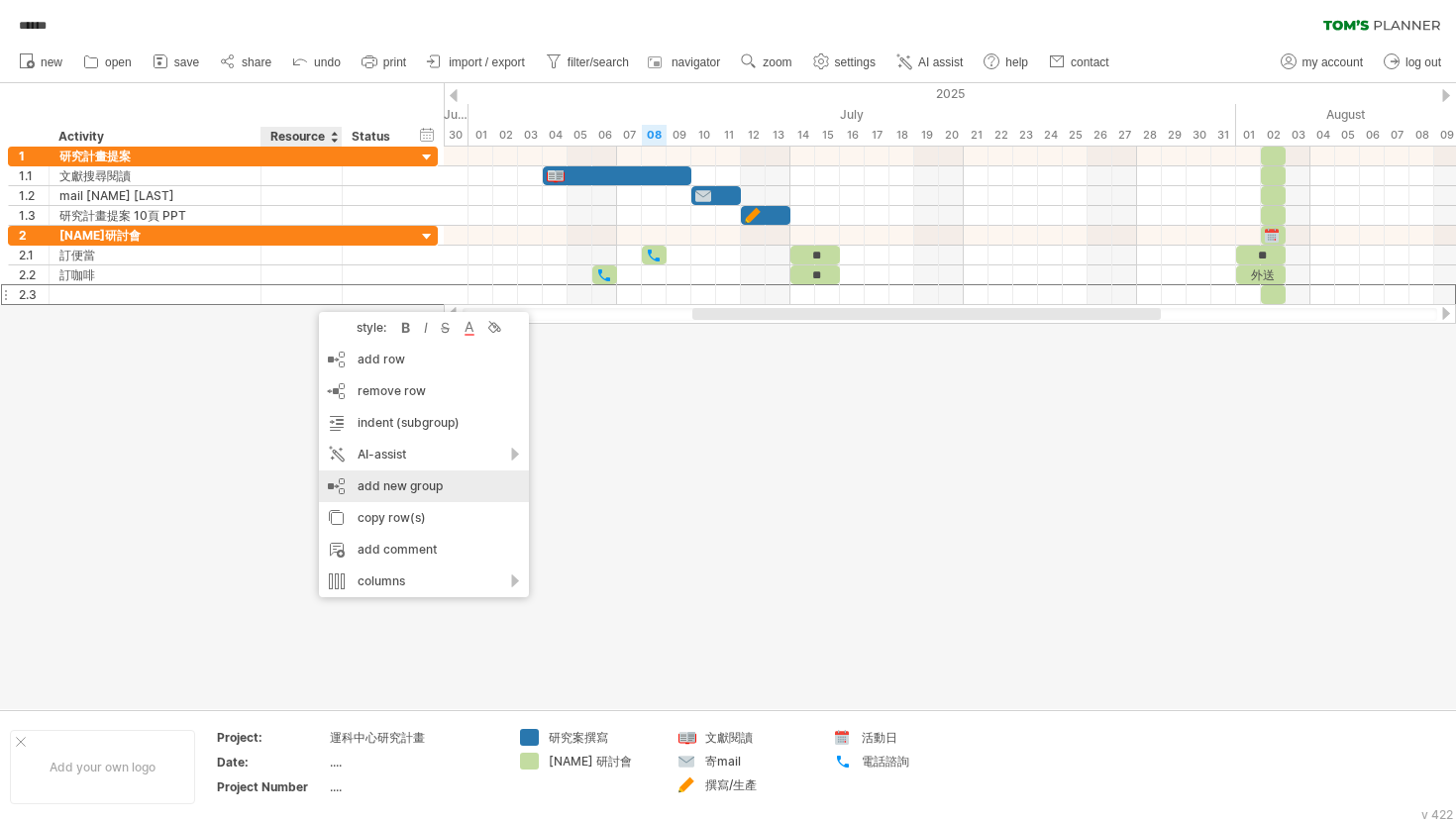 click on "add new group" at bounding box center [424, 486] 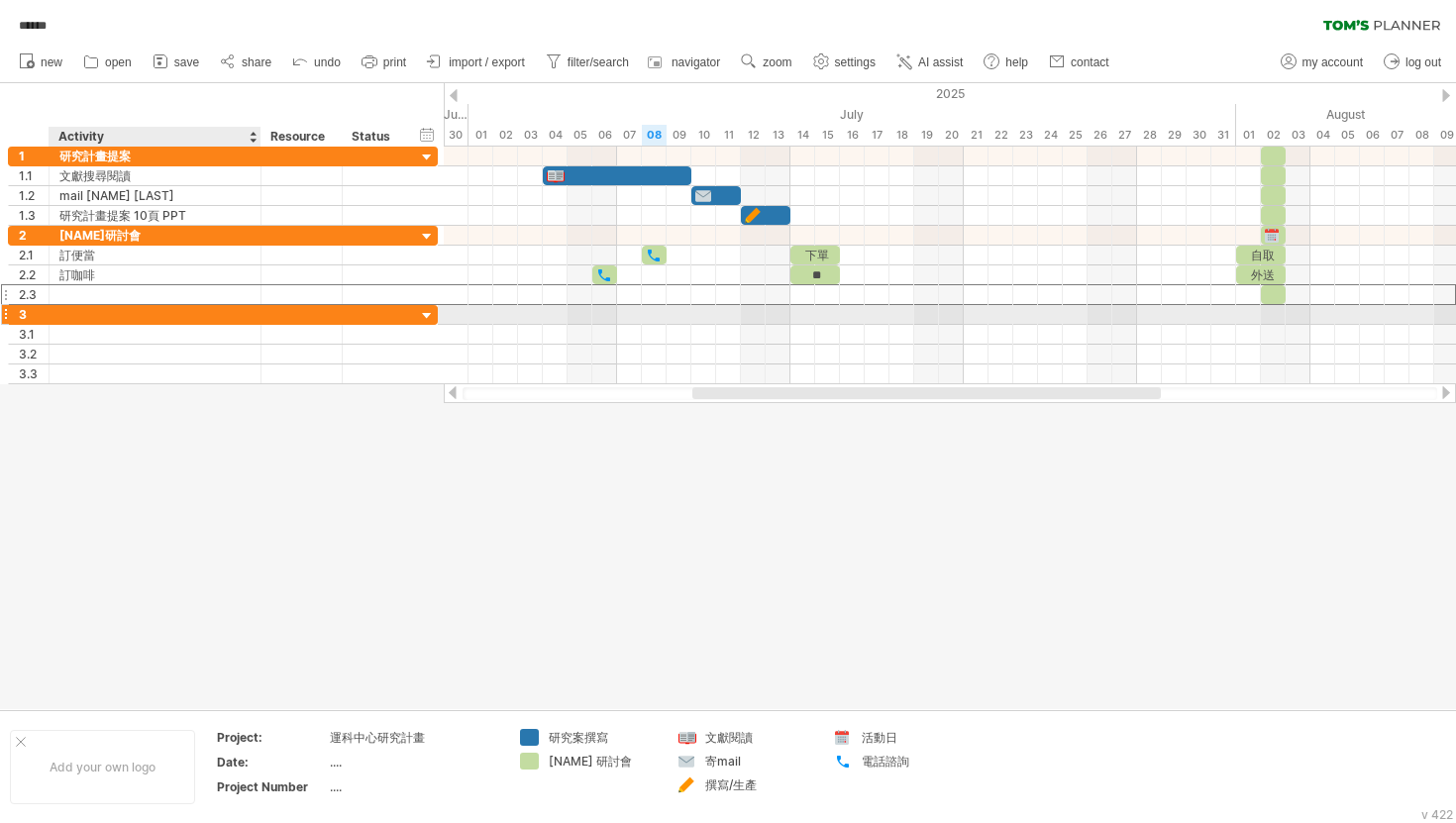 click at bounding box center [155, 314] 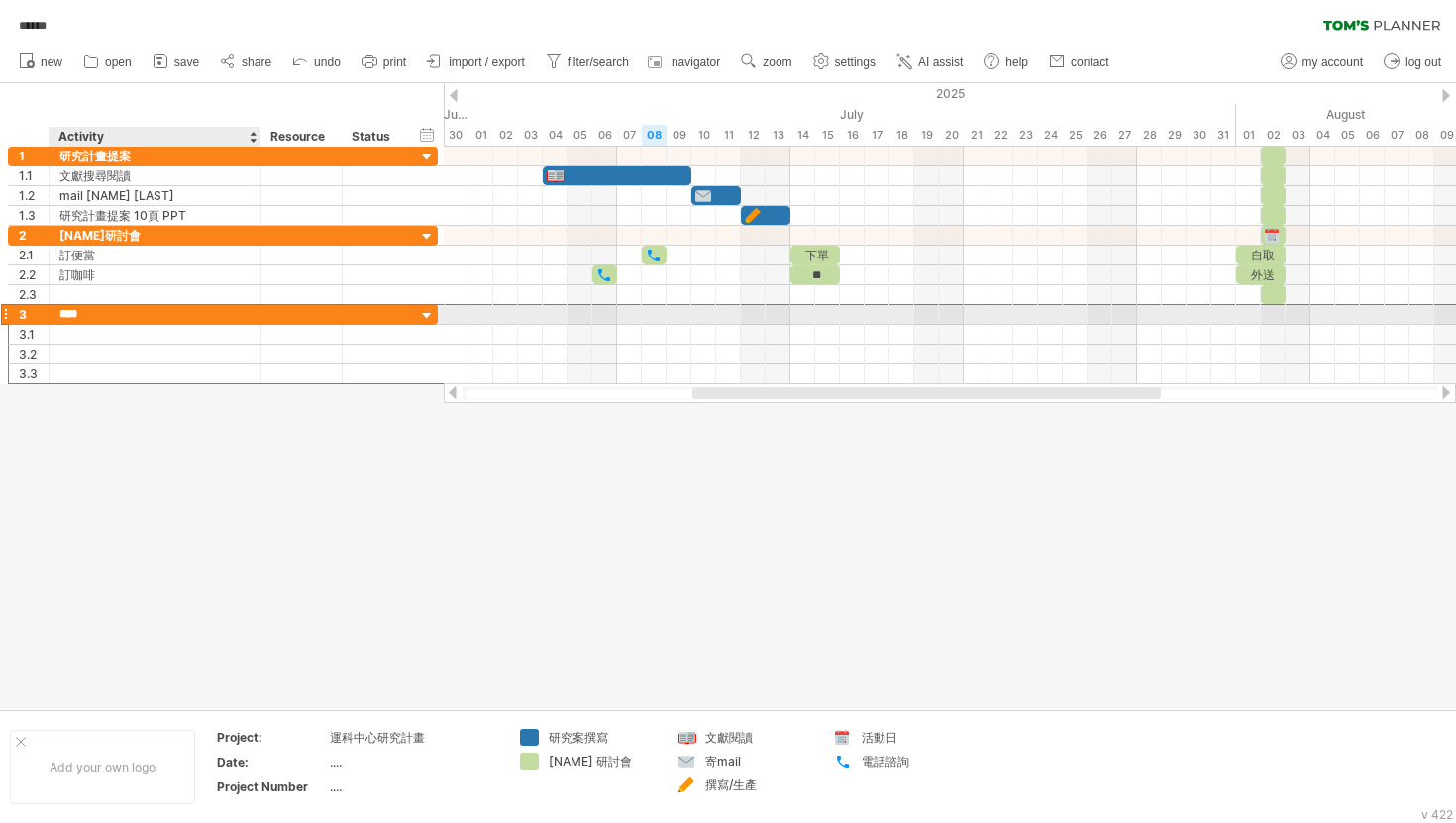 type on "*****" 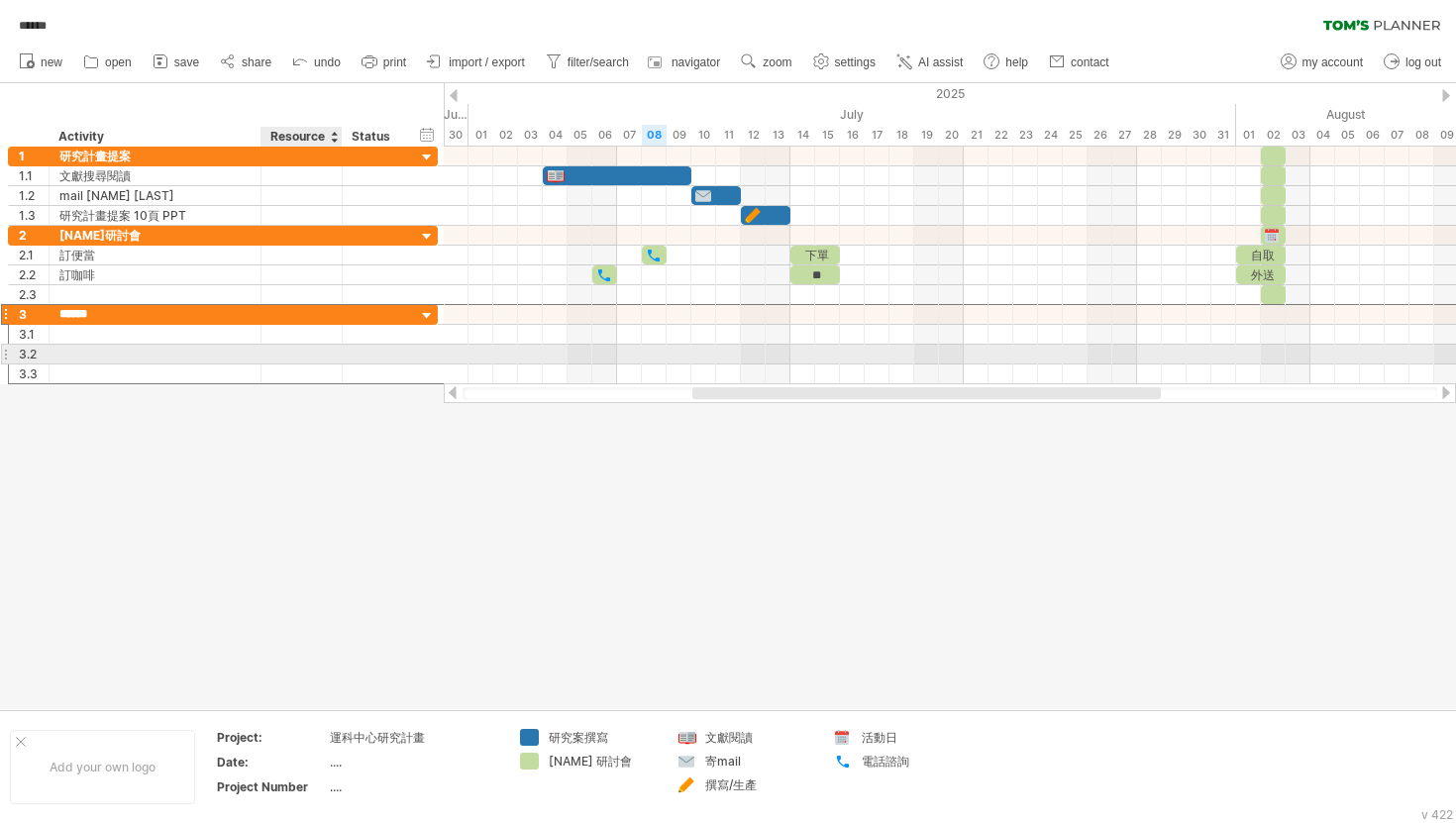 click at bounding box center (728, 396) 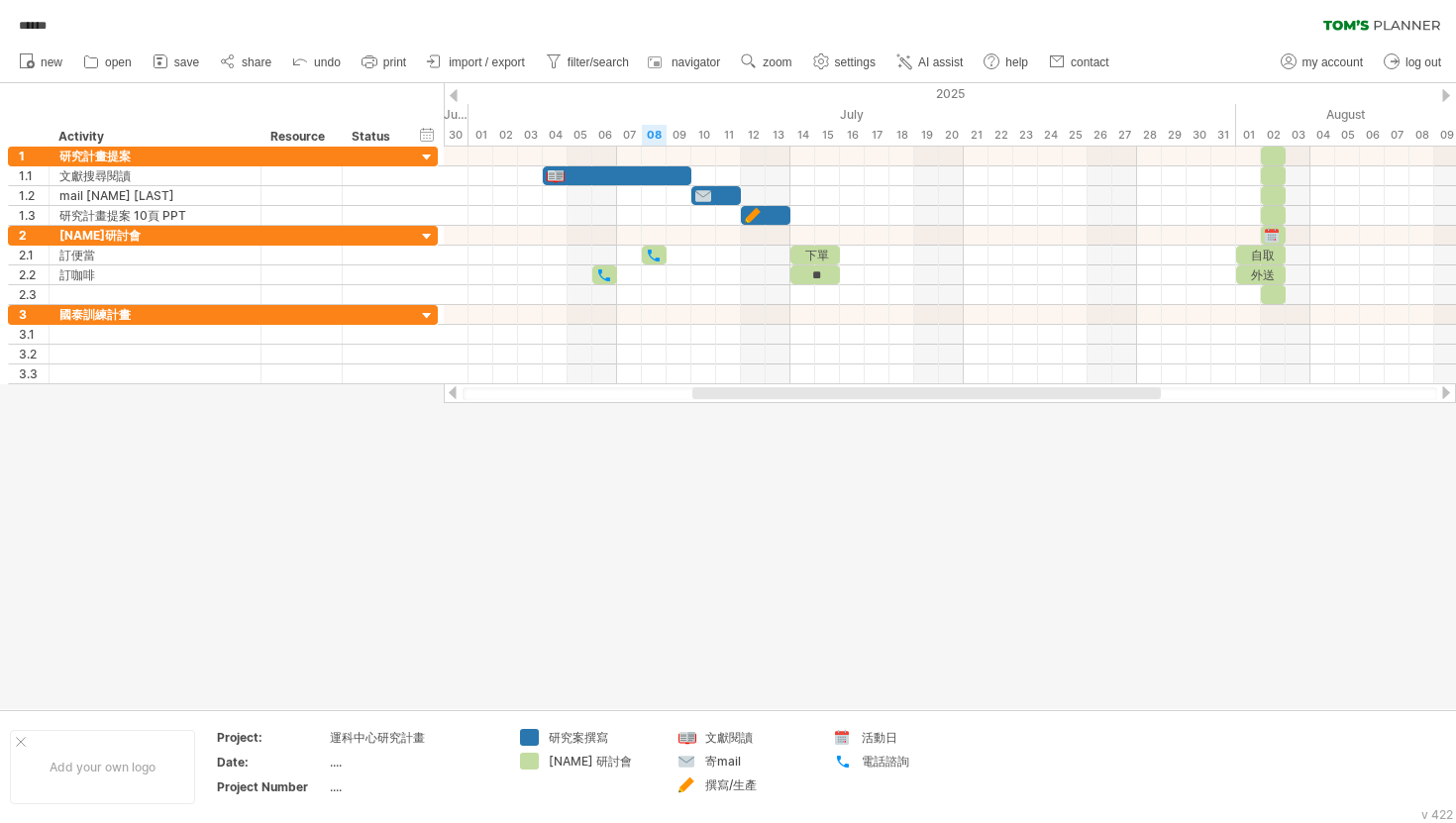 click at bounding box center (728, 396) 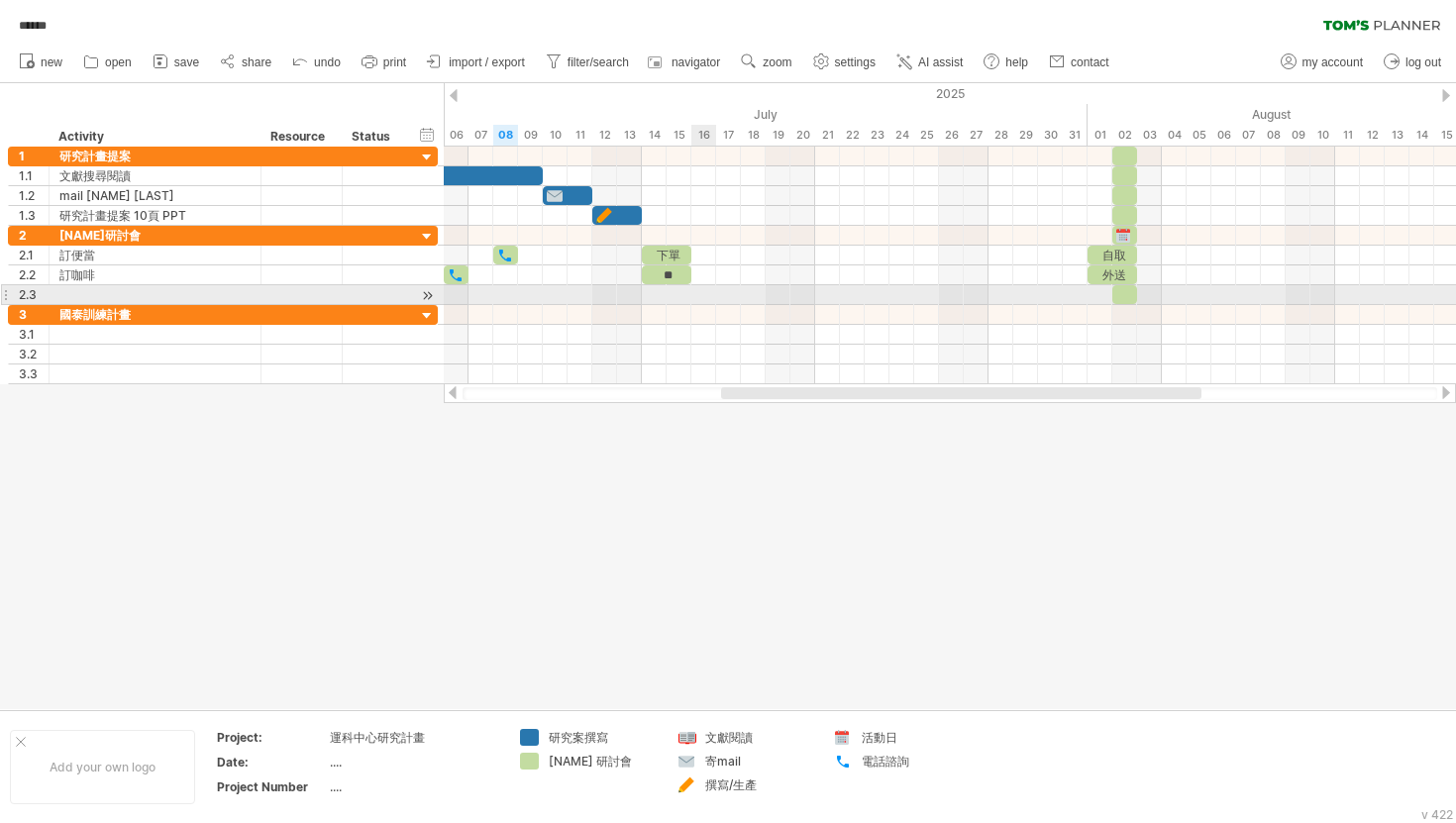 click at bounding box center [950, 315] 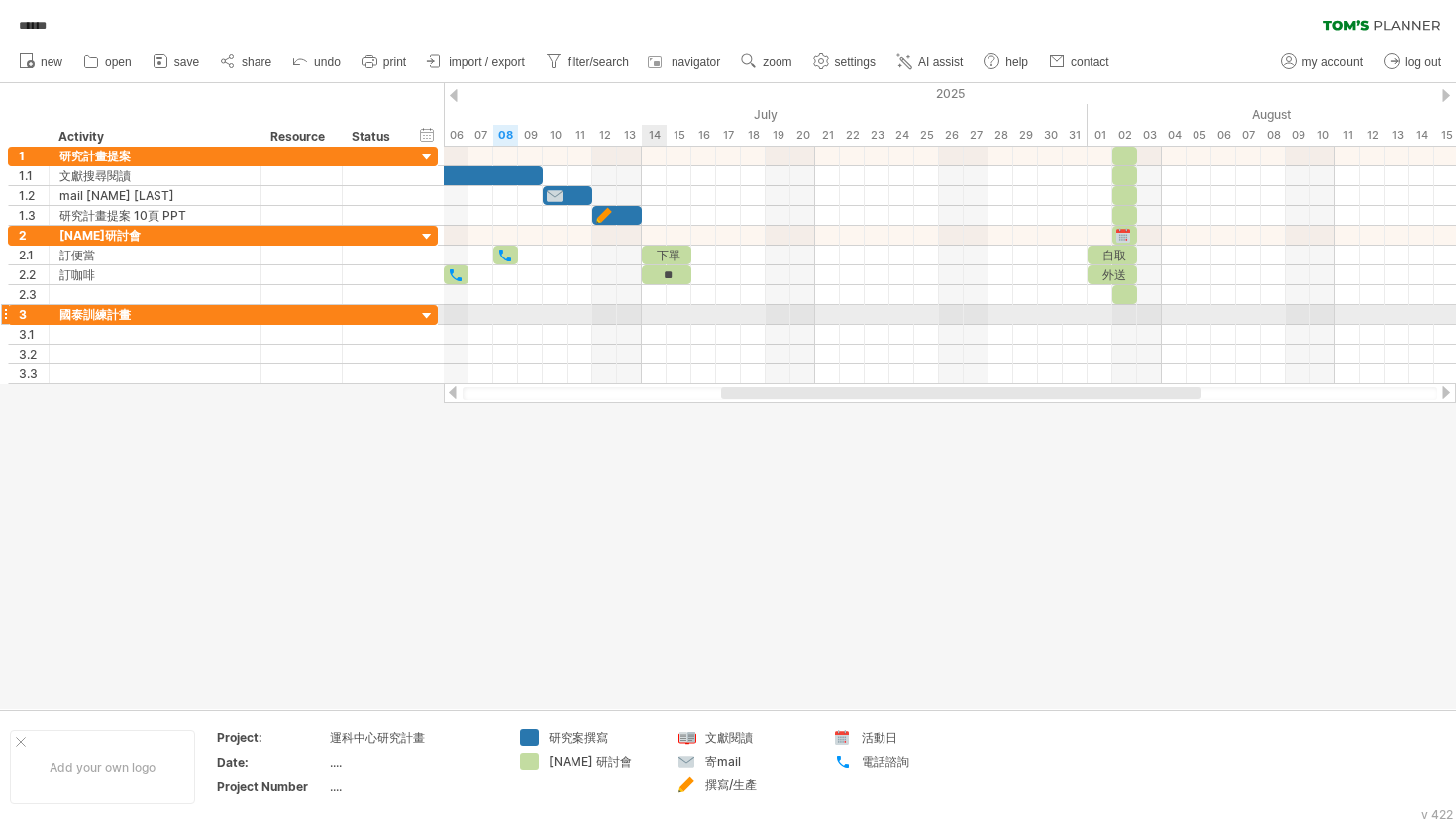click at bounding box center [950, 315] 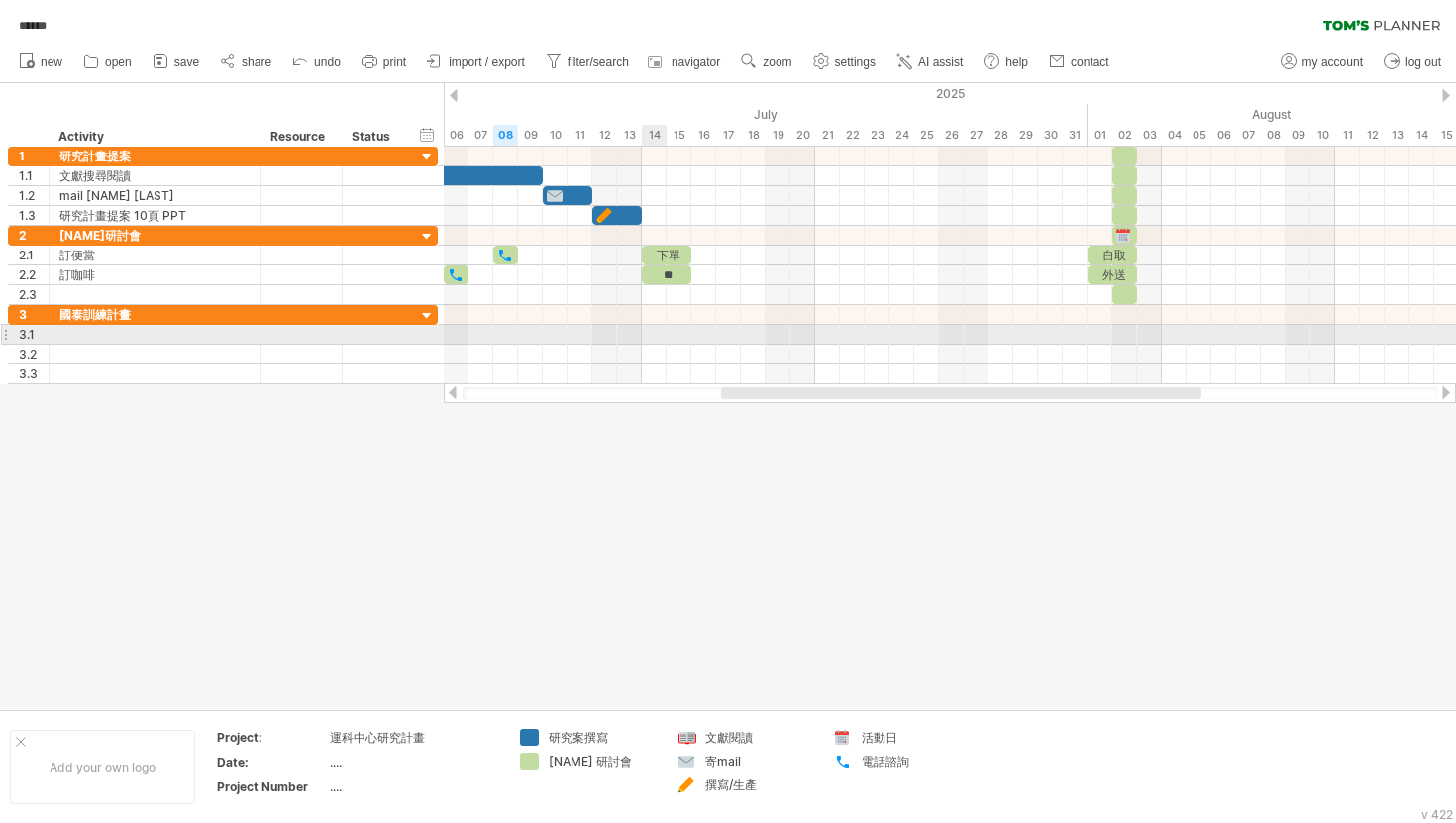 click at bounding box center [950, 335] 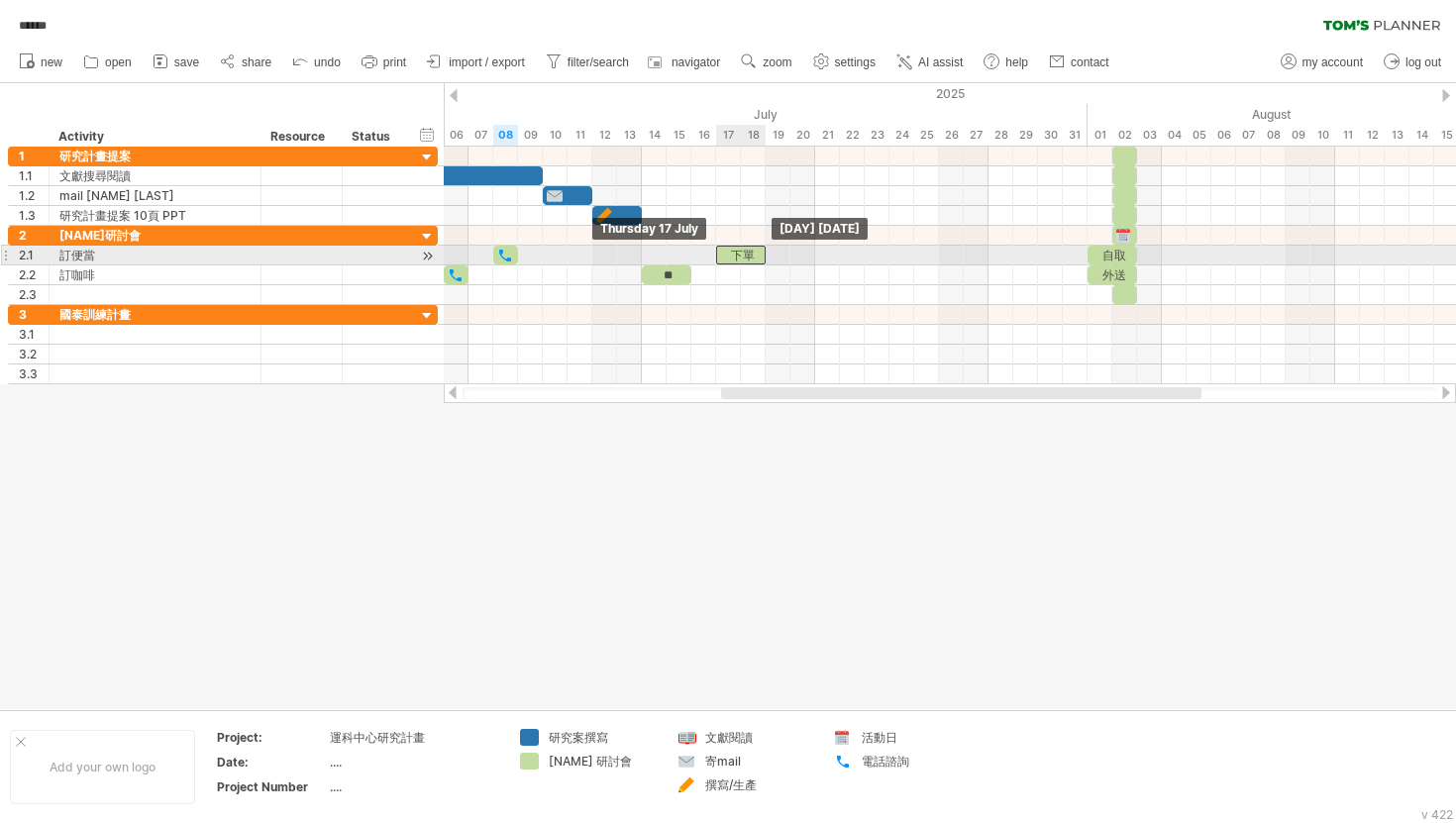 drag, startPoint x: 683, startPoint y: 253, endPoint x: 753, endPoint y: 249, distance: 70.11419 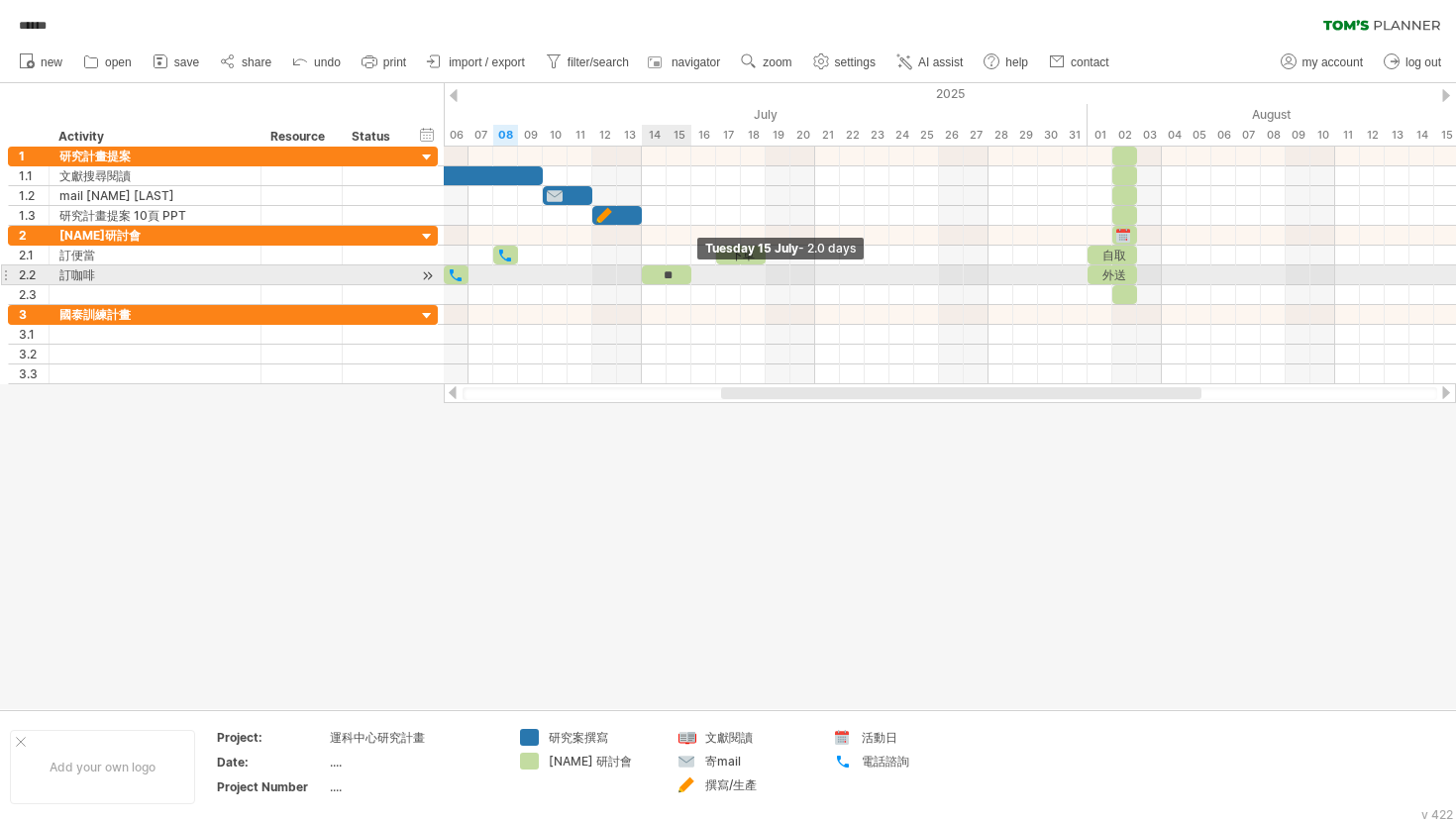 click at bounding box center [691, 274] 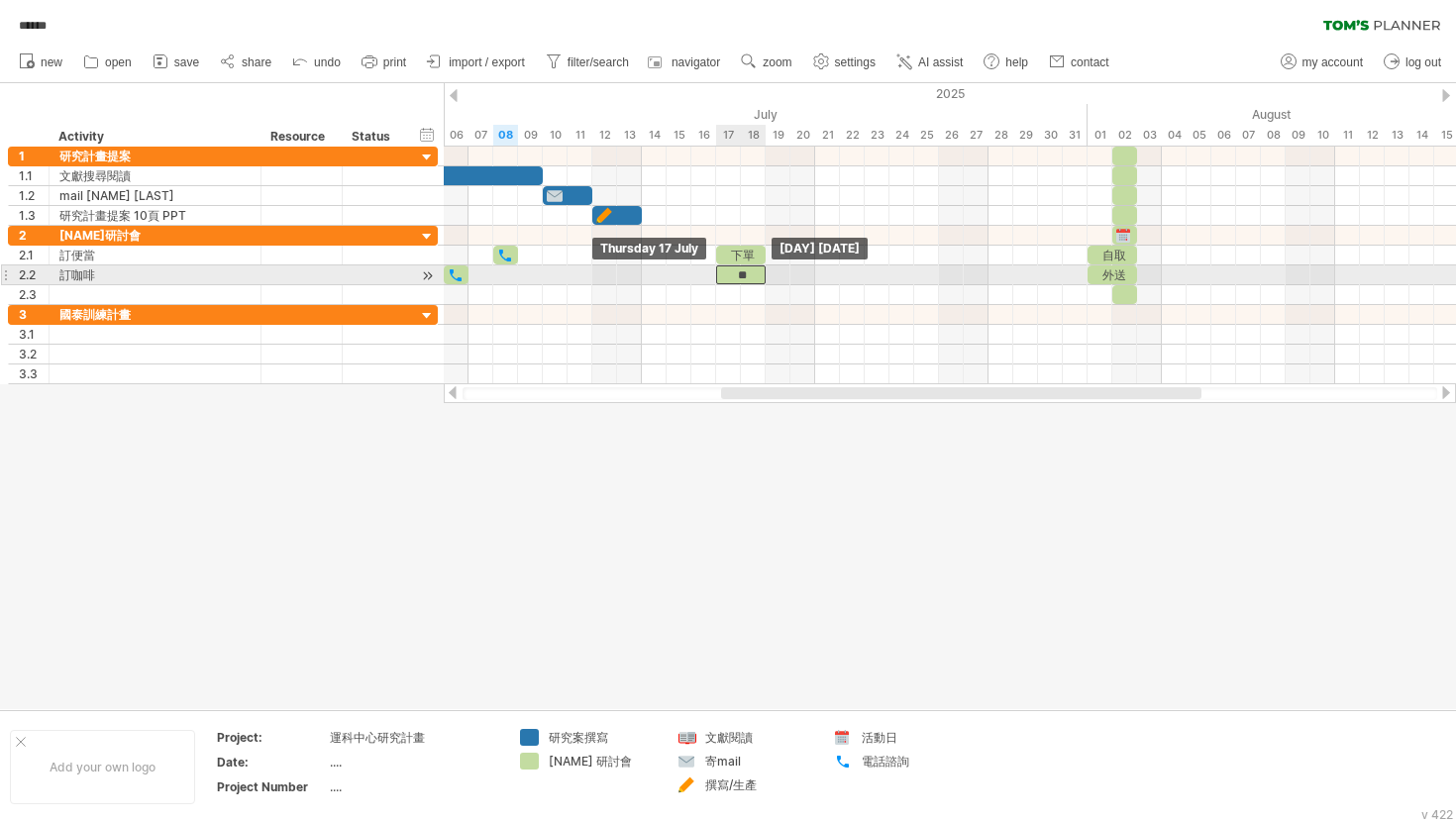 drag, startPoint x: 679, startPoint y: 271, endPoint x: 751, endPoint y: 276, distance: 72.1734 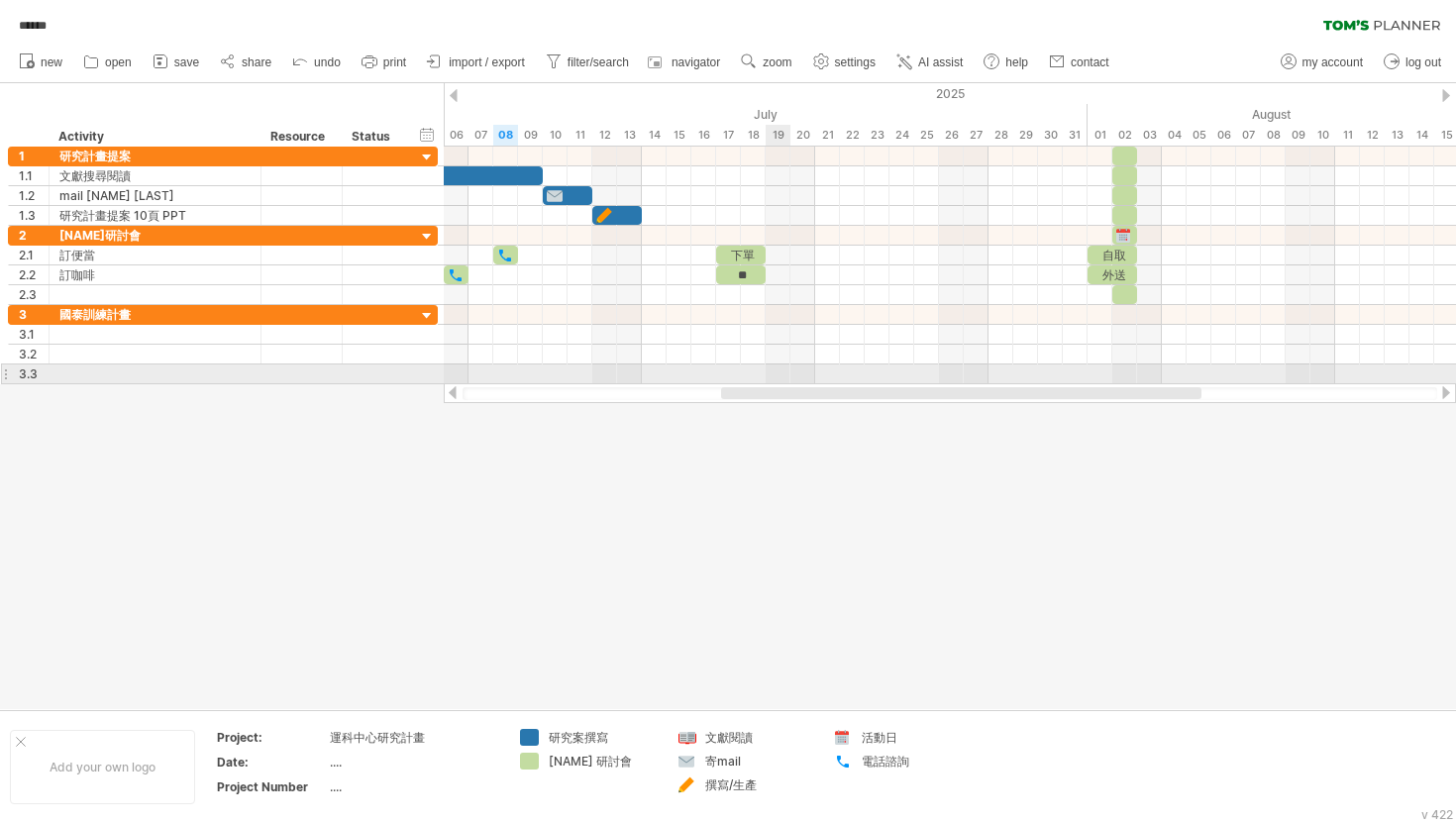click at bounding box center [950, 374] 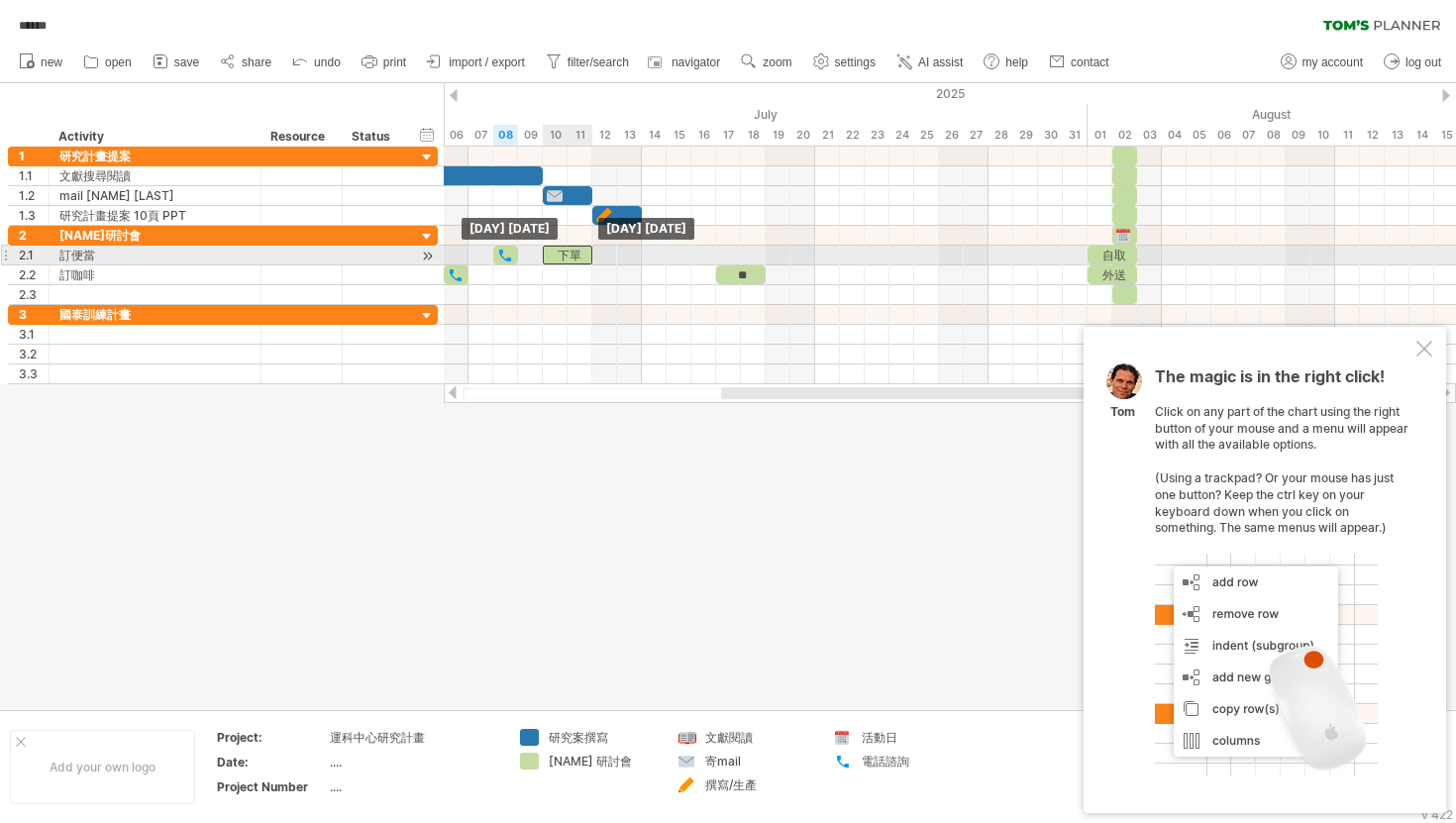 drag, startPoint x: 757, startPoint y: 252, endPoint x: 586, endPoint y: 250, distance: 171.0117 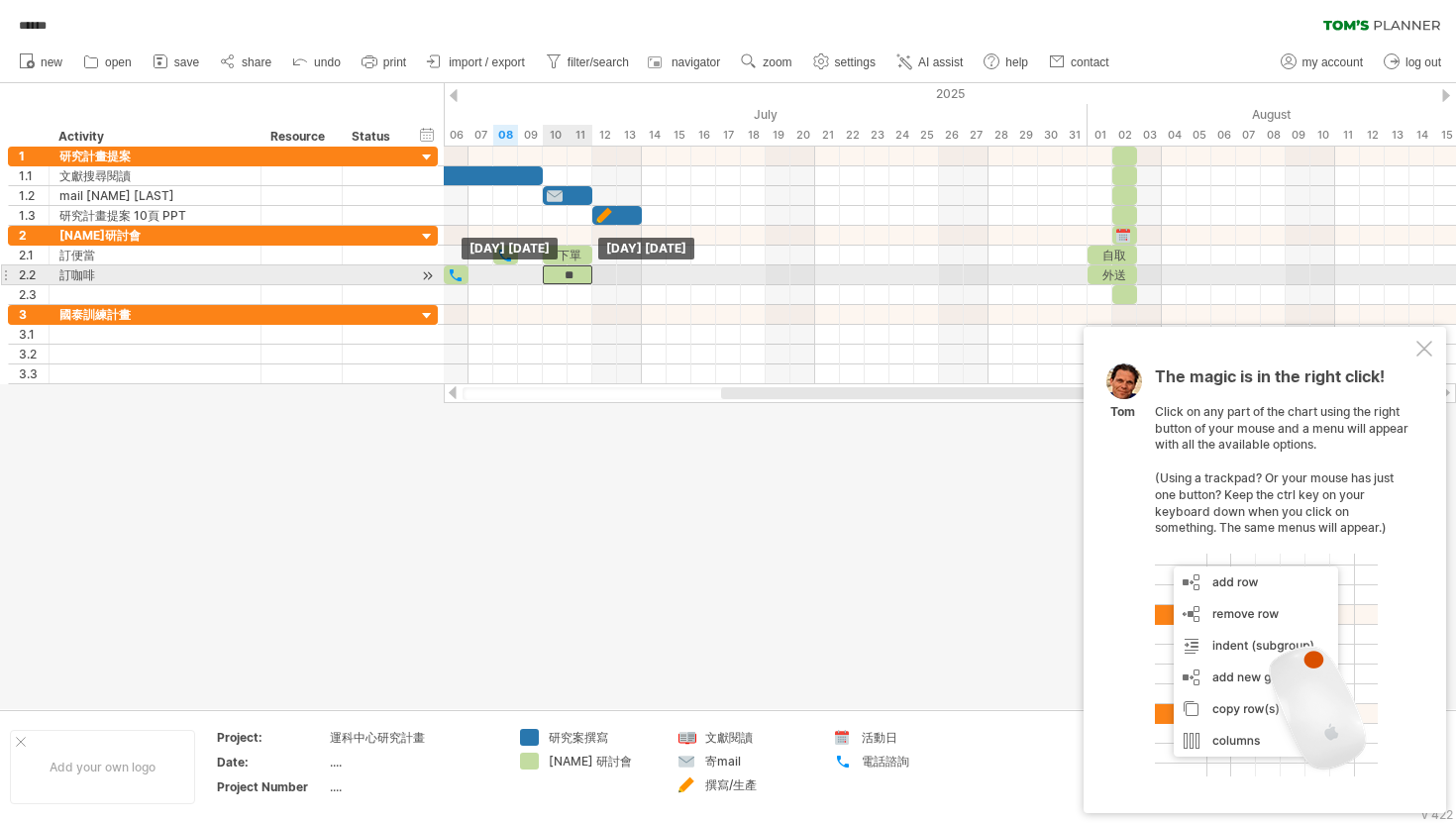drag, startPoint x: 760, startPoint y: 276, endPoint x: 584, endPoint y: 270, distance: 176.10224 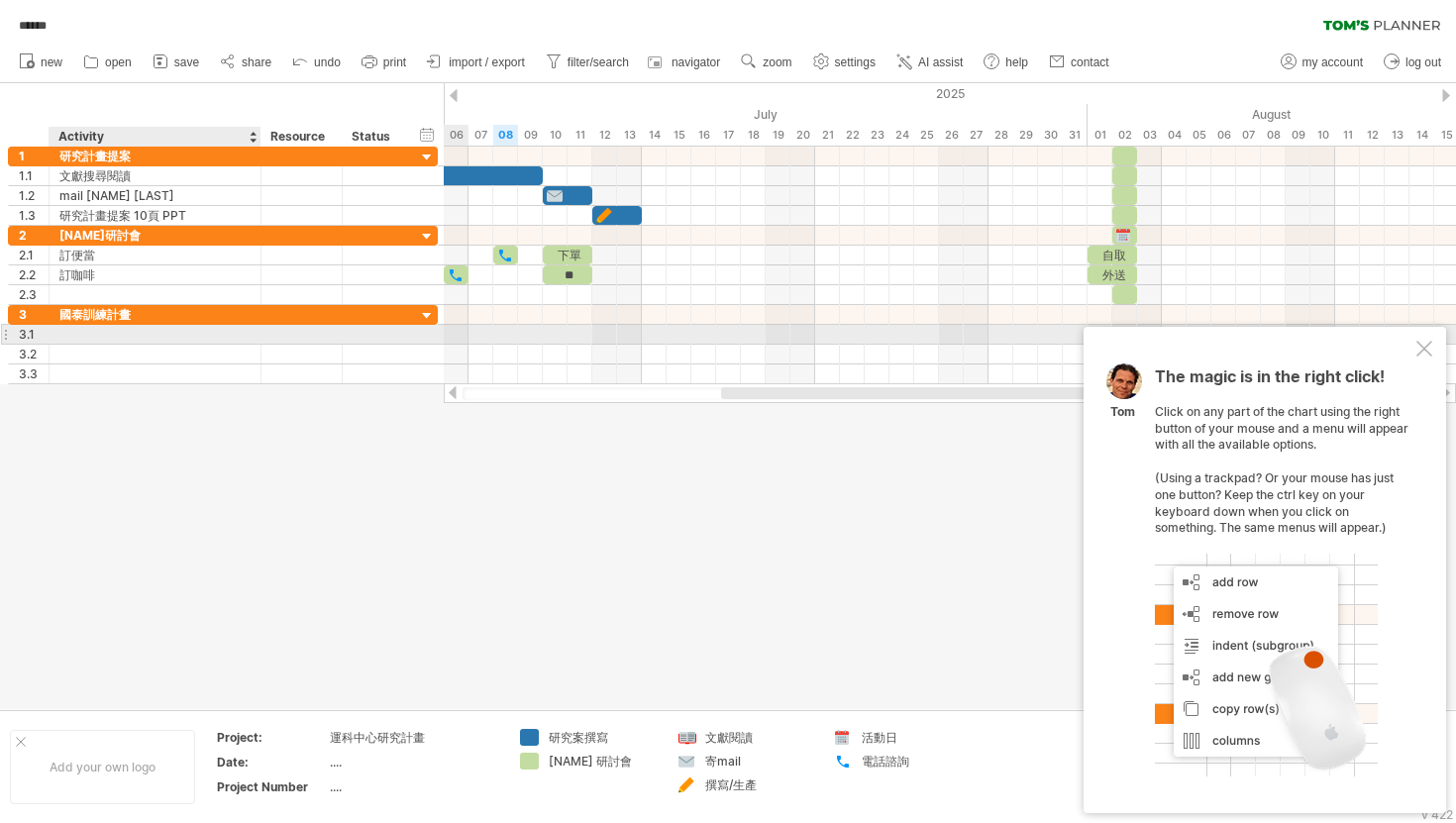 click at bounding box center (155, 334) 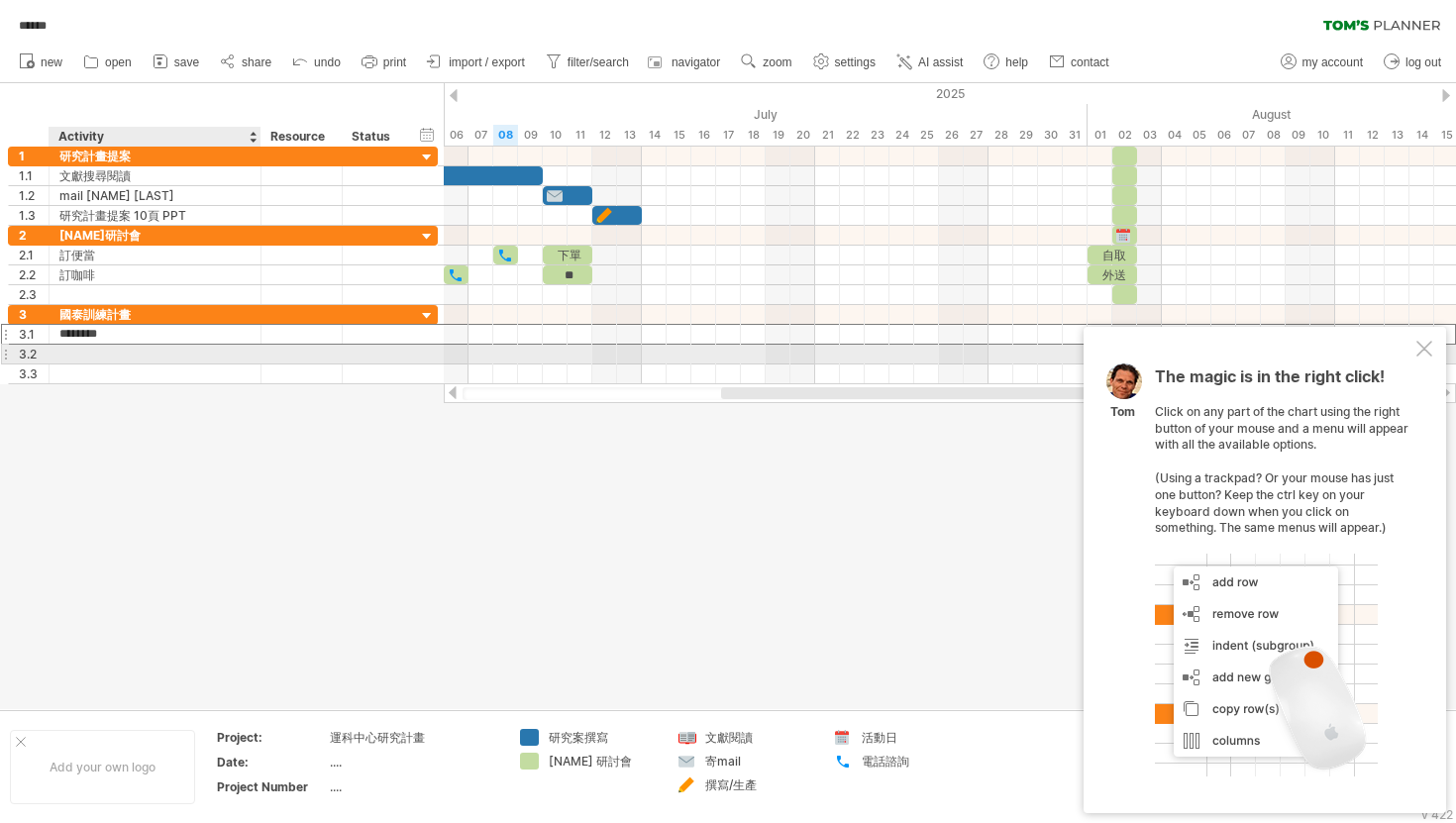 click at bounding box center [155, 354] 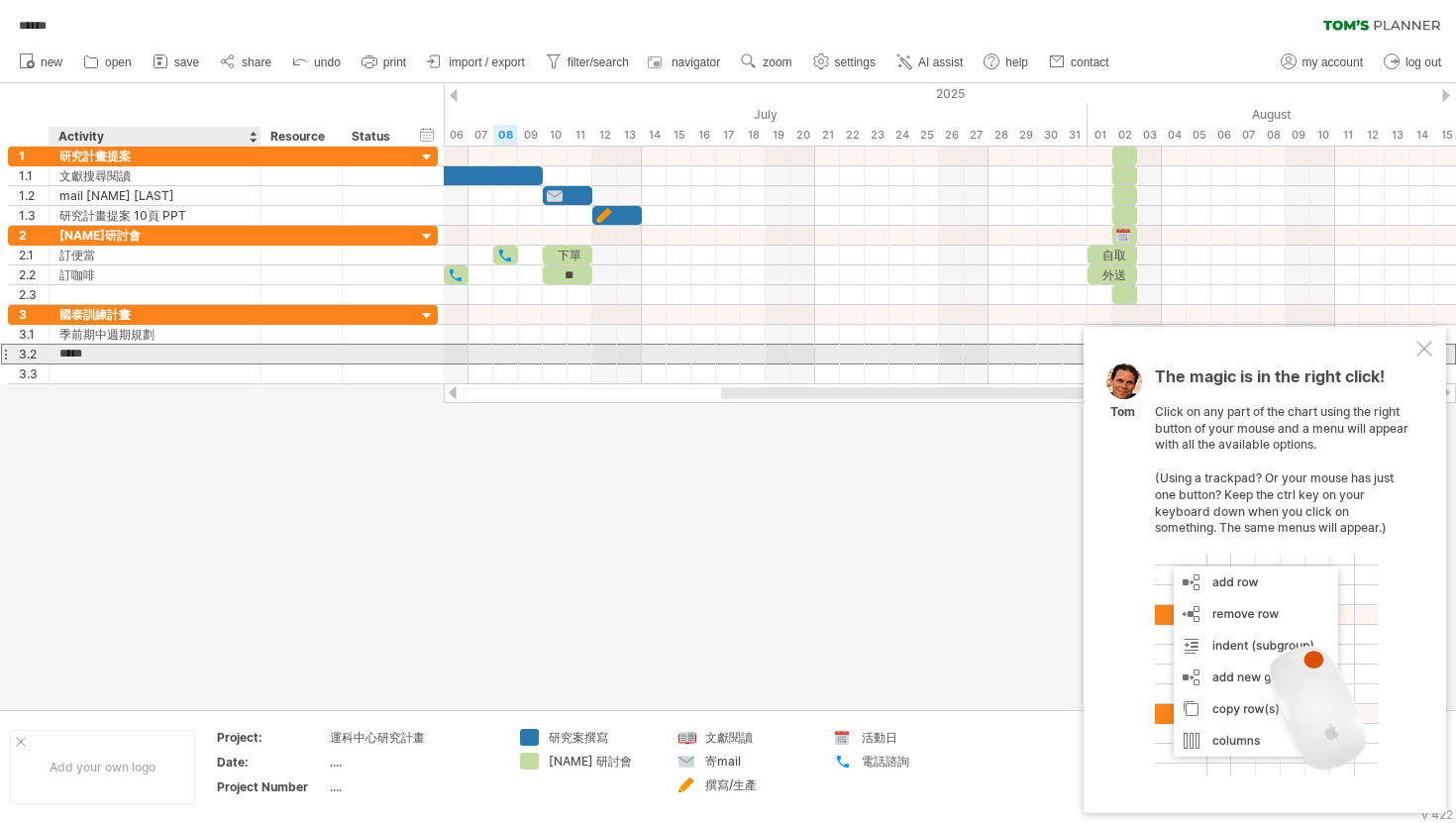 type on "***" 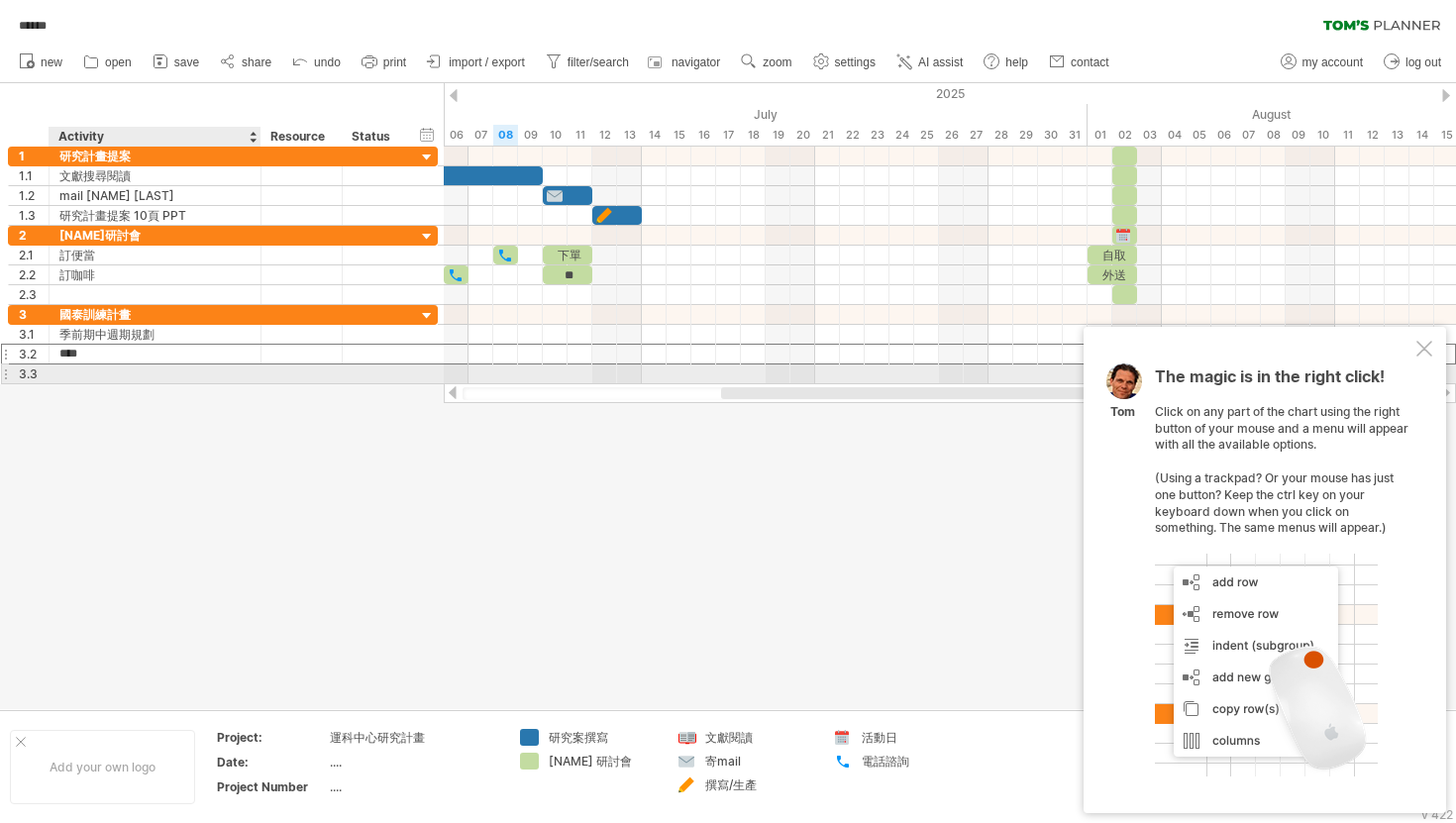 click at bounding box center (155, 373) 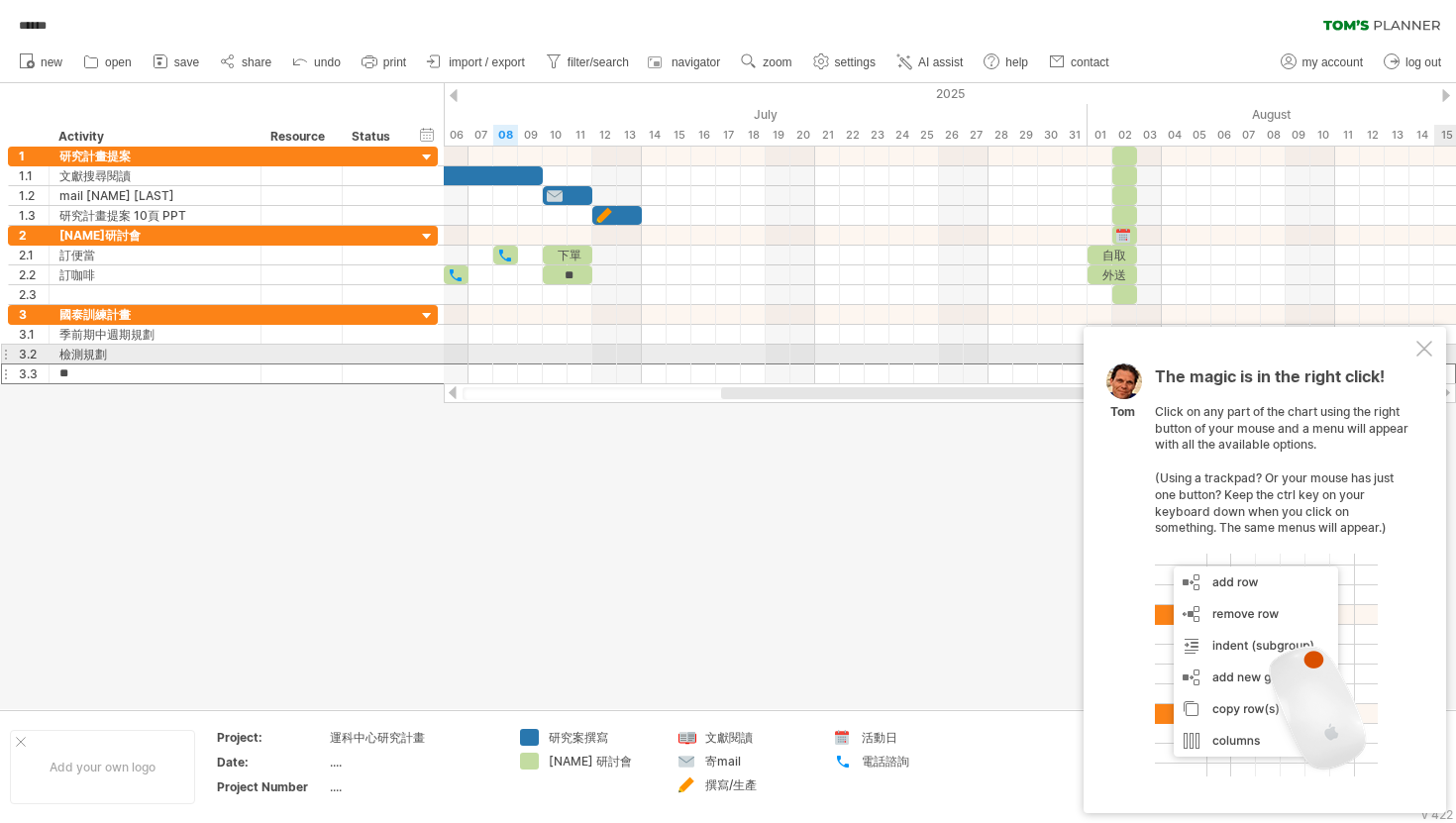 click at bounding box center [1424, 349] 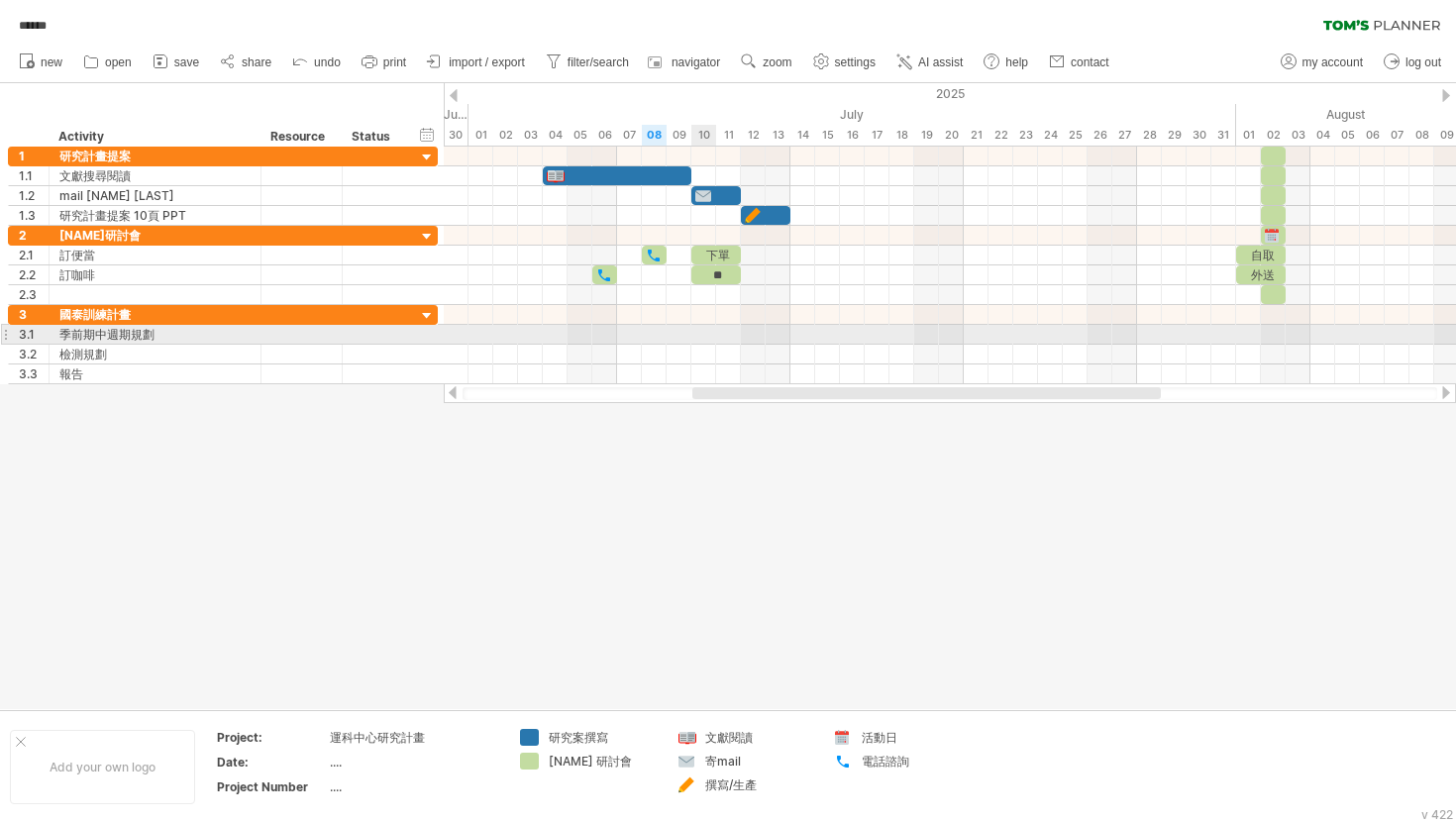 click at bounding box center [950, 335] 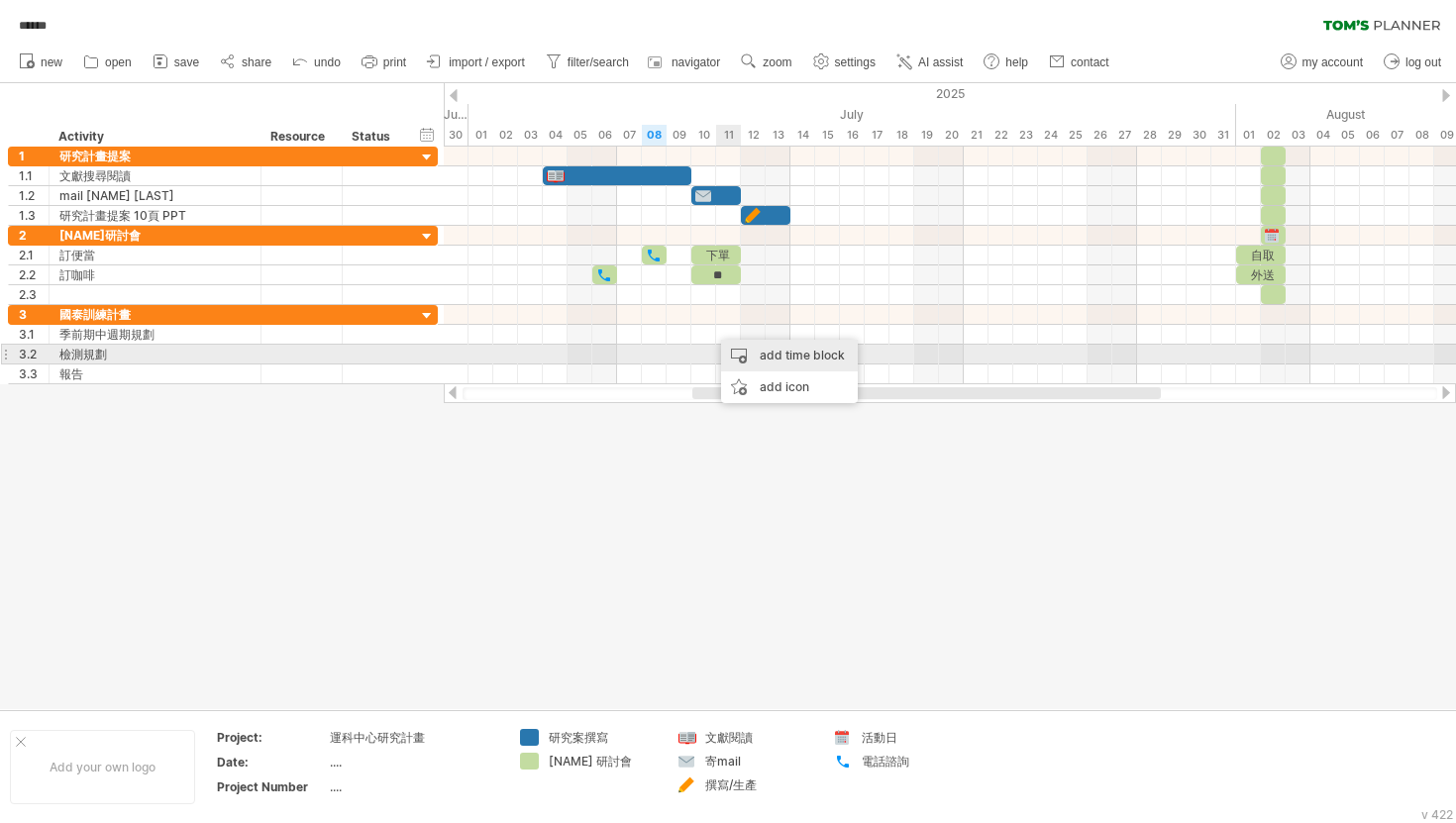 click on "add time block" at bounding box center [789, 356] 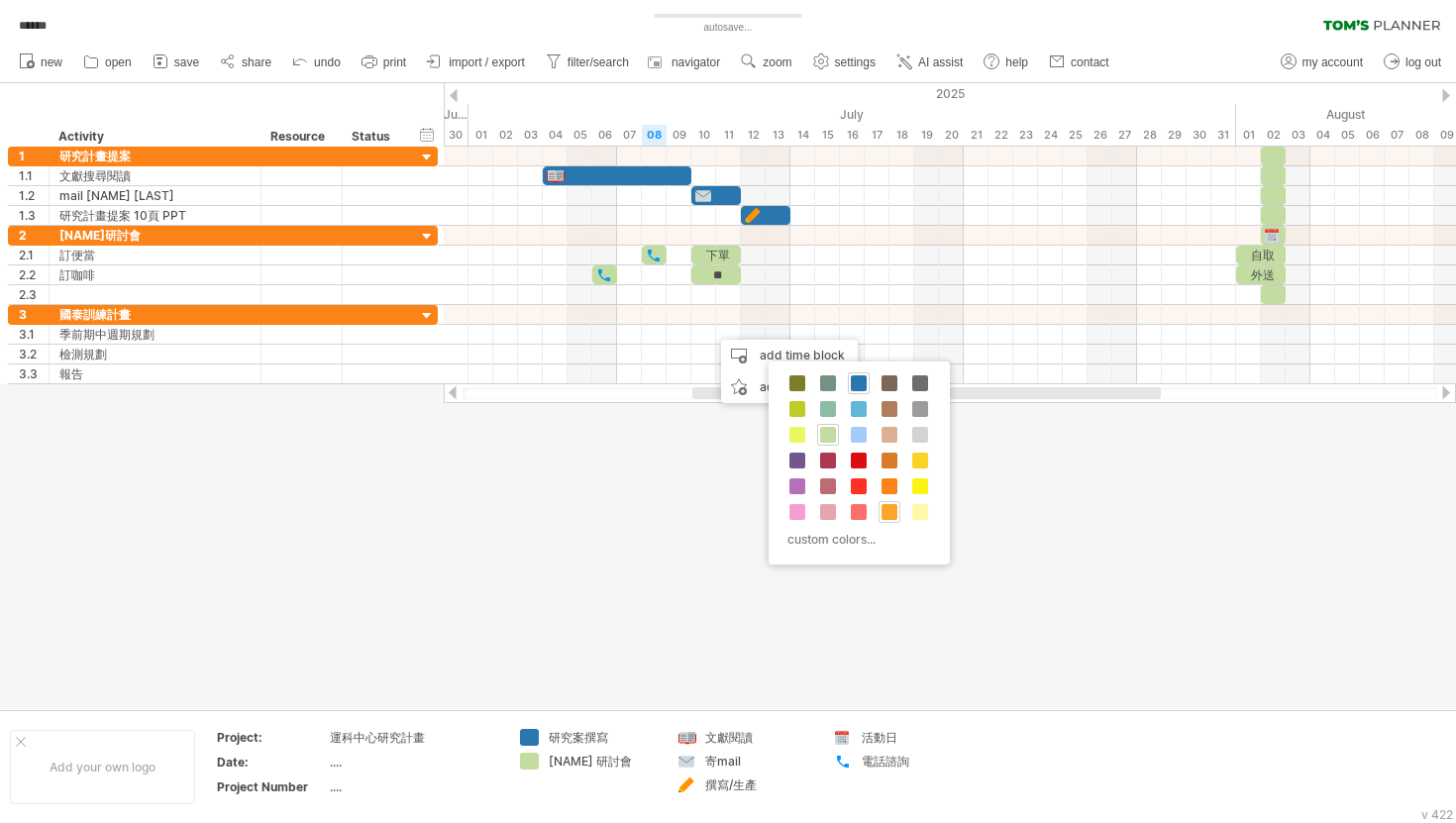 click at bounding box center [889, 512] 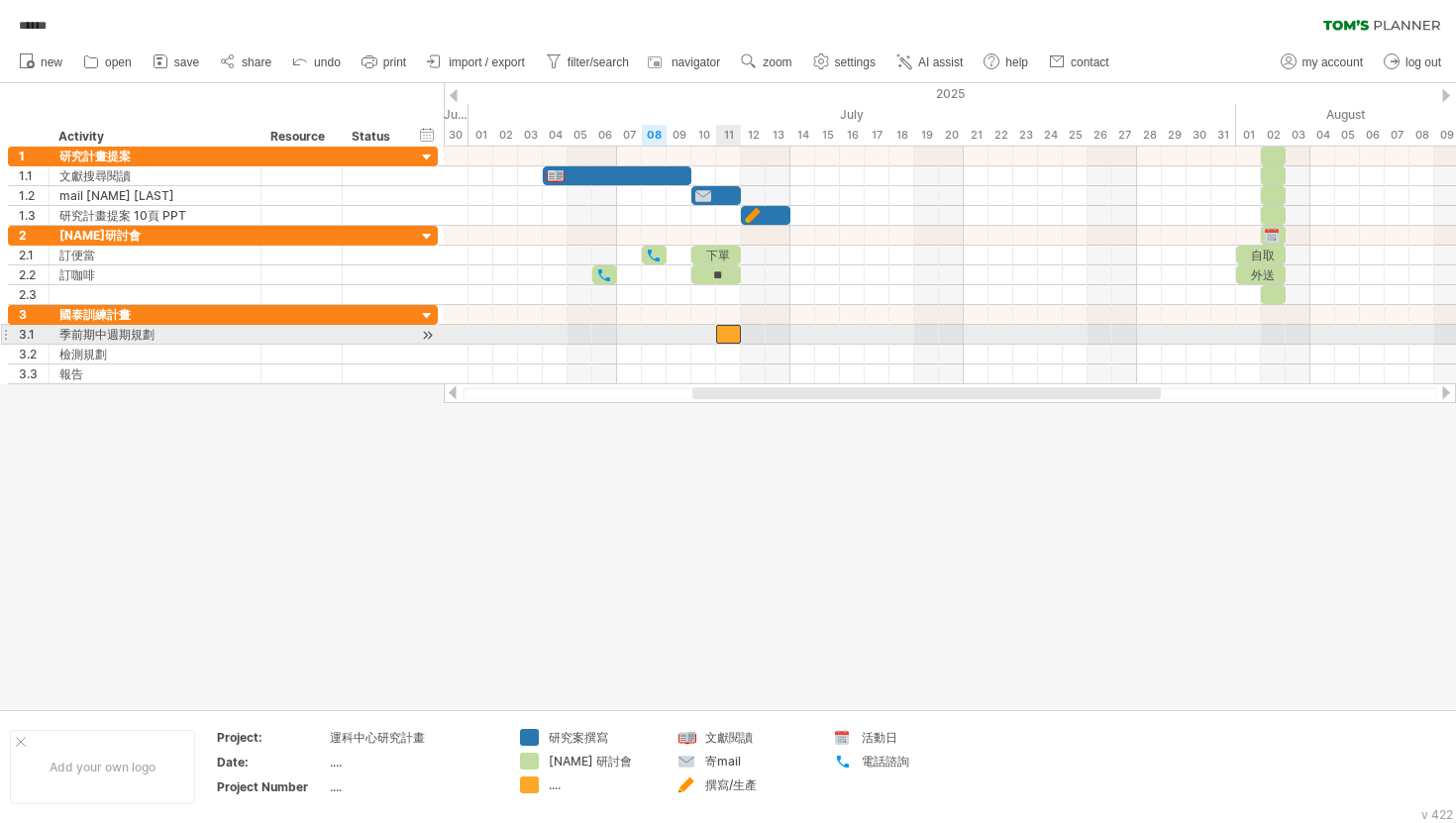 click at bounding box center (728, 334) 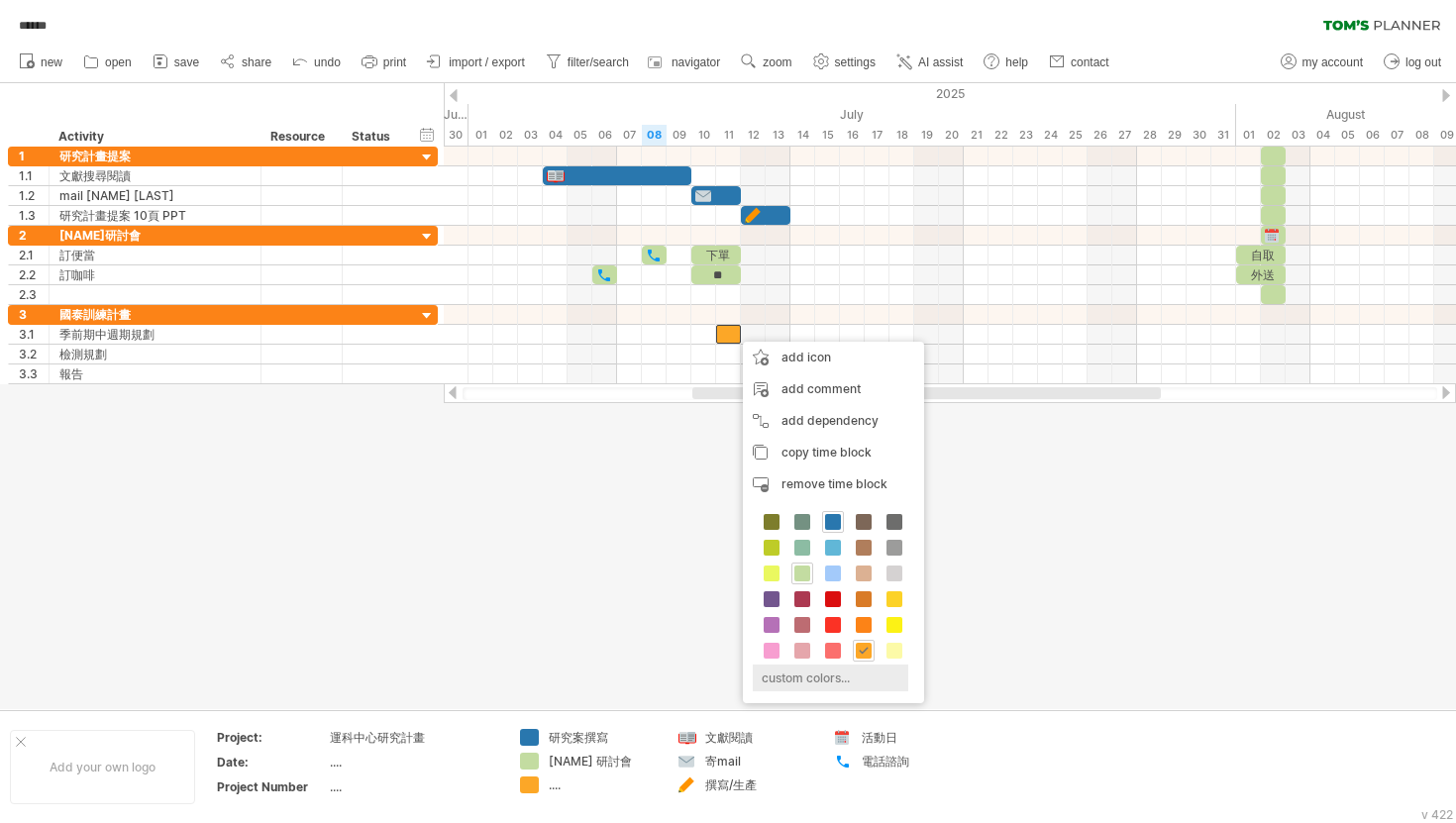 click on "custom colors..." at bounding box center (830, 677) 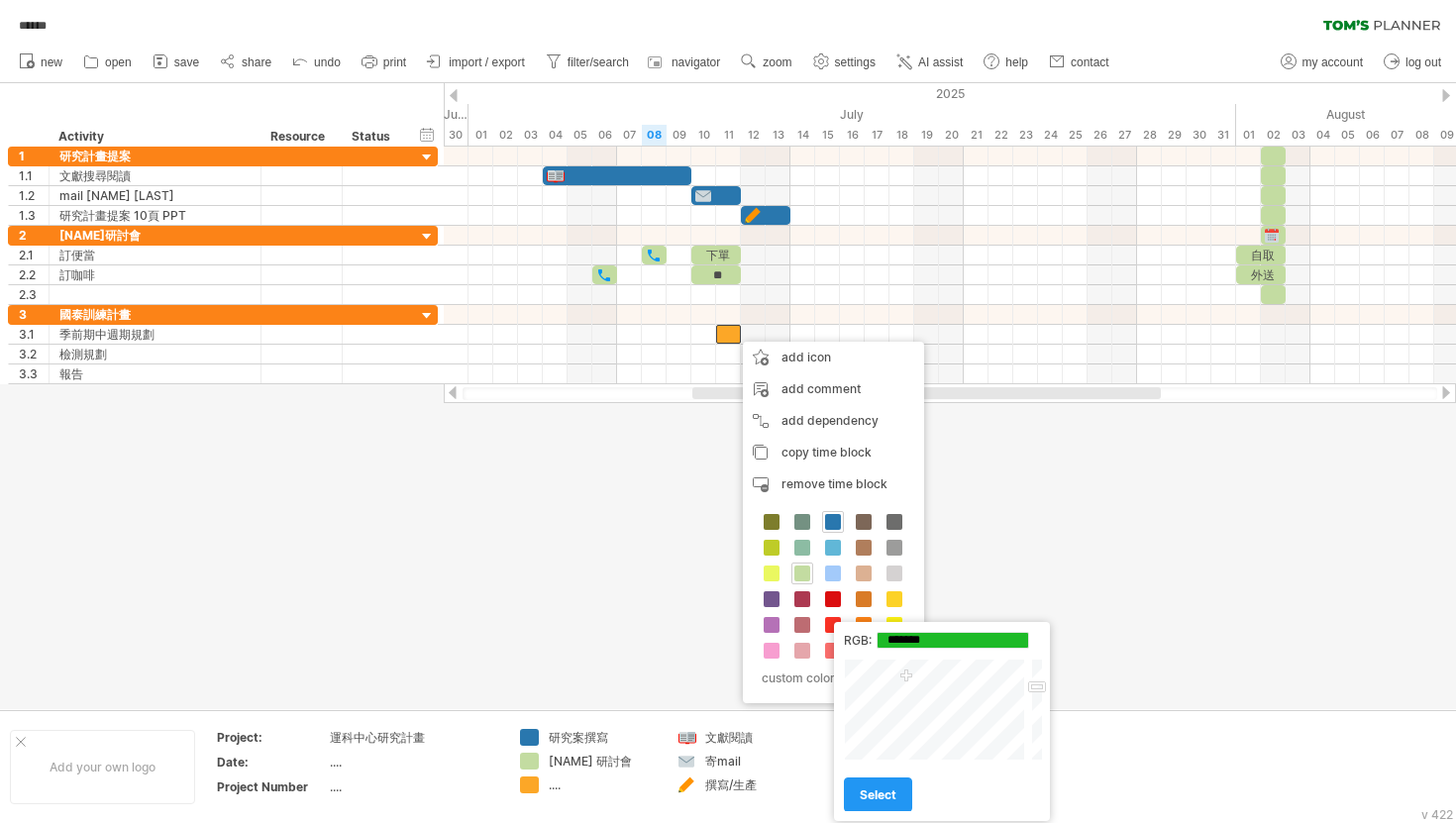 click at bounding box center [936, 709] 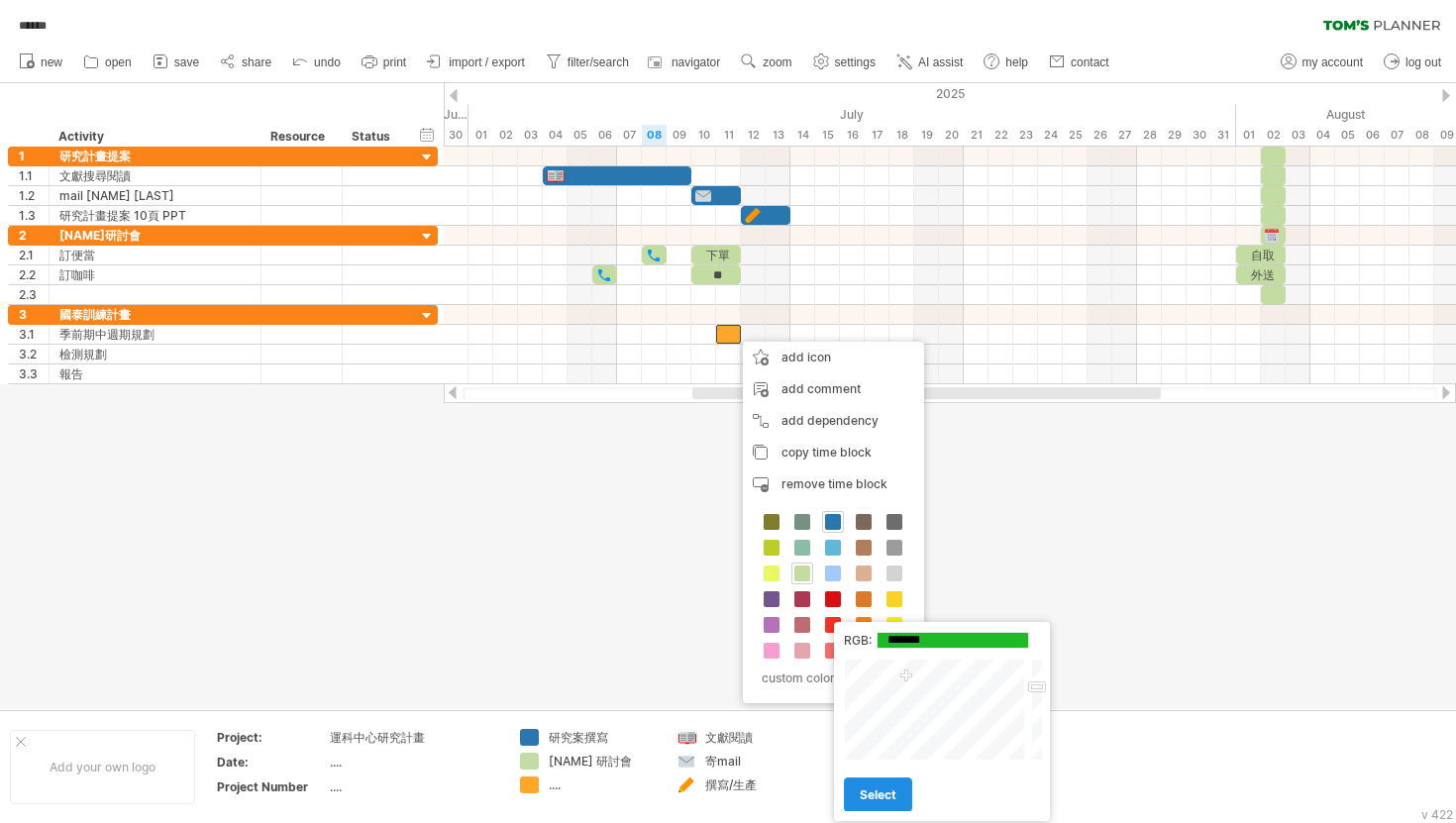 click on "select" at bounding box center (878, 794) 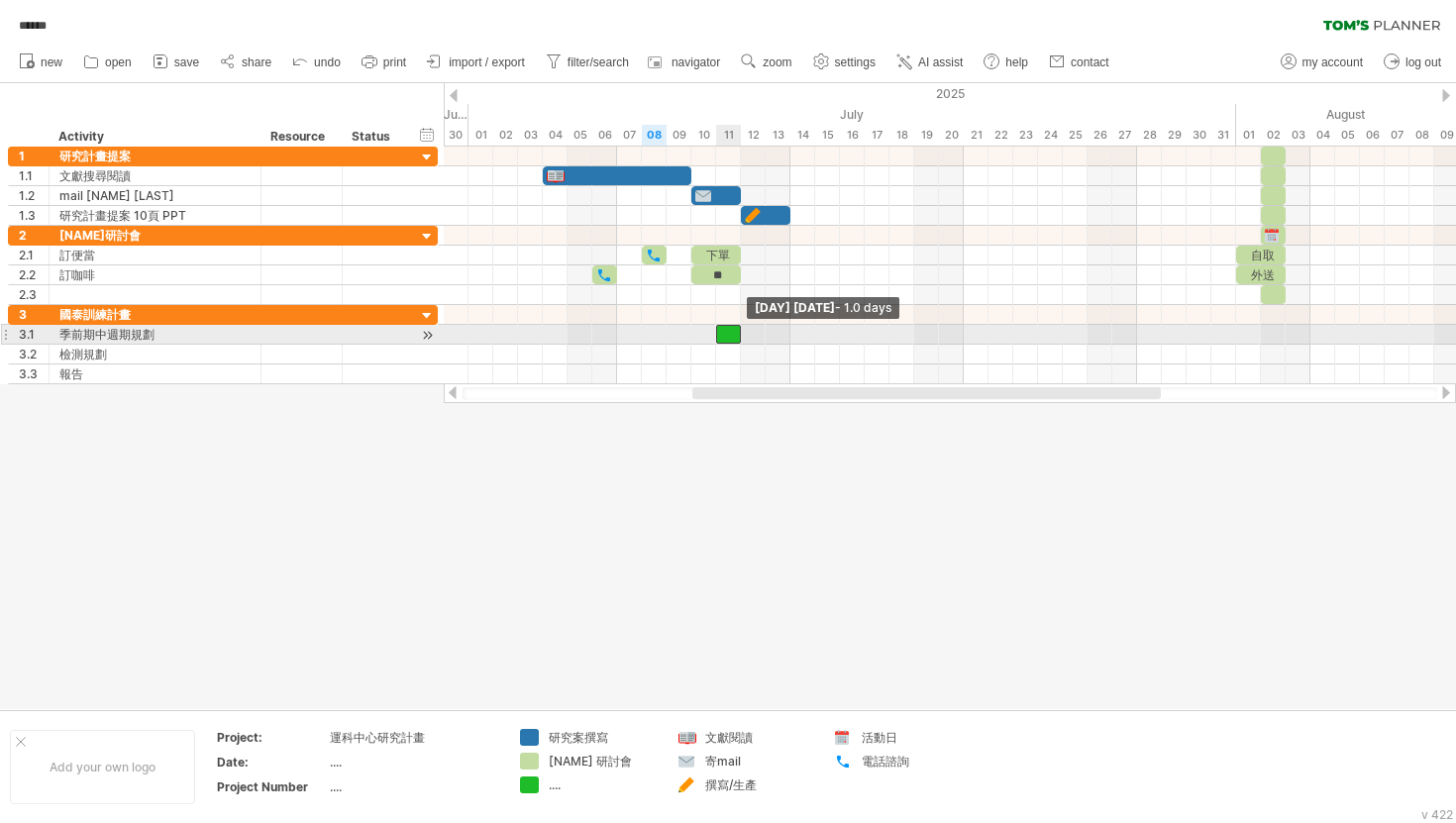 click at bounding box center [741, 334] 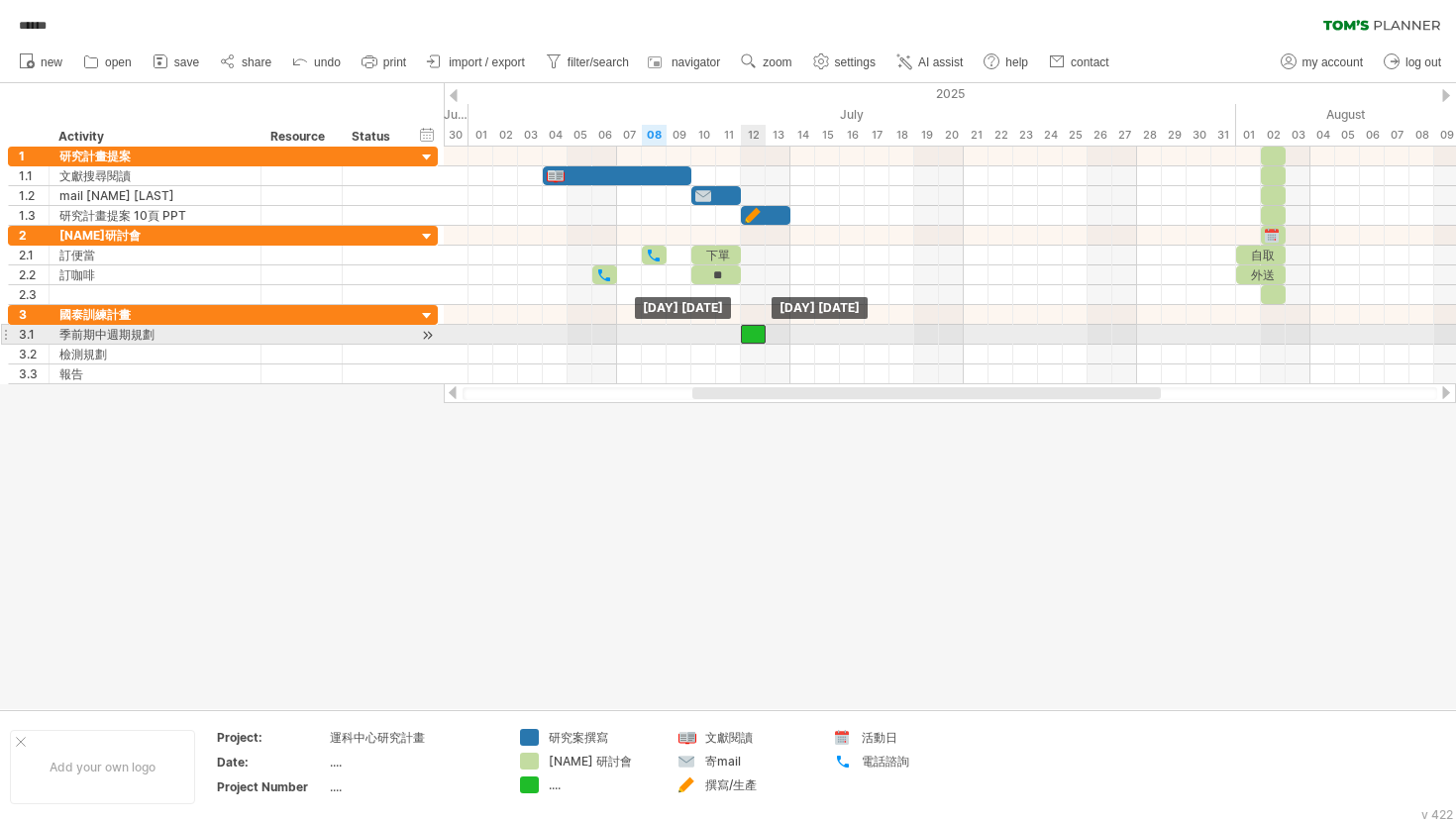 drag, startPoint x: 730, startPoint y: 333, endPoint x: 752, endPoint y: 335, distance: 22.090722 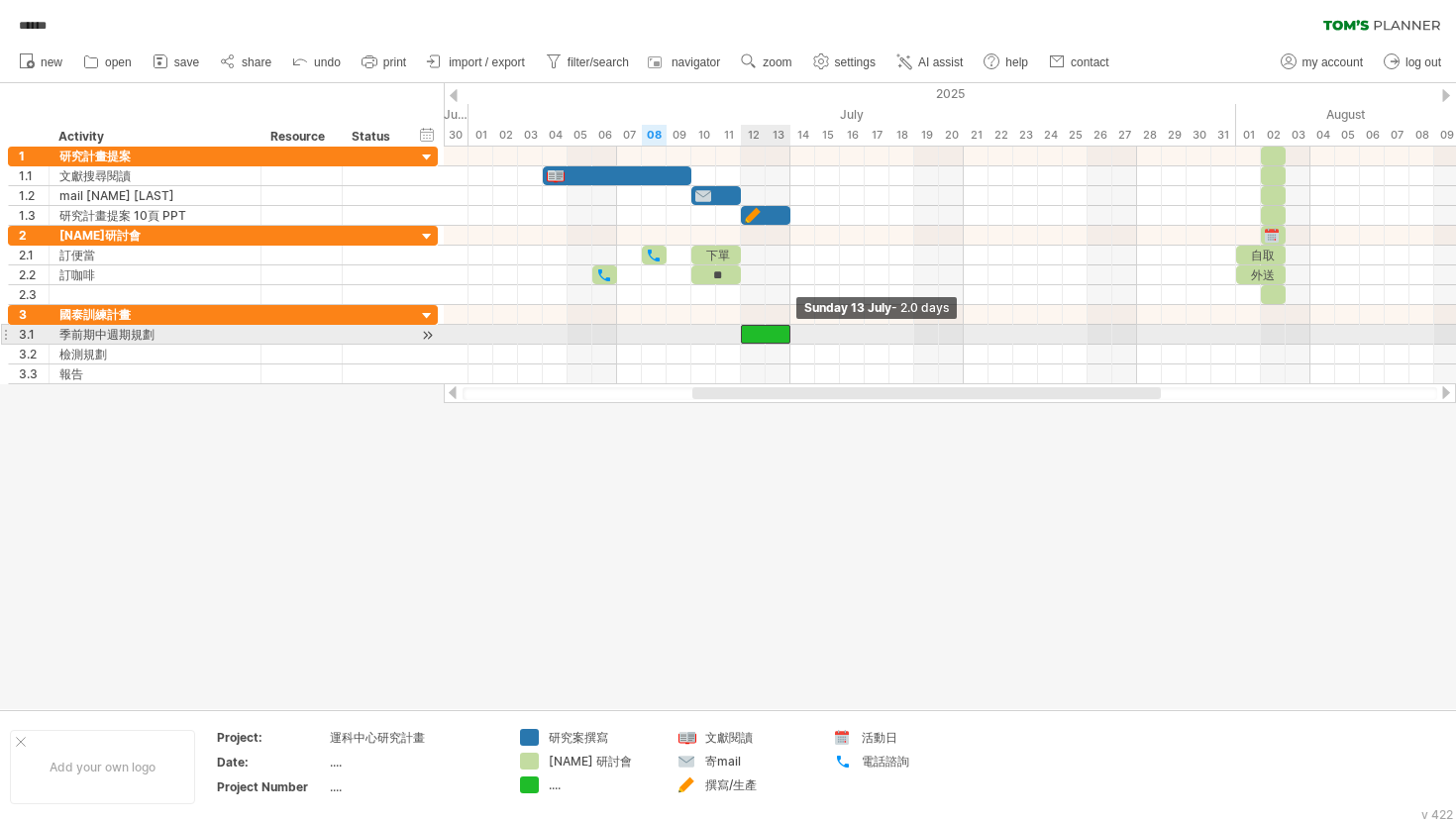 drag, startPoint x: 764, startPoint y: 330, endPoint x: 790, endPoint y: 333, distance: 26.172505 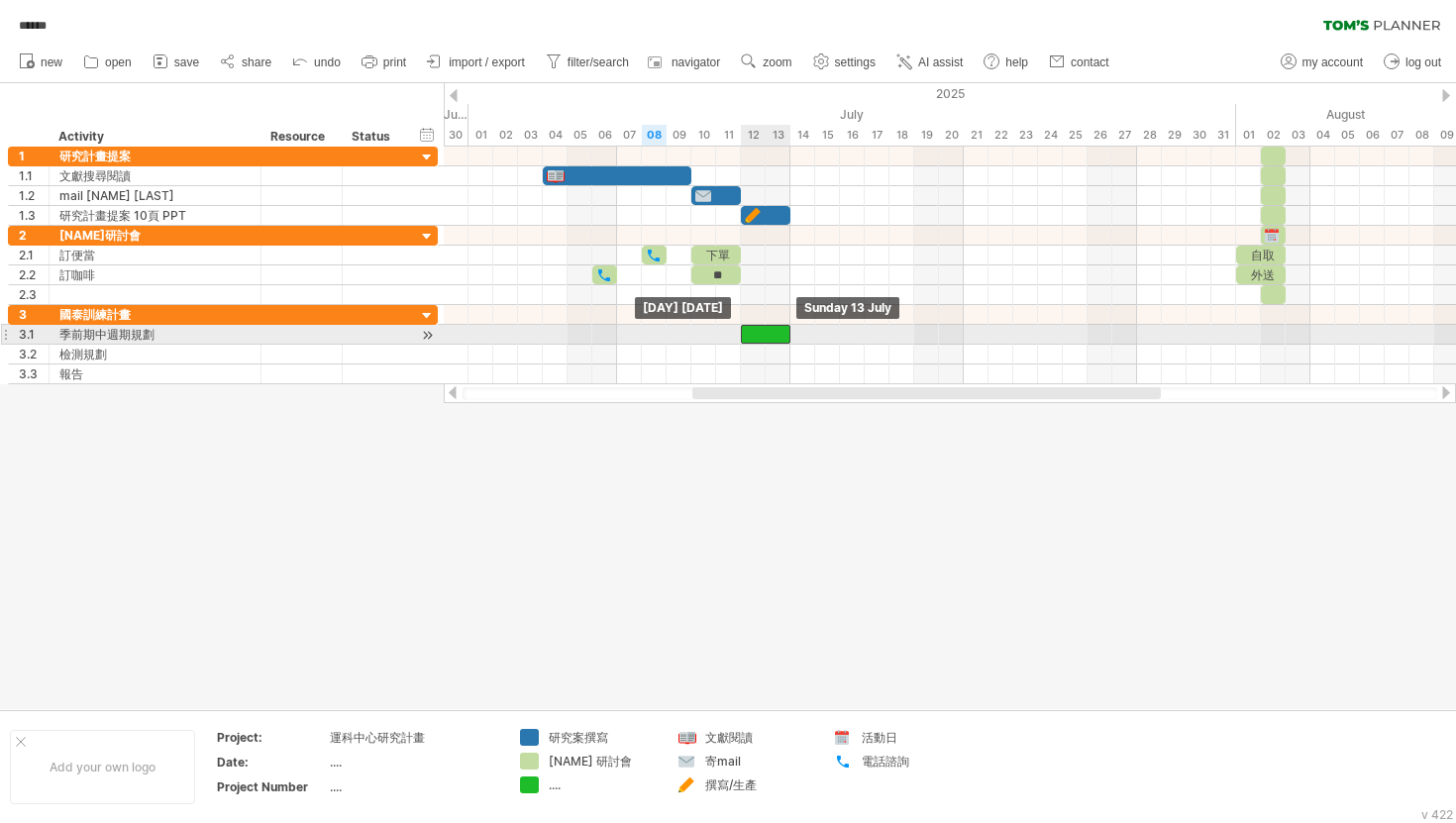 click at bounding box center (766, 334) 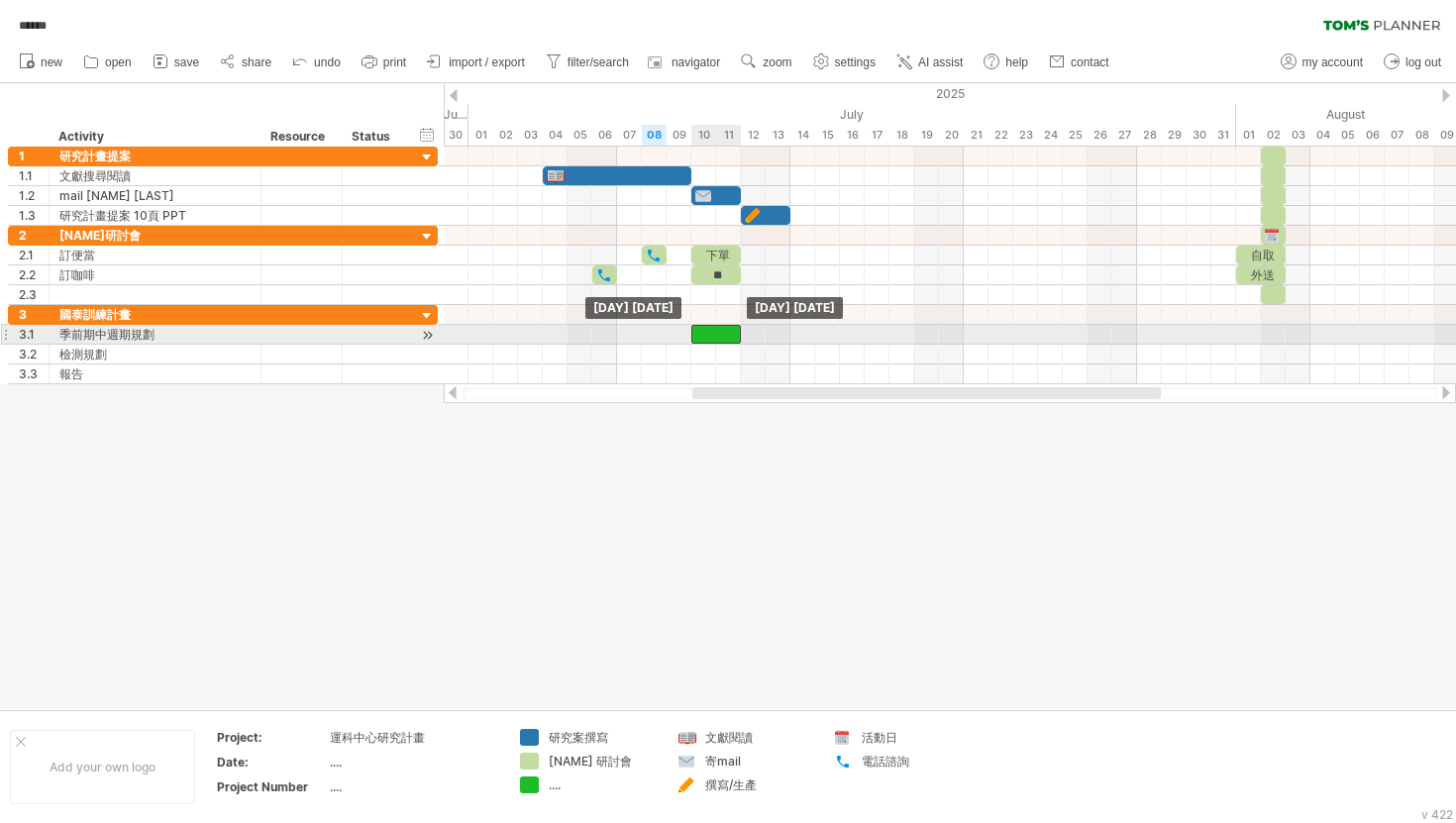 drag, startPoint x: 773, startPoint y: 335, endPoint x: 723, endPoint y: 334, distance: 50.01 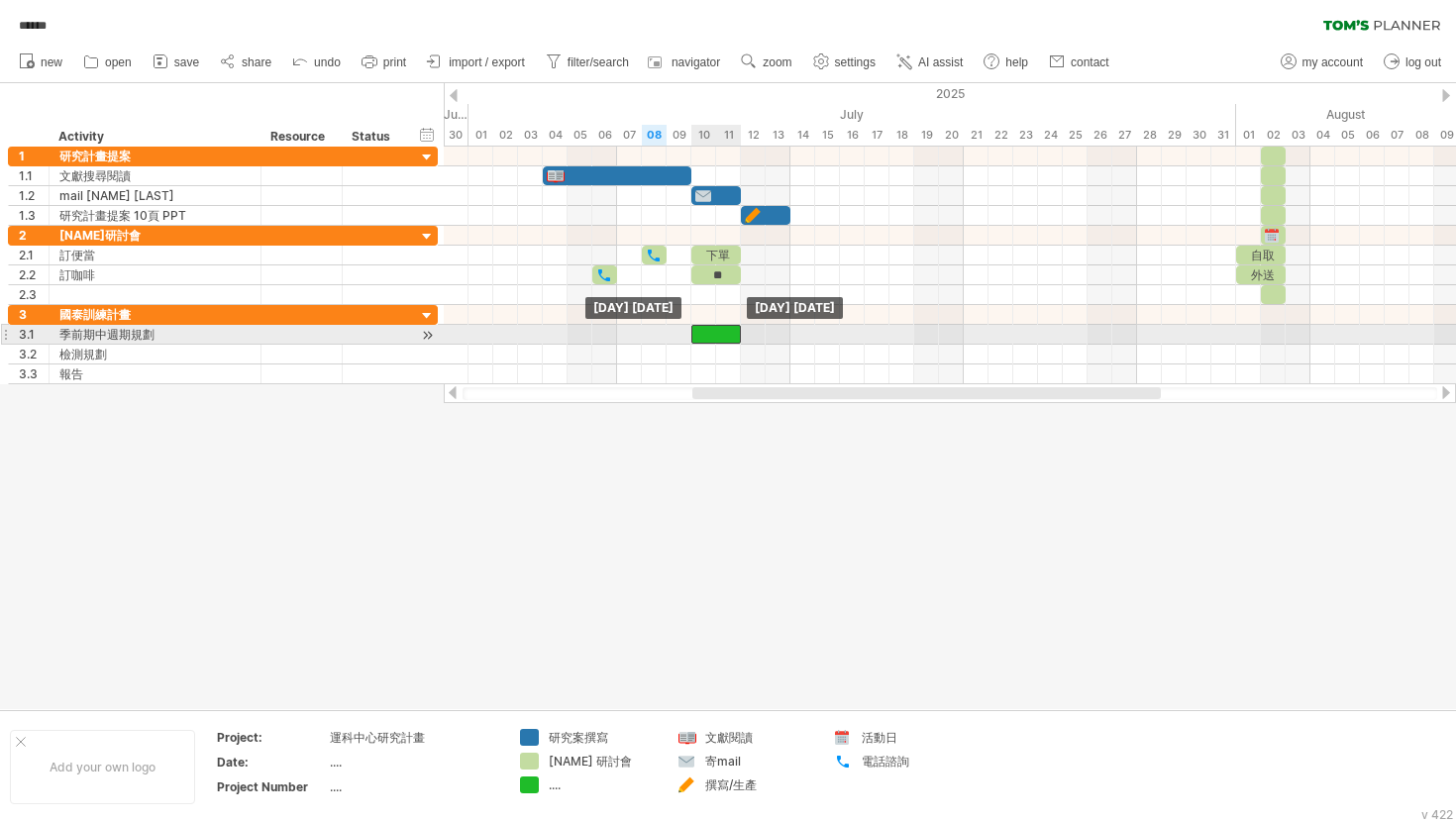 click at bounding box center (716, 334) 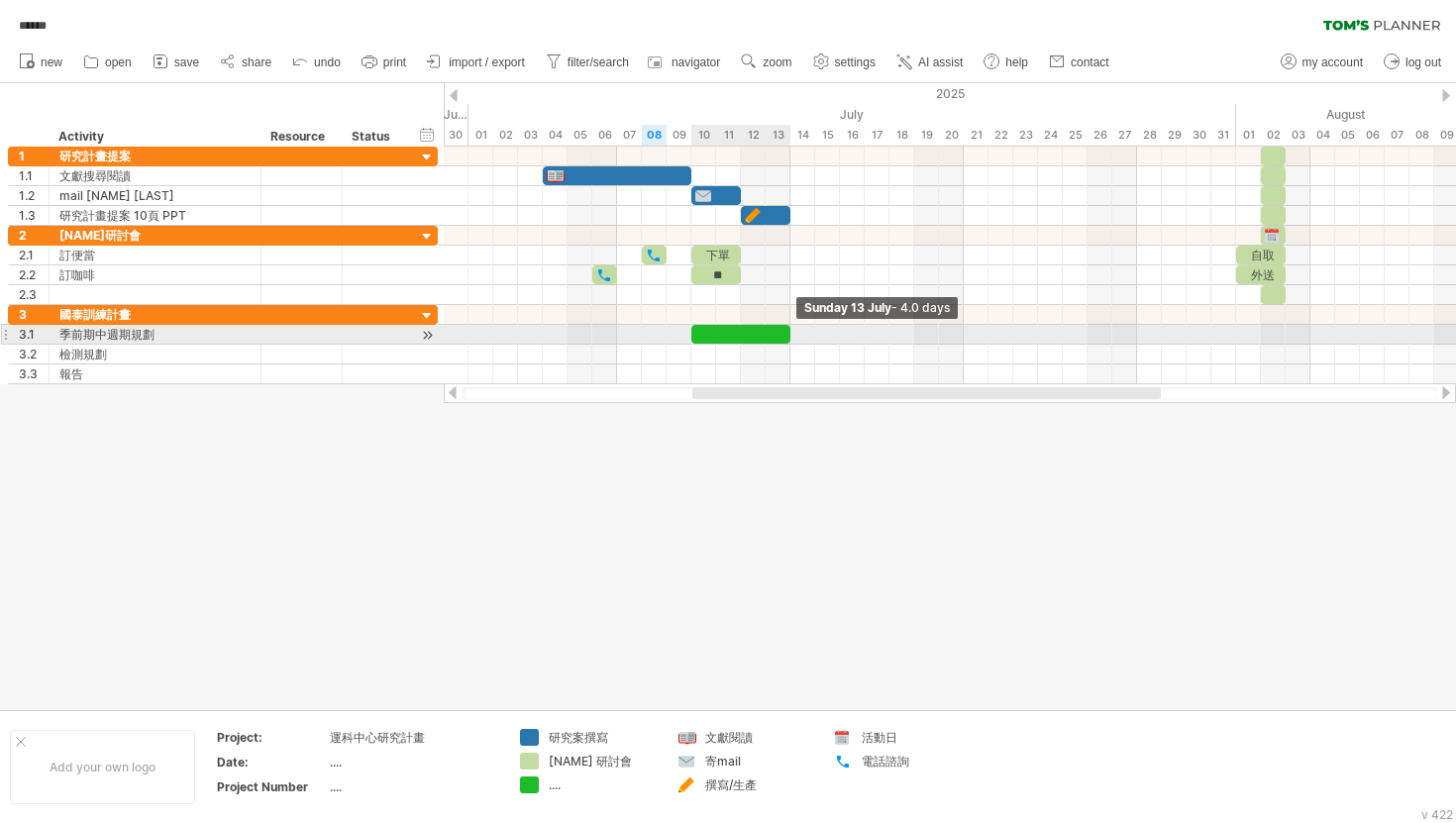 drag, startPoint x: 739, startPoint y: 332, endPoint x: 788, endPoint y: 329, distance: 49.09175 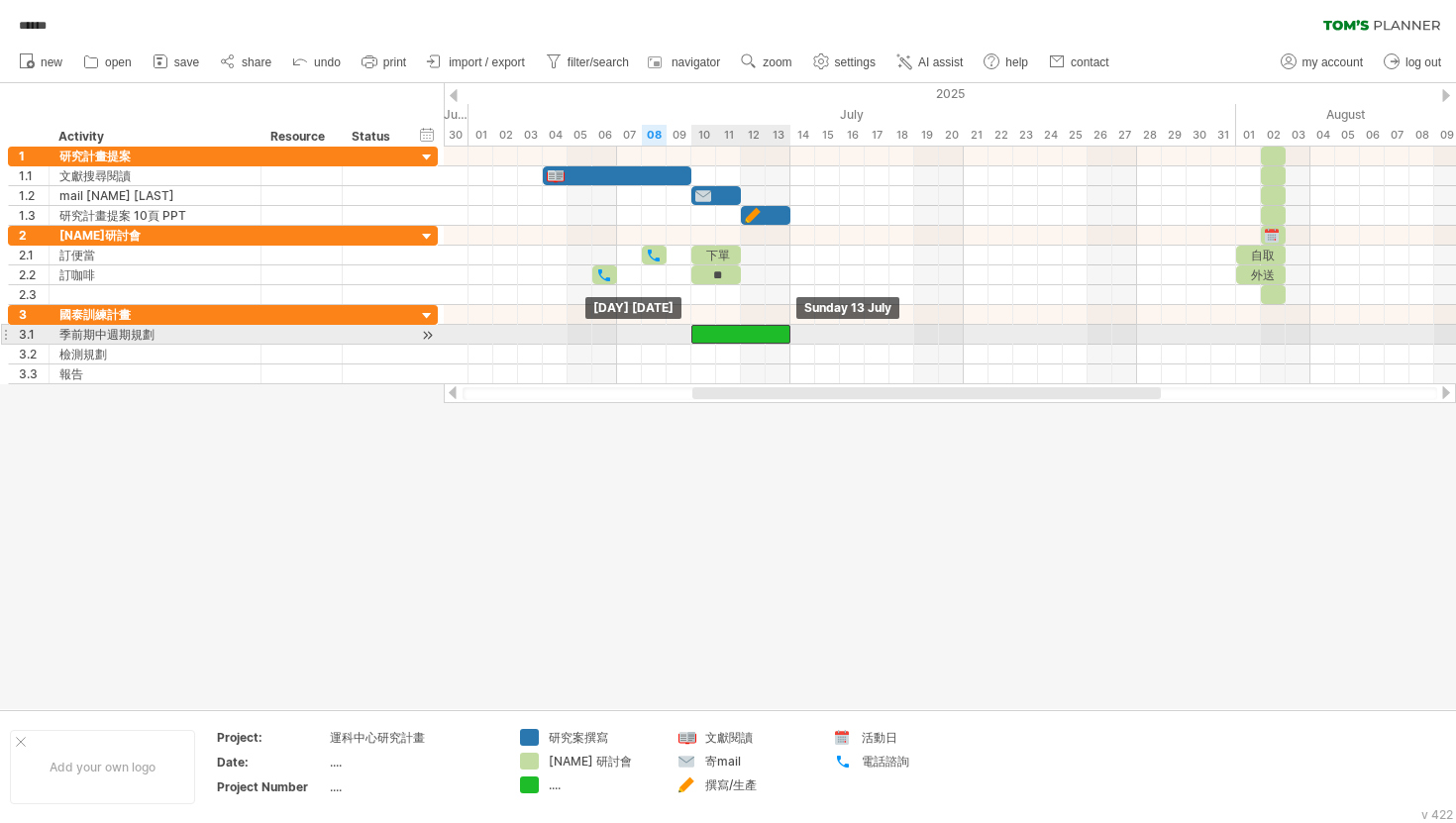 click at bounding box center (741, 334) 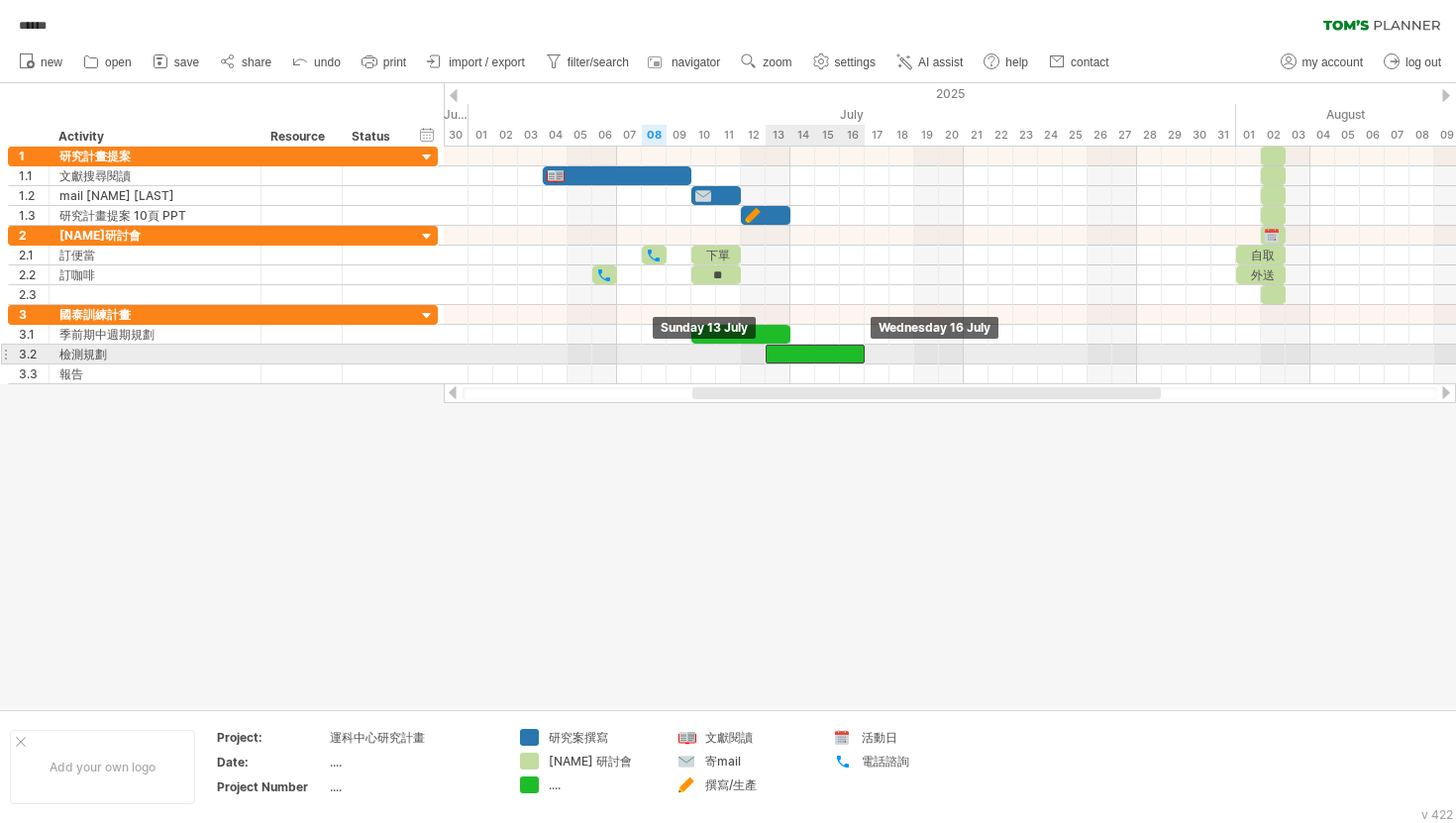 drag, startPoint x: 774, startPoint y: 336, endPoint x: 848, endPoint y: 364, distance: 79.120162 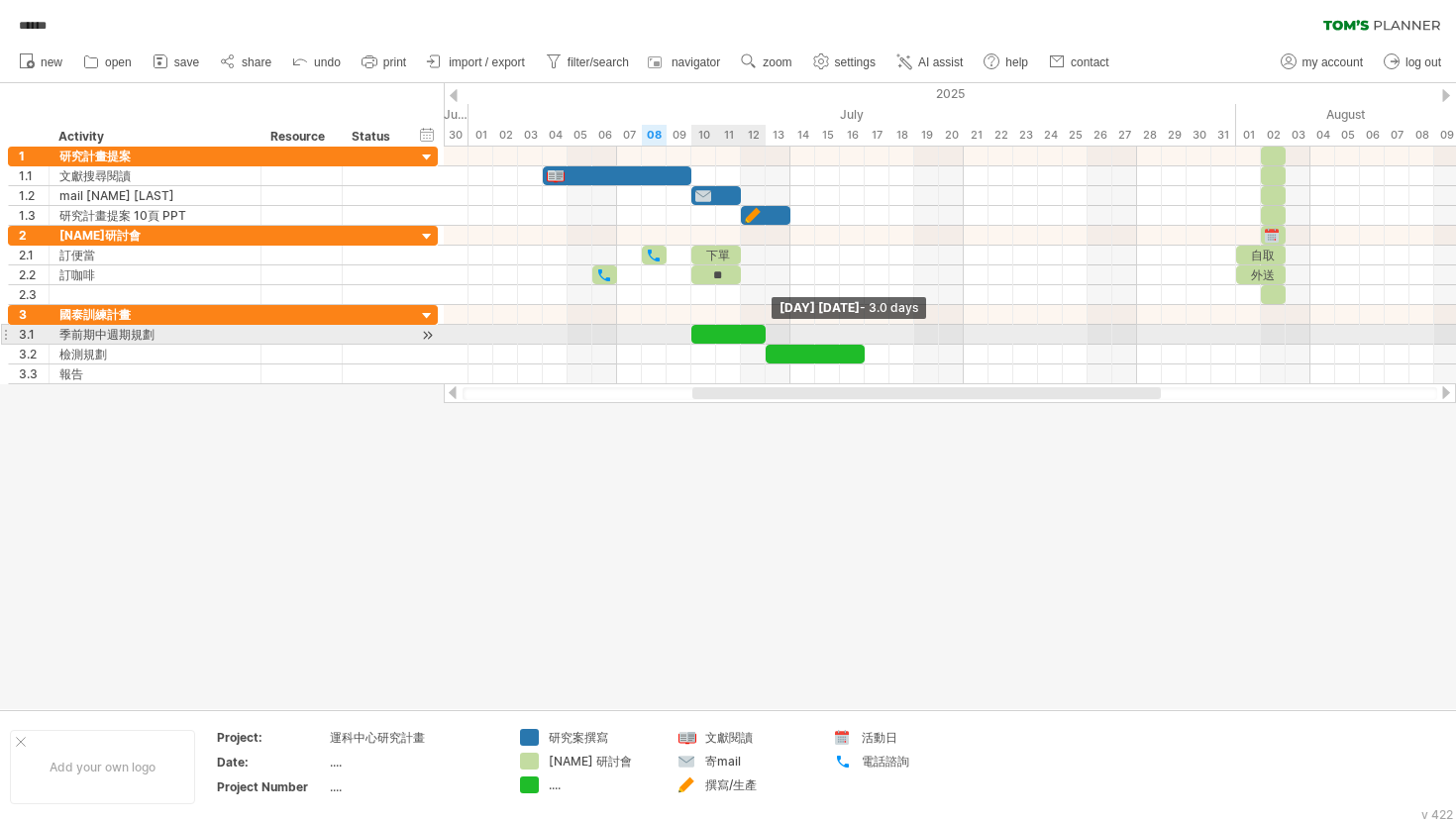 drag, startPoint x: 787, startPoint y: 330, endPoint x: 767, endPoint y: 330, distance: 20 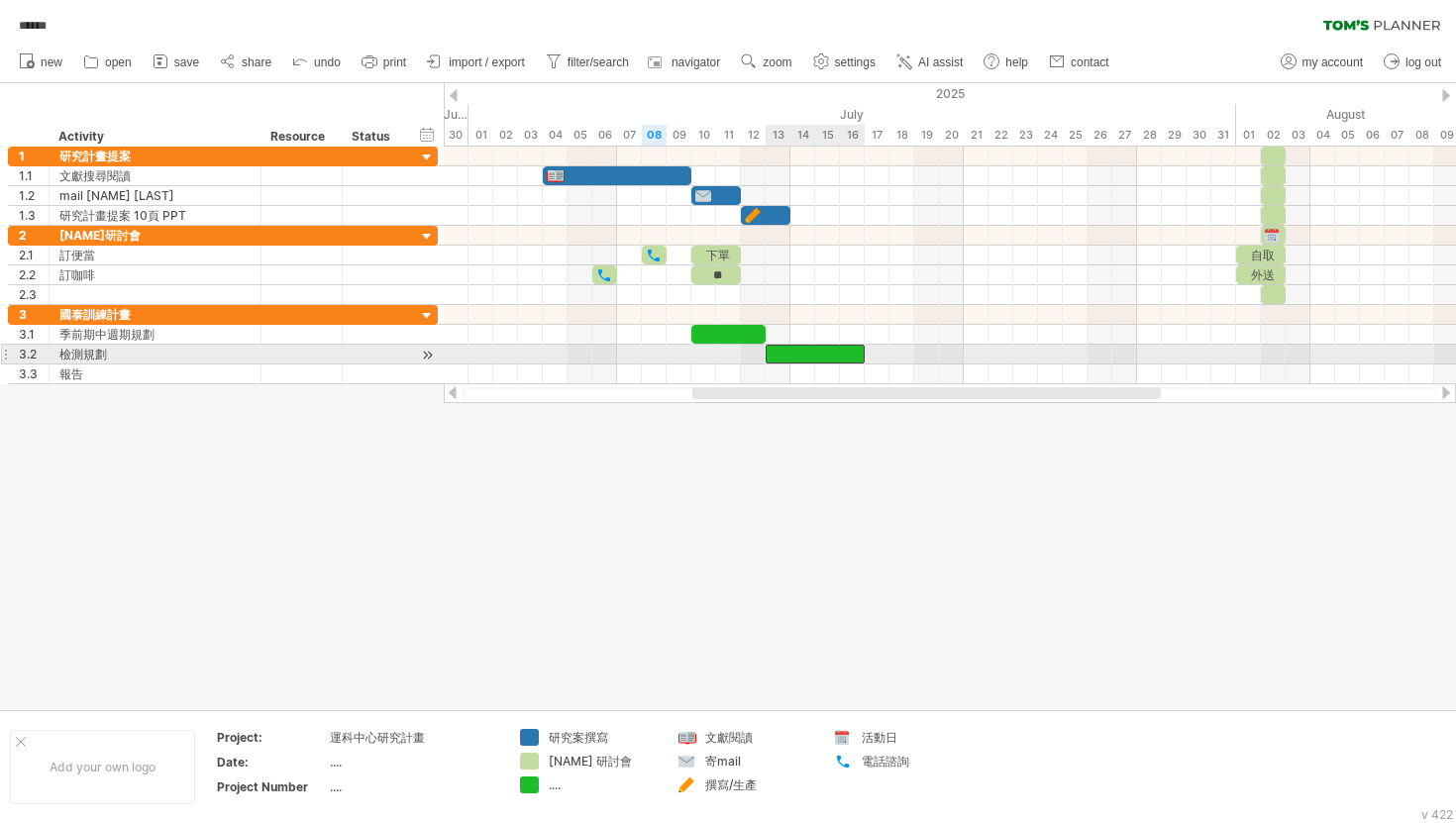 click at bounding box center [815, 354] 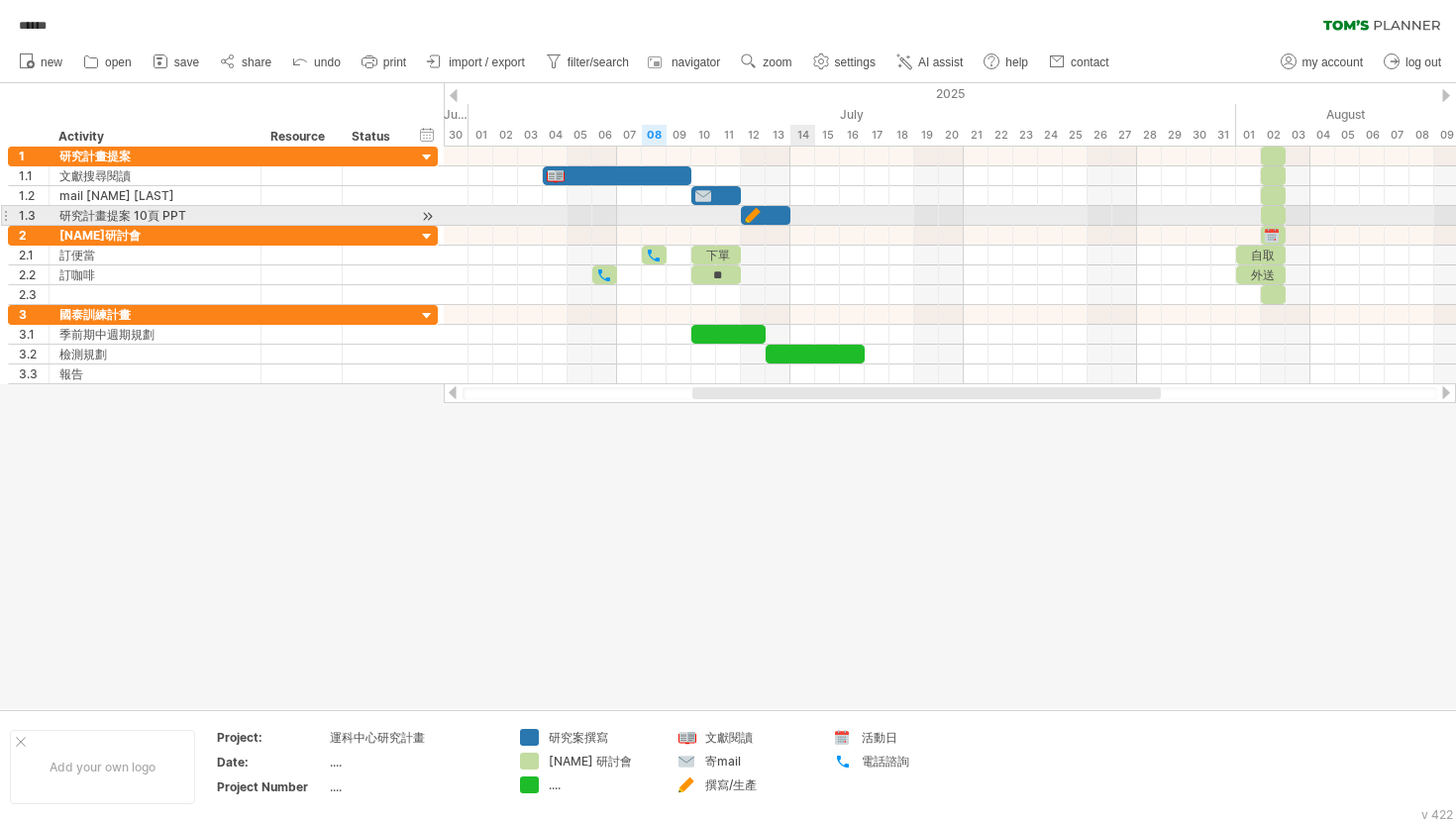 click at bounding box center (950, 216) 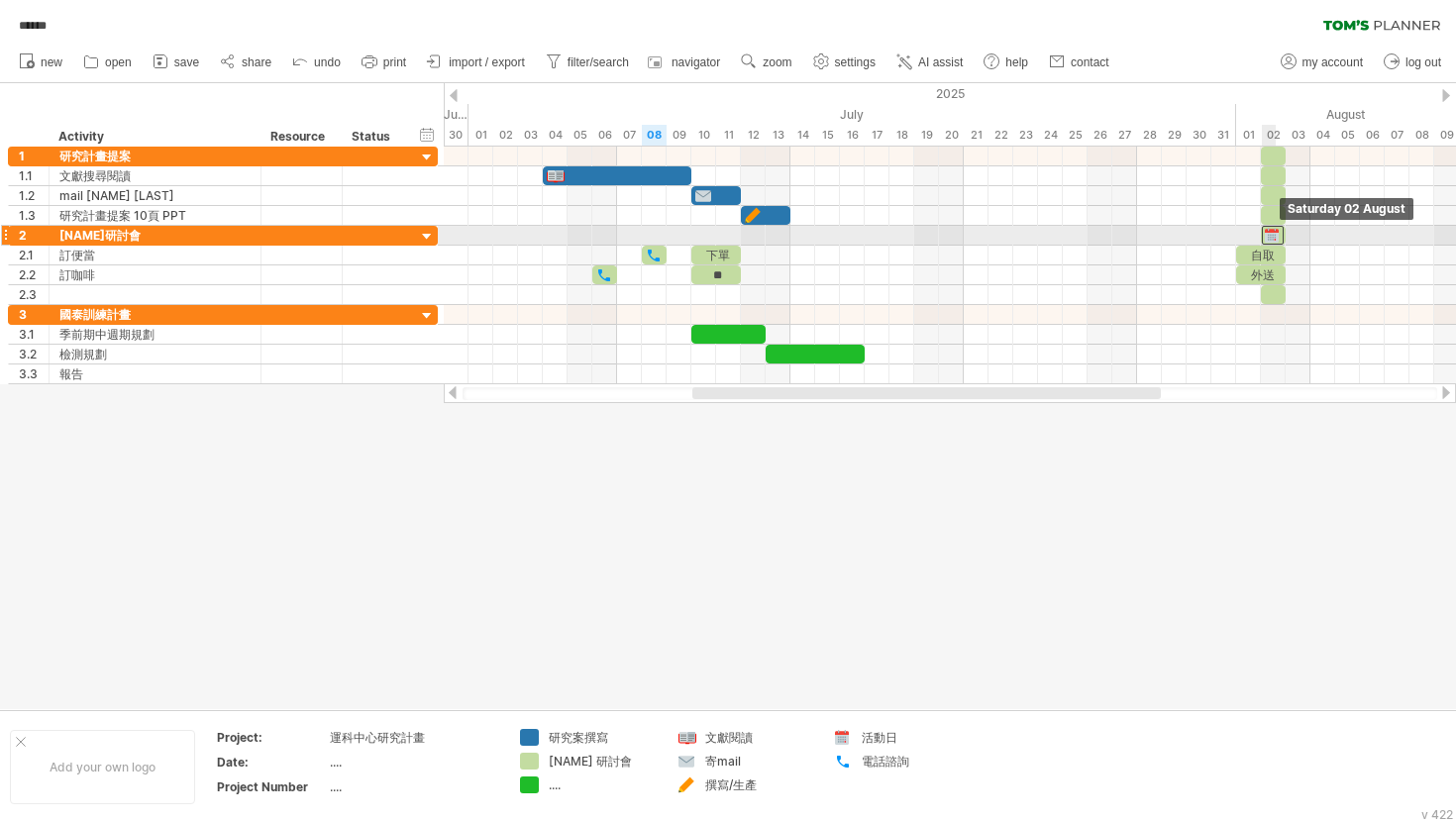 click at bounding box center [1273, 235] 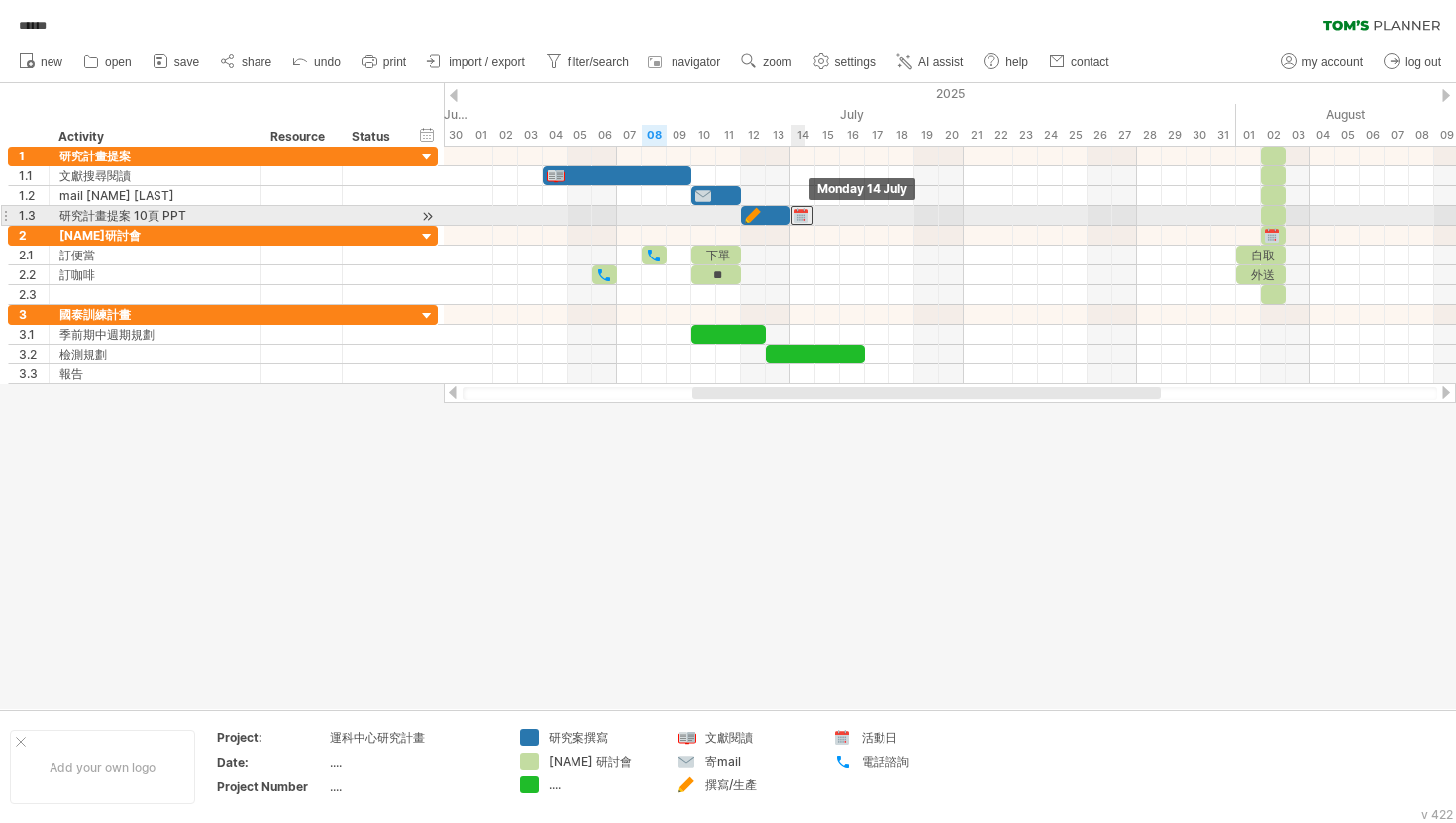 drag, startPoint x: 1268, startPoint y: 226, endPoint x: 799, endPoint y: 209, distance: 469.308 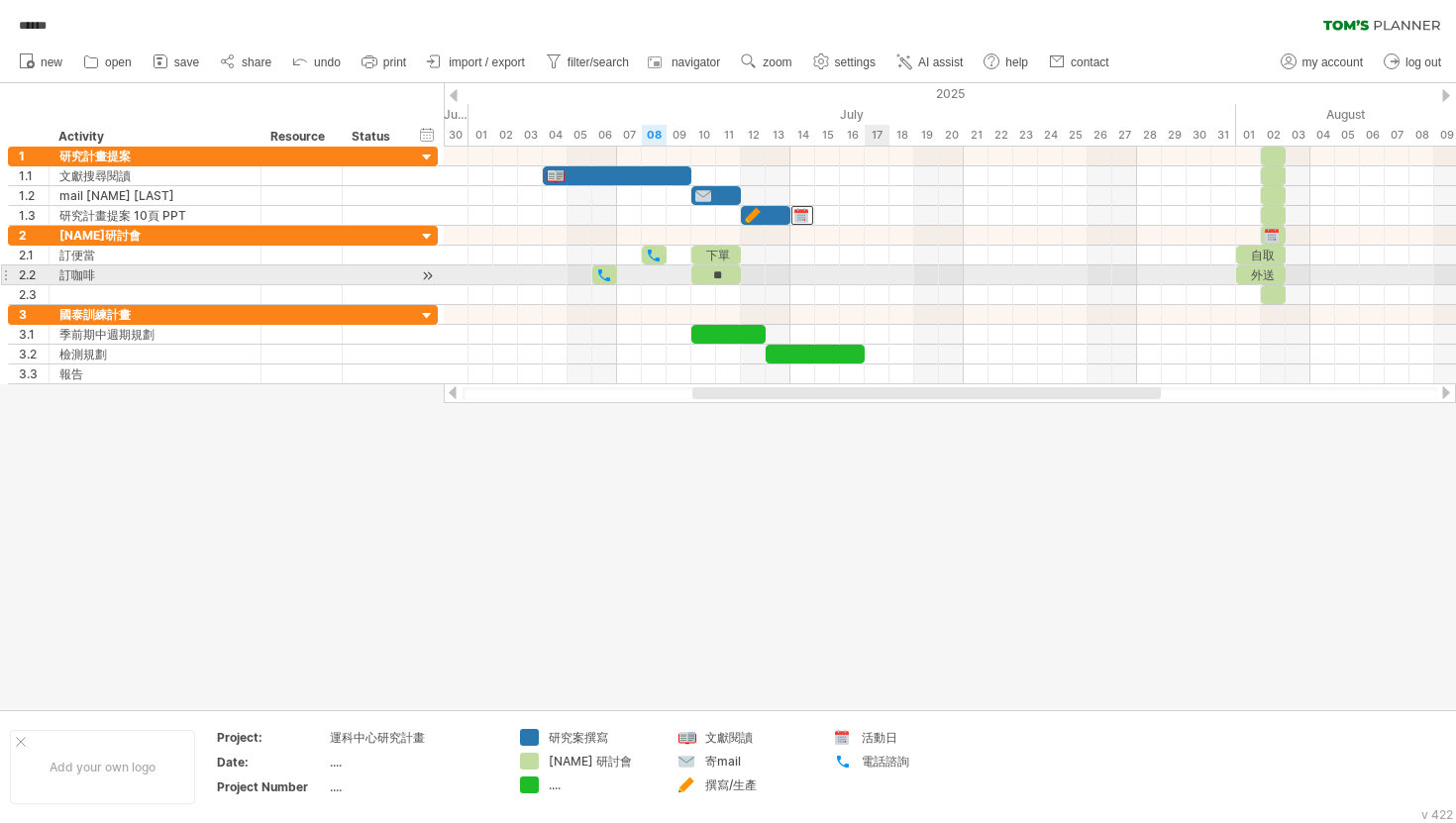 click at bounding box center [950, 275] 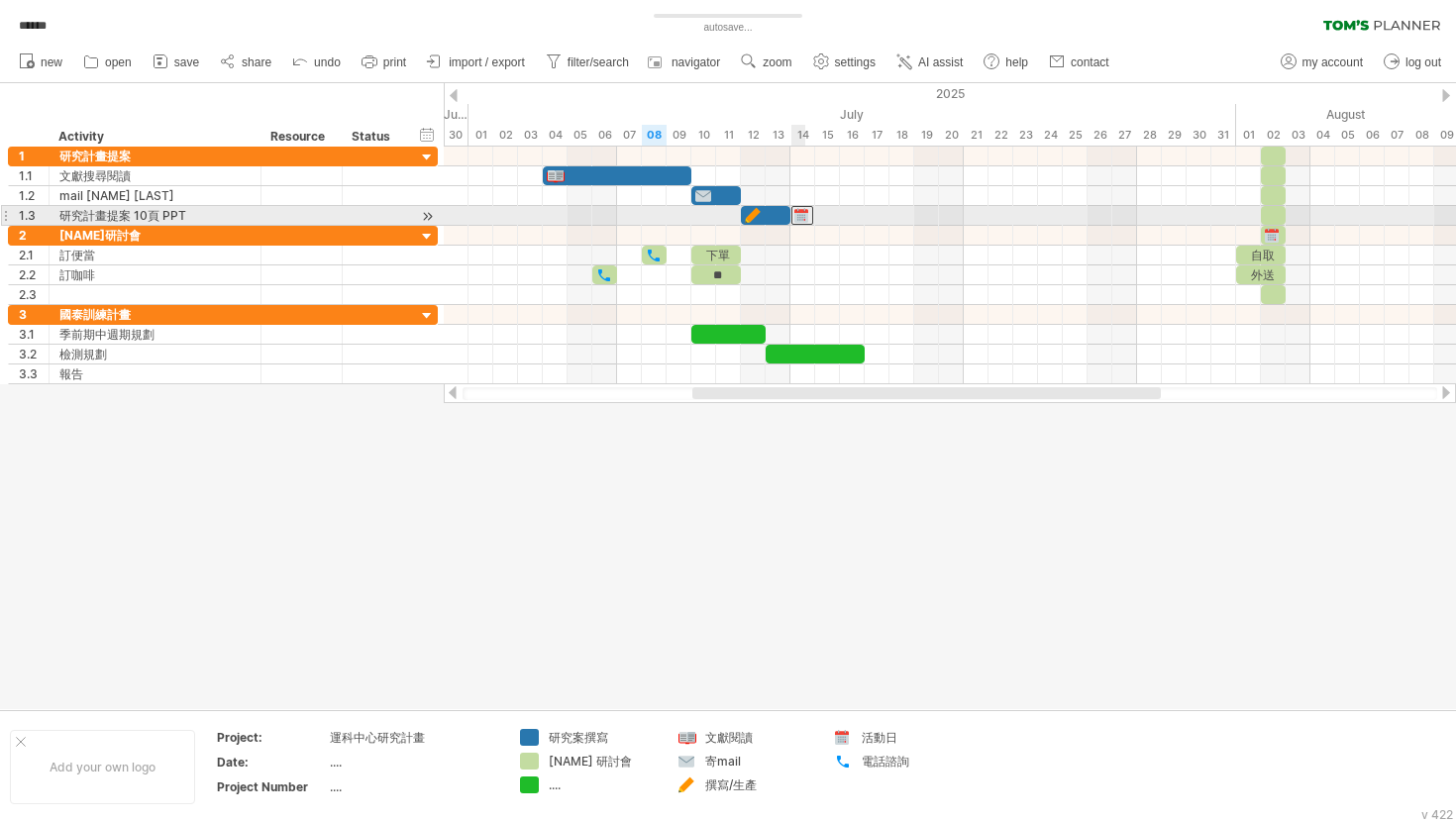 click at bounding box center [802, 215] 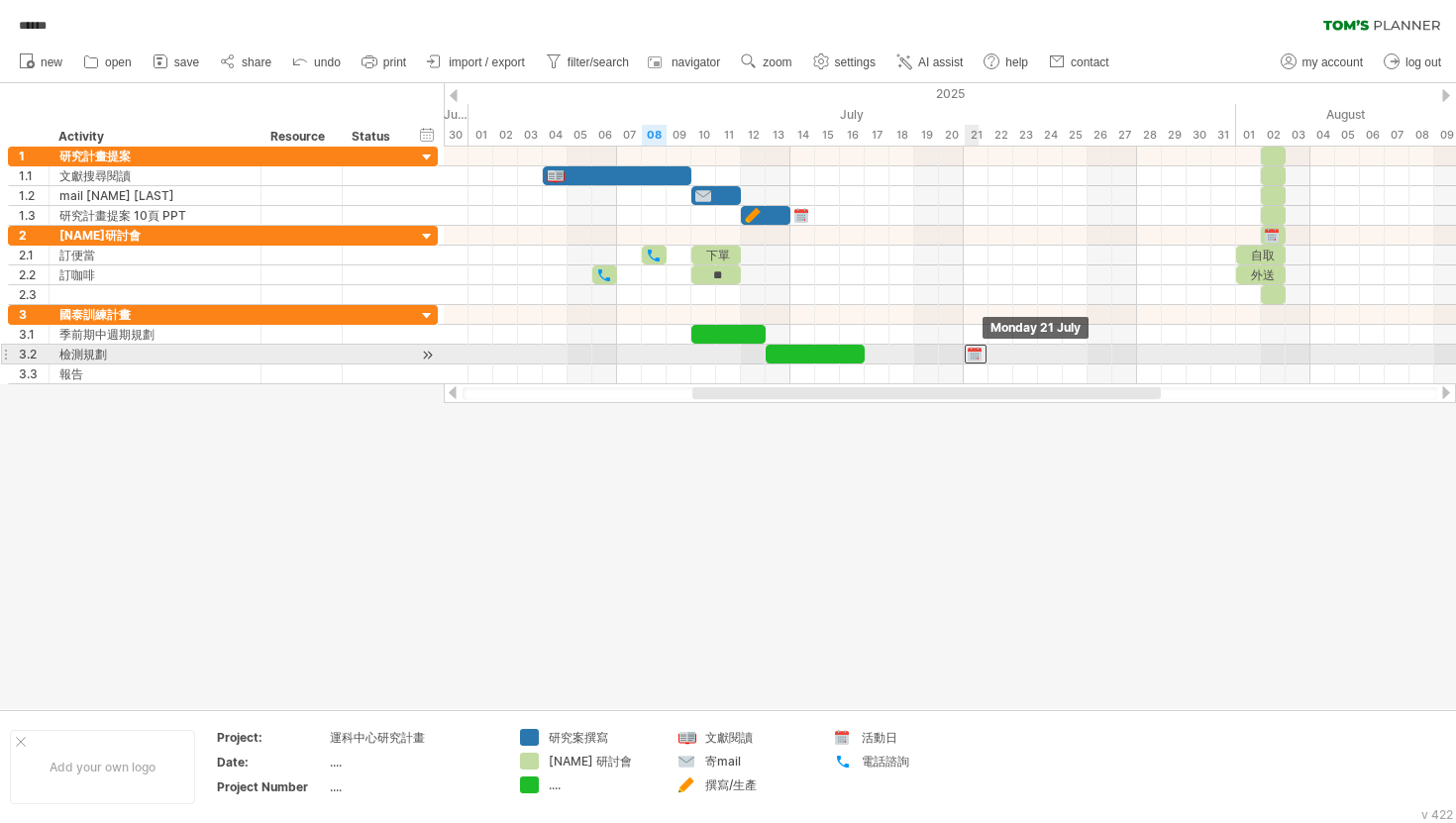 drag, startPoint x: 802, startPoint y: 215, endPoint x: 975, endPoint y: 350, distance: 219.4402 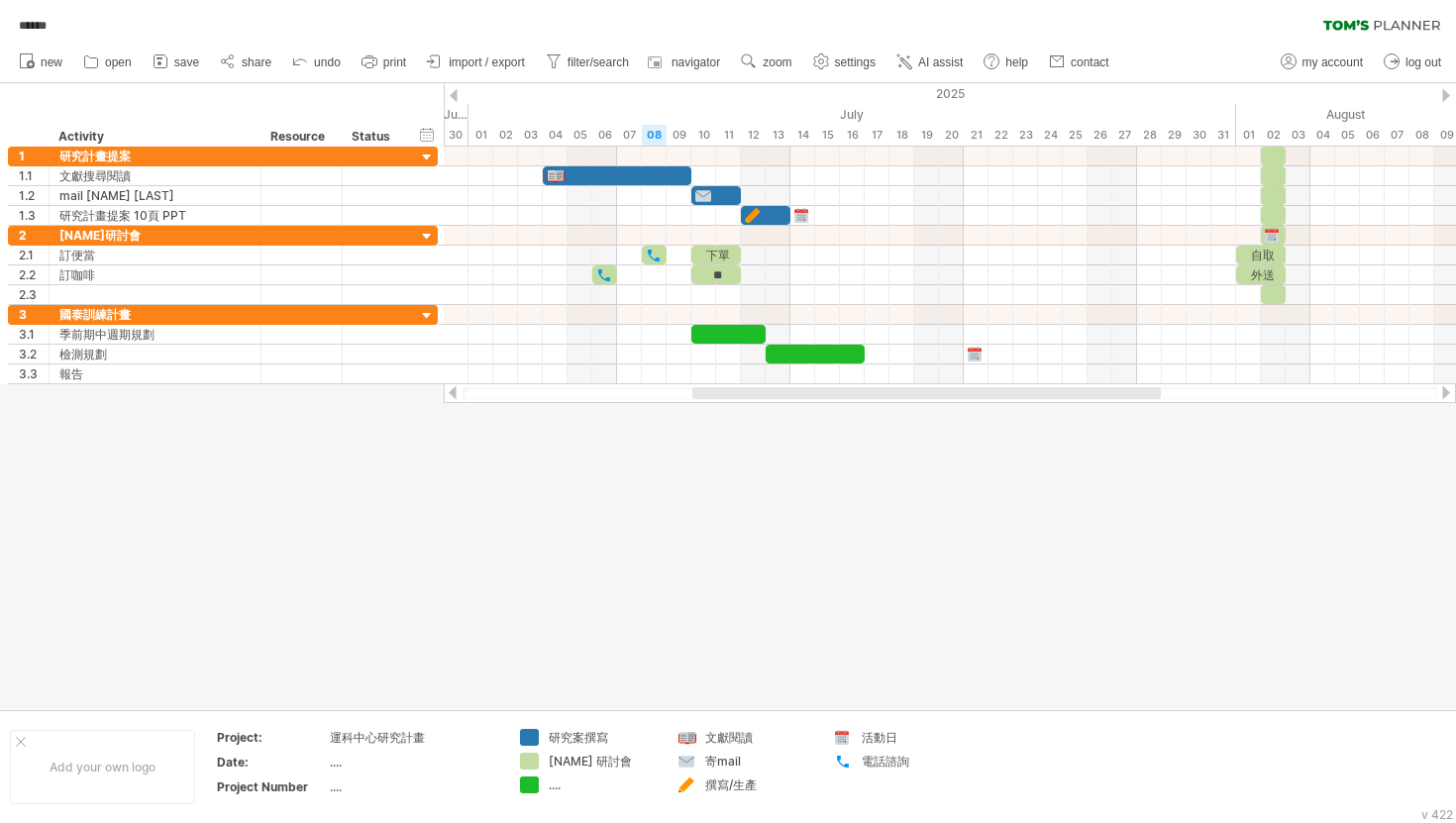 click at bounding box center [728, 396] 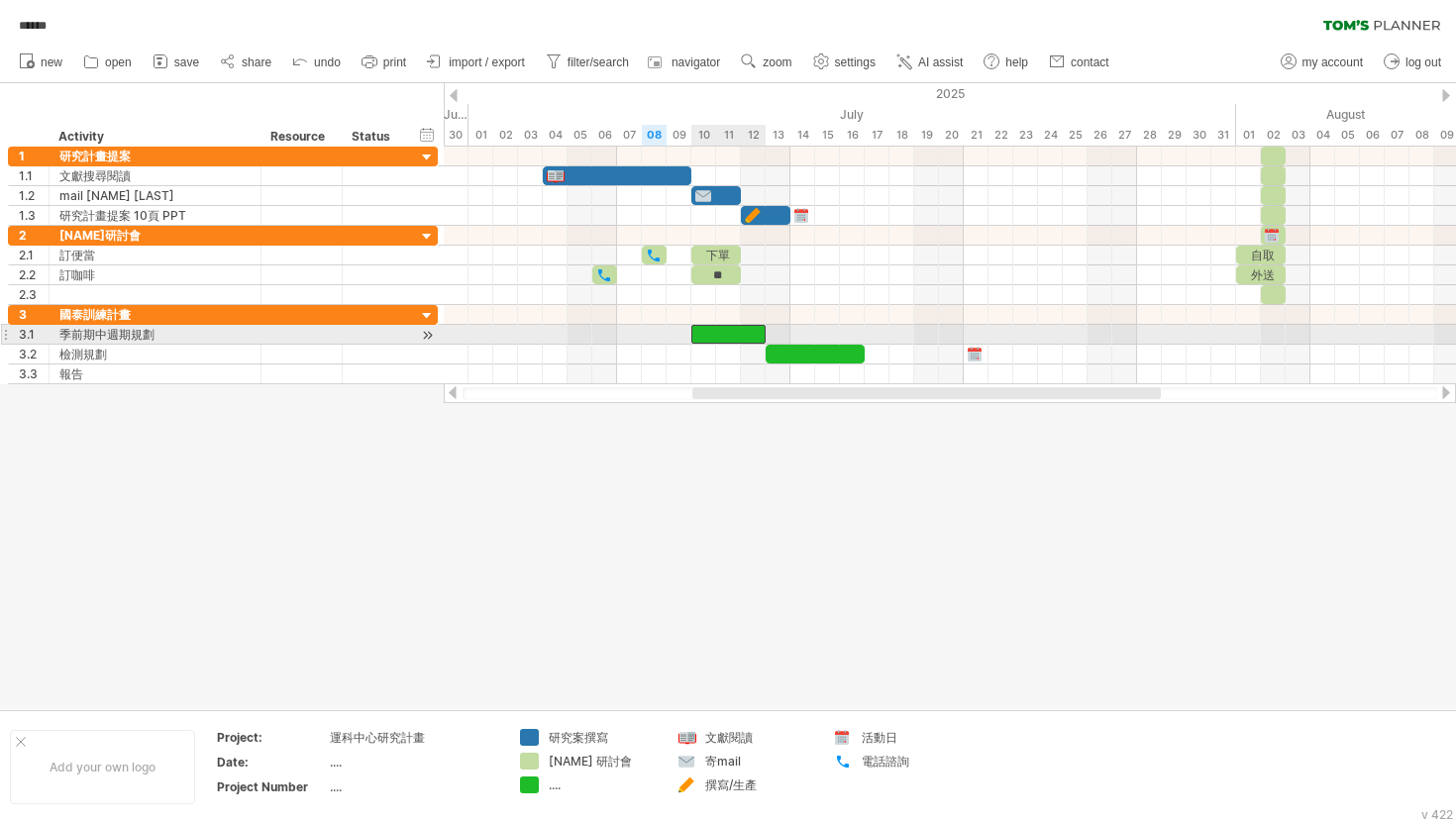 click at bounding box center (728, 334) 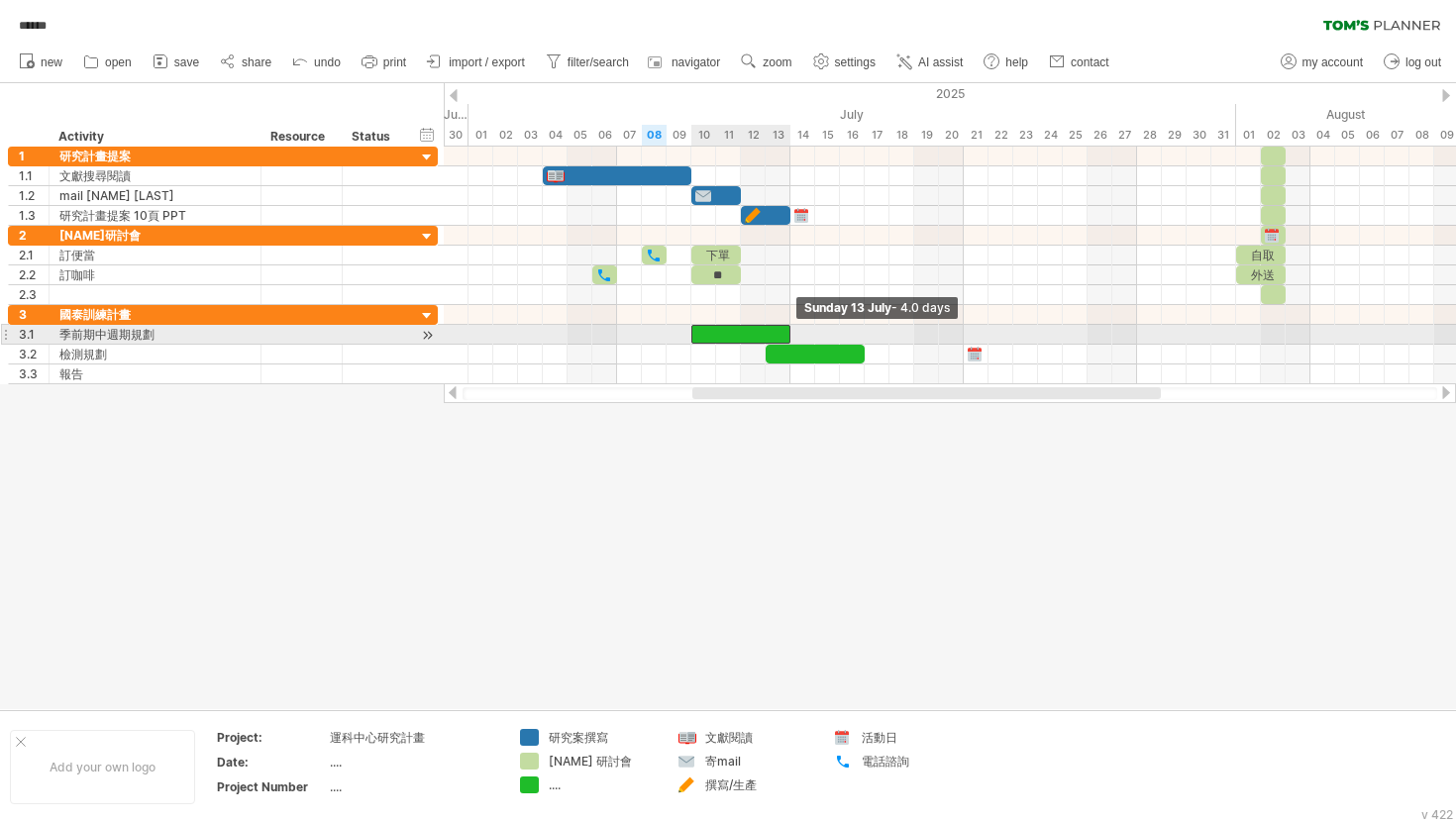 drag, startPoint x: 765, startPoint y: 330, endPoint x: 787, endPoint y: 330, distance: 22 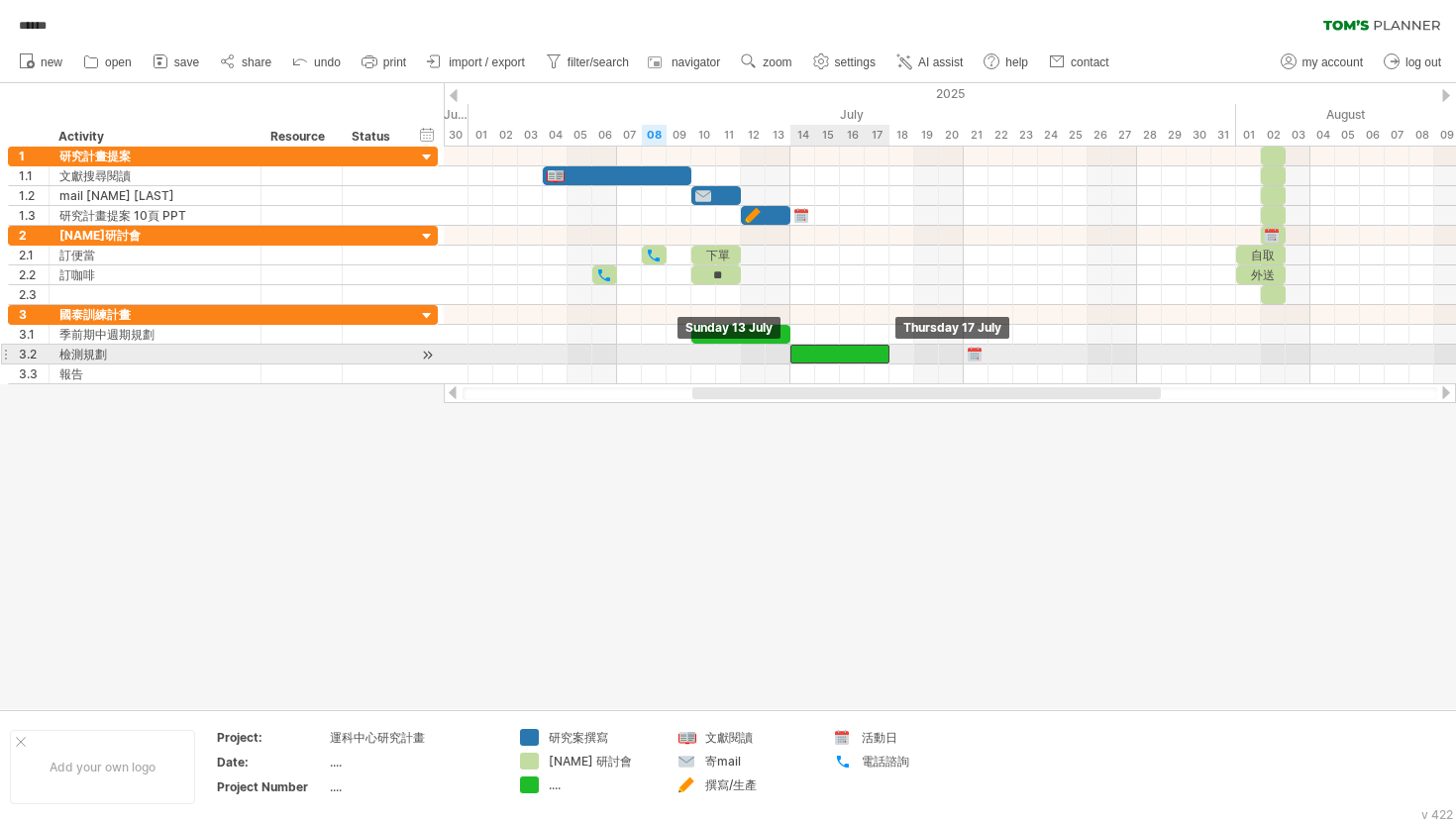 drag, startPoint x: 799, startPoint y: 353, endPoint x: 822, endPoint y: 353, distance: 23 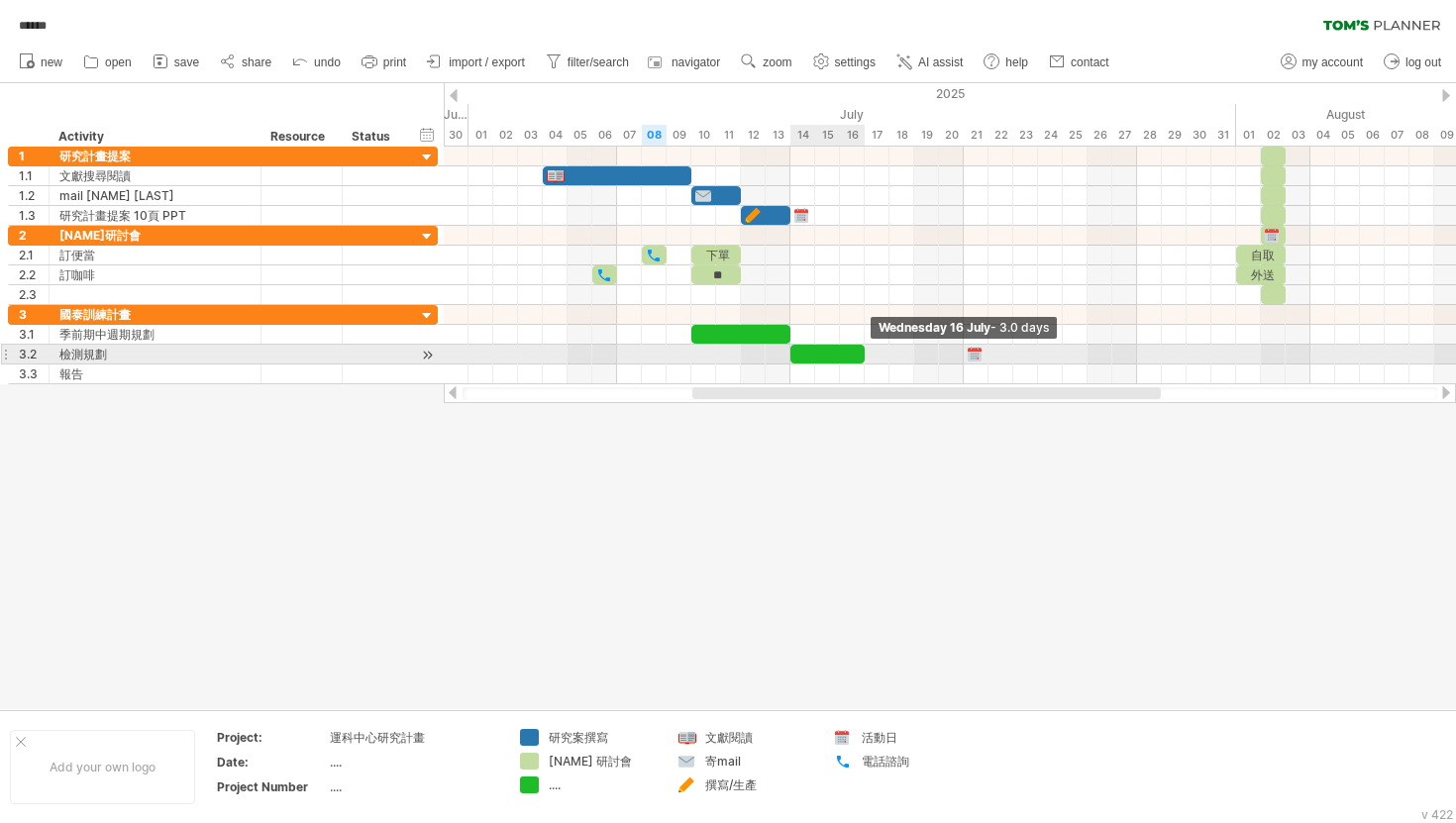 drag, startPoint x: 886, startPoint y: 350, endPoint x: 866, endPoint y: 351, distance: 20.024984 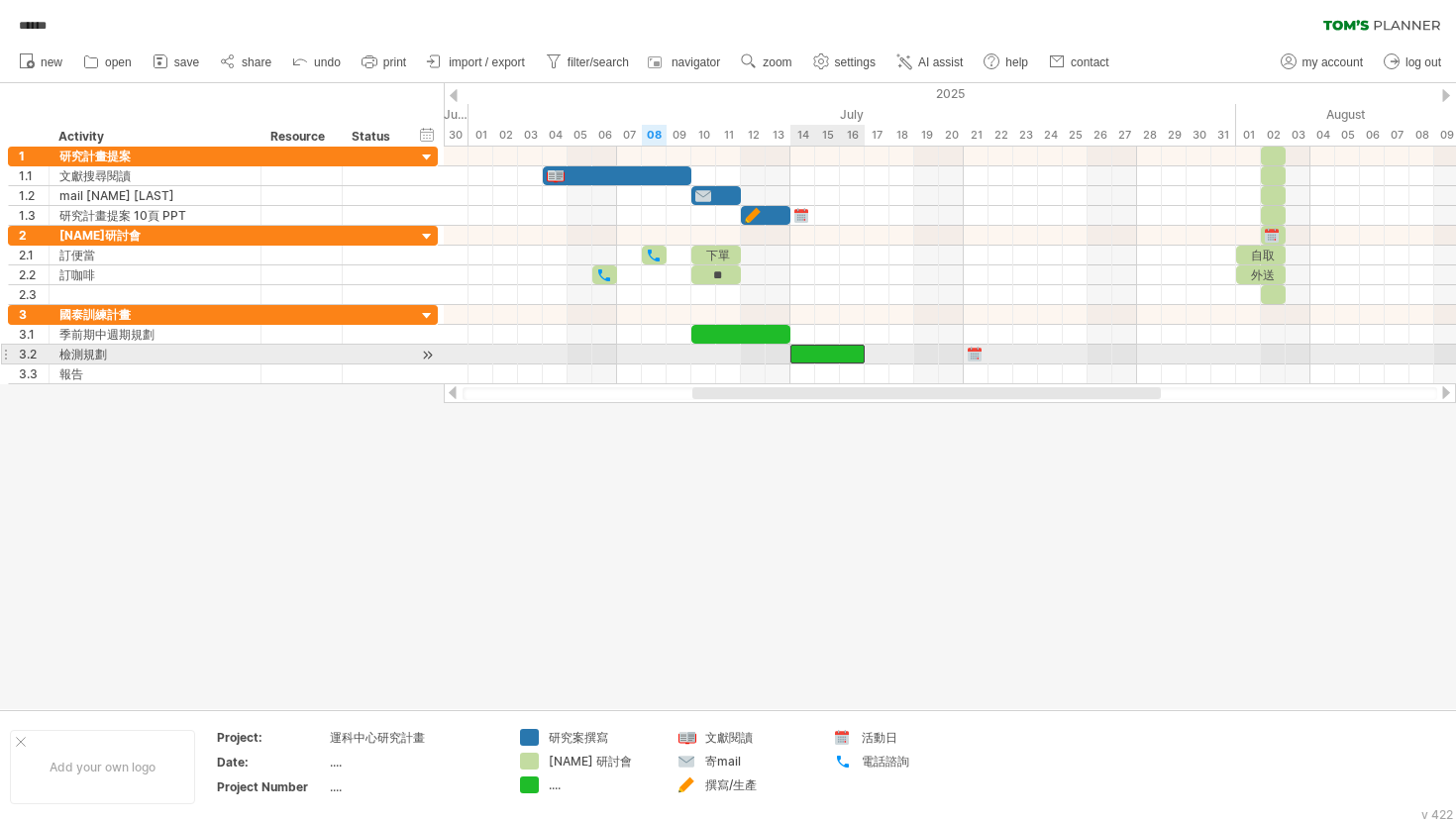 click at bounding box center (827, 354) 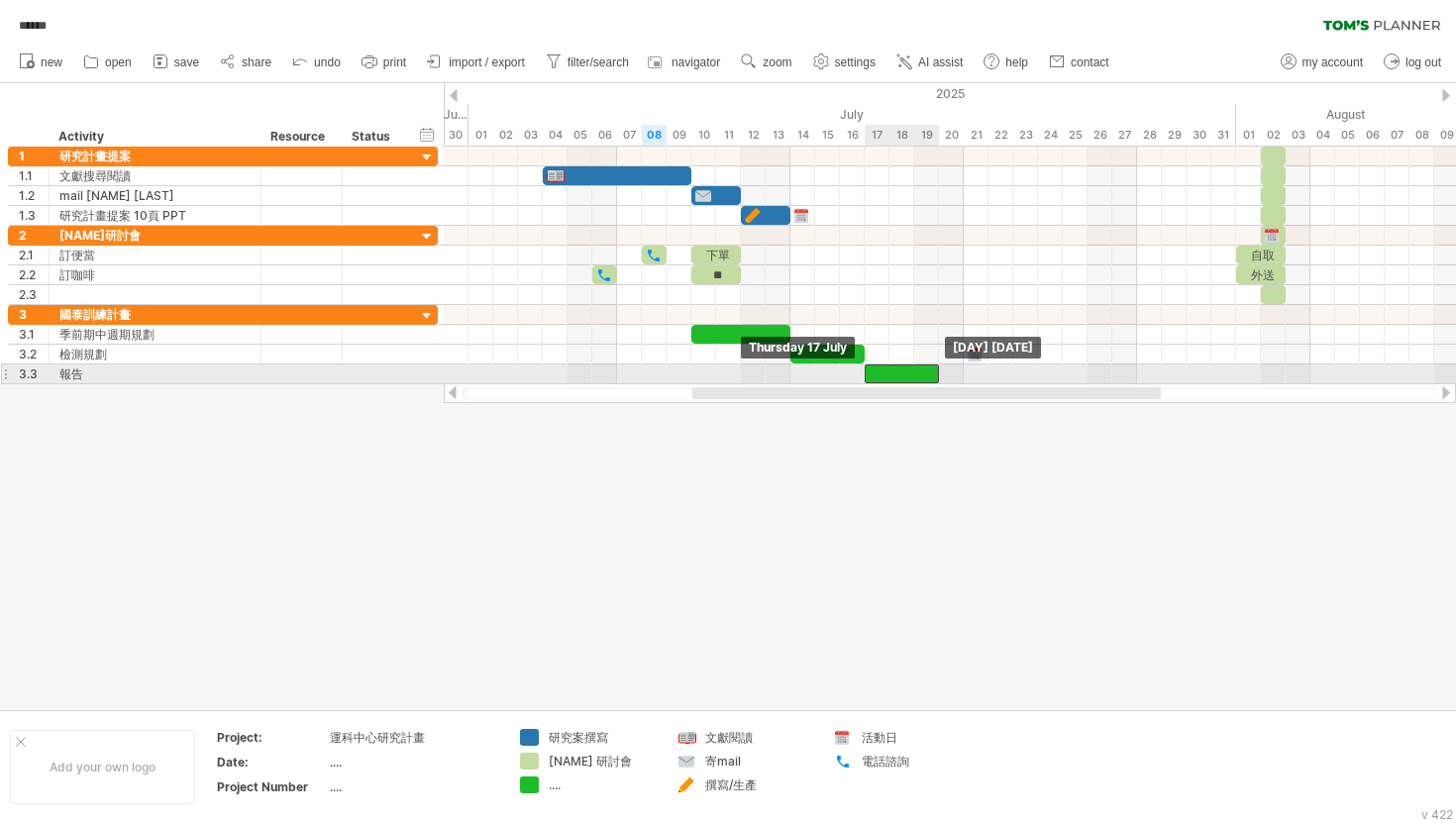 drag, startPoint x: 853, startPoint y: 356, endPoint x: 932, endPoint y: 375, distance: 81.25269 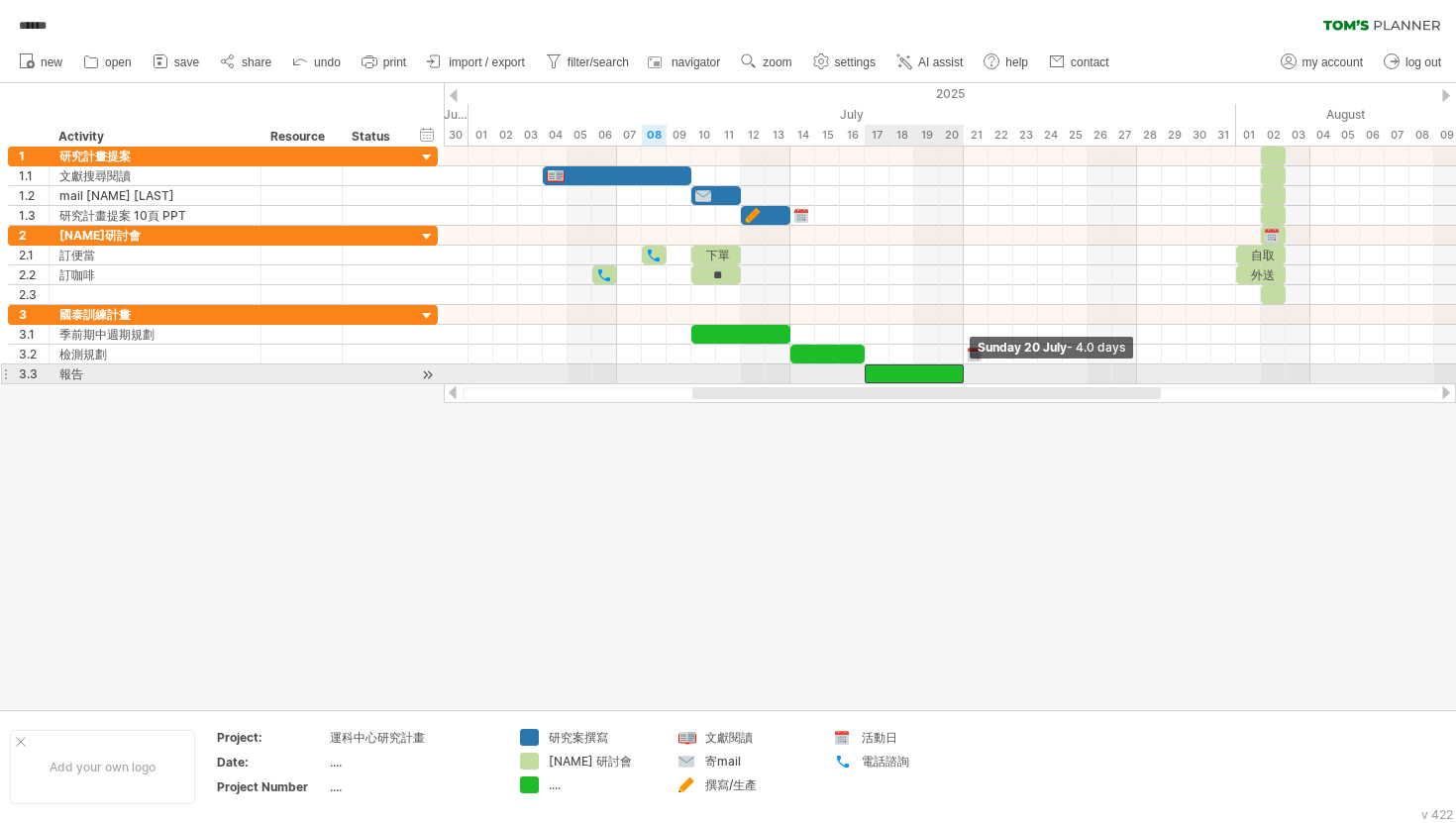 drag, startPoint x: 939, startPoint y: 376, endPoint x: 959, endPoint y: 377, distance: 20.024984 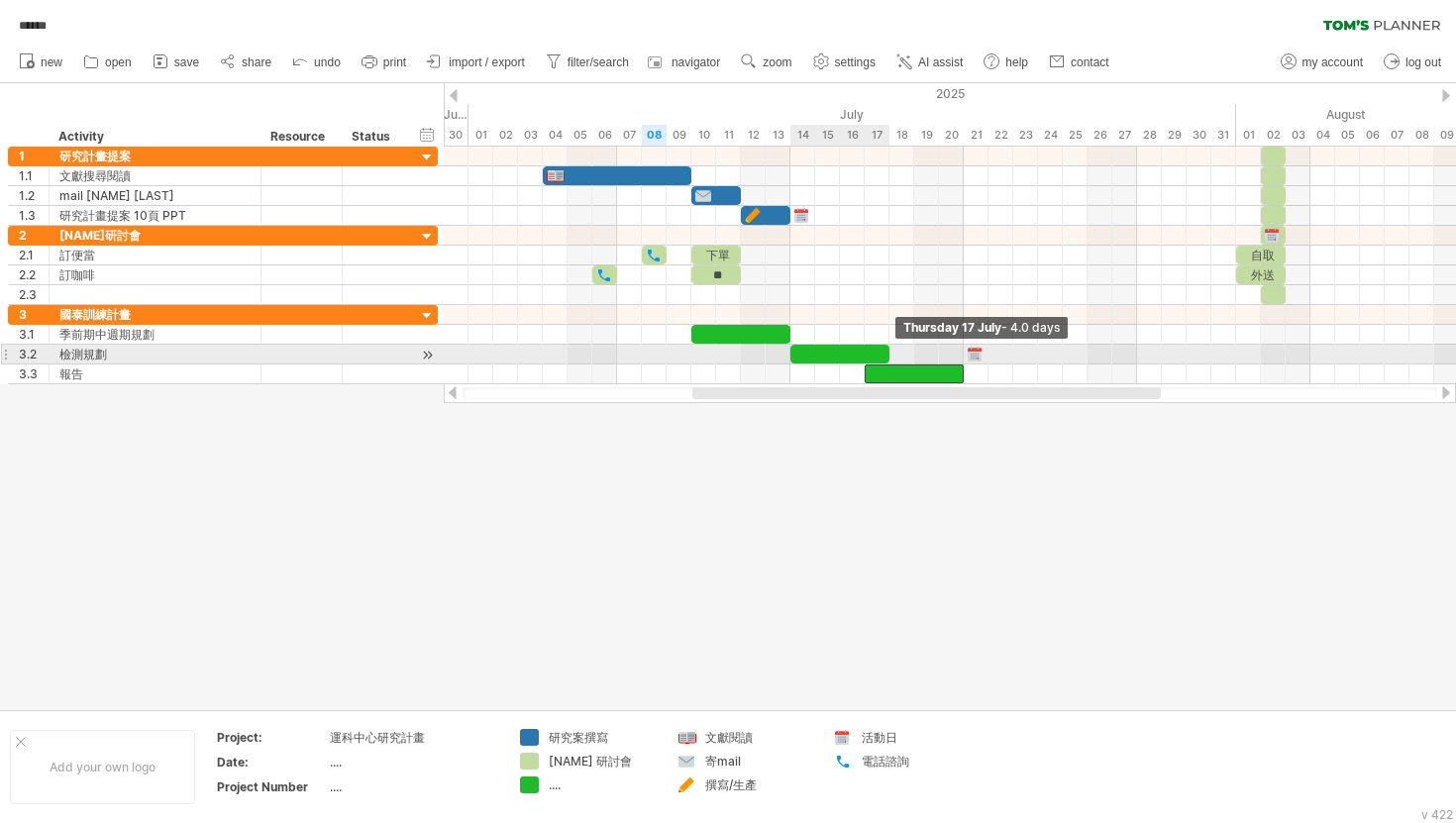 drag, startPoint x: 864, startPoint y: 357, endPoint x: 886, endPoint y: 357, distance: 22 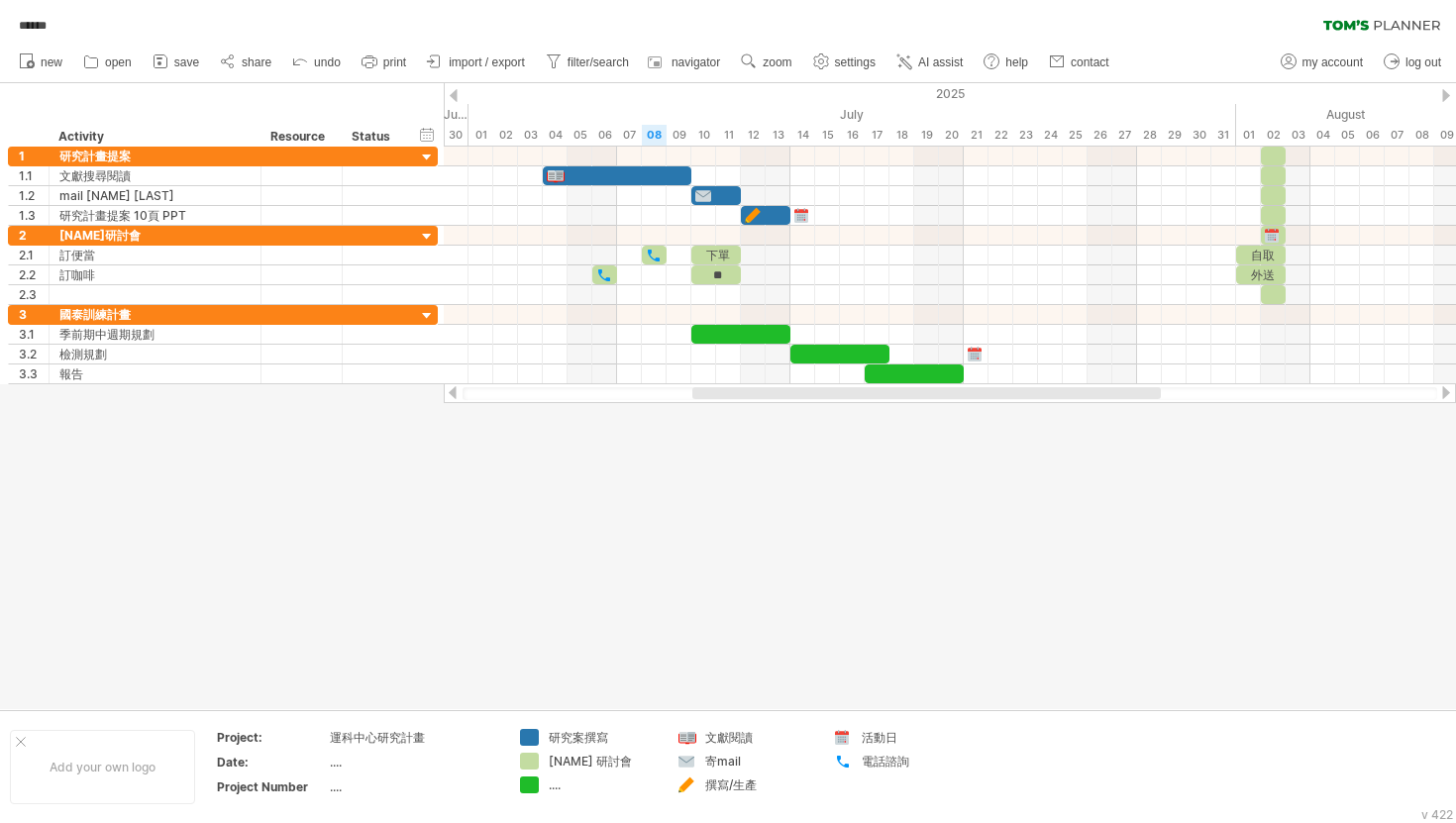 click at bounding box center [728, 396] 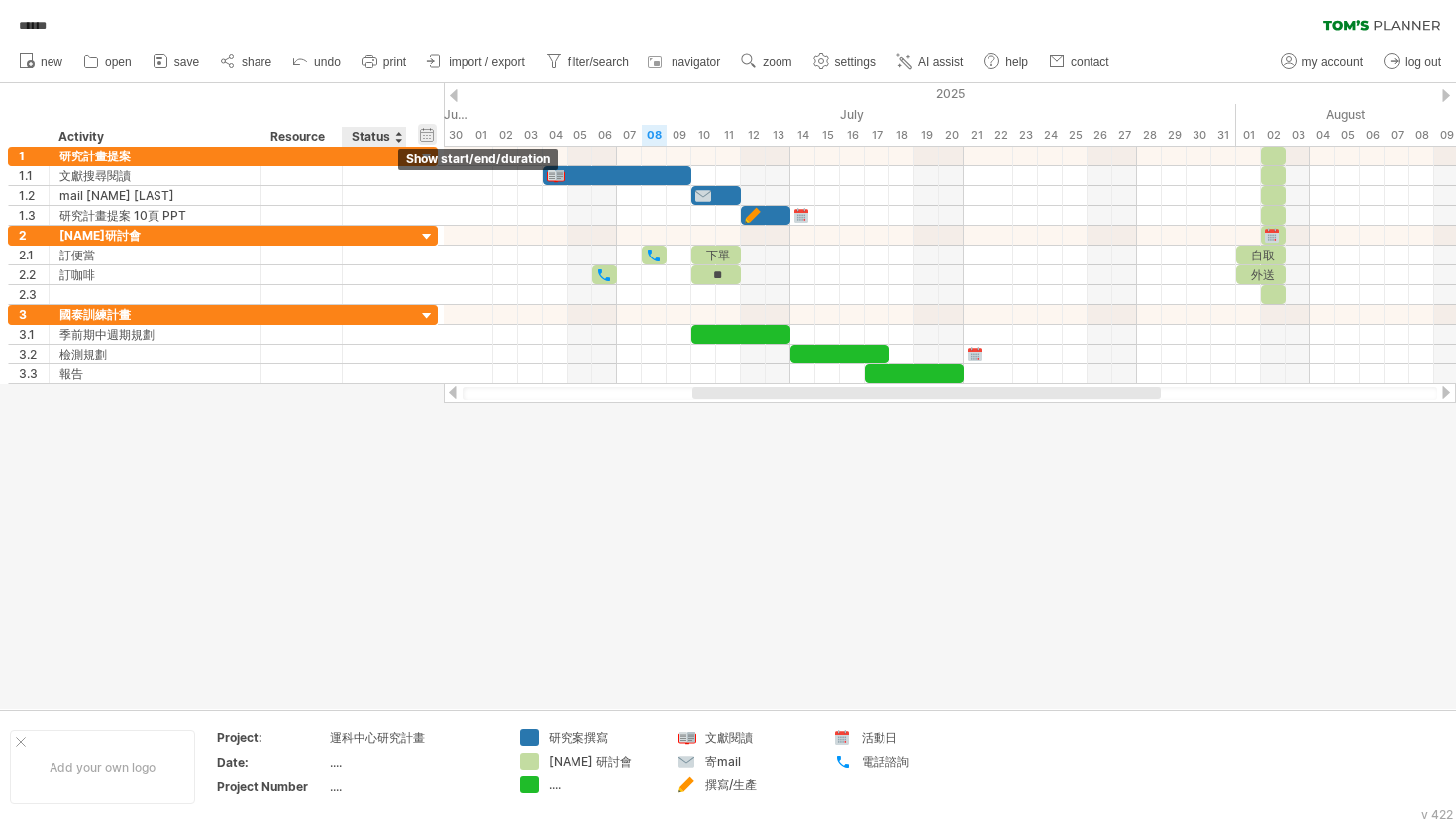 click on "hide start/end/duration show start/end/duration" at bounding box center (427, 134) 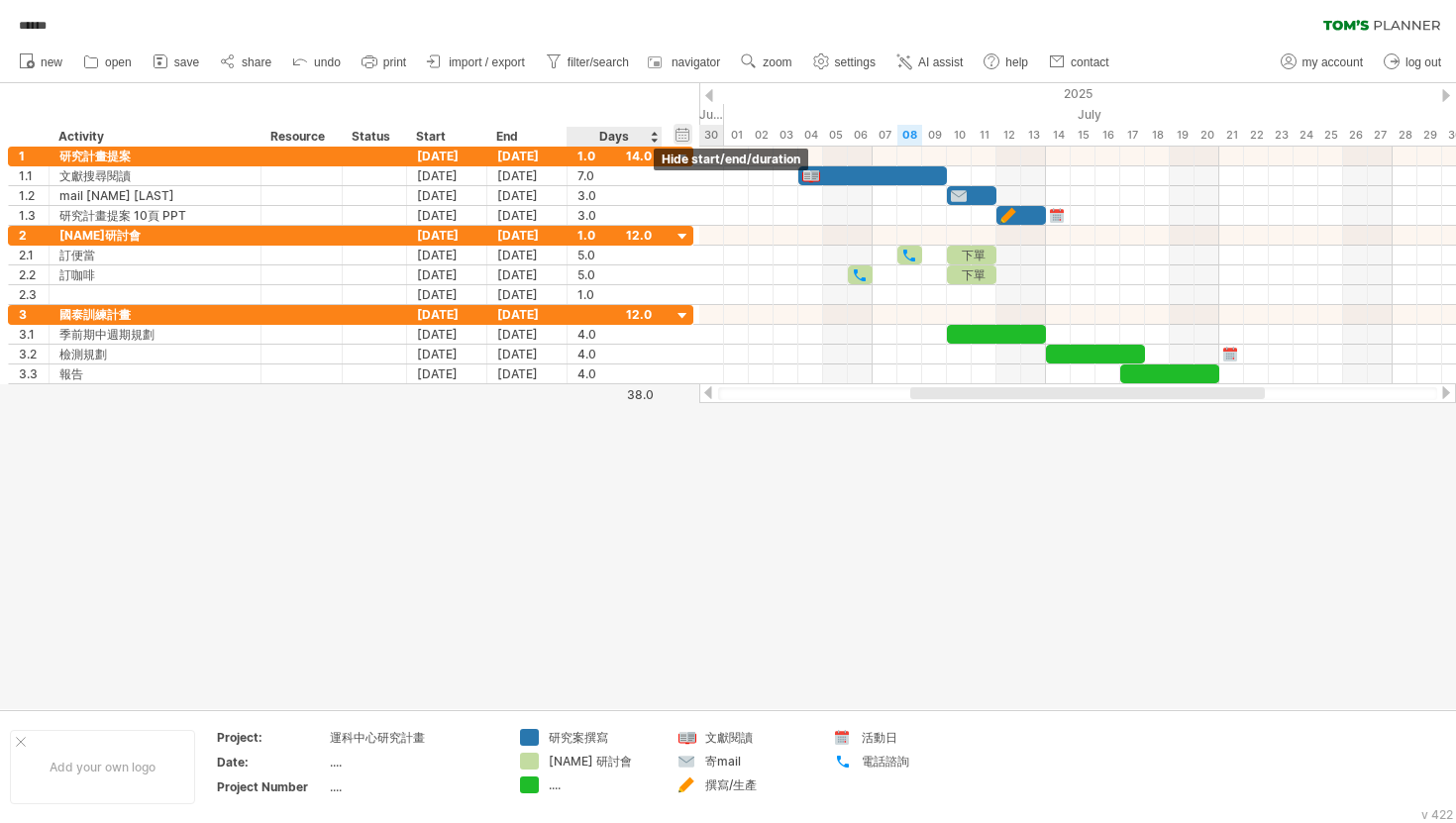 click on "hide start/end/duration show start/end/duration" at bounding box center [682, 134] 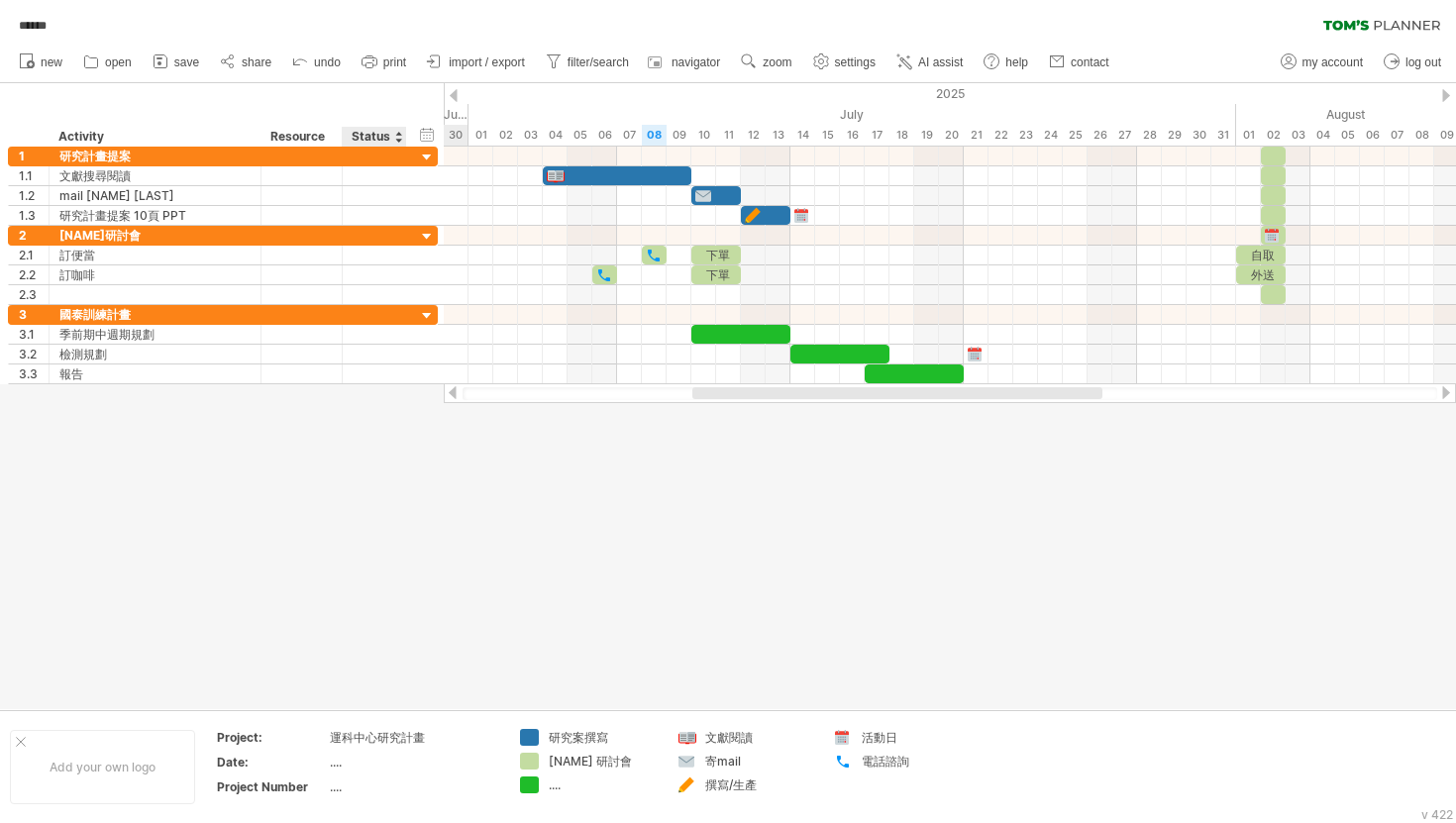 click on "Status" at bounding box center (373, 137) 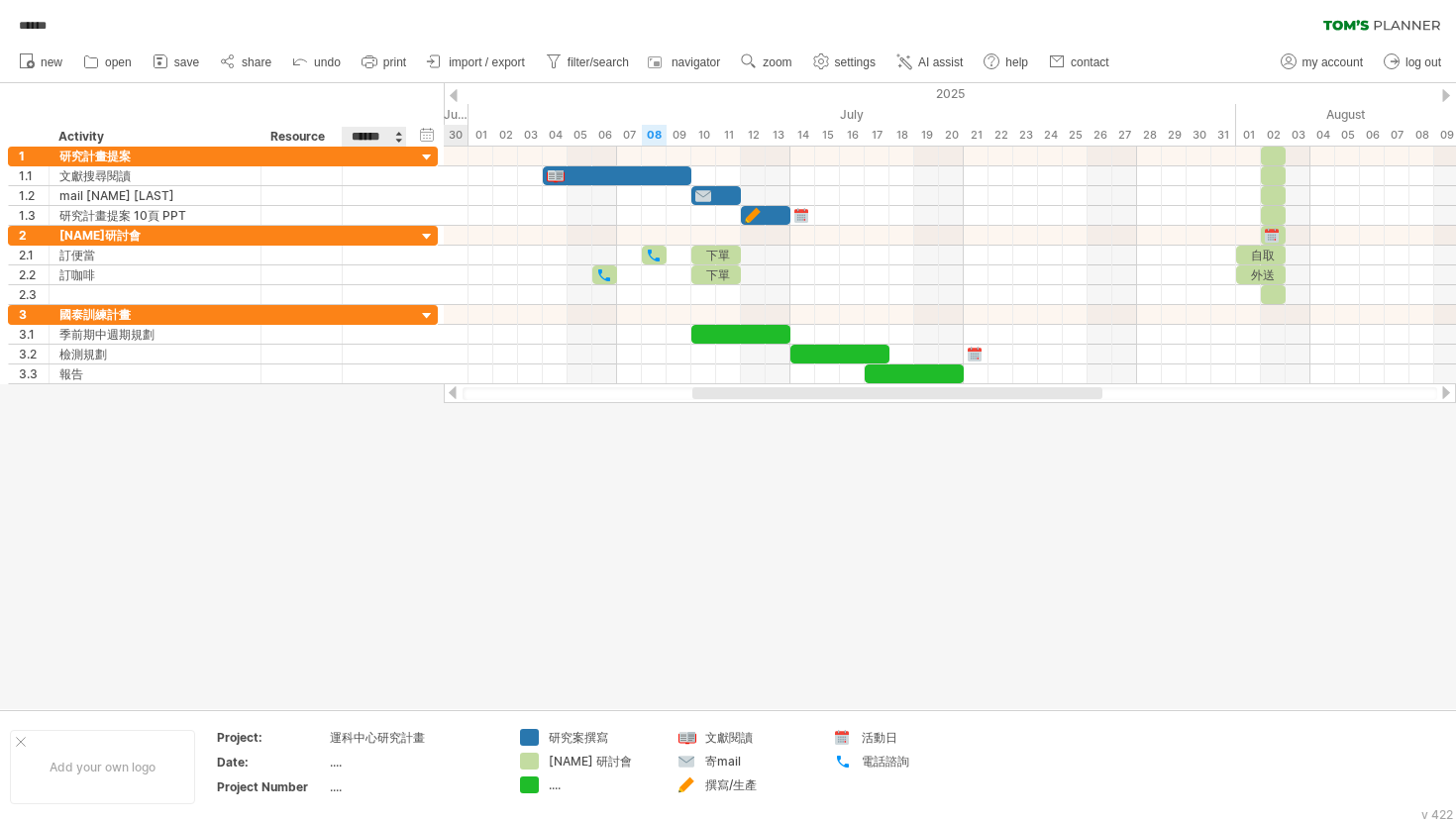 click on "******" at bounding box center [373, 137] 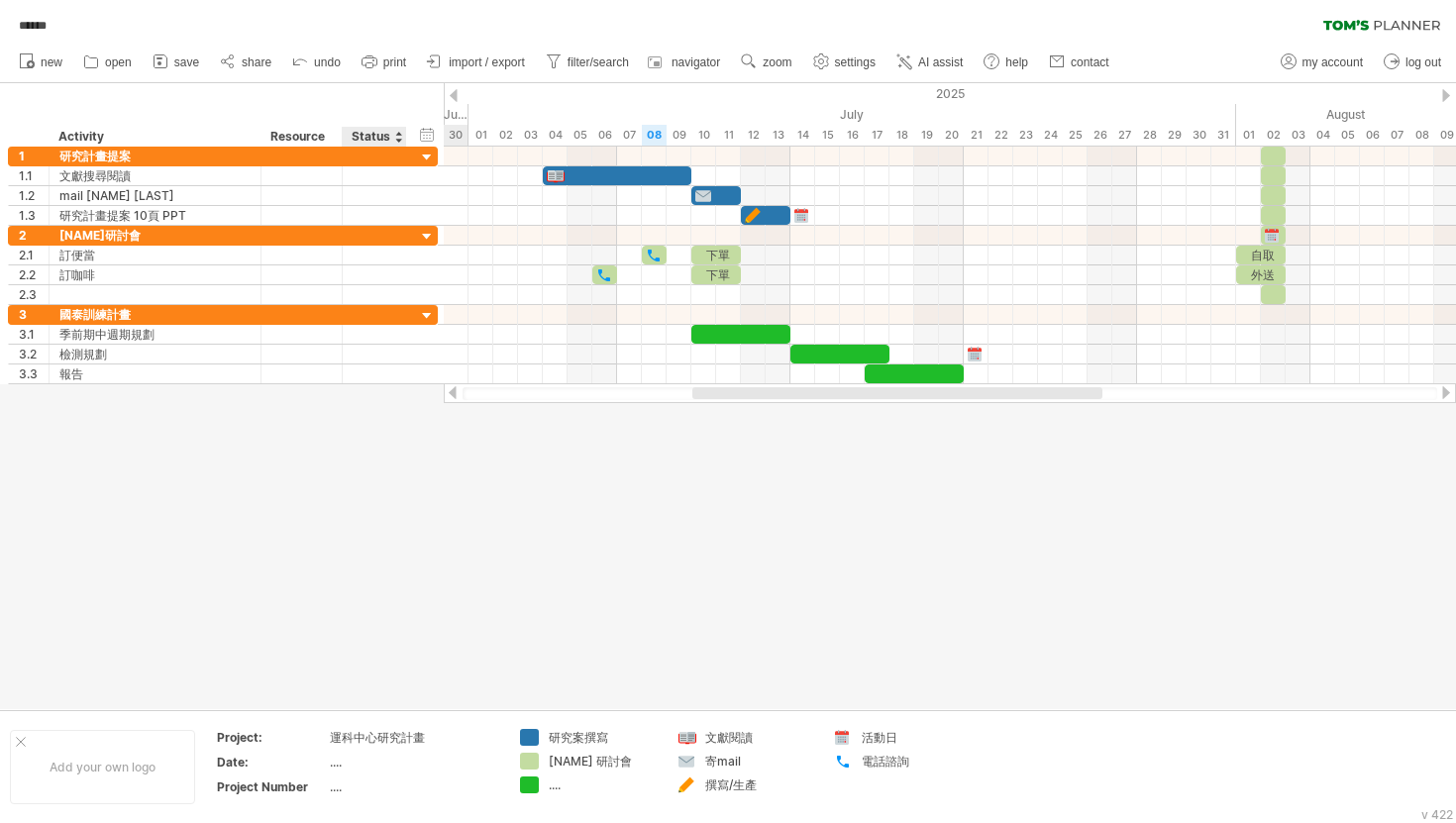 click at bounding box center [398, 137] 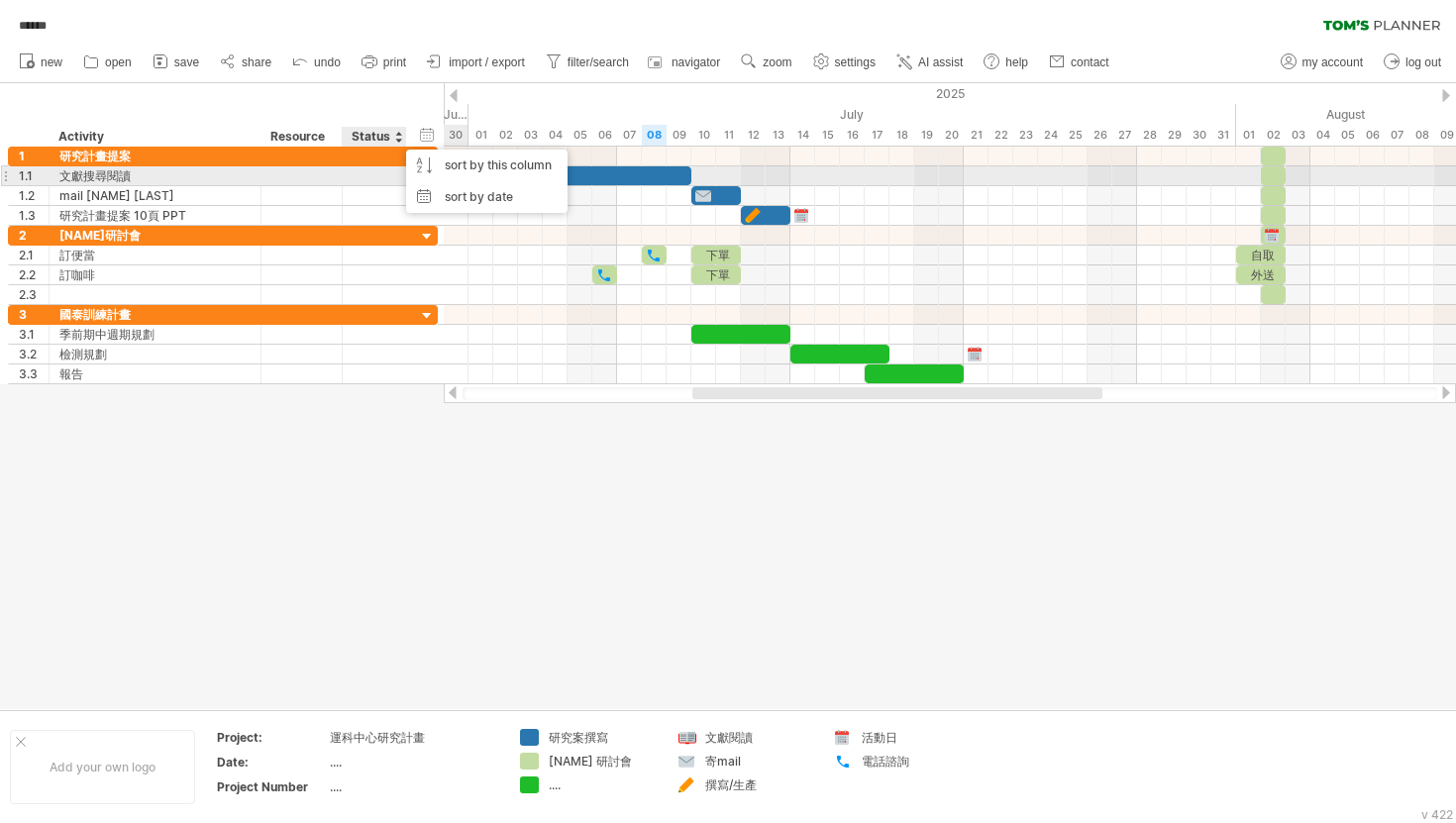 click at bounding box center (155, 175) 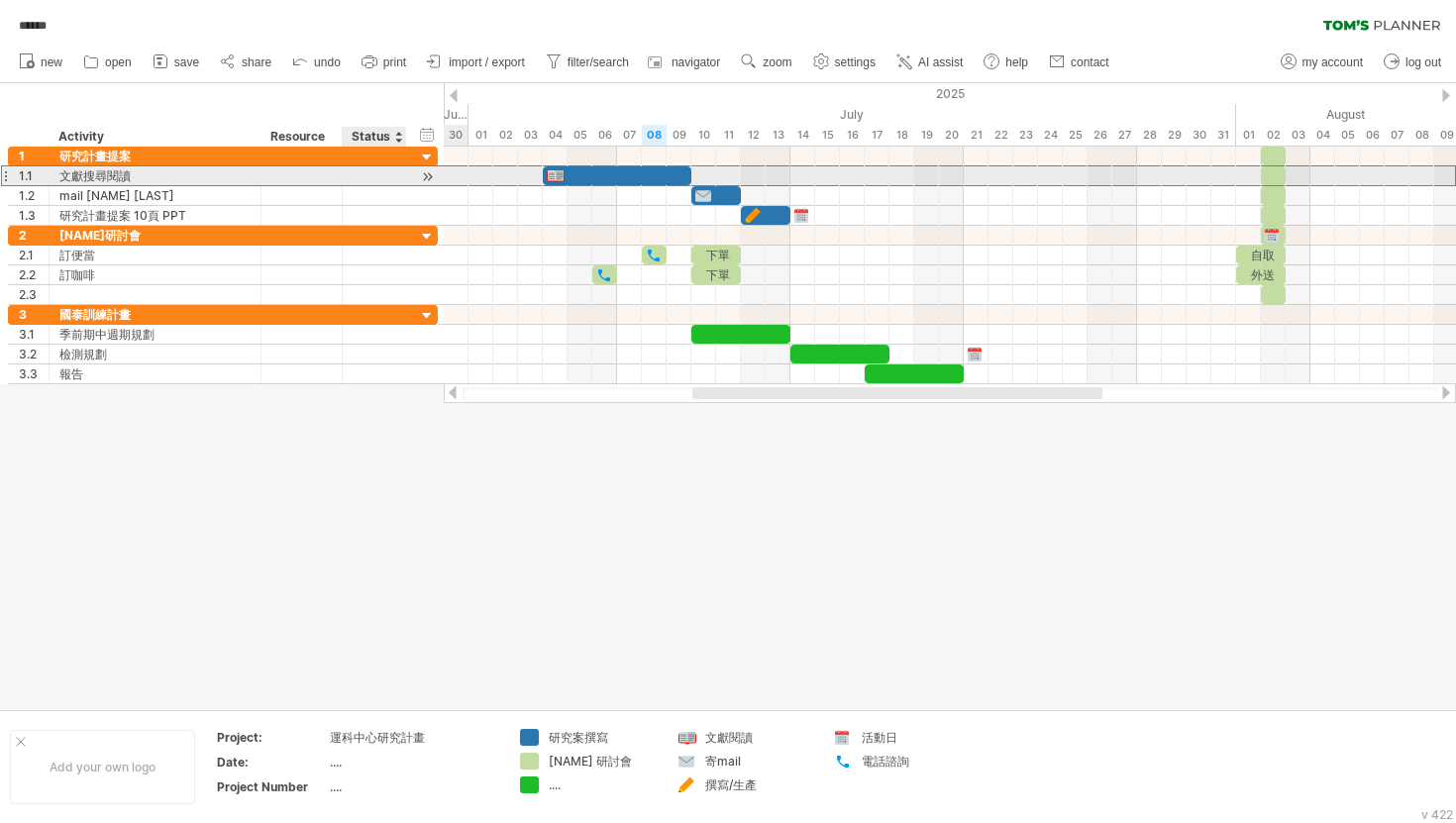 click at bounding box center [0, 0] 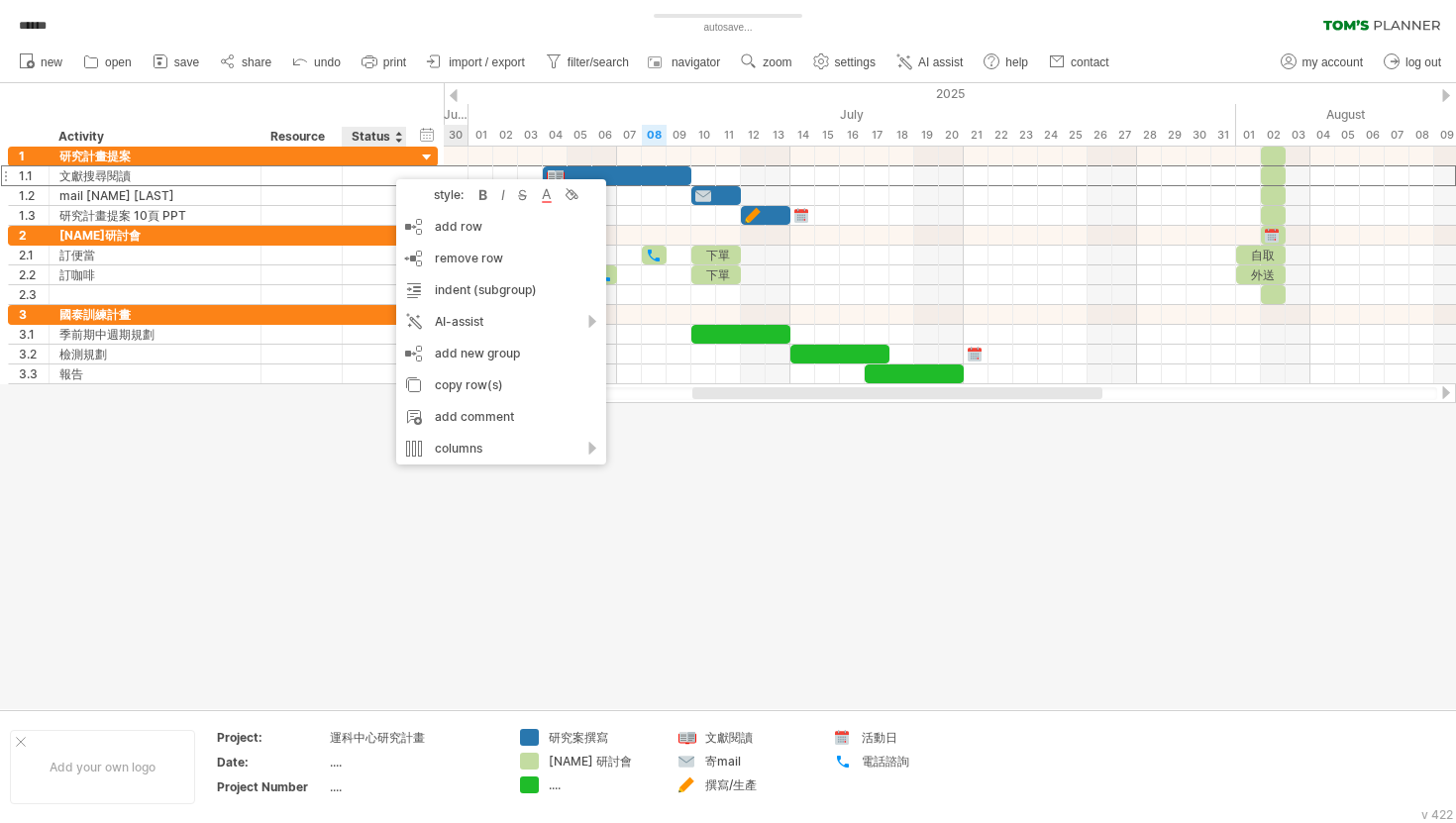 click on "Resource" at bounding box center (154, 137) 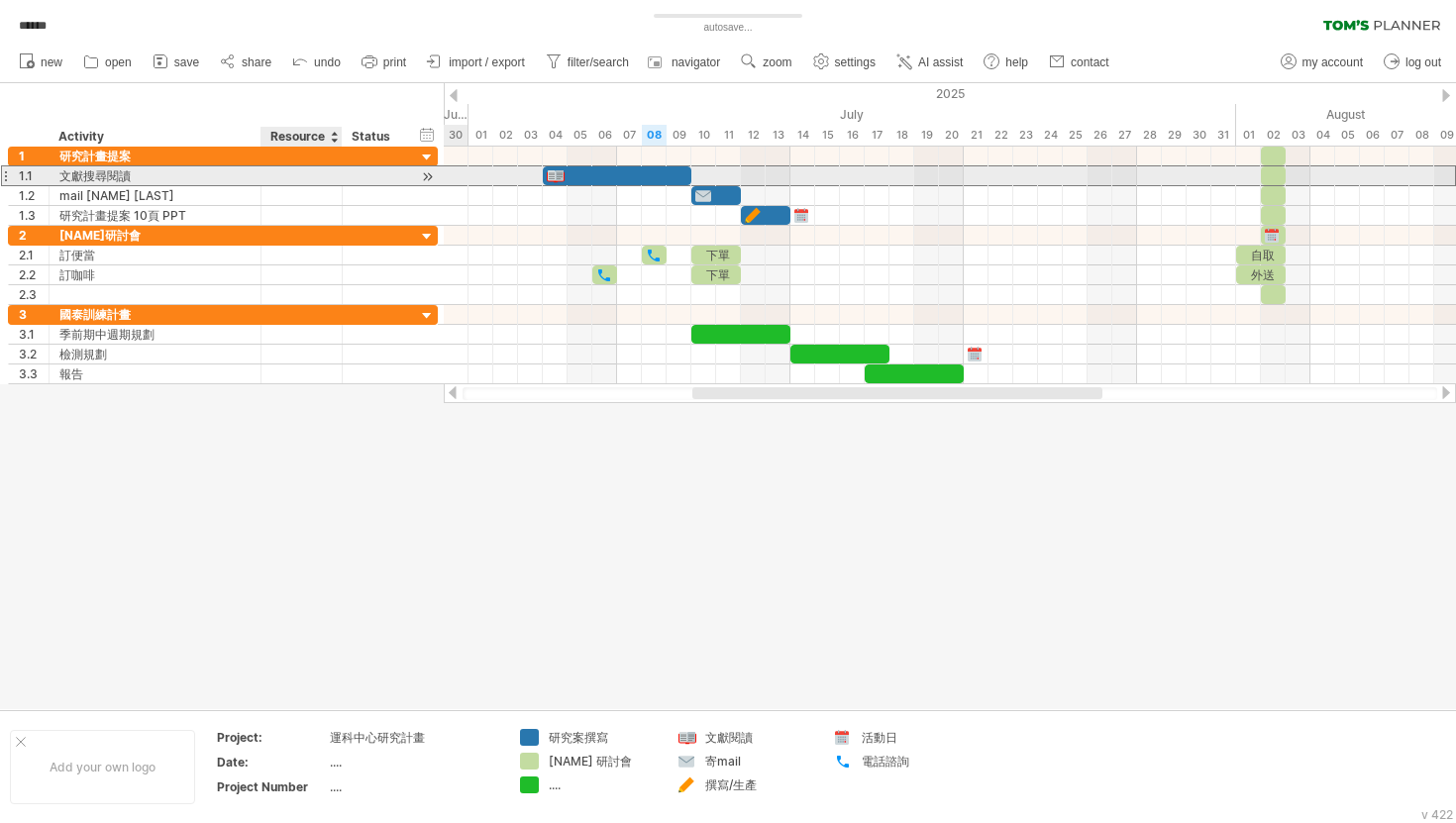 click at bounding box center [155, 175] 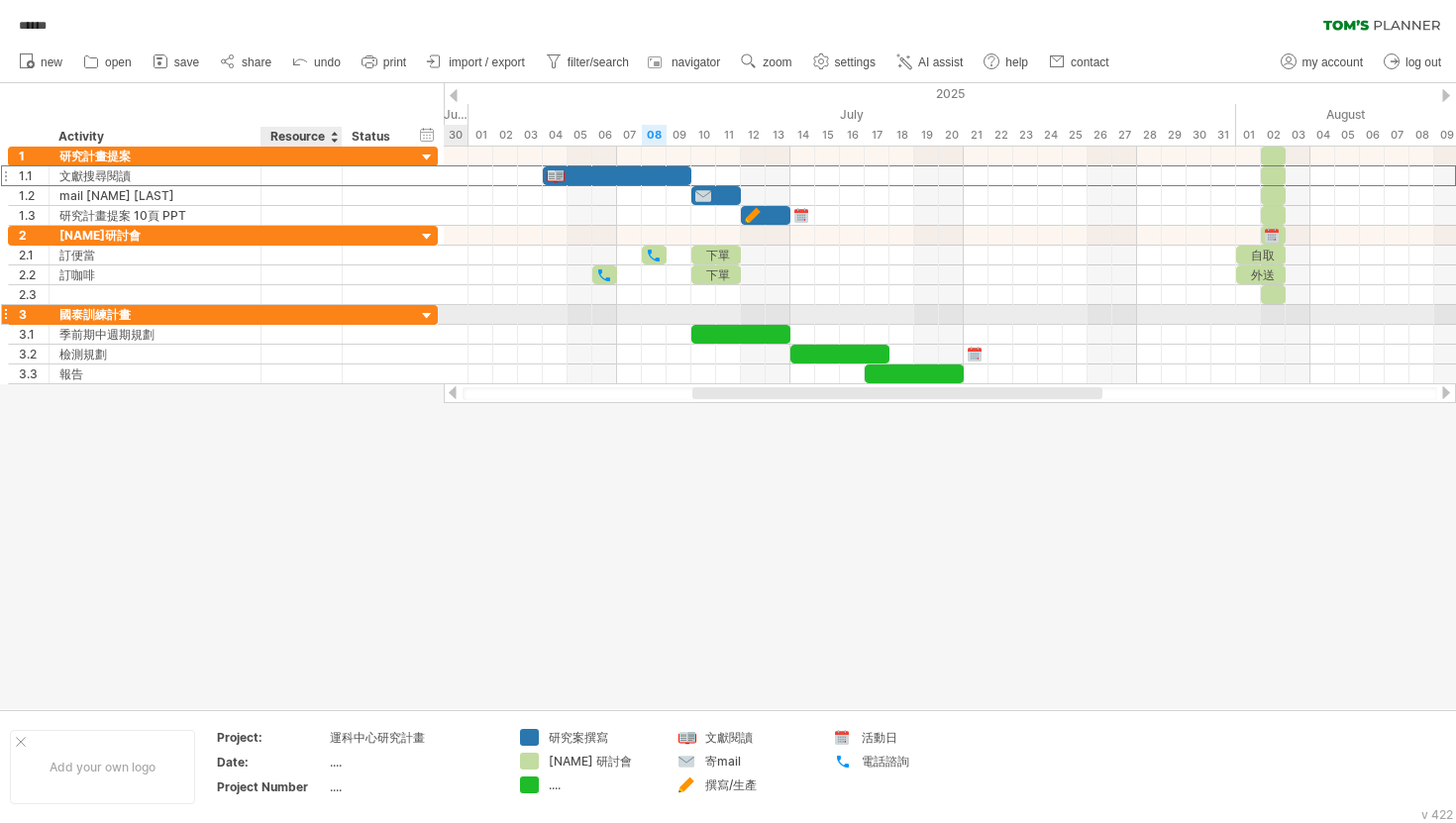 click at bounding box center [155, 314] 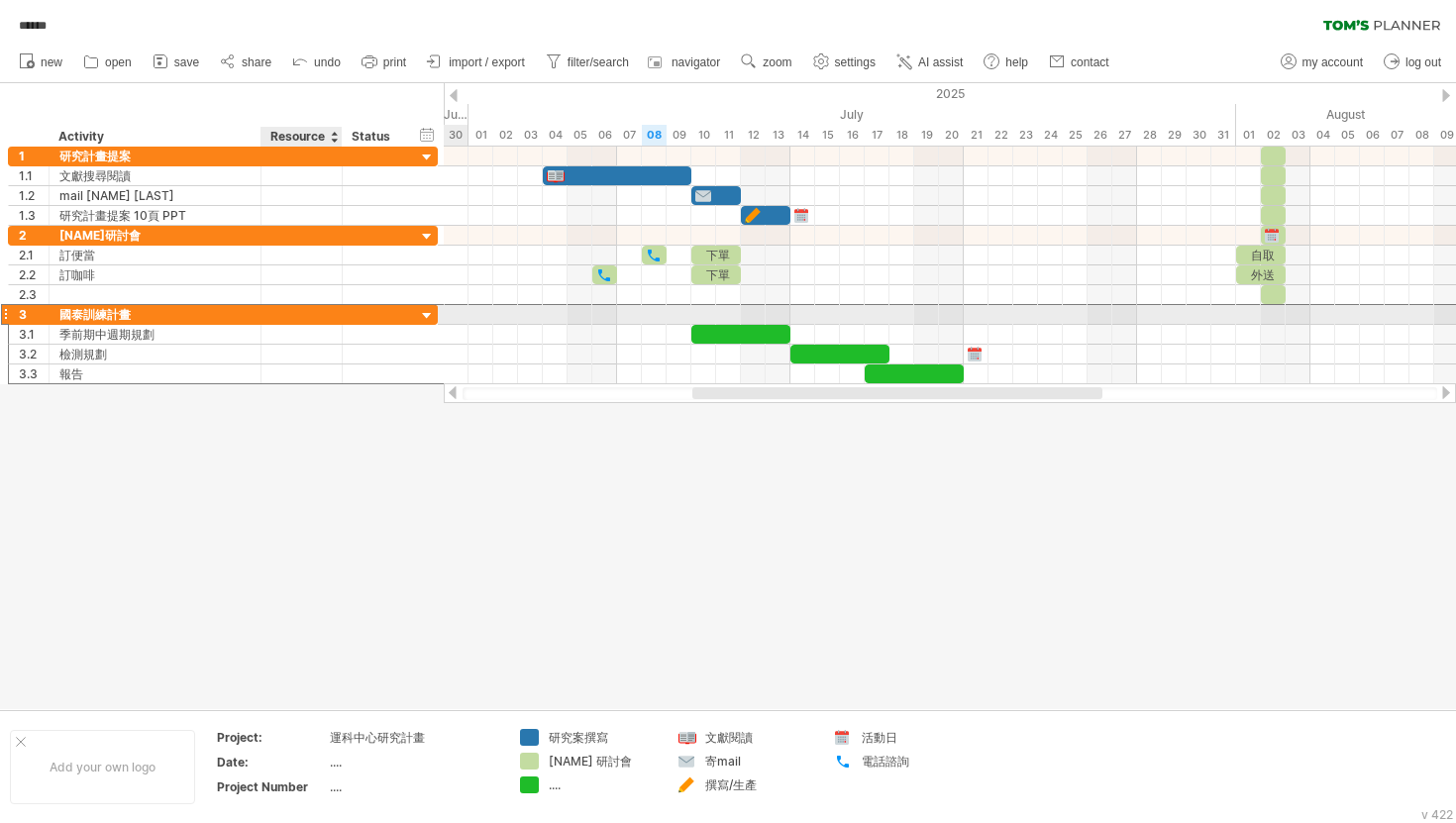 click at bounding box center (0, 0) 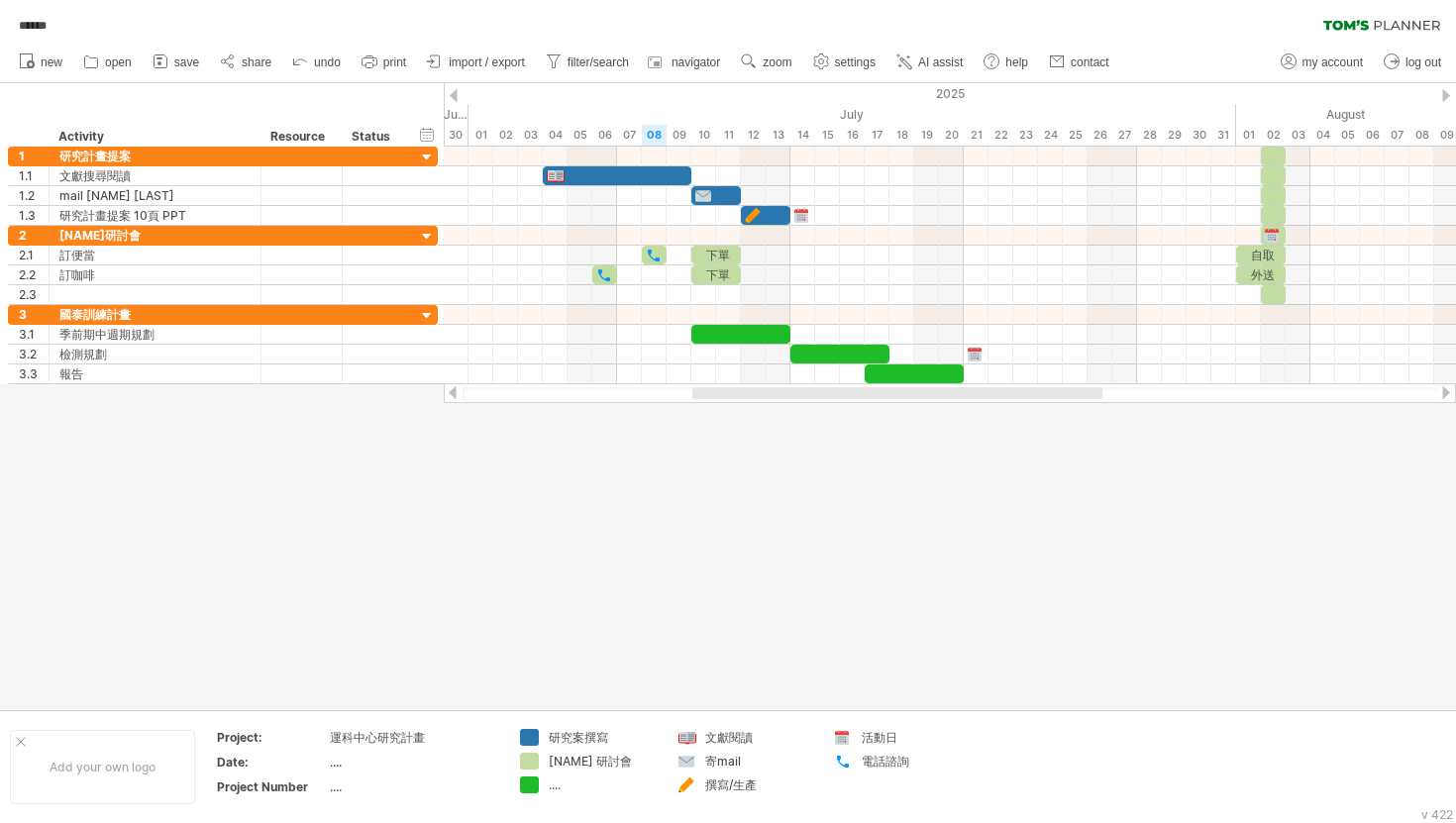 click at bounding box center (728, 396) 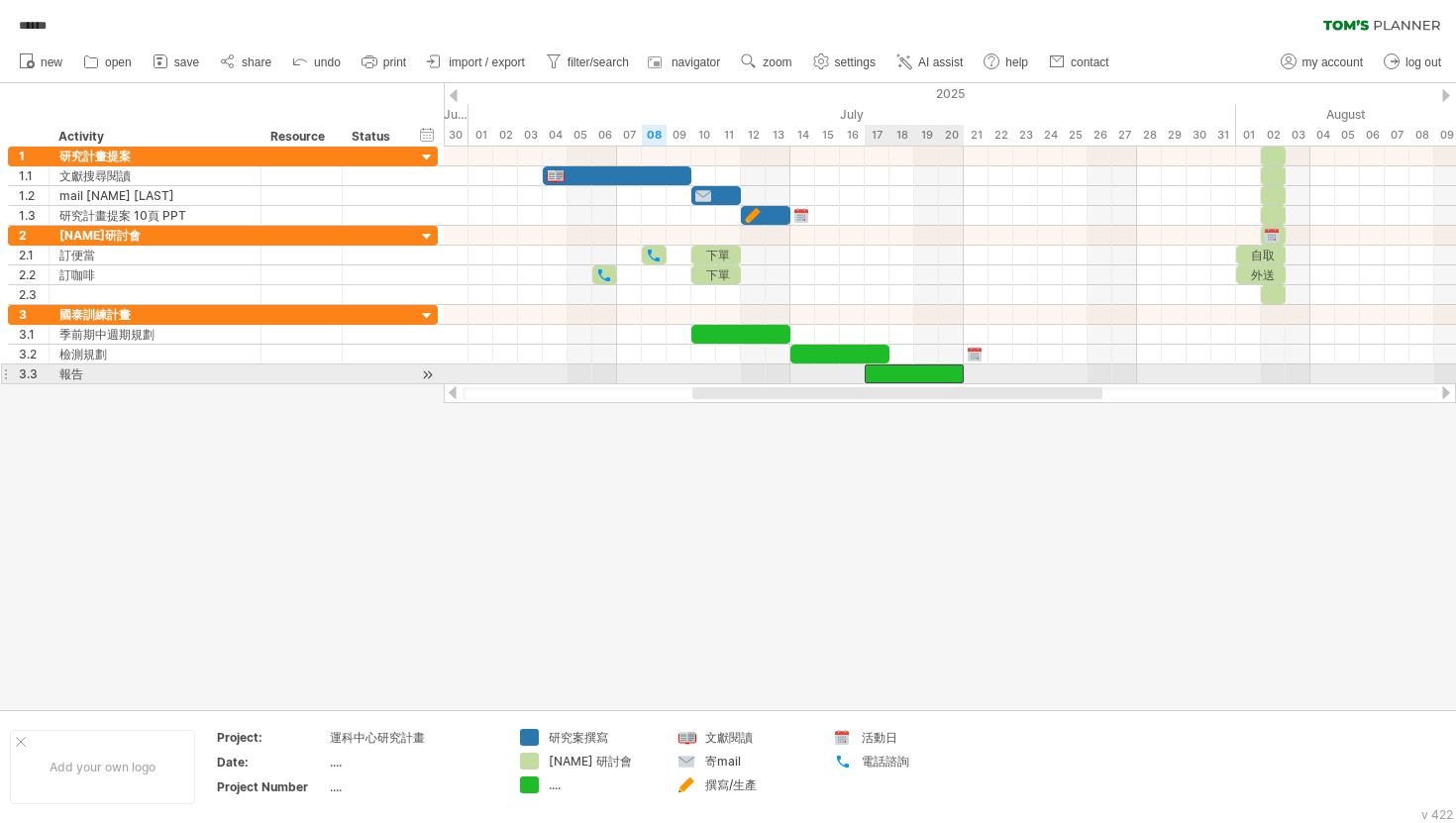click at bounding box center (914, 373) 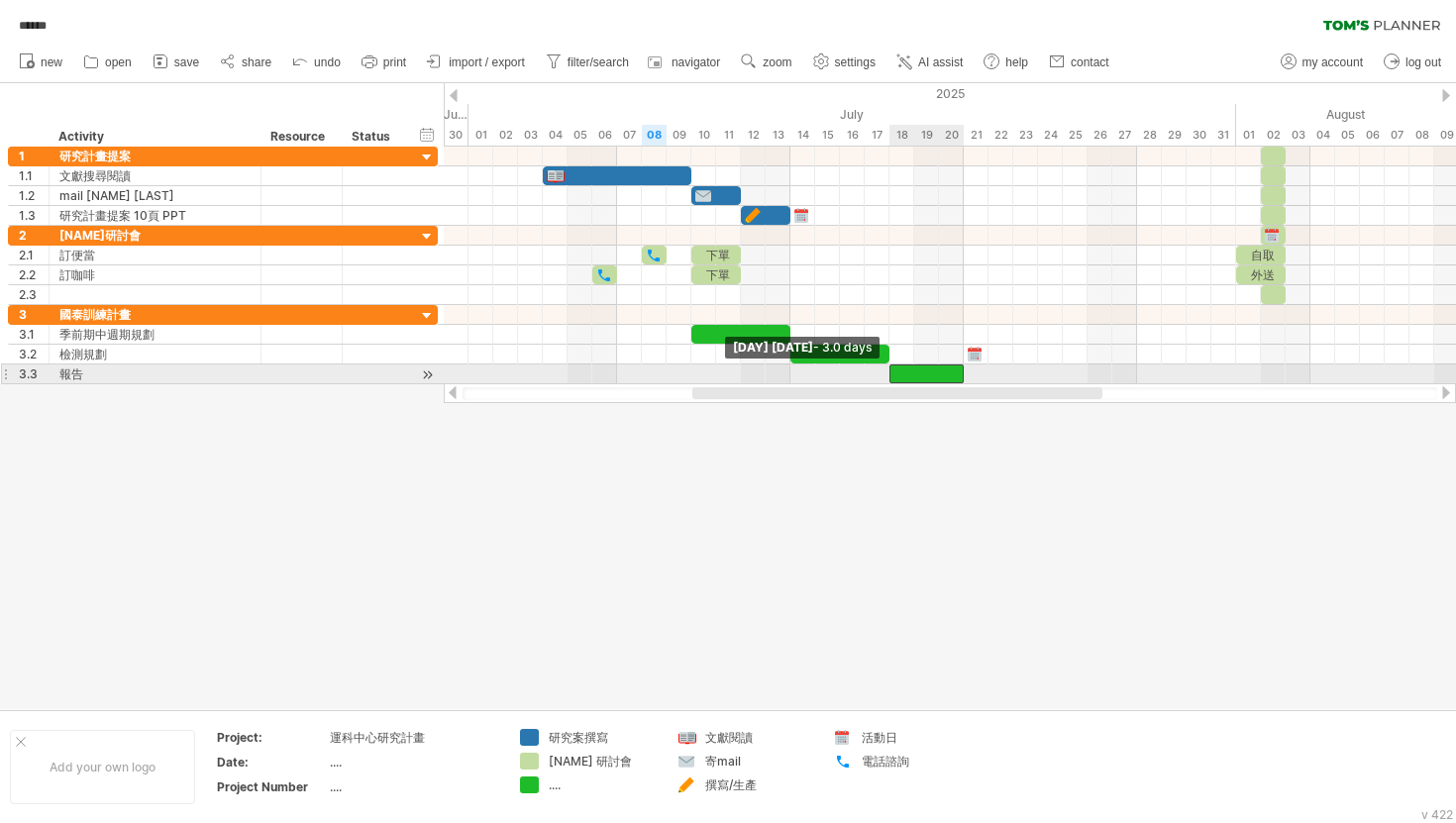 drag, startPoint x: 867, startPoint y: 373, endPoint x: 886, endPoint y: 373, distance: 19 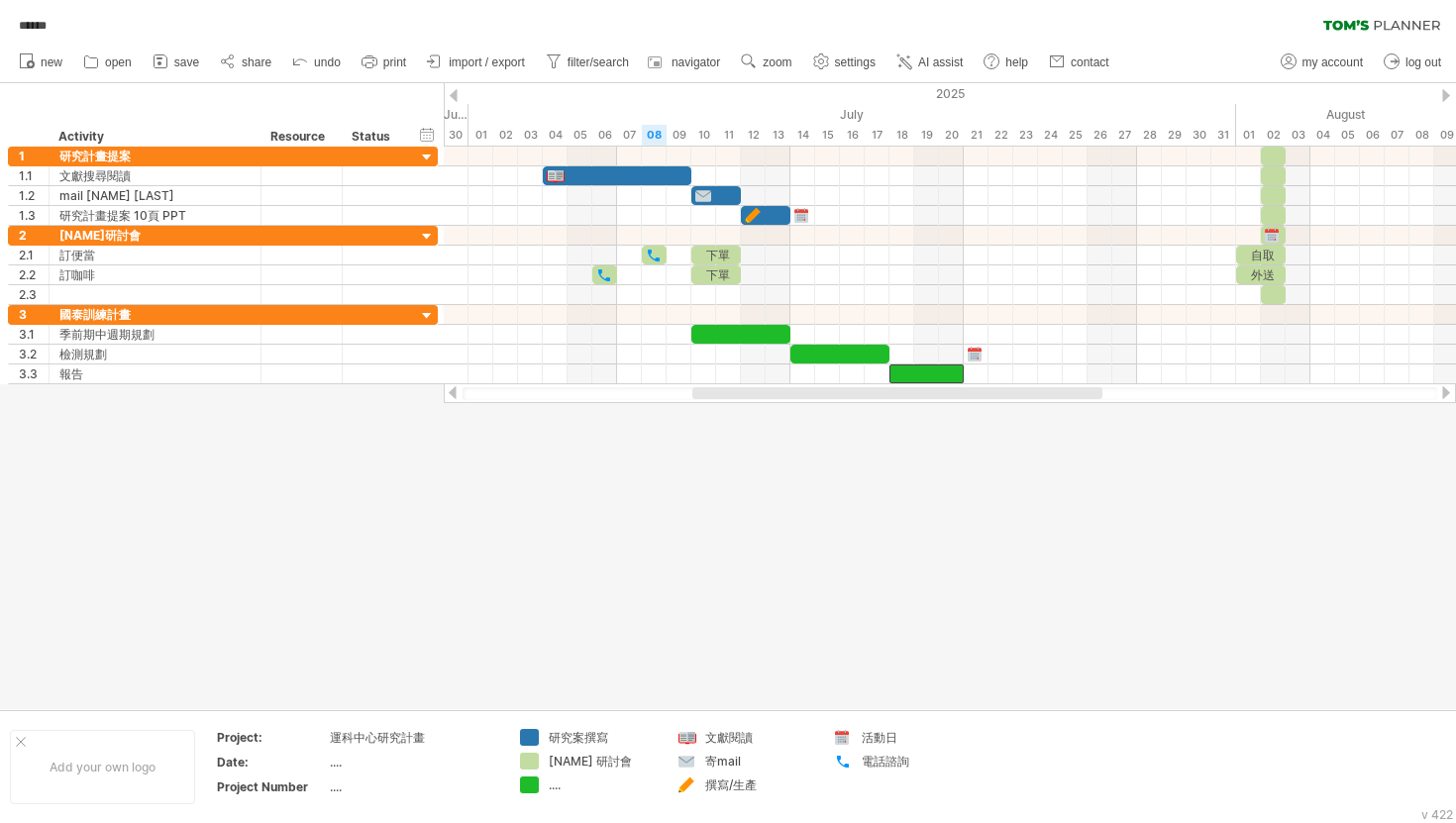 click at bounding box center (728, 396) 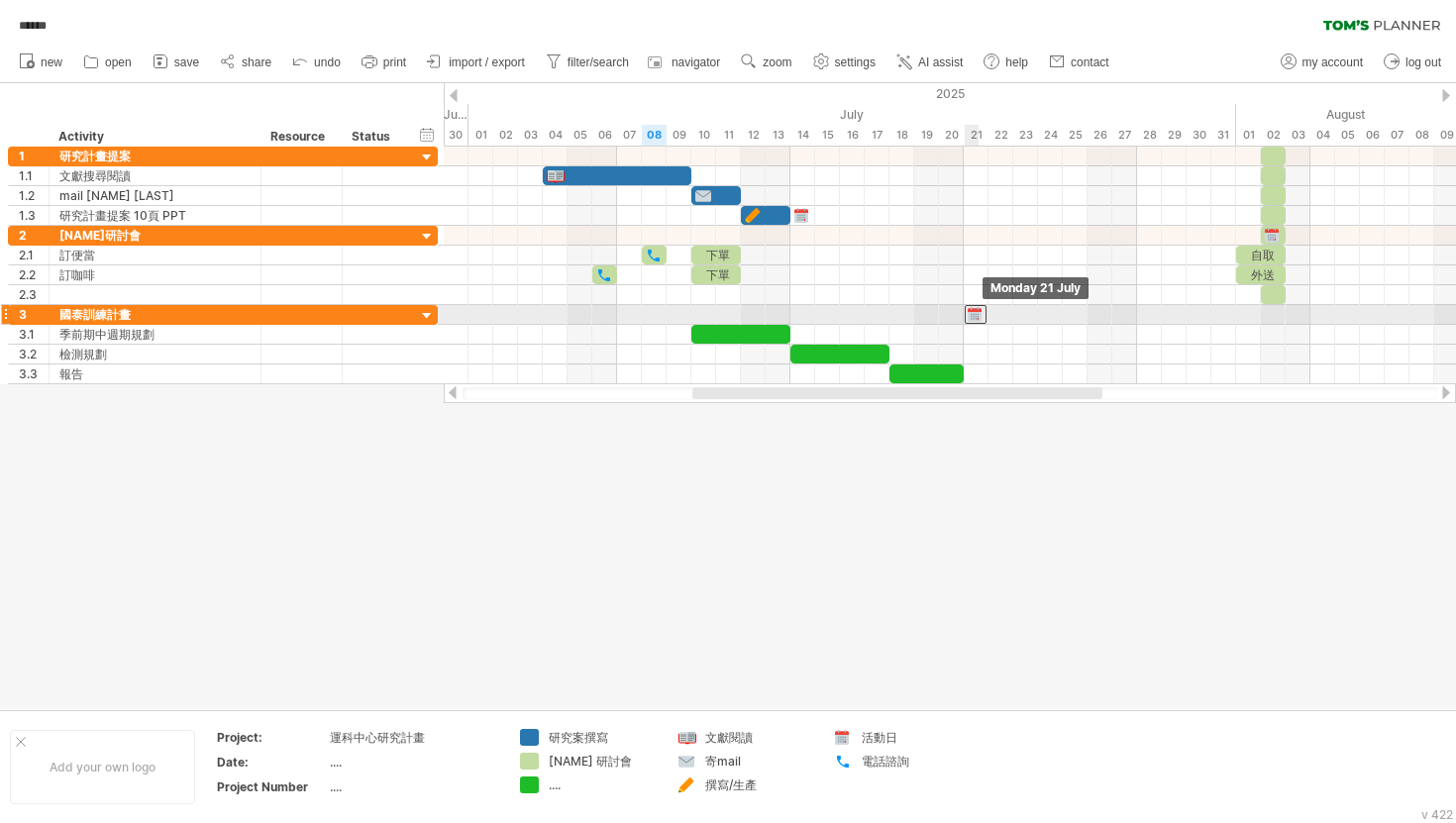 drag, startPoint x: 980, startPoint y: 347, endPoint x: 981, endPoint y: 311, distance: 36.013886 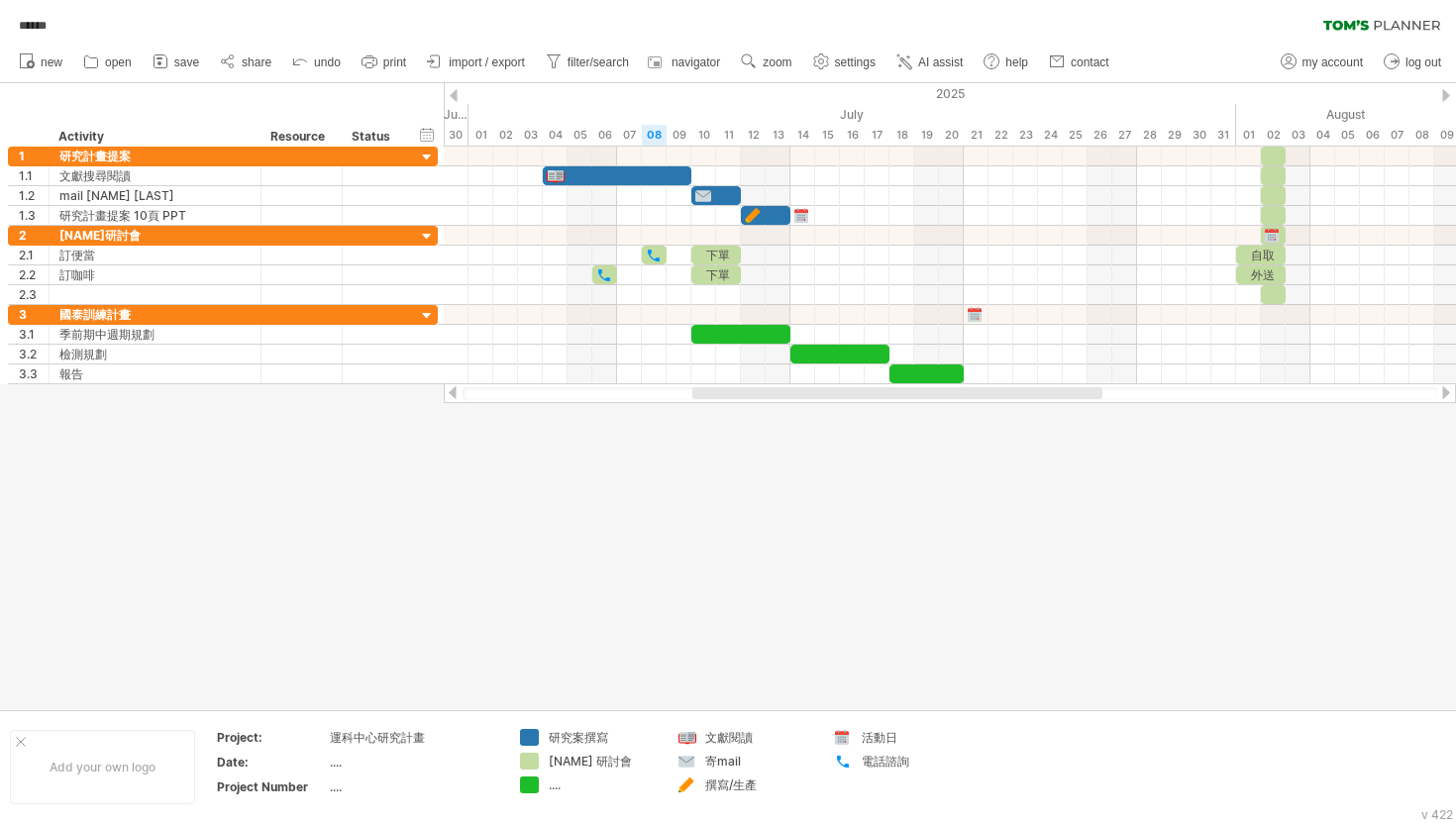 click at bounding box center (728, 396) 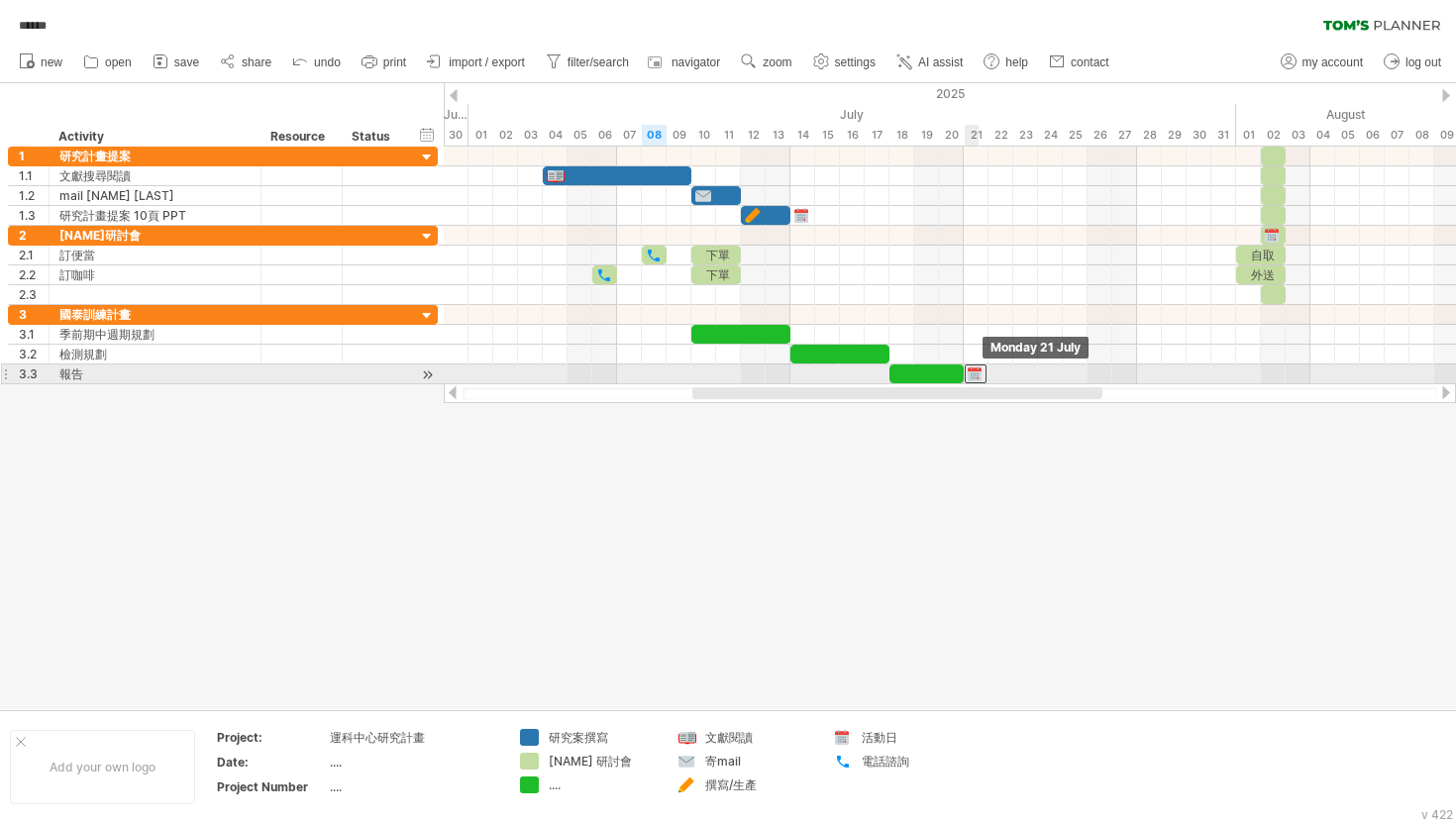 drag, startPoint x: 975, startPoint y: 312, endPoint x: 975, endPoint y: 372, distance: 60 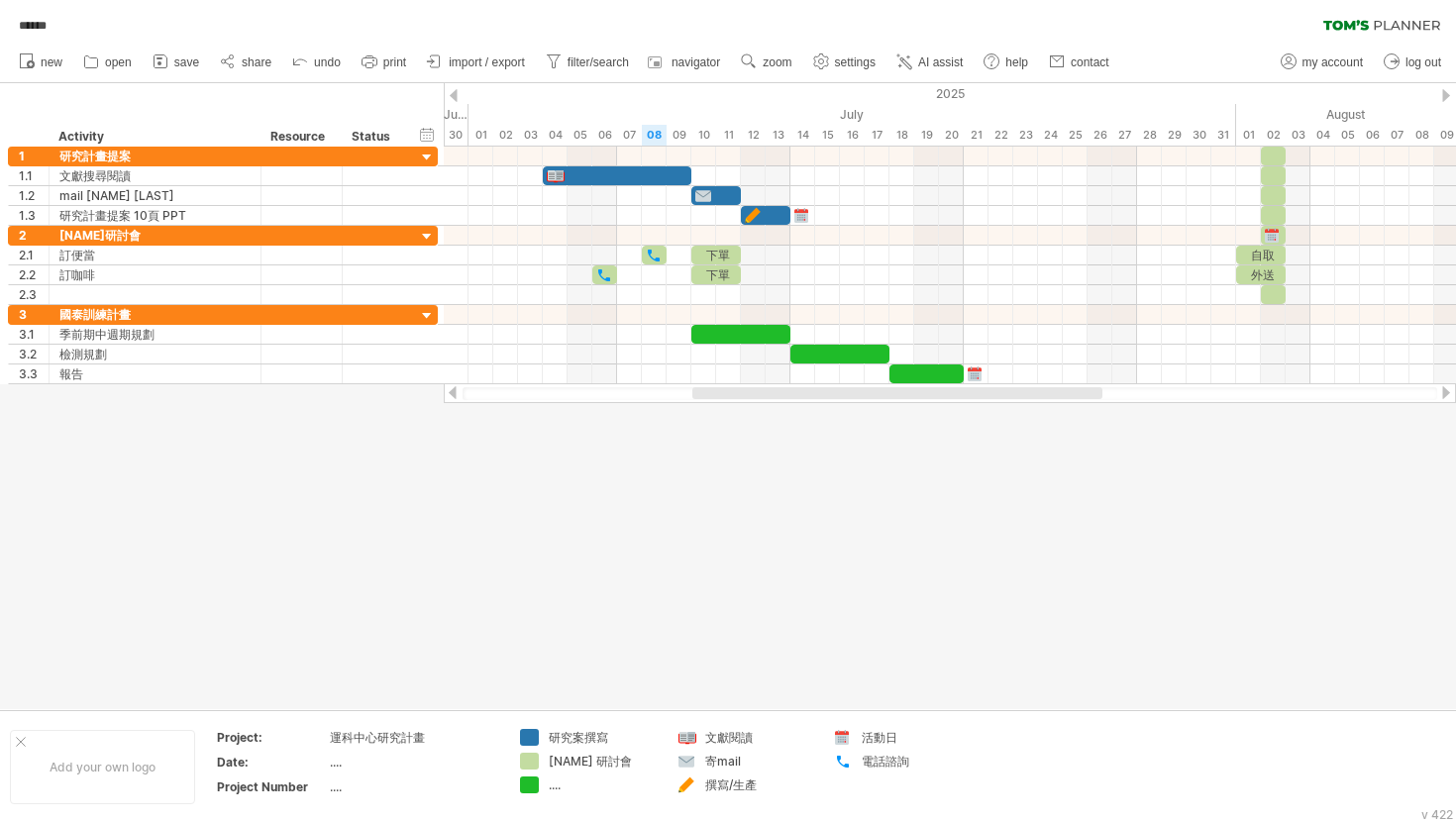 click at bounding box center (728, 396) 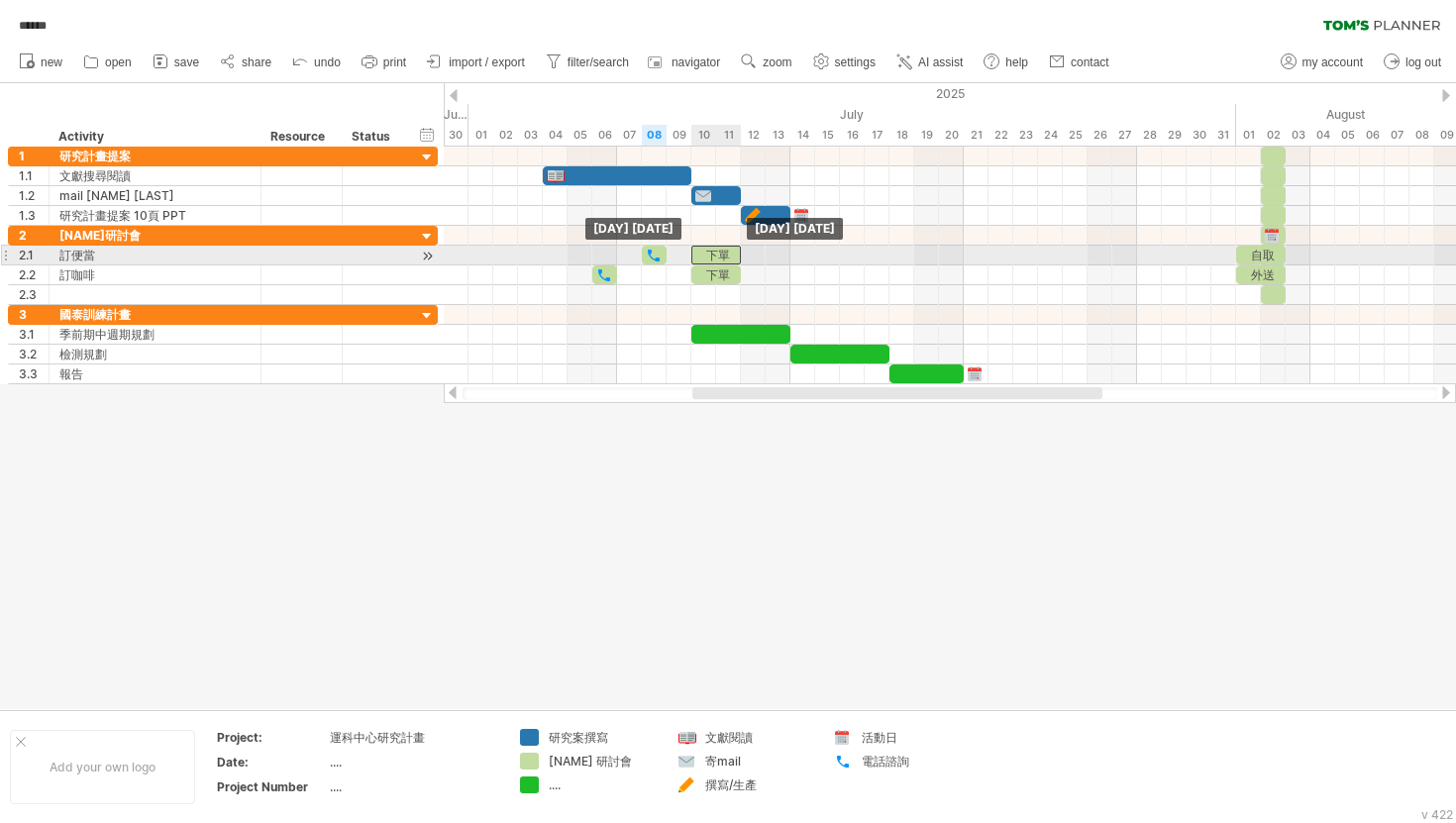 click on "下單" at bounding box center [716, 255] 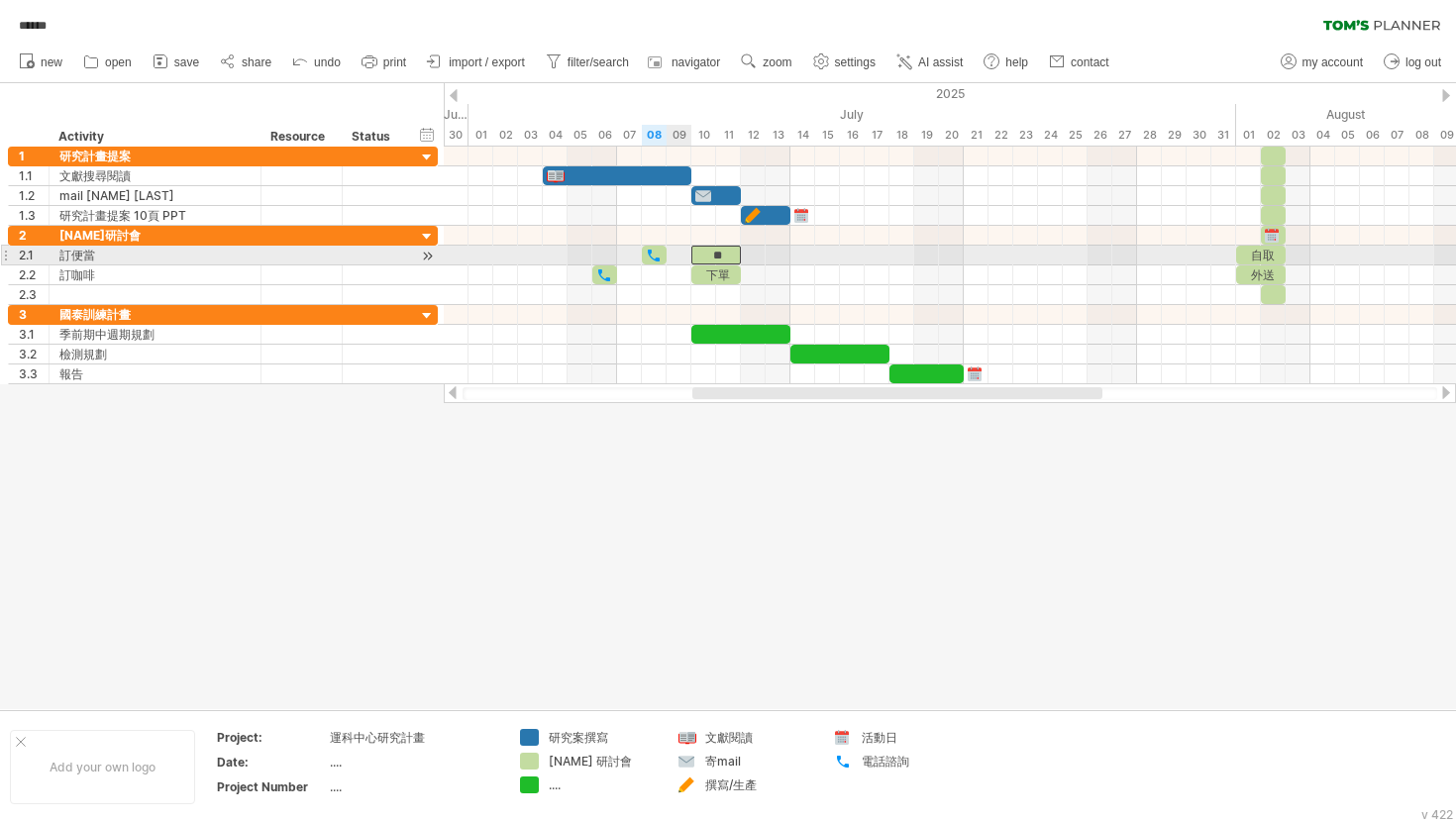 drag, startPoint x: 706, startPoint y: 252, endPoint x: 680, endPoint y: 250, distance: 26.07681 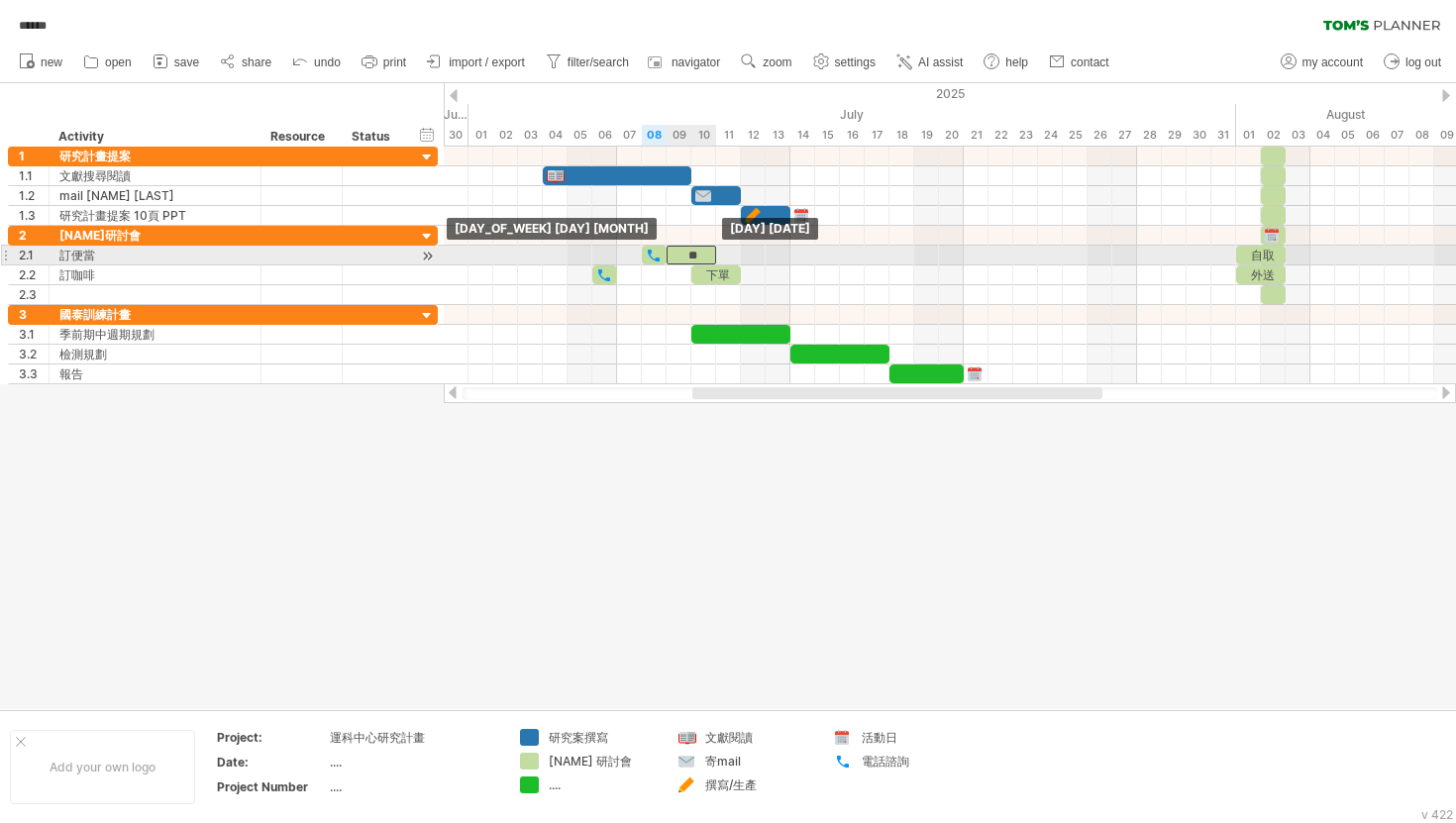 drag, startPoint x: 735, startPoint y: 254, endPoint x: 707, endPoint y: 254, distance: 28 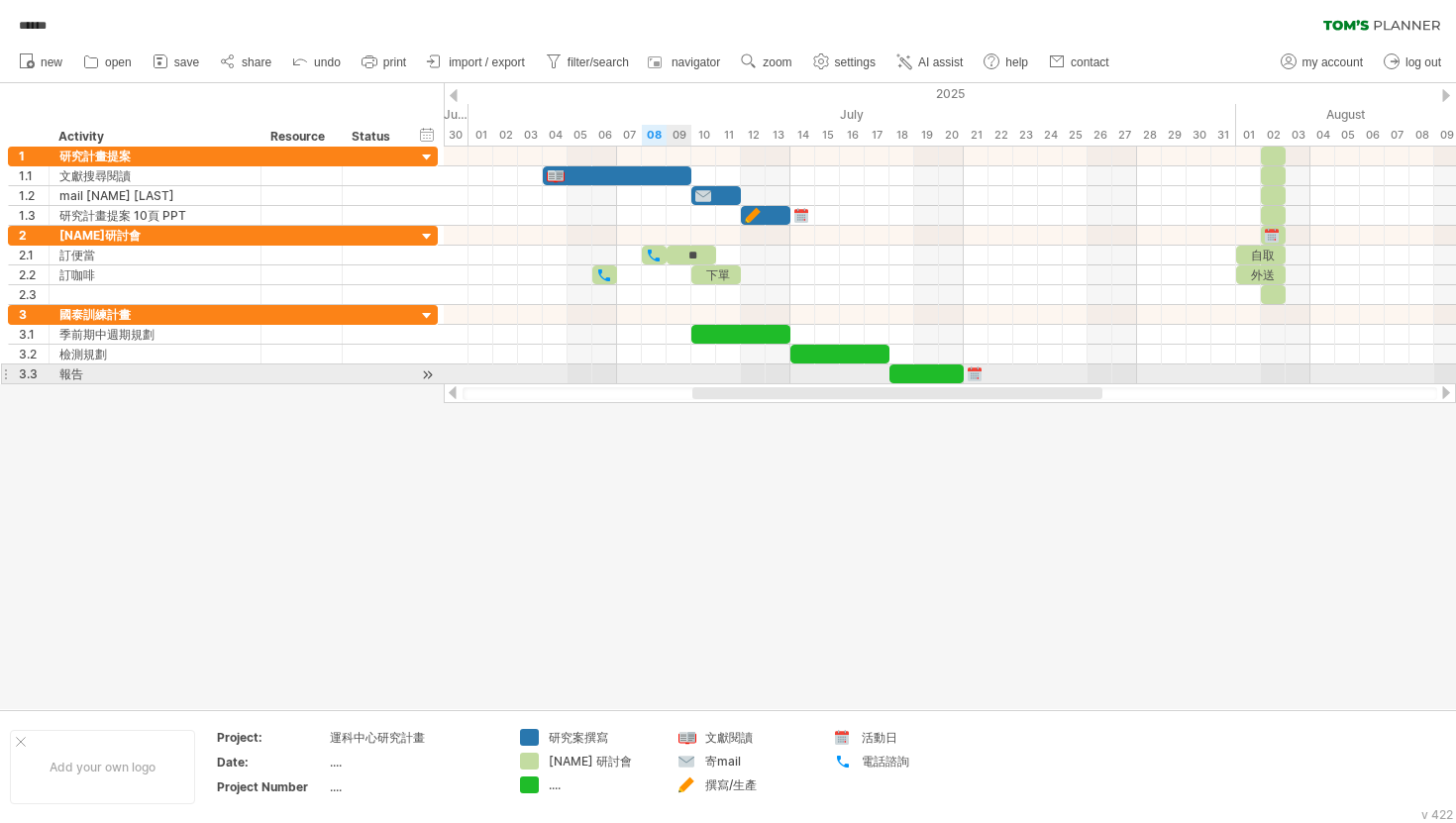 click at bounding box center (950, 374) 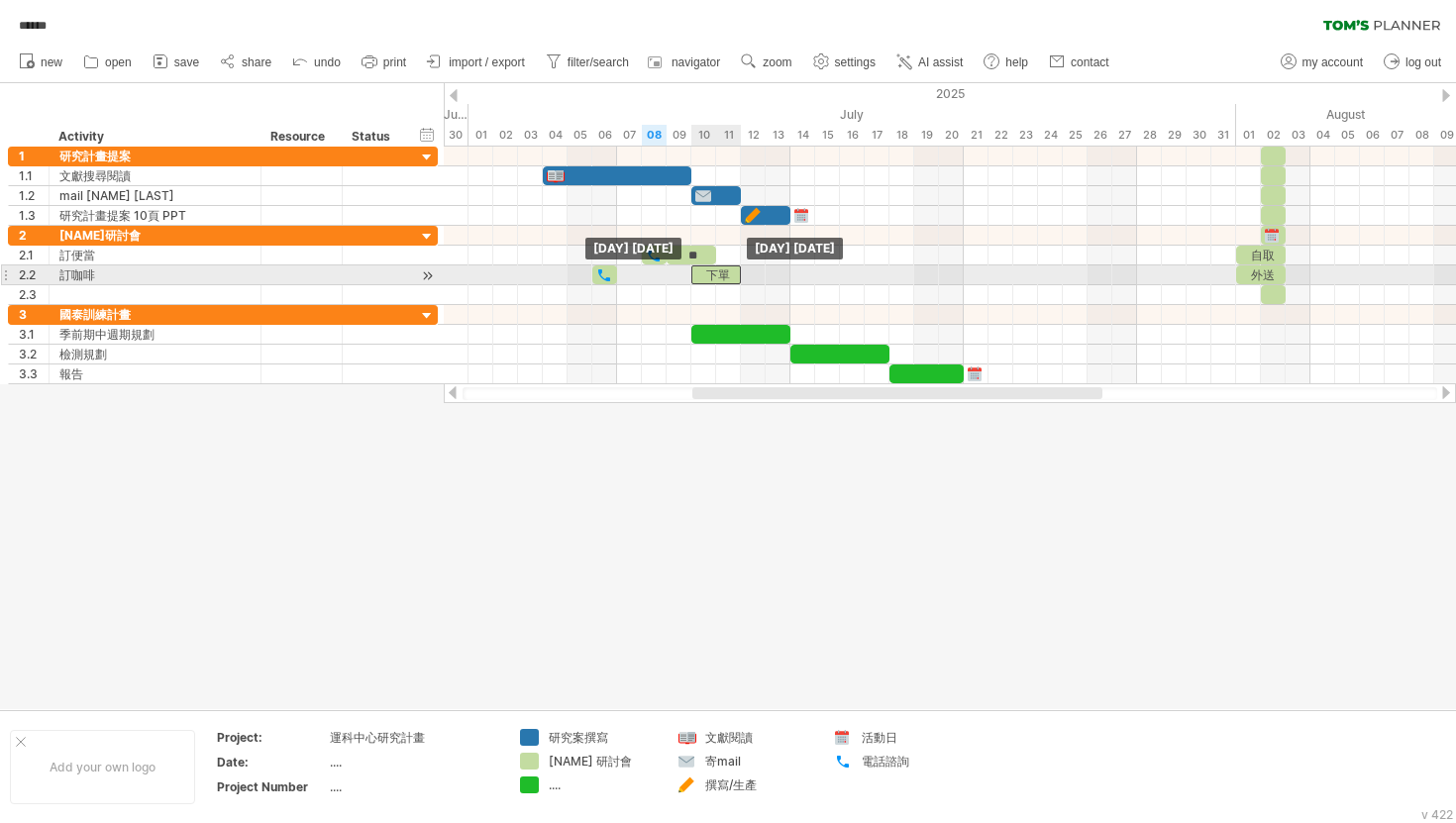 click on "下單" at bounding box center [716, 274] 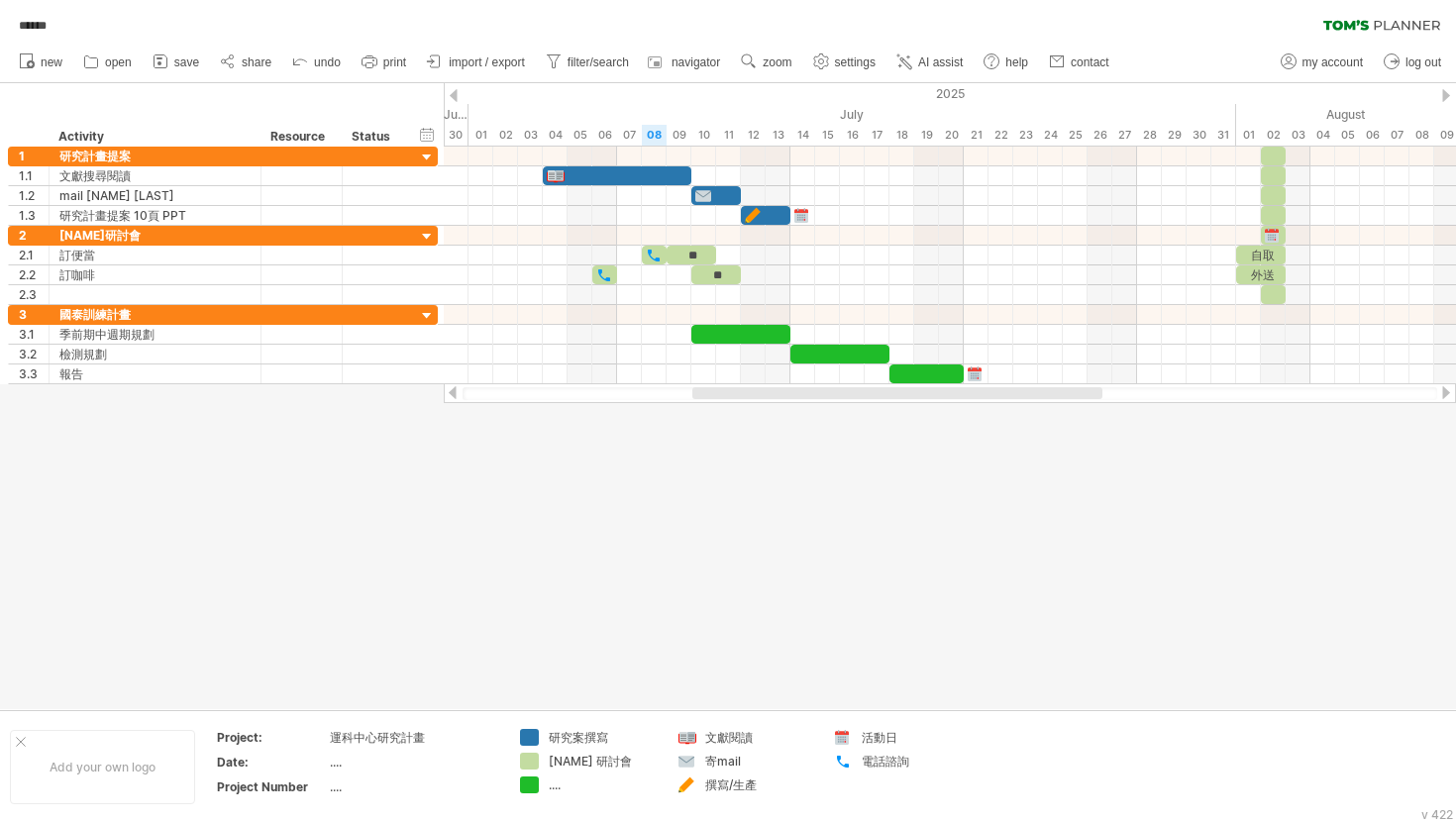 click at bounding box center (728, 396) 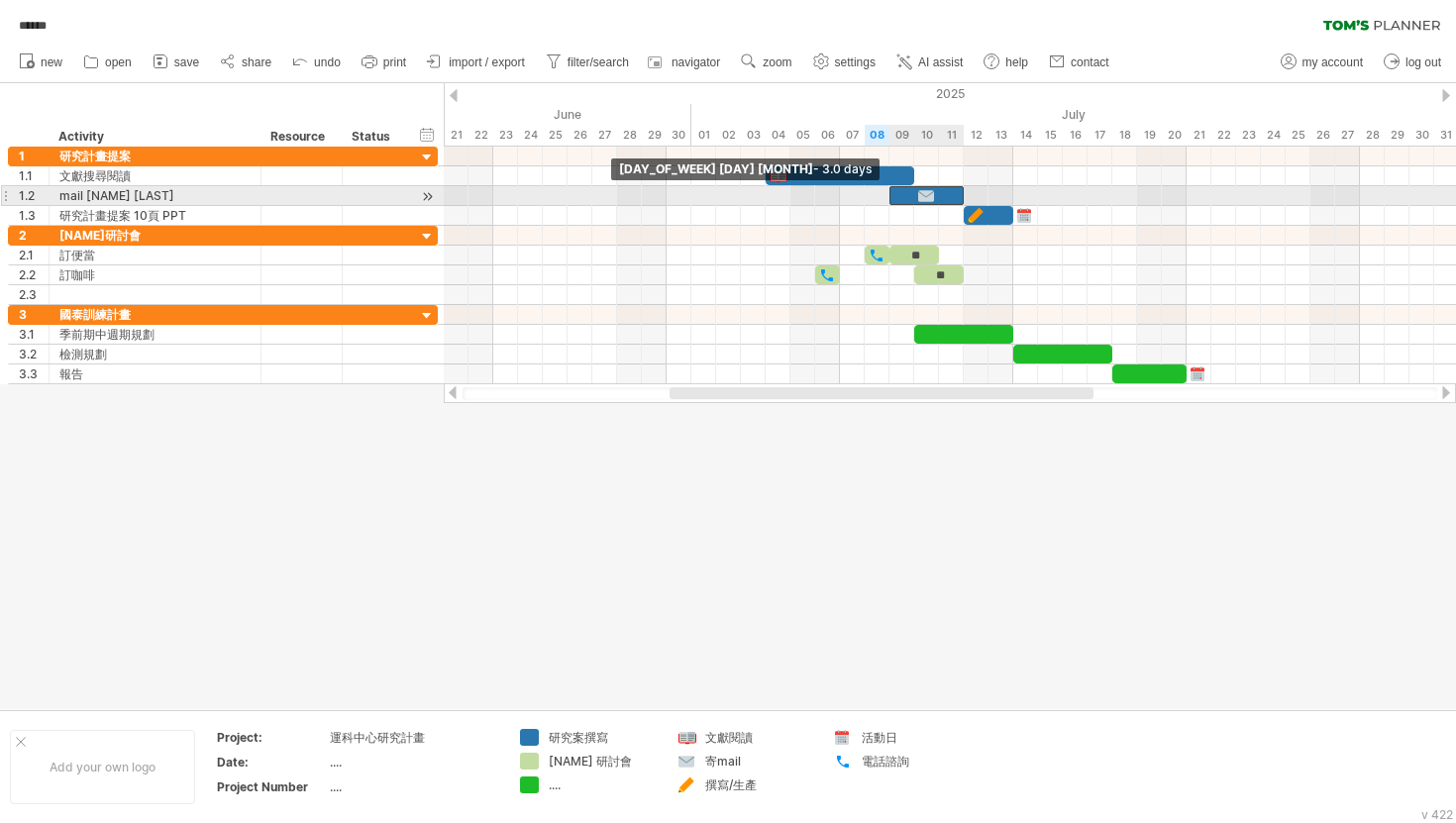 drag, startPoint x: 915, startPoint y: 190, endPoint x: 889, endPoint y: 190, distance: 26 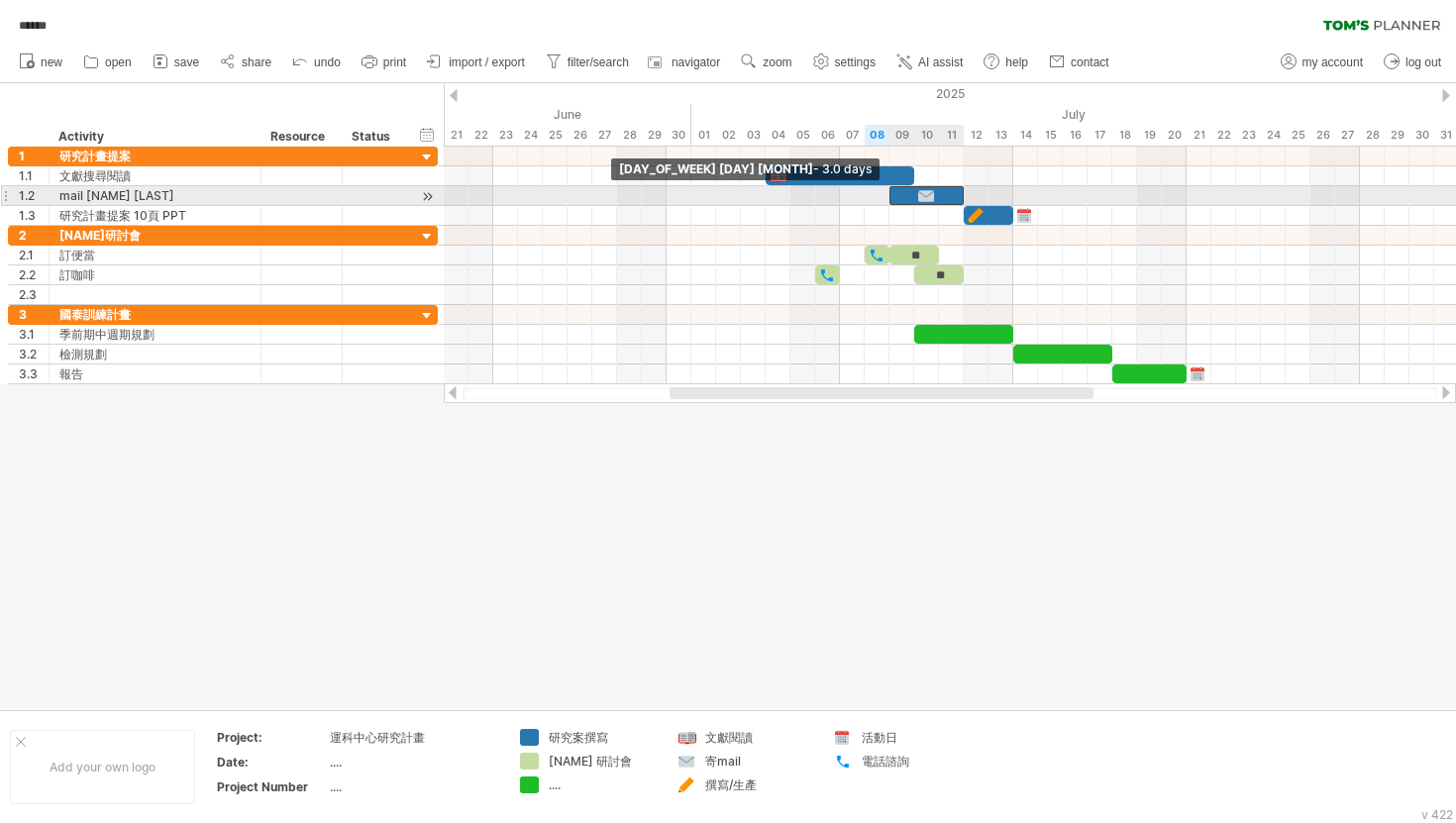 click at bounding box center (889, 195) 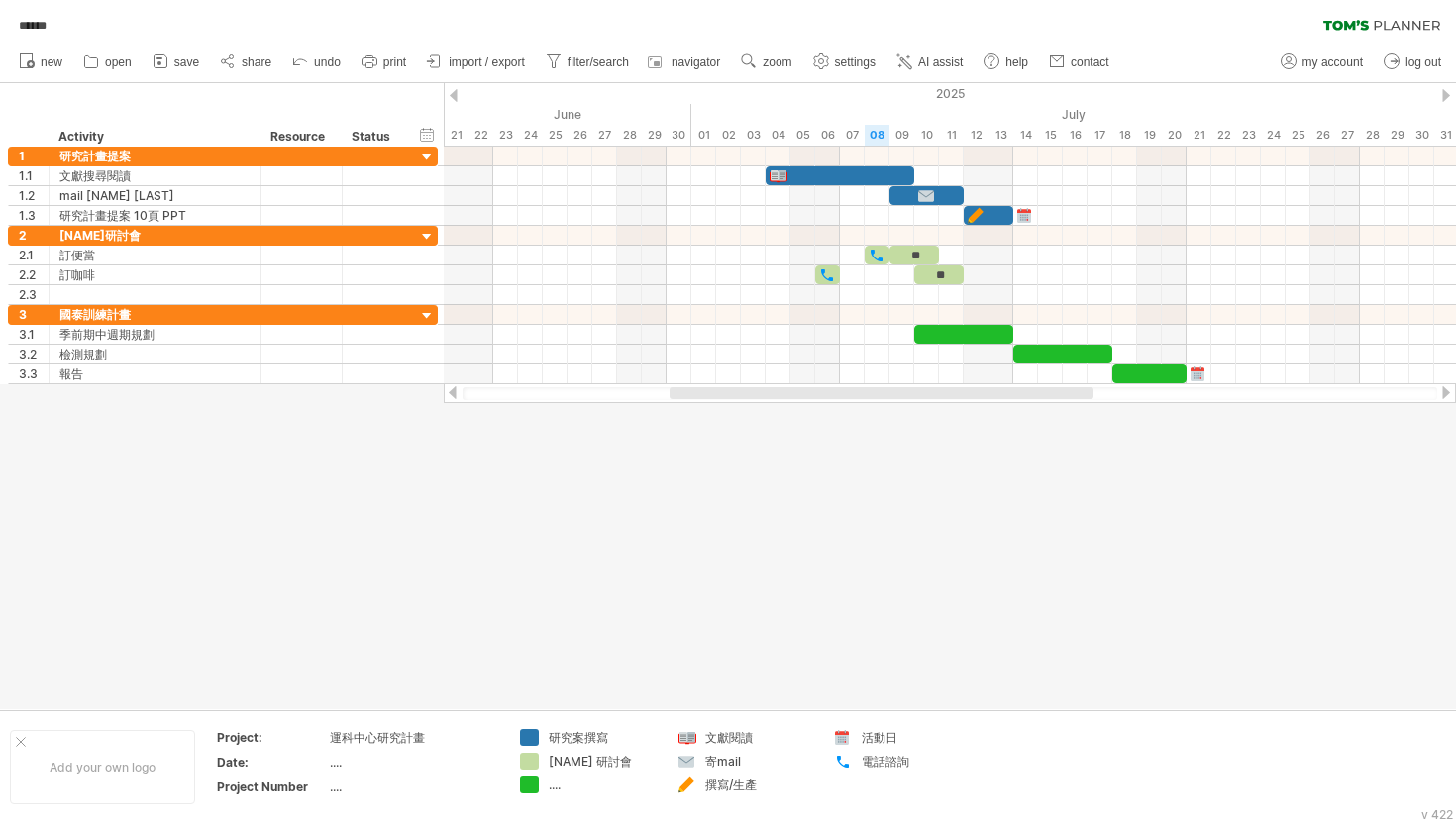 click at bounding box center (728, 396) 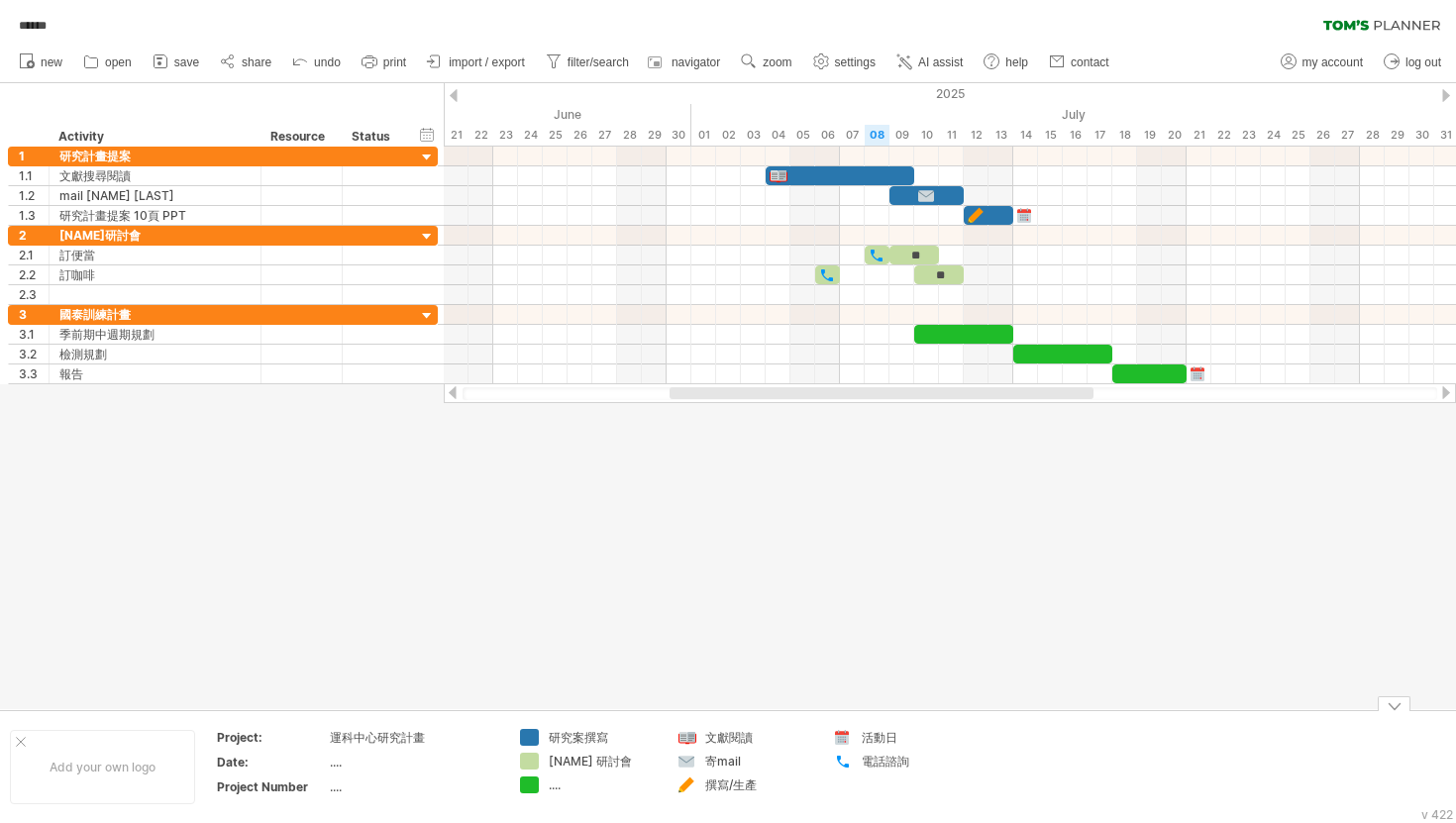 click on "...." at bounding box center (602, 737) 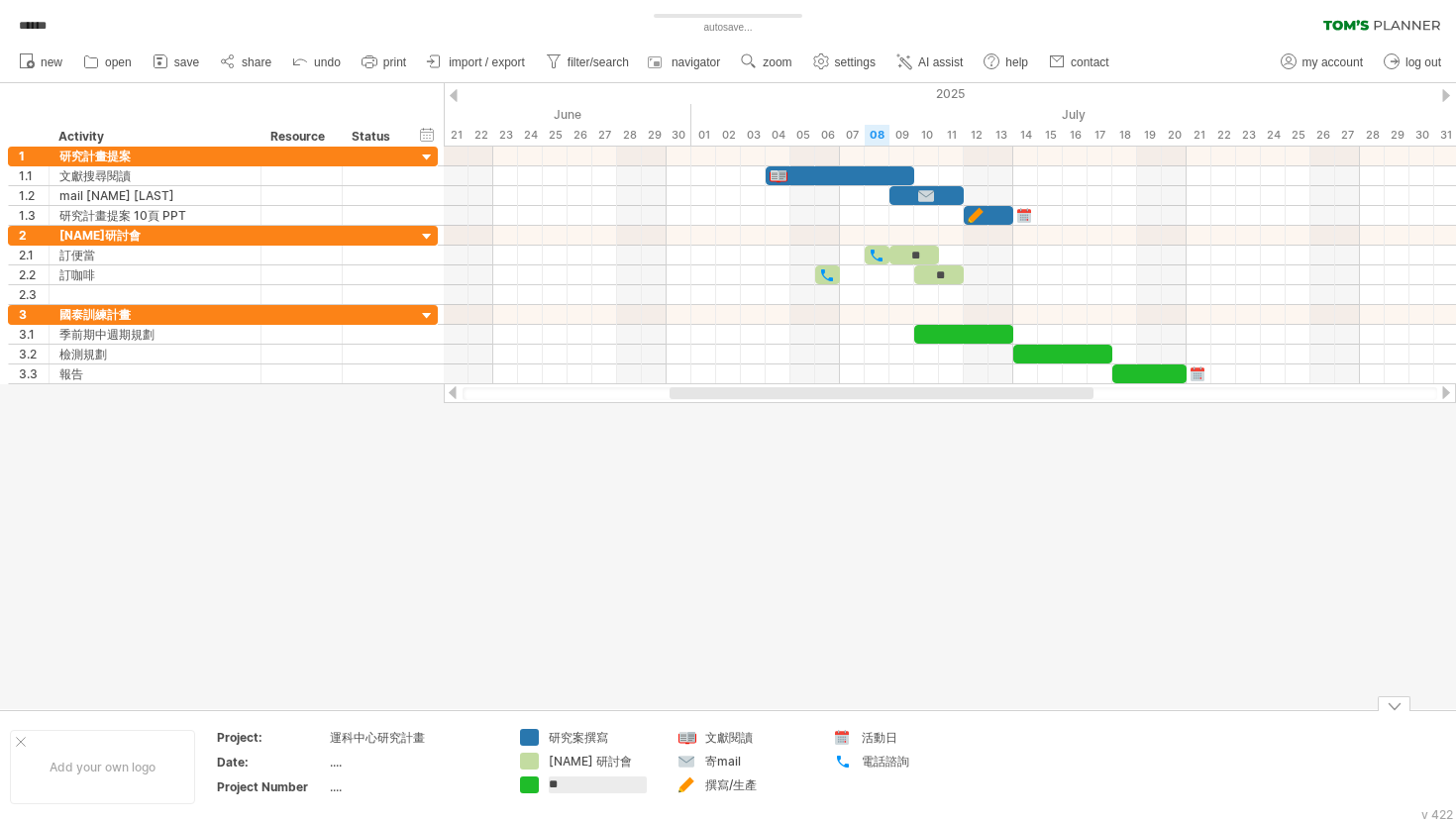 click on "**" at bounding box center (597, 784) 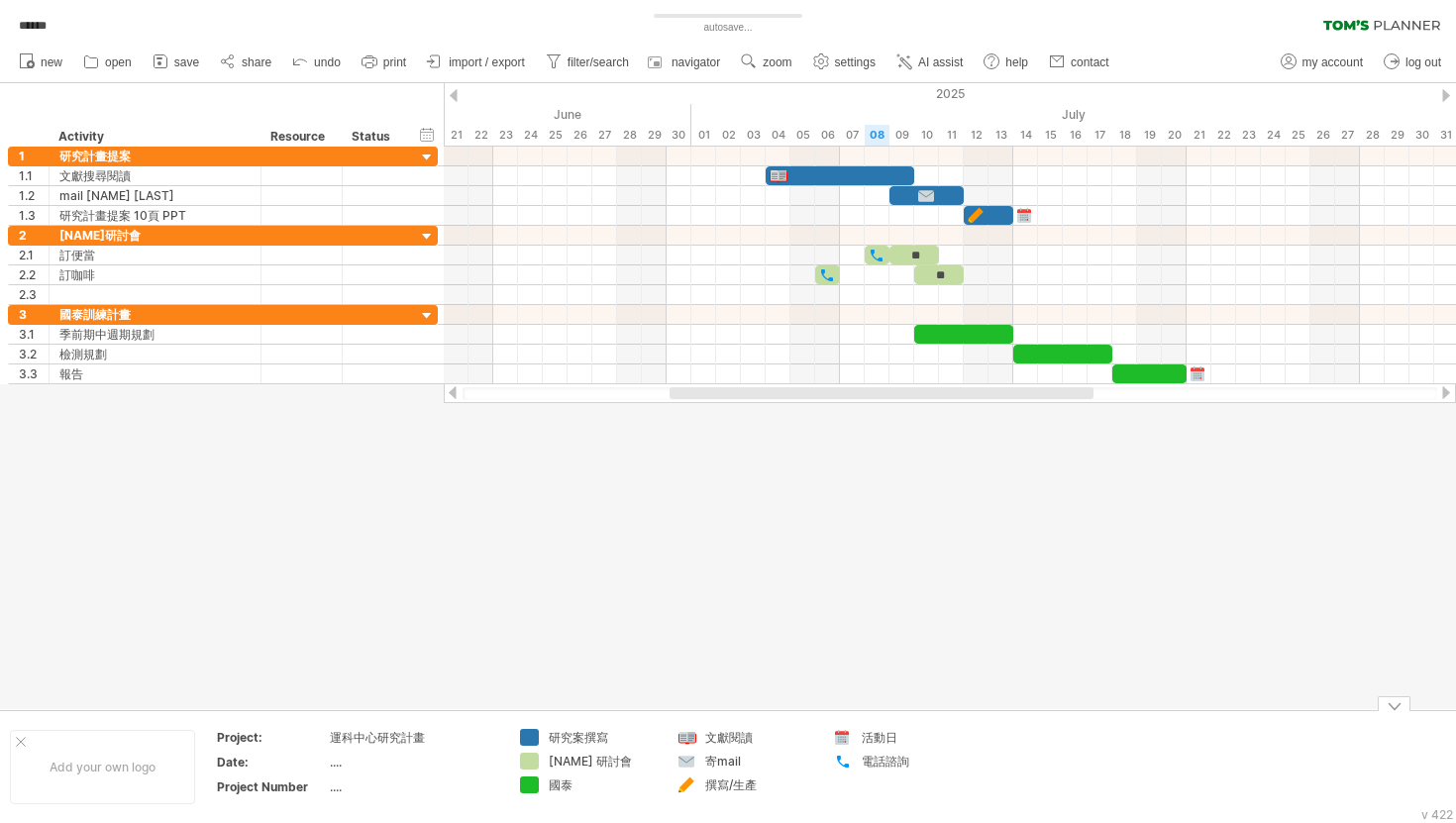 click on "Add your own logo Project: 運科中心研究計畫 Date: [DATE] .... Project Number .... 研究案撰寫 stone 研討會 國泰 文獻閱讀 寄mail 撰寫/生產 活動日 電話諮詢" at bounding box center [49524, 767] 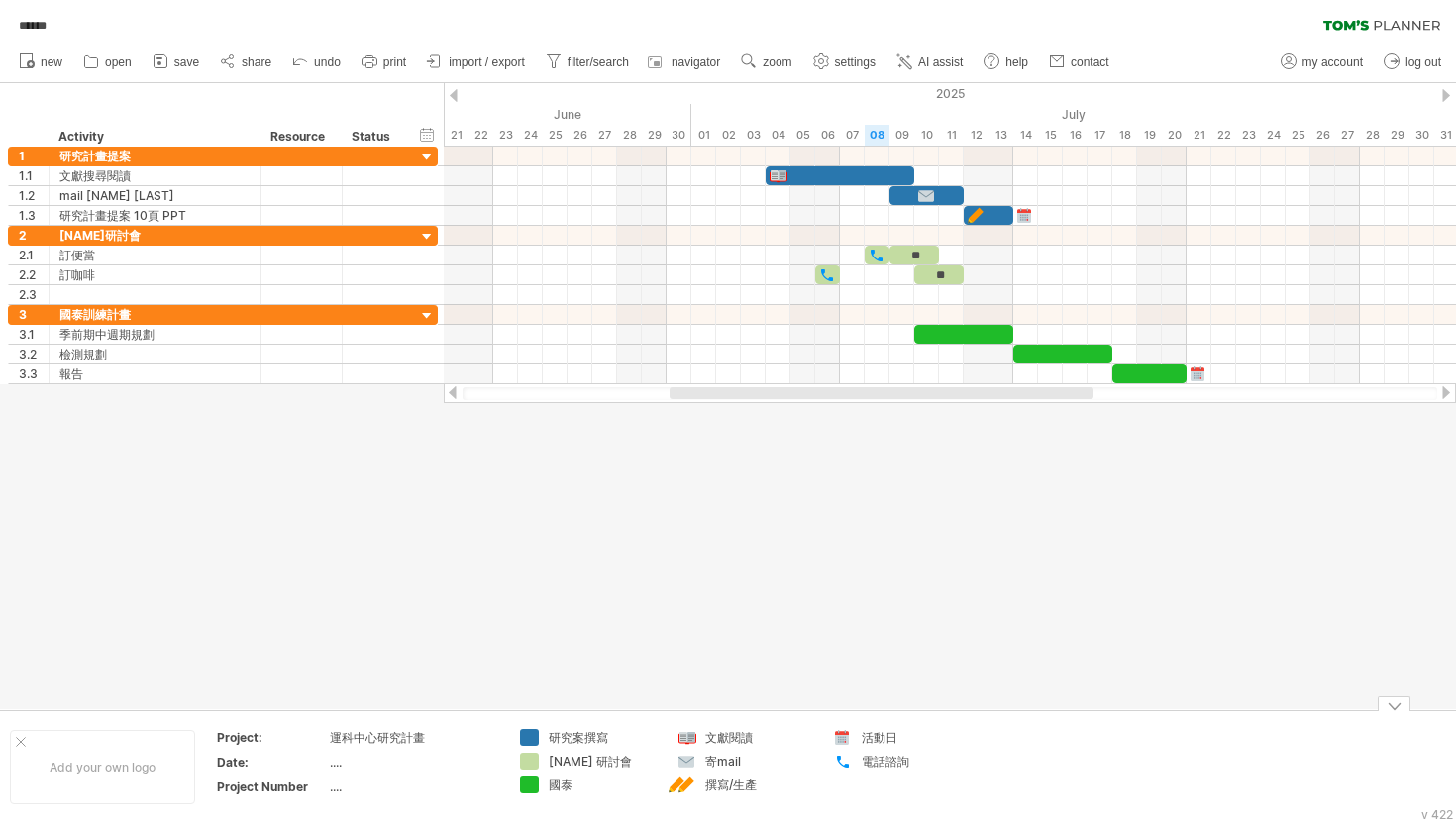 click at bounding box center [686, 785] 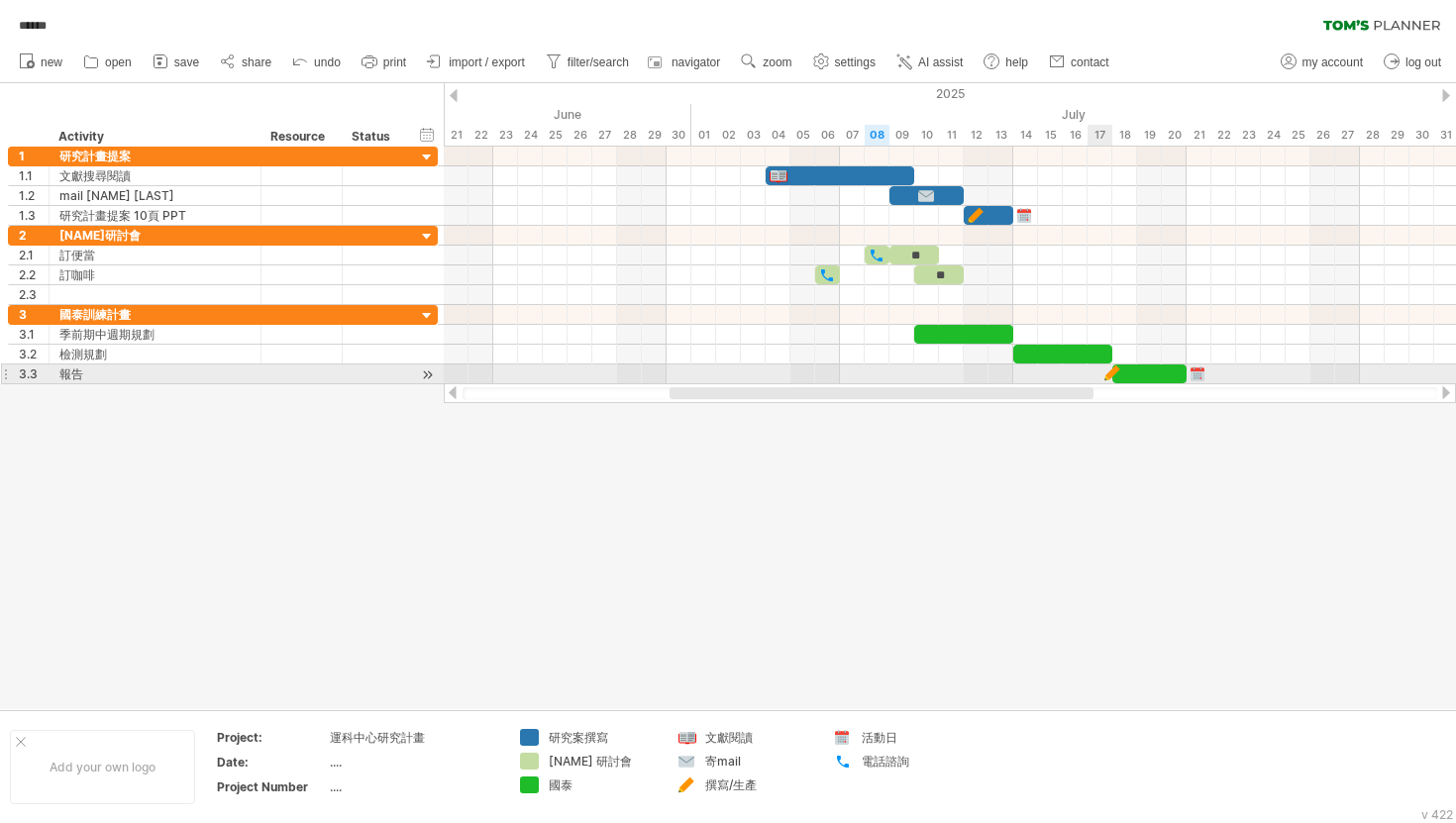 drag, startPoint x: 689, startPoint y: 780, endPoint x: 1116, endPoint y: 380, distance: 585.08888 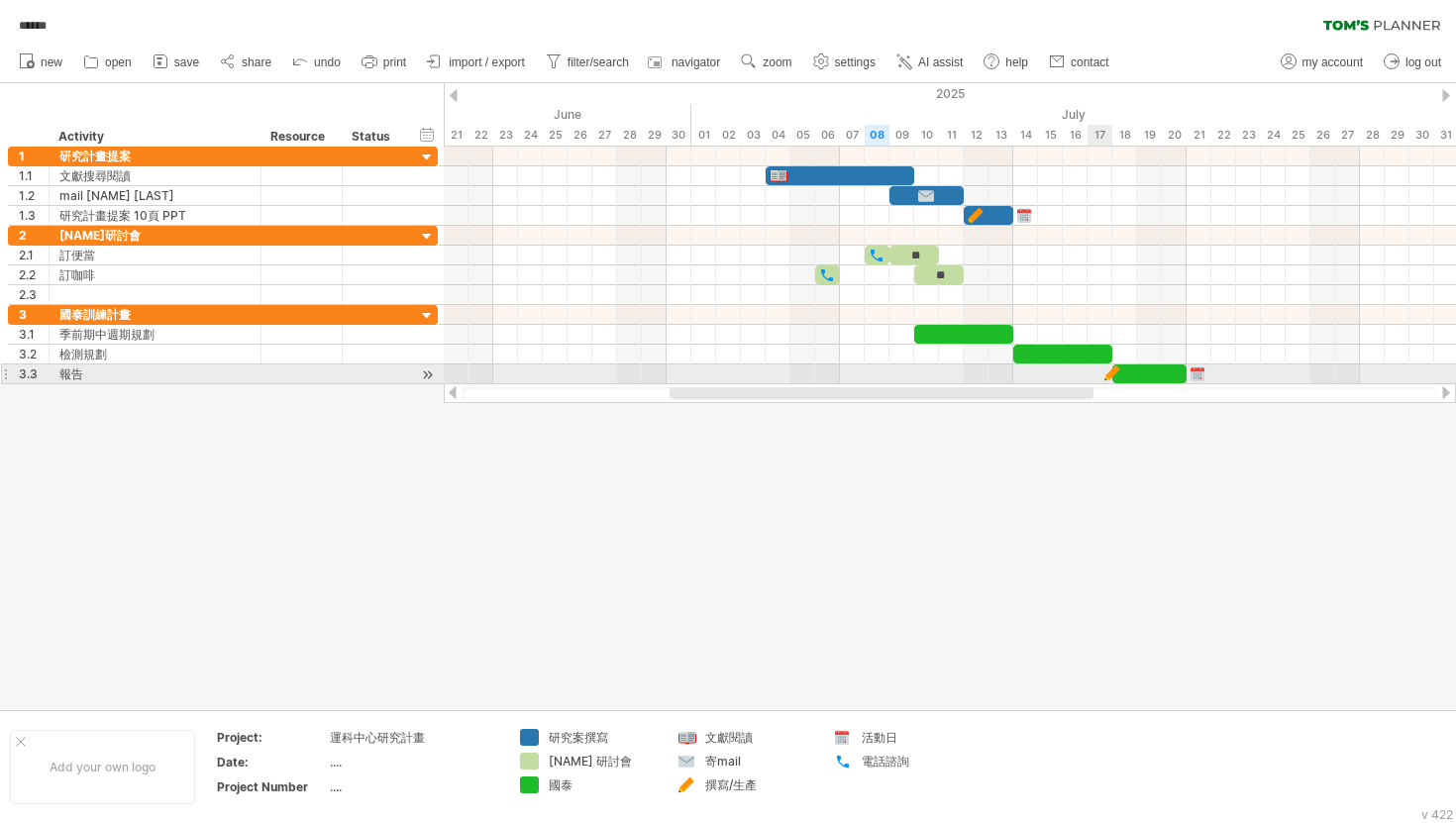 click on "Trying to reach plan.tomsplanner.com
Connected again...
0%
autosave...
******
clear filter
reapply filter new open save" at bounding box center [728, 411] 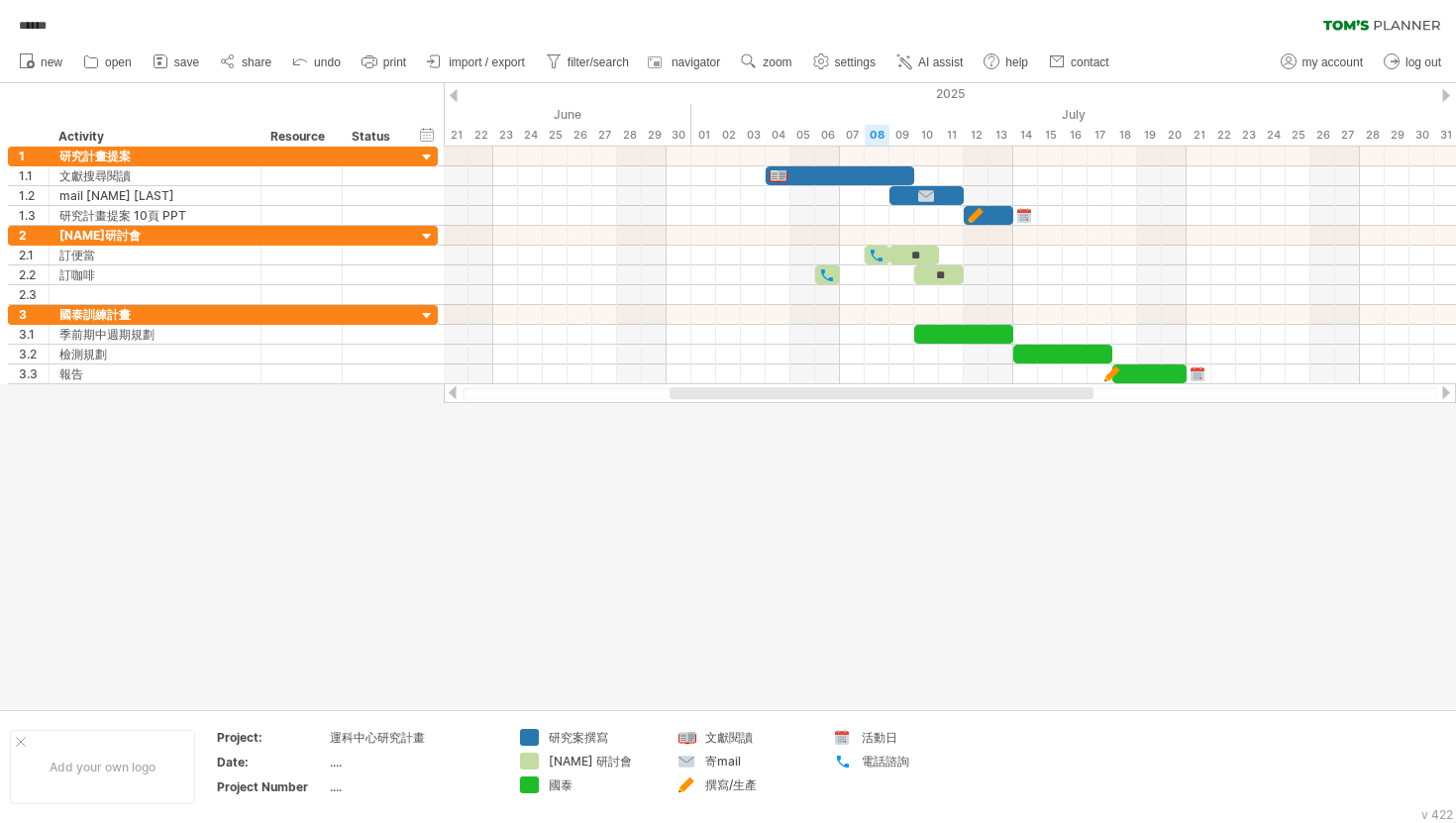 click at bounding box center (728, 396) 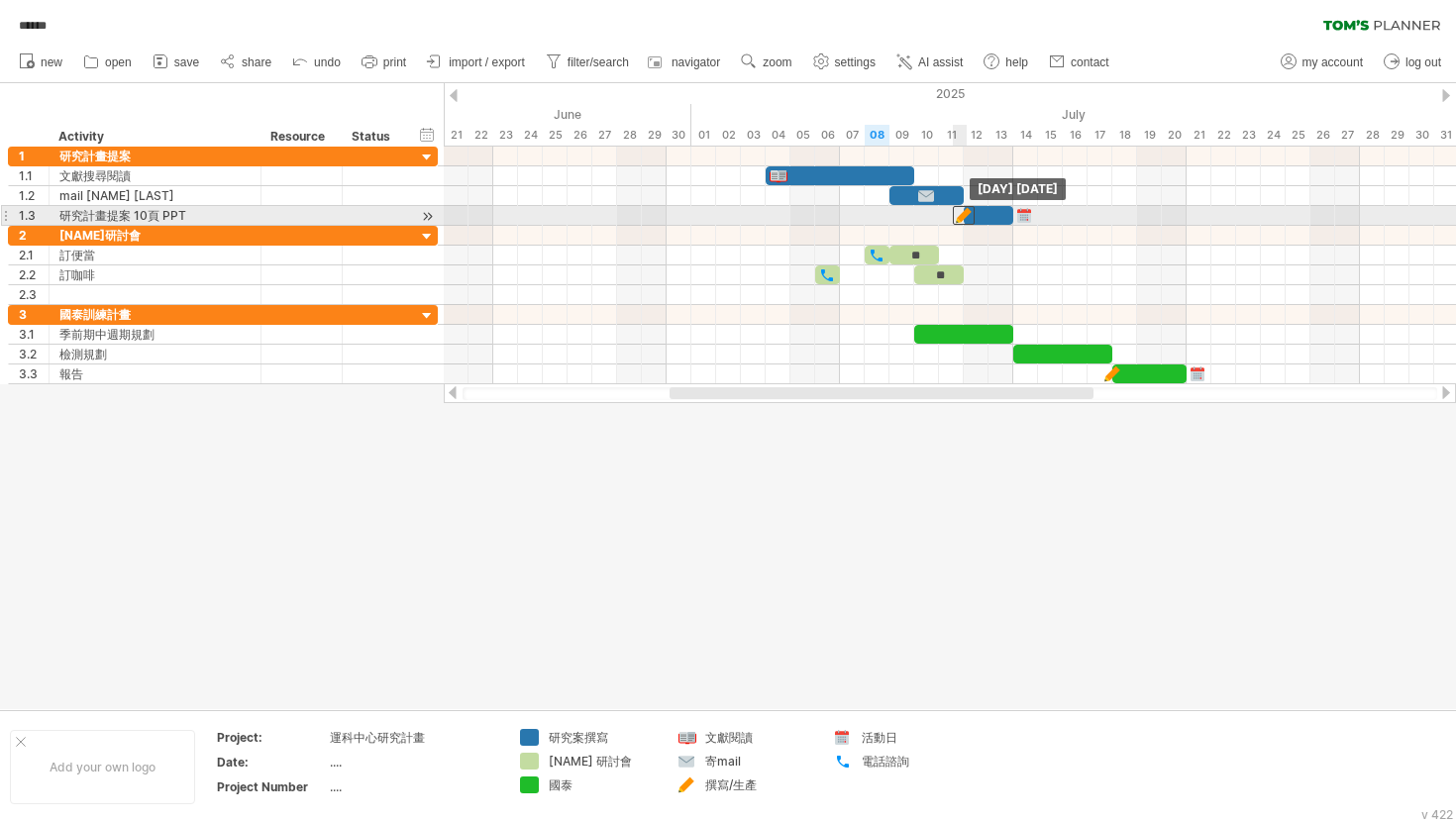 drag, startPoint x: 976, startPoint y: 212, endPoint x: 965, endPoint y: 212, distance: 11 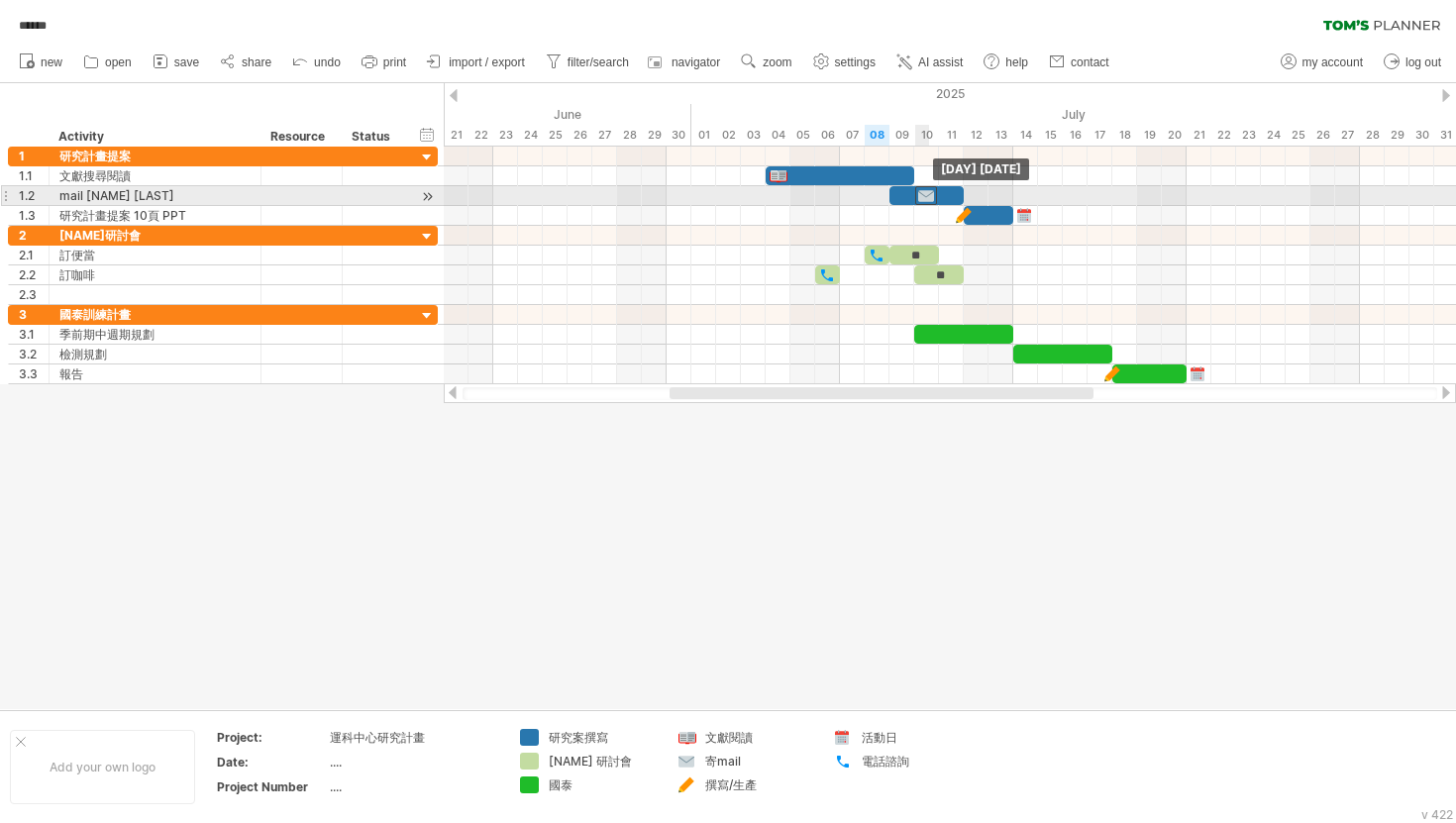 click at bounding box center (926, 195) 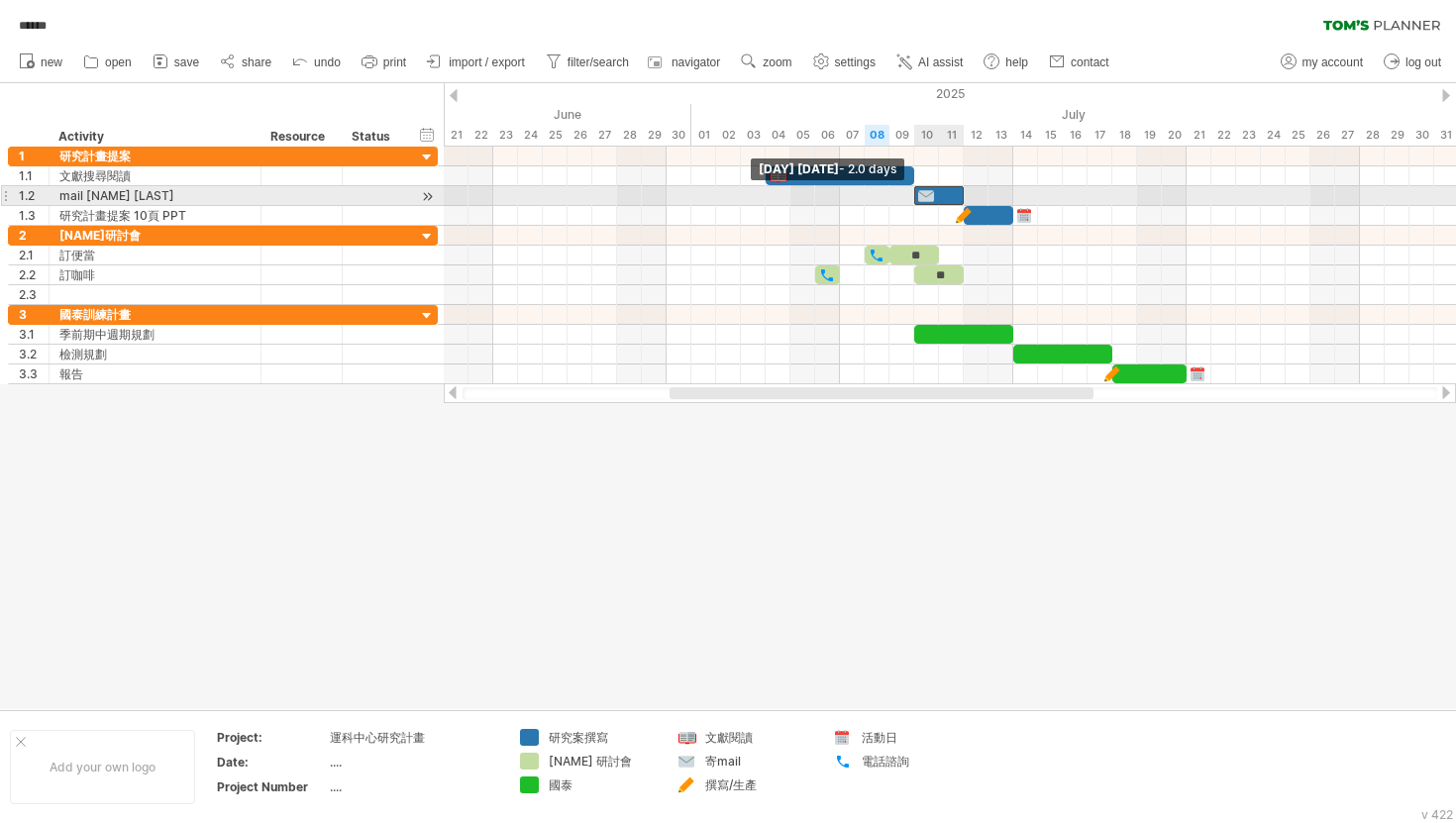 drag, startPoint x: 892, startPoint y: 192, endPoint x: 920, endPoint y: 193, distance: 28.01785 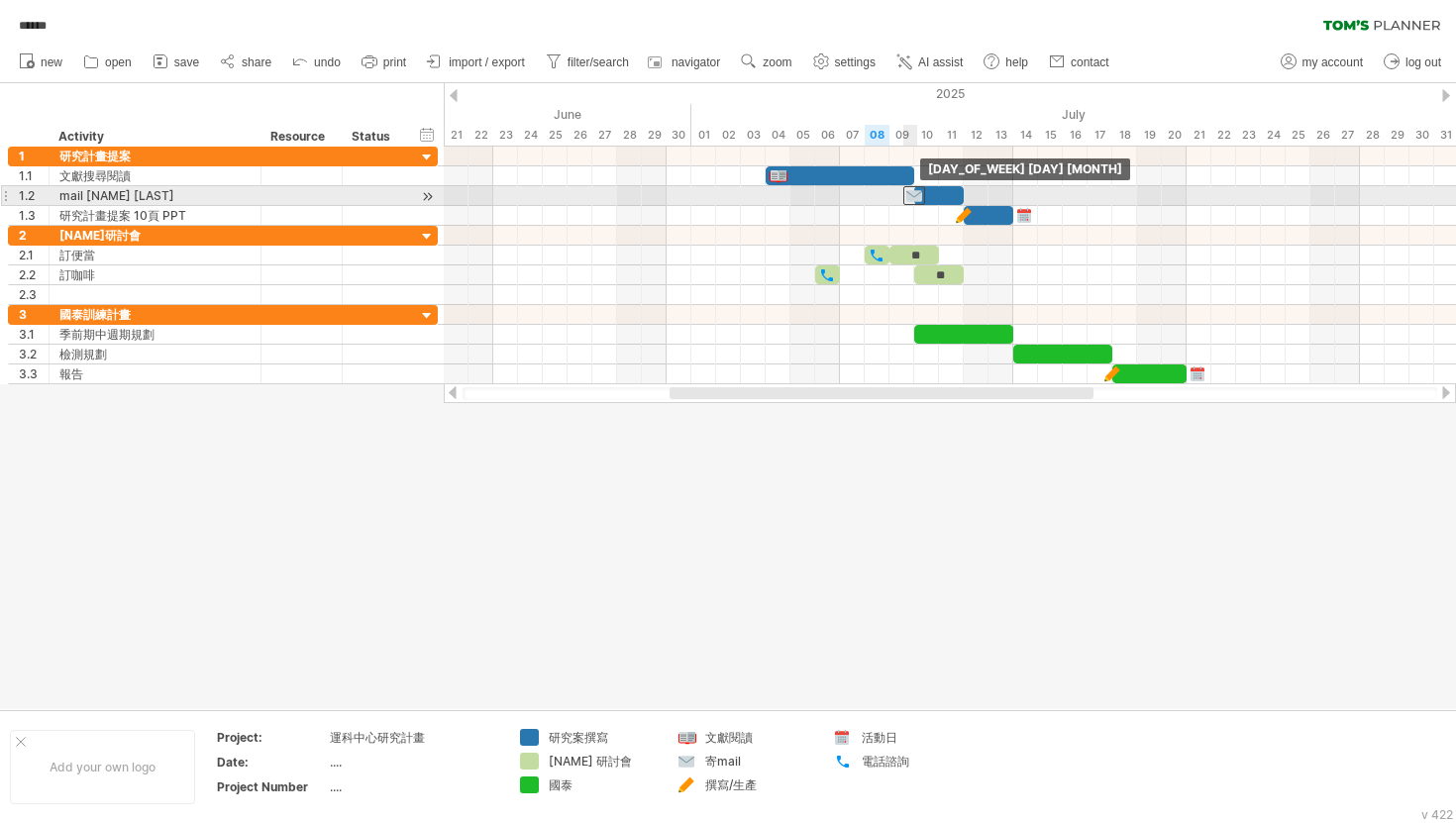 drag, startPoint x: 923, startPoint y: 193, endPoint x: 911, endPoint y: 193, distance: 12 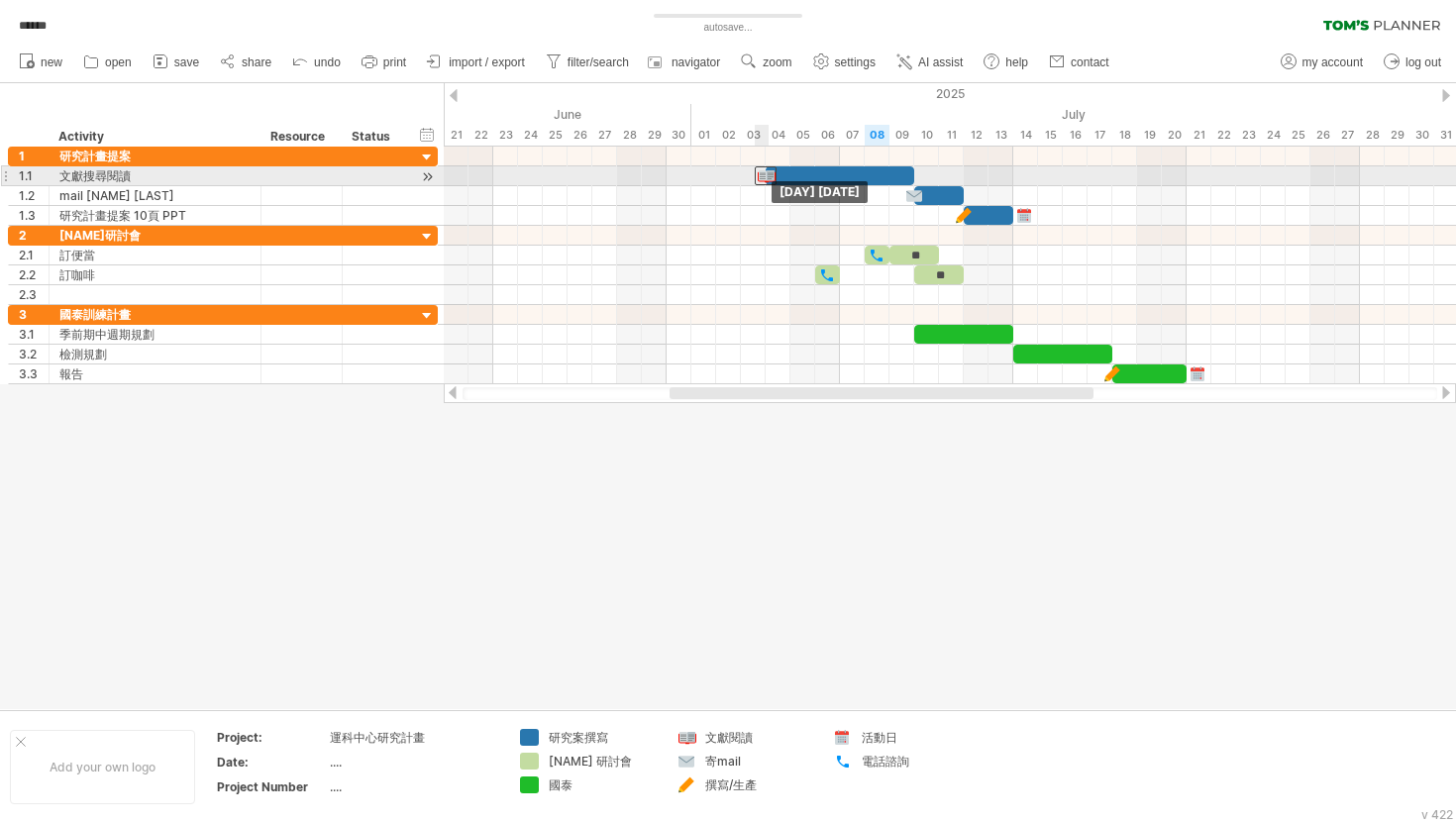 drag, startPoint x: 782, startPoint y: 173, endPoint x: 768, endPoint y: 173, distance: 14 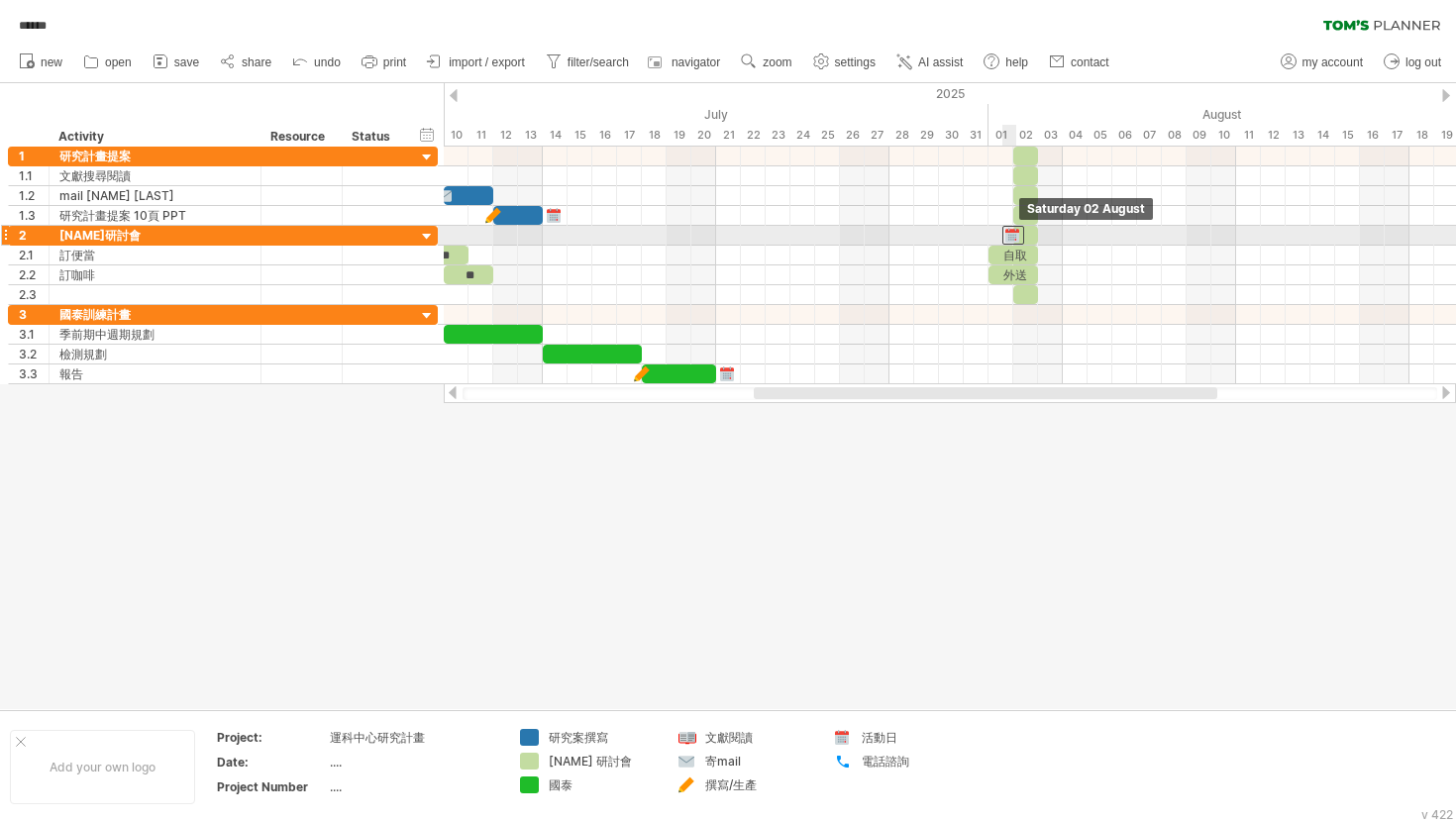 drag, startPoint x: 1018, startPoint y: 238, endPoint x: 1008, endPoint y: 237, distance: 10.049876 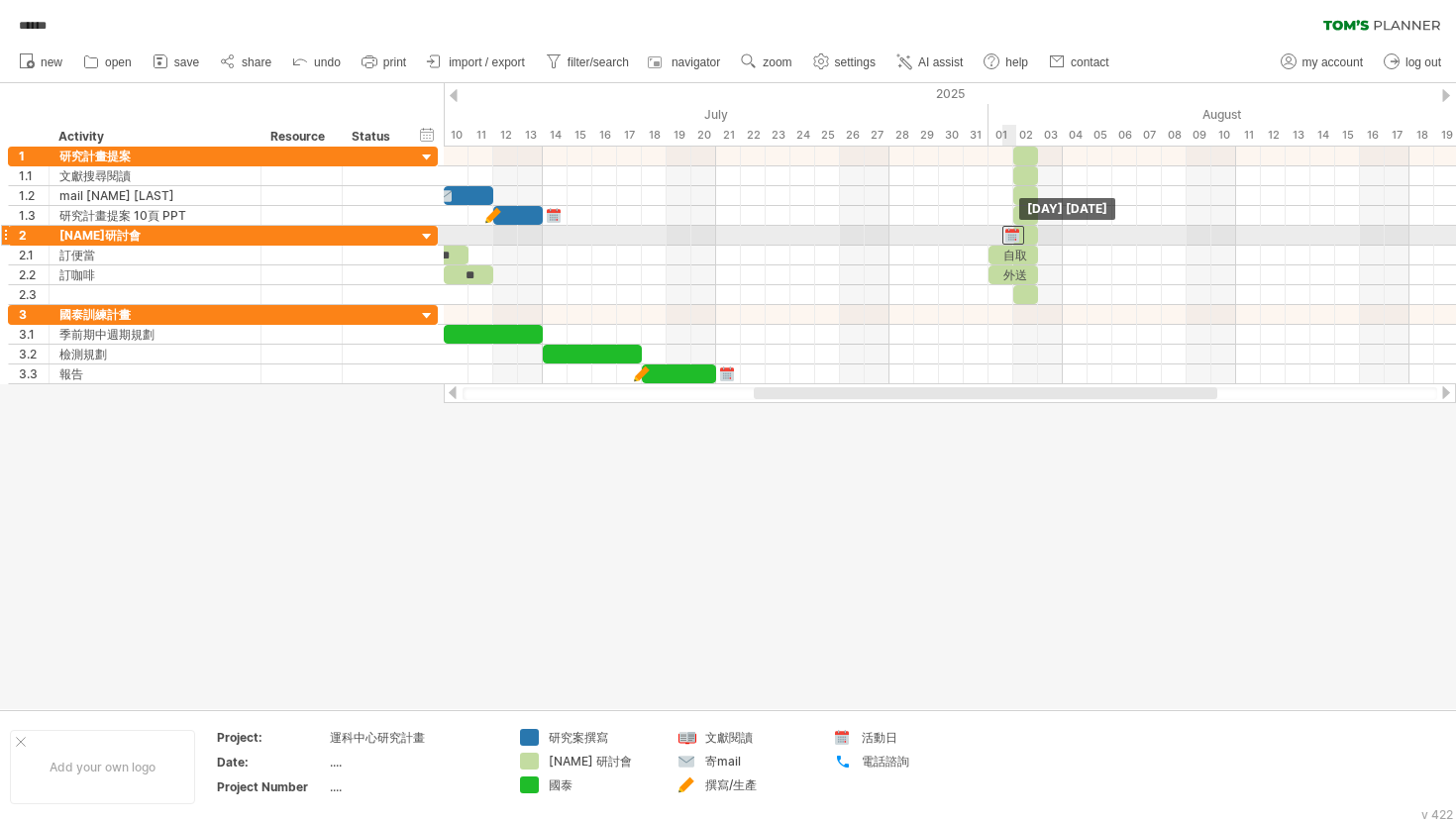 click at bounding box center [1013, 235] 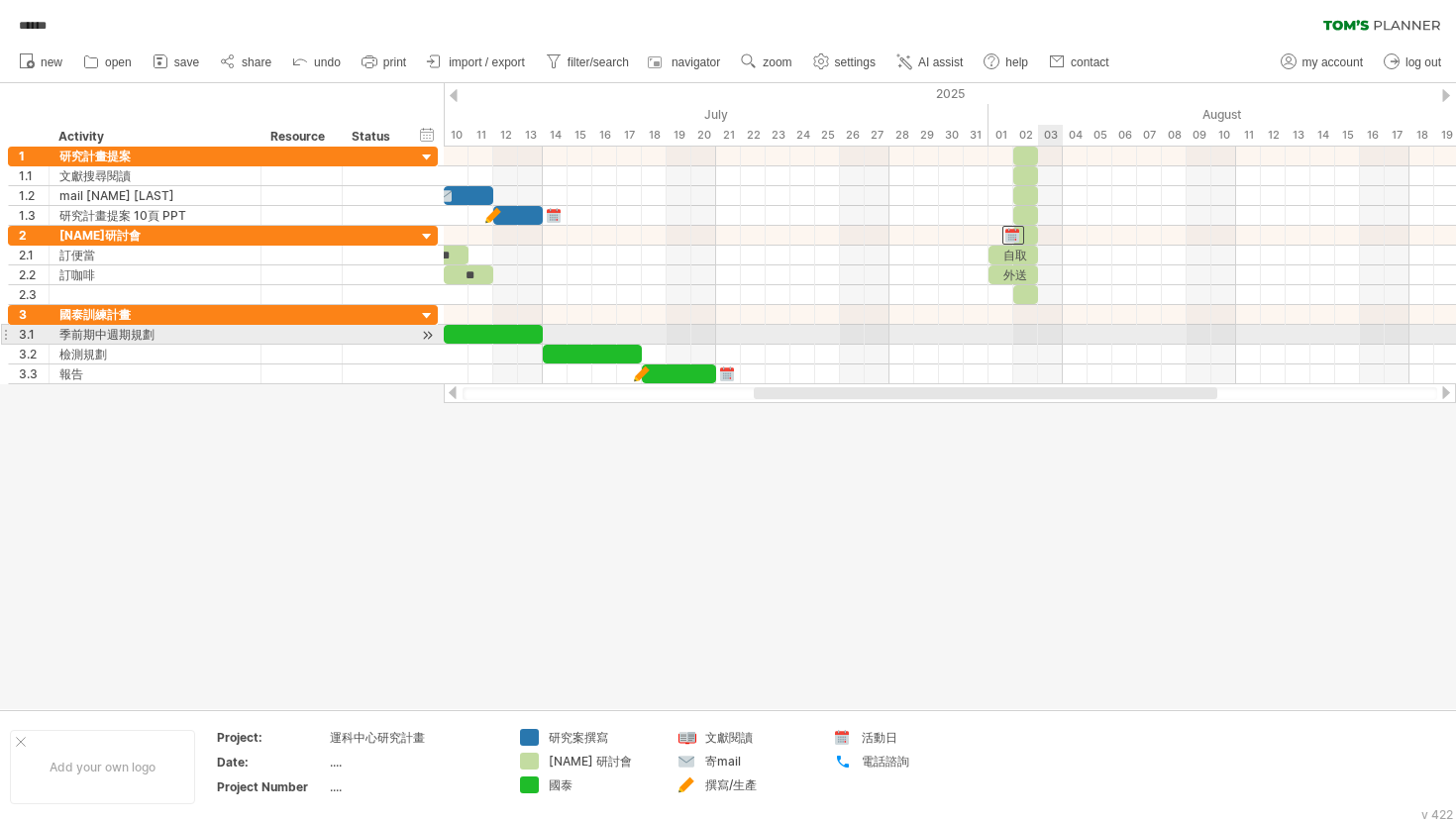 click at bounding box center [728, 396] 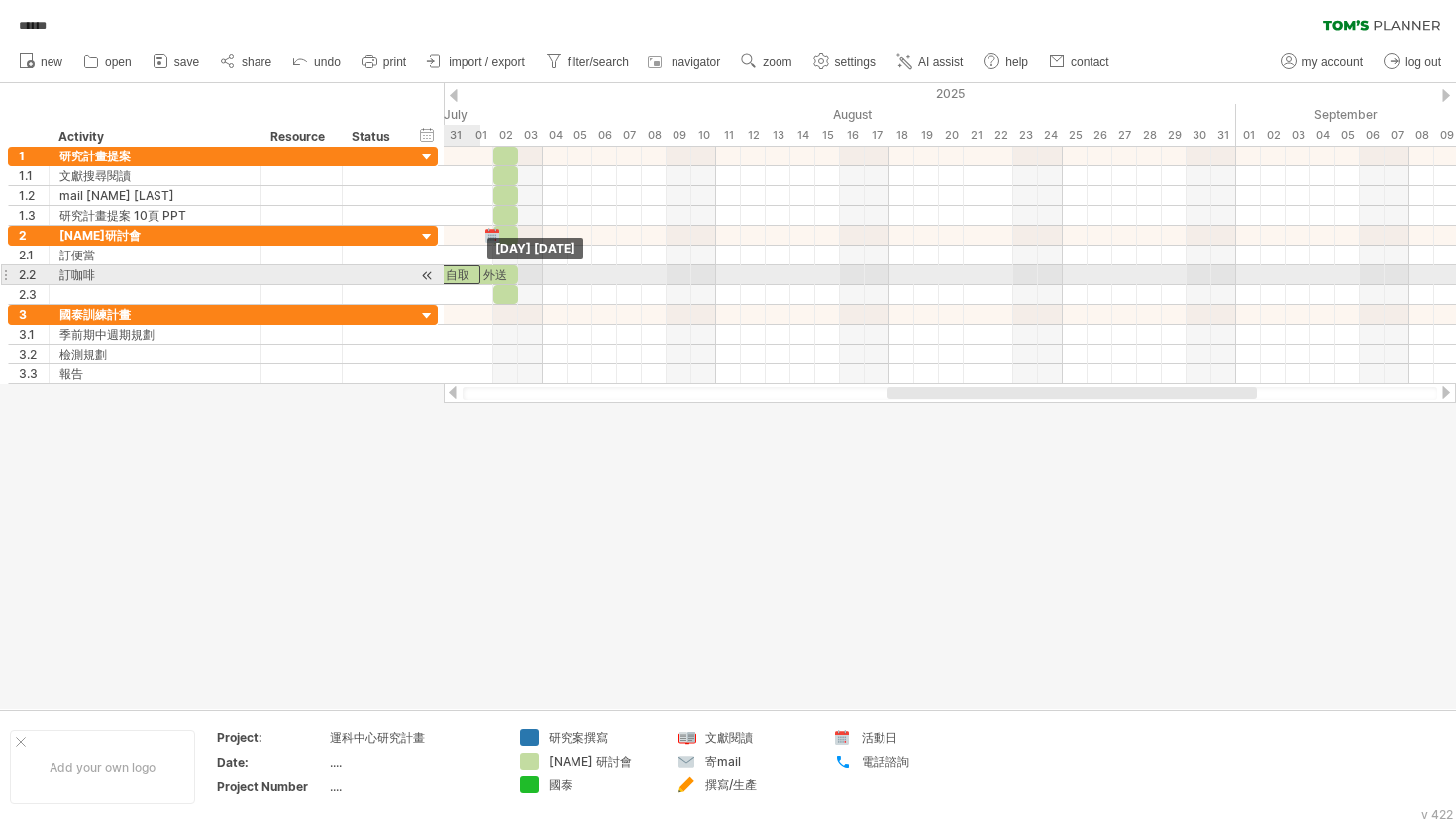 drag, startPoint x: 491, startPoint y: 257, endPoint x: 456, endPoint y: 275, distance: 39.357337 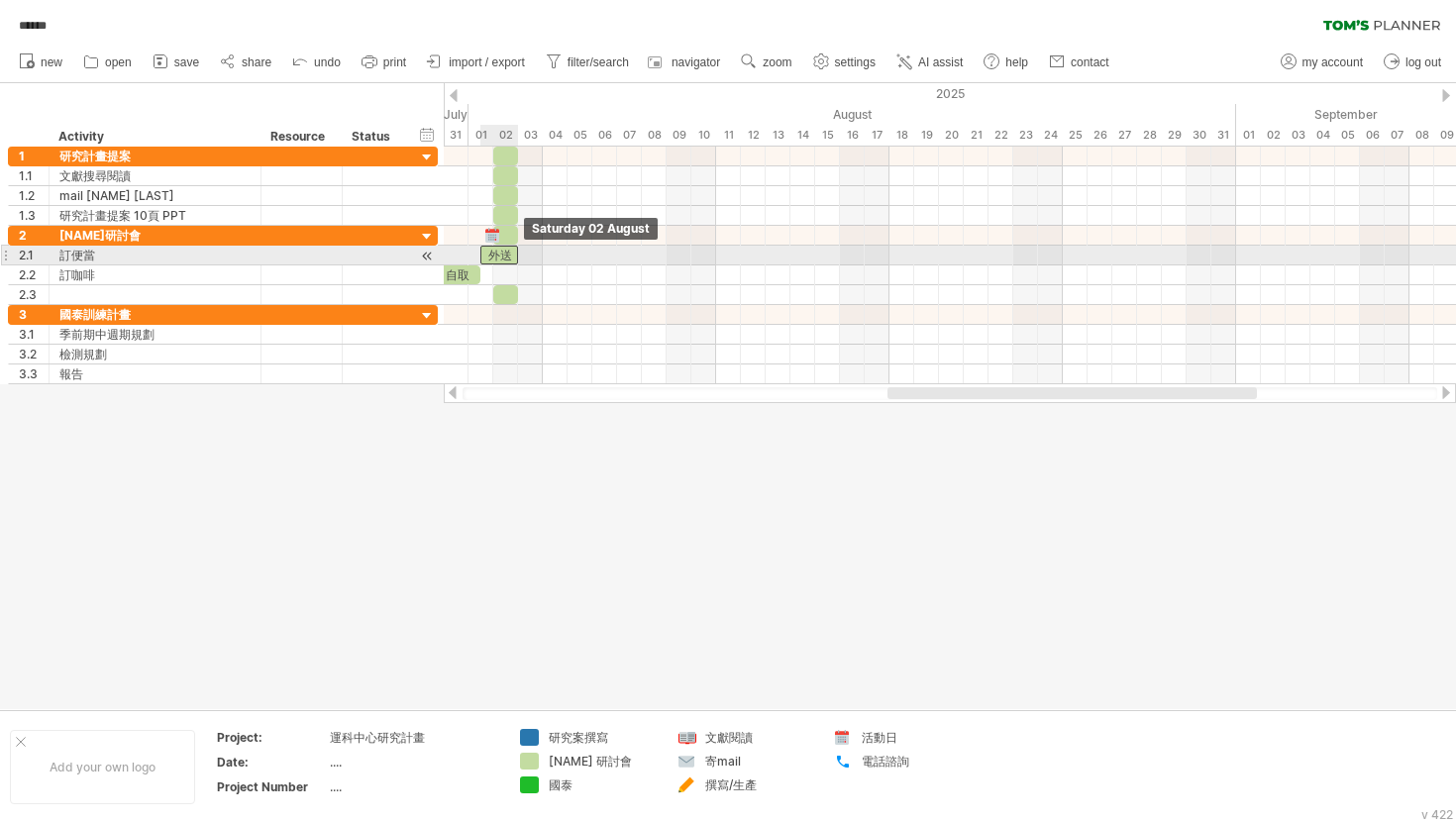 drag, startPoint x: 509, startPoint y: 270, endPoint x: 509, endPoint y: 257, distance: 13 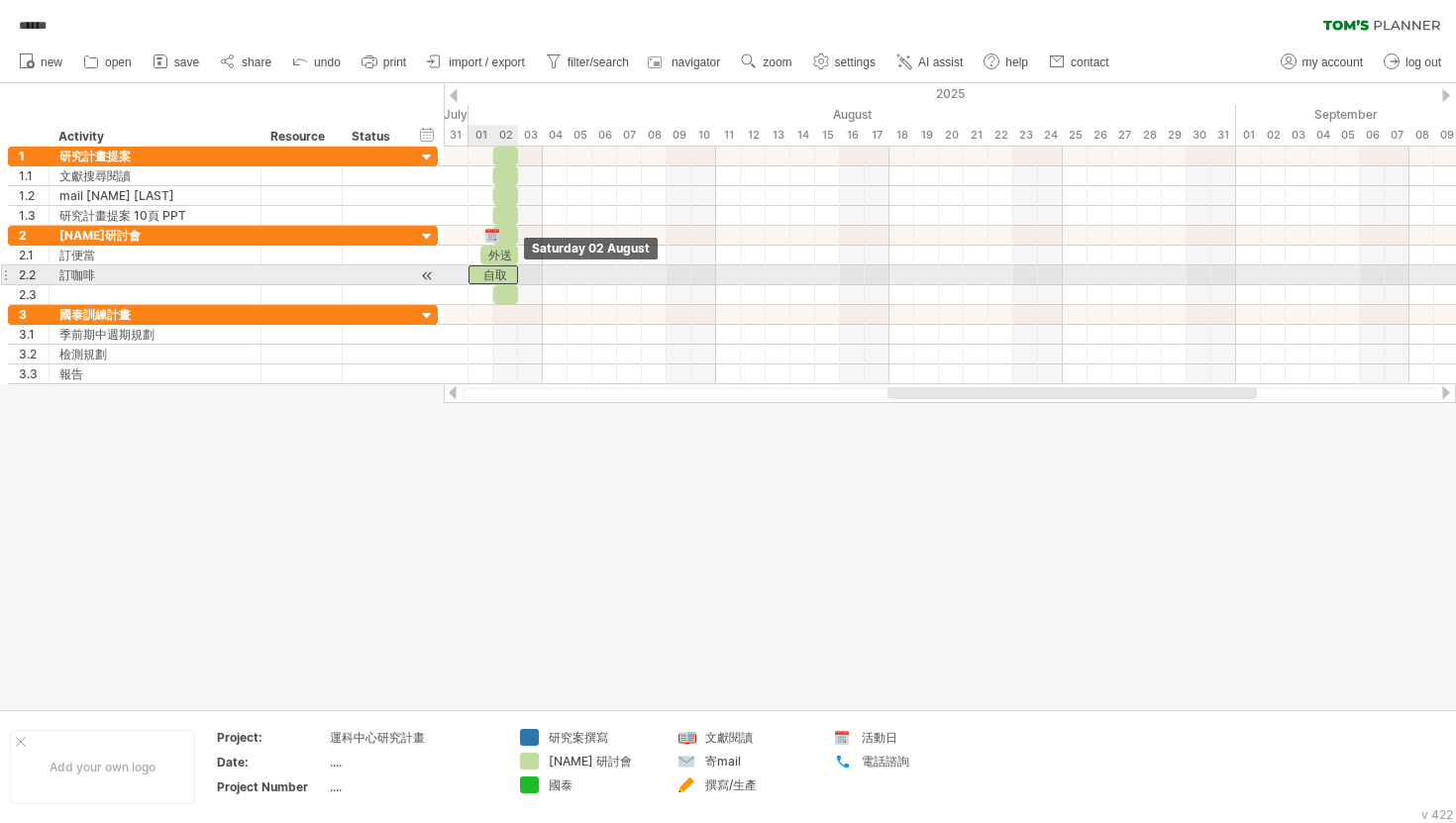 drag, startPoint x: 468, startPoint y: 274, endPoint x: 509, endPoint y: 274, distance: 41 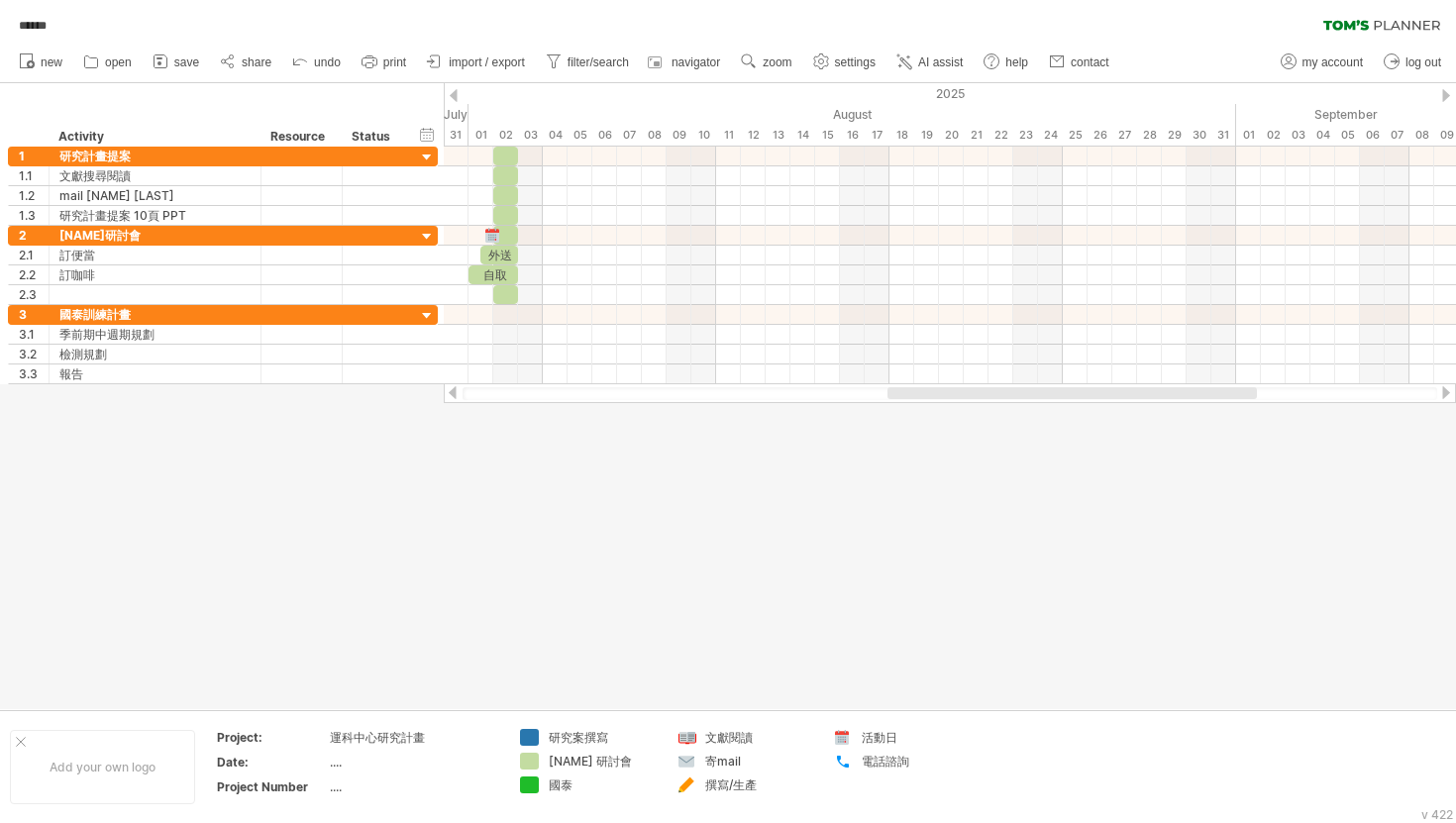 click at bounding box center [728, 396] 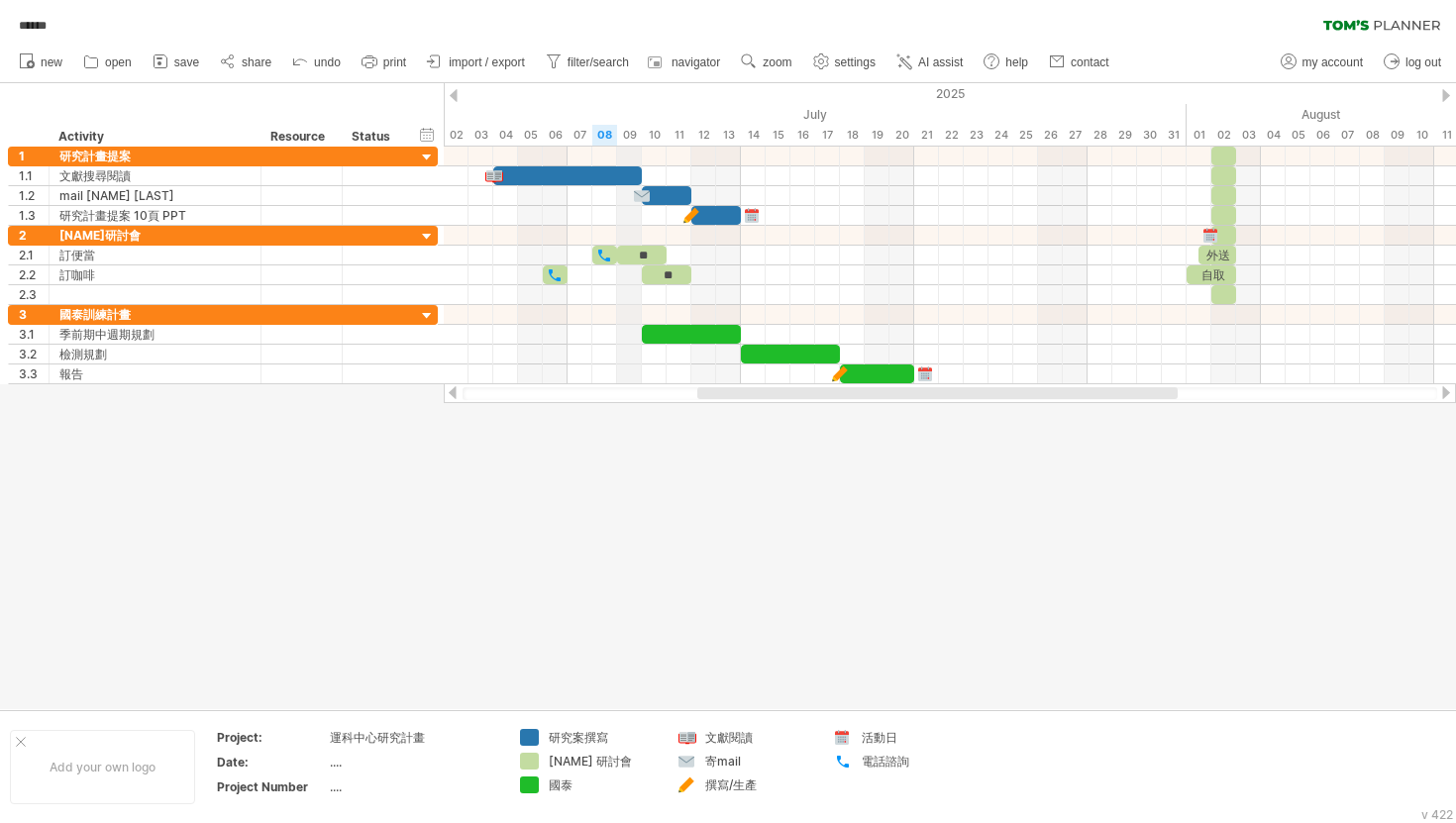 click on "09" at bounding box center [629, 135] 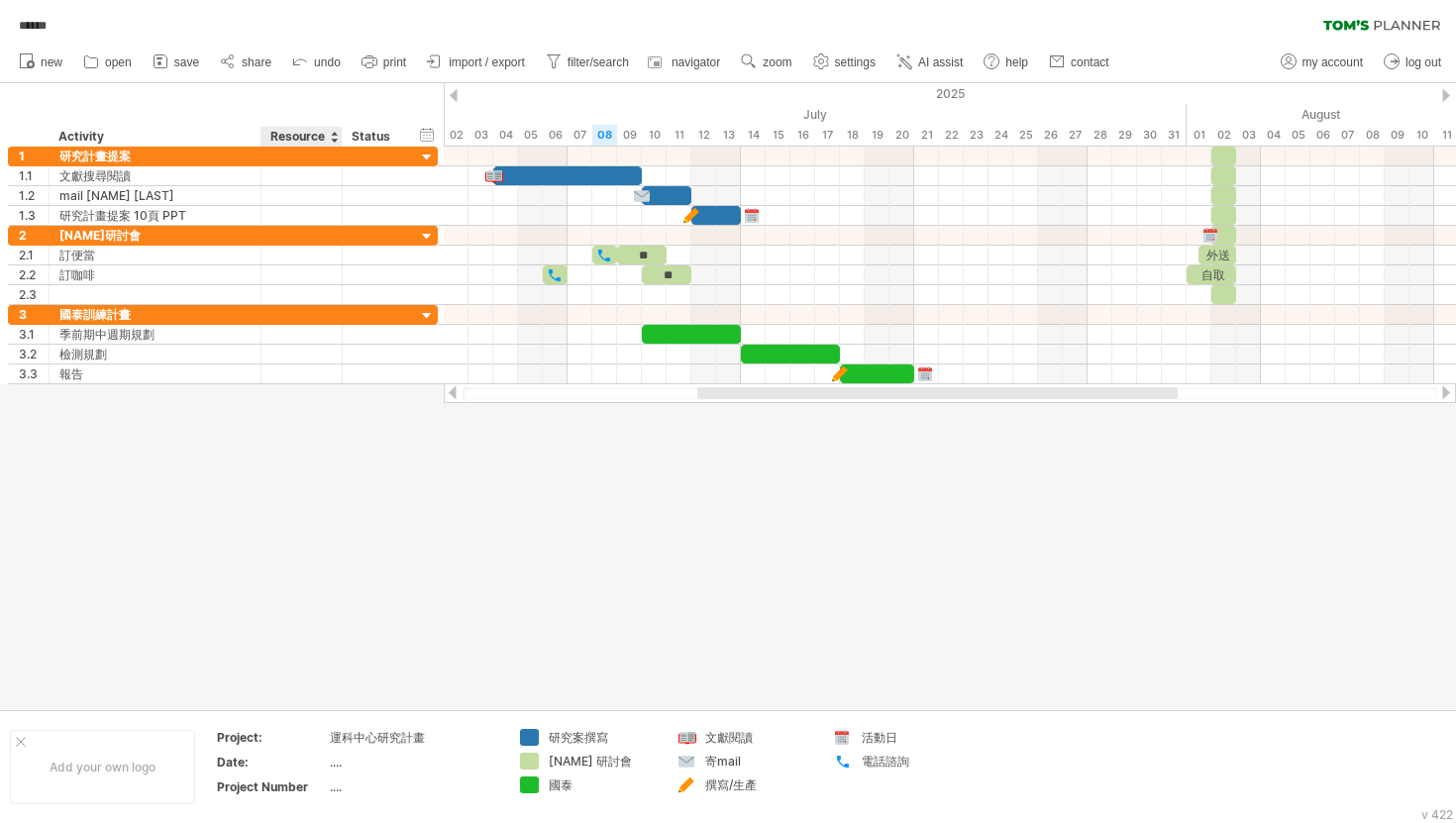 click on "Resource" at bounding box center (300, 137) 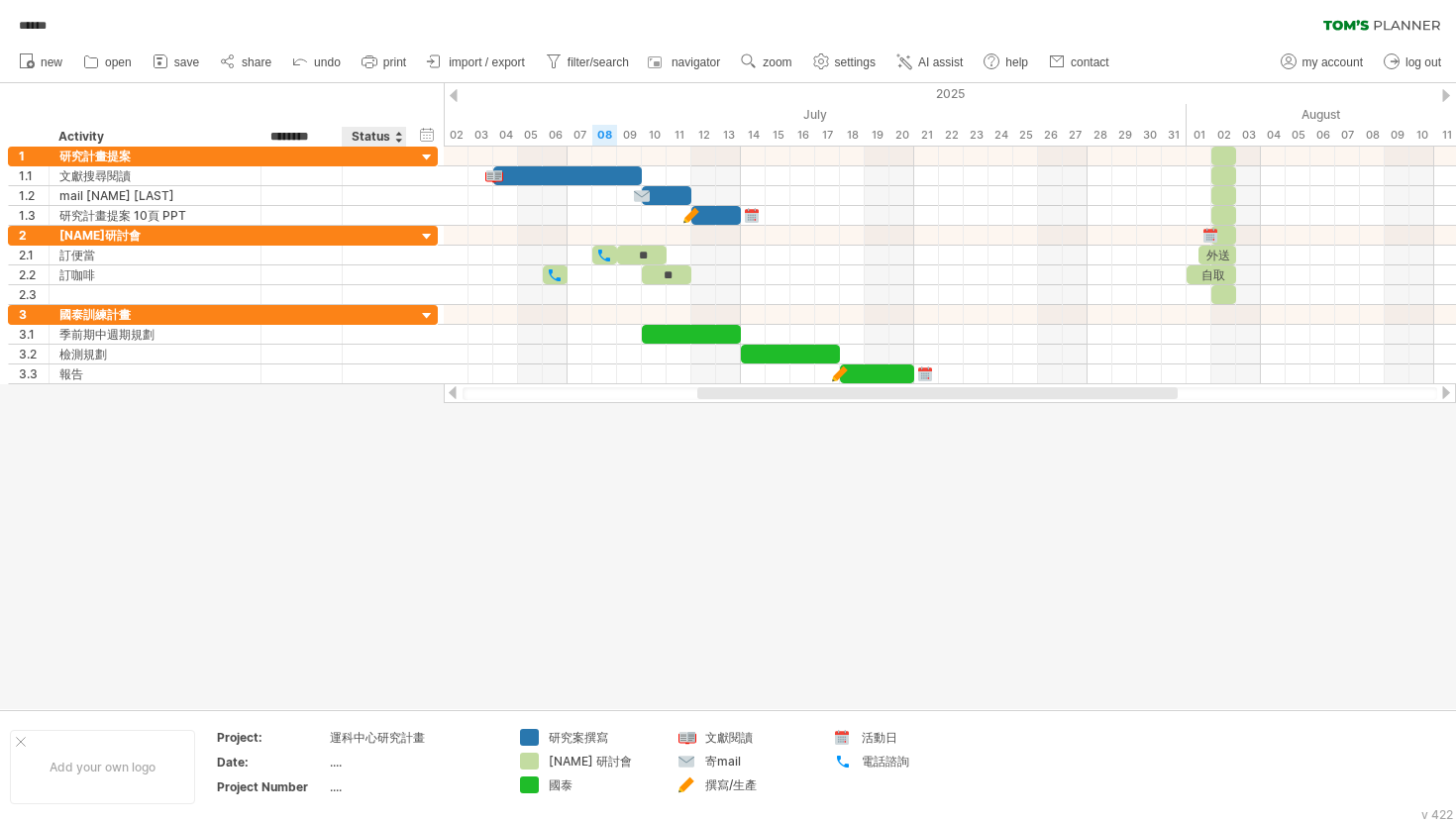 click on "Status" at bounding box center [373, 137] 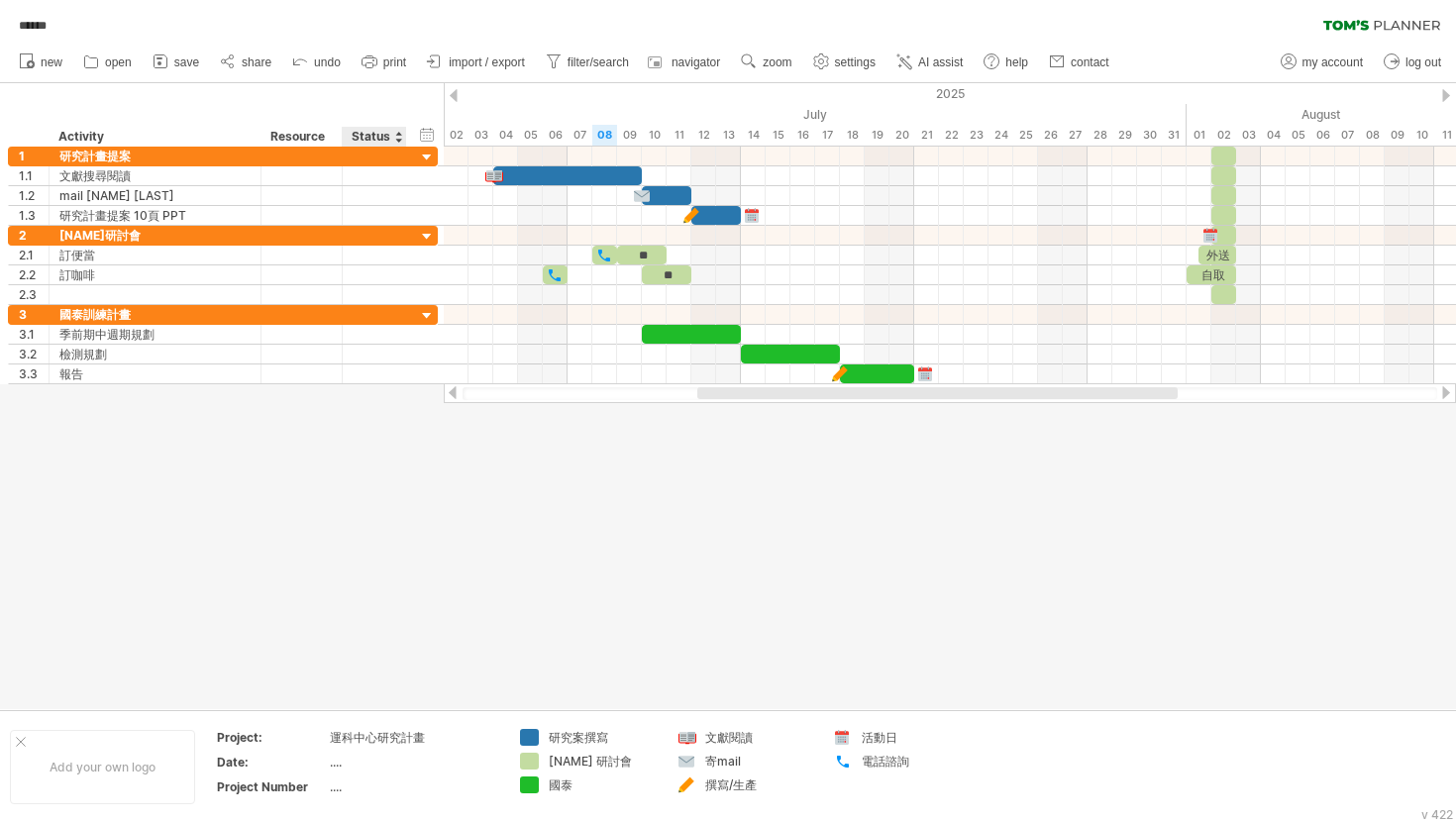 click at bounding box center [398, 137] 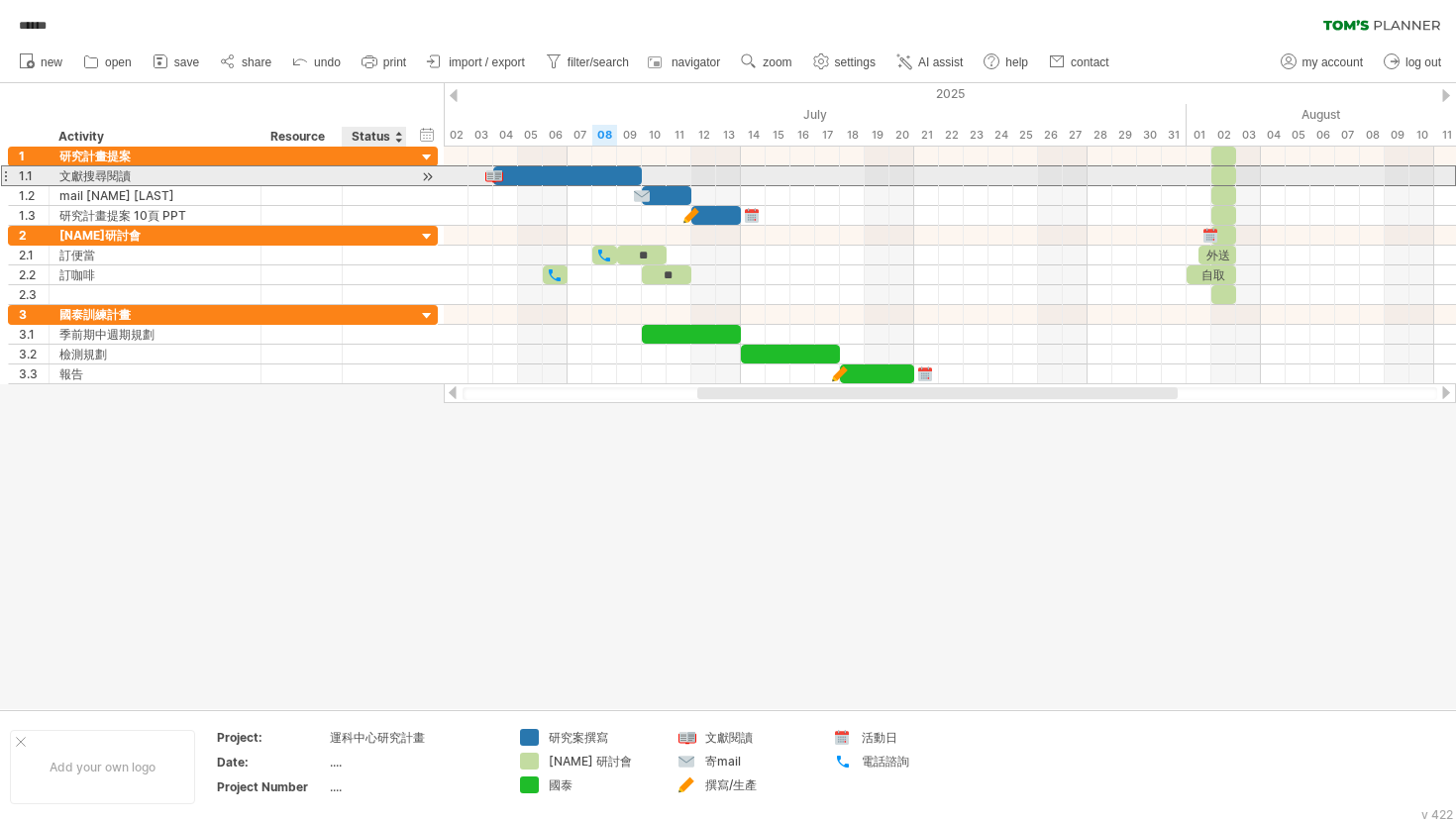 click at bounding box center [155, 175] 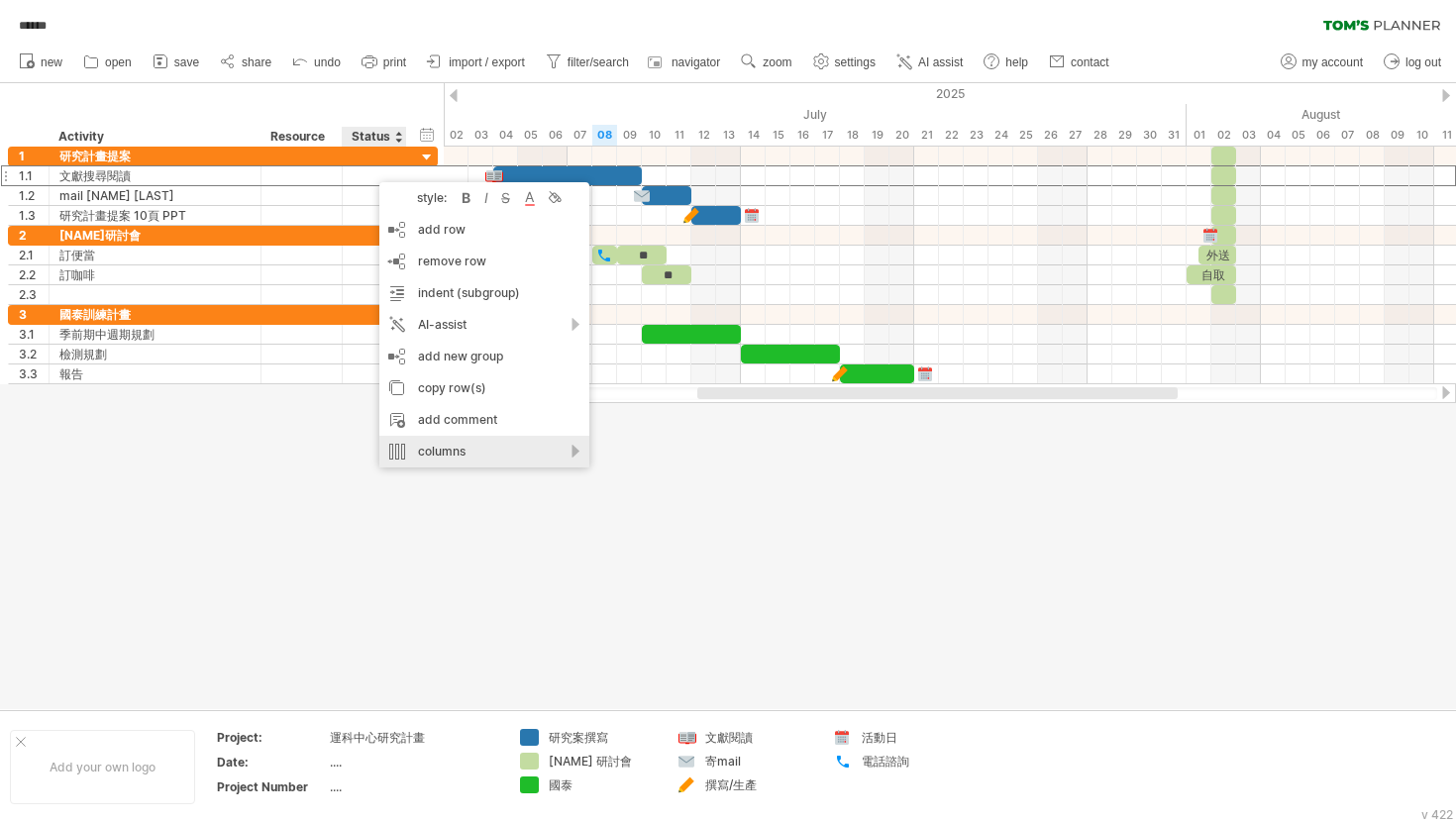 click on "columns" at bounding box center (484, 452) 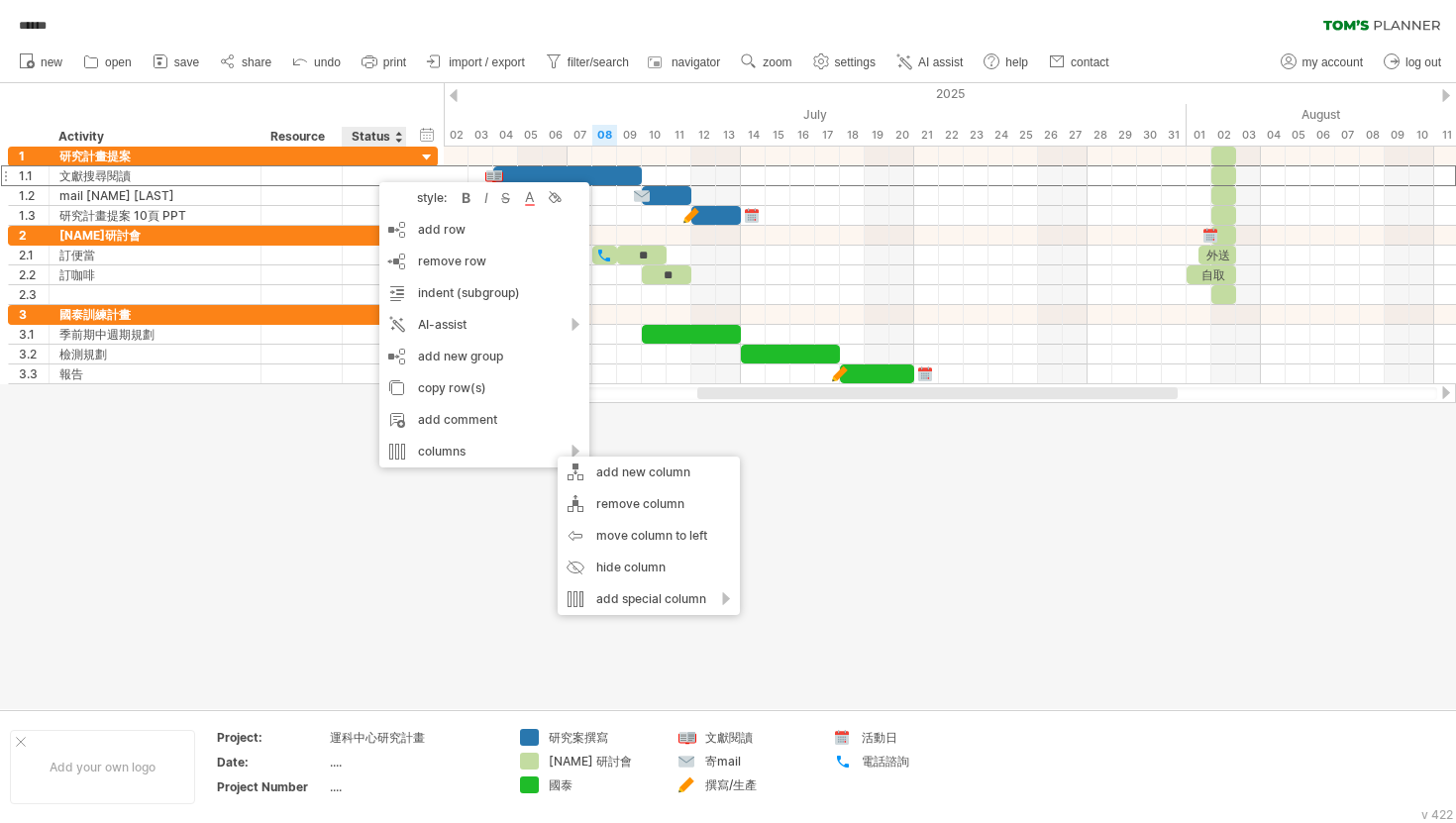 click at bounding box center [728, 396] 